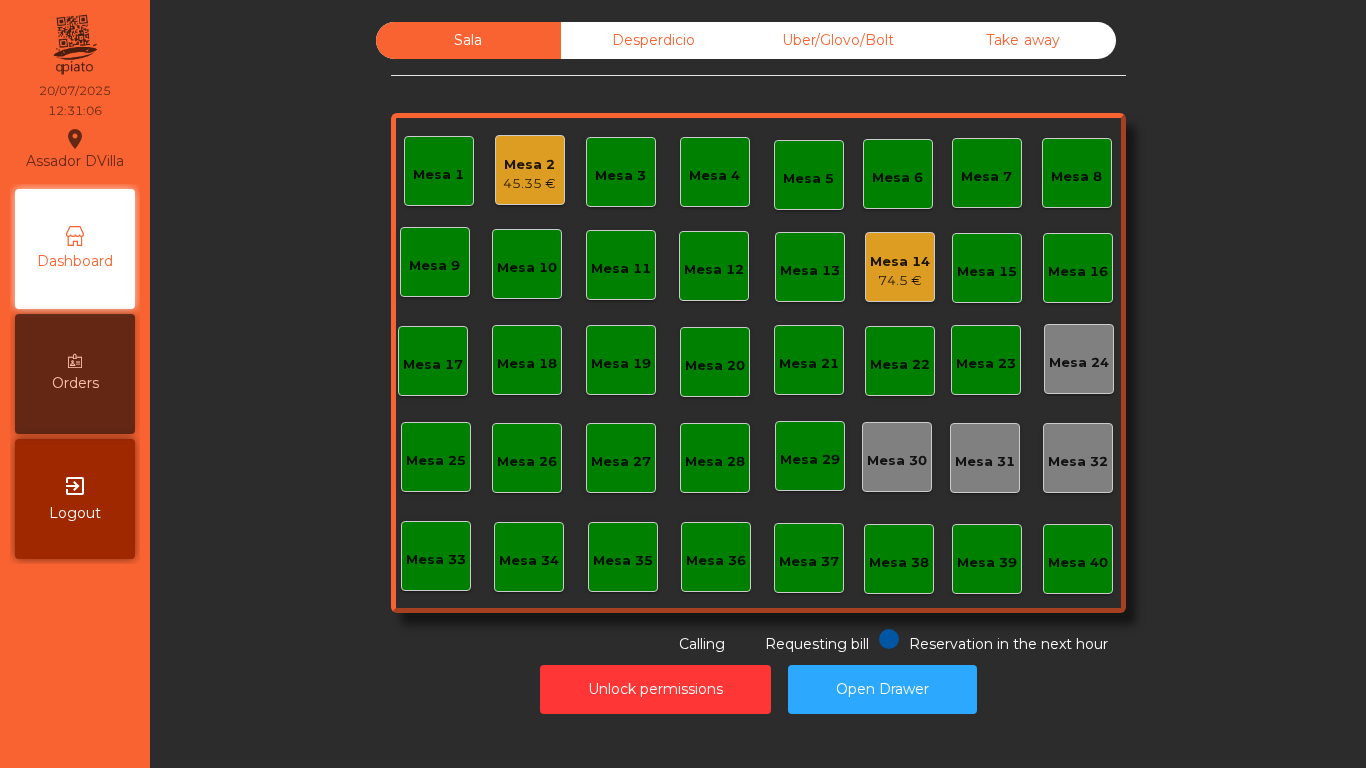 scroll, scrollTop: 0, scrollLeft: 0, axis: both 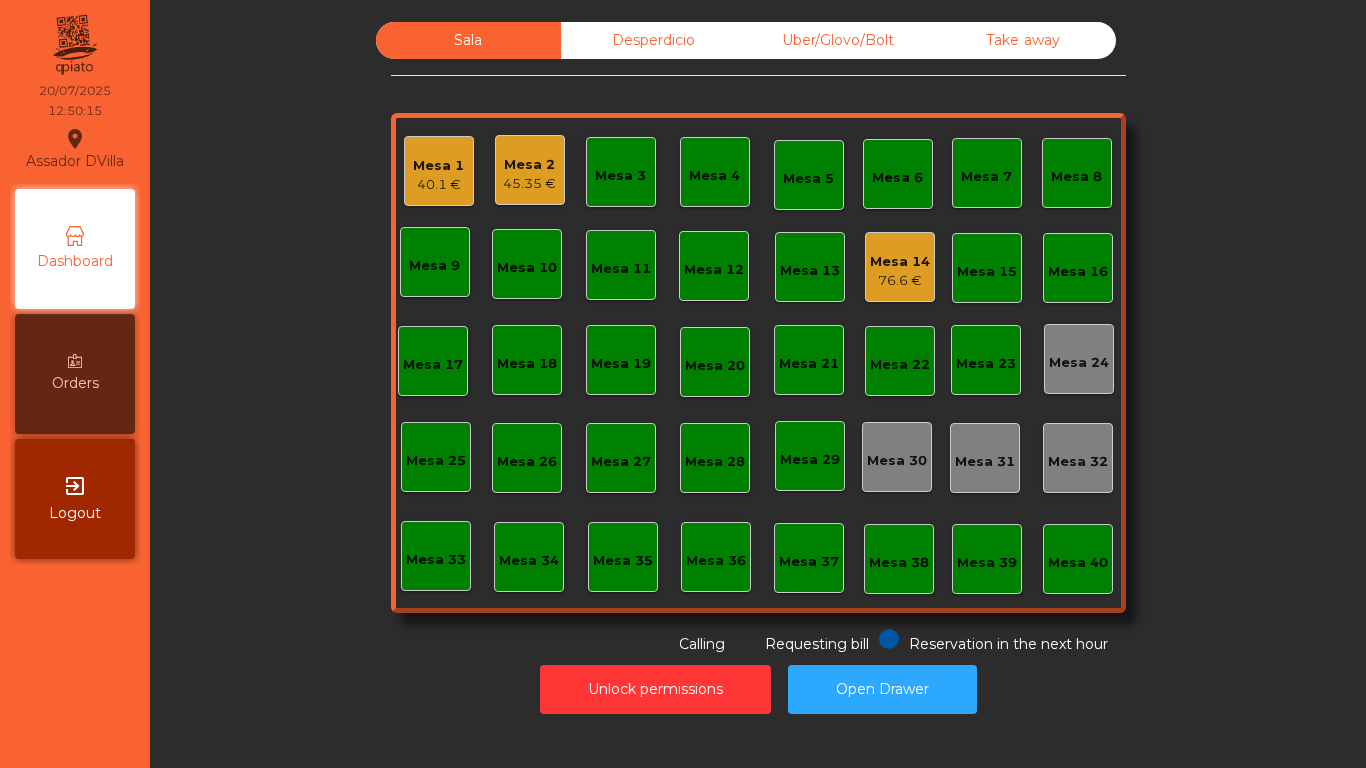 click on "Mesa 2   45.35 €" 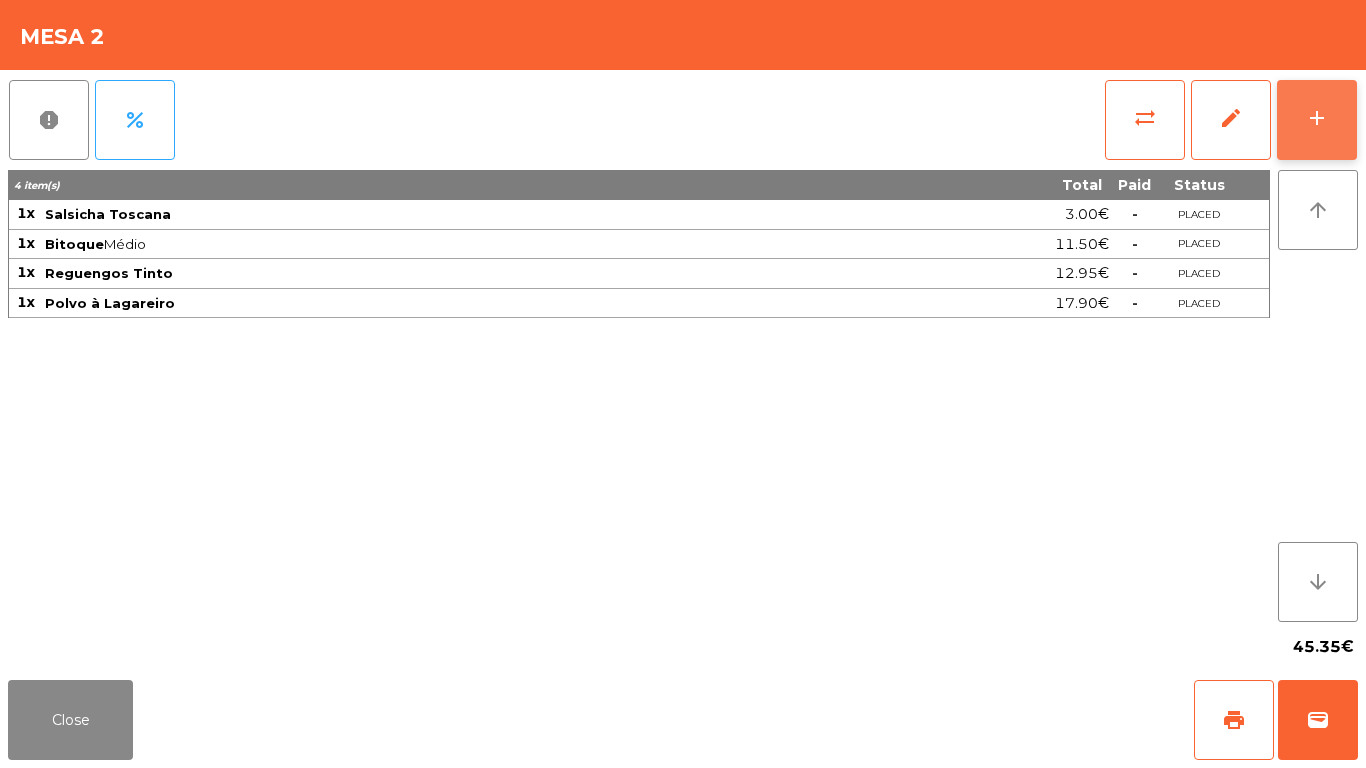 click on "add" 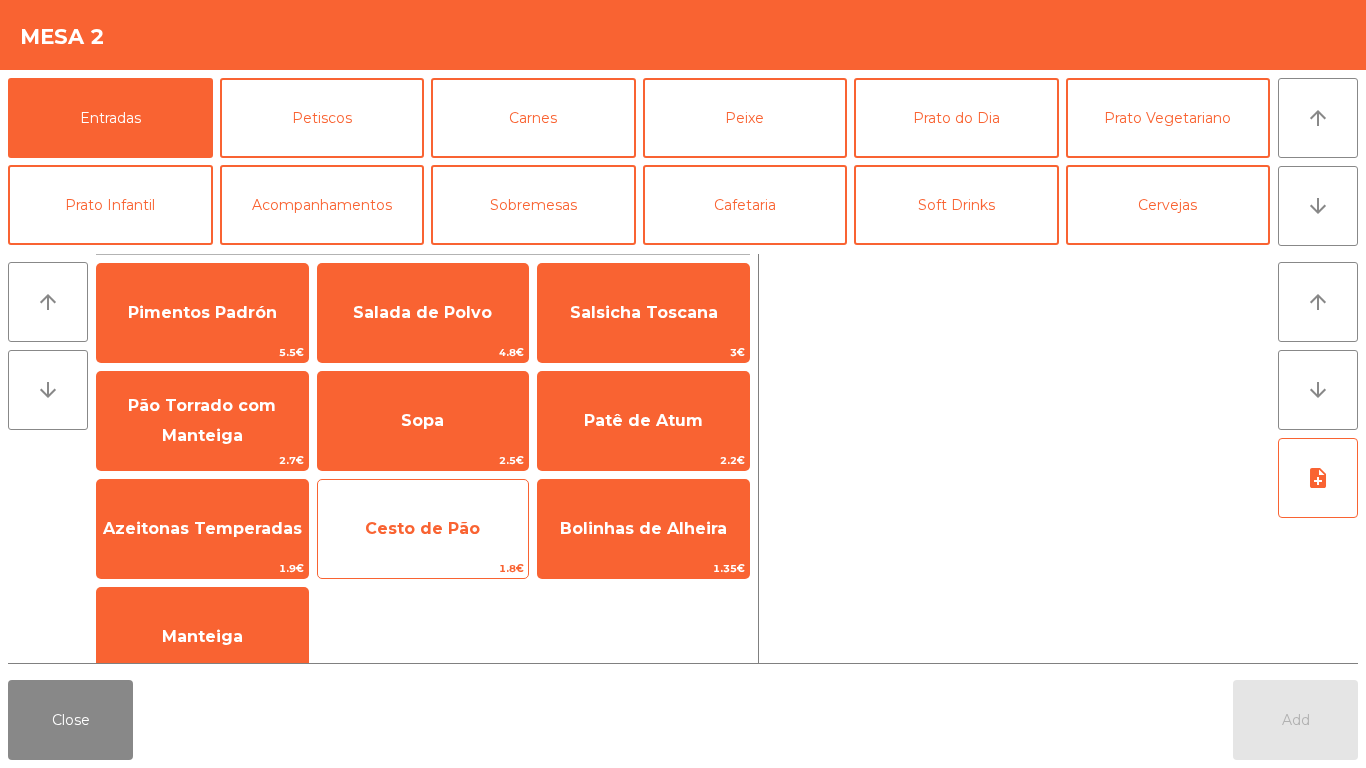 click on "Cesto de Pão" 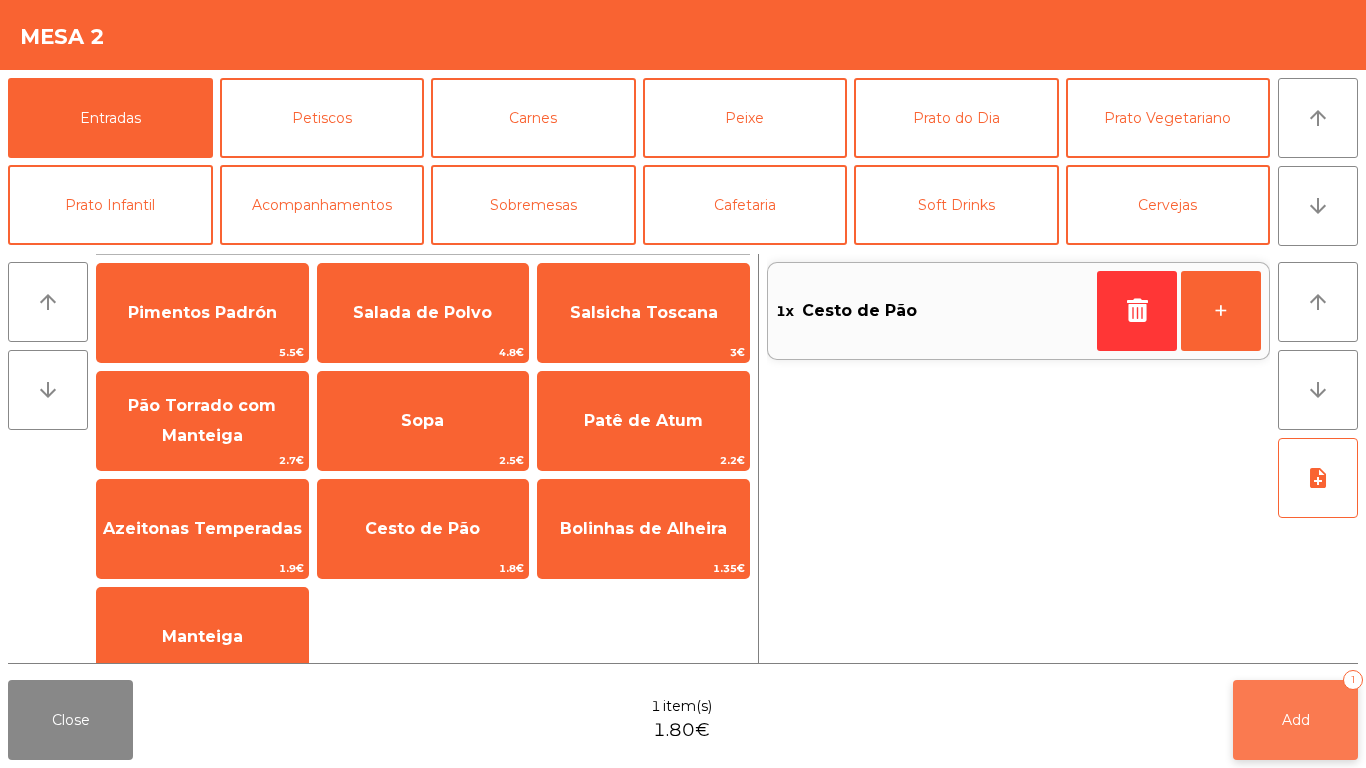 click on "Add   1" 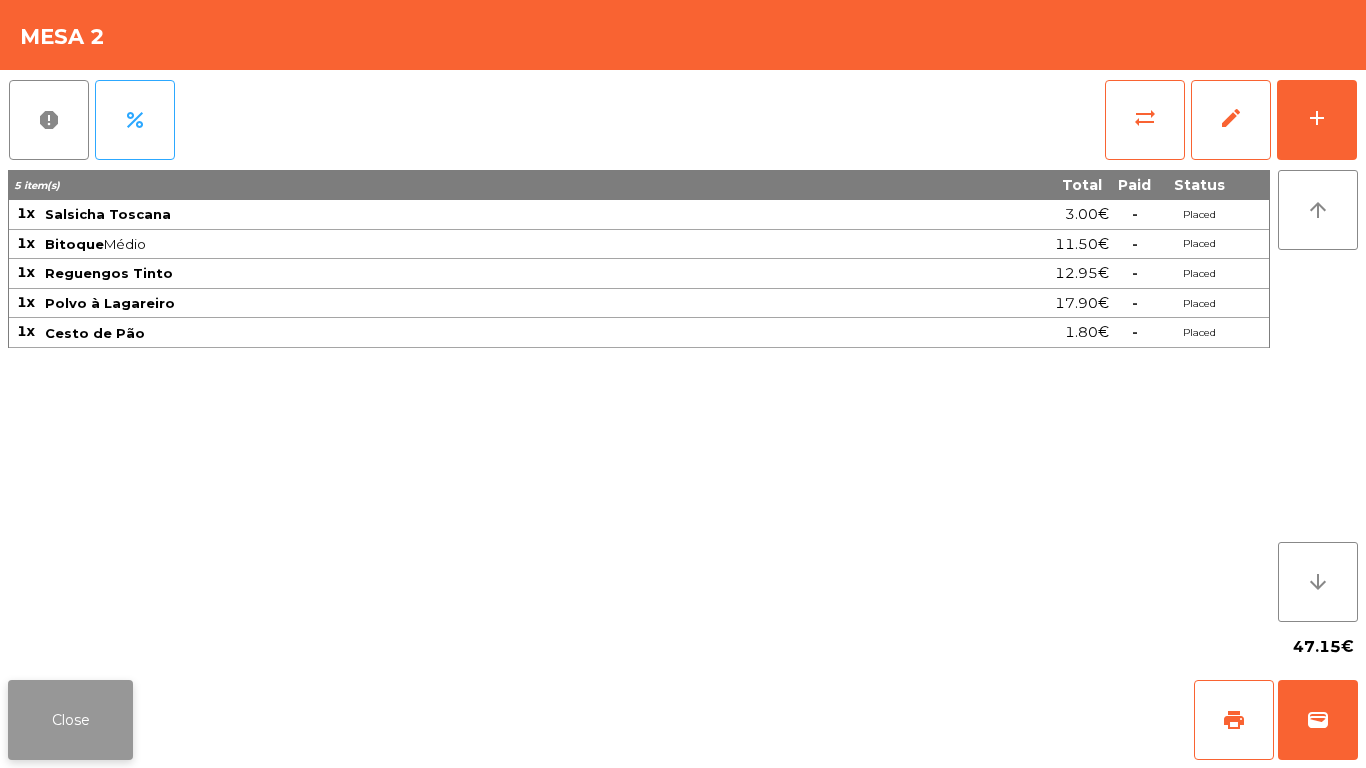 click on "Close" 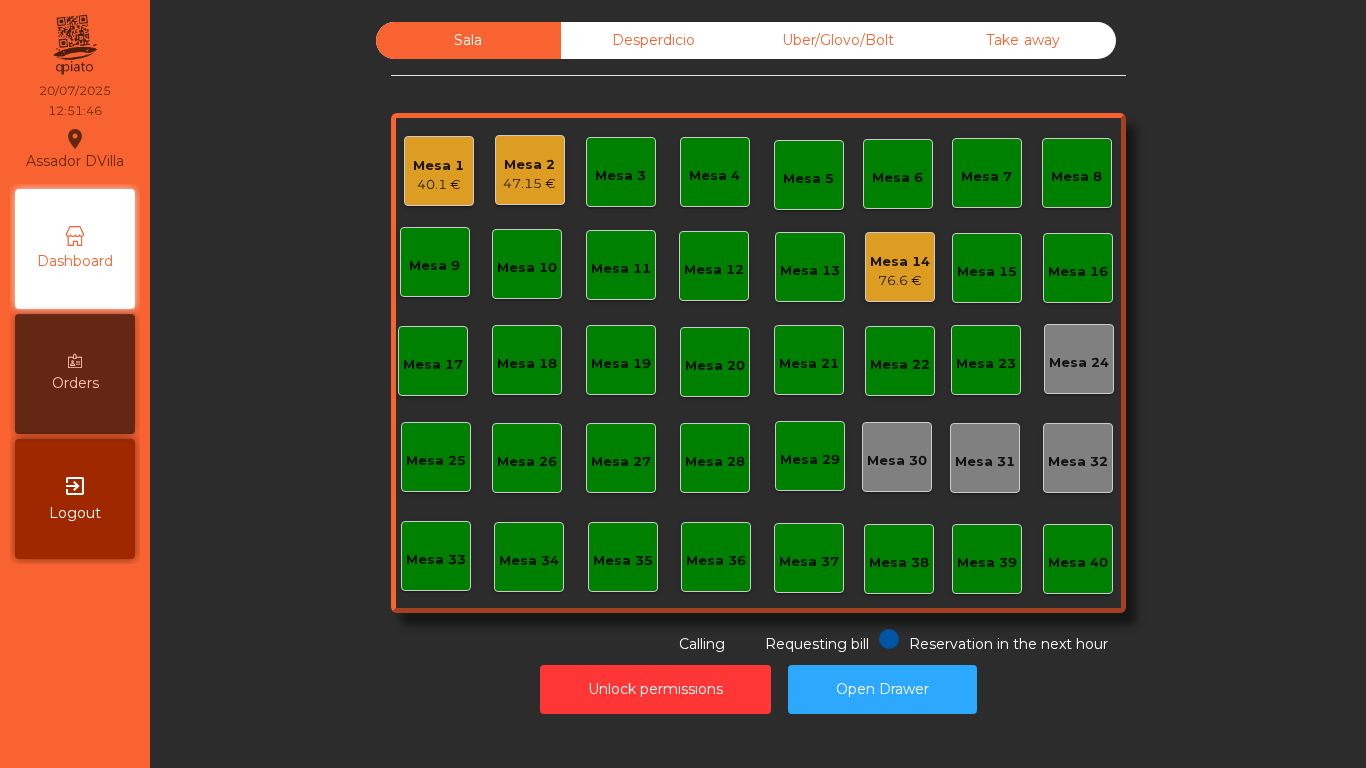 click on "Sala   Desperdicio   Uber/Glovo/Bolt   Take away   Mesa 1   40.1 €   Mesa 2   47.15 €   Mesa 3   Mesa 4   Mesa 5   Mesa 6   Mesa 7   Mesa 8   Mesa 9   Mesa 10   Mesa 11   Mesa 12   Mesa 13   Mesa 14   76.6 €   Mesa 15   Mesa 16   Mesa 17   Mesa 18   Mesa 19   Mesa 20   Mesa 21   Mesa 22   Mesa 23   Mesa 24   Mesa 25   Mesa 26   Mesa 27   Mesa 28   Mesa 29   Mesa 30   Mesa 31   Mesa 32   Mesa 33   Mesa 34   Mesa 35   Mesa 36   Mesa 37   Mesa 38   Mesa 39   Mesa 40  Reservation in the next hour Requesting bill Calling  Unlock permissions   Open Drawer" 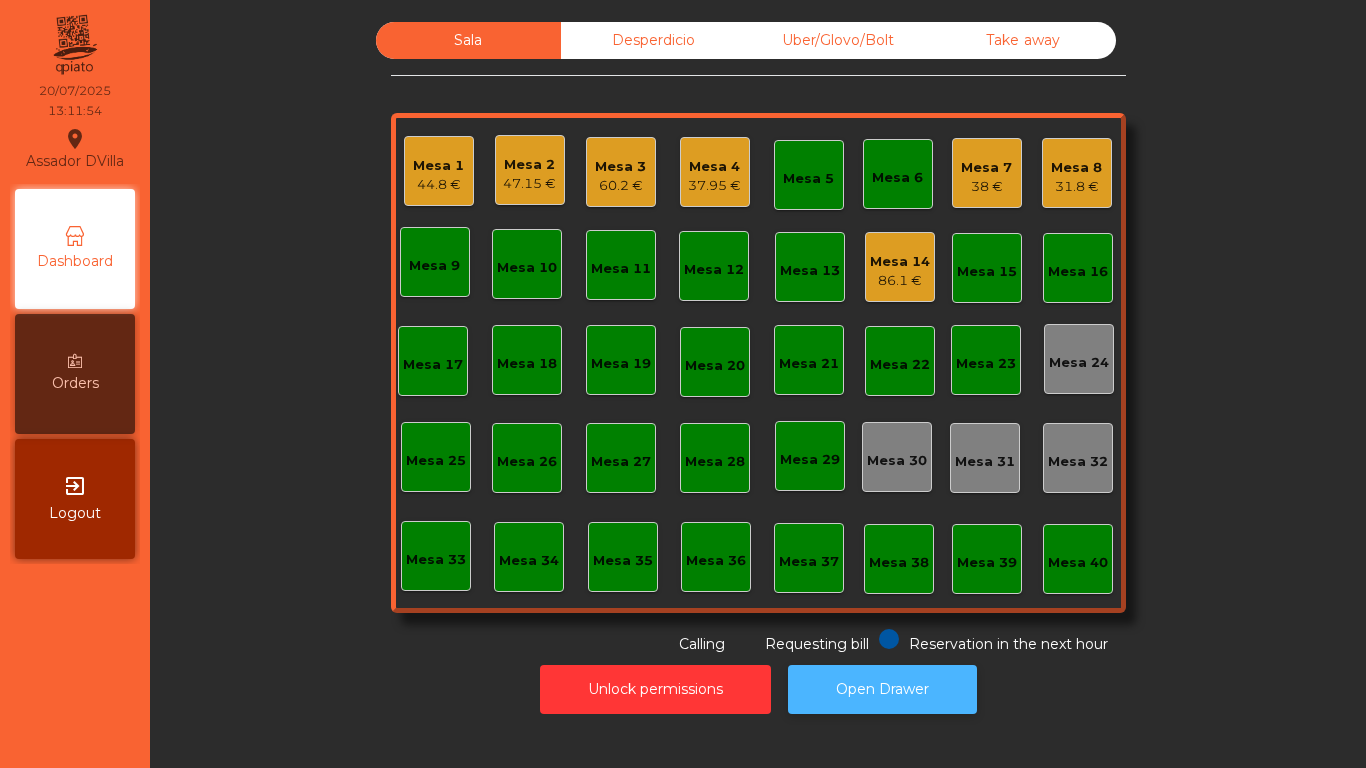 click on "Open Drawer" 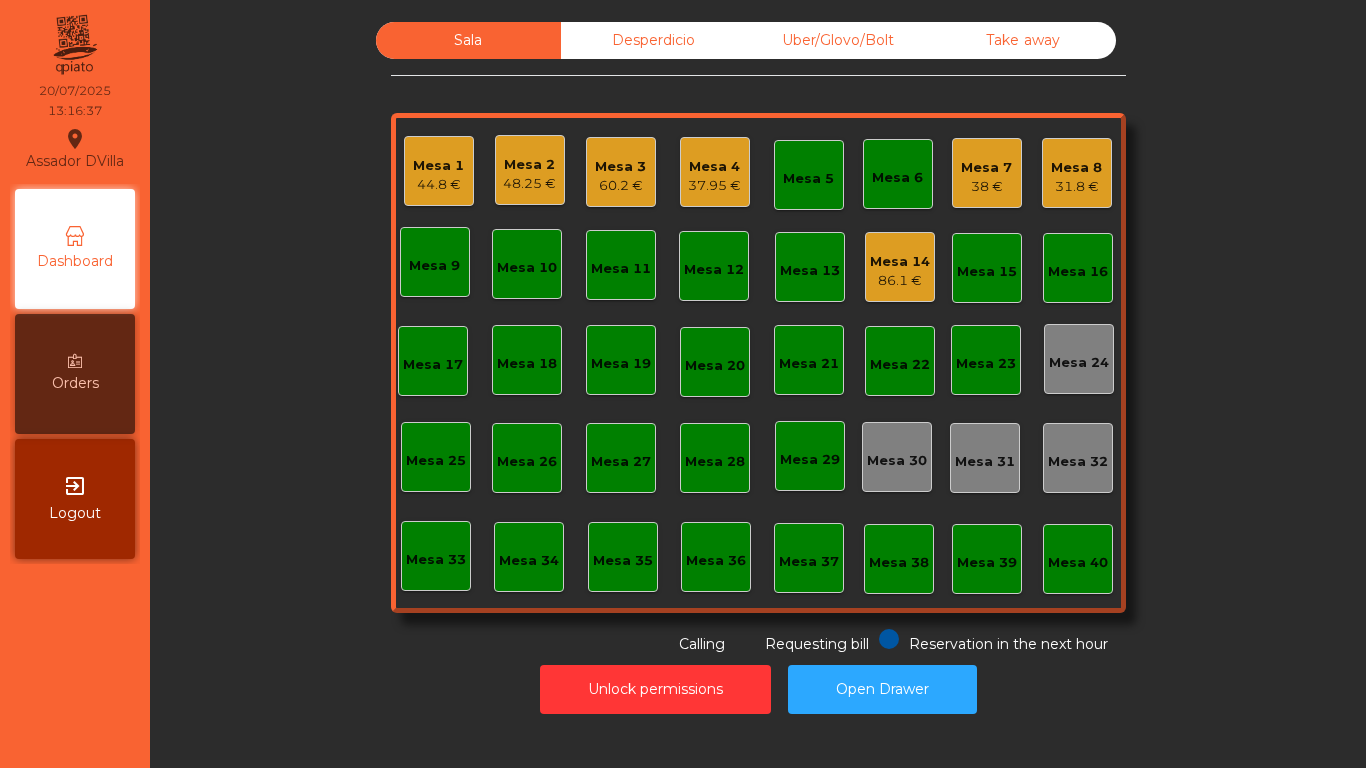 click on "Mesa 8   31.8 €" 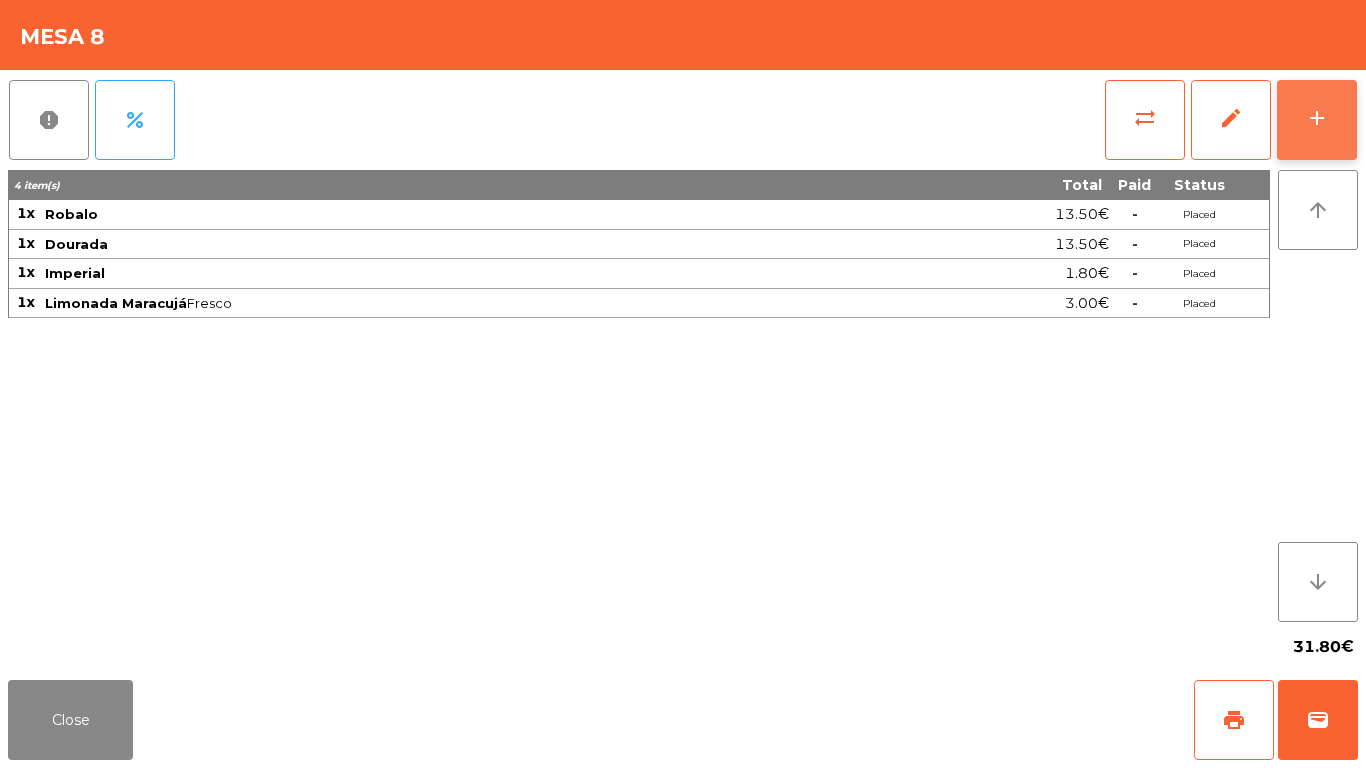 click on "add" 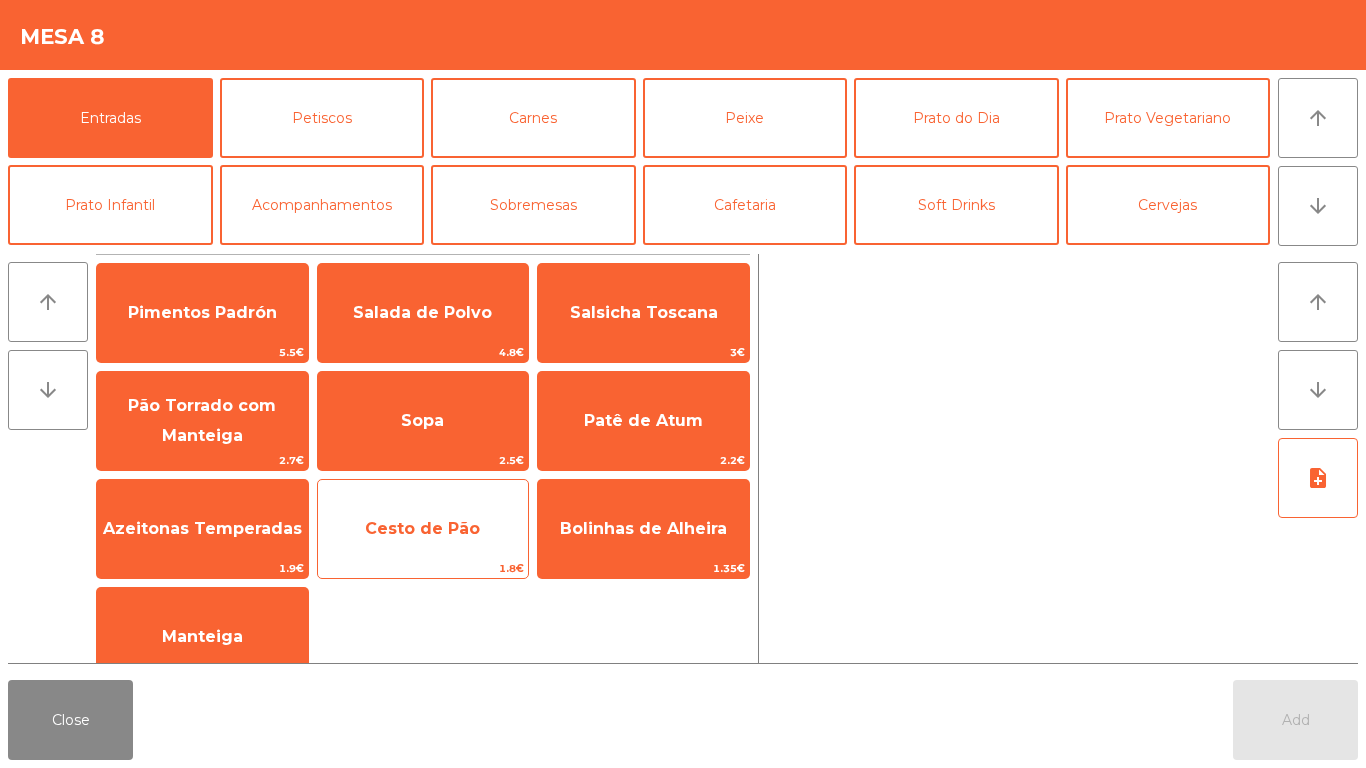 click on "Cesto de Pão" 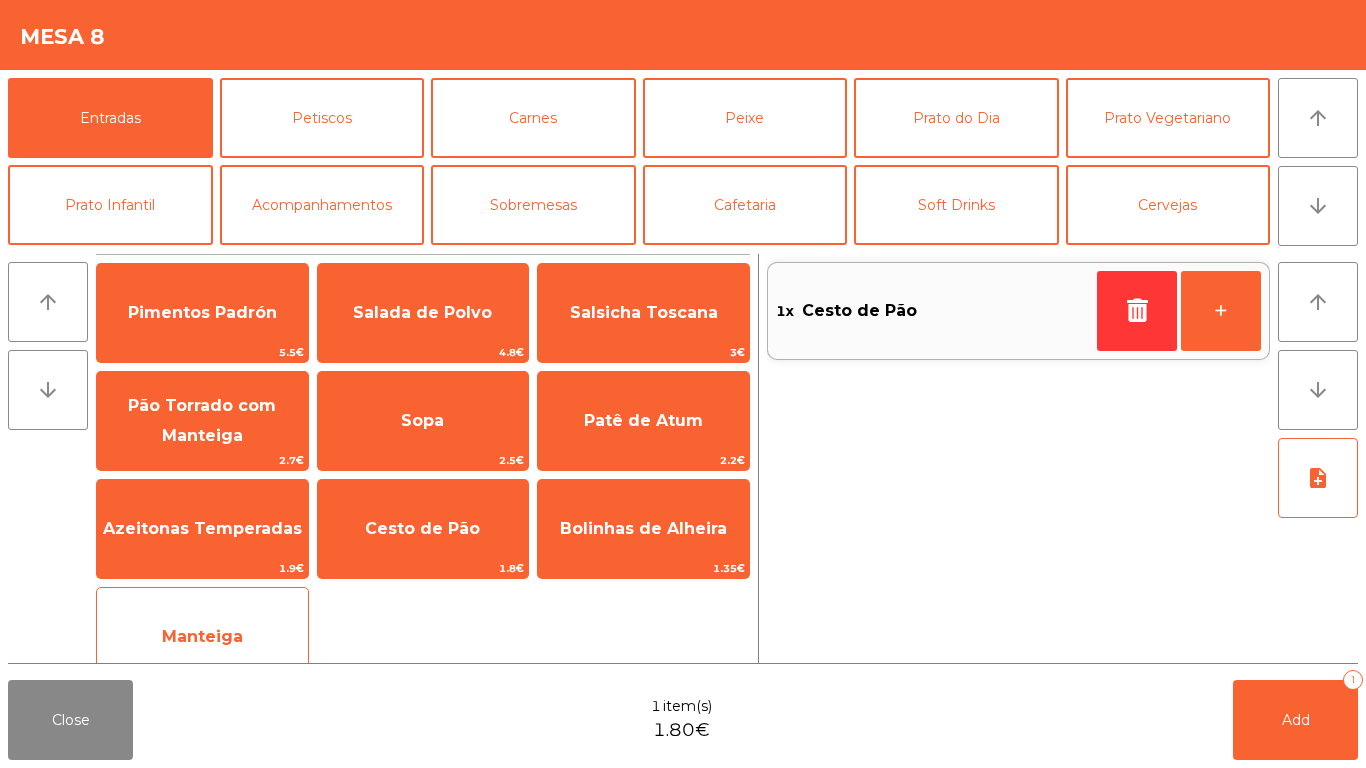 click on "Manteiga" 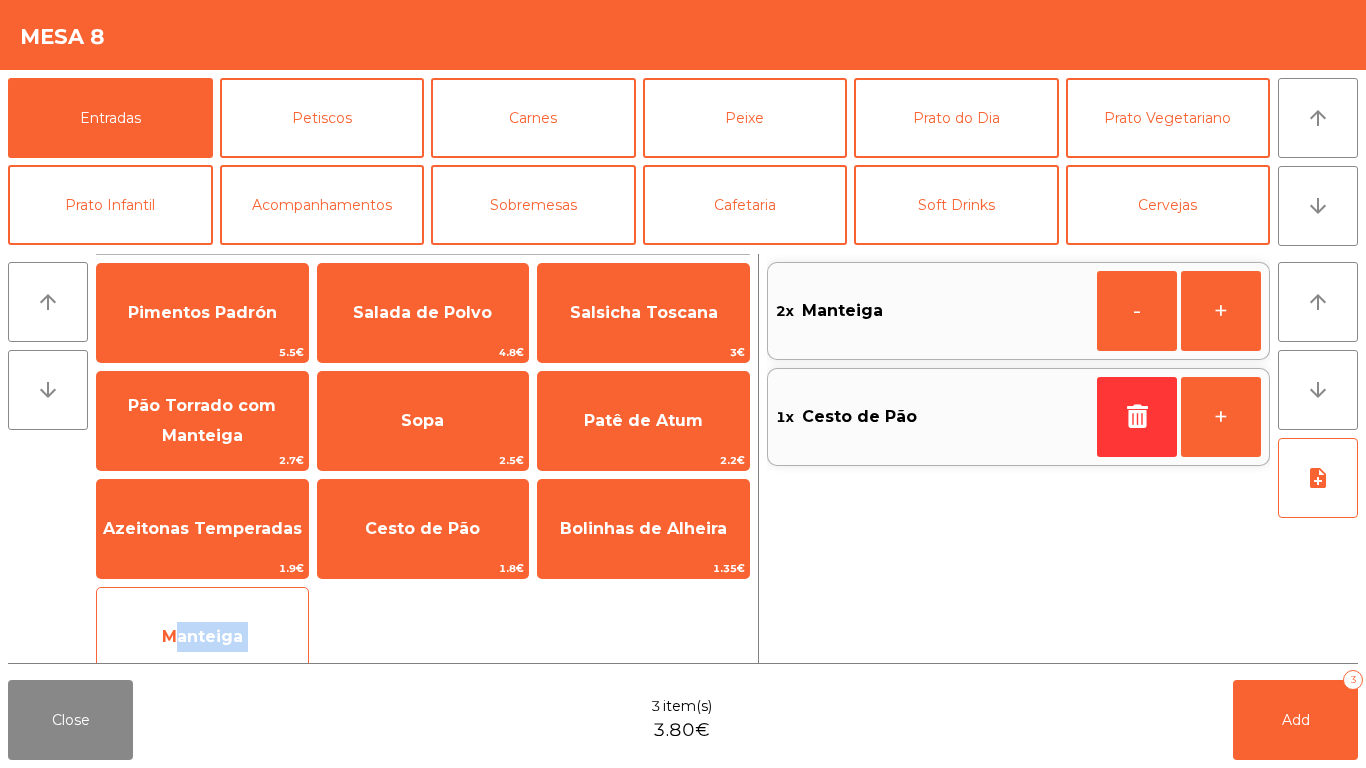 click on "Manteiga" 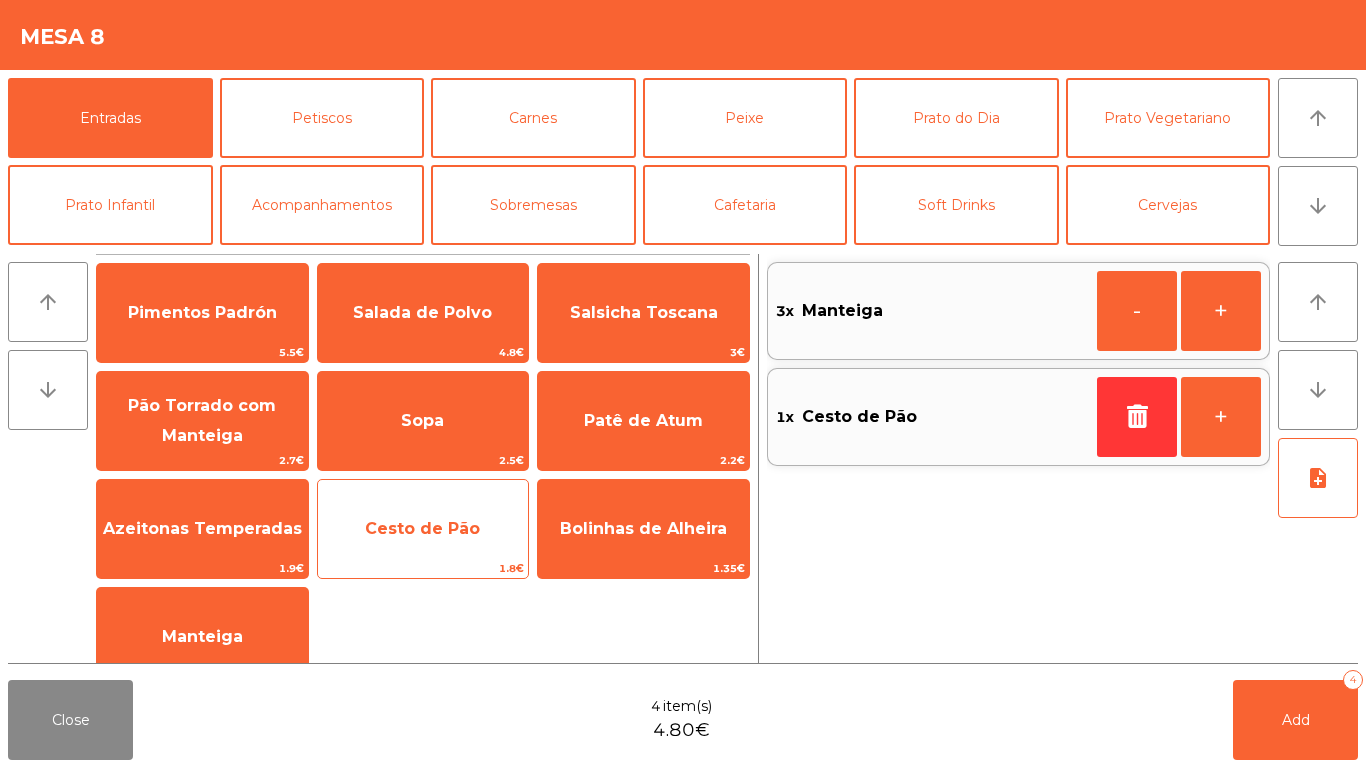 drag, startPoint x: 215, startPoint y: 514, endPoint x: 512, endPoint y: 555, distance: 299.81662 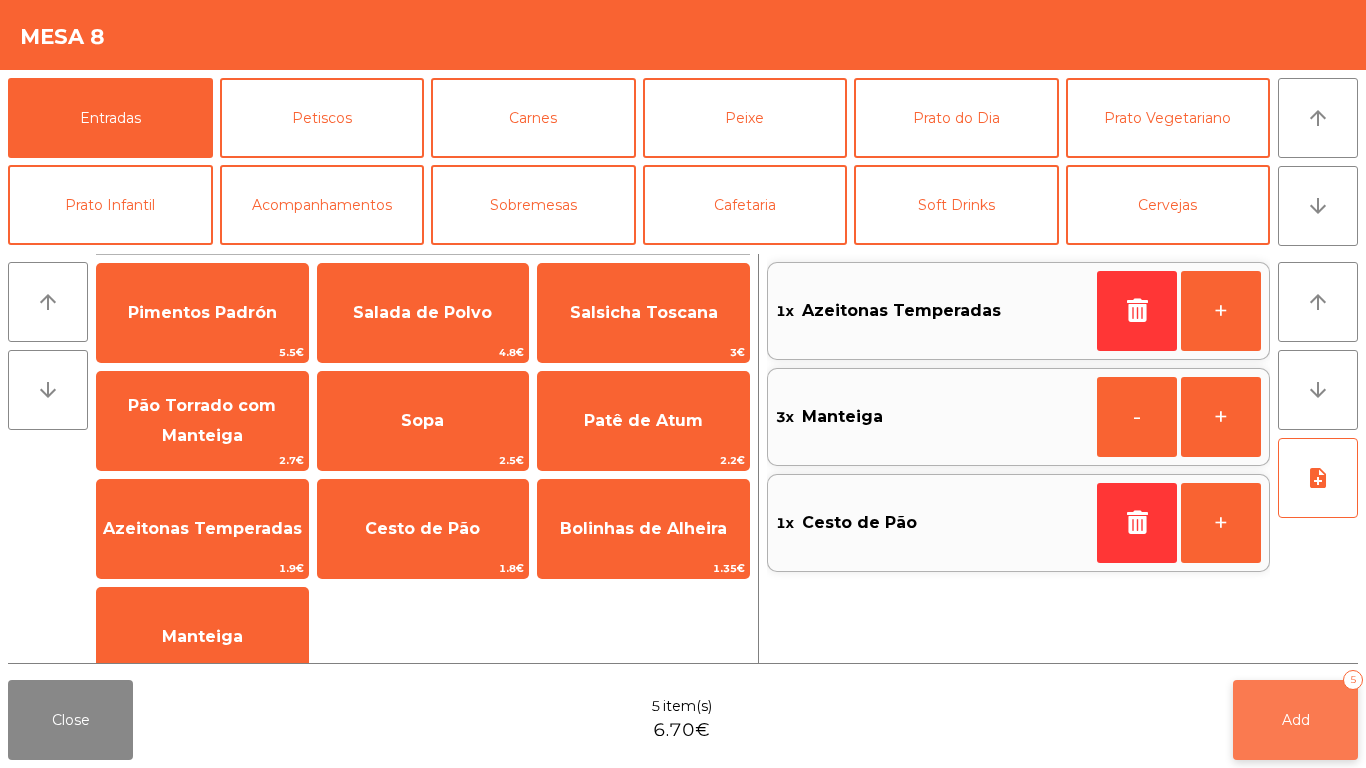 click on "Add   5" 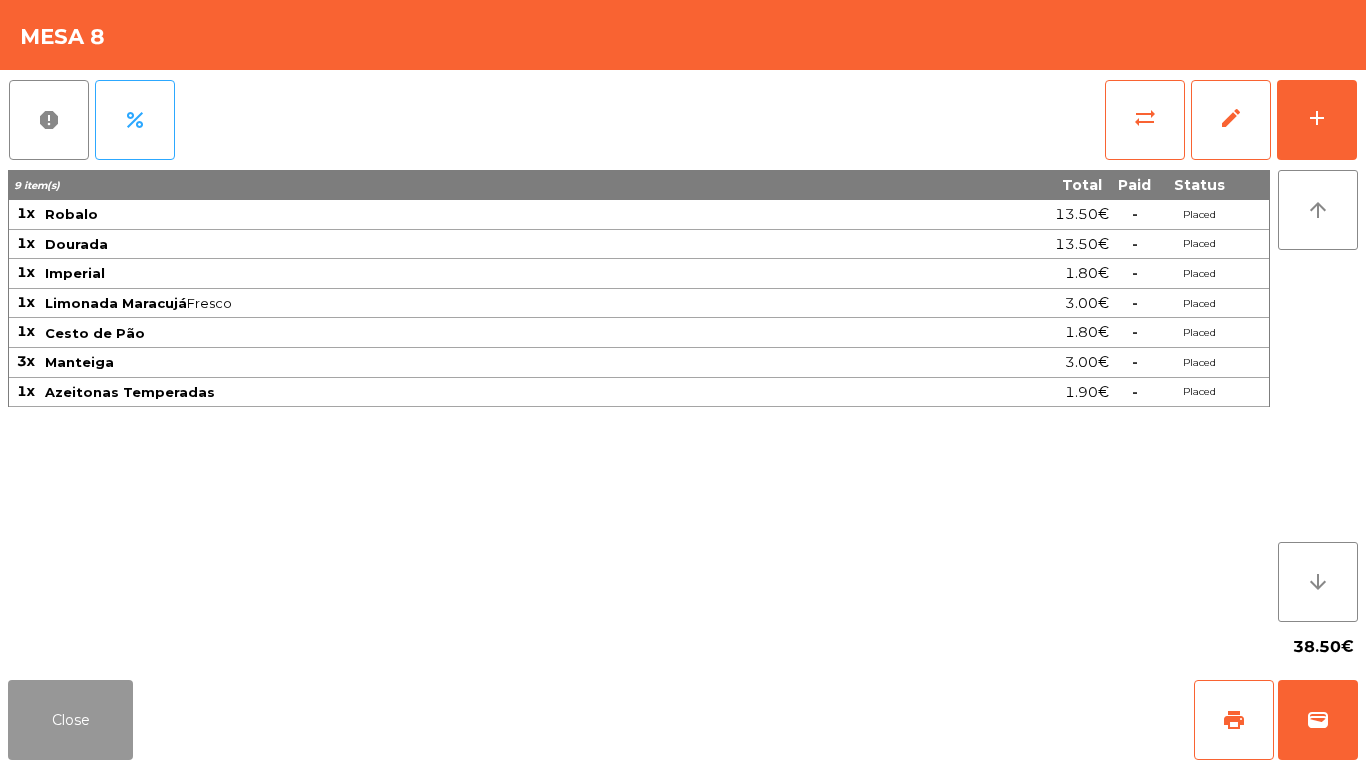 click on "Close" 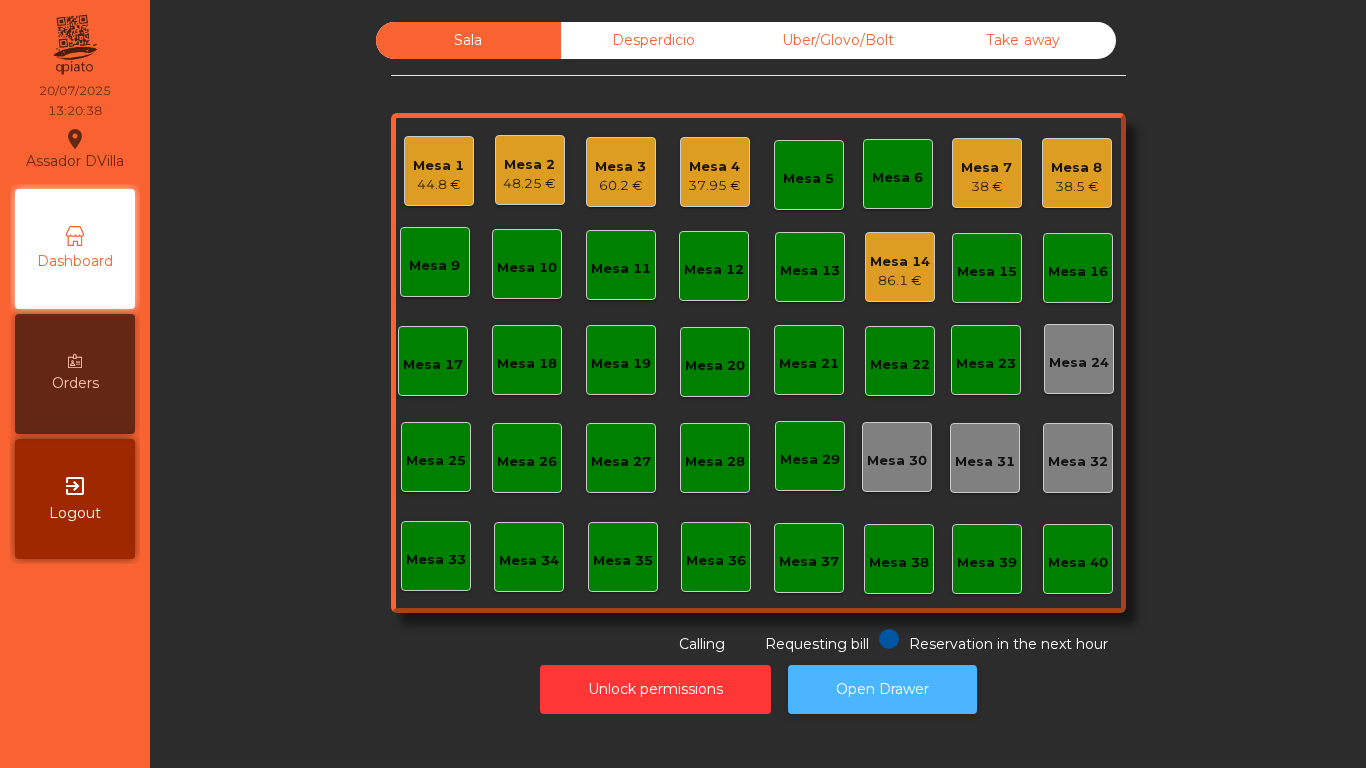 click on "Open Drawer" 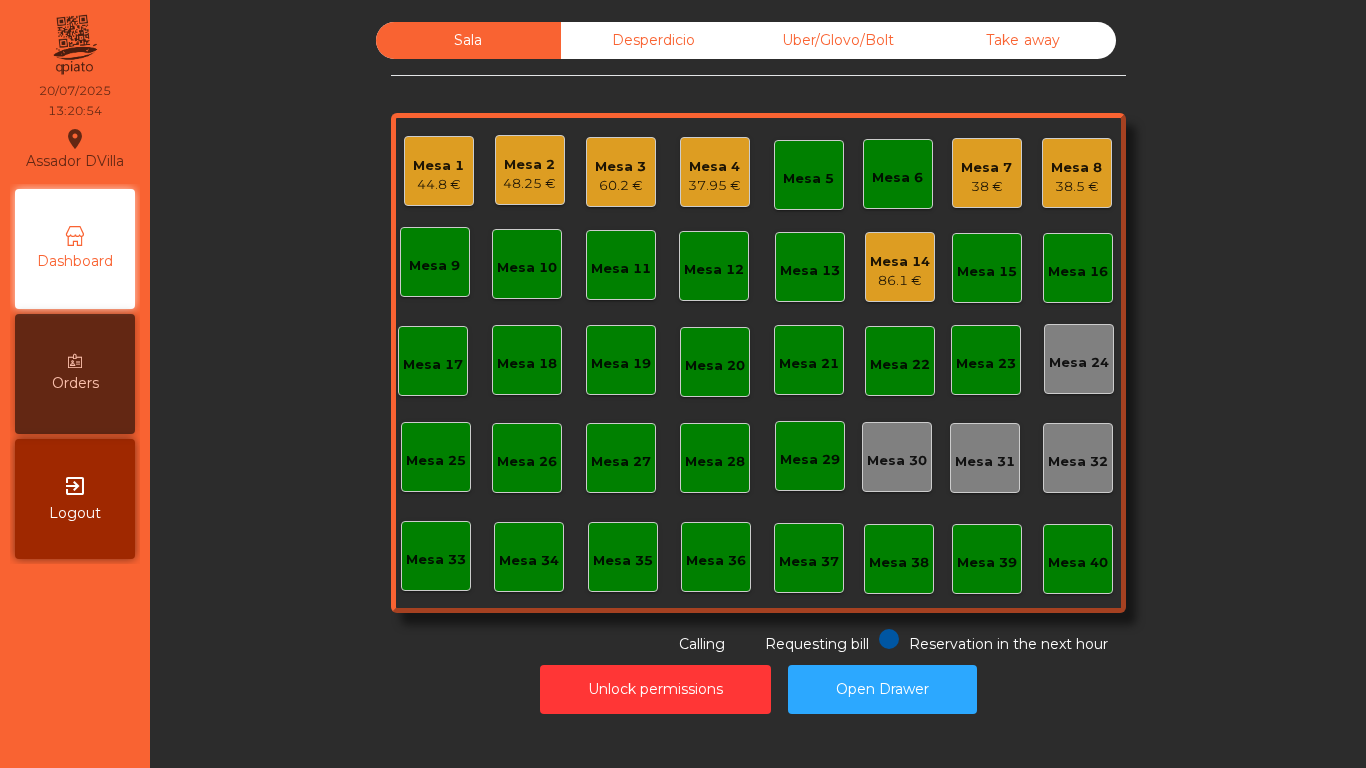 click on "Mesa 4" 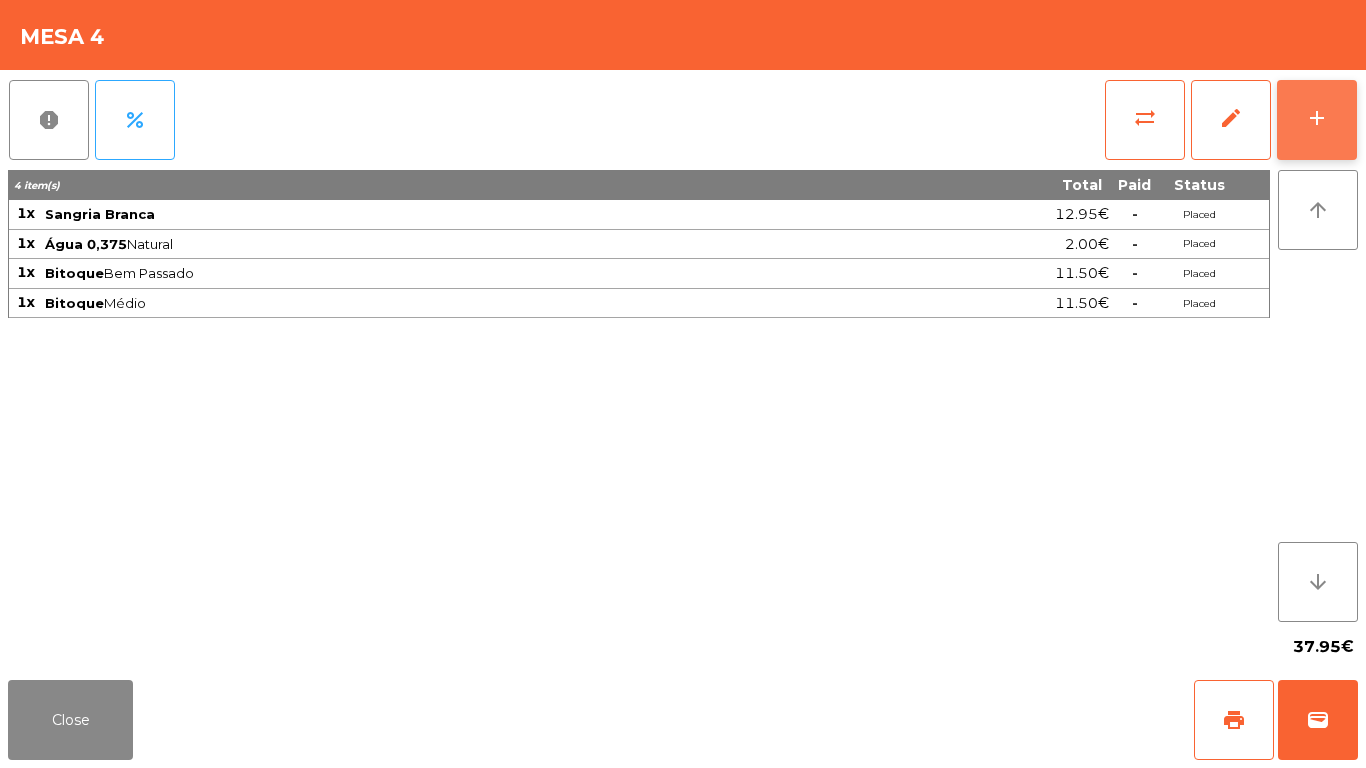 click on "add" 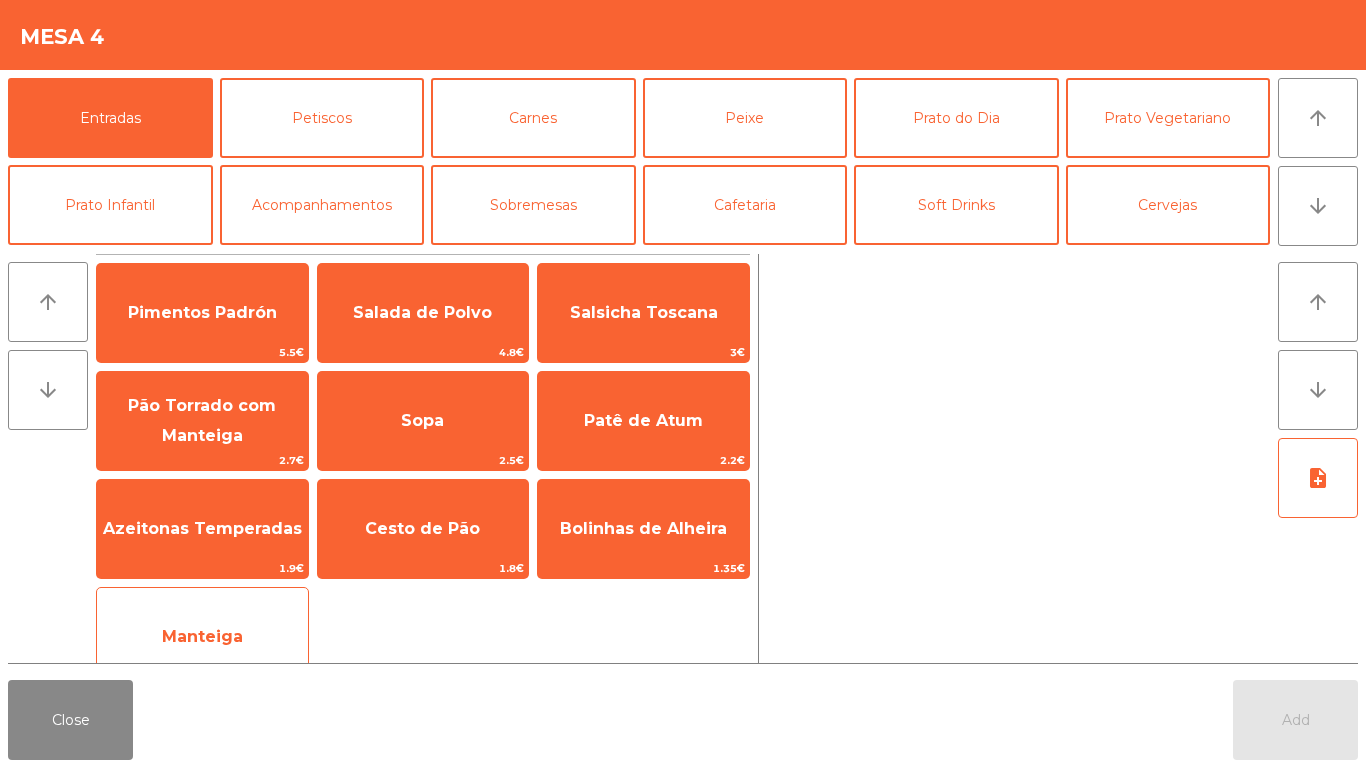 click on "Manteiga" 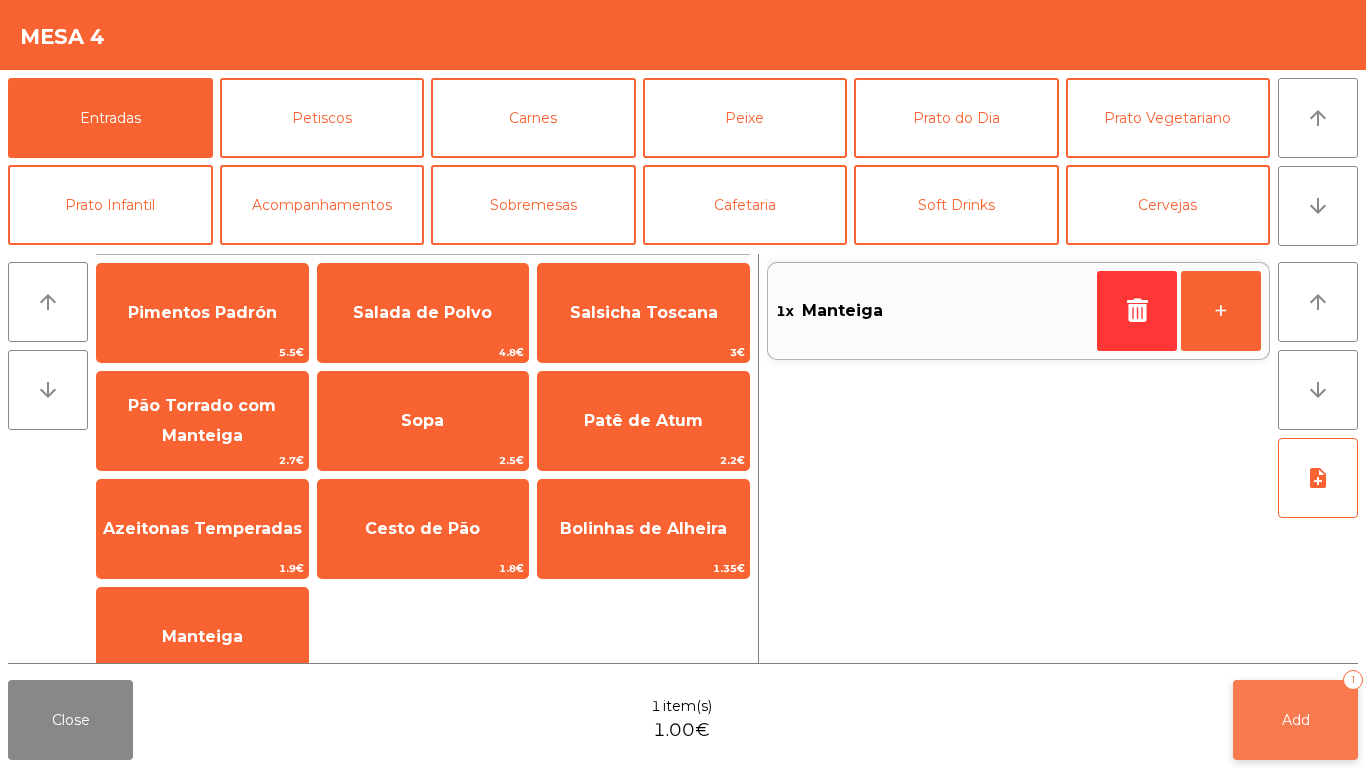 click on "Add   1" 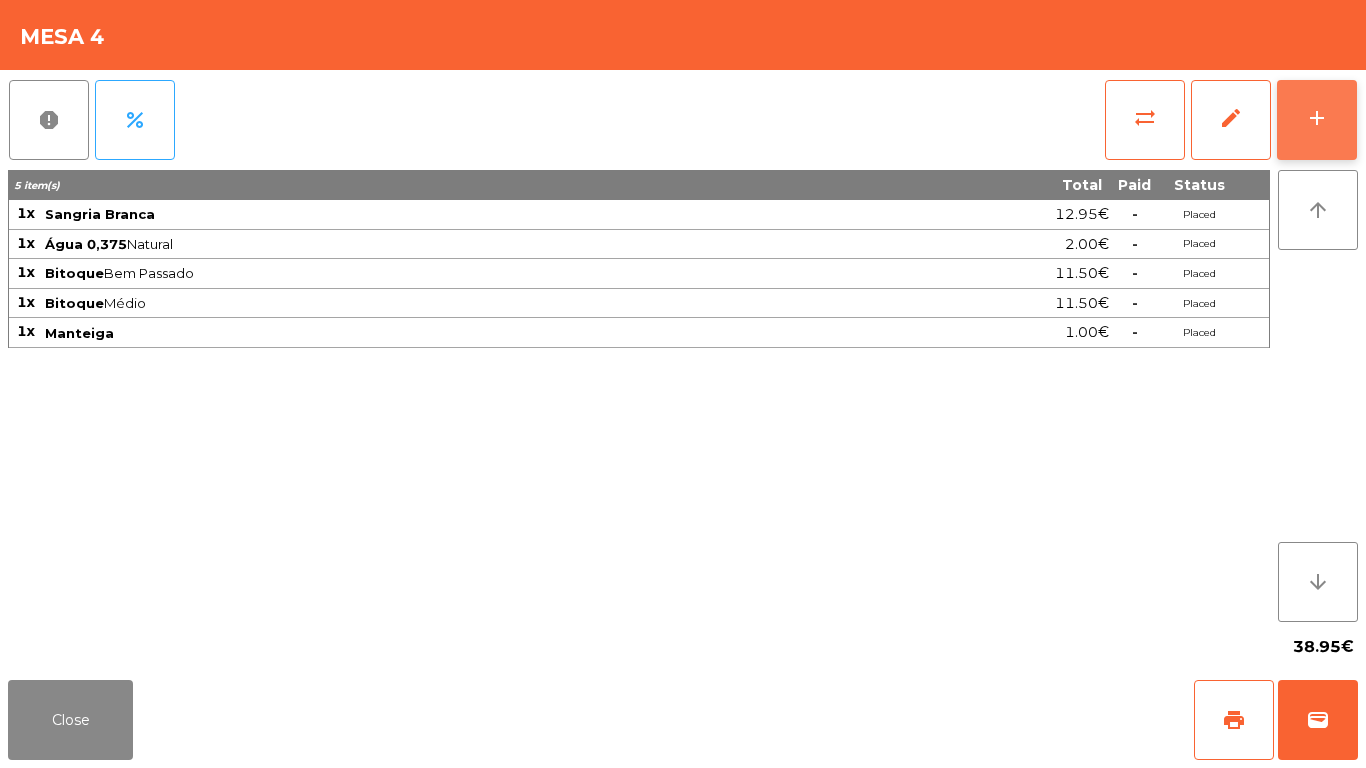 click on "add" 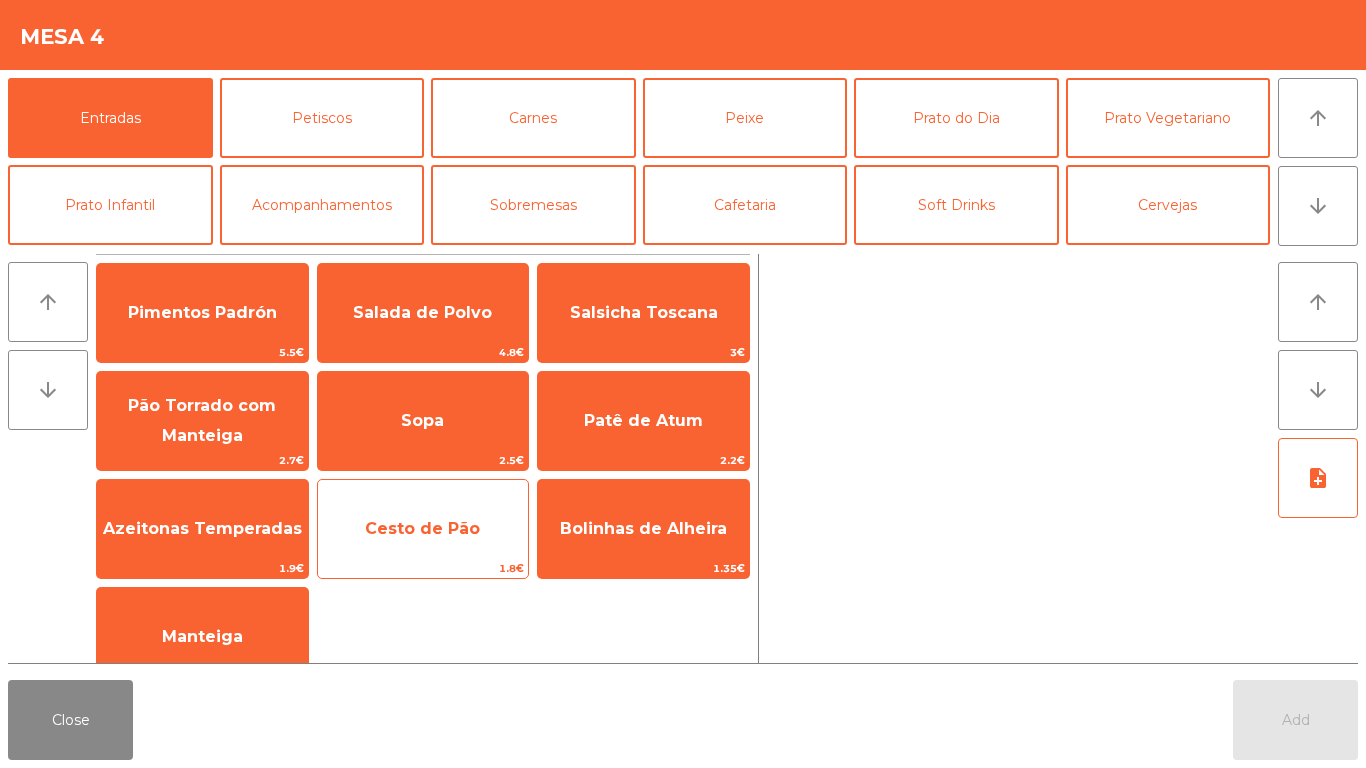 click on "Cesto de Pão" 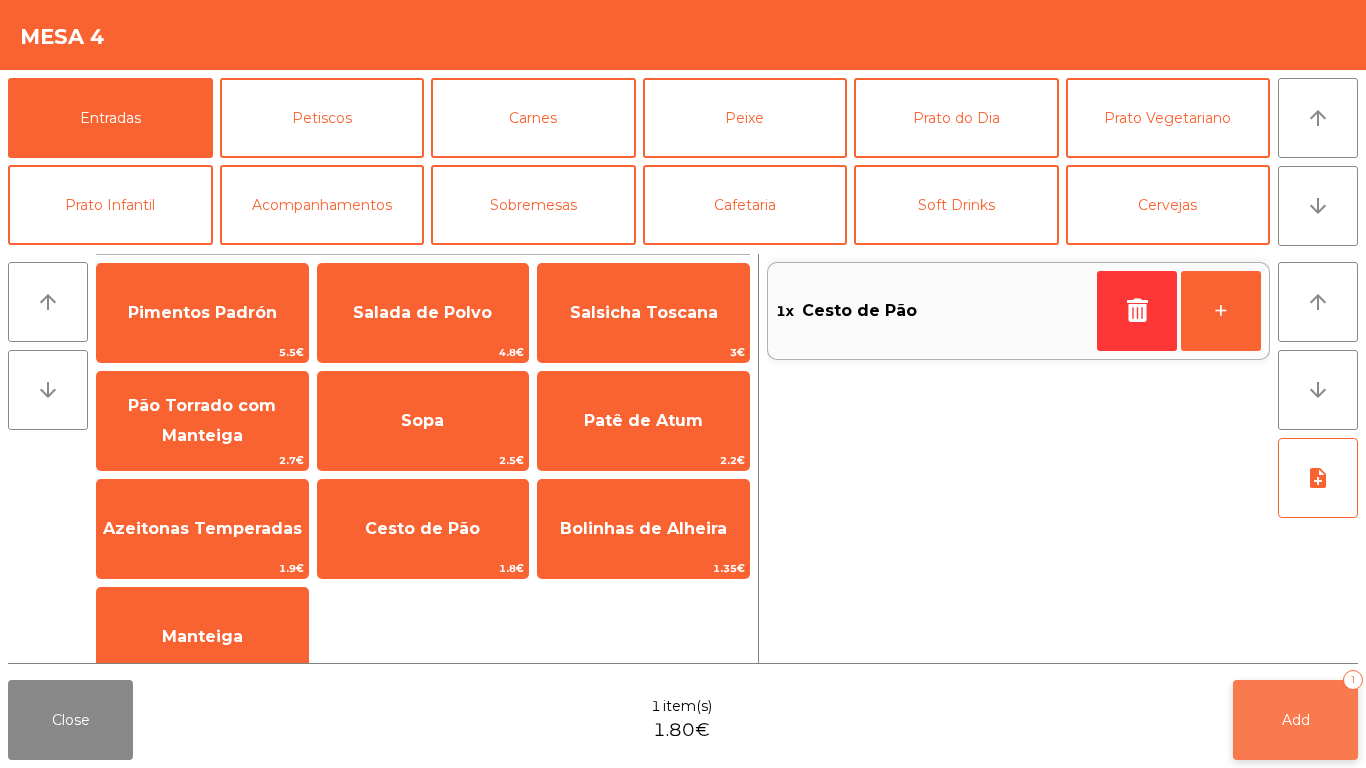 click on "Add   1" 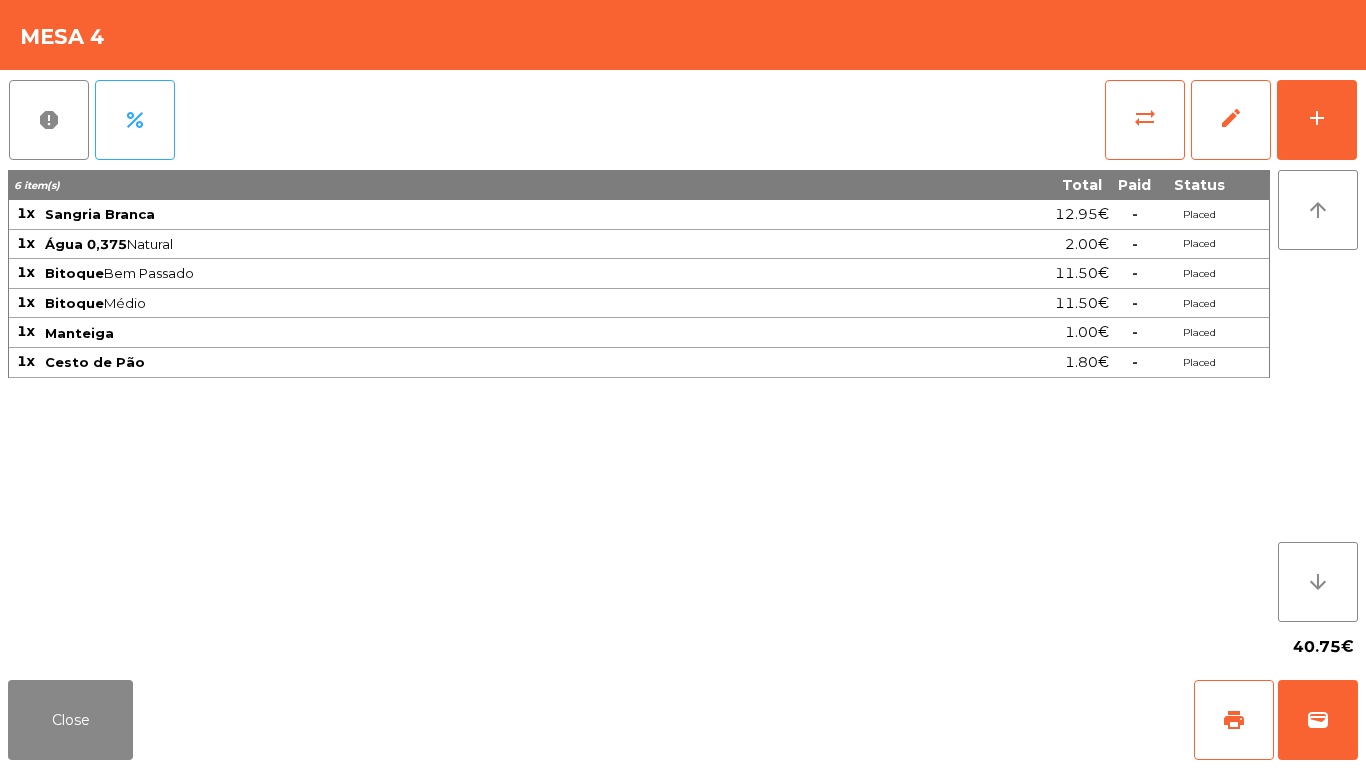 click on "Close   print   wallet" 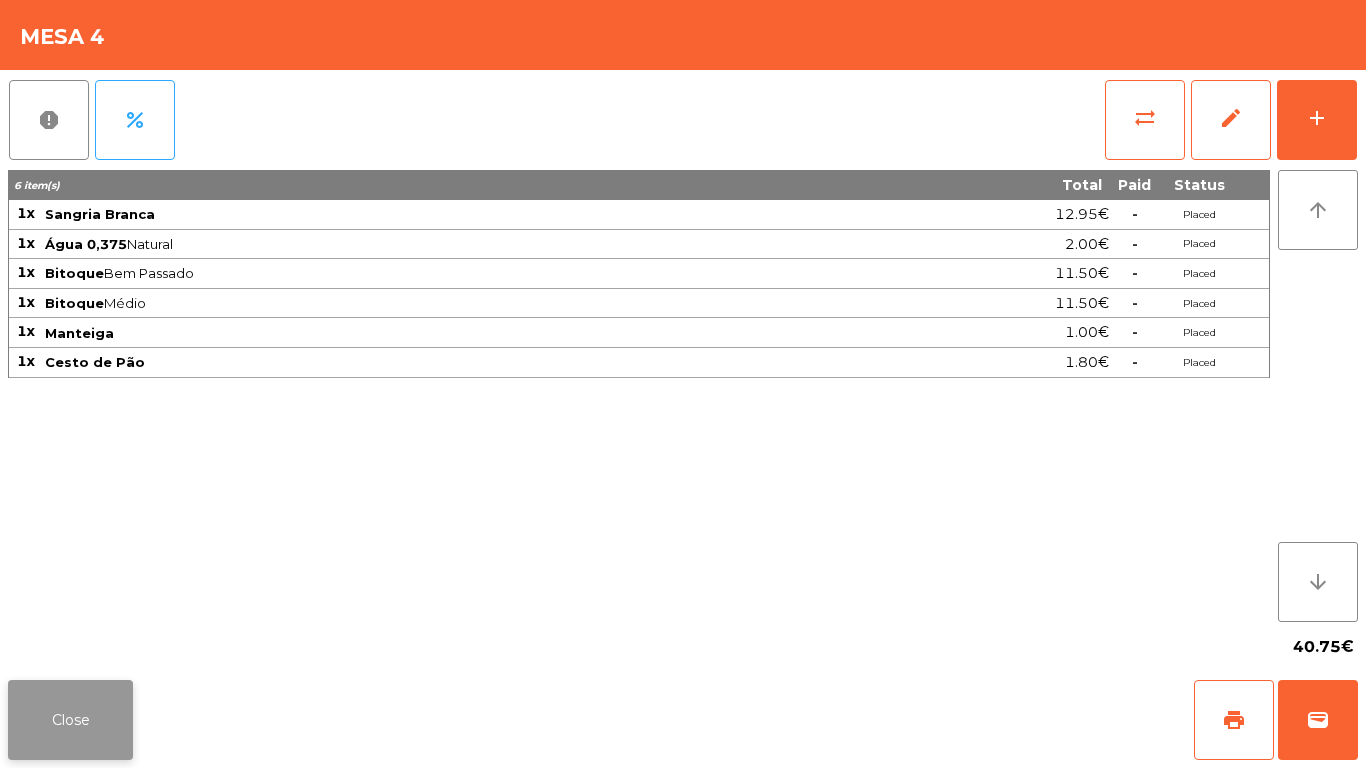 click on "Close" 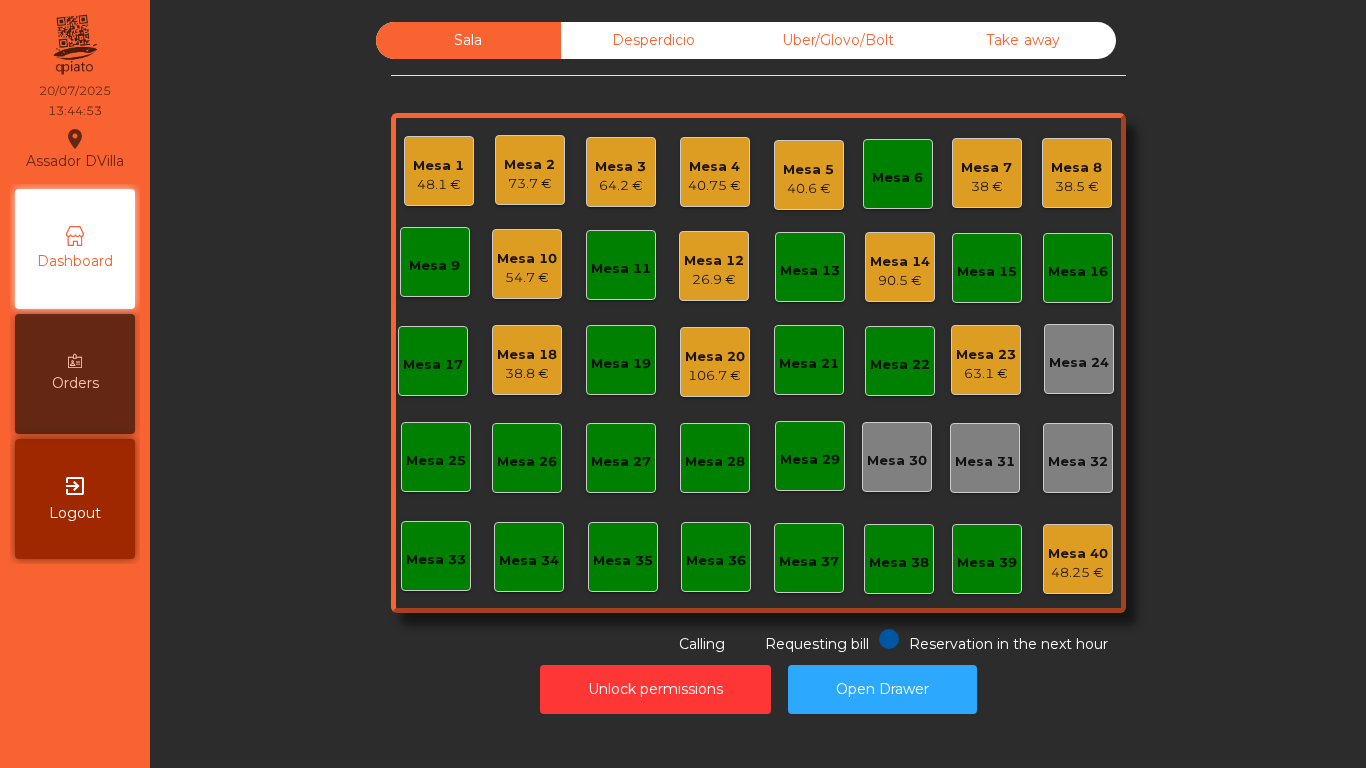 click on "Mesa 14" 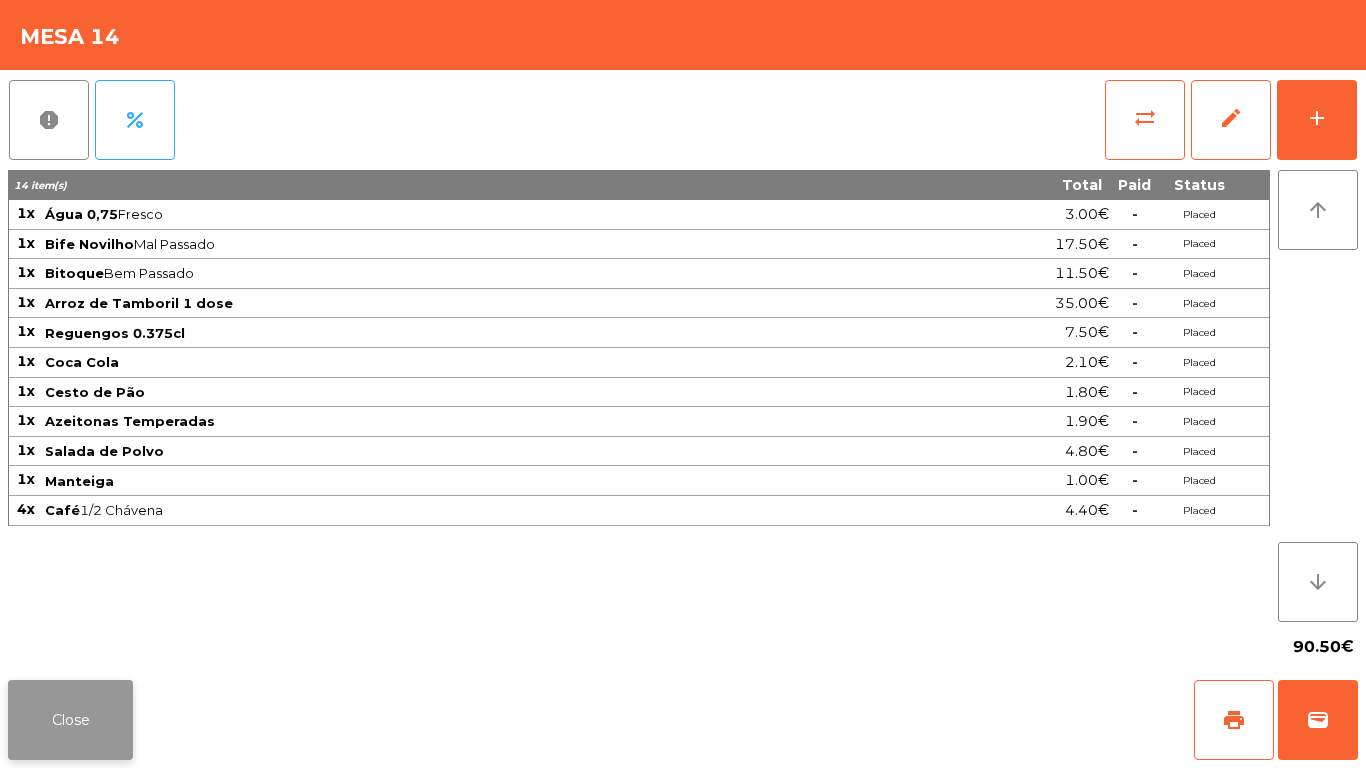 click on "Close" 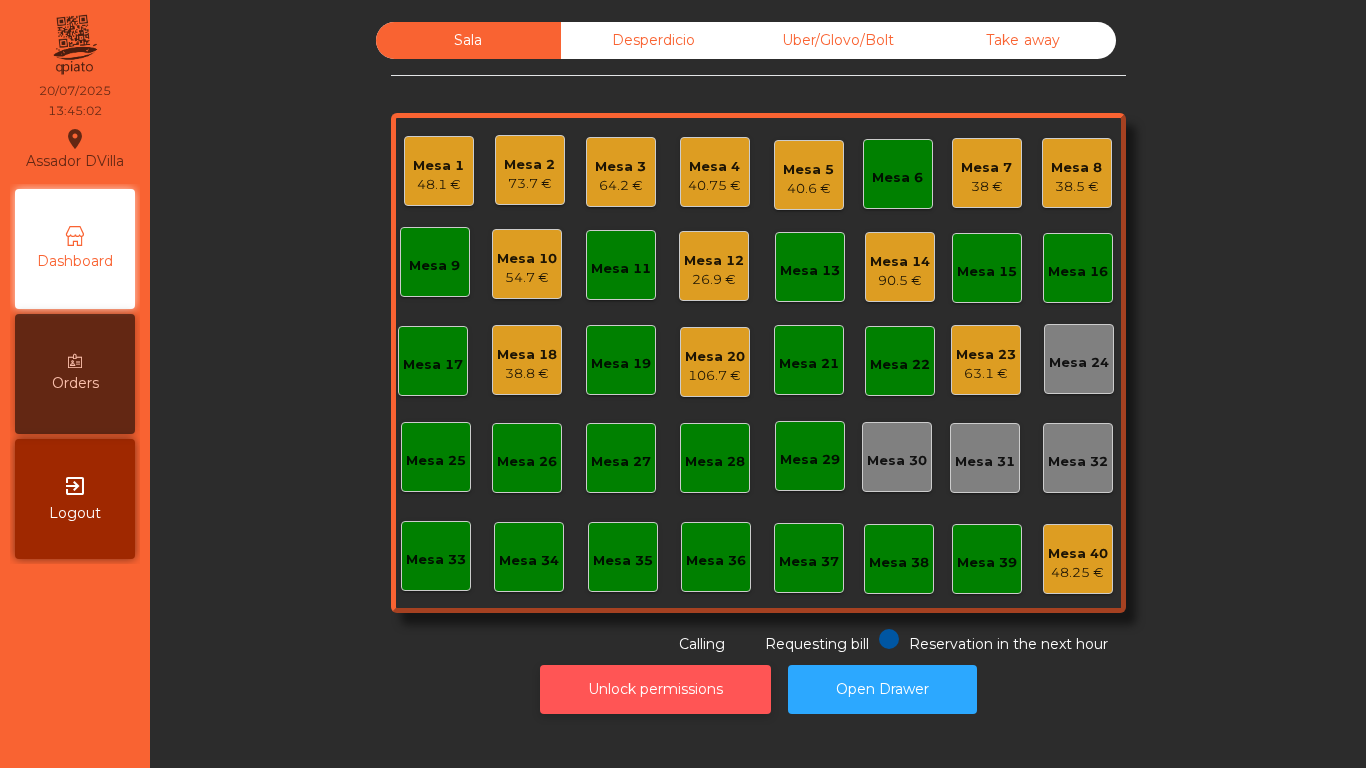click on "Unlock permissions" 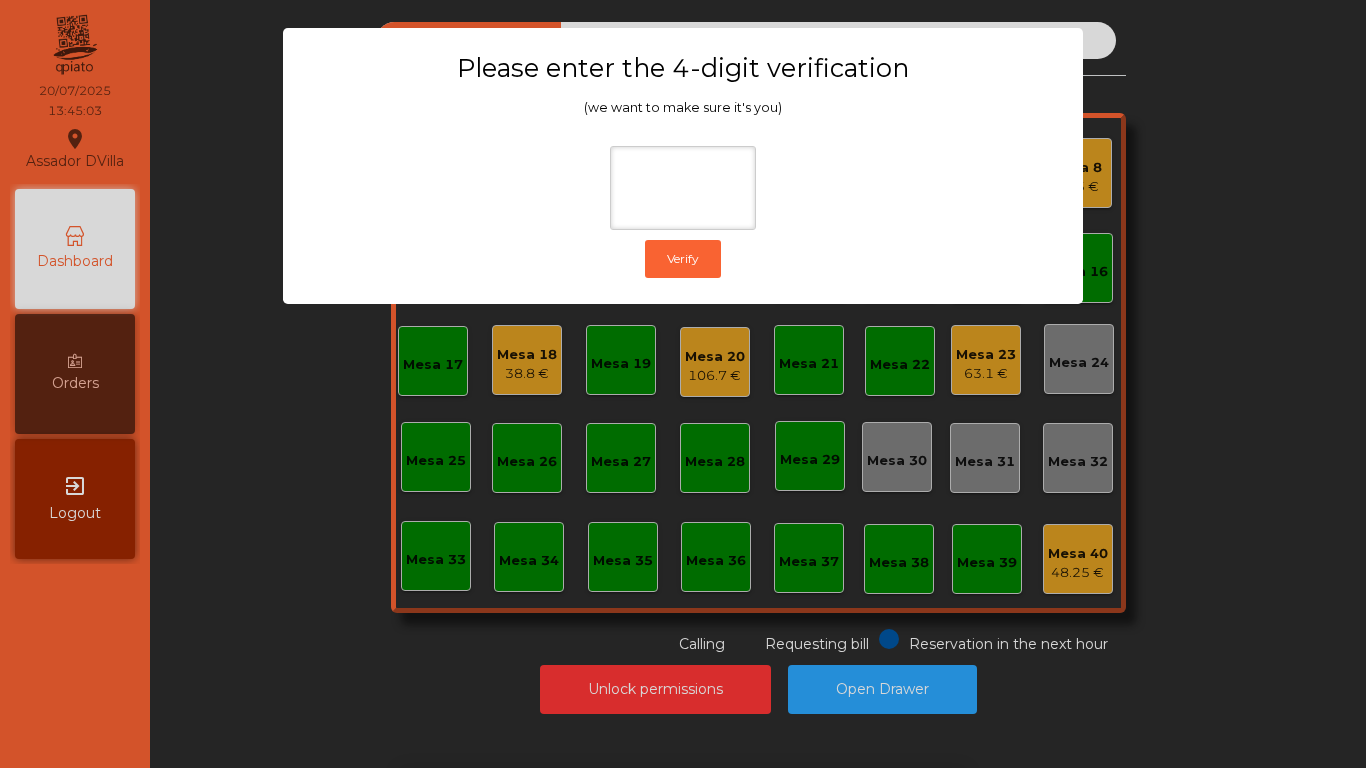 click on "1 2 3 keyboard_backspace 4 5 6 . - 7 8 9 keyboard_return 0" at bounding box center (683, 666) 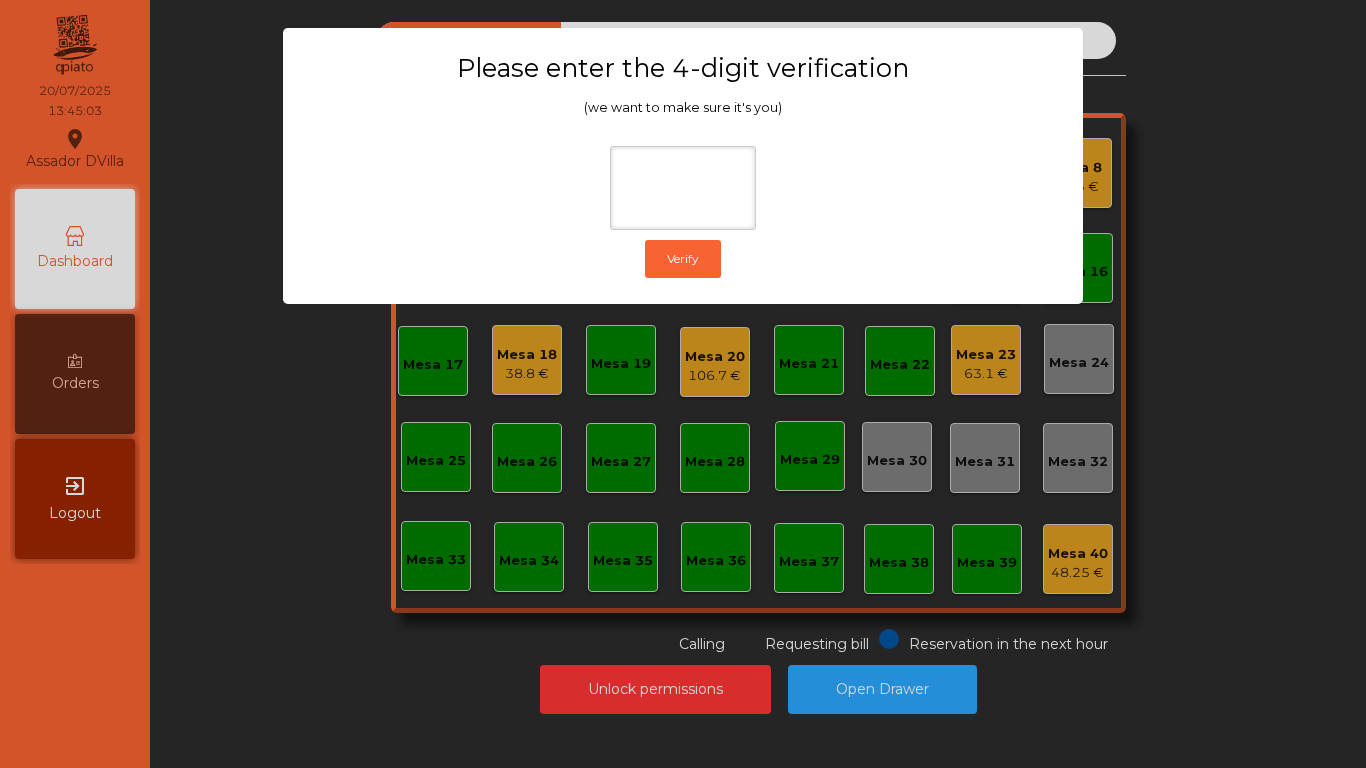 click on "Please enter the 4-digit verification (we want to make sure it's you)  Verify" 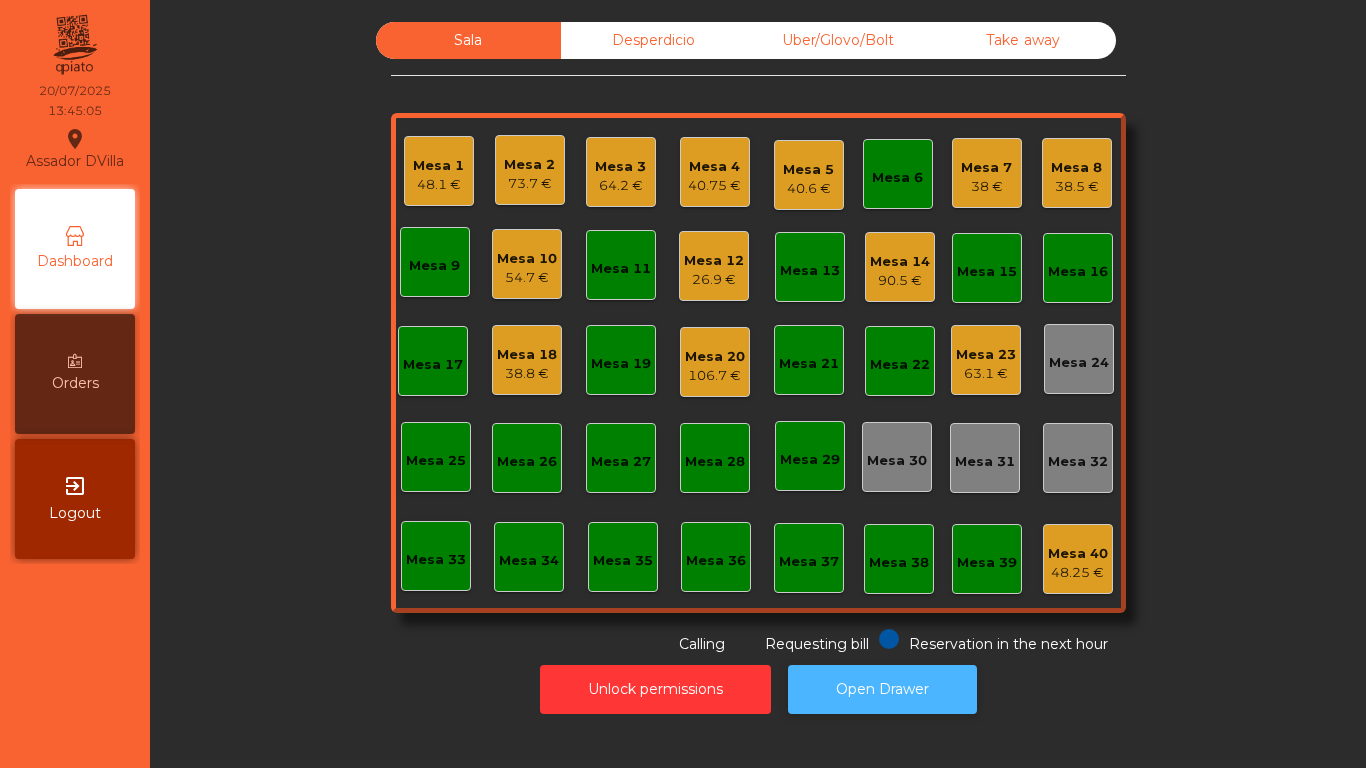 click on "Open Drawer" 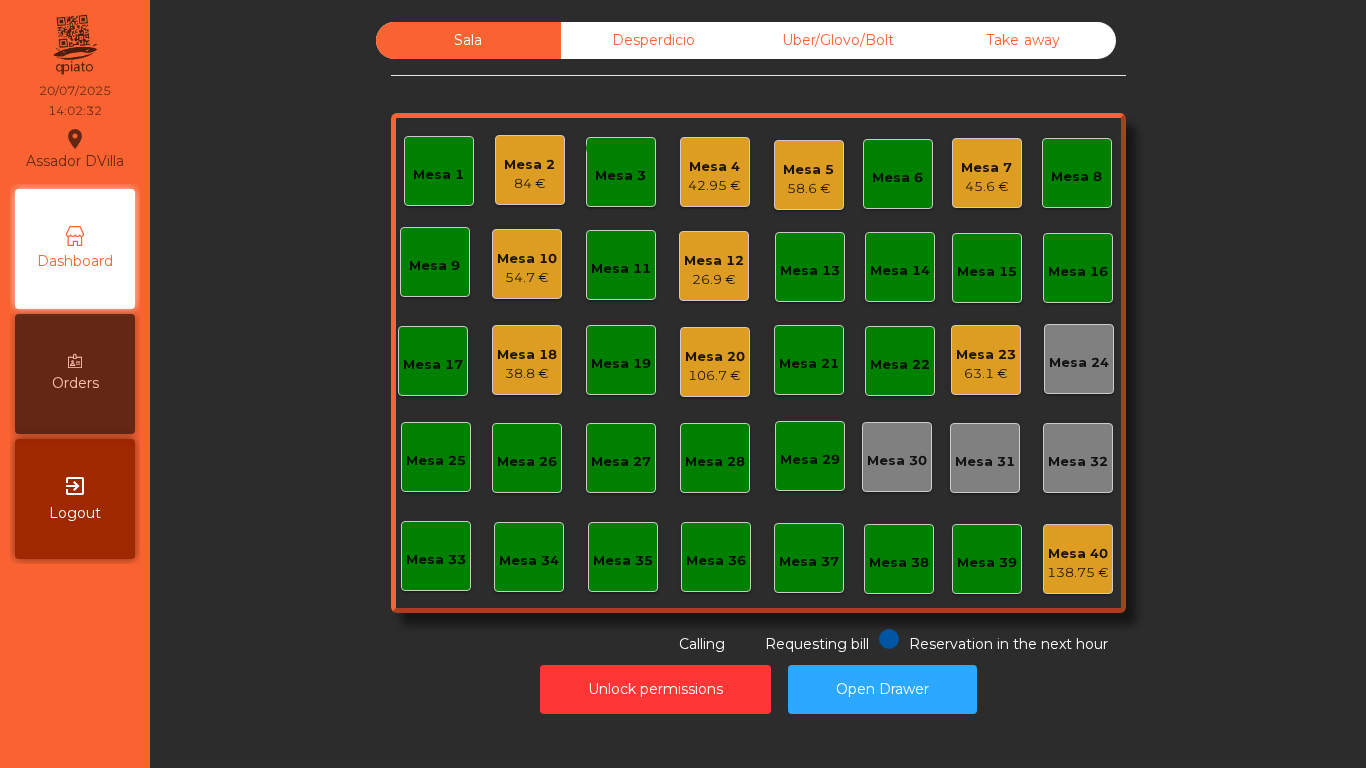 click on "Mesa 23" 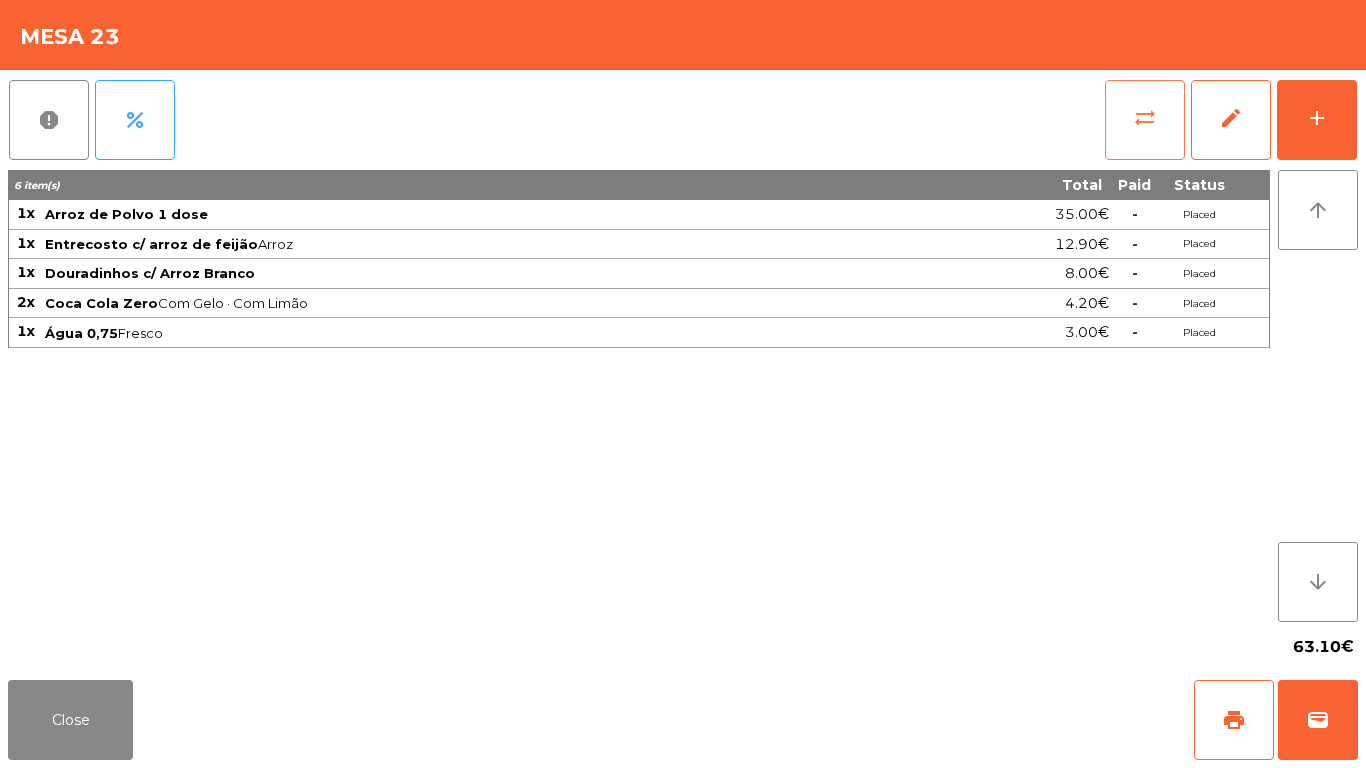 click on "sync_alt" 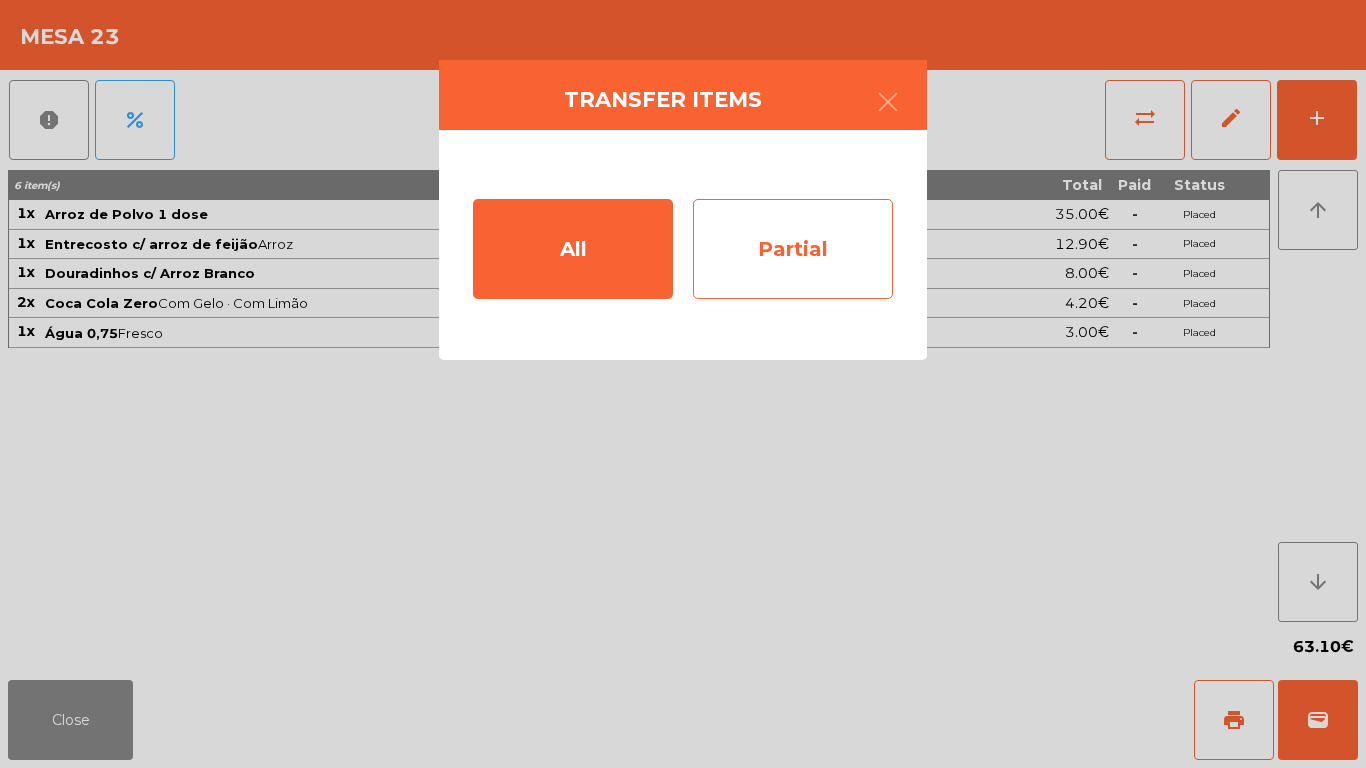 click on "Partial" 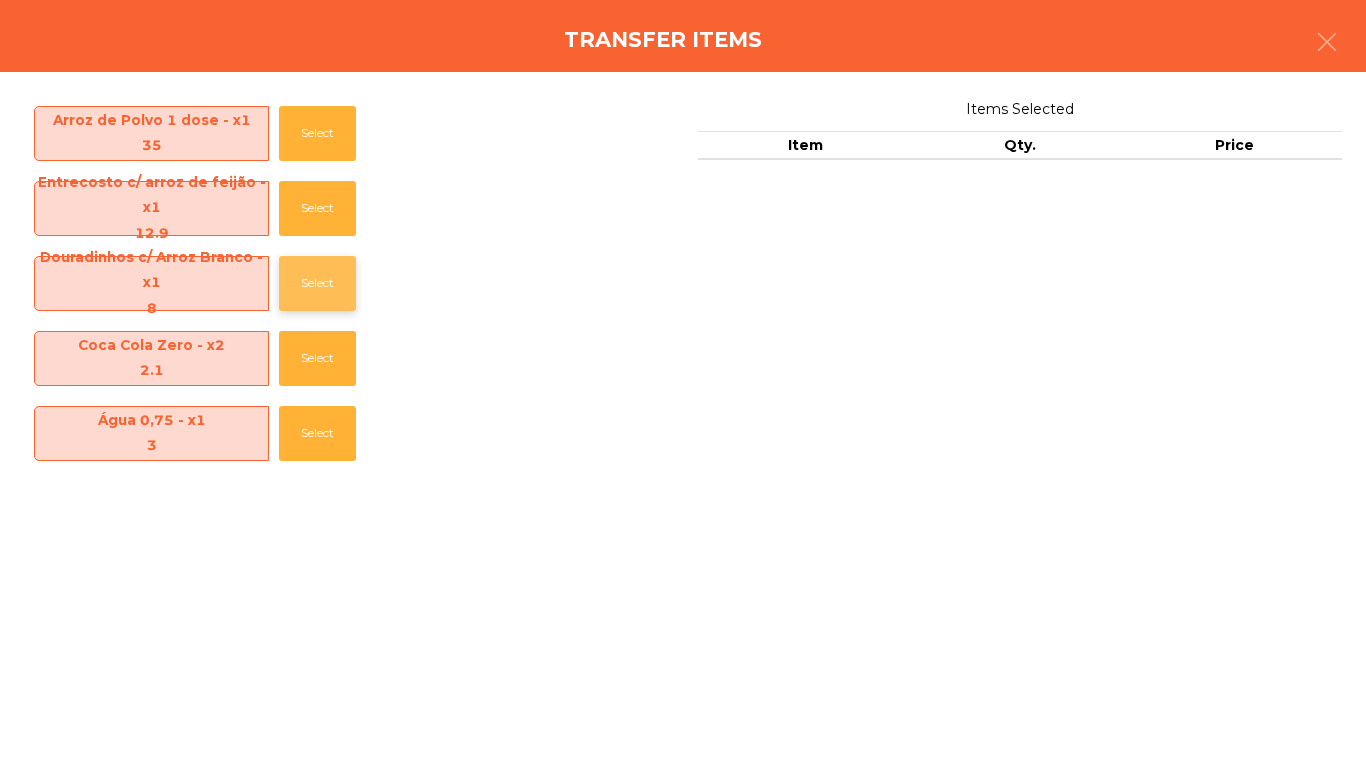 click on "Select" 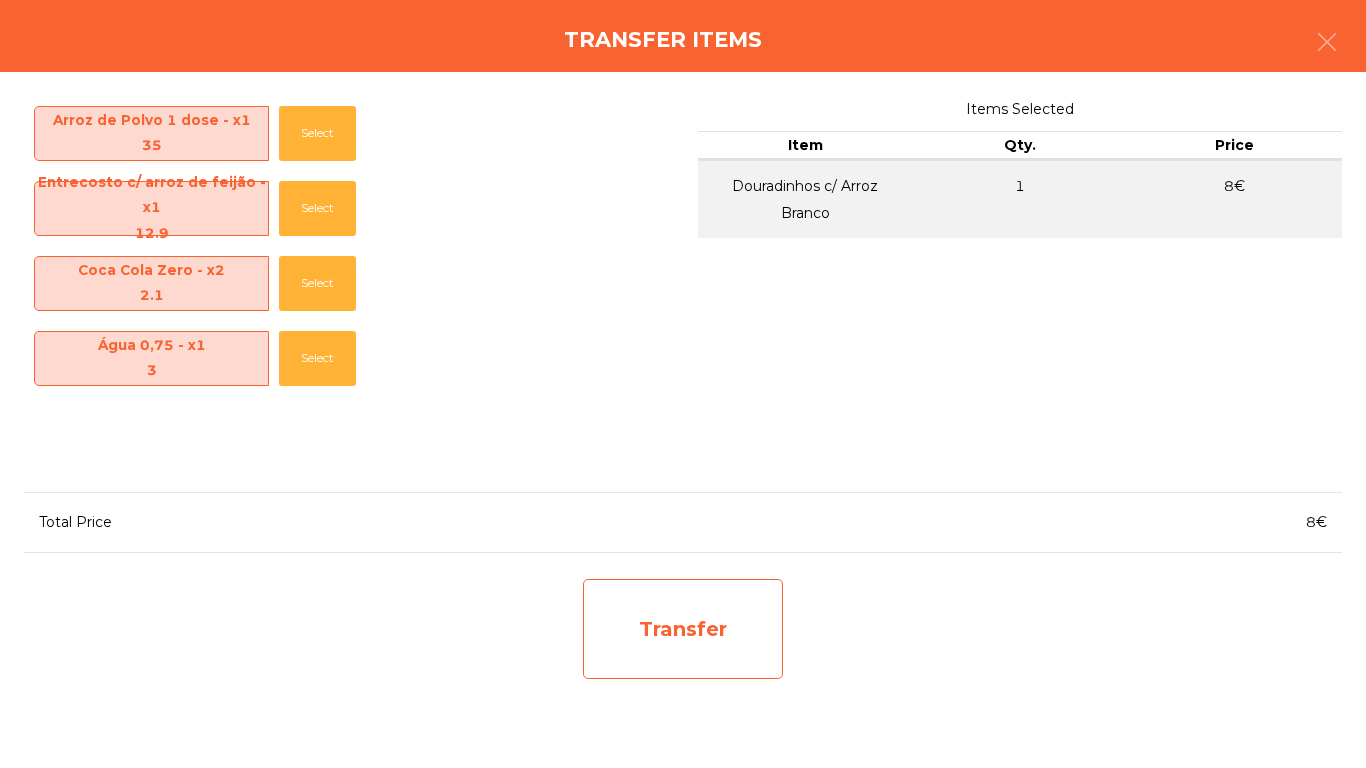 click on "Transfer" 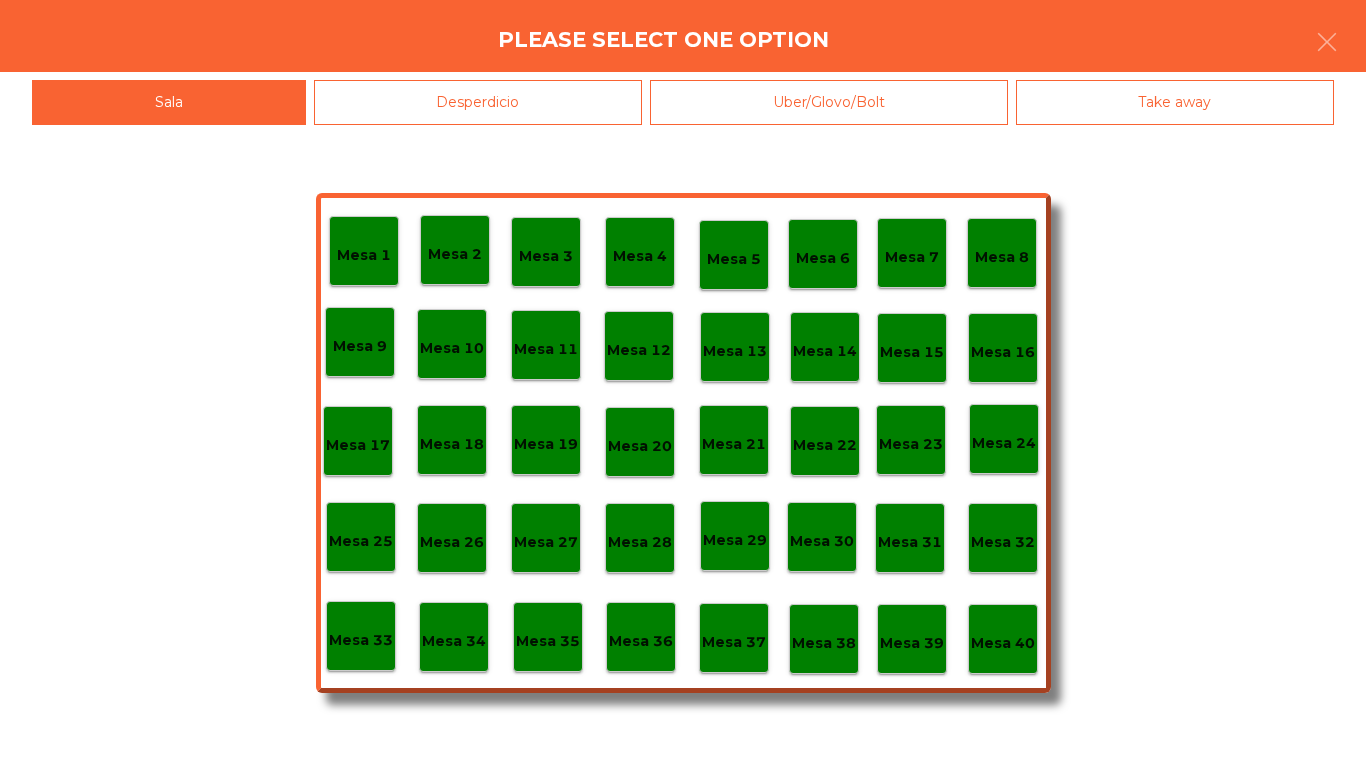 click on "Desperdicio" 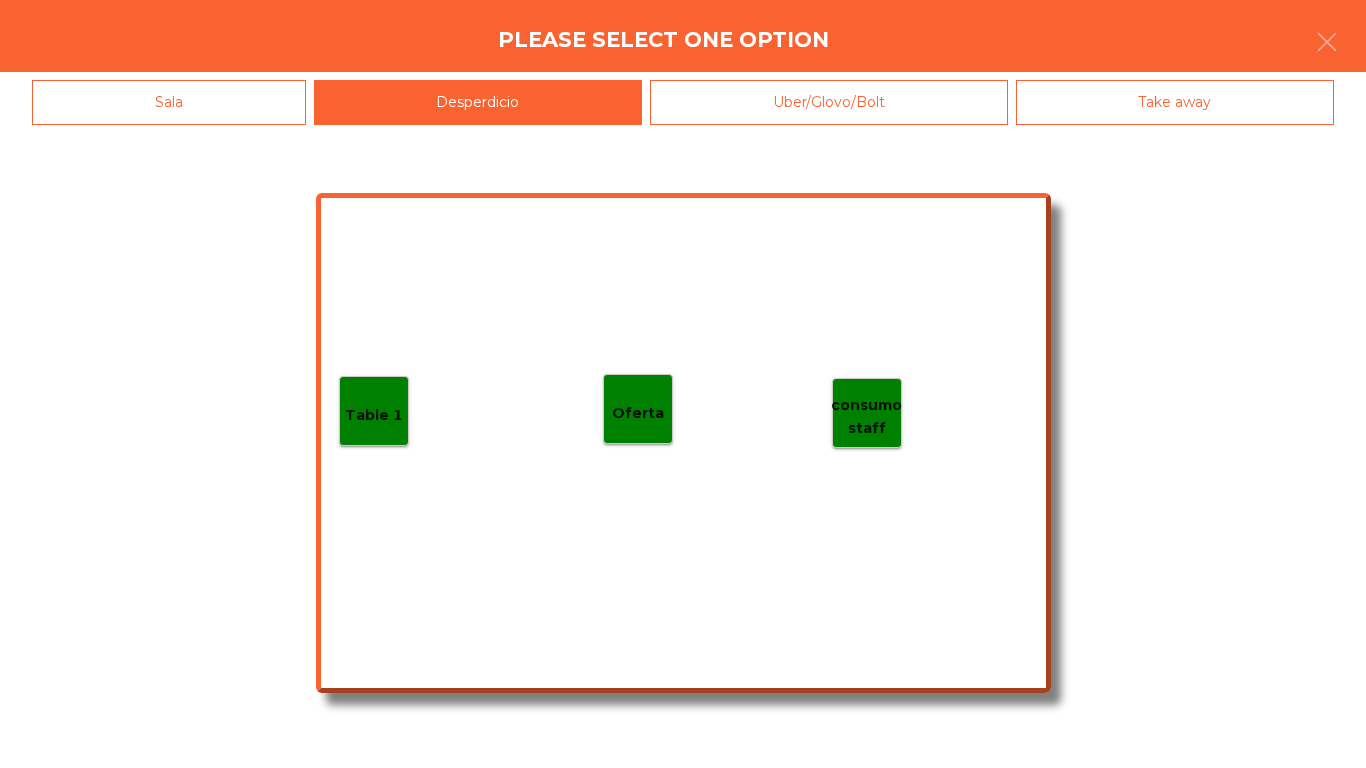 click on "Table 1" 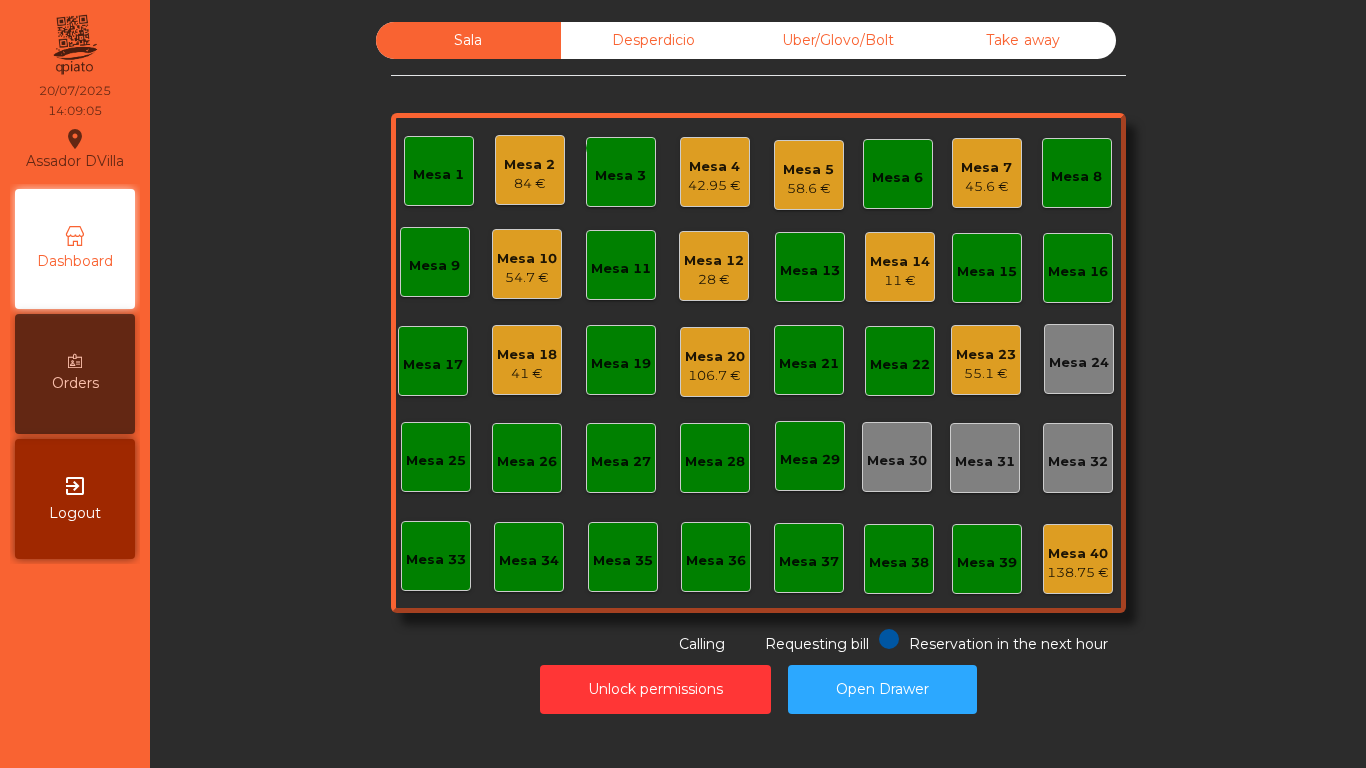 click on "Mesa 20" 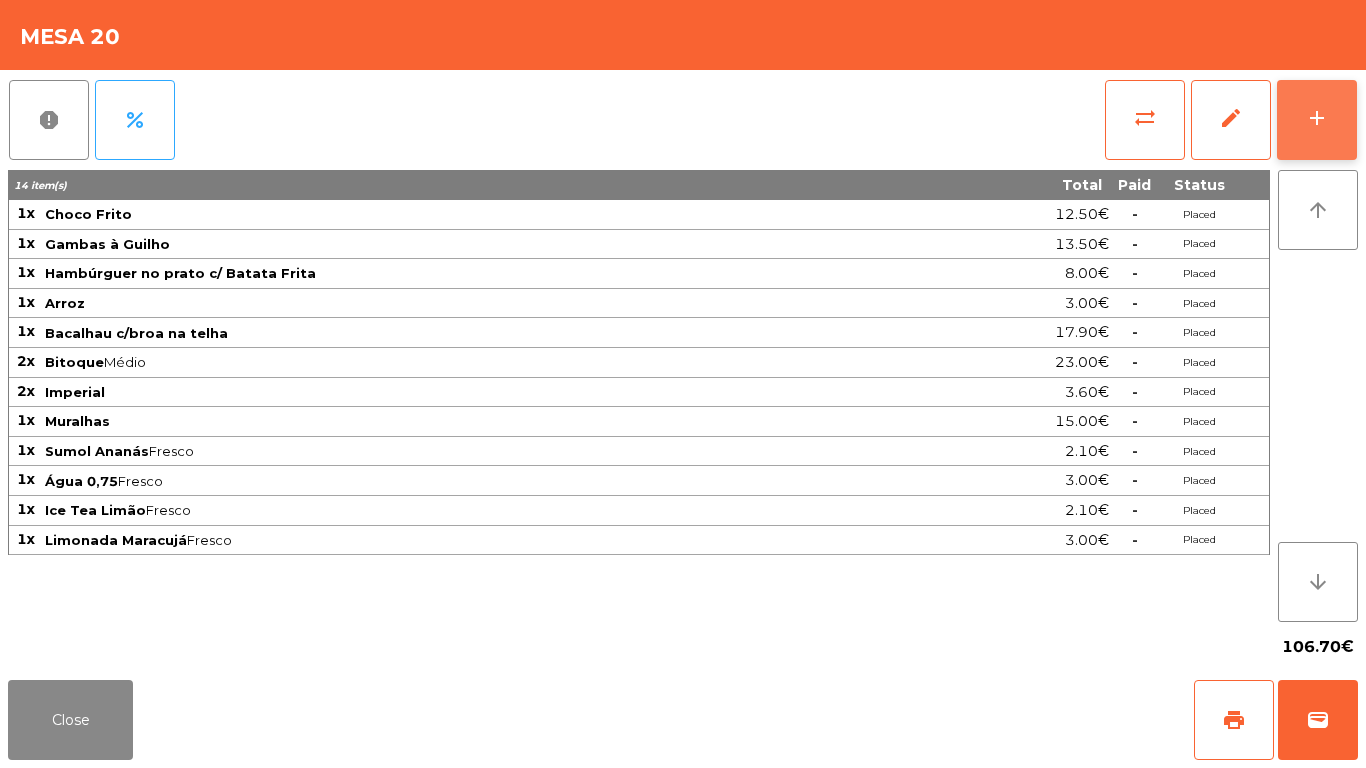click on "add" 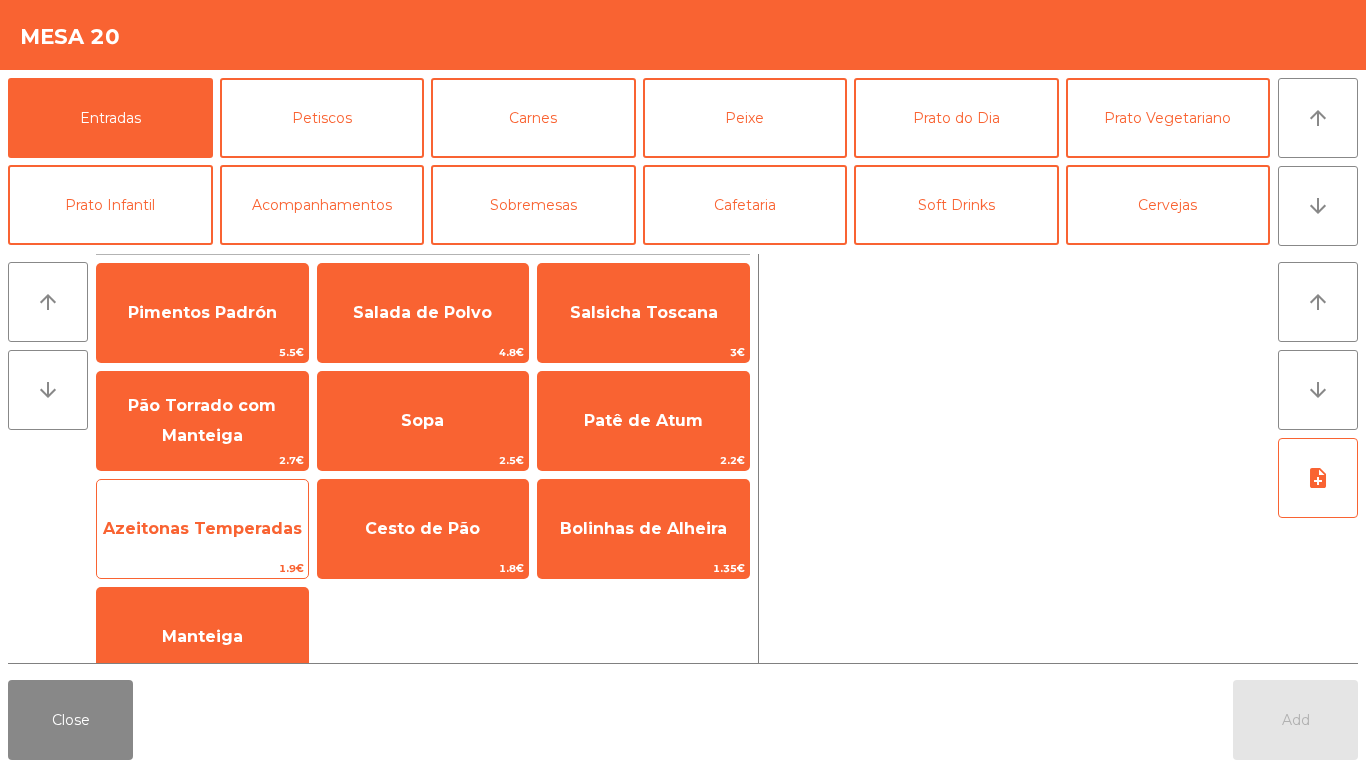 click on "Azeitonas Temperadas" 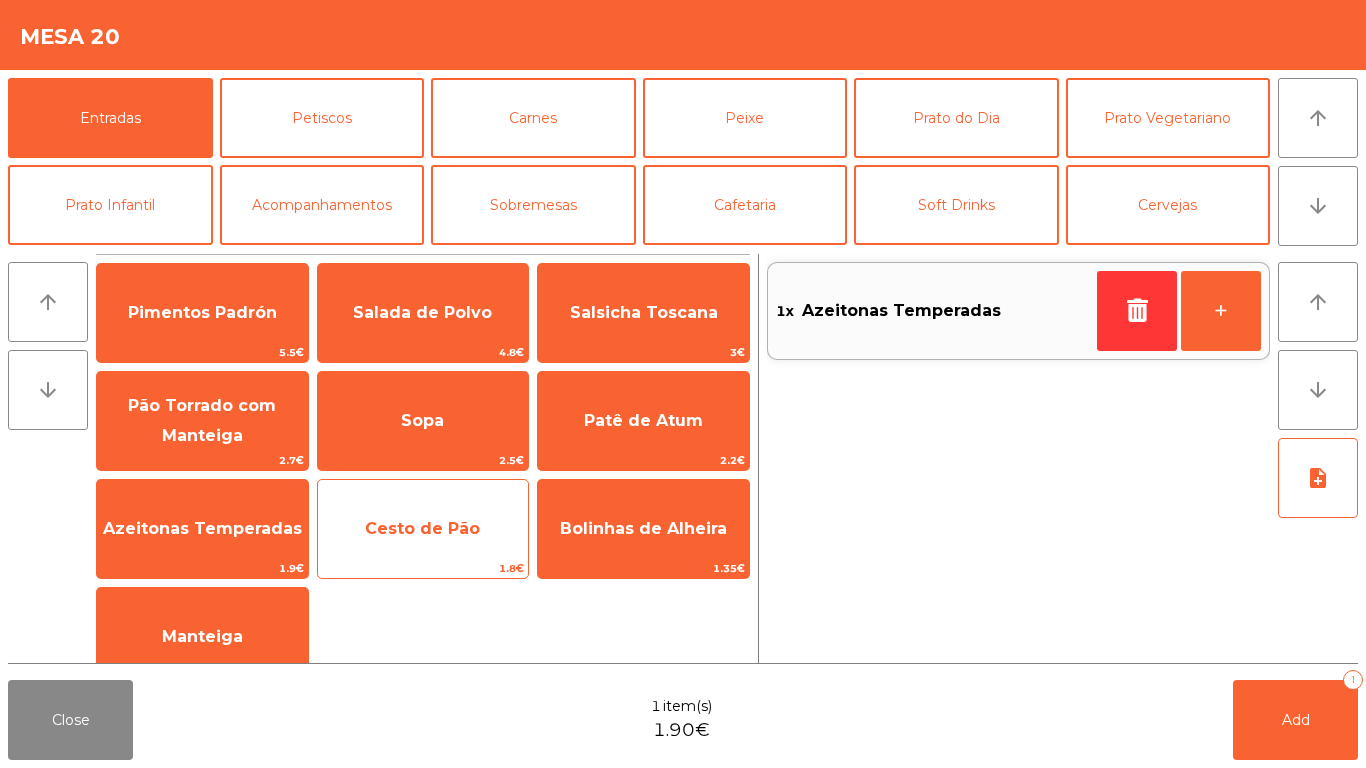 click on "Cesto de Pão" 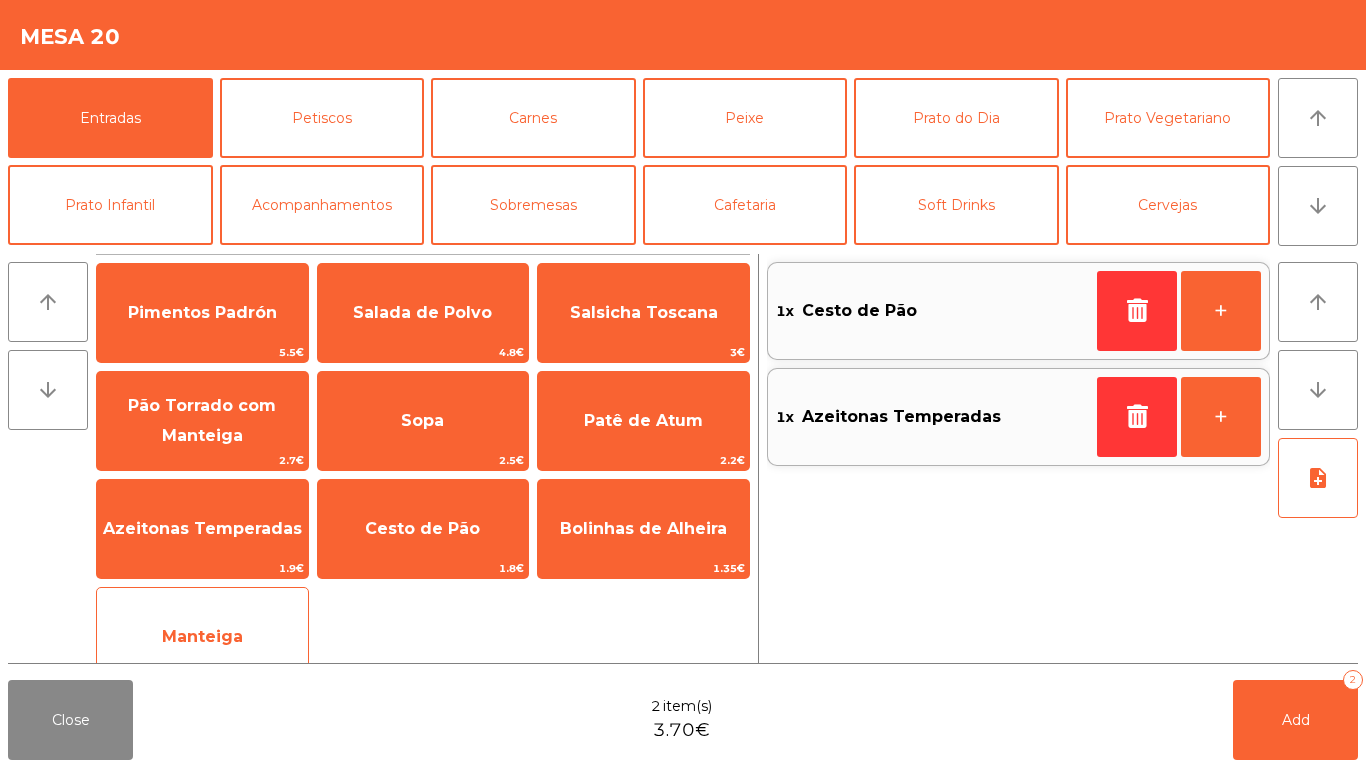 click on "Manteiga   1€" 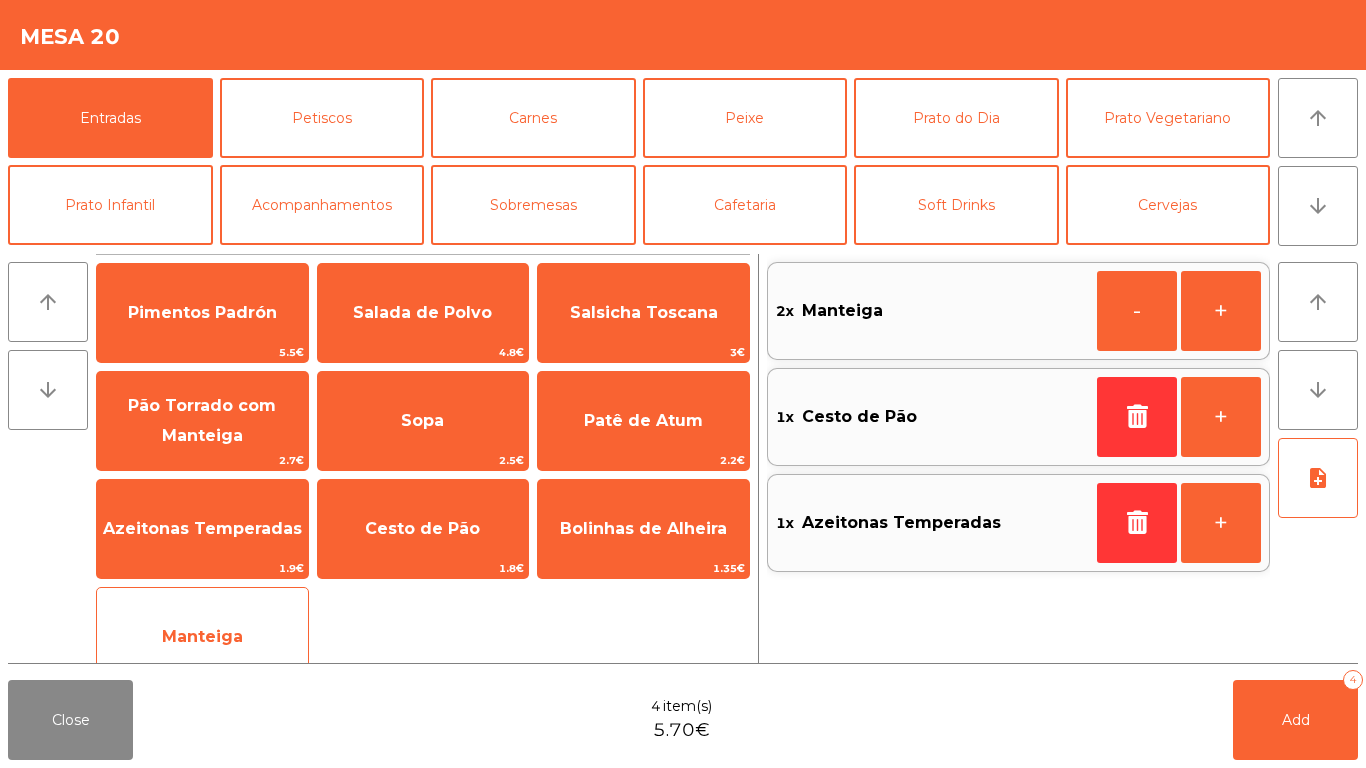click on "Manteiga" 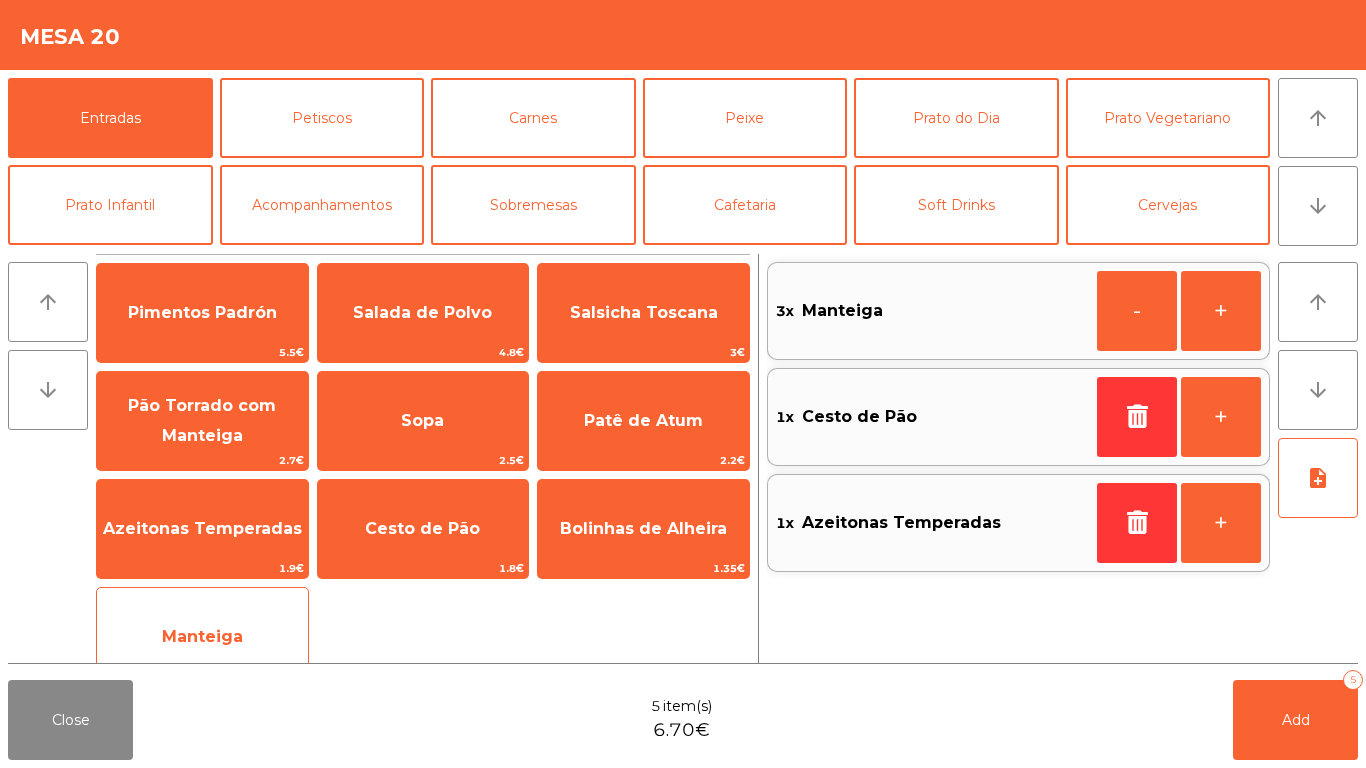 click on "Manteiga" 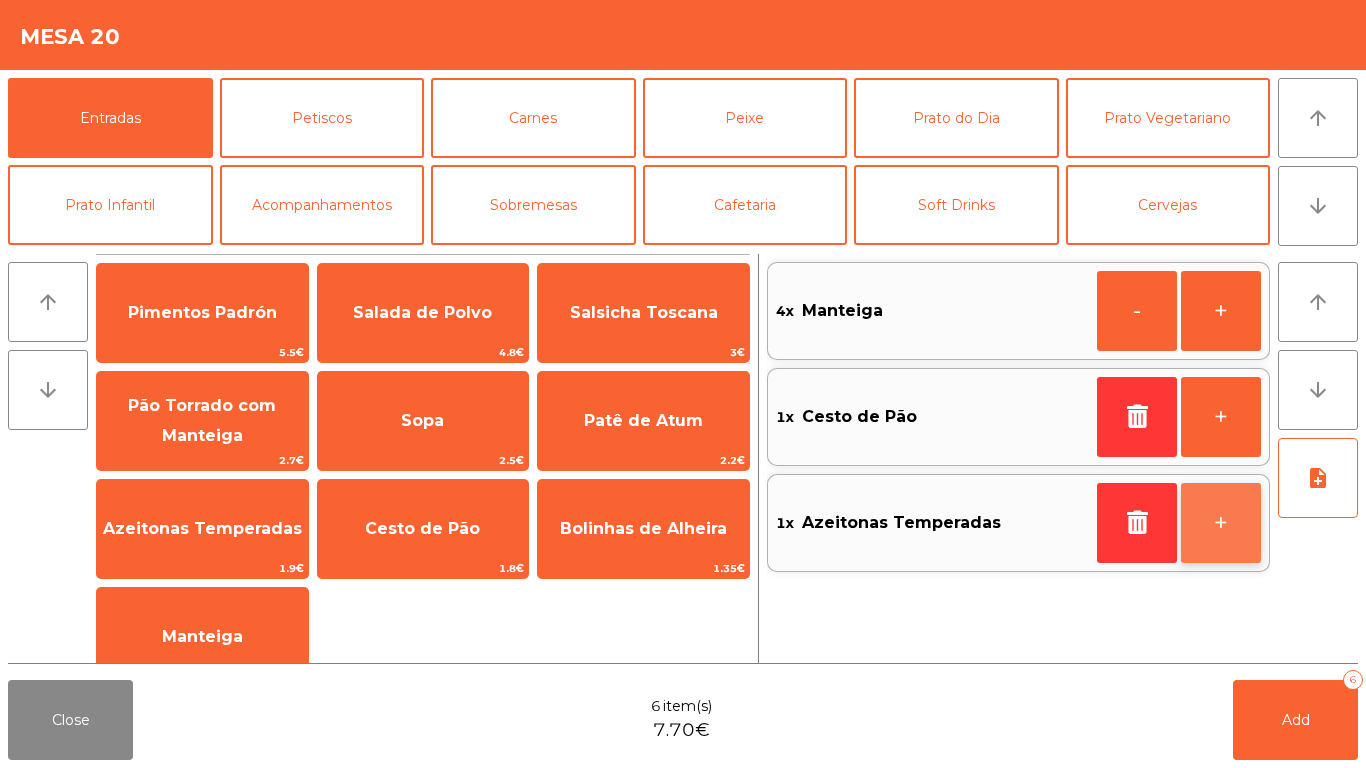 click on "+" 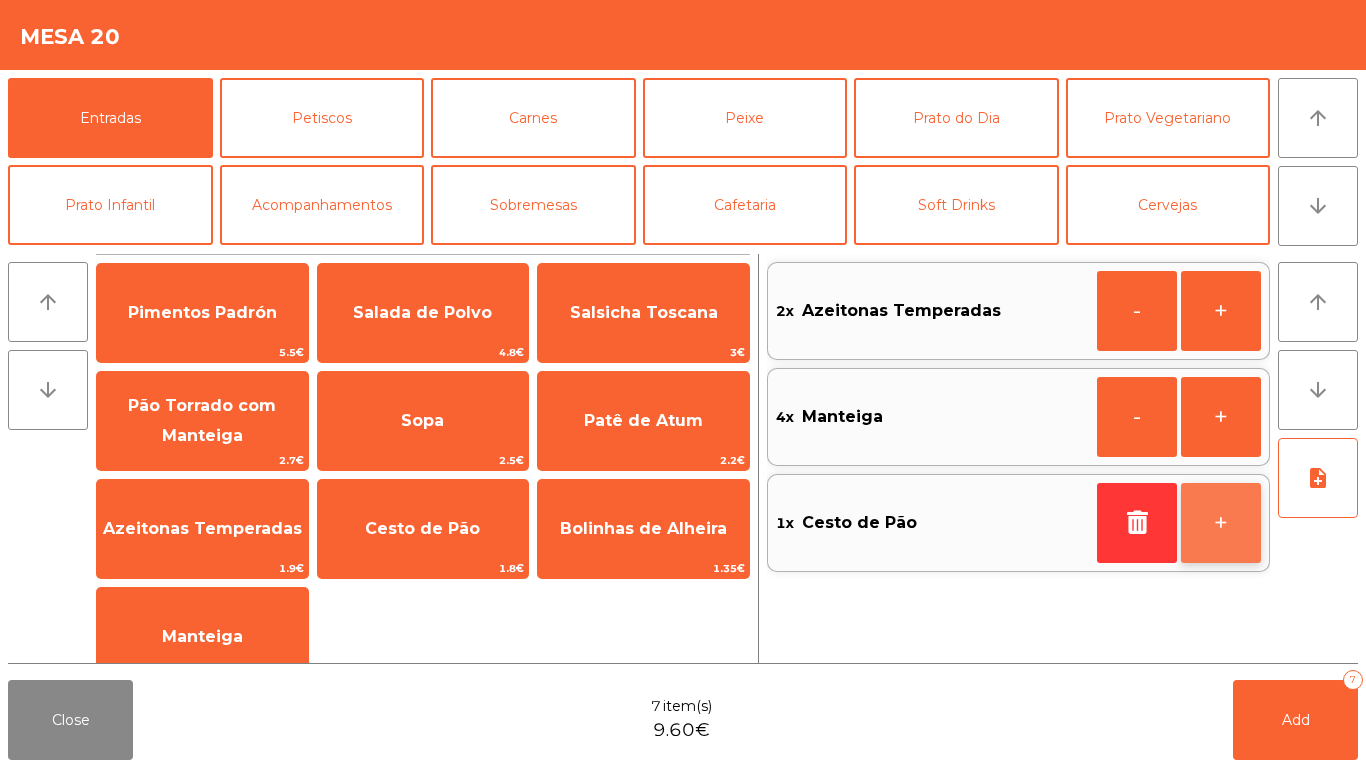 click on "+" 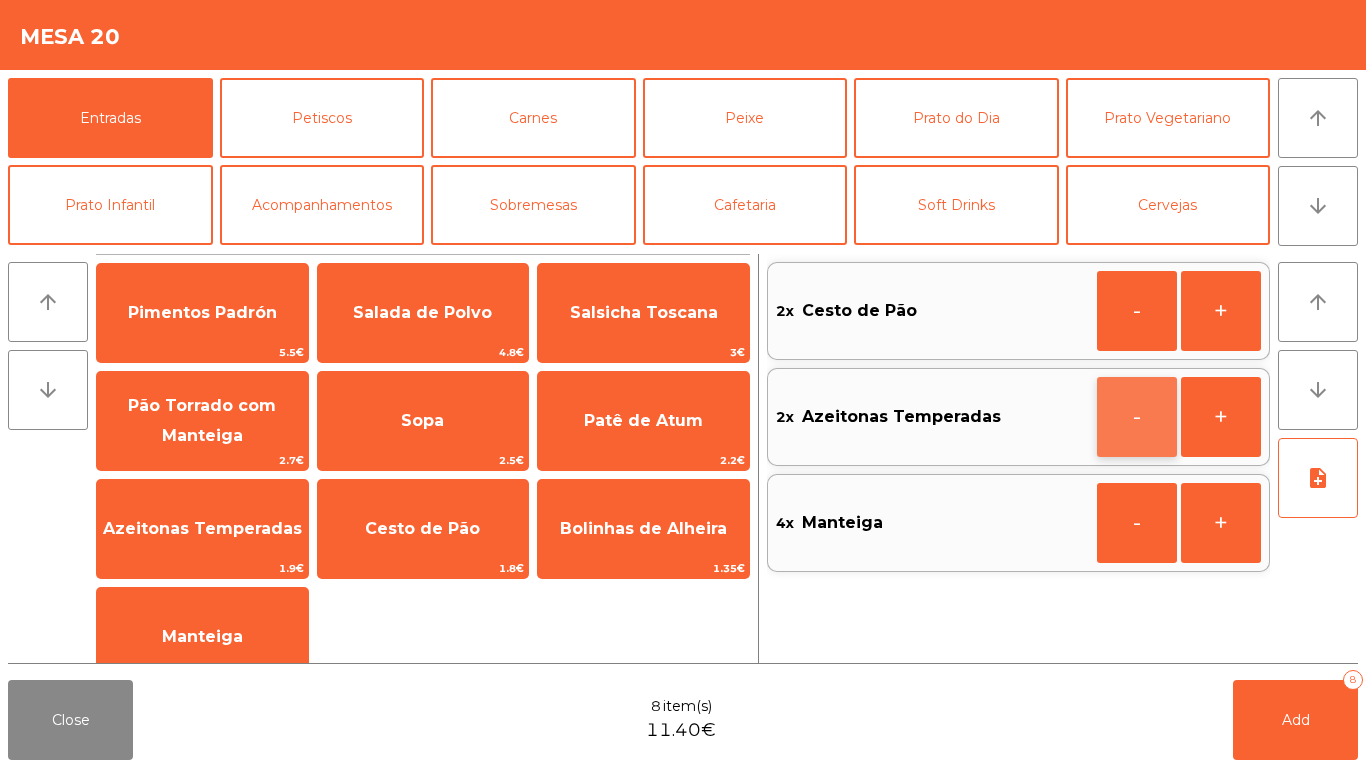 click on "-" 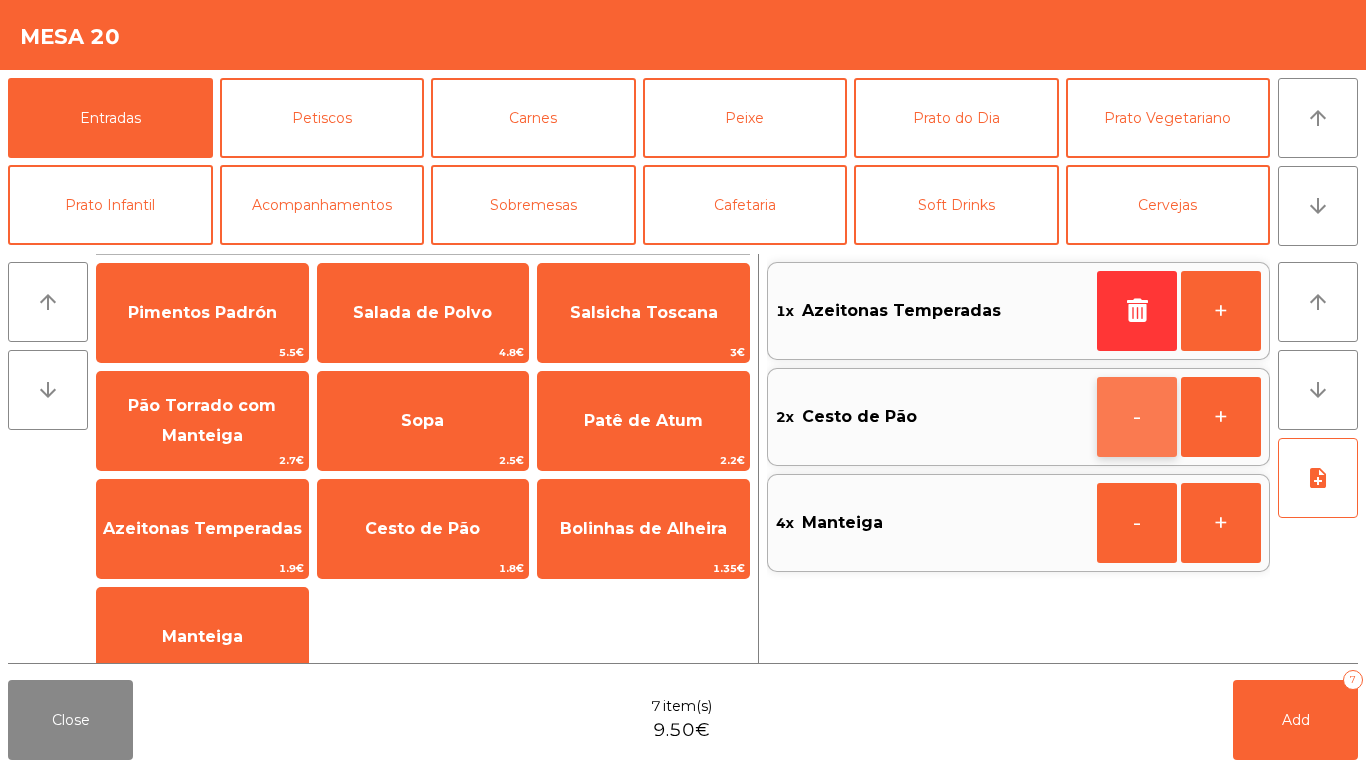 click on "-" 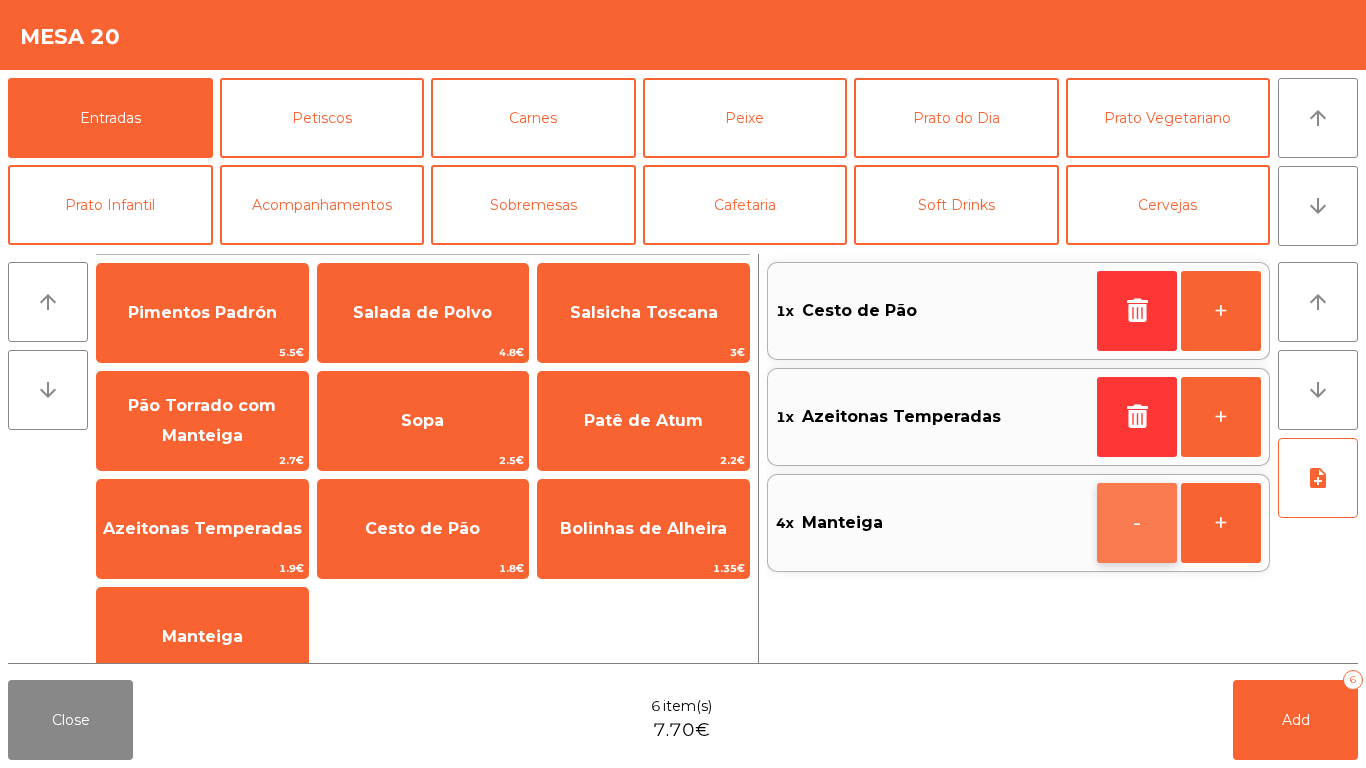 click on "-" 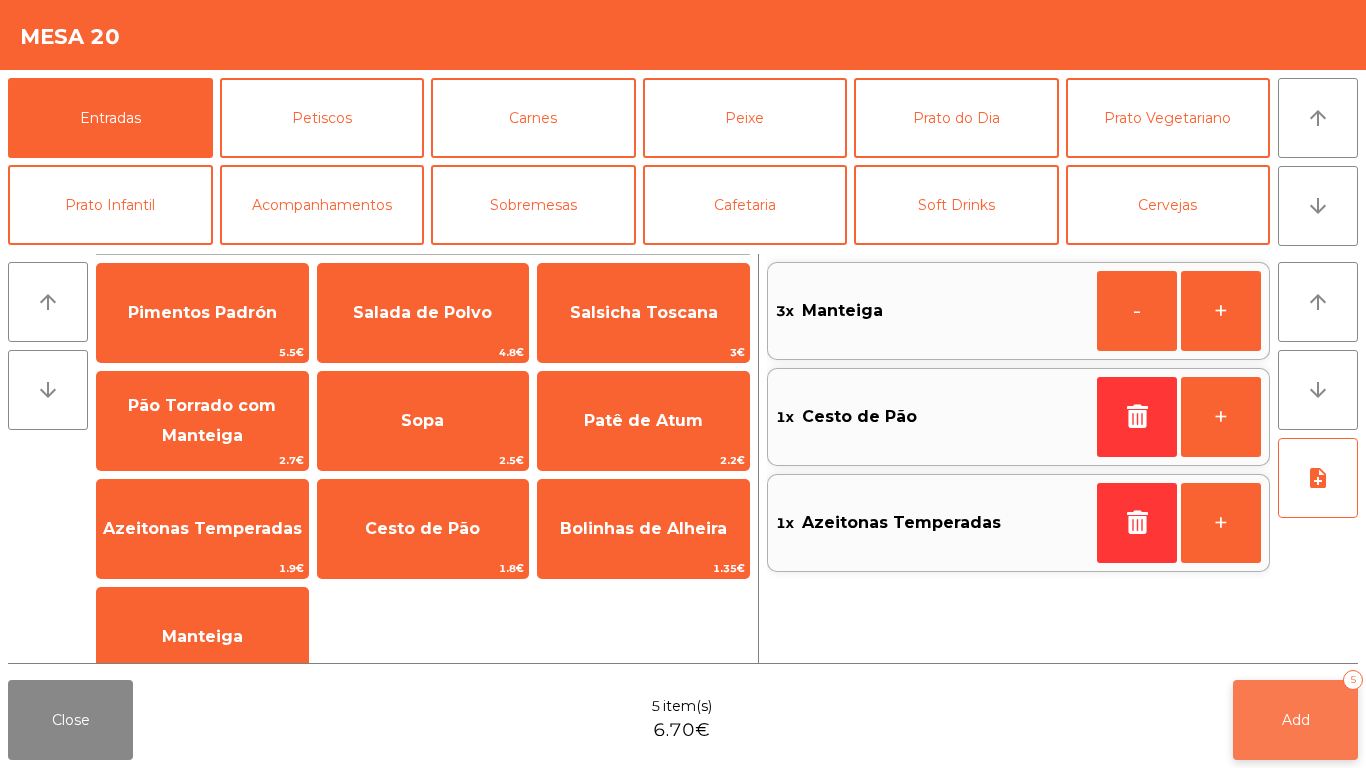click on "Add" 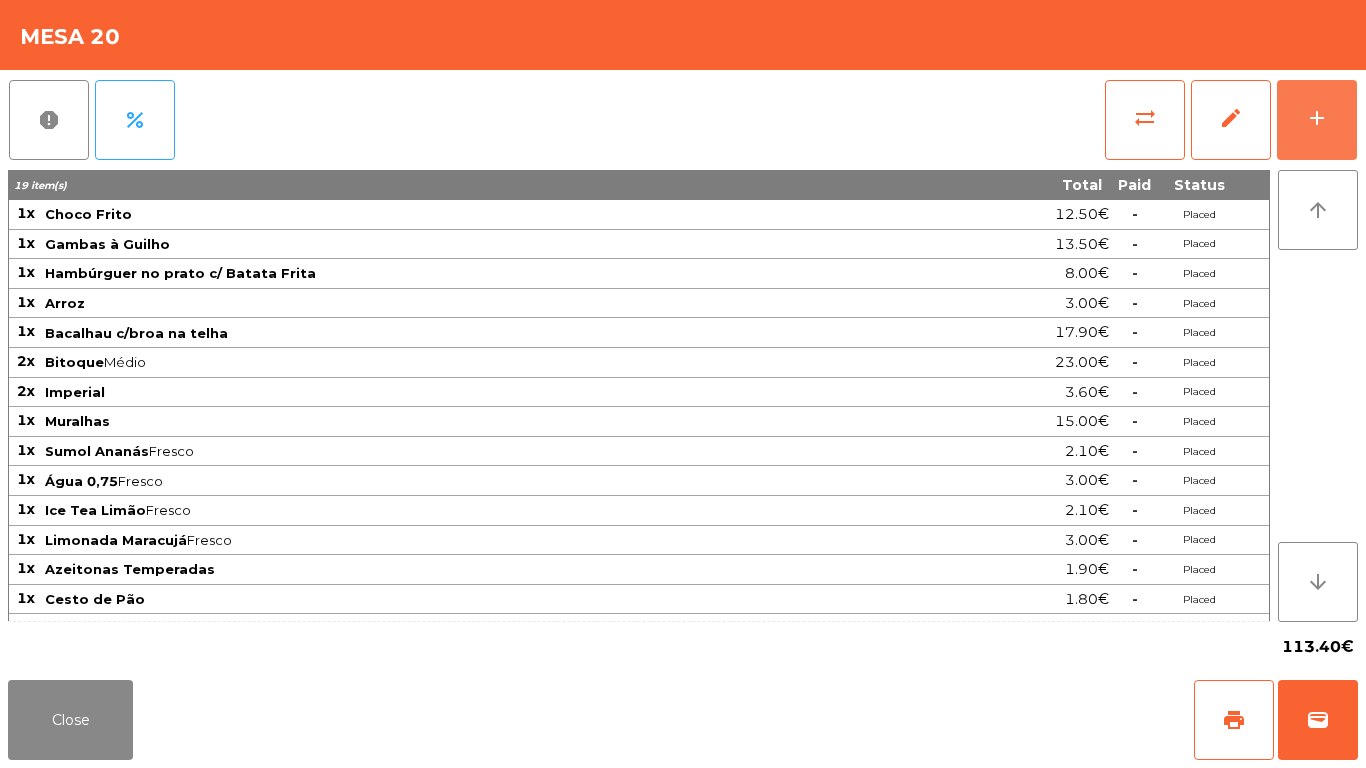 scroll, scrollTop: 23, scrollLeft: 0, axis: vertical 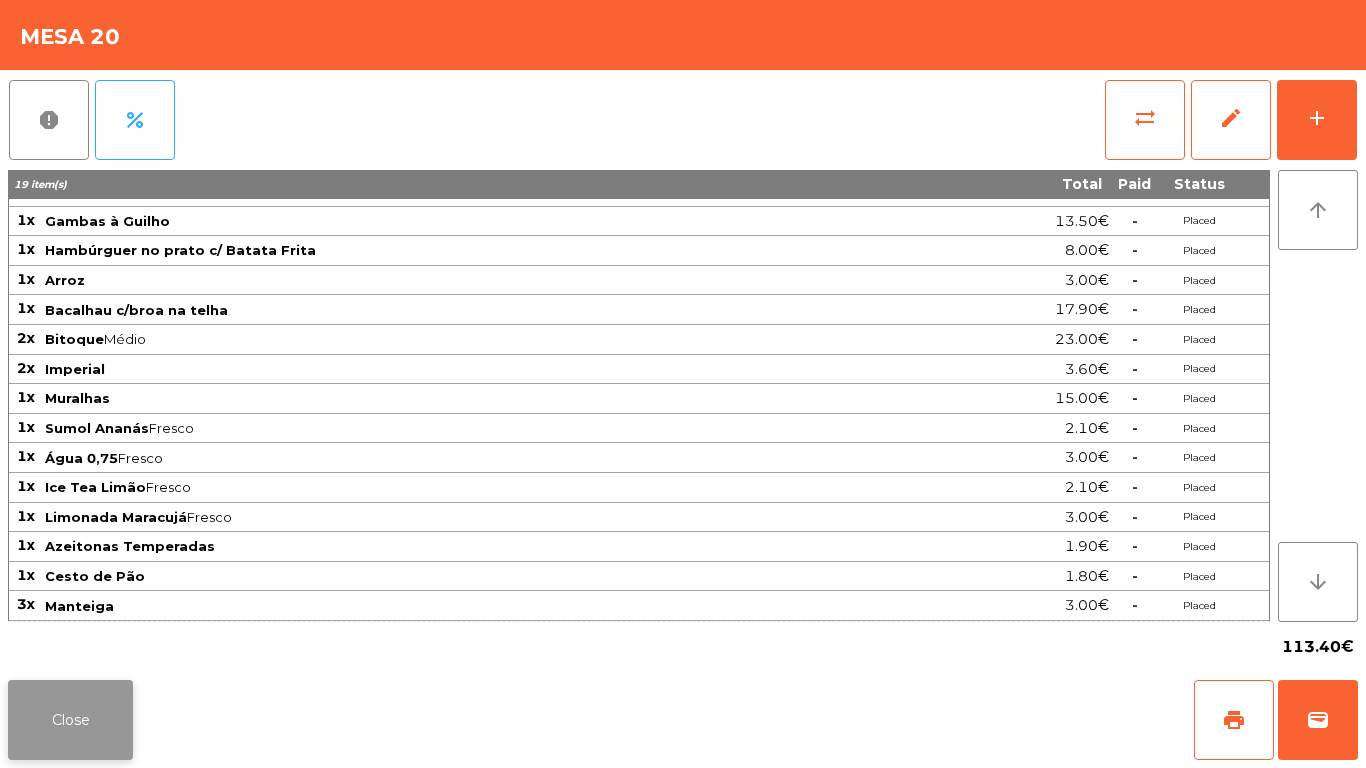 click on "Close" 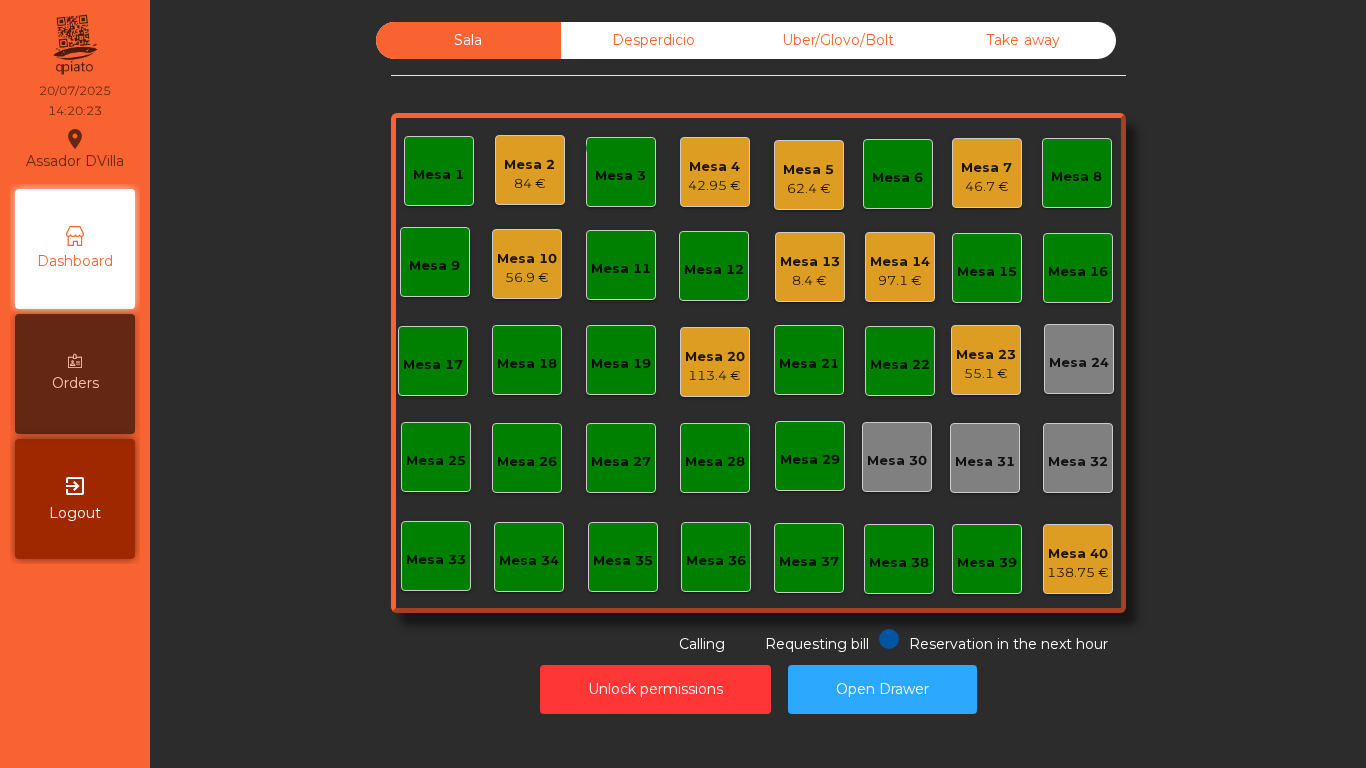 click on "Mesa 20" 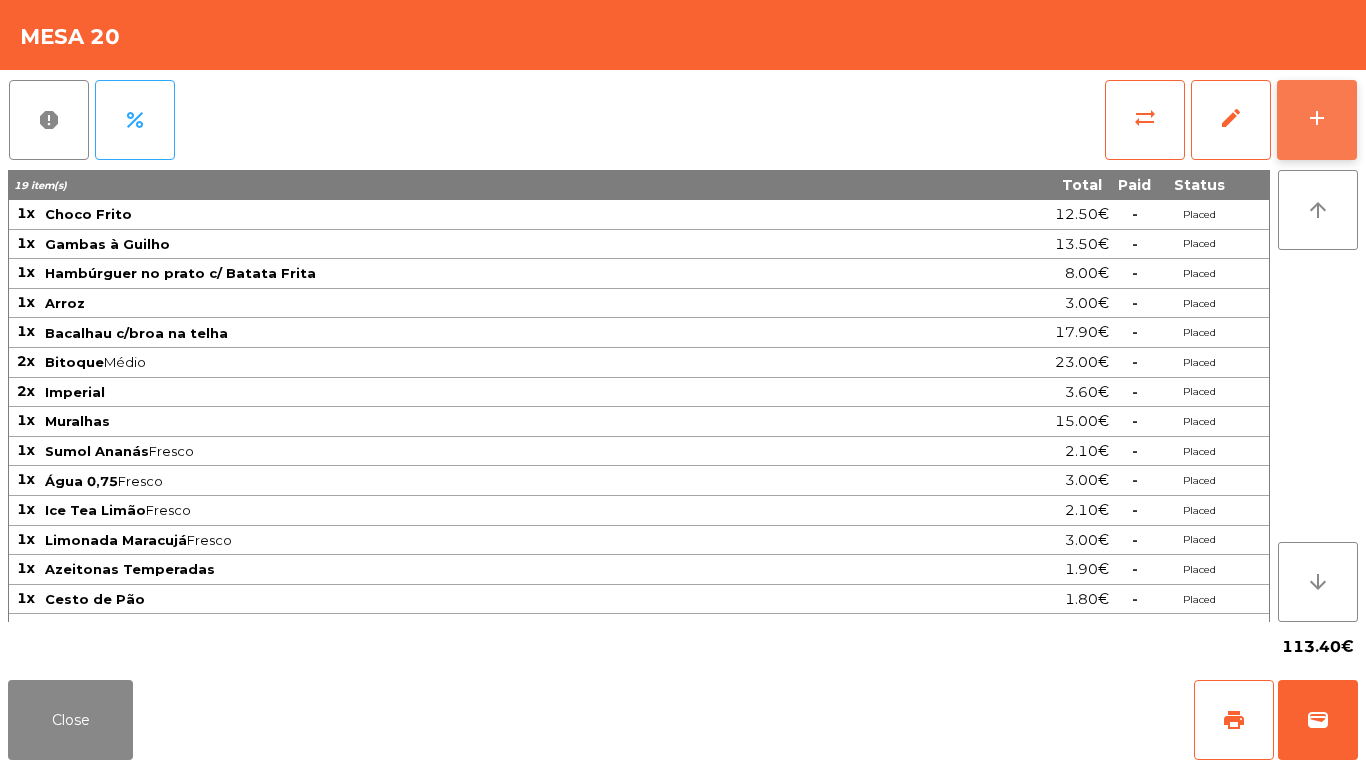 click on "add" 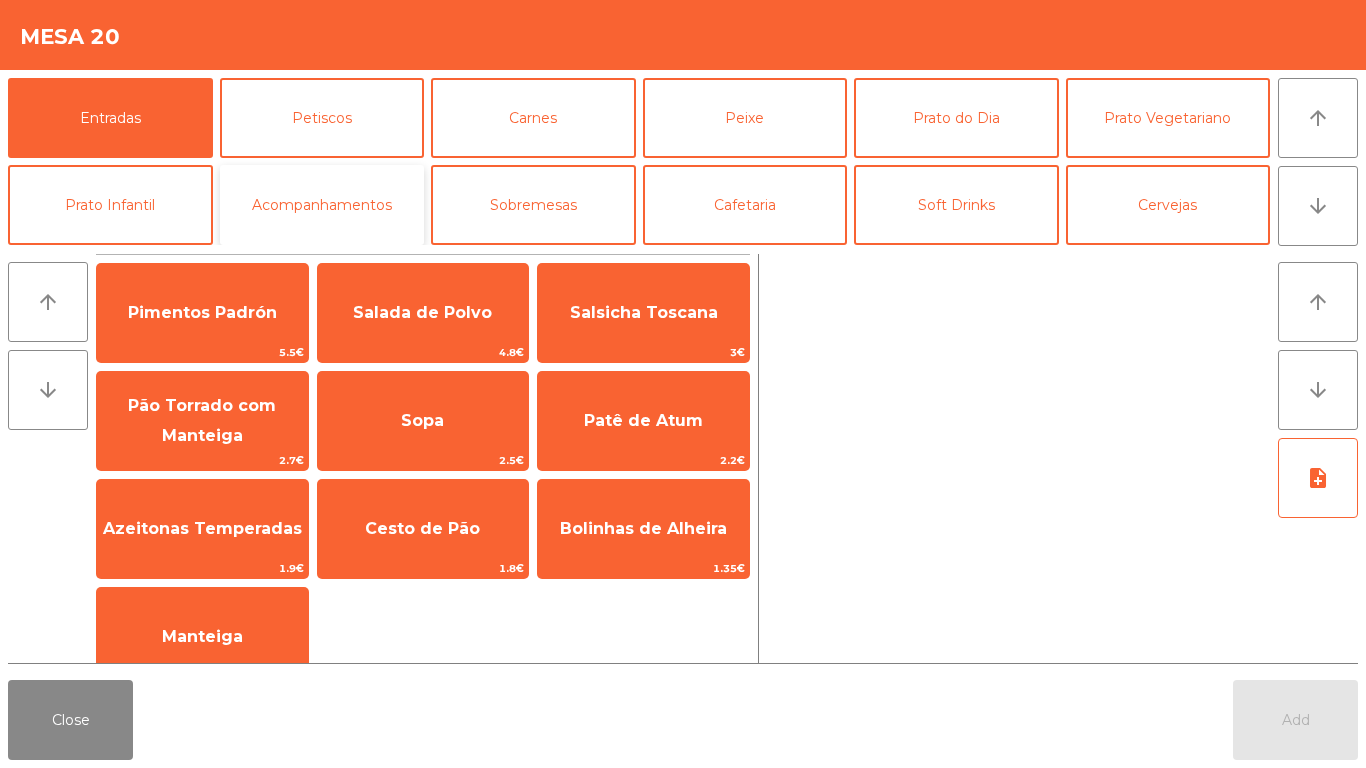 click on "Acompanhamentos" 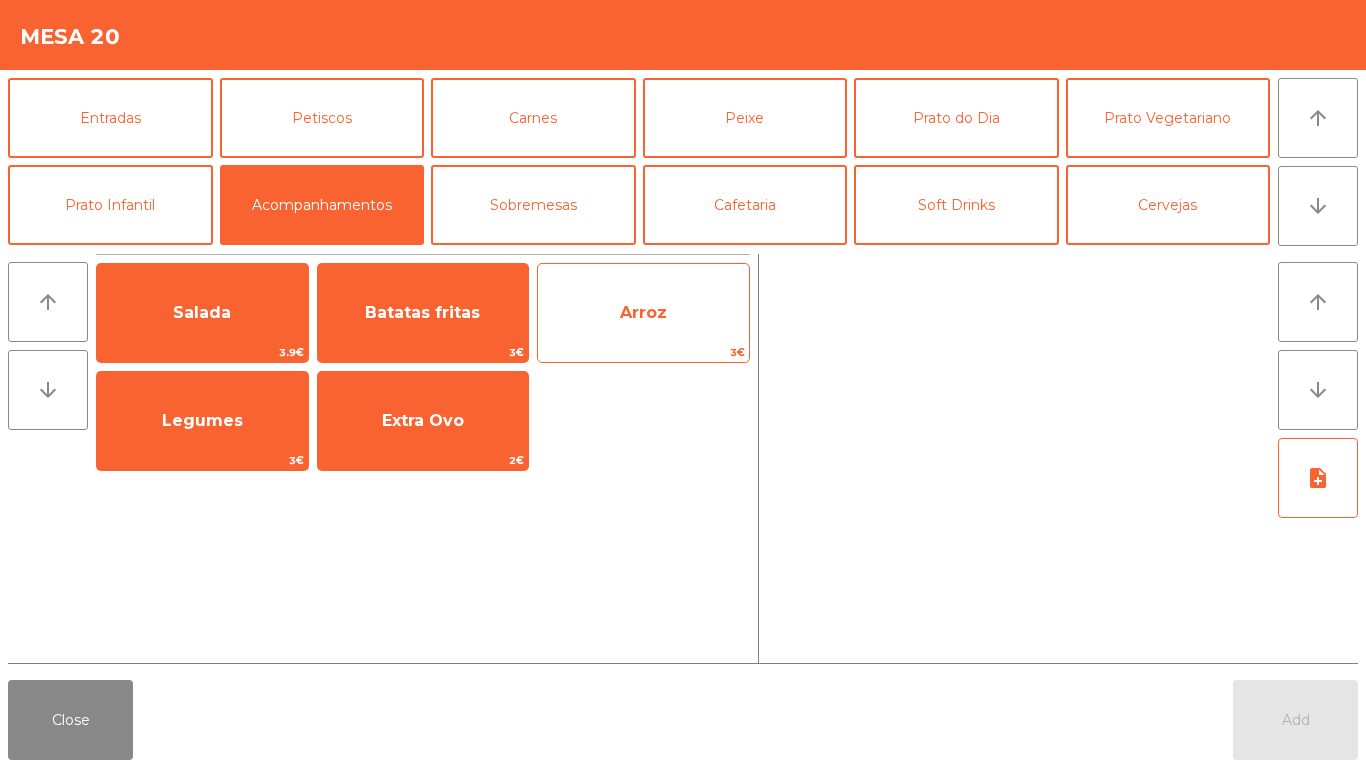click on "Arroz" 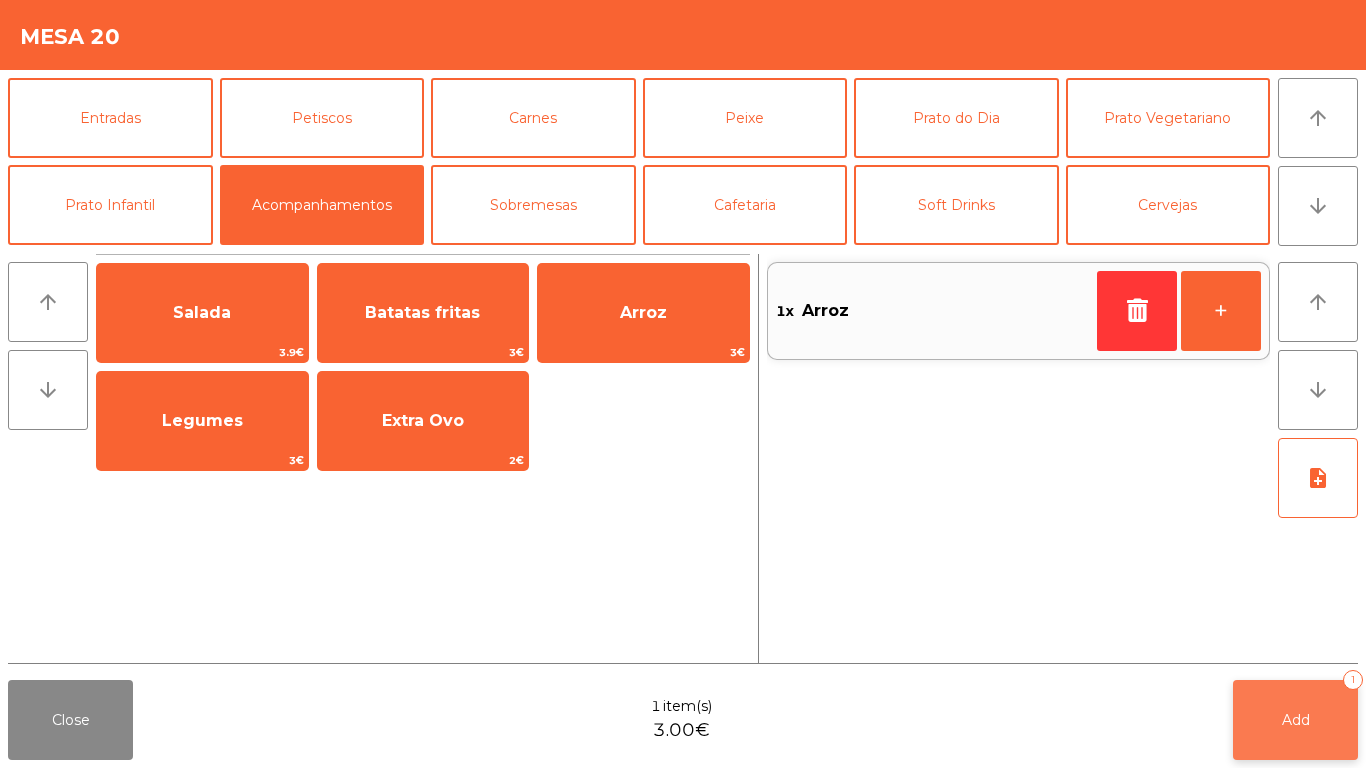 click on "Add   1" 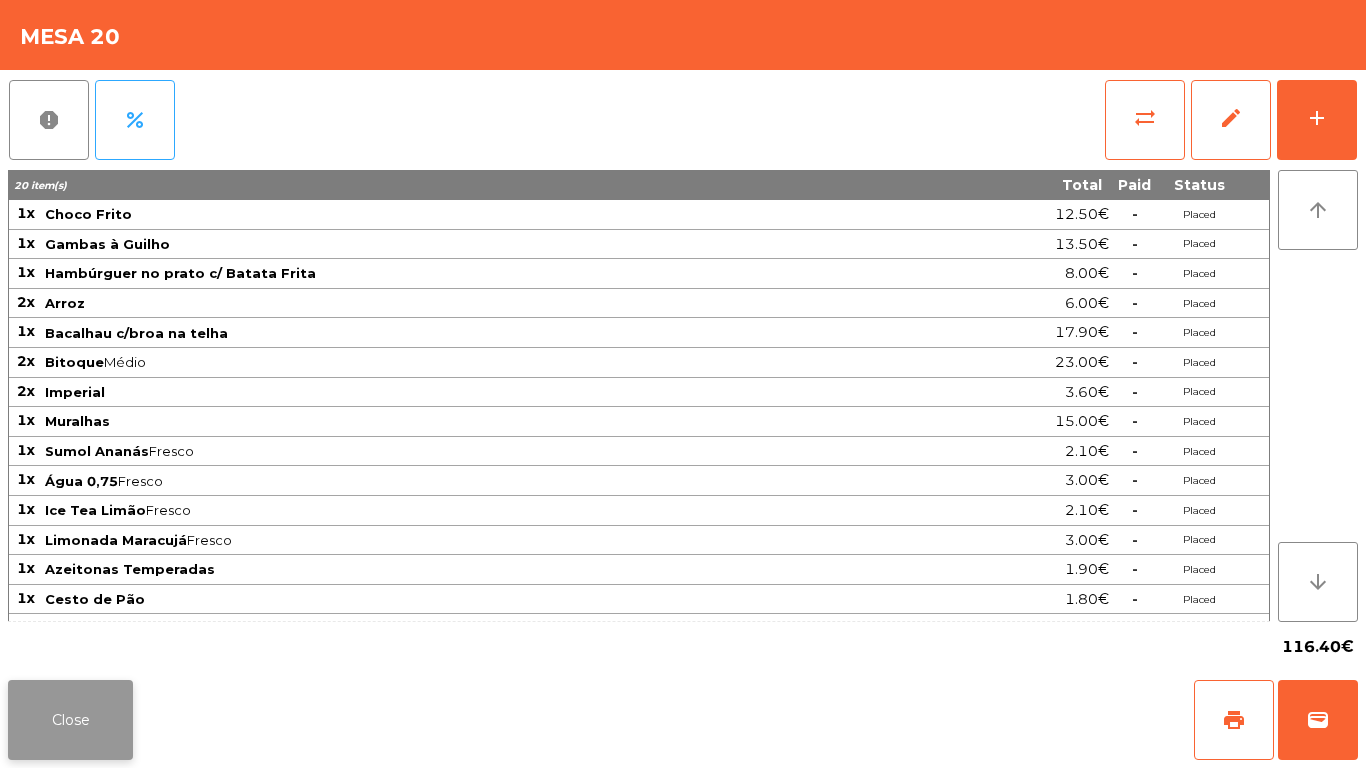 click on "Close" 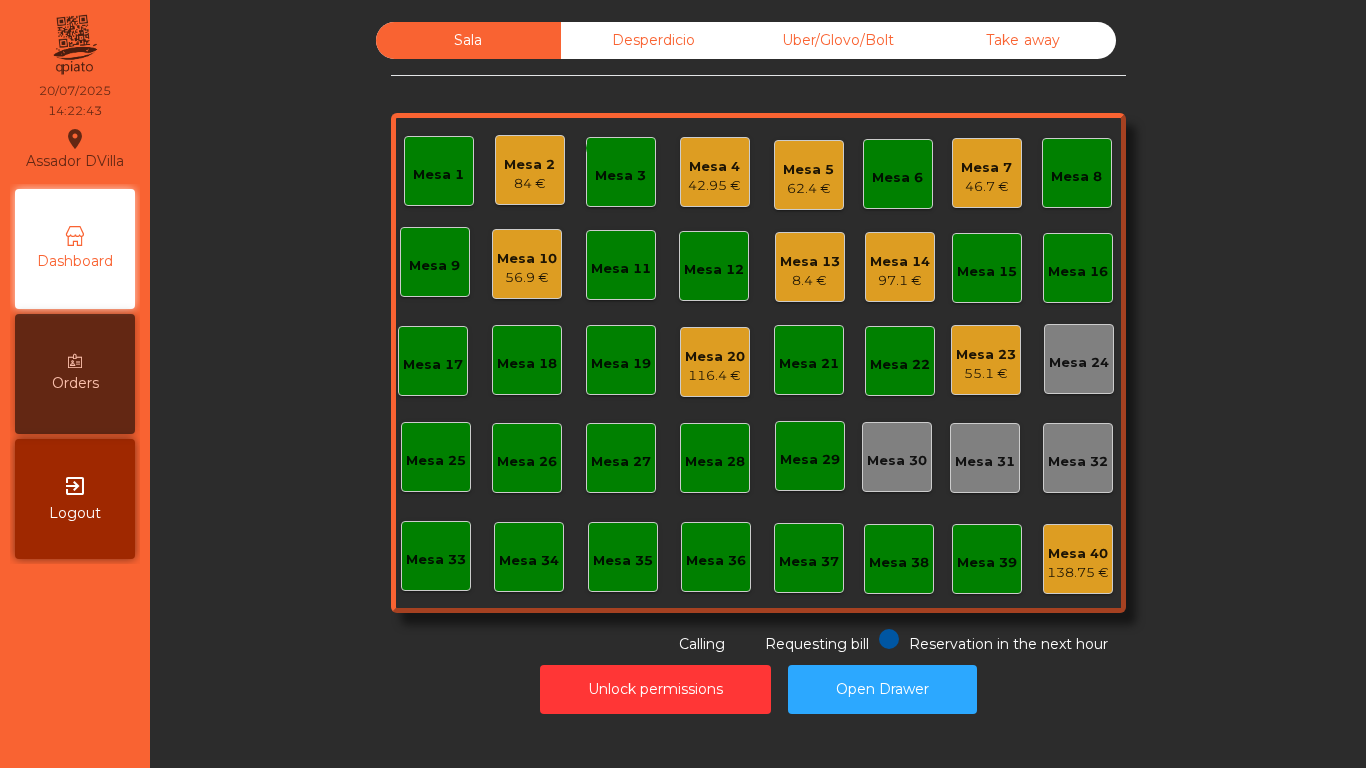 click on "Mesa 2" 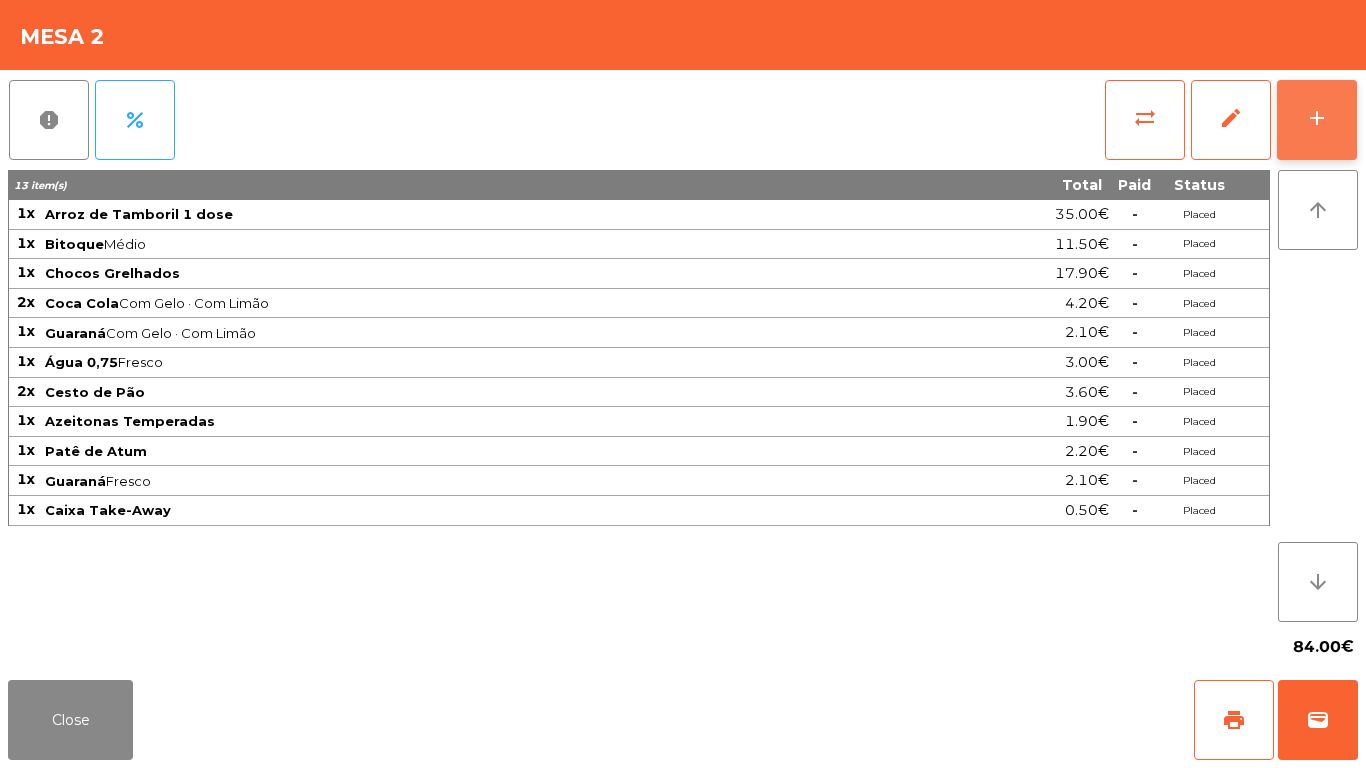 click on "add" 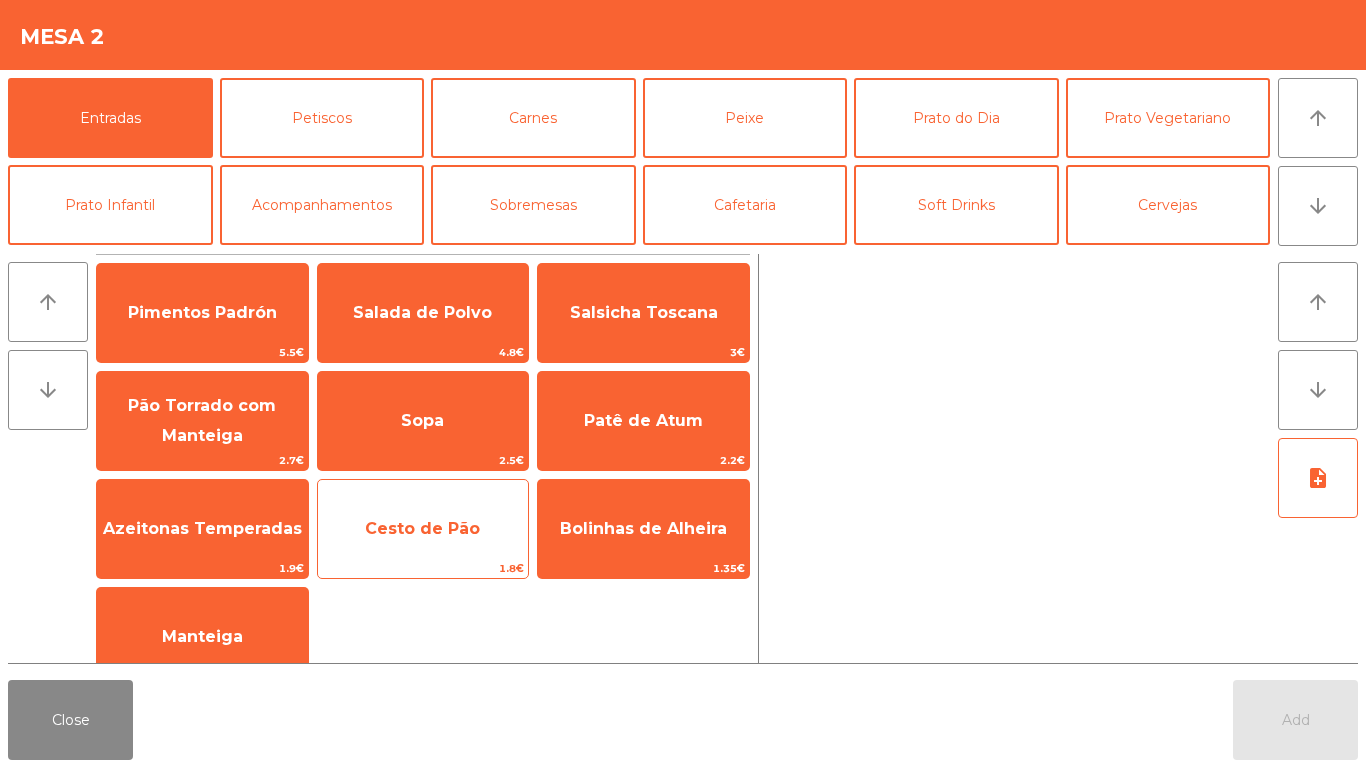 click on "Cesto de Pão" 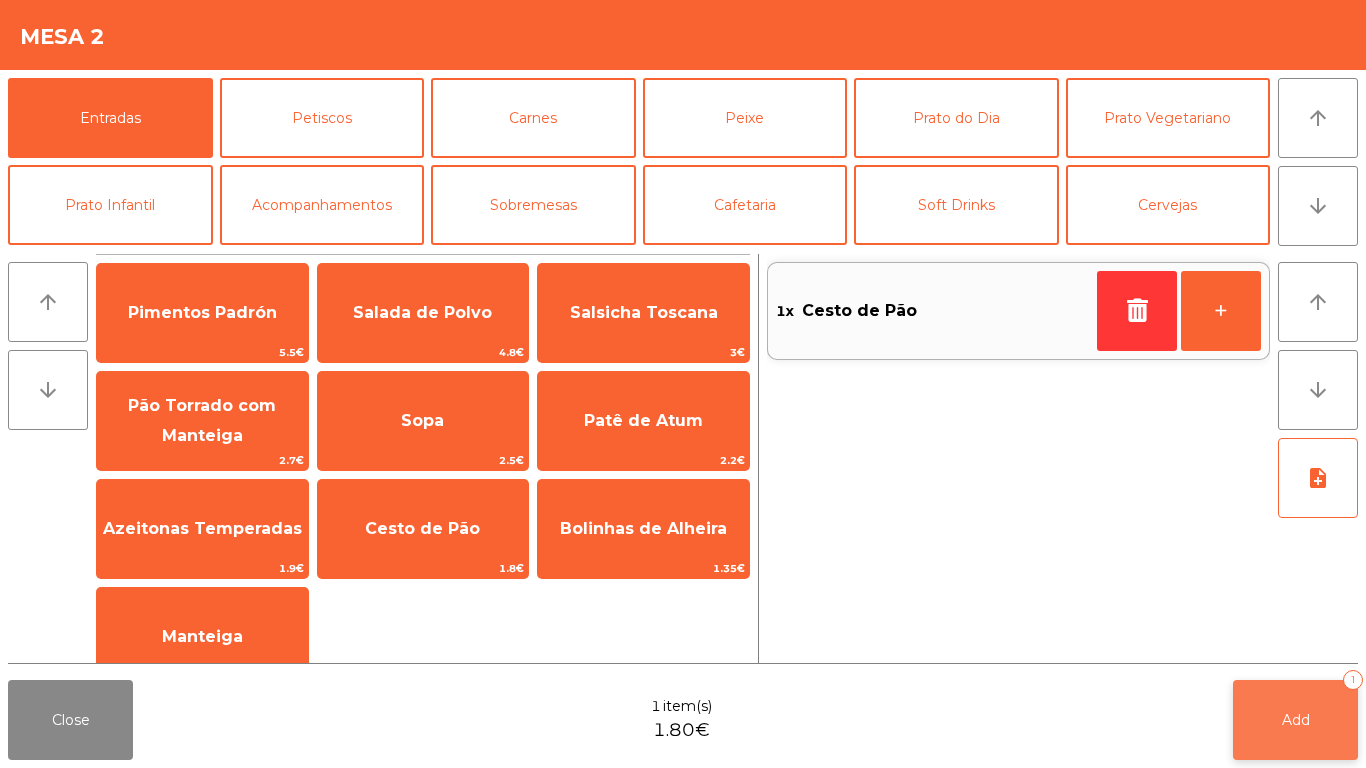 click on "Add   1" 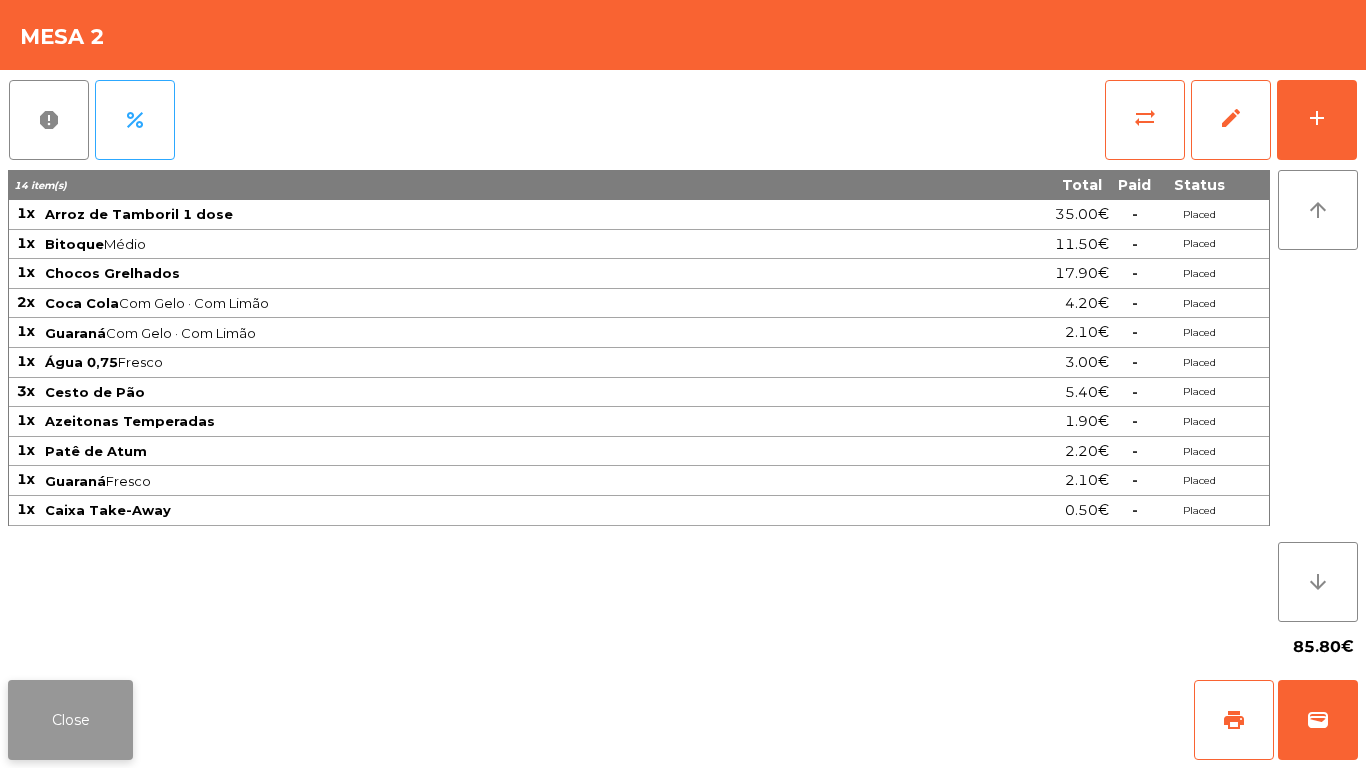 click on "Close" 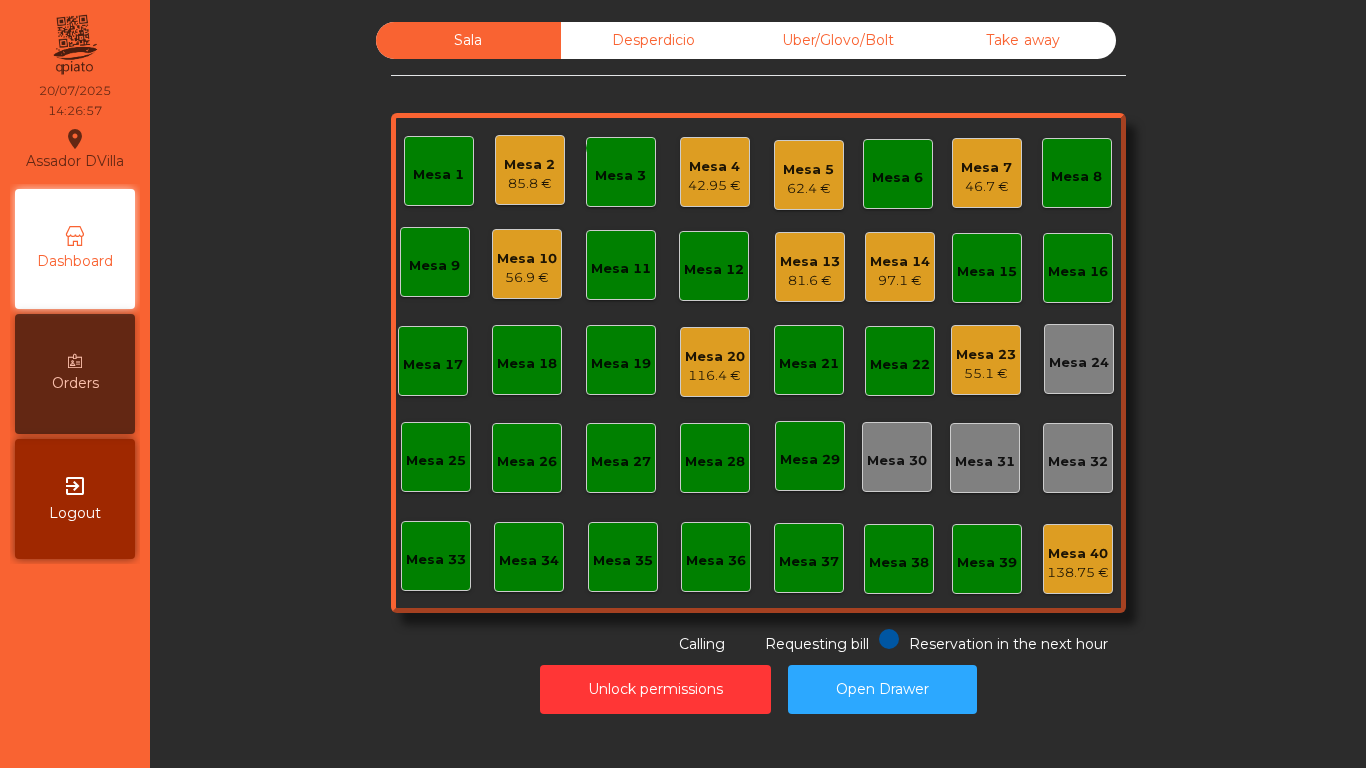 click on "Mesa 20" 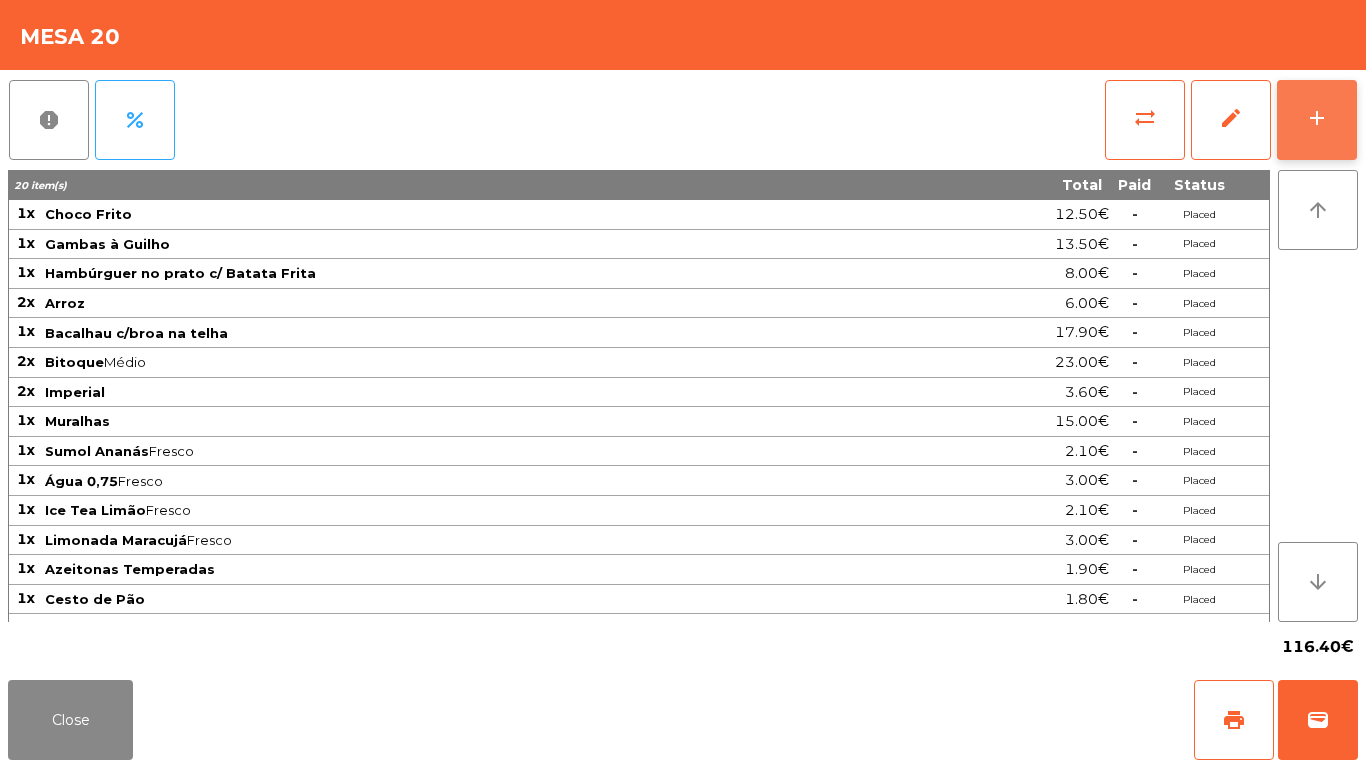 click on "add" 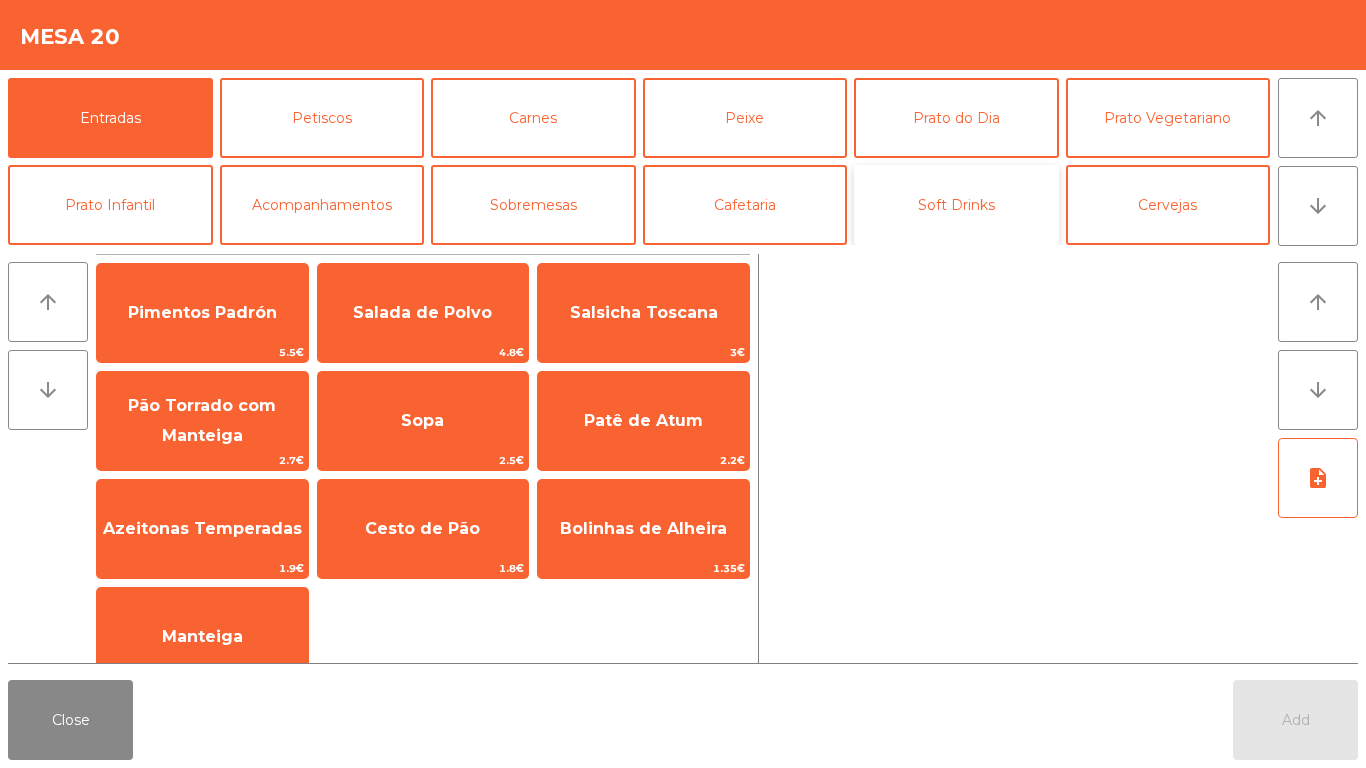 click on "Soft Drinks" 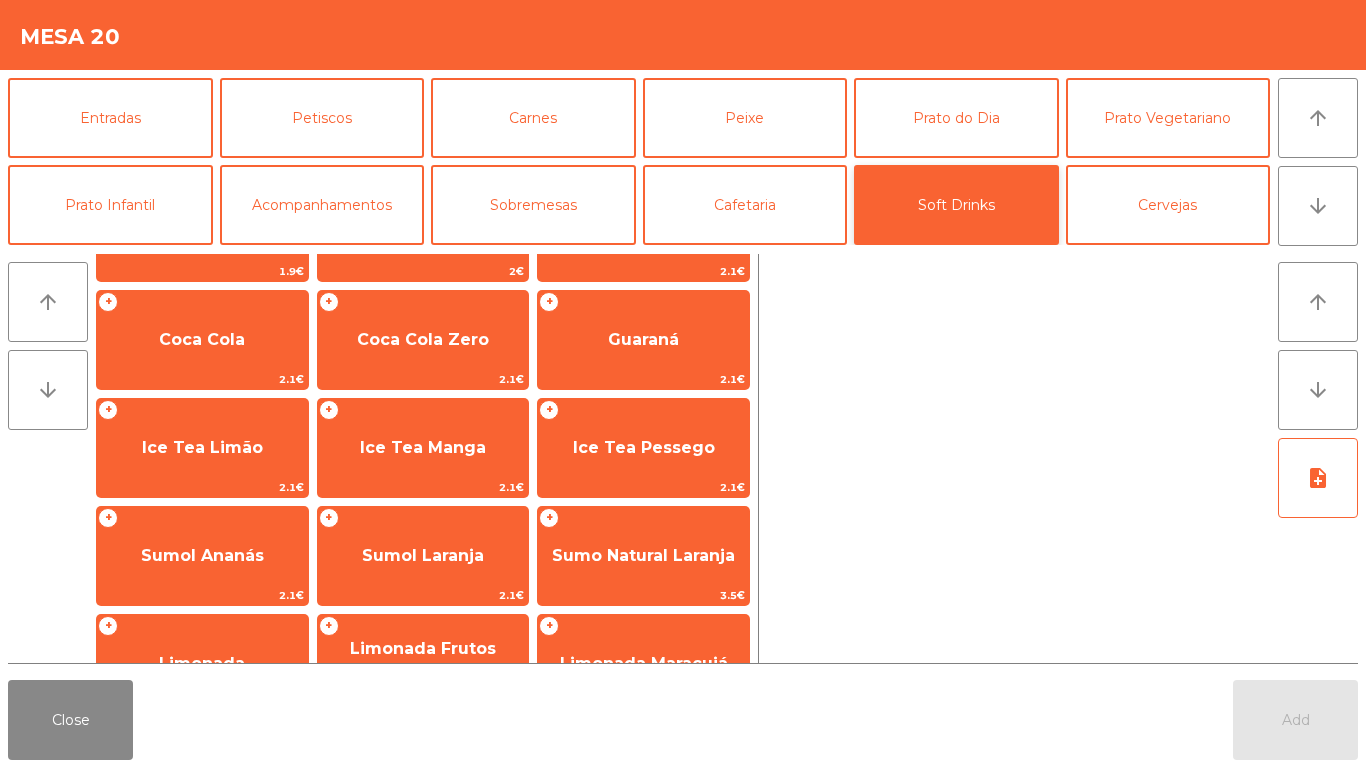 scroll, scrollTop: 187, scrollLeft: 0, axis: vertical 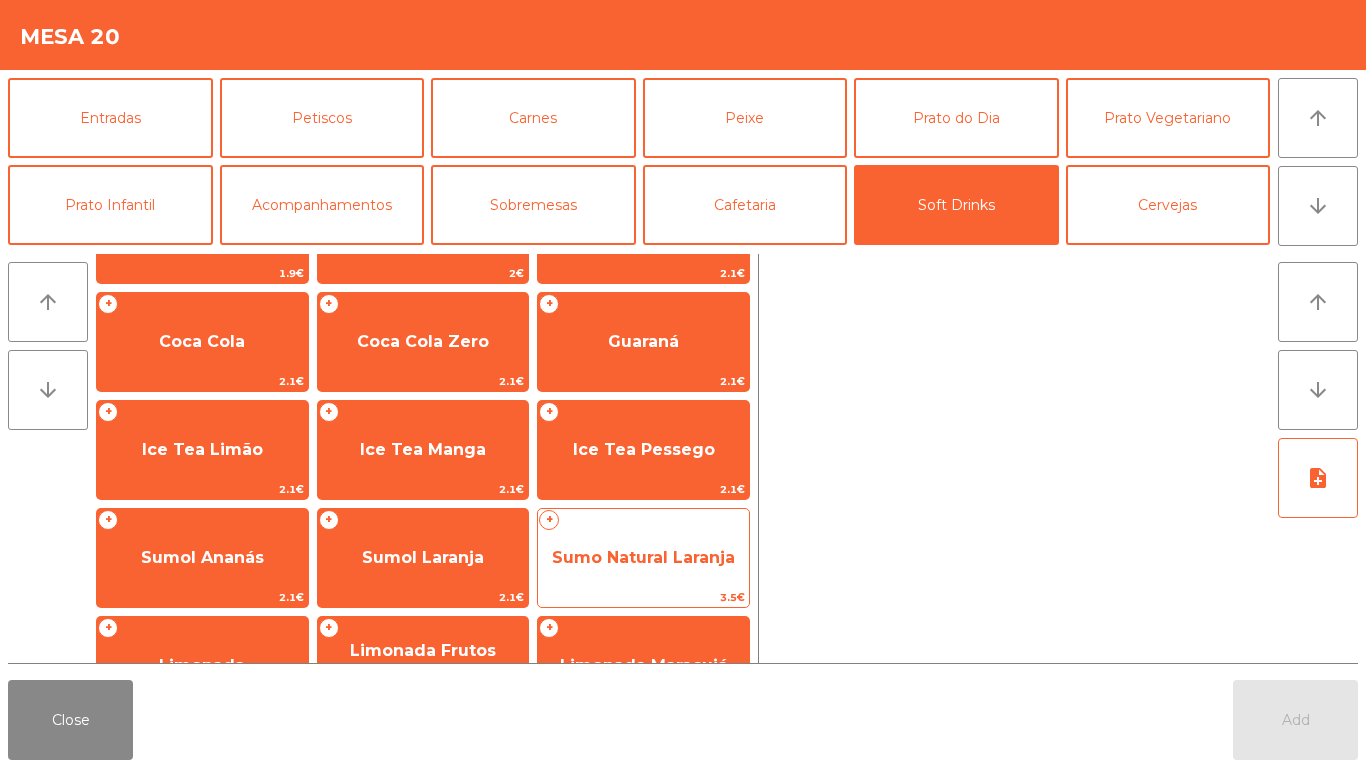 click on "Sumo Natural Laranja" 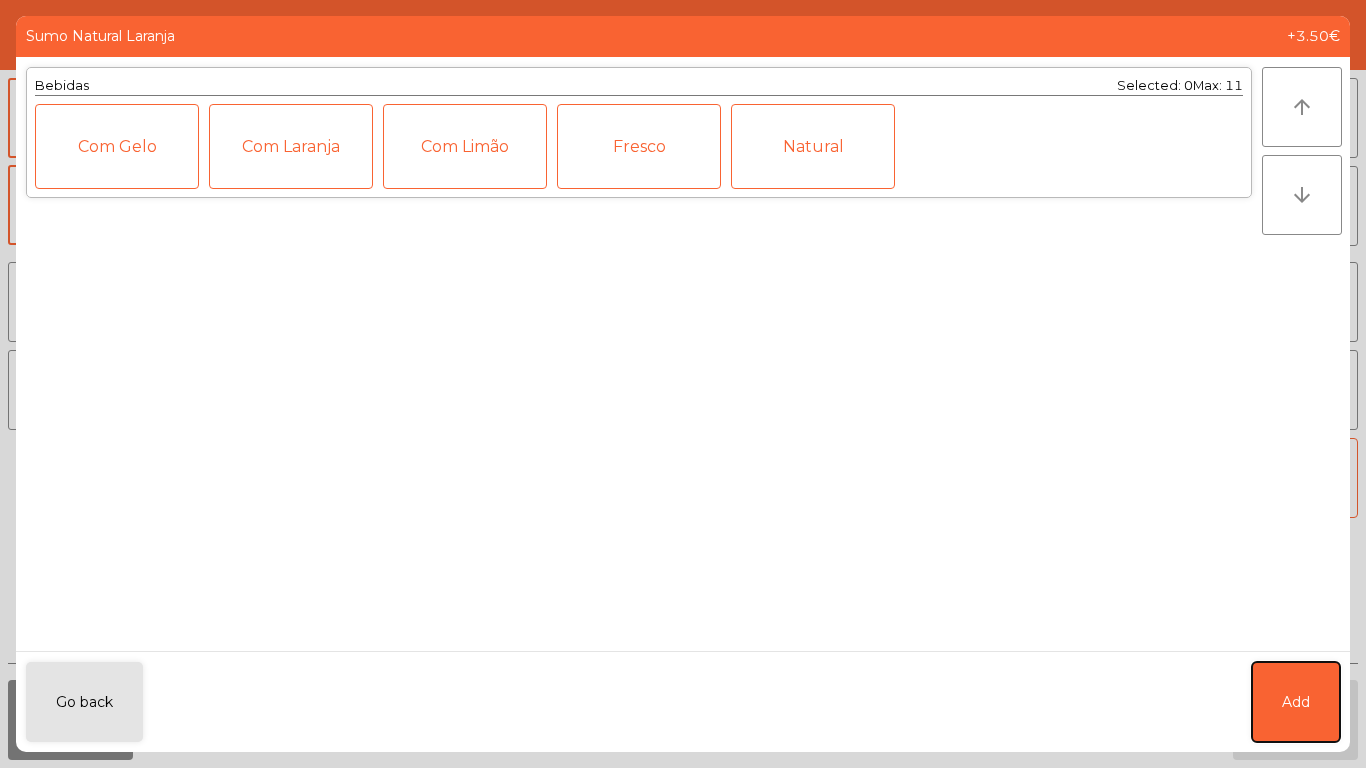 click on "Add" 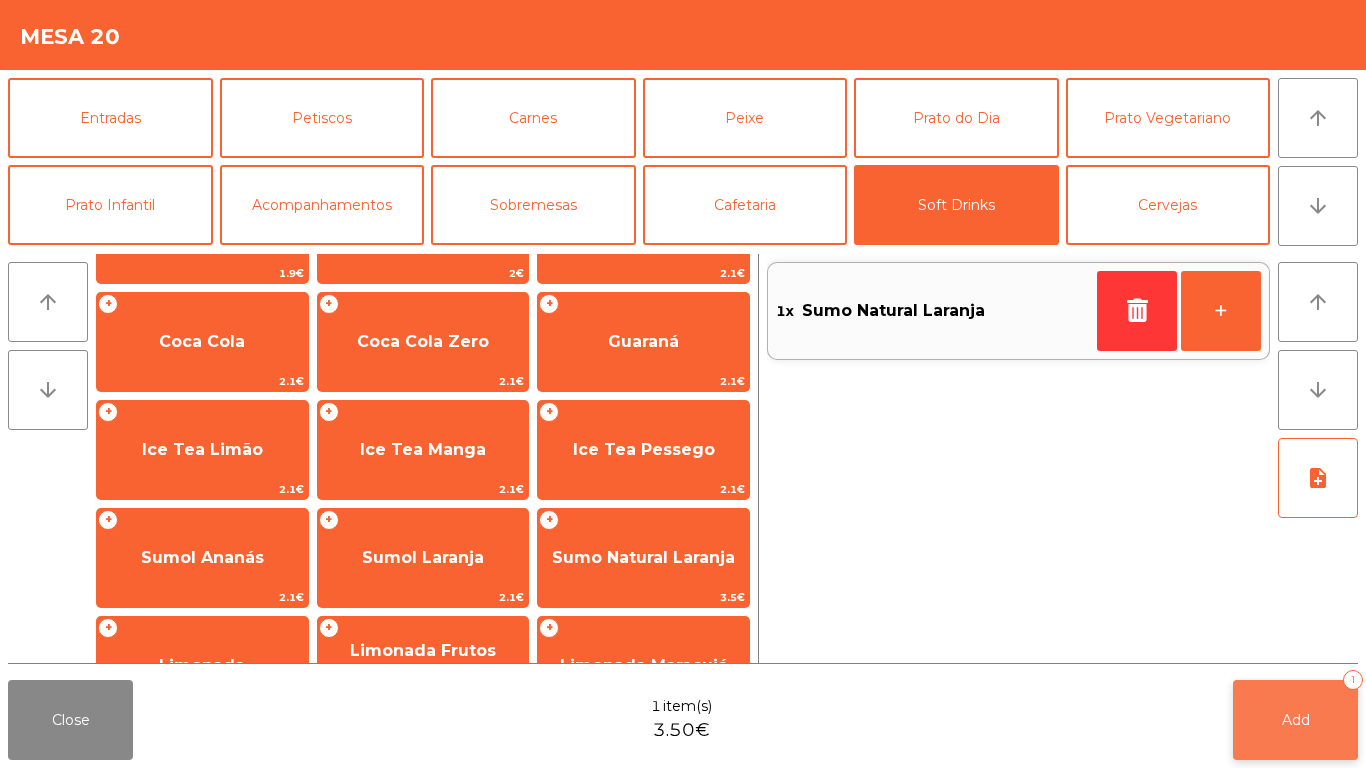 click on "Add   1" 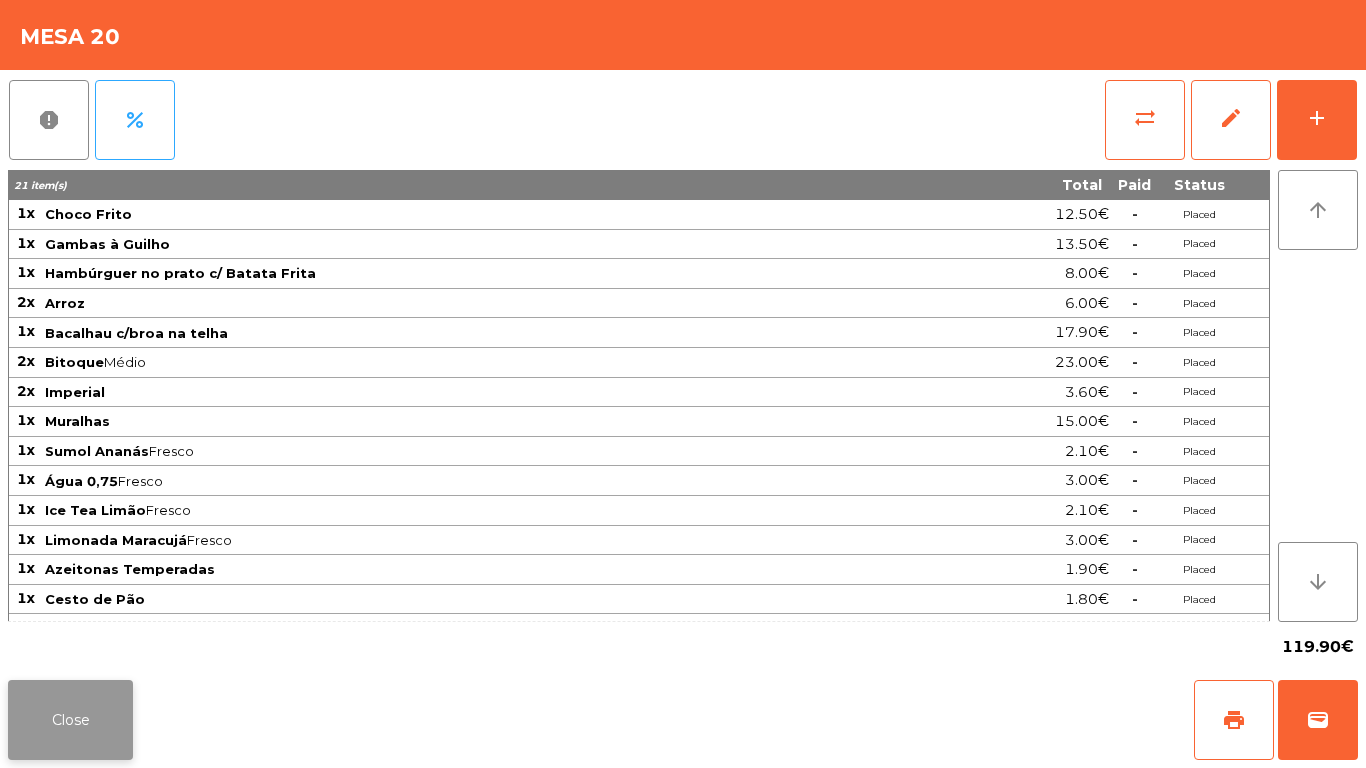 click on "Close" 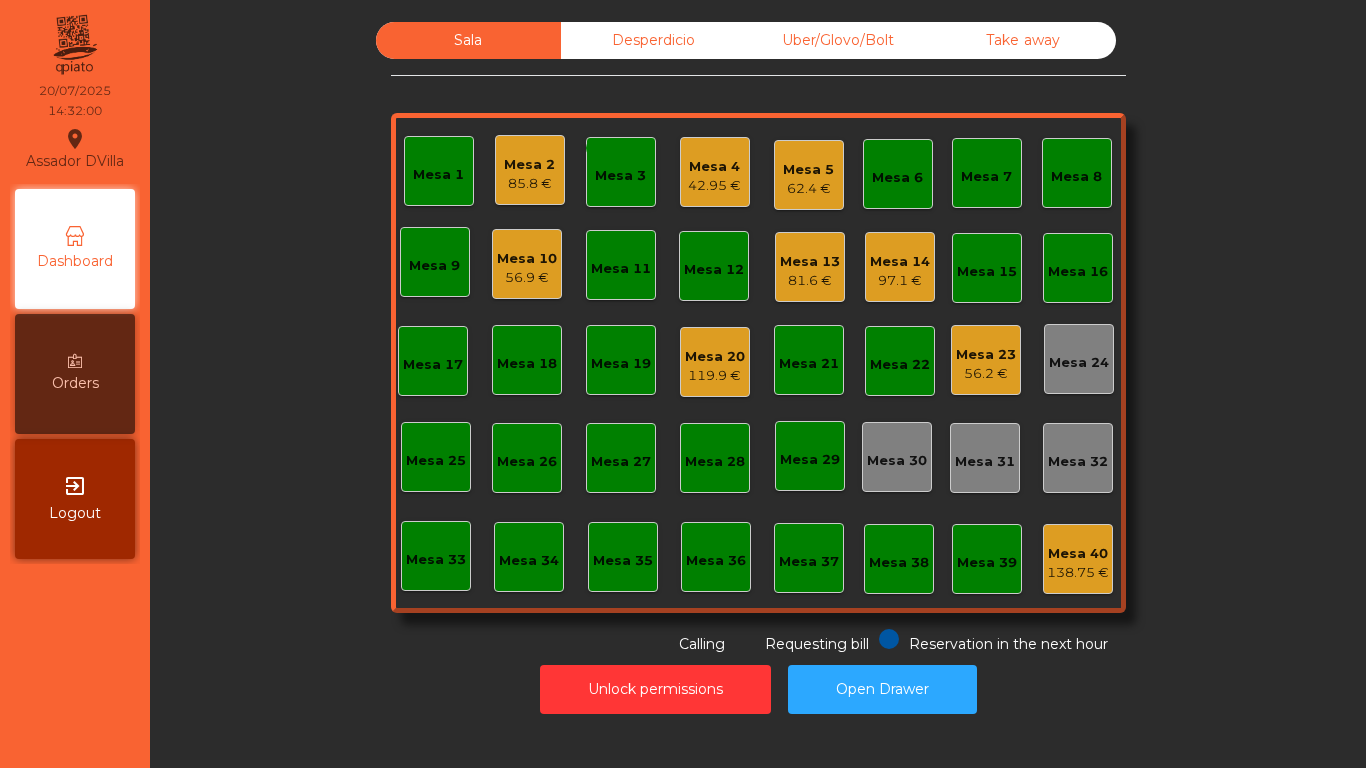 click on "Mesa 23" 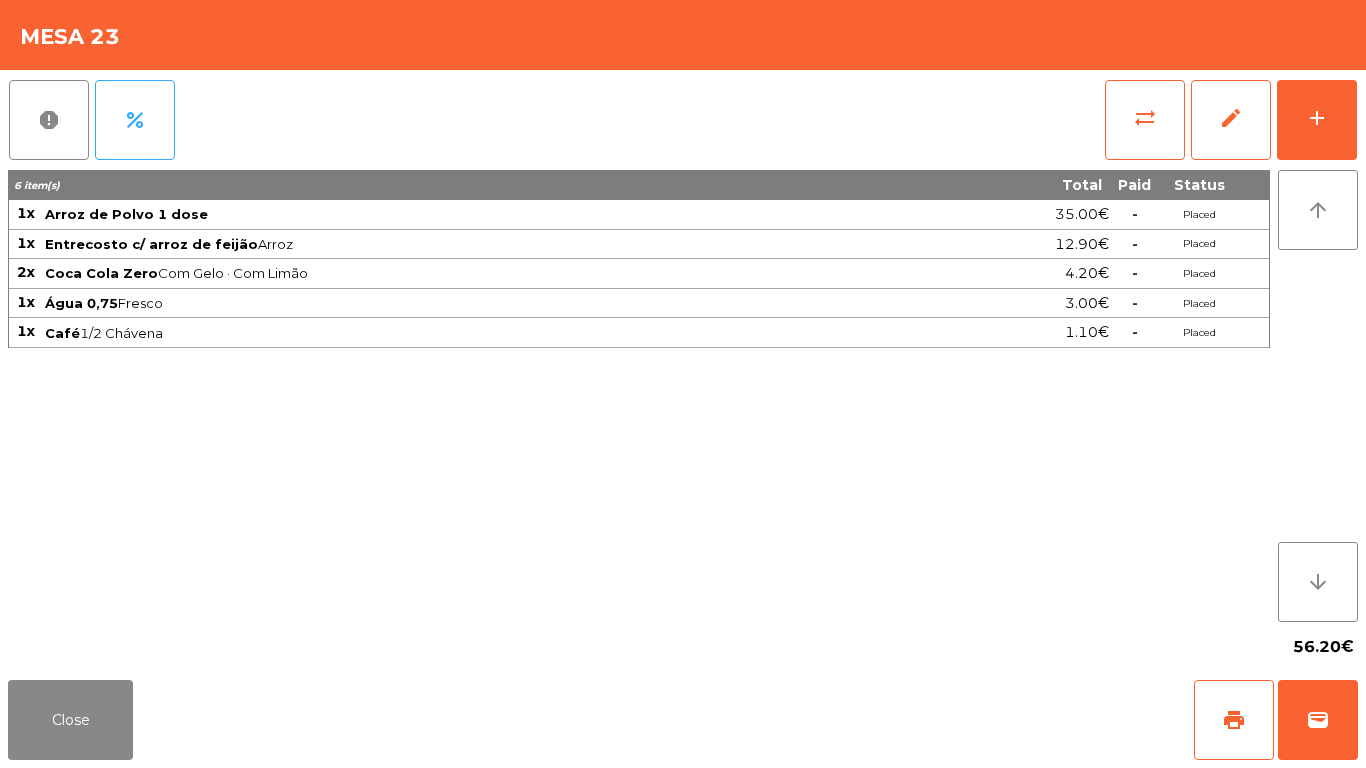click on "report   percent   sync_alt   edit   add  6 item(s) Total Paid Status 1x Arroz de Polvo 1 dose 35.00€  -  Placed 1x Entrecosto c/ arroz de feijão  Arroz  12.90€  -  Placed 2x Coca Cola Zero  Com Gelo · Com Limão  4.20€  -  Placed 1x Água 0,75  Fresco  3.00€  -  Placed 1x Café  1/2 Chávena  1.10€  -  Placed arrow_upward arrow_downward  56.20€" 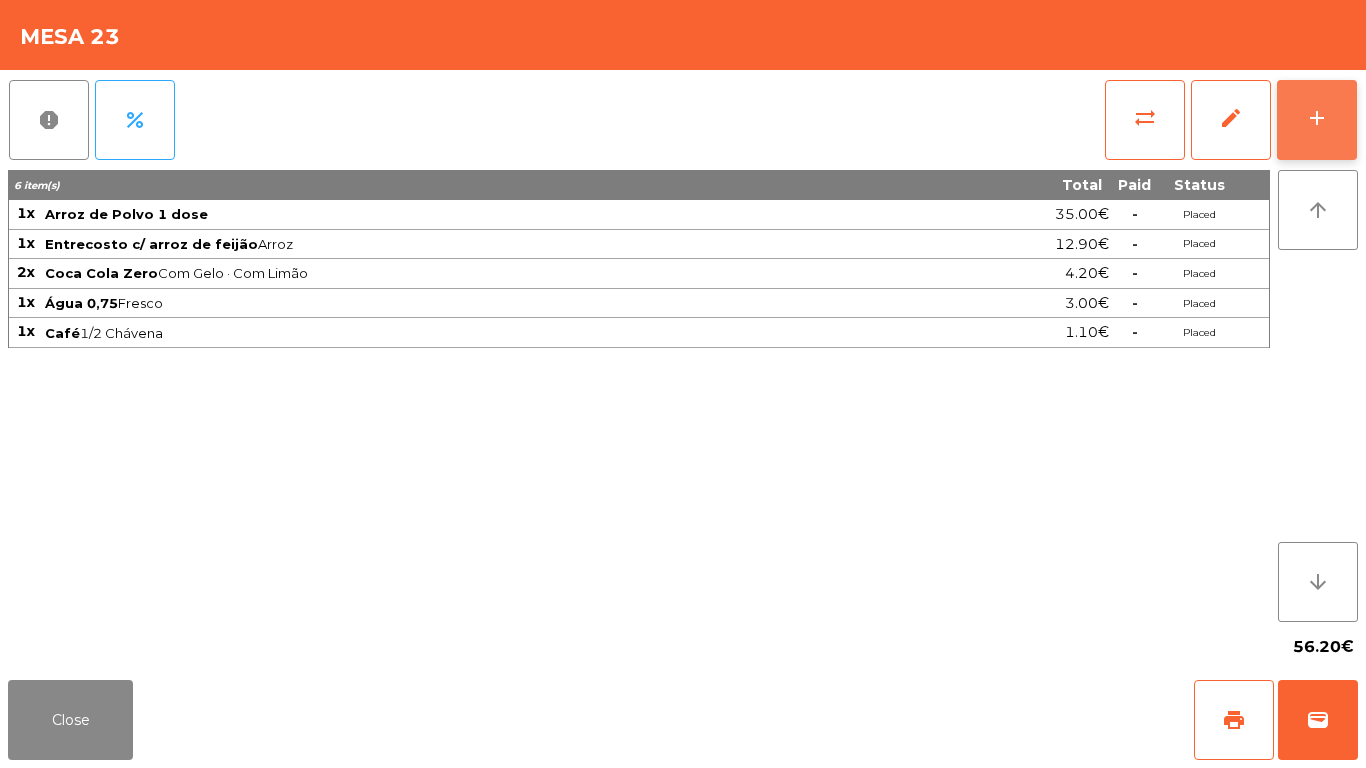 click on "add" 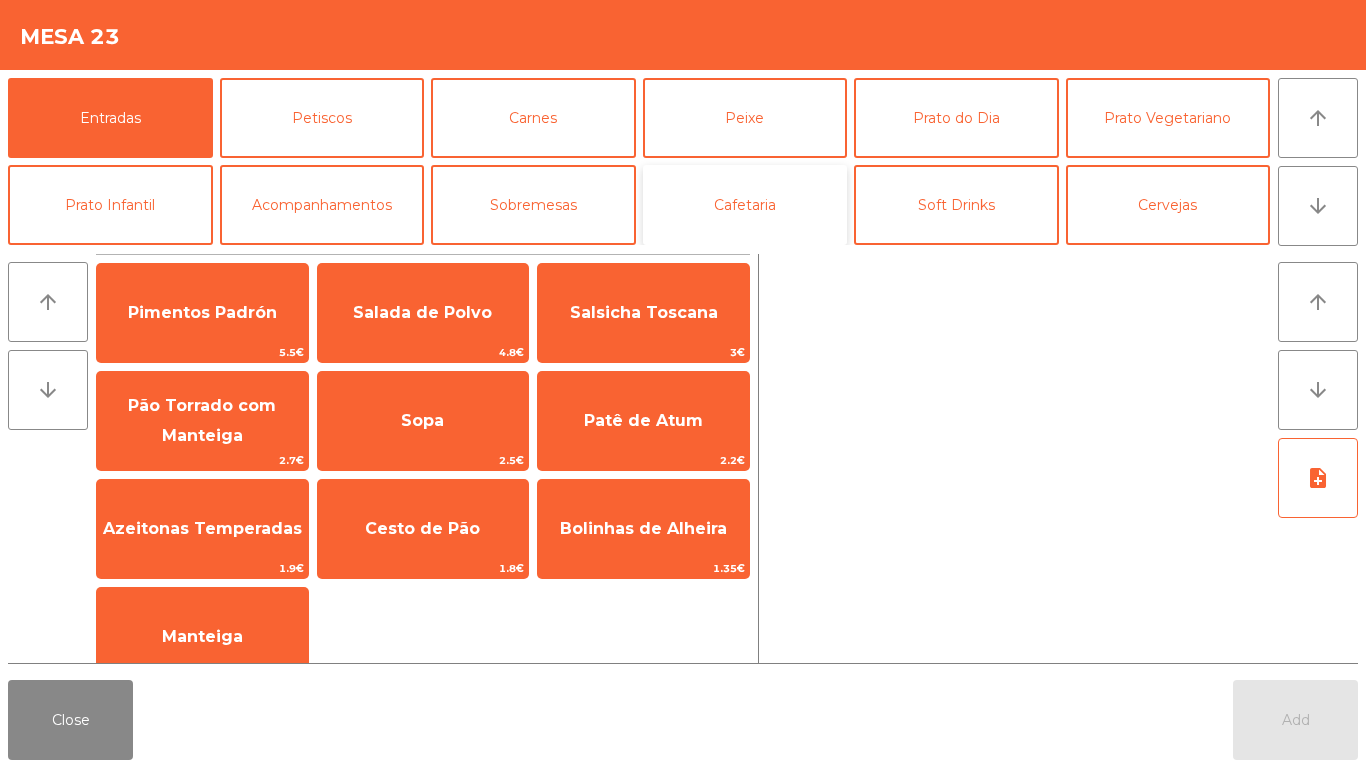 click on "Cafetaria" 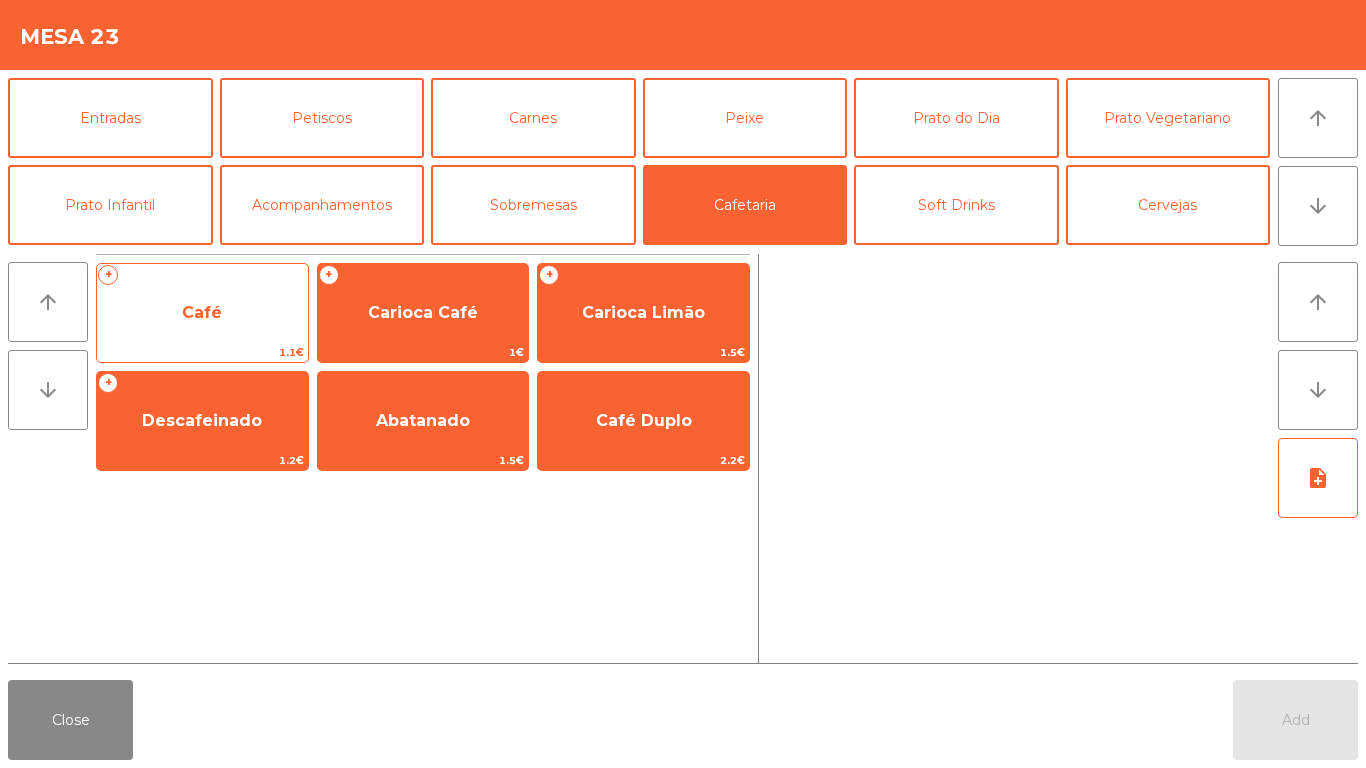 click on "Café" 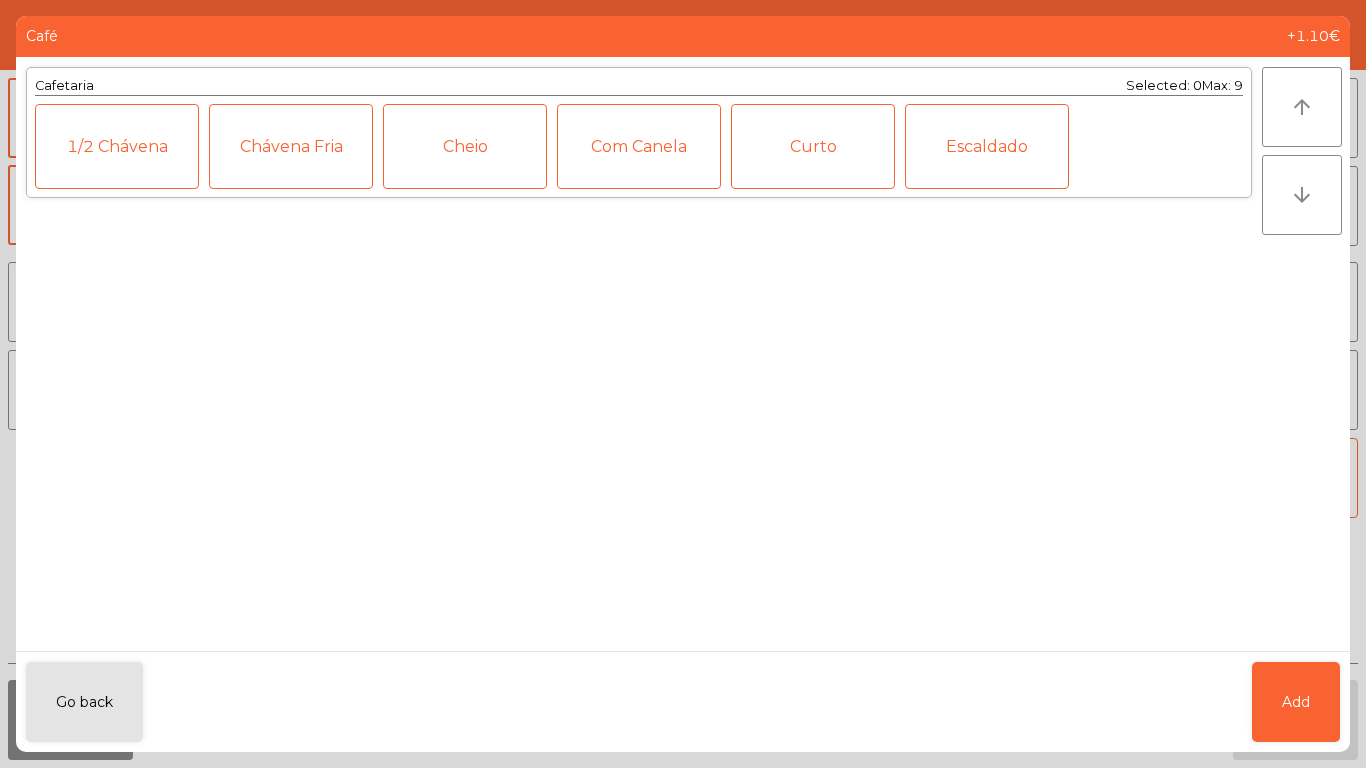 click on "Go back   Add" 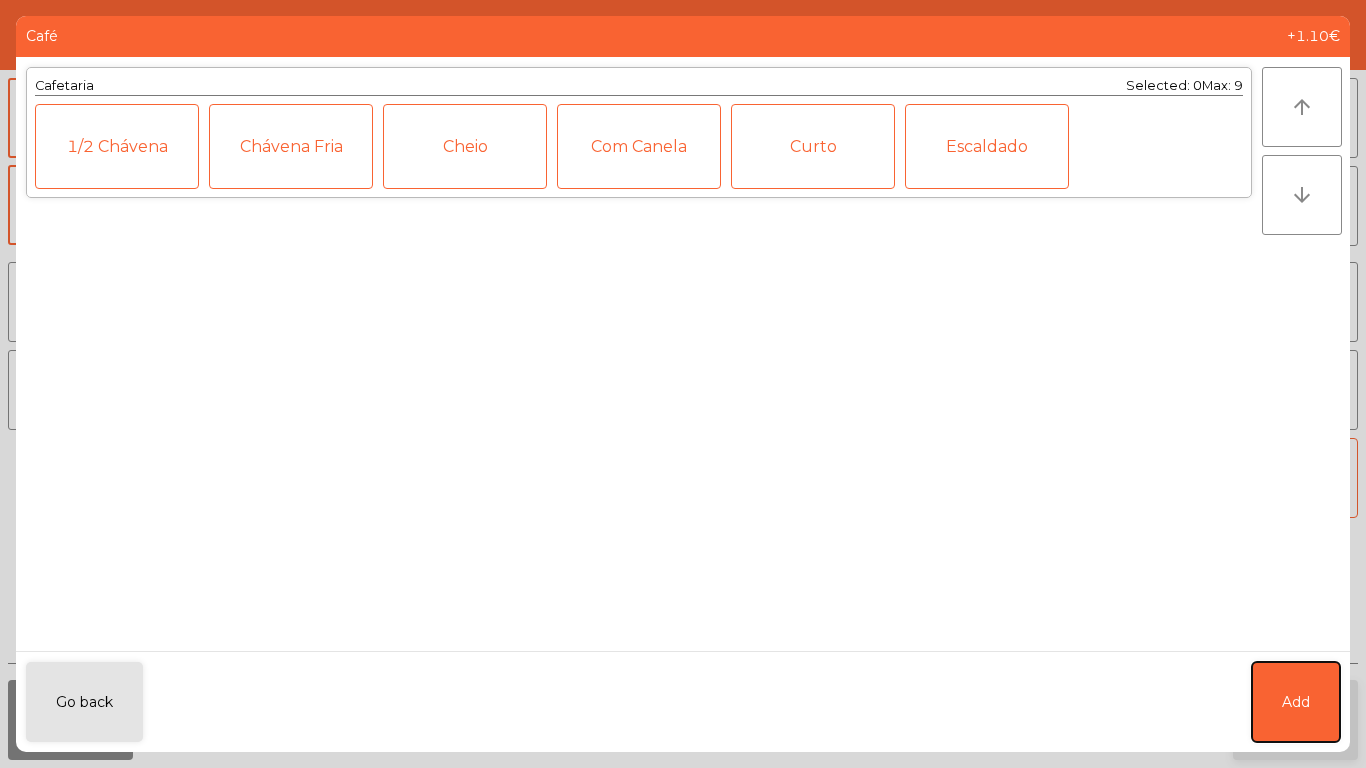 click on "Add" 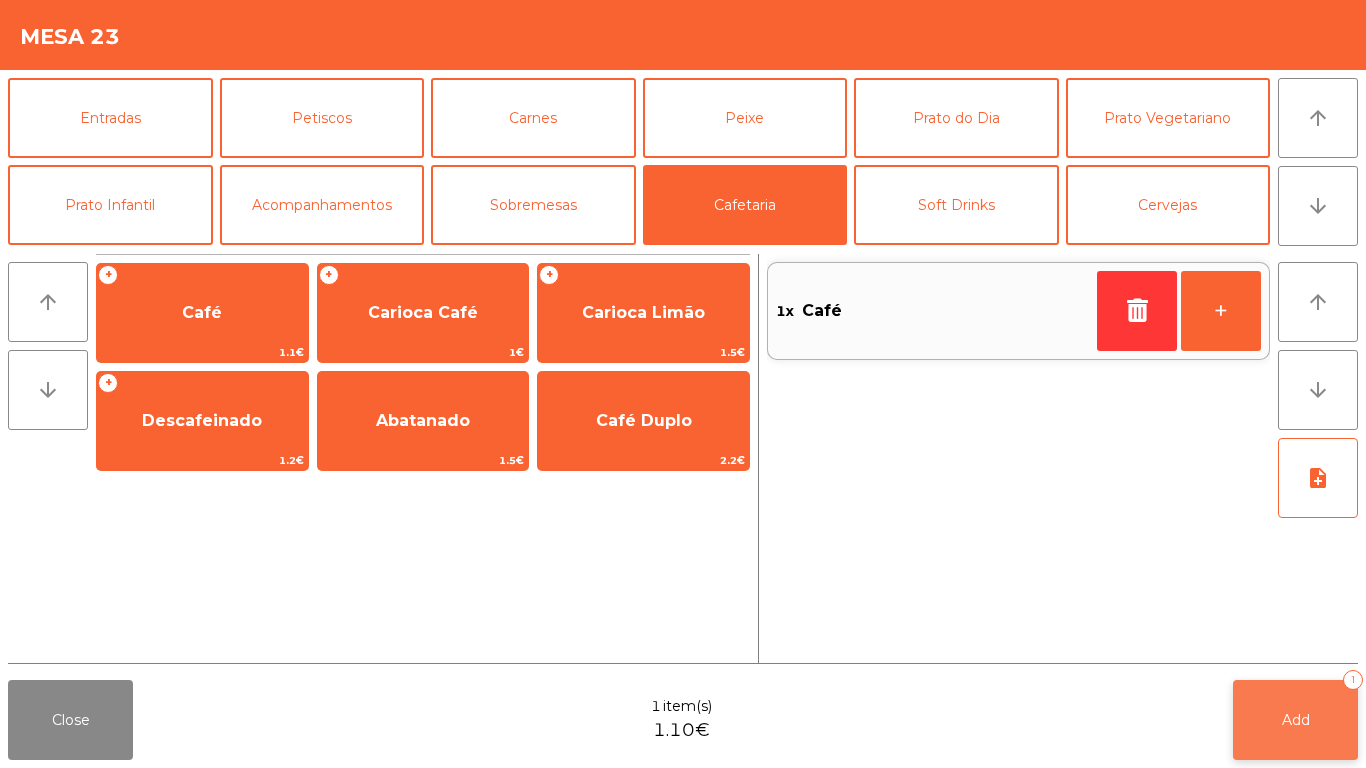 click on "Add   1" 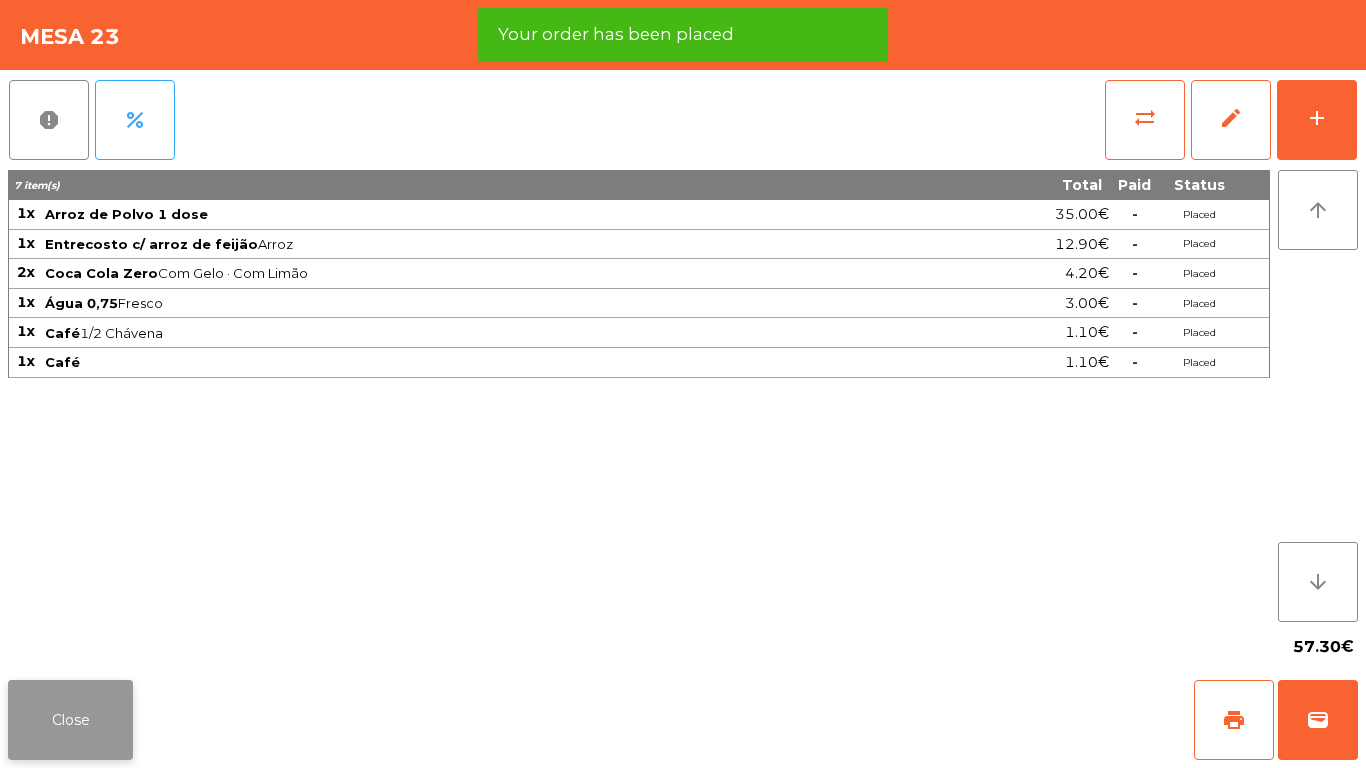 click on "Close" 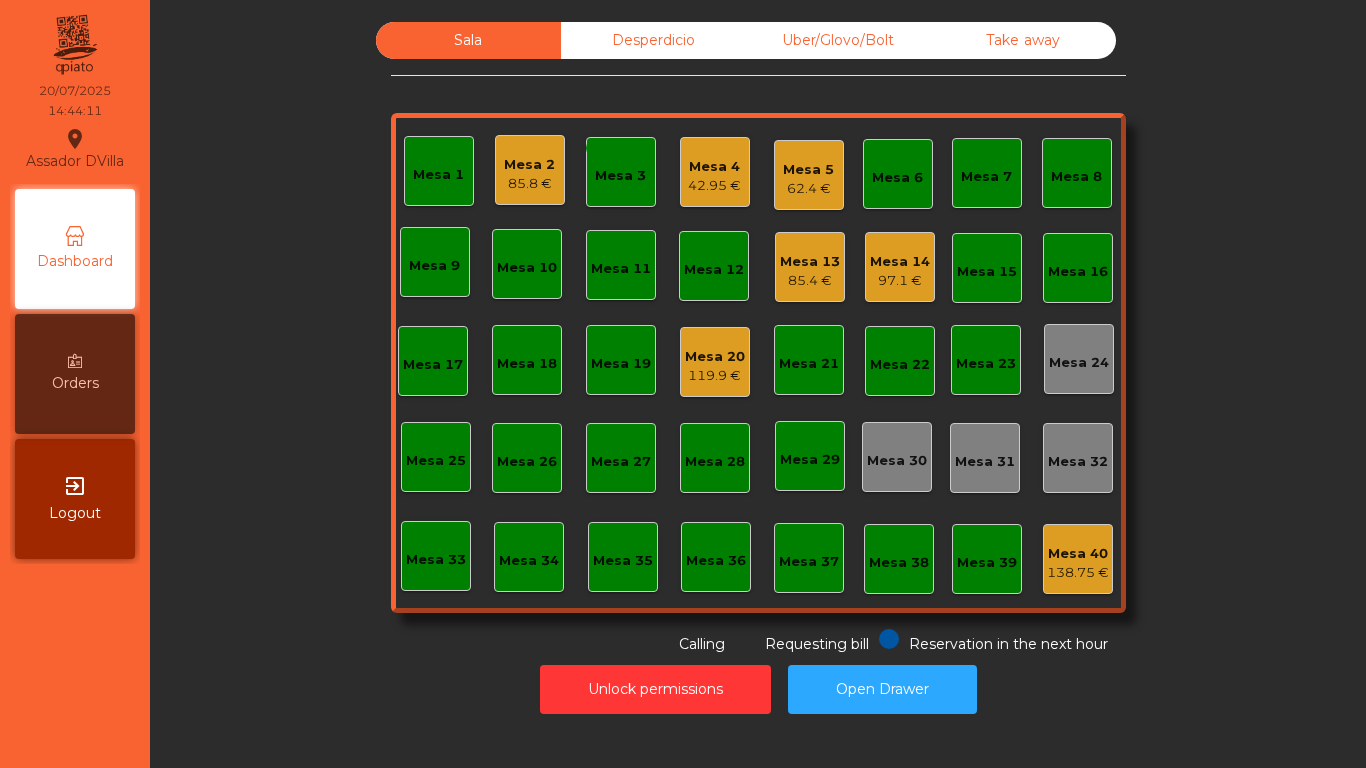 click on "Mesa 14" 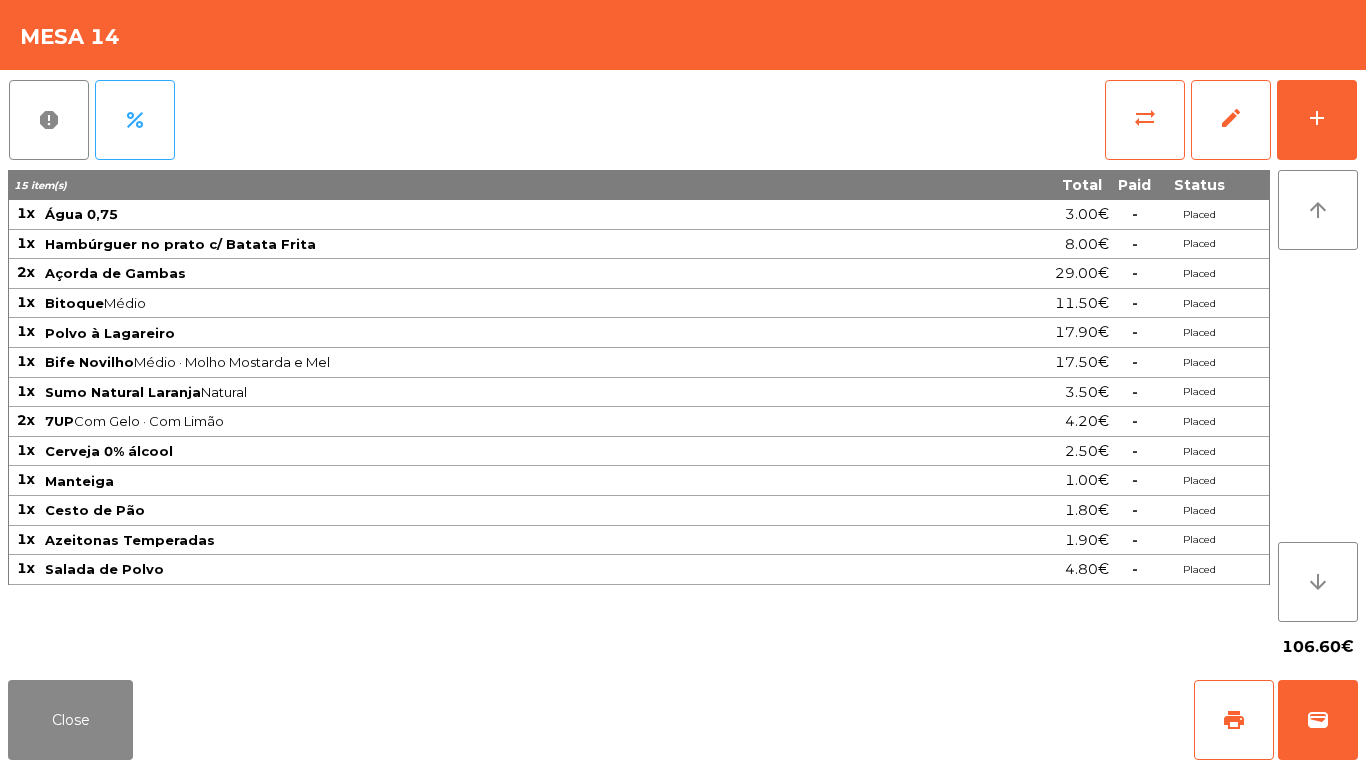 scroll, scrollTop: 0, scrollLeft: 0, axis: both 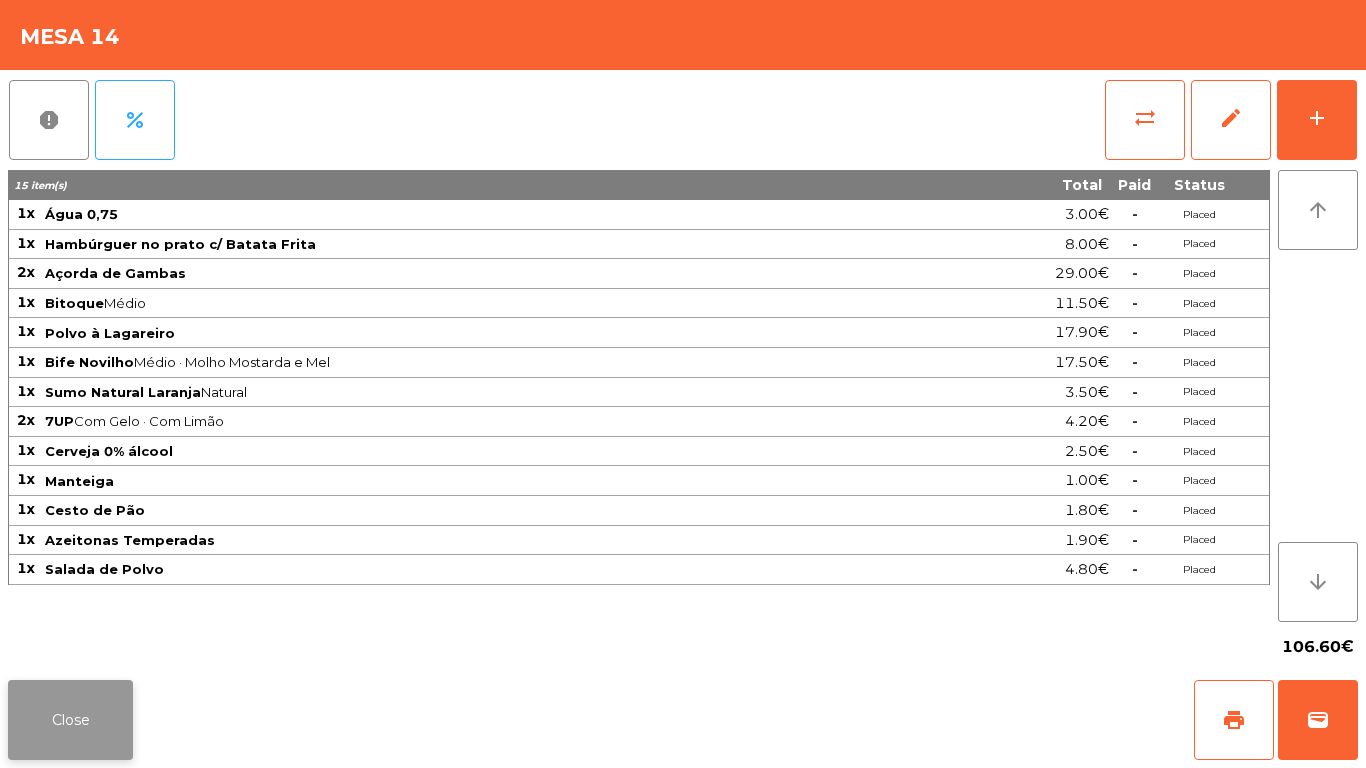 click on "Close" 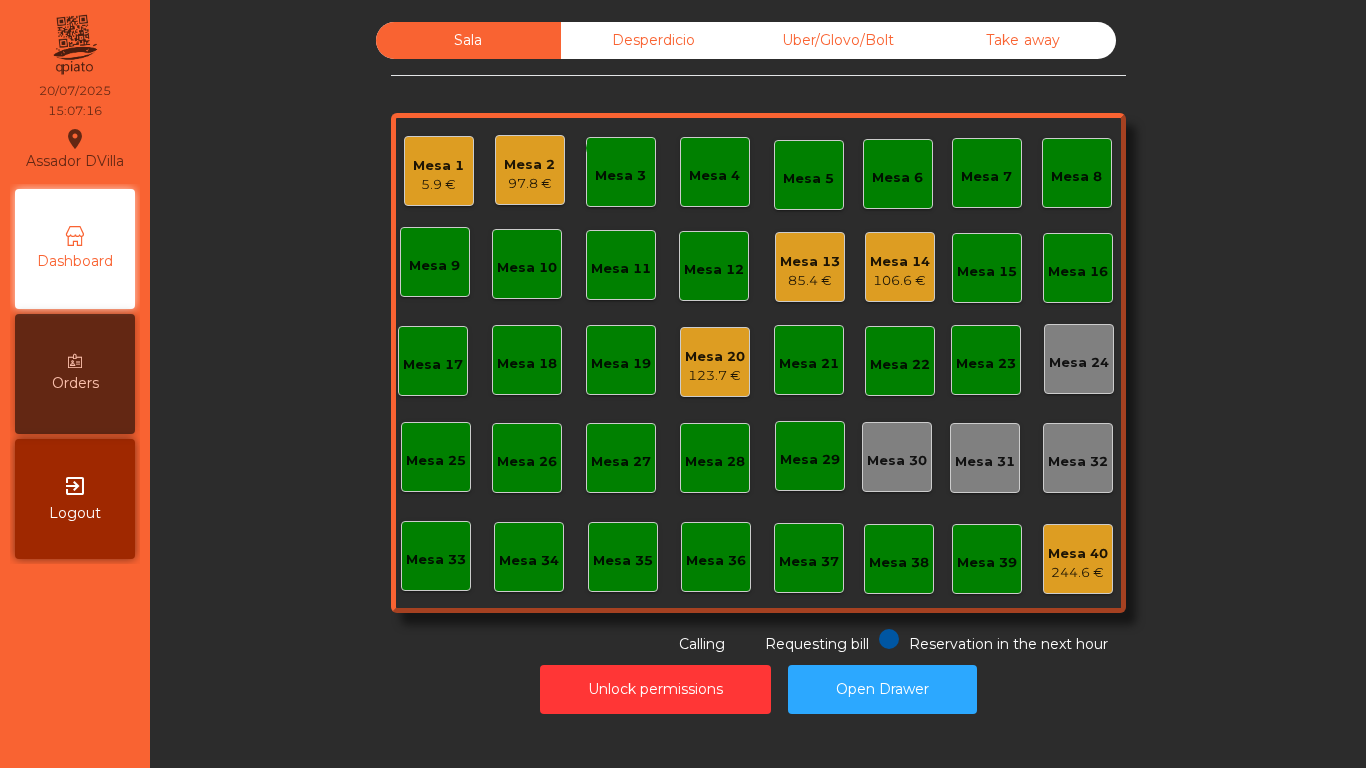 click on "Mesa 20" 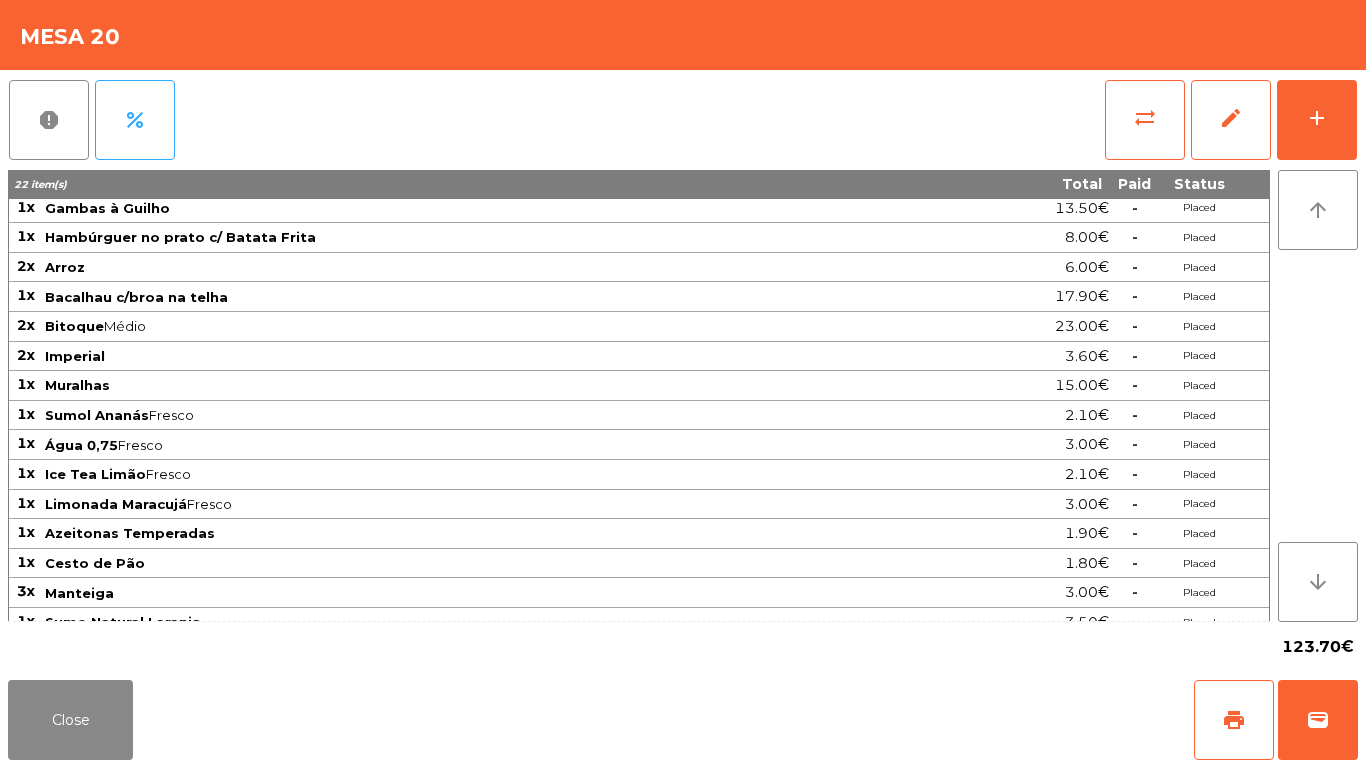 scroll, scrollTop: 82, scrollLeft: 0, axis: vertical 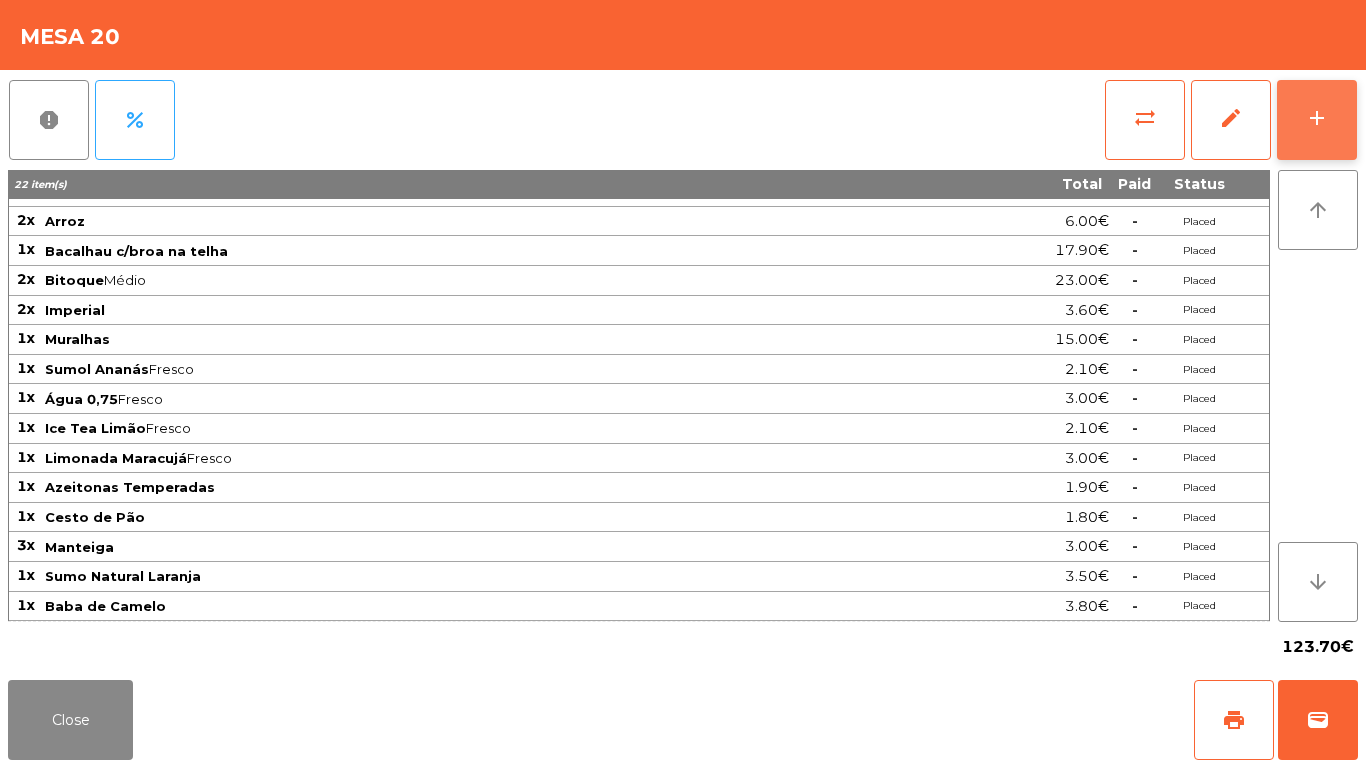click on "add" 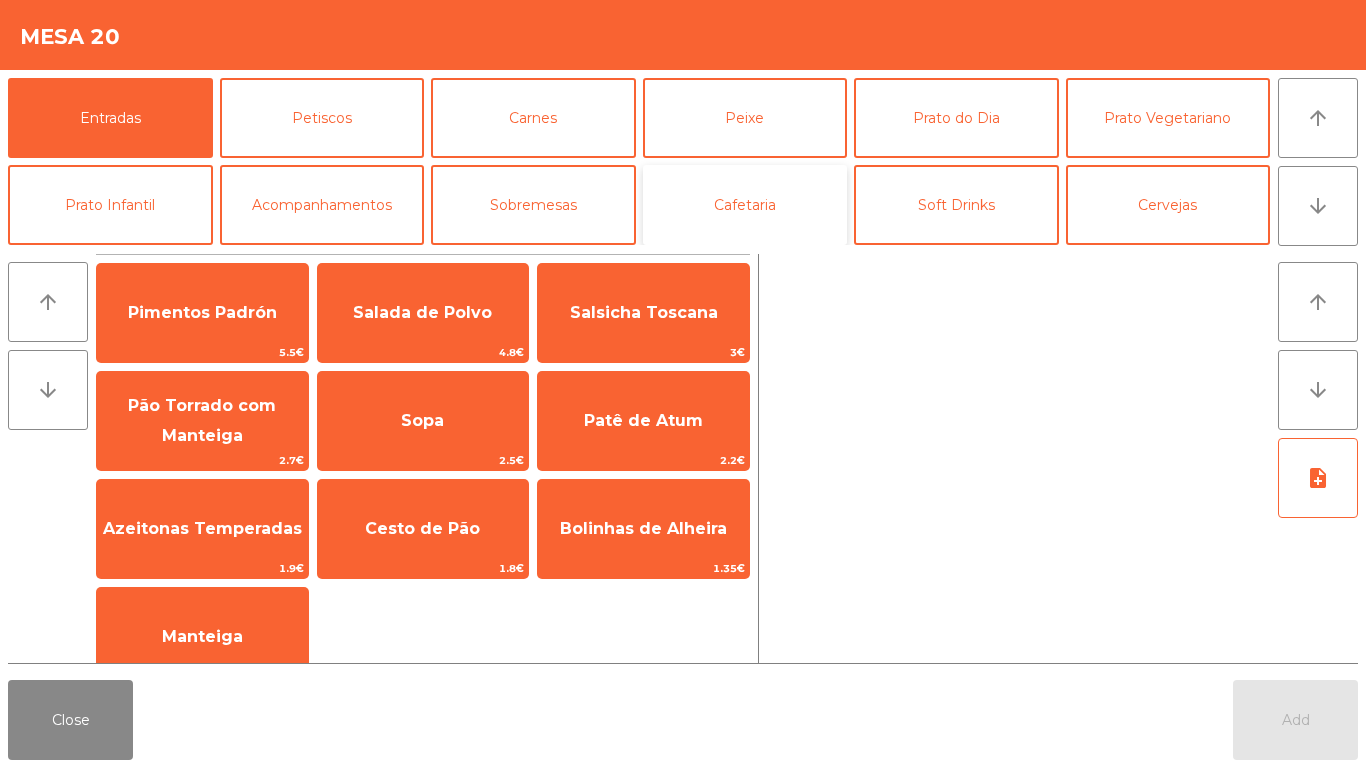 click on "Cafetaria" 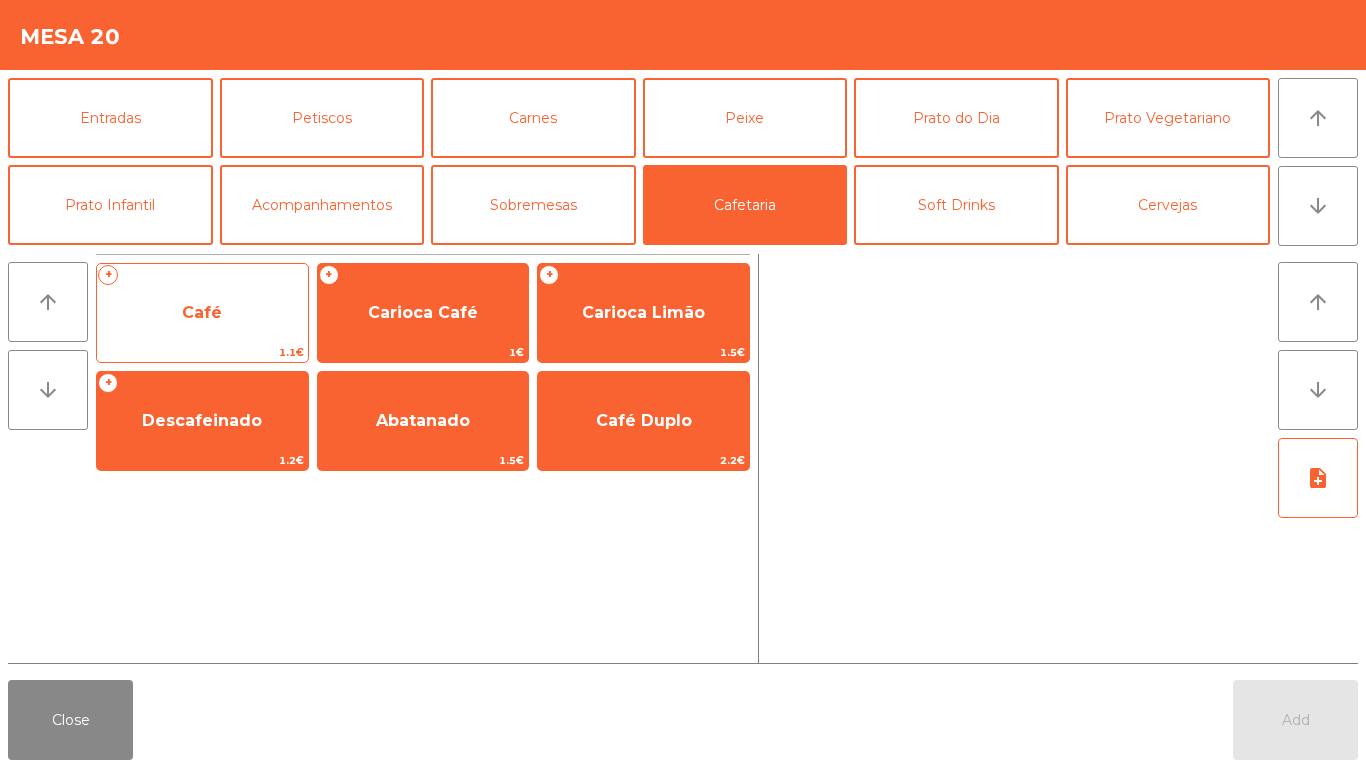 click on "Café" 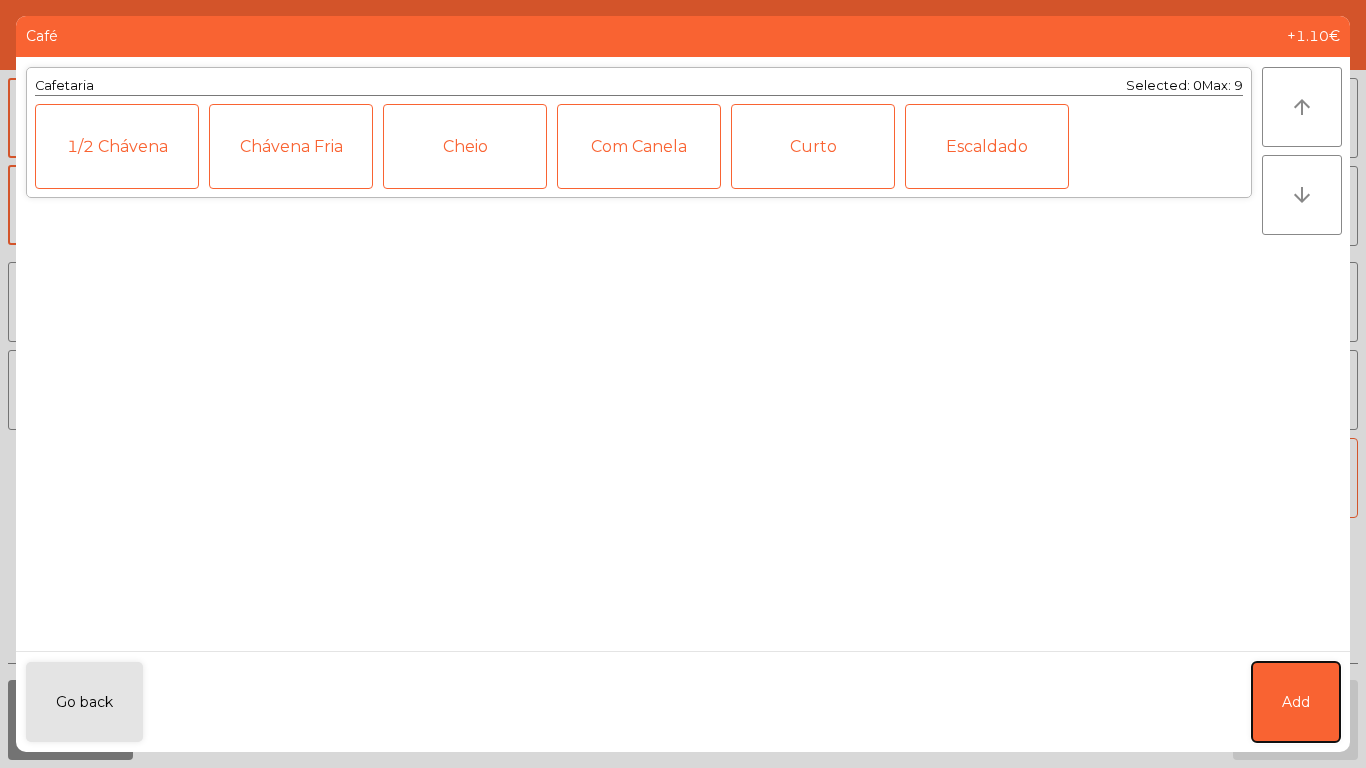 click on "Add" 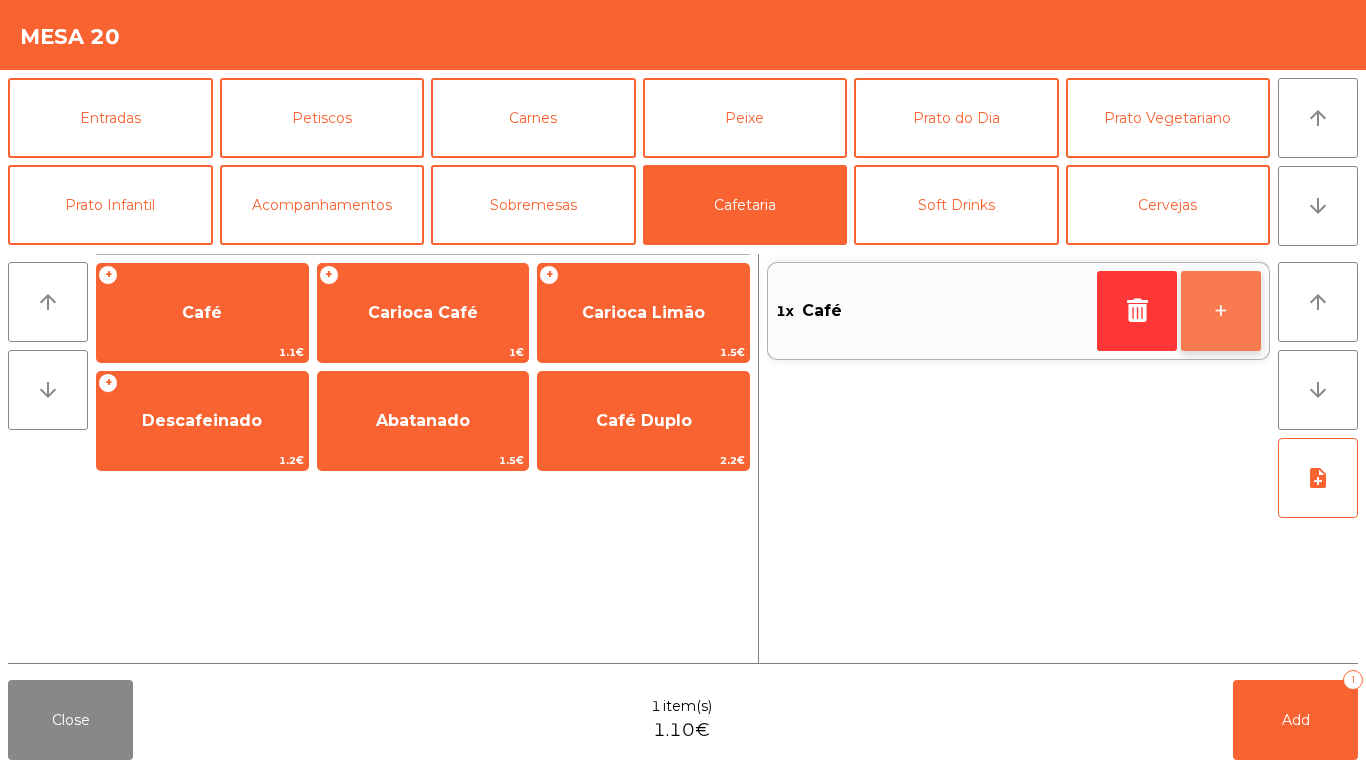 click on "+" 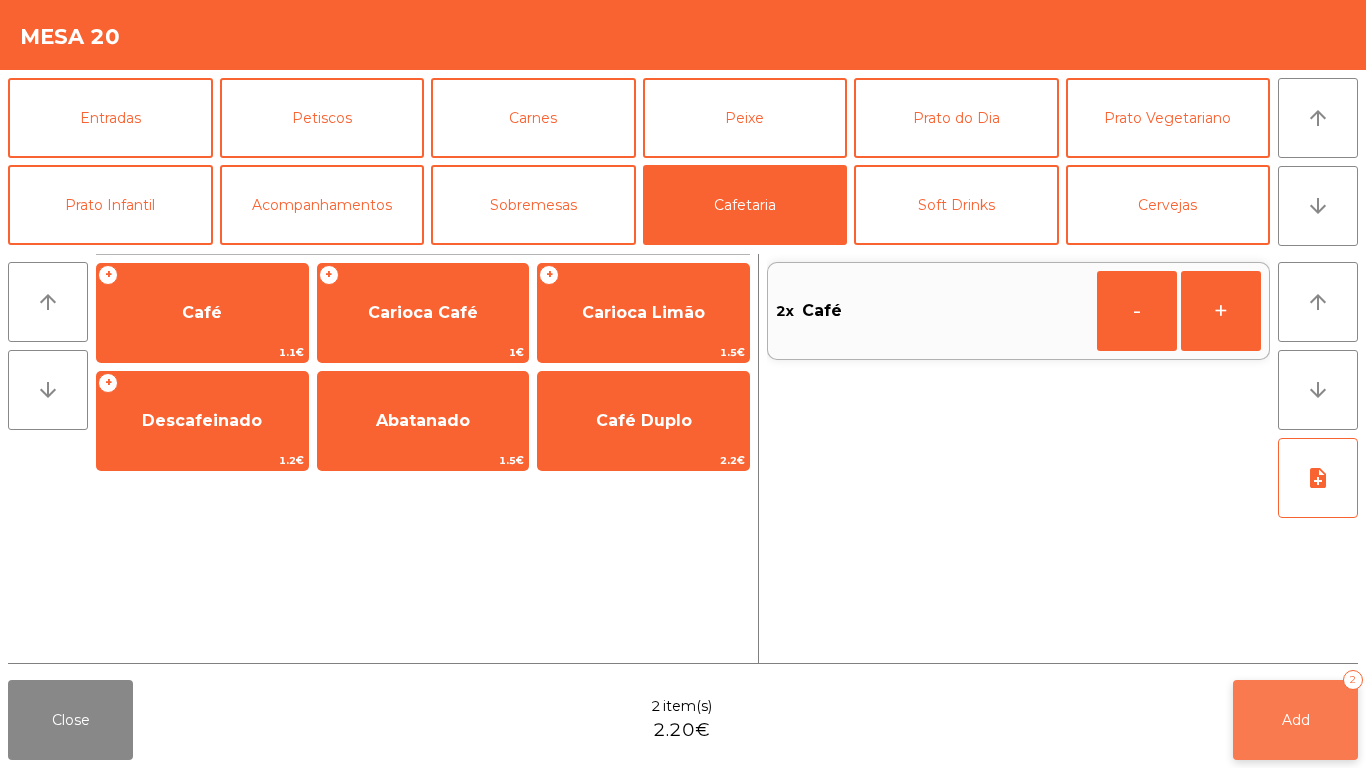click on "Add   2" 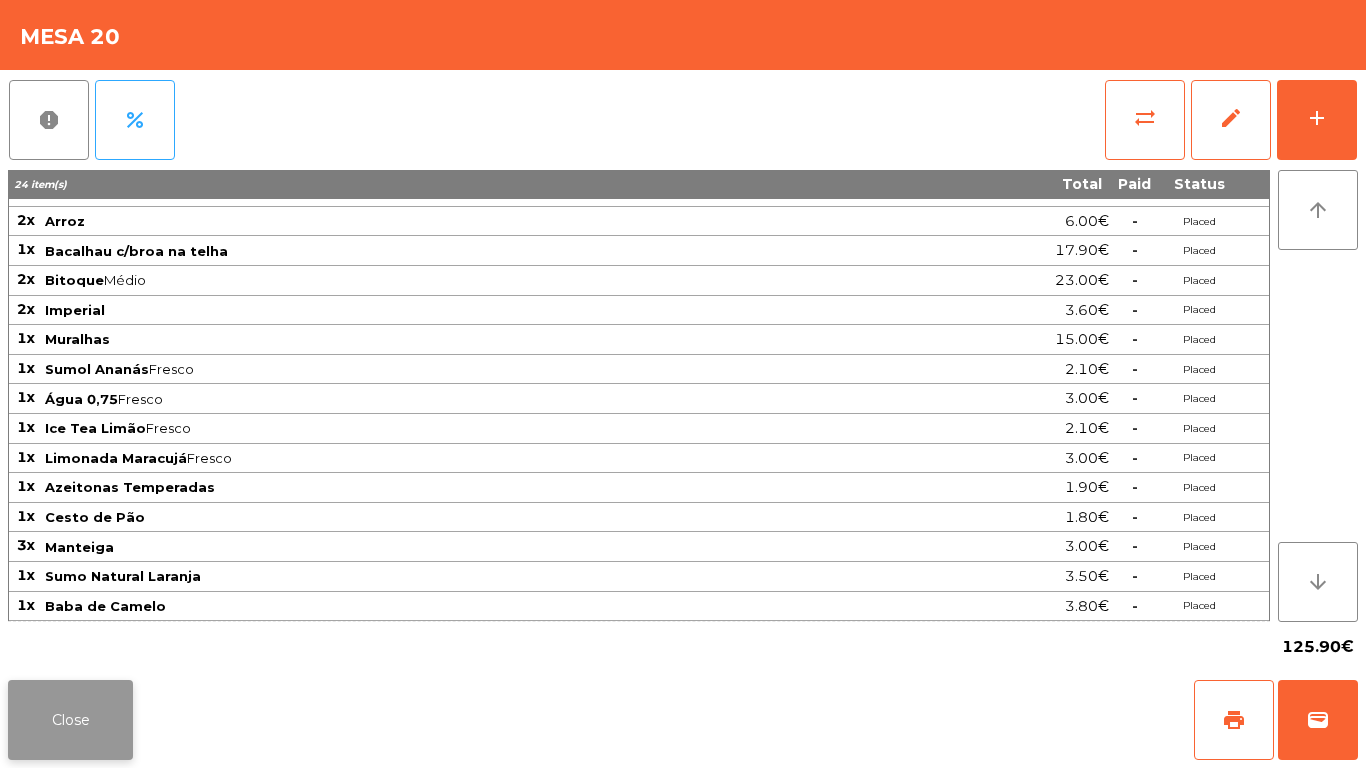 click on "Close" 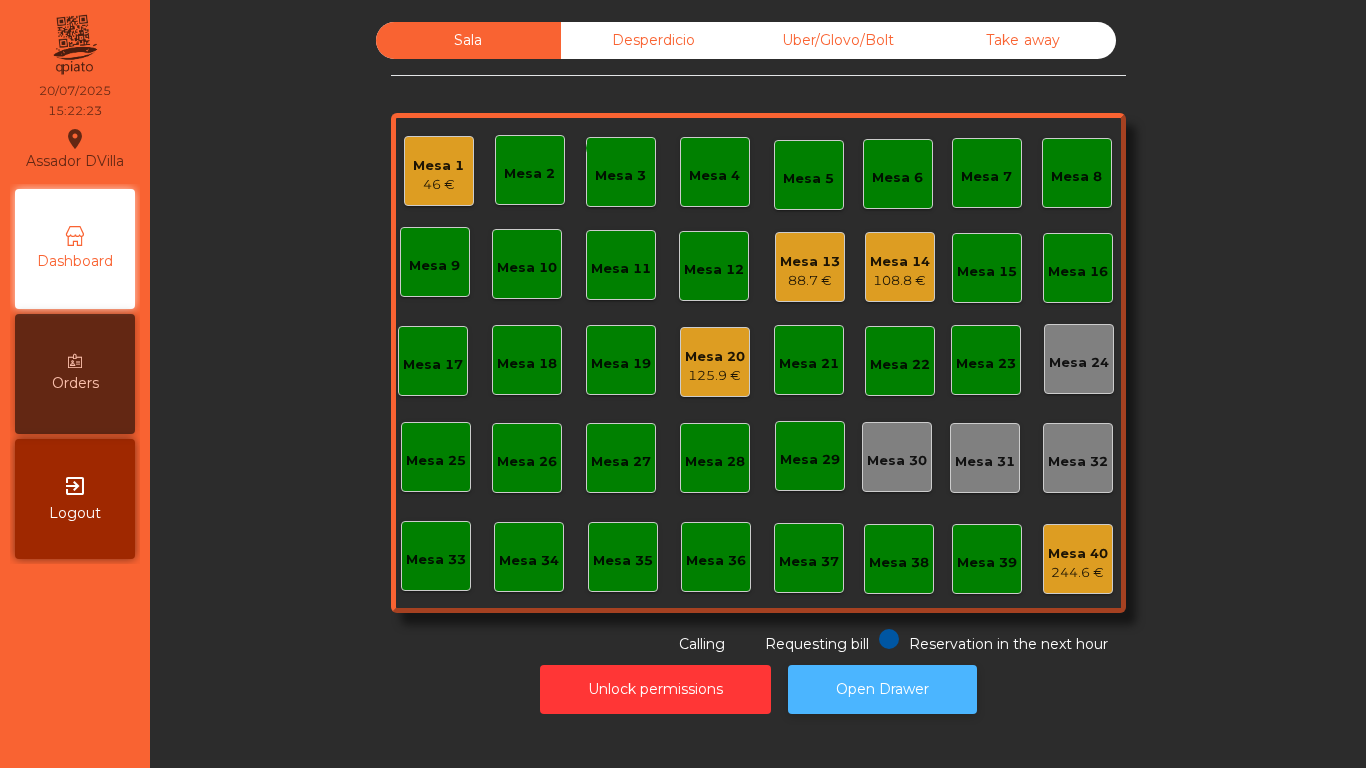click on "Open Drawer" 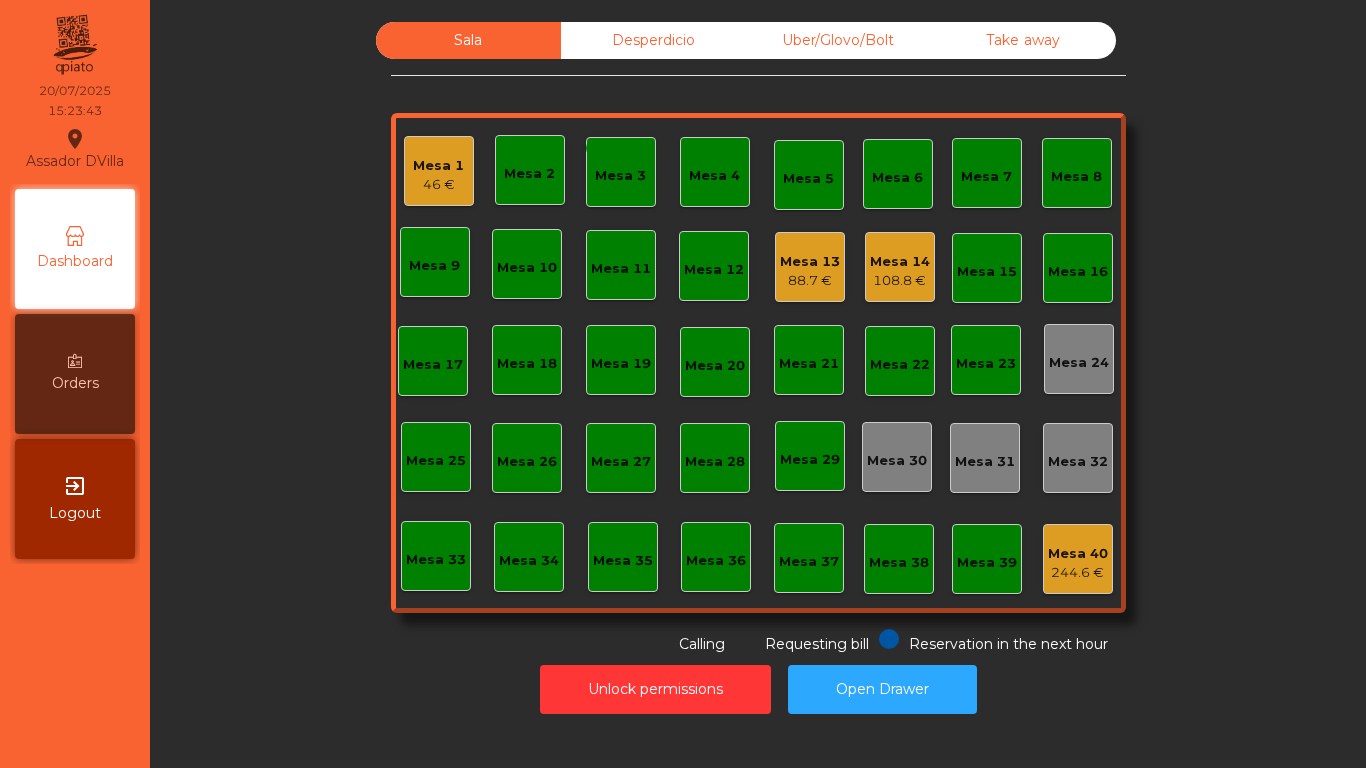 click on "Mesa 1" 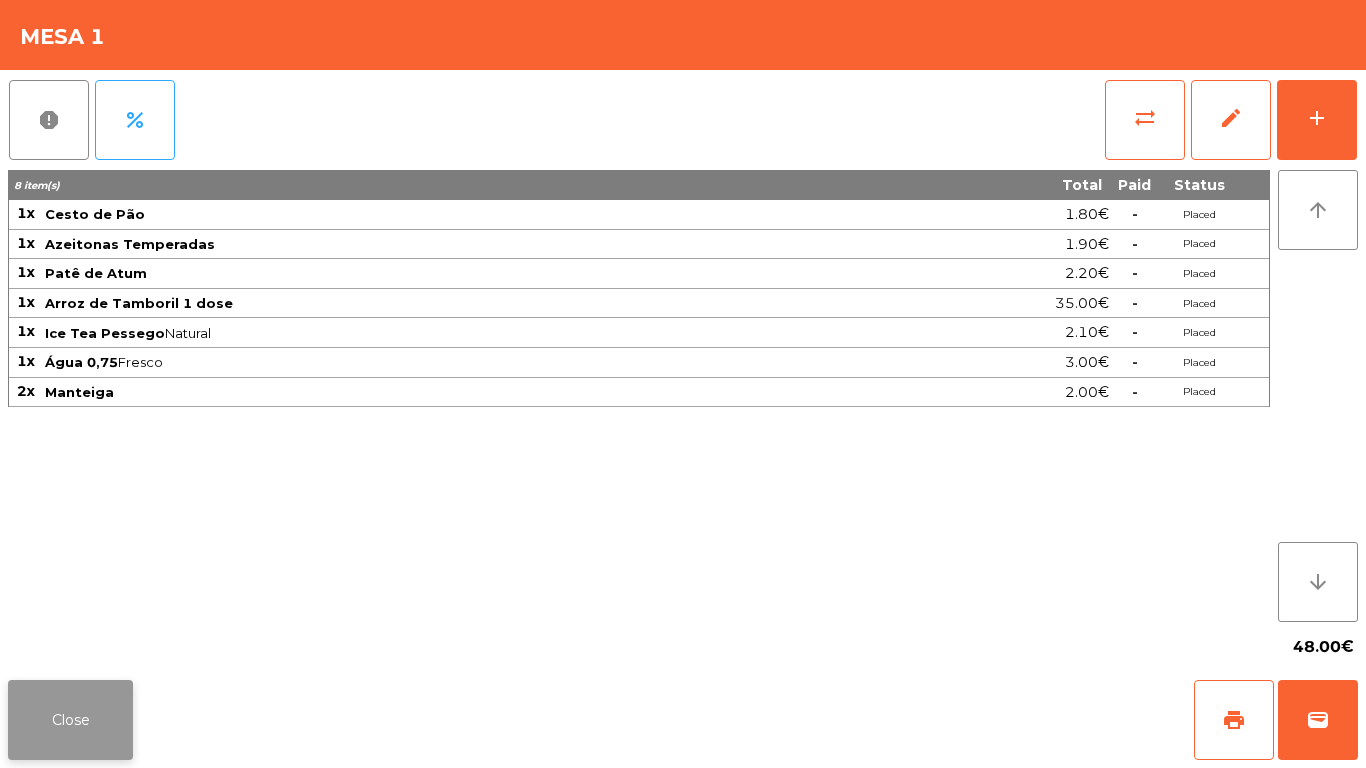 click on "Close" 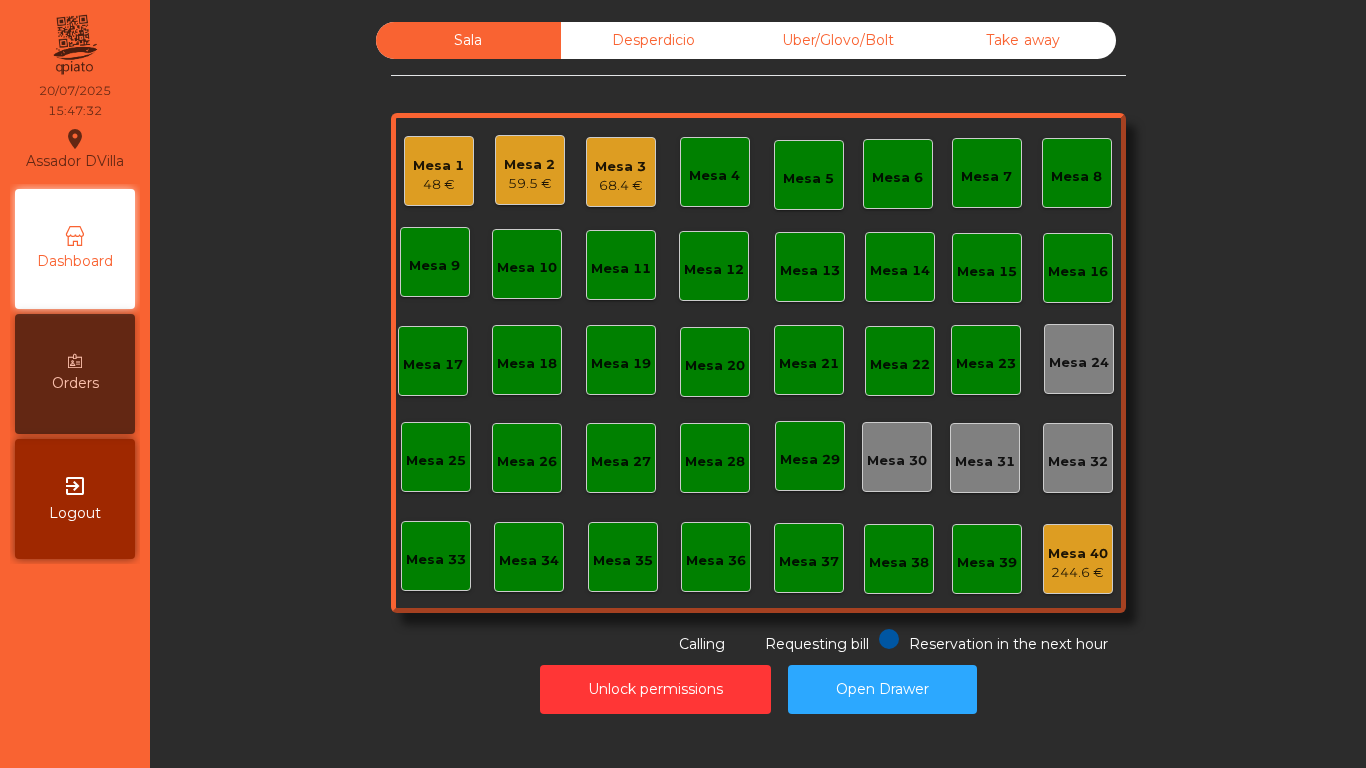 click on "Mesa 3" 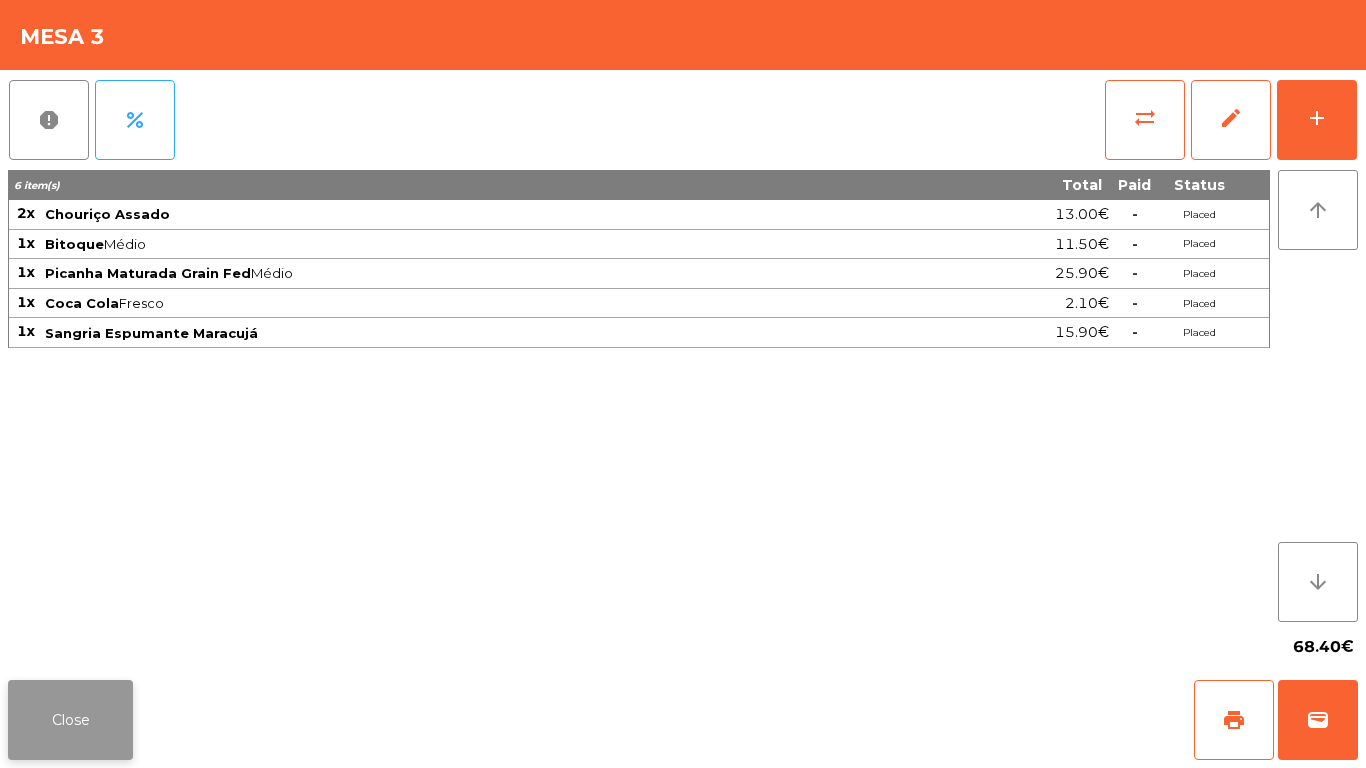 click on "Close" 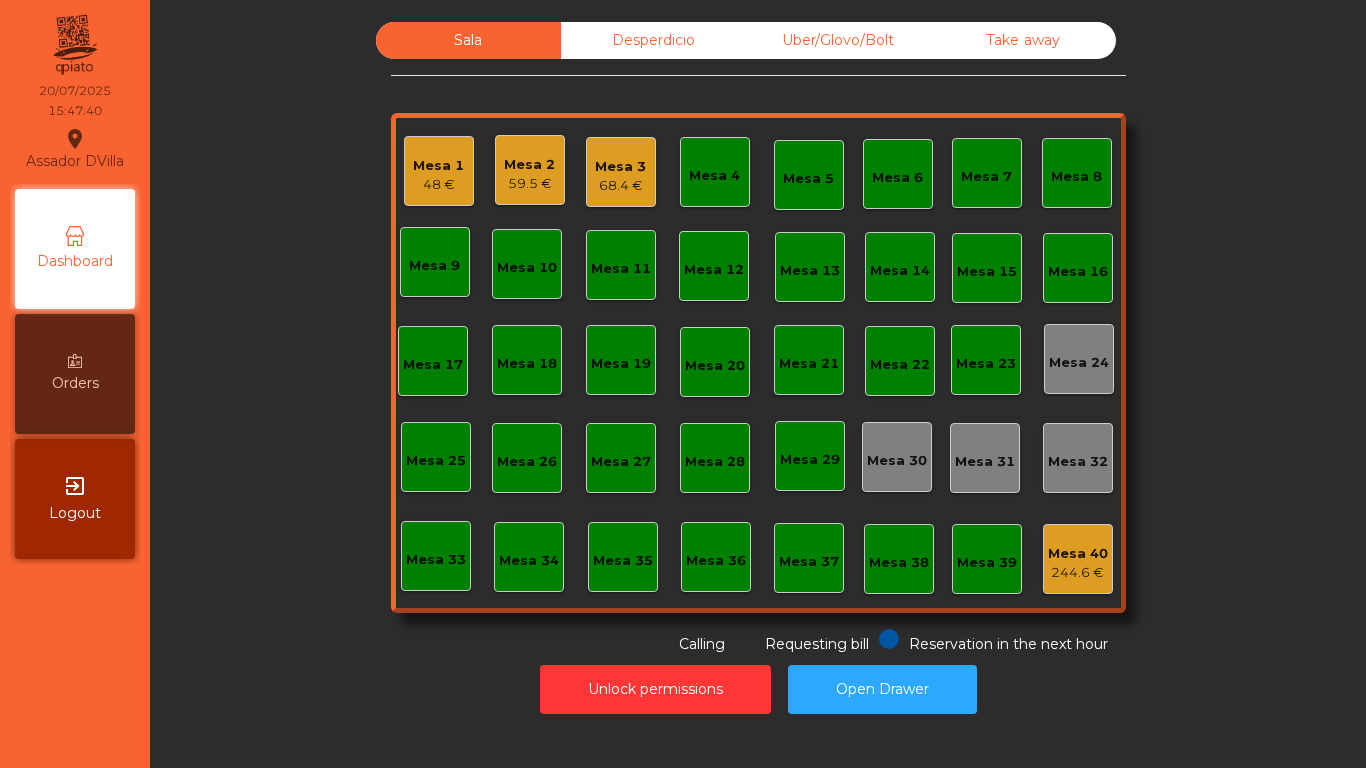 click on "Mesa 2   59.5 €" 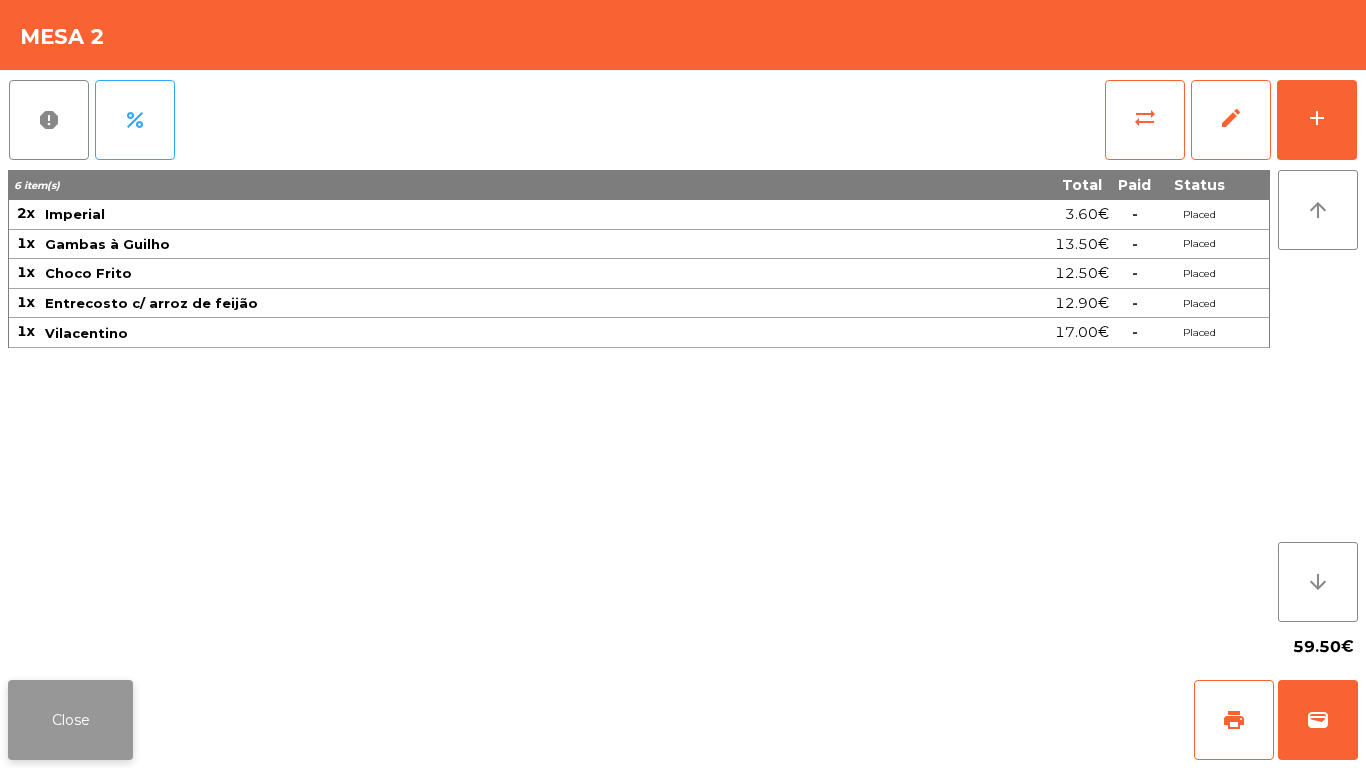 click on "Close" 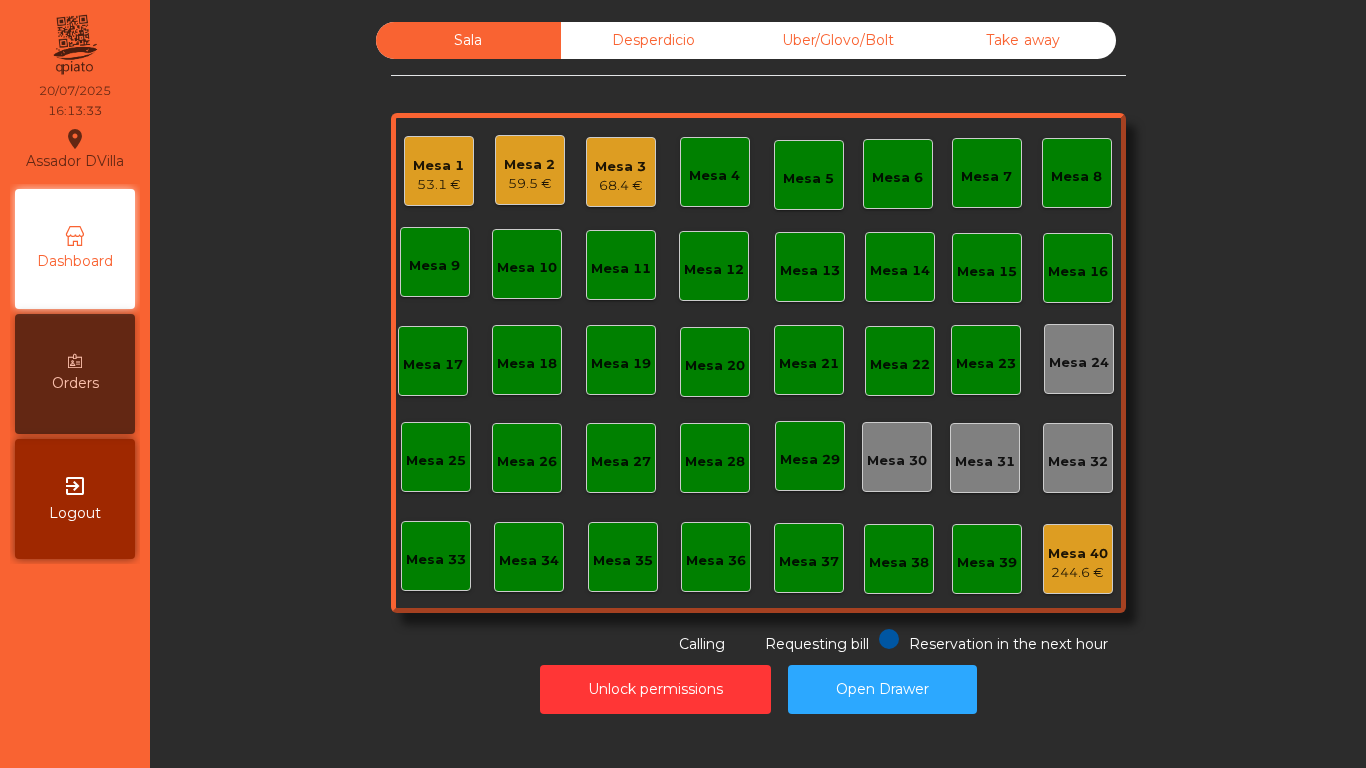 click on "68.4 €" 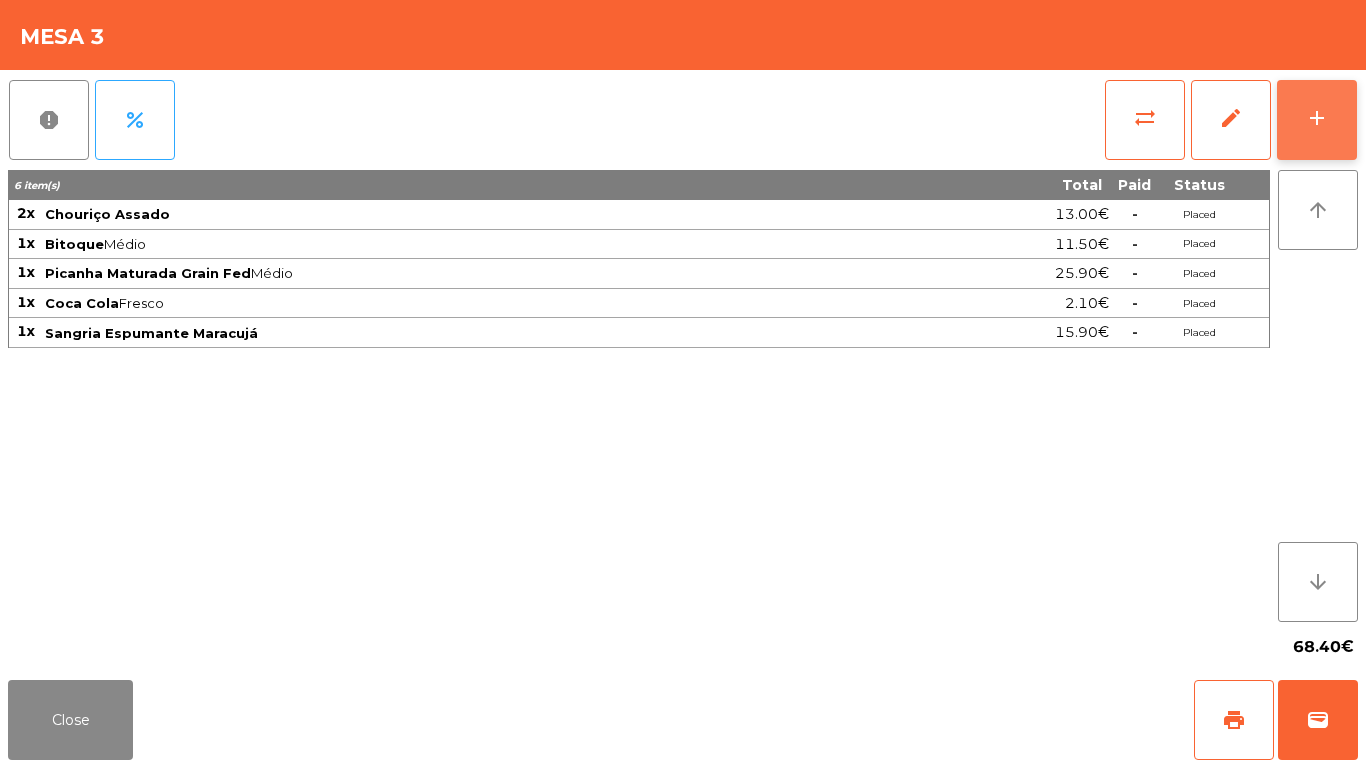 click on "add" 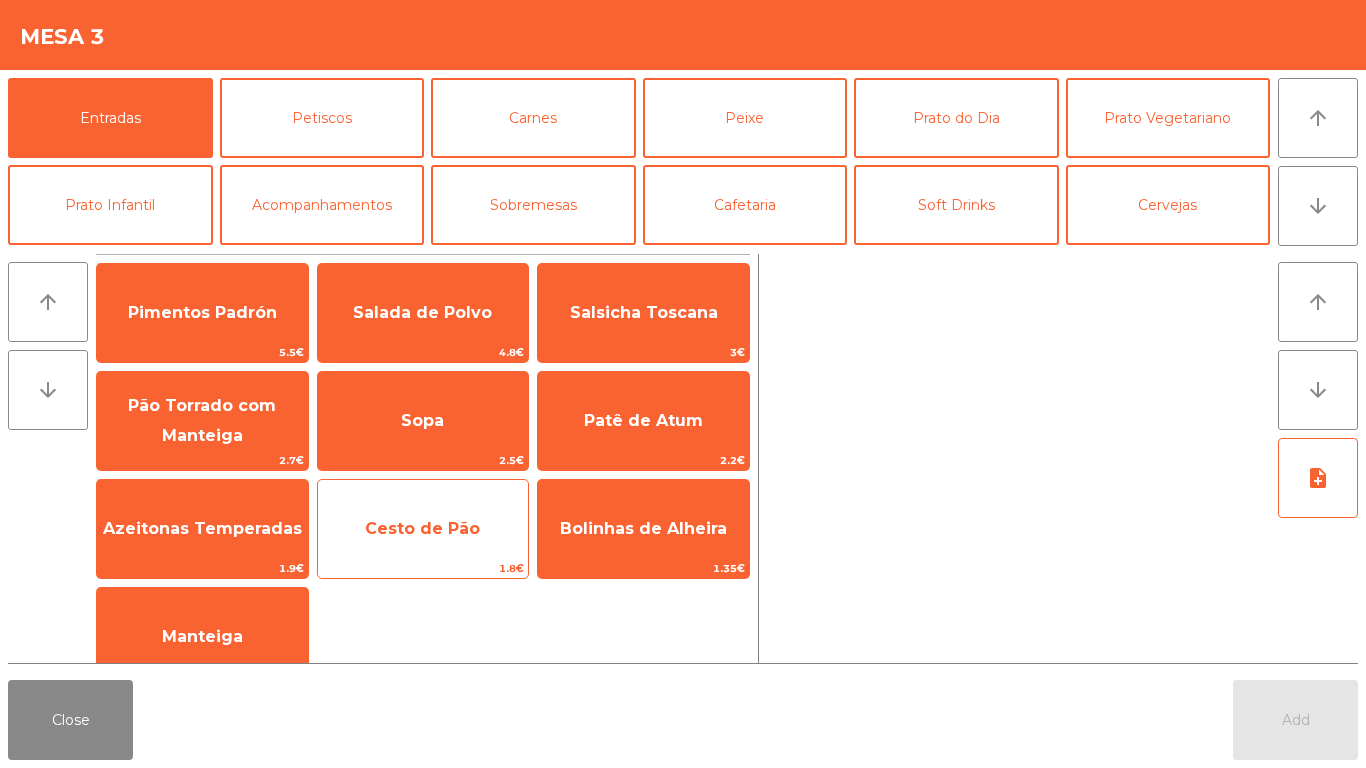 click on "Cesto de Pão" 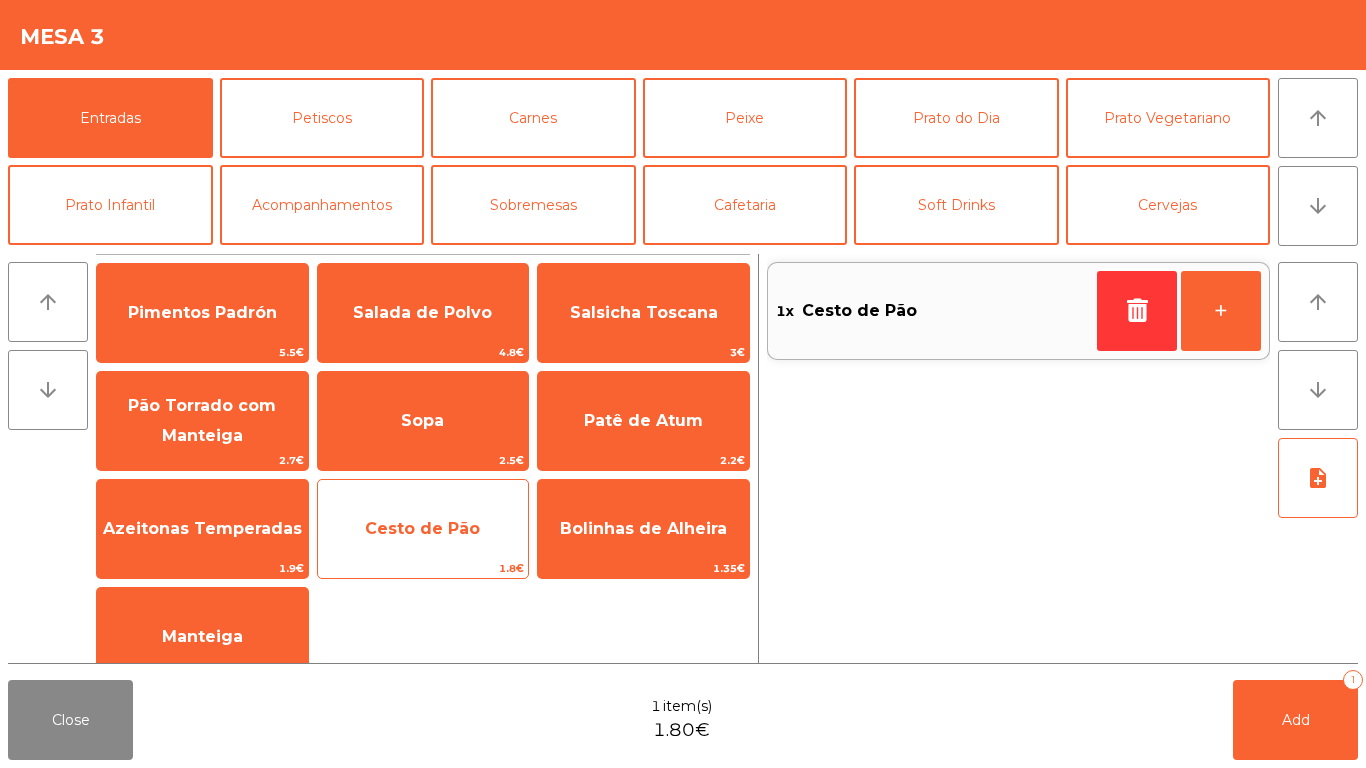 click on "Cesto de Pão" 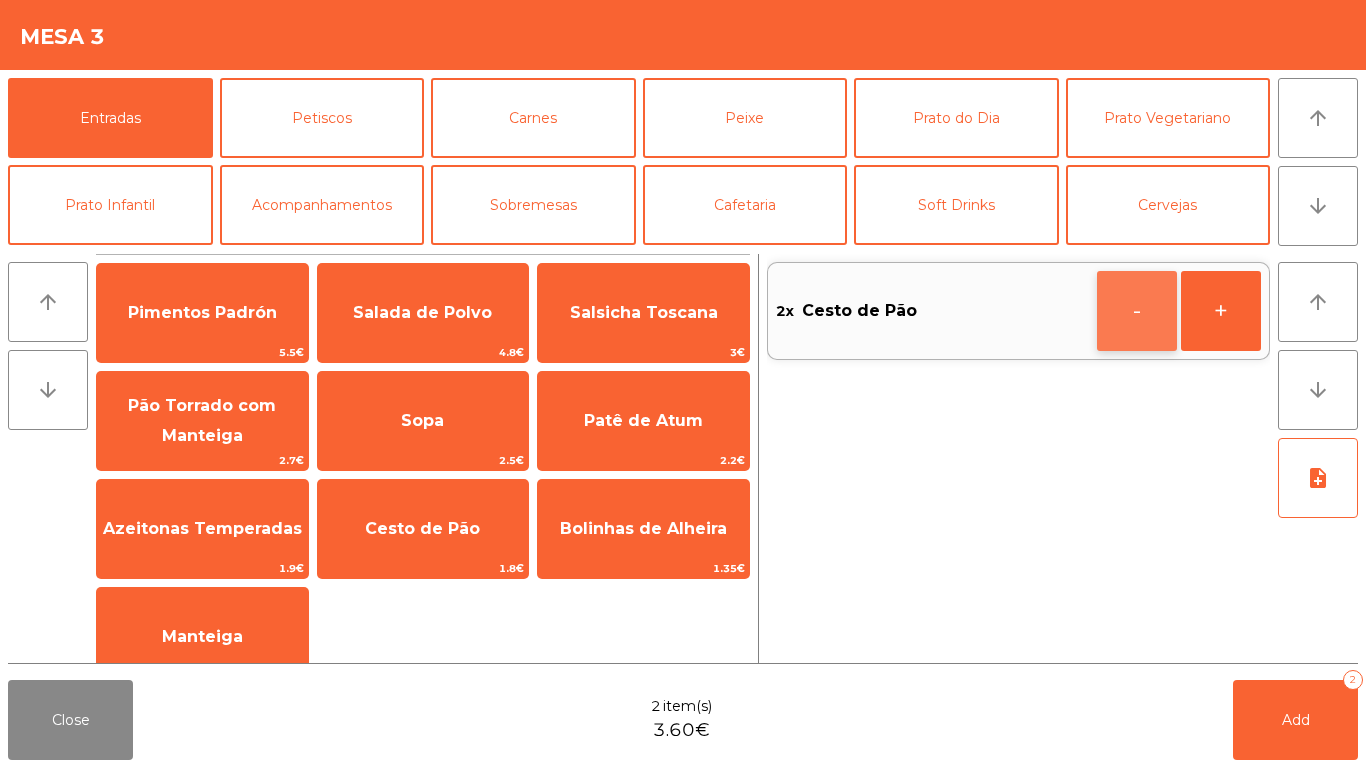 click on "-" 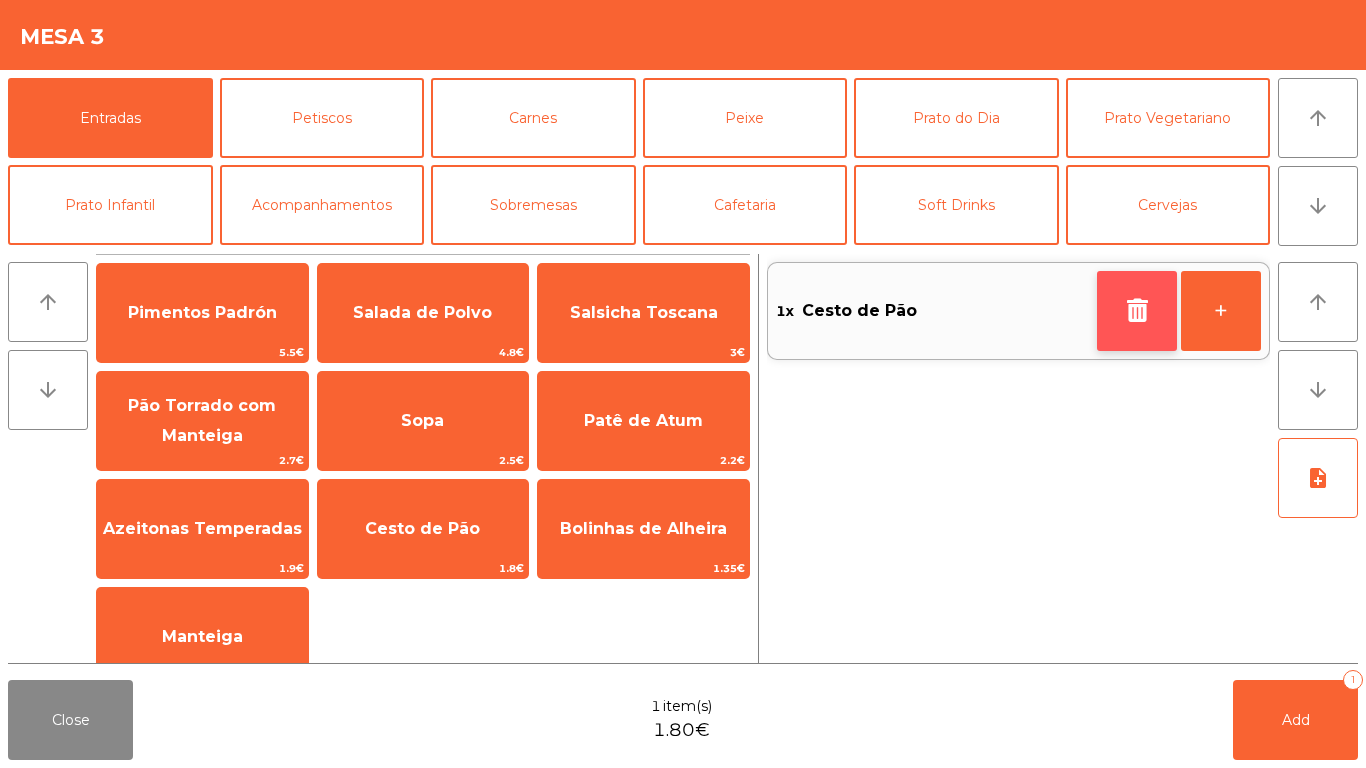 click 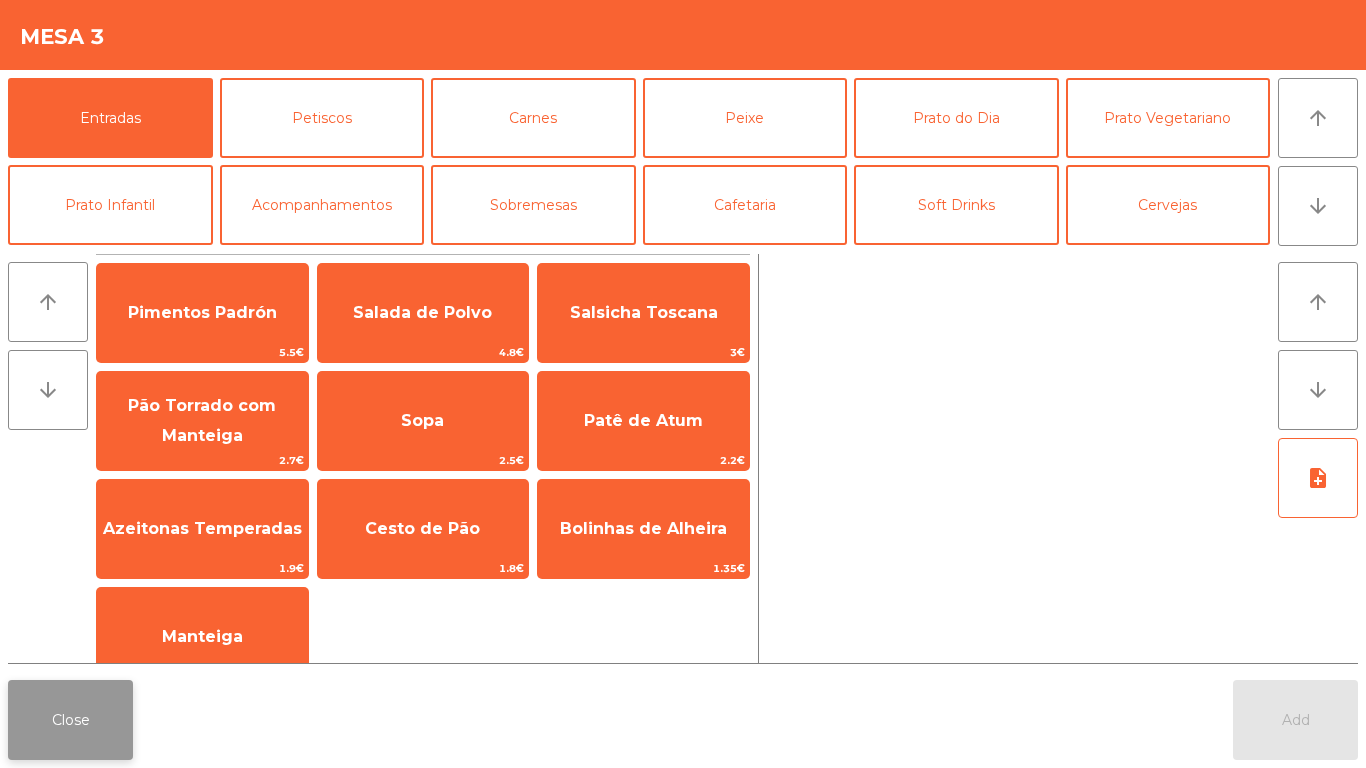 click on "Close" 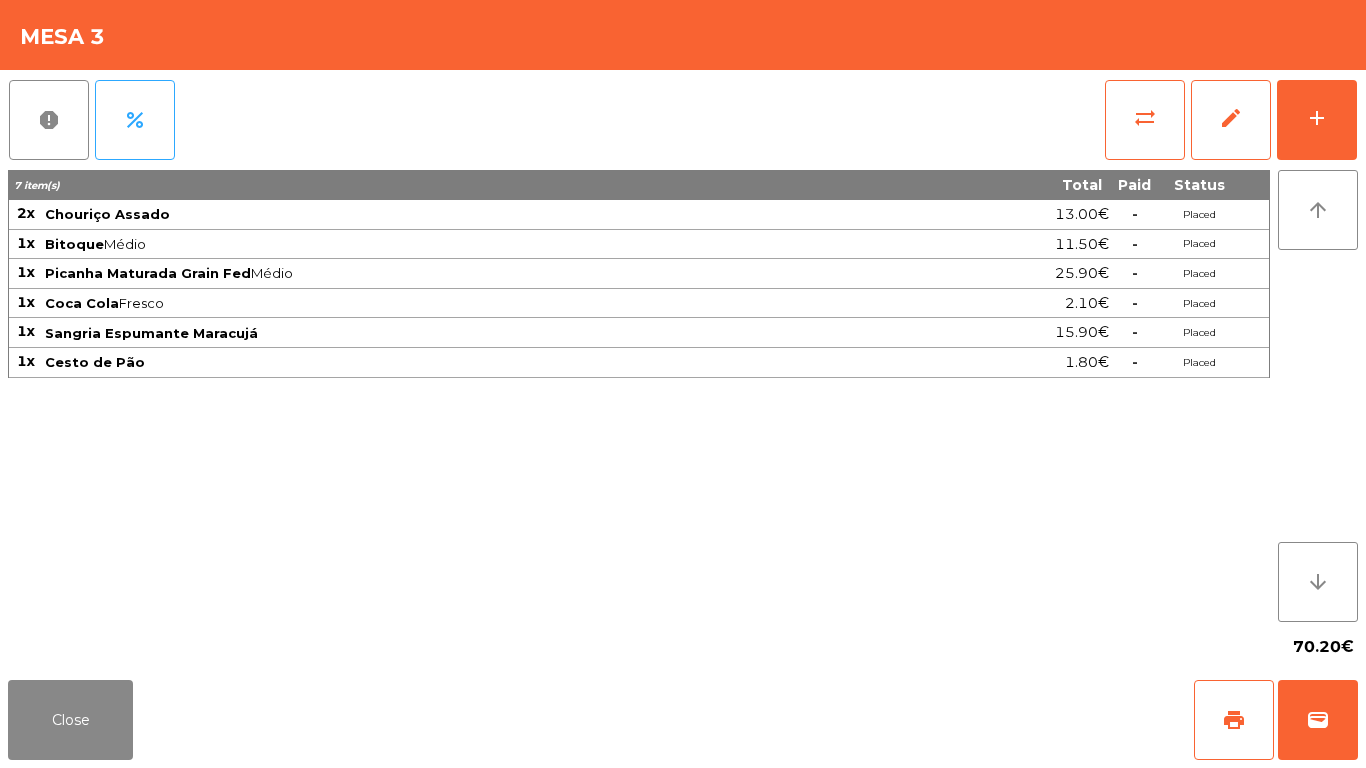 click on "report   percent   sync_alt   edit   add  7 item(s) Total Paid Status 2x Chouriço Assado 13.00€  -  Placed 1x Bitoque  Médio  11.50€  -  Placed 1x Picanha Maturada Grain Fed  Médio  25.90€  -  Placed 1x Coca Cola  Fresco  2.10€  -  Placed 1x Sangria Espumante Maracujá 15.90€  -  Placed 1x Cesto de Pão 1.80€  -  Placed arrow_upward arrow_downward  70.20€" 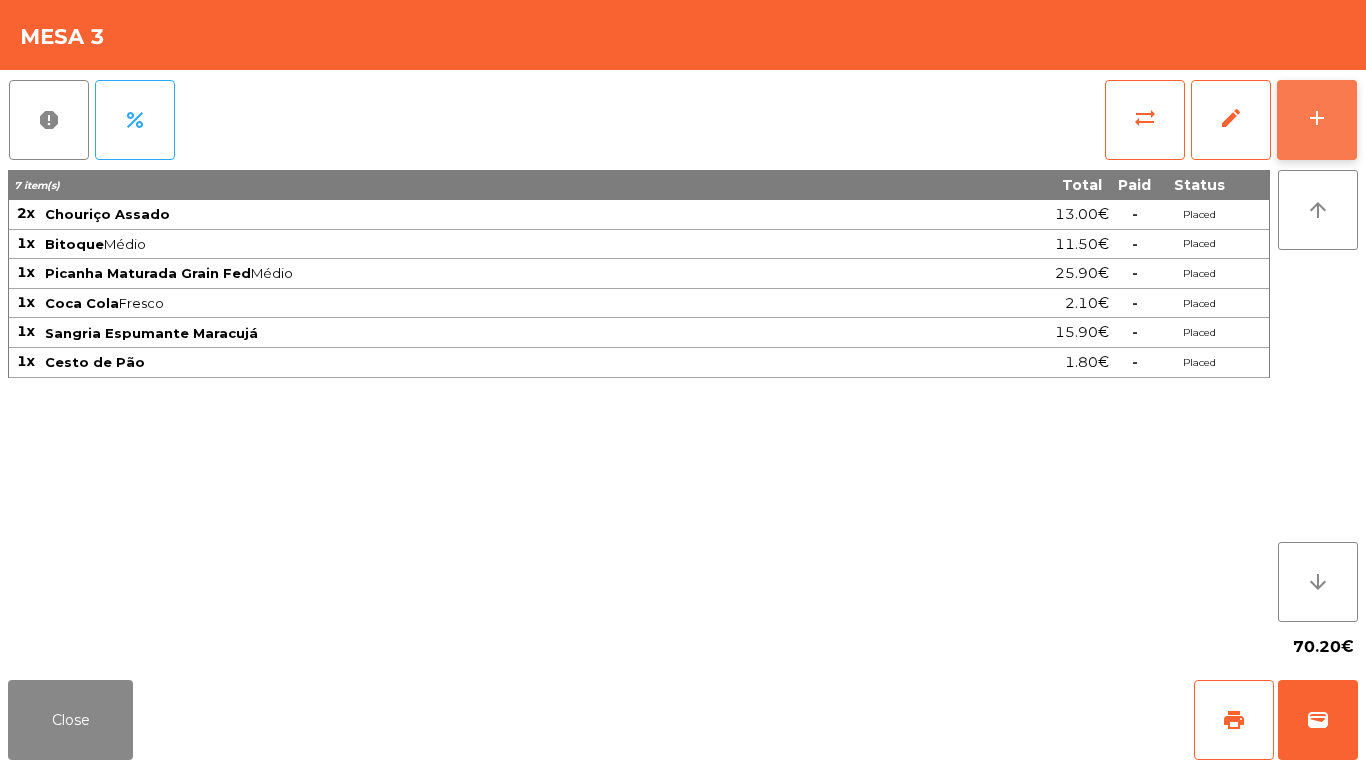 click on "add" 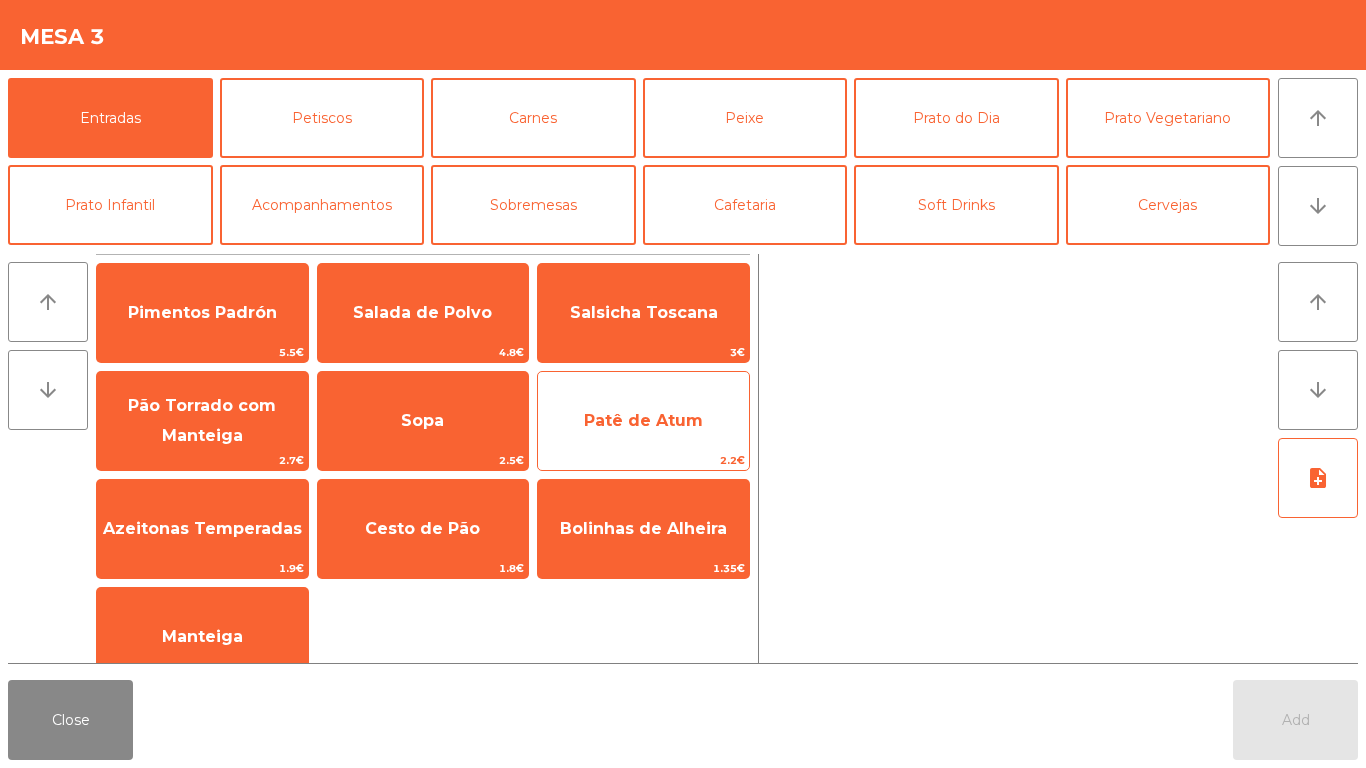 click on "Patê de Atum" 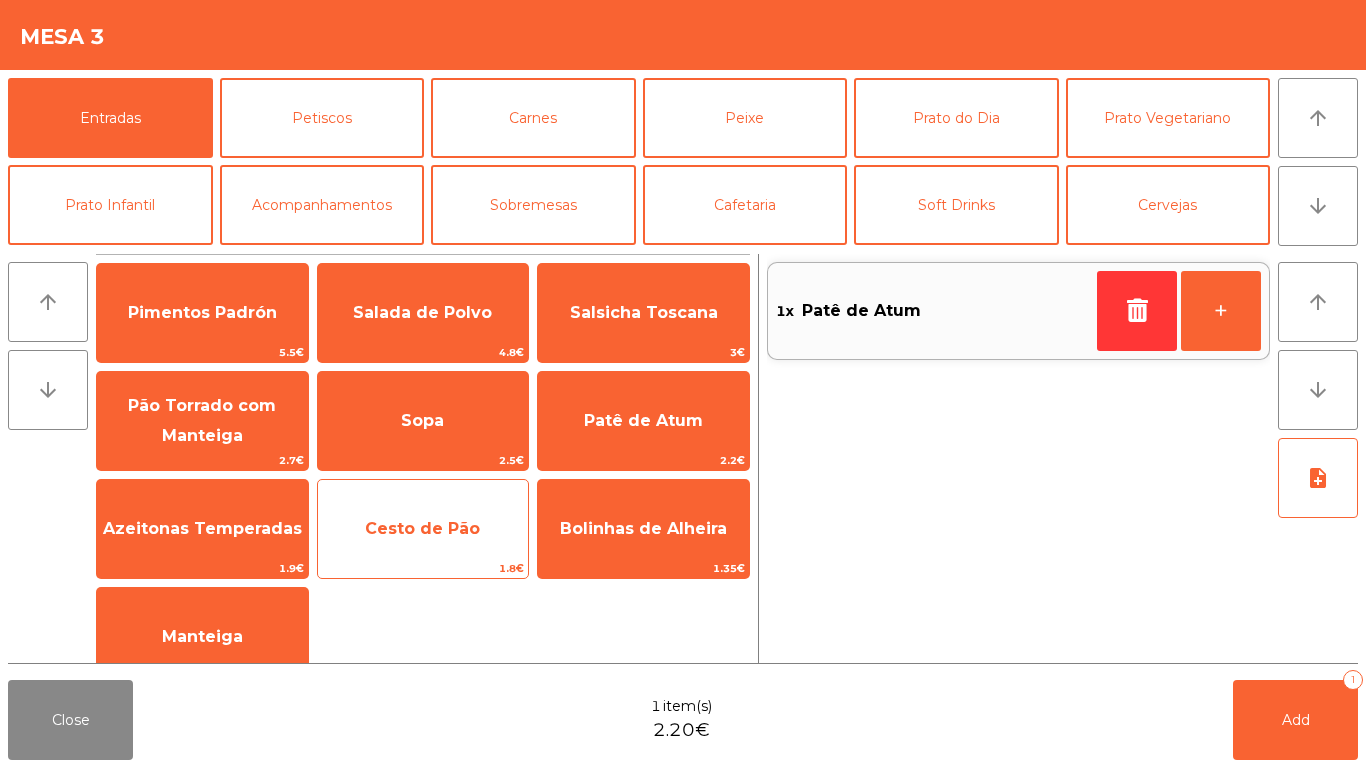 click on "Cesto de Pão" 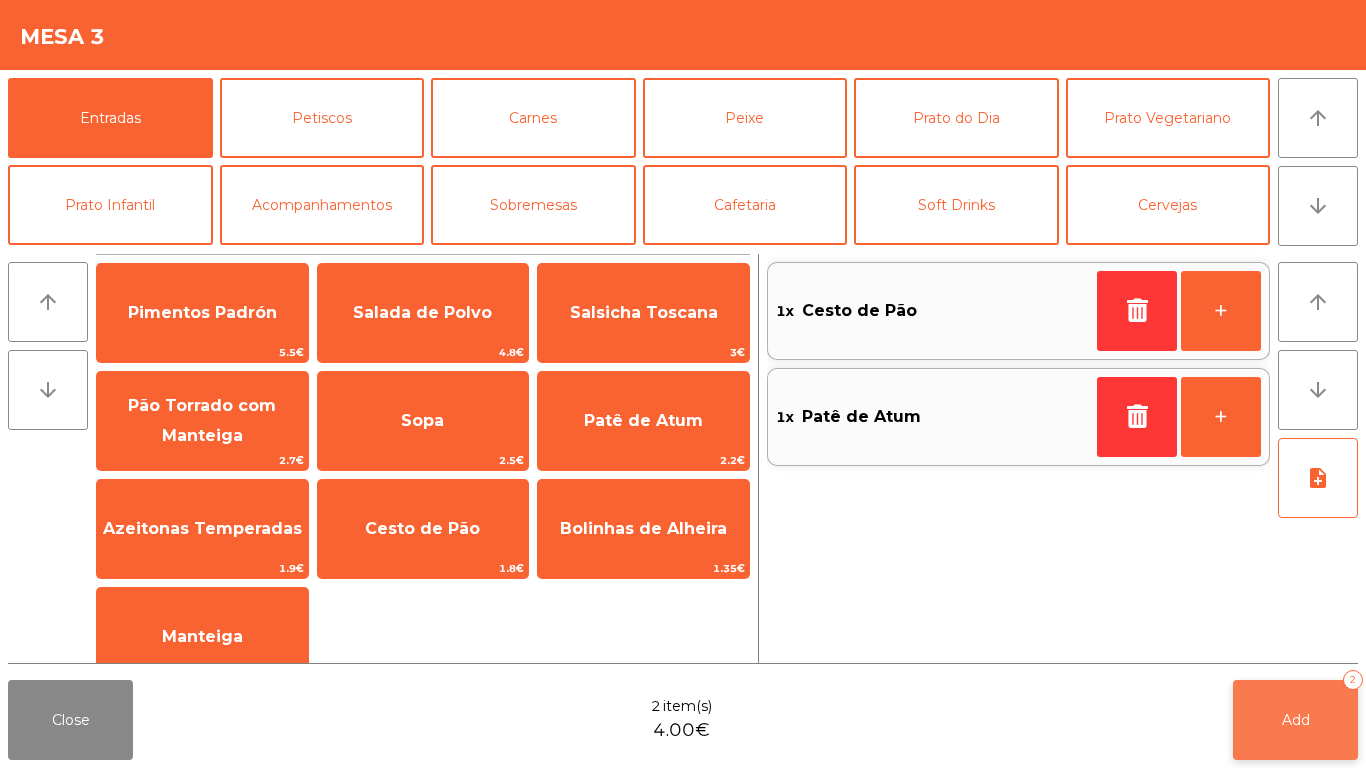 click on "Add   2" 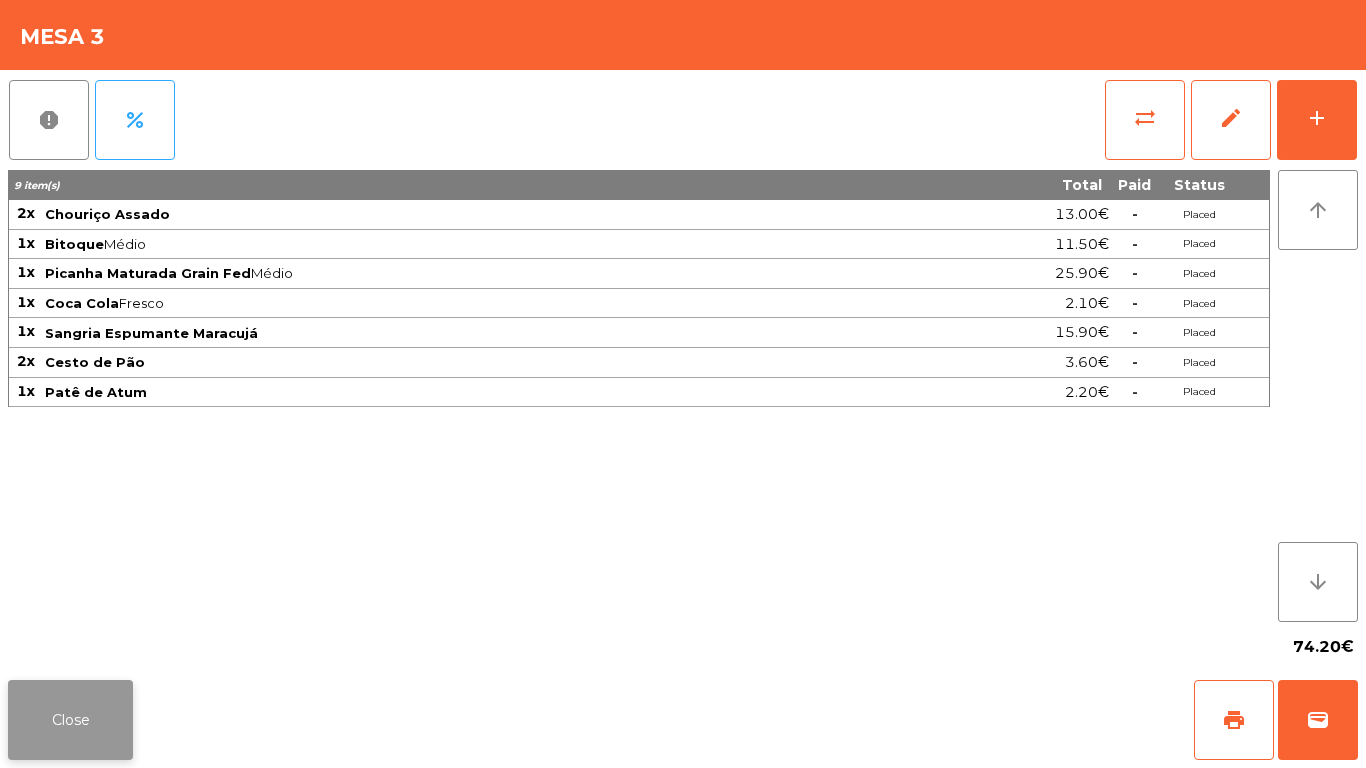 click on "Close" 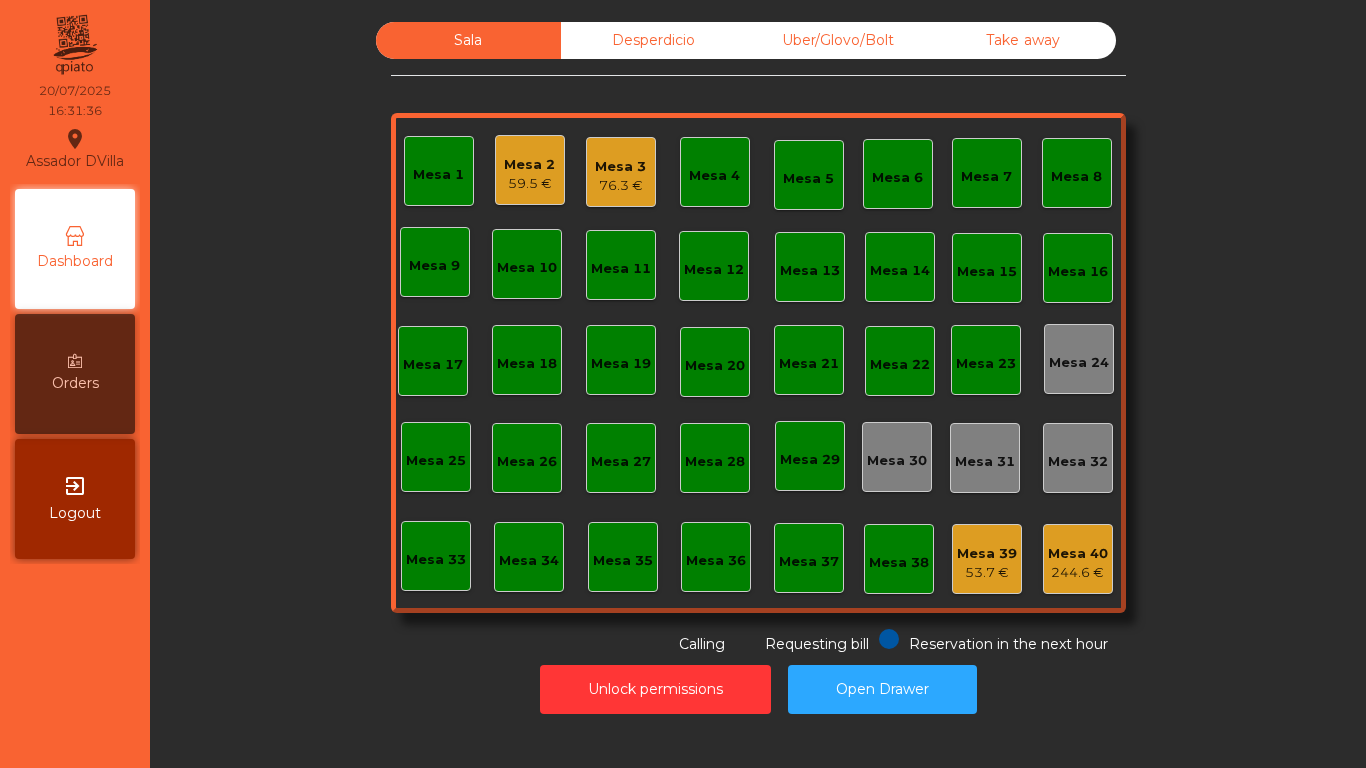 click on "Mesa 40   244.6 €" 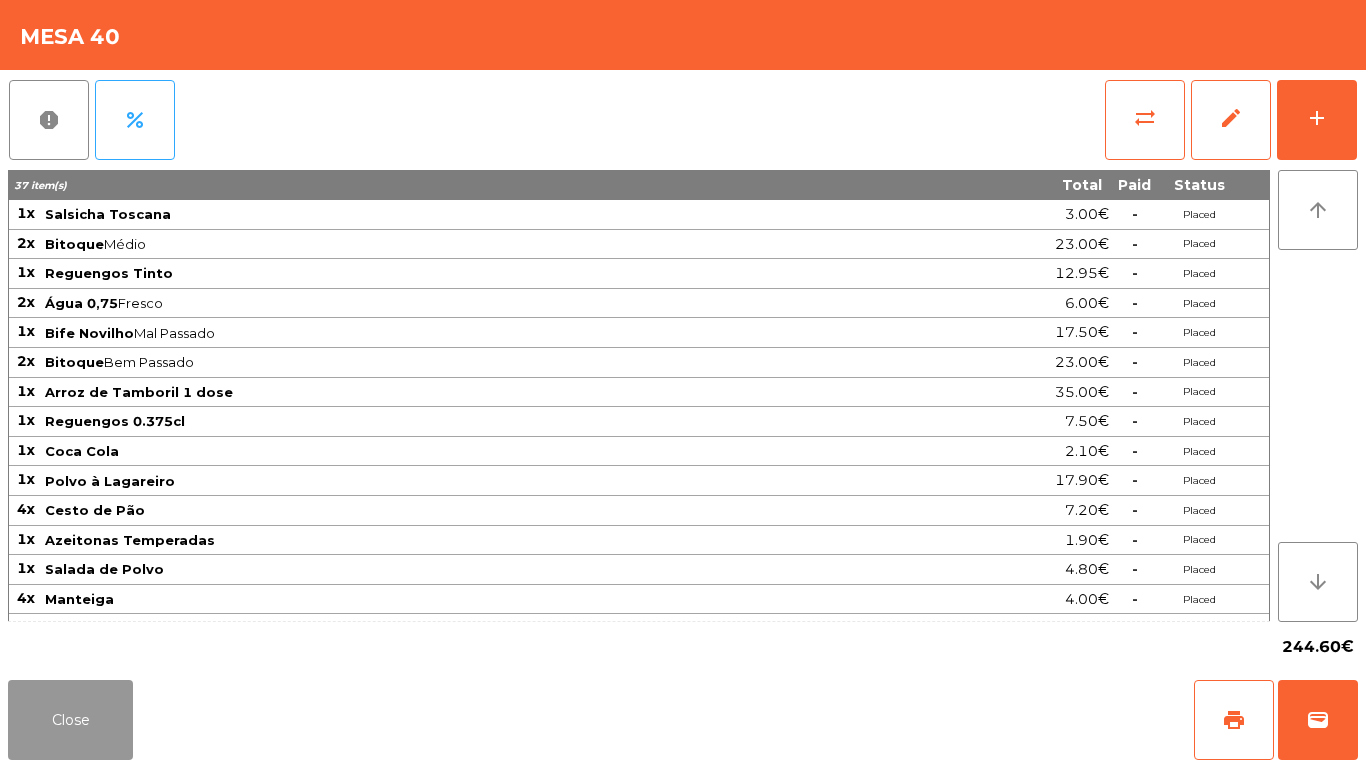 click on "Close" 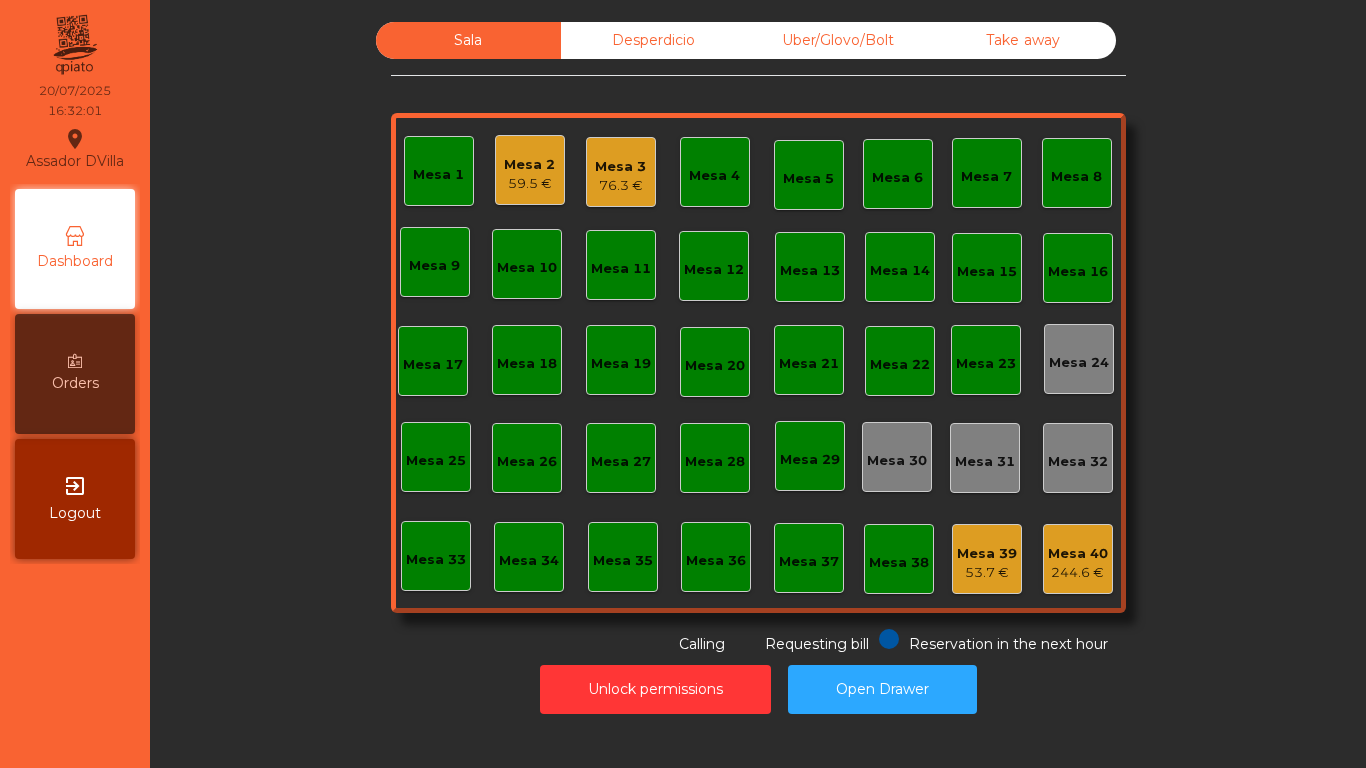 click on "59.5 €" 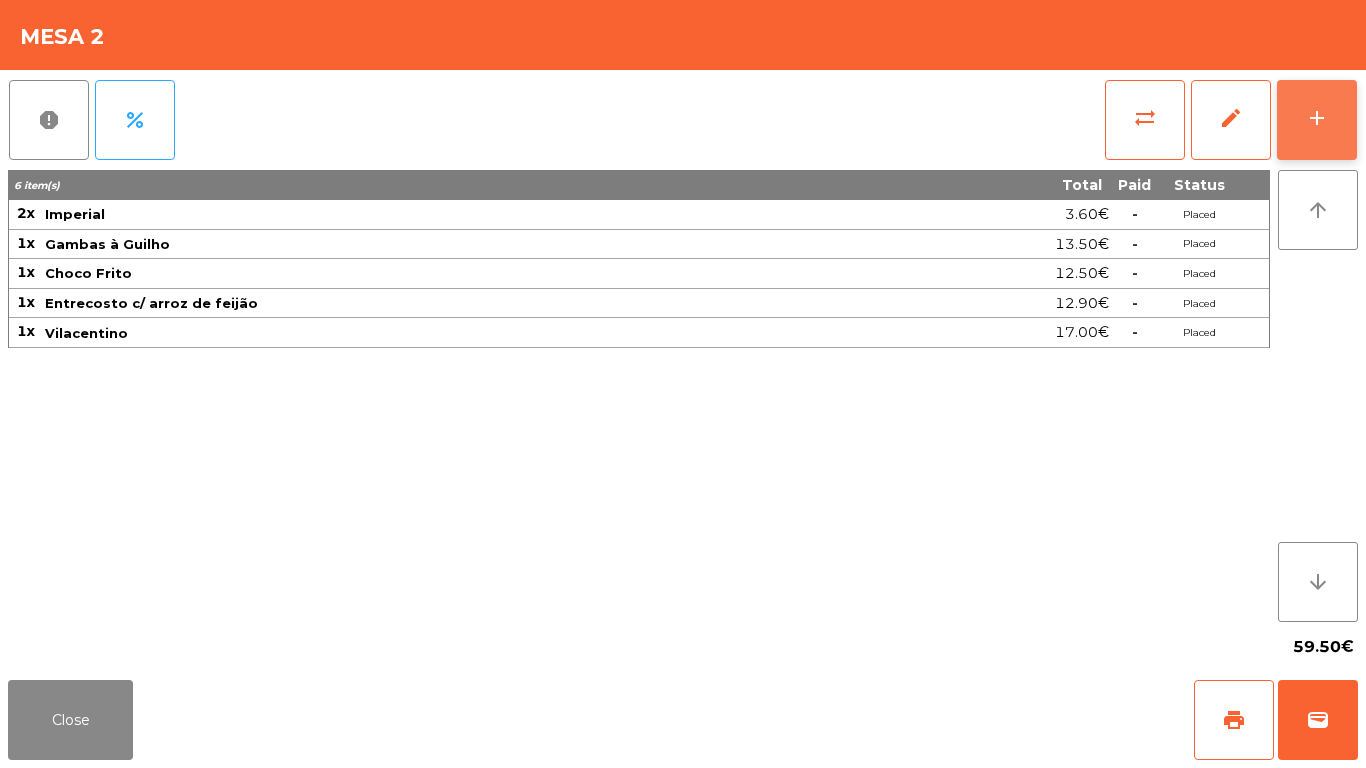 click on "add" 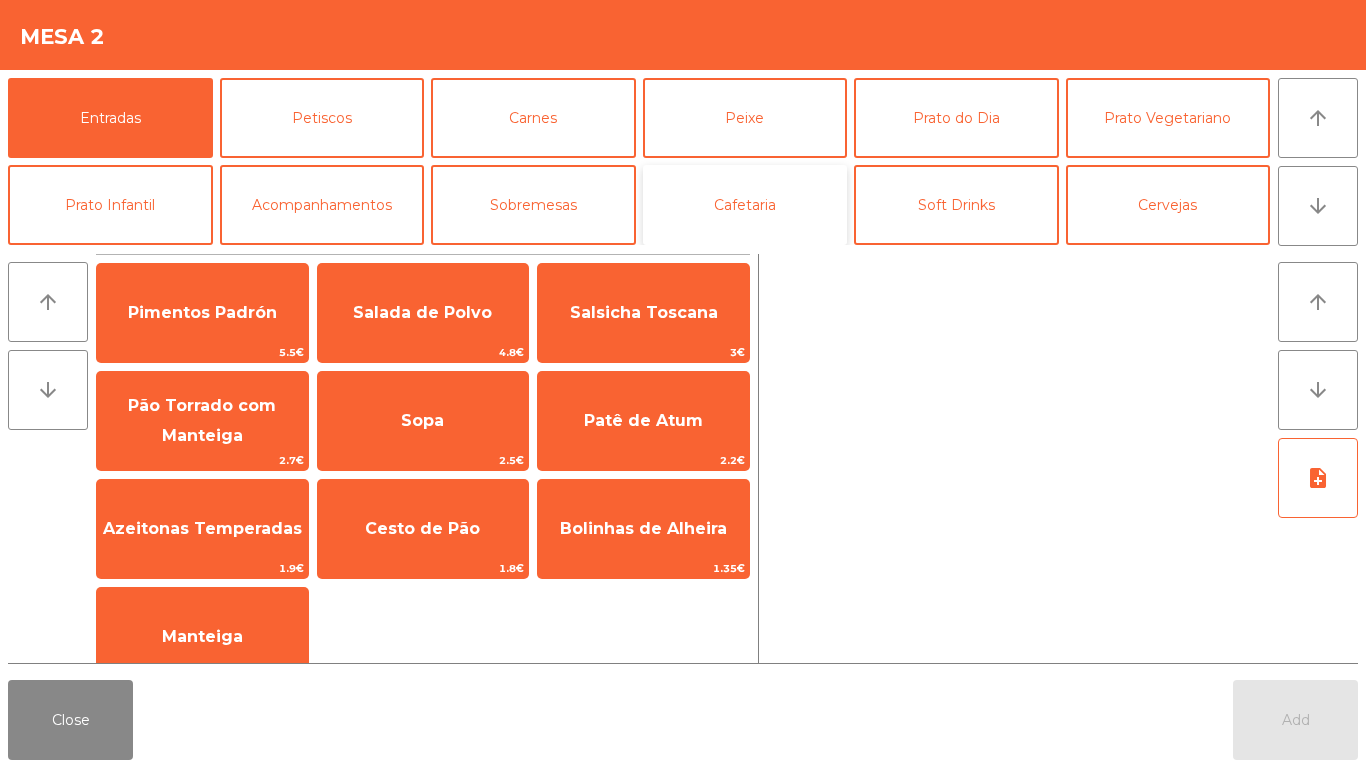 click on "Cafetaria" 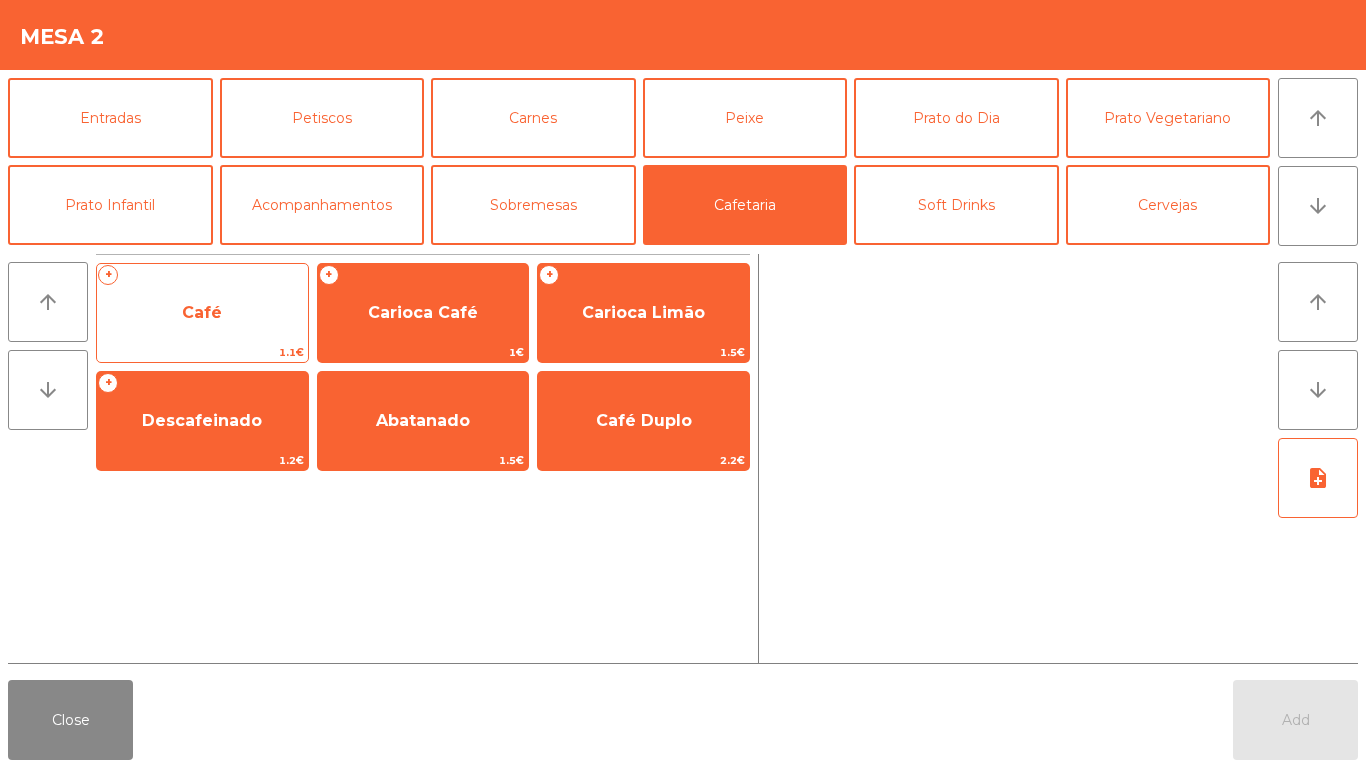 click on "Café" 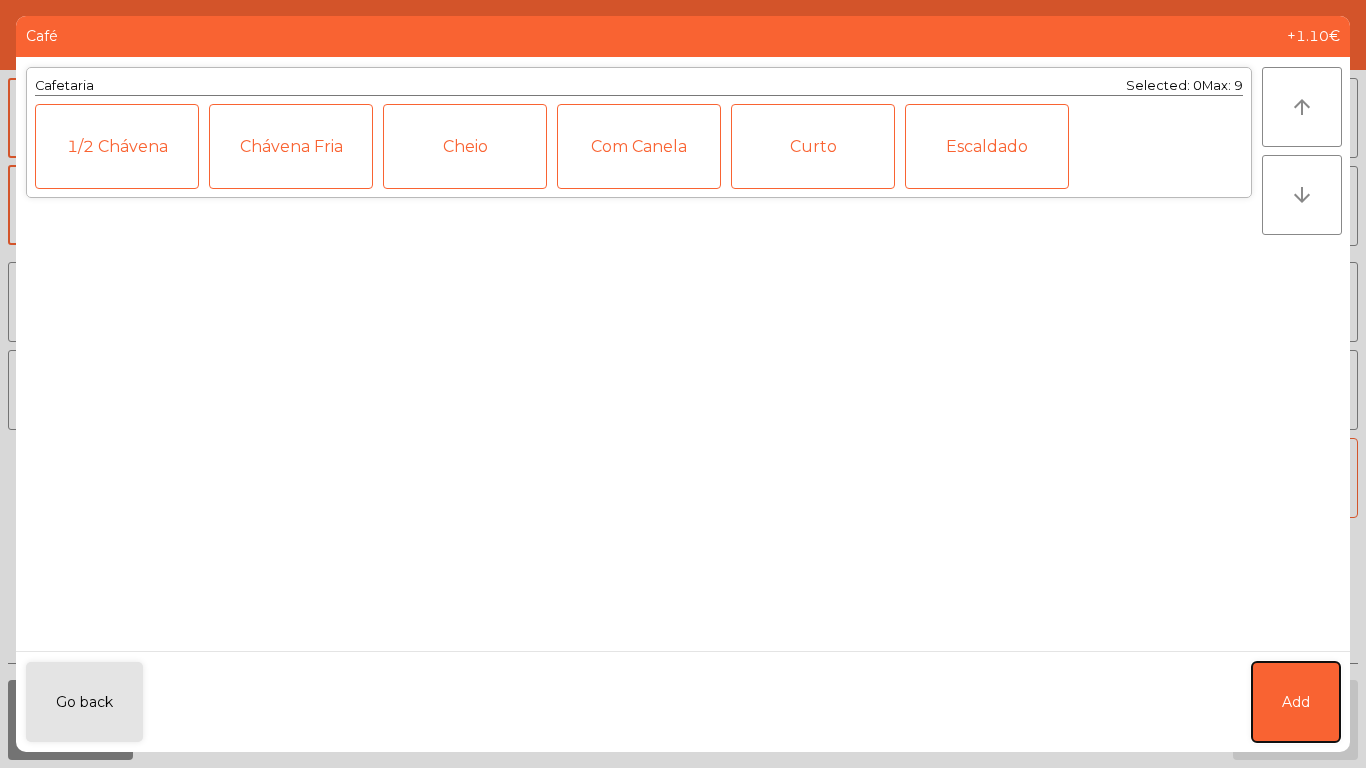 click on "Add" 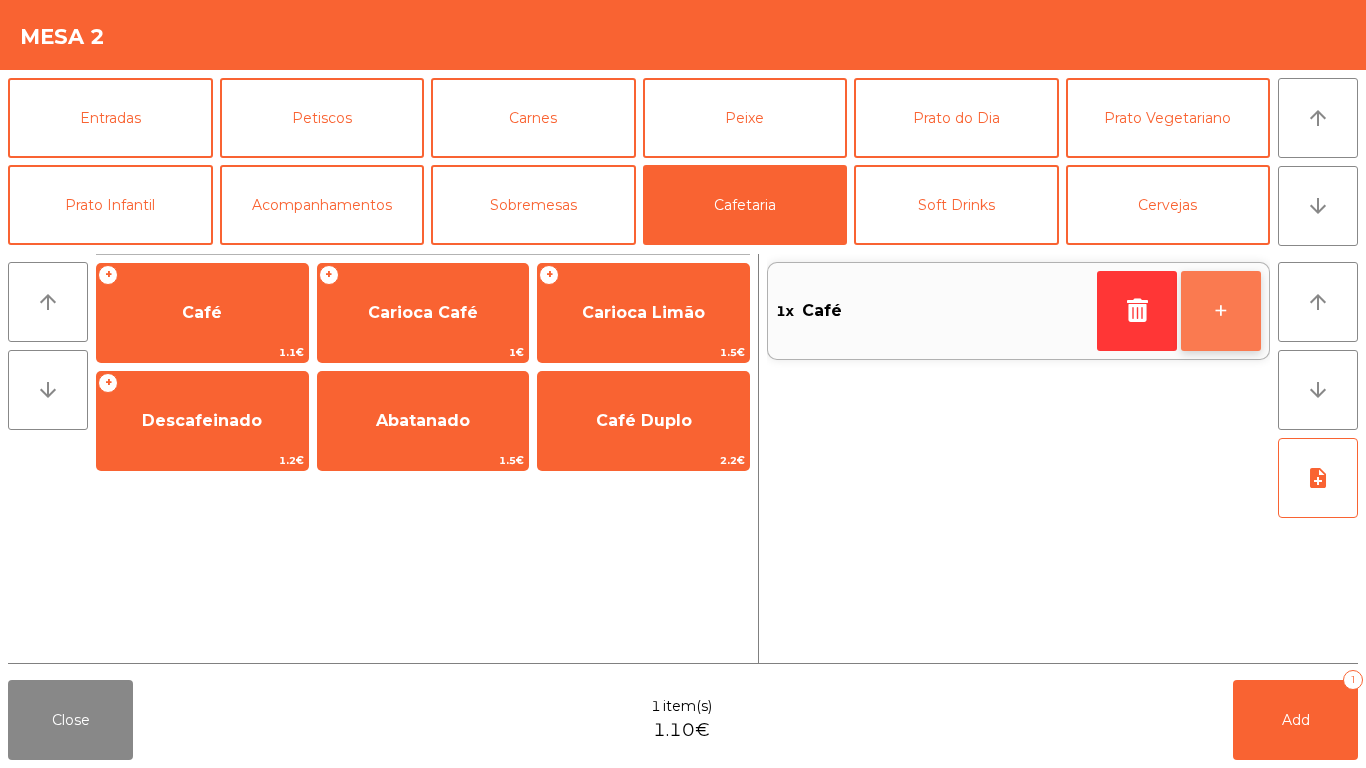click on "+" 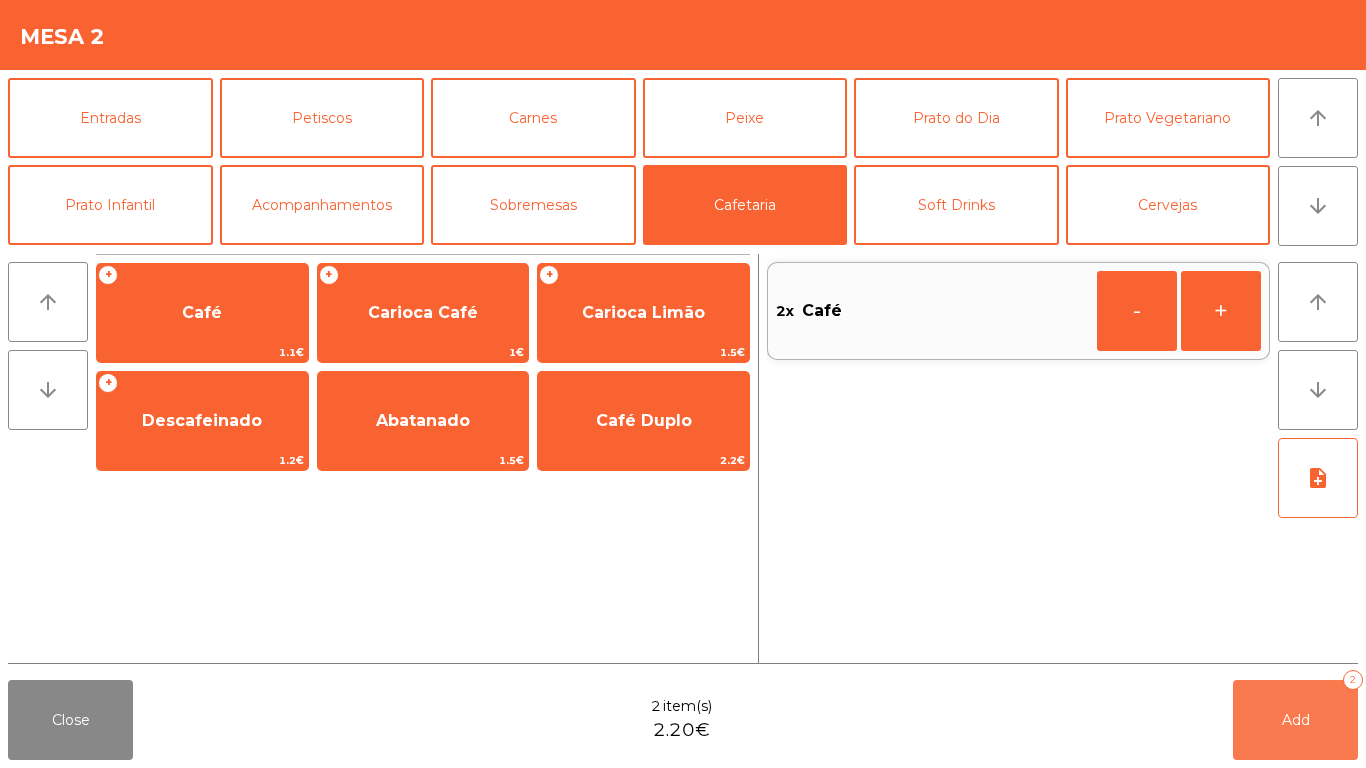 click on "Add   2" 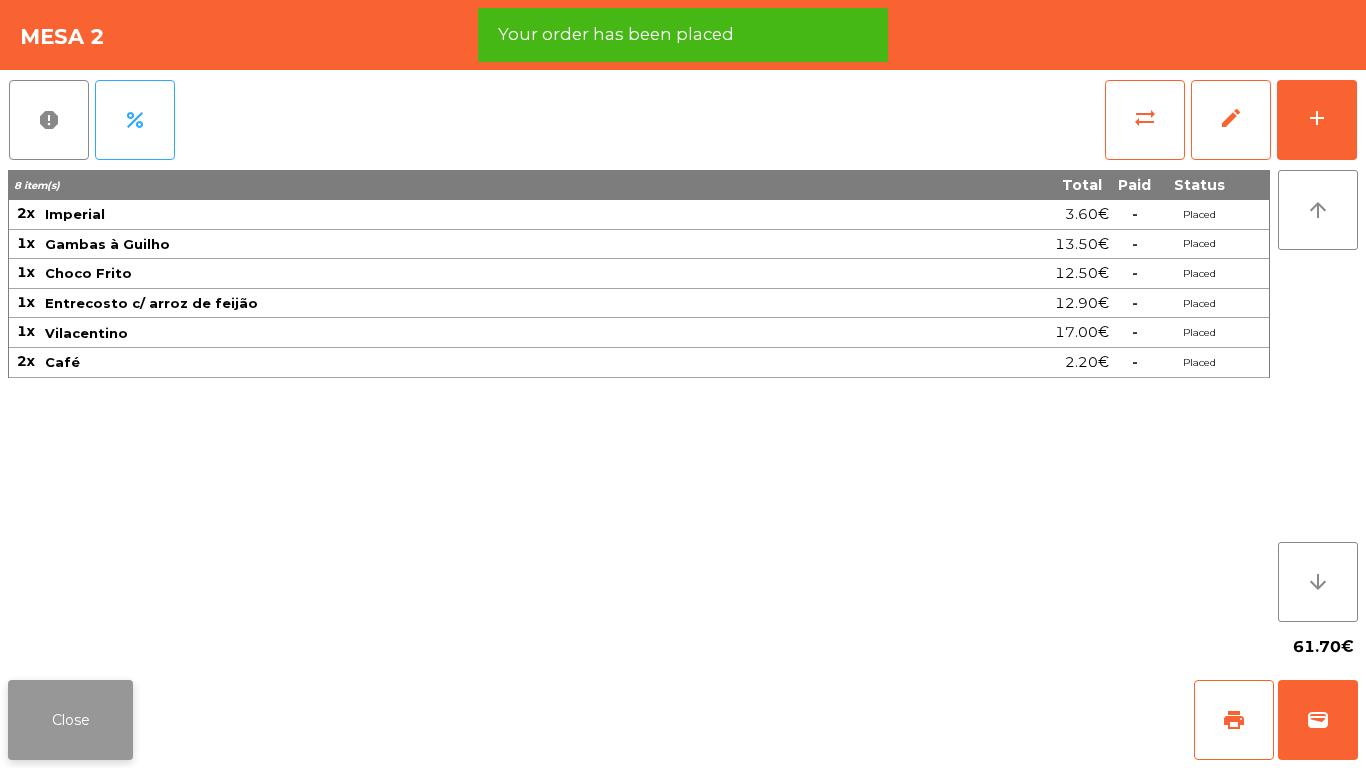 click on "Close" 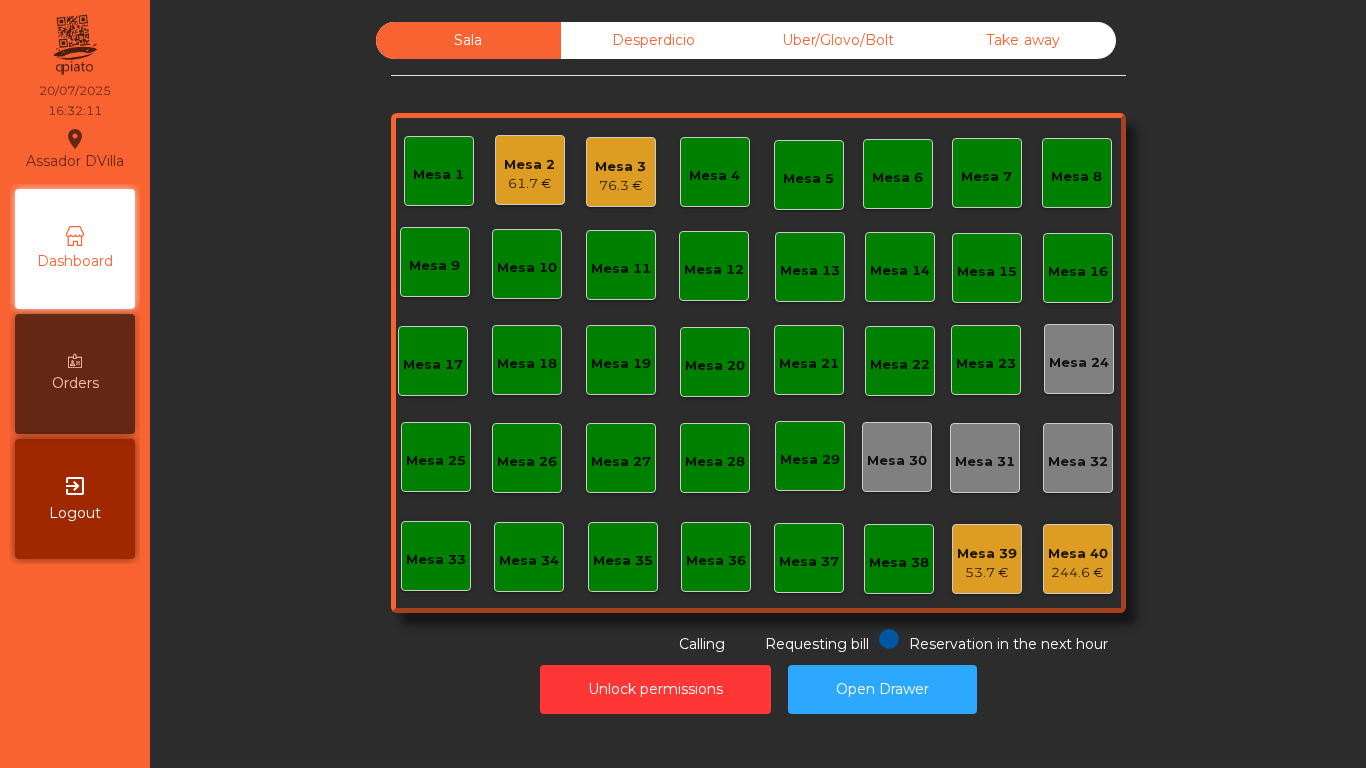 click on "76.3 €" 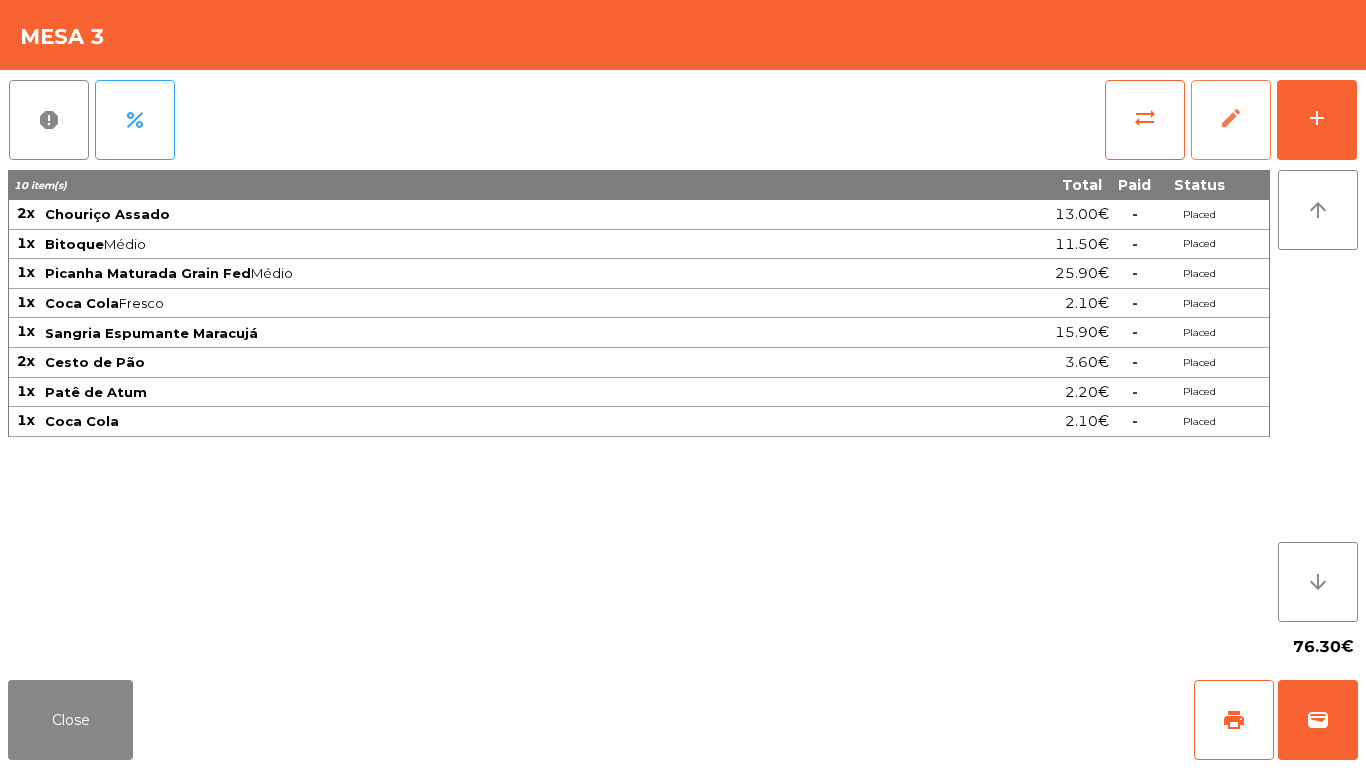 click on "edit" 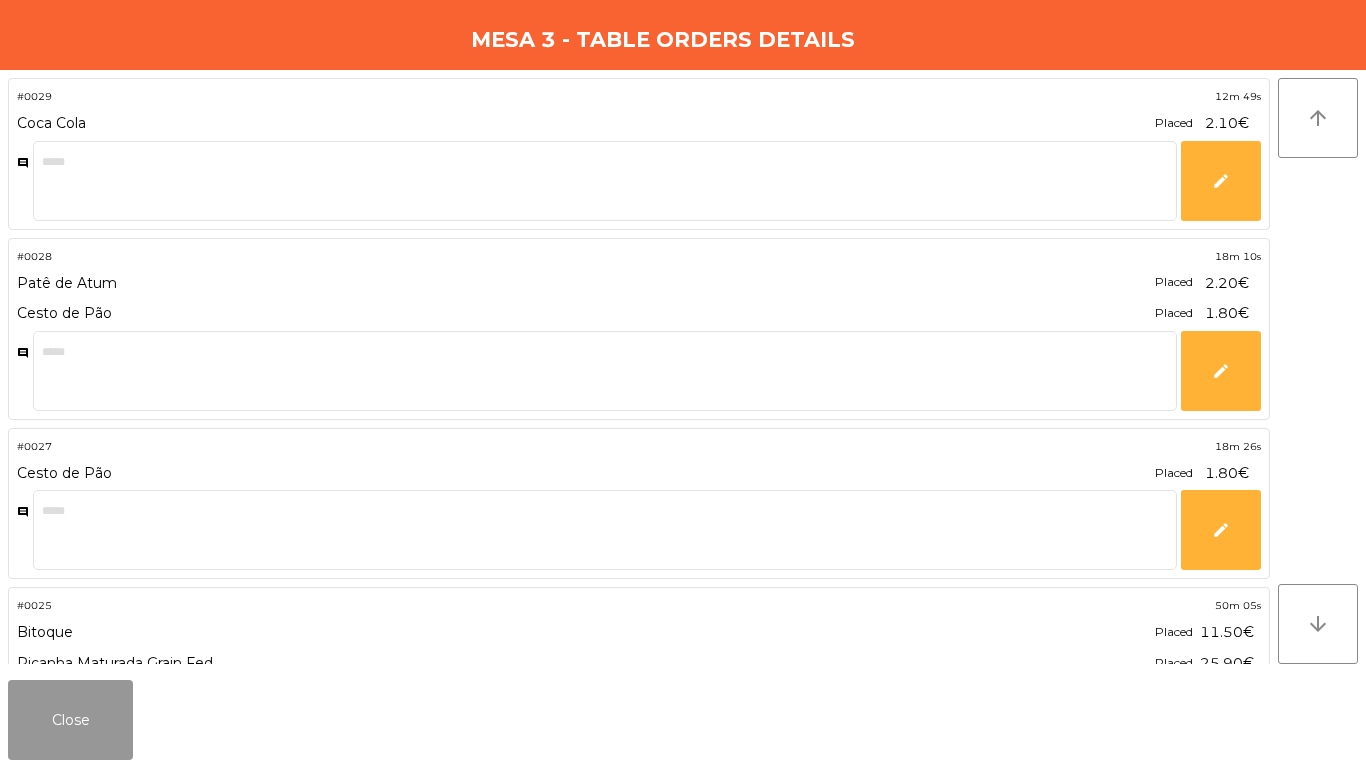 click on "Close" 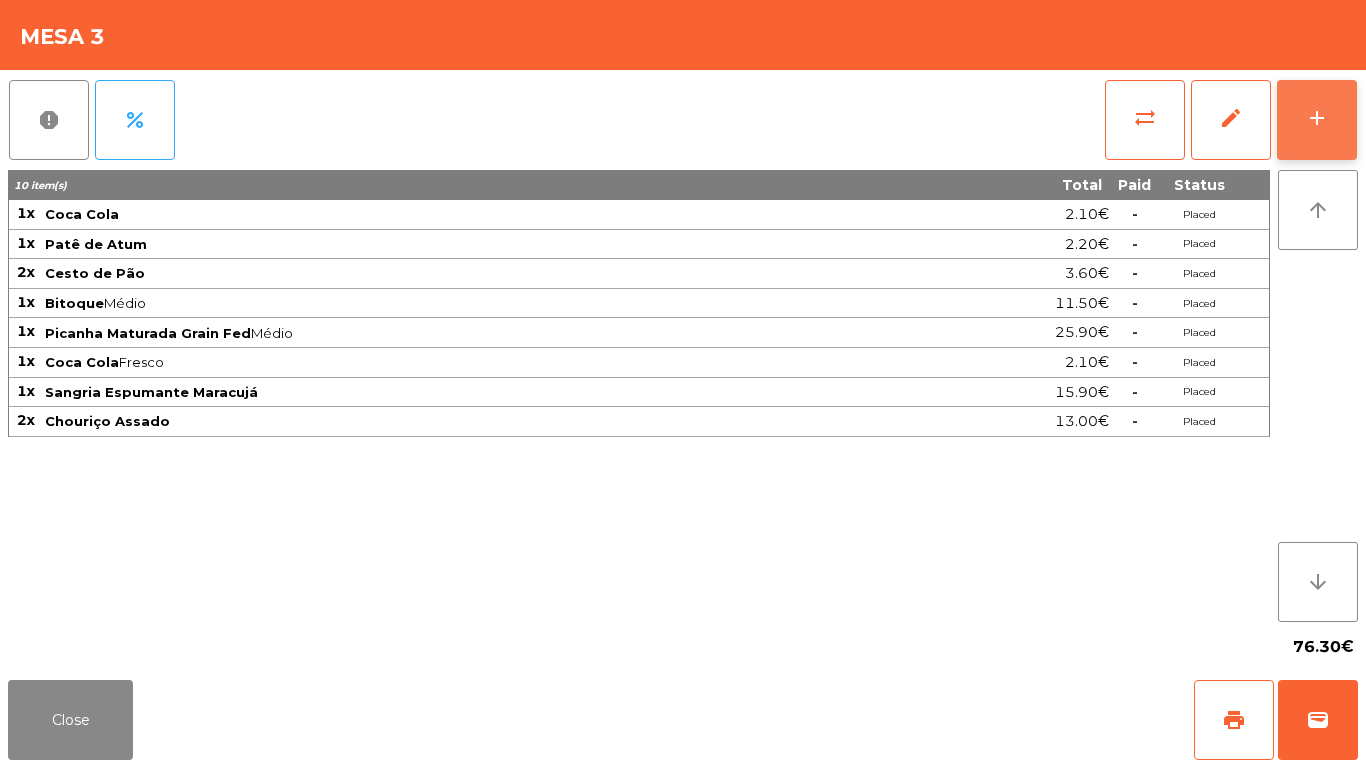 click on "add" 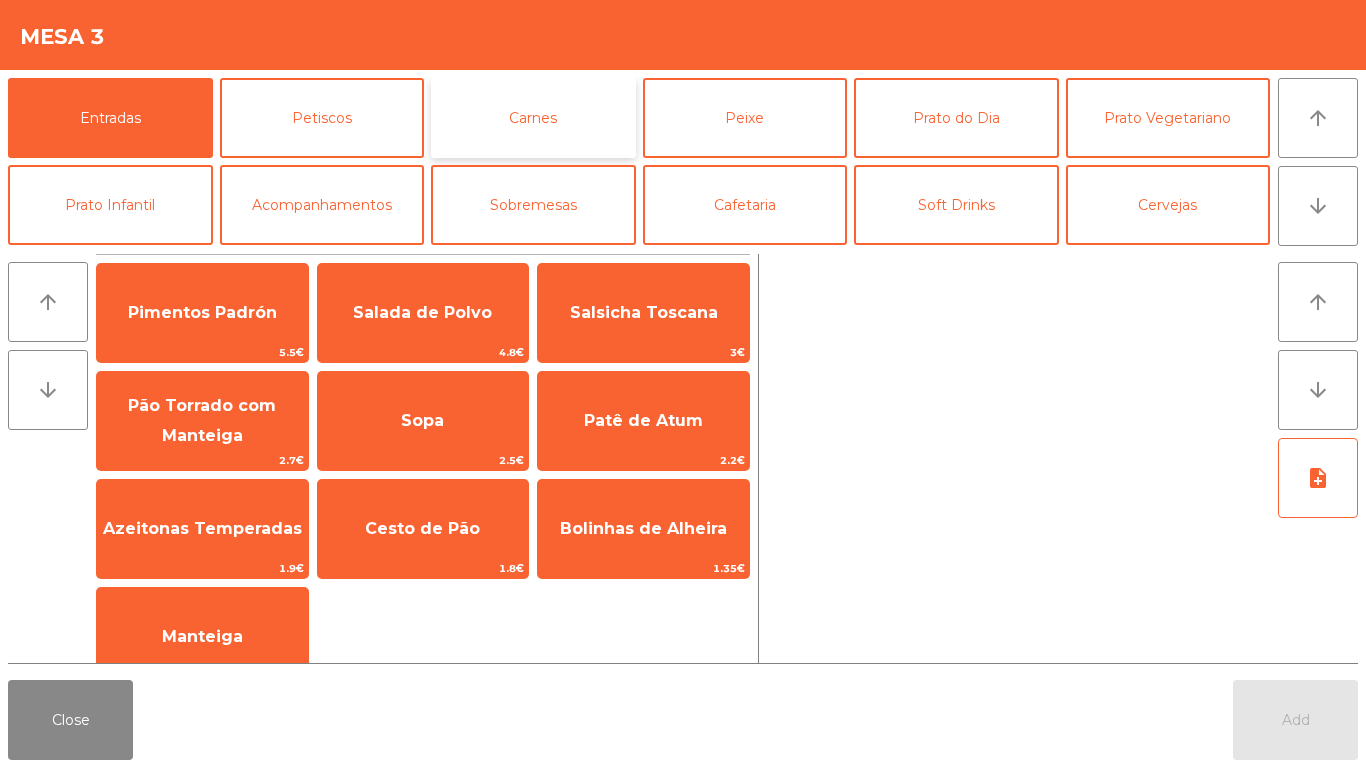click on "Carnes" 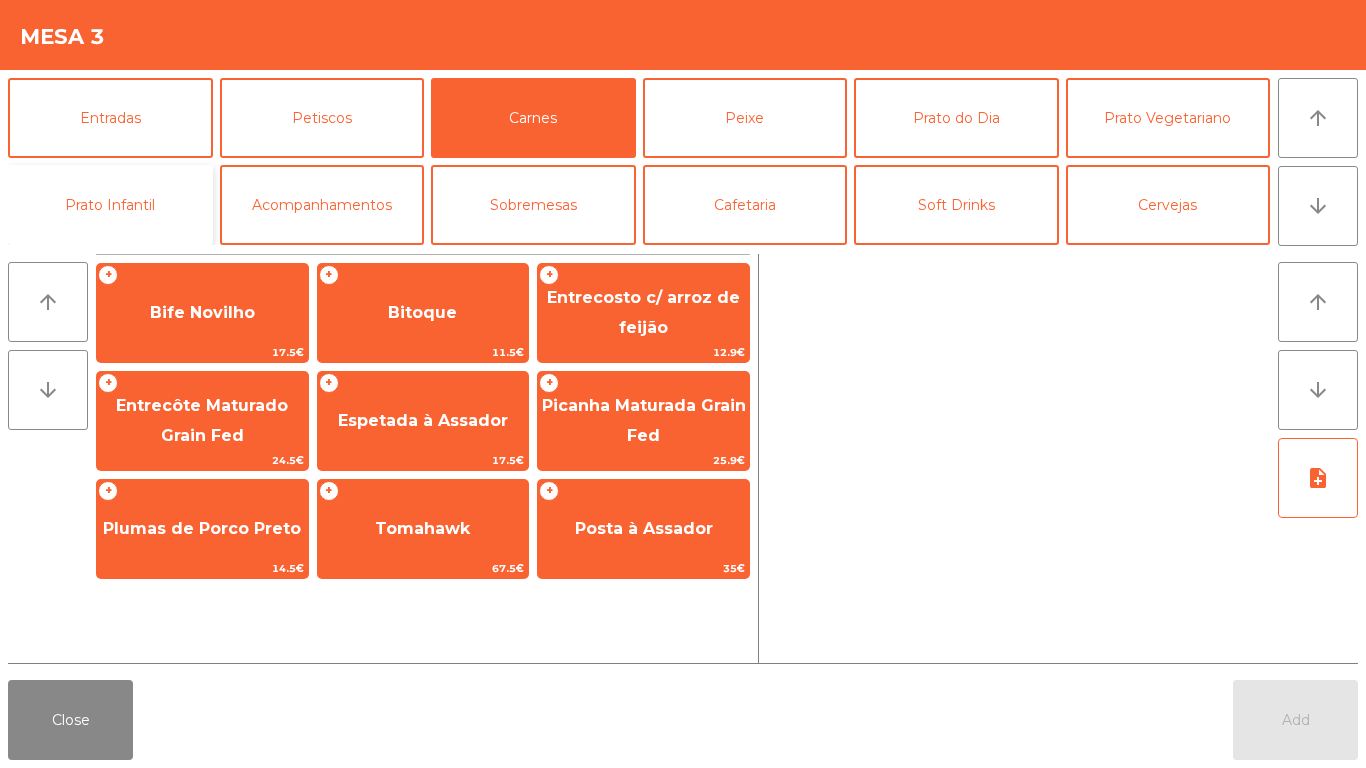 click on "Prato Infantil" 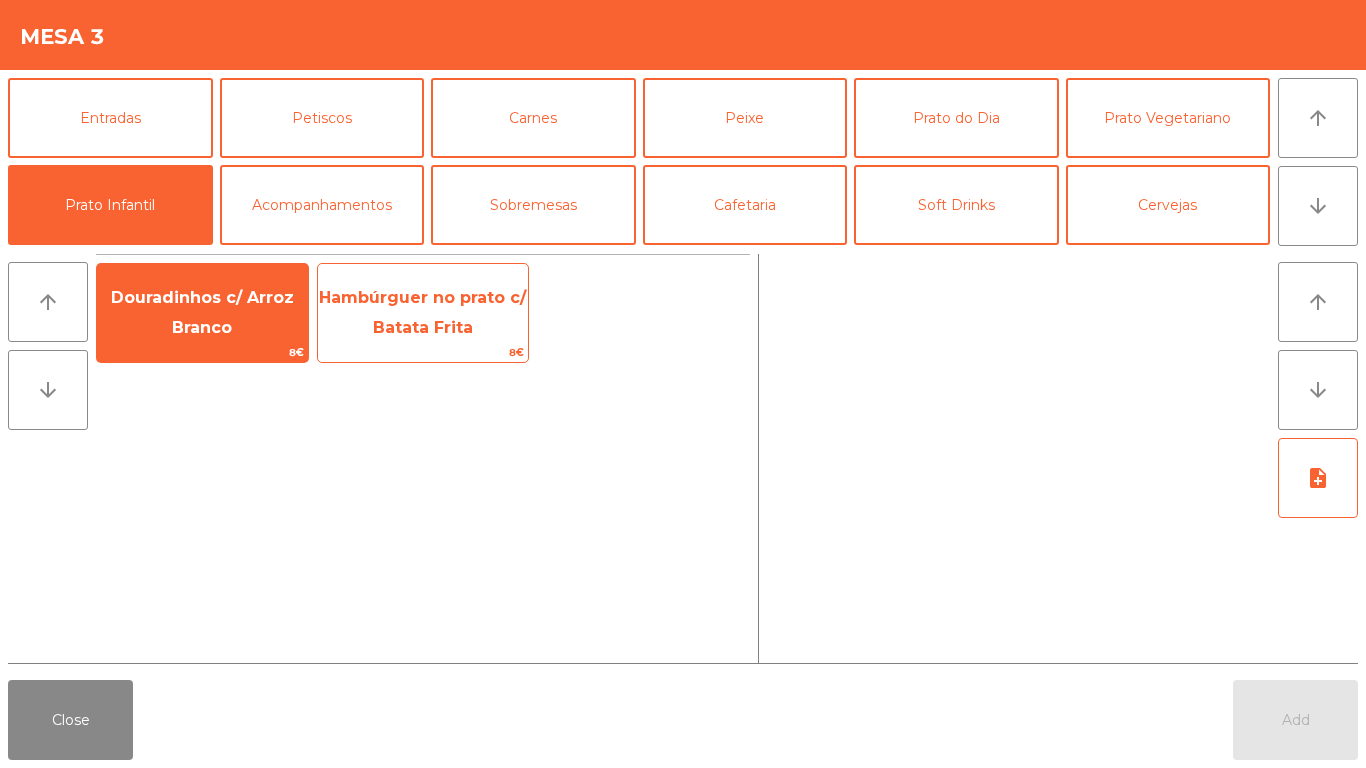 click on "Hambúrguer no prato c/ Batata Frita" 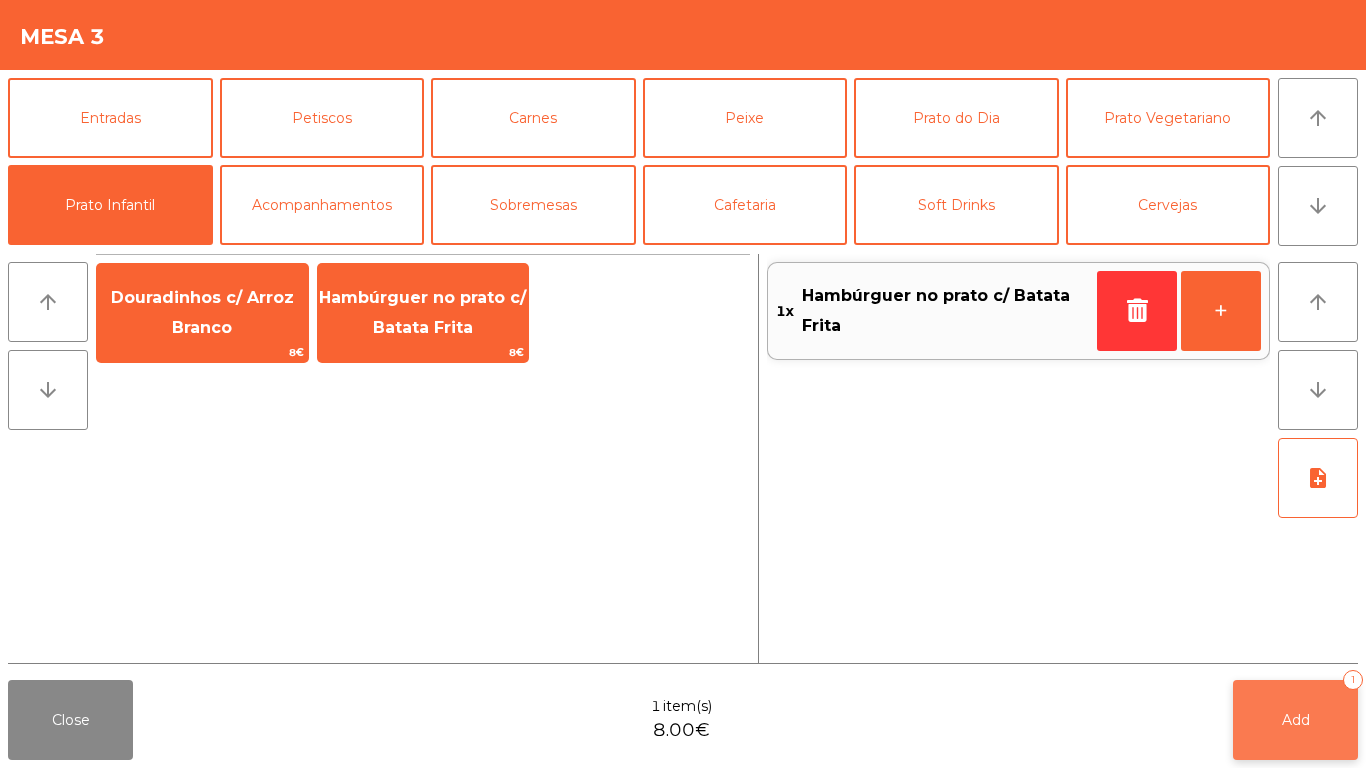 click on "Add   1" 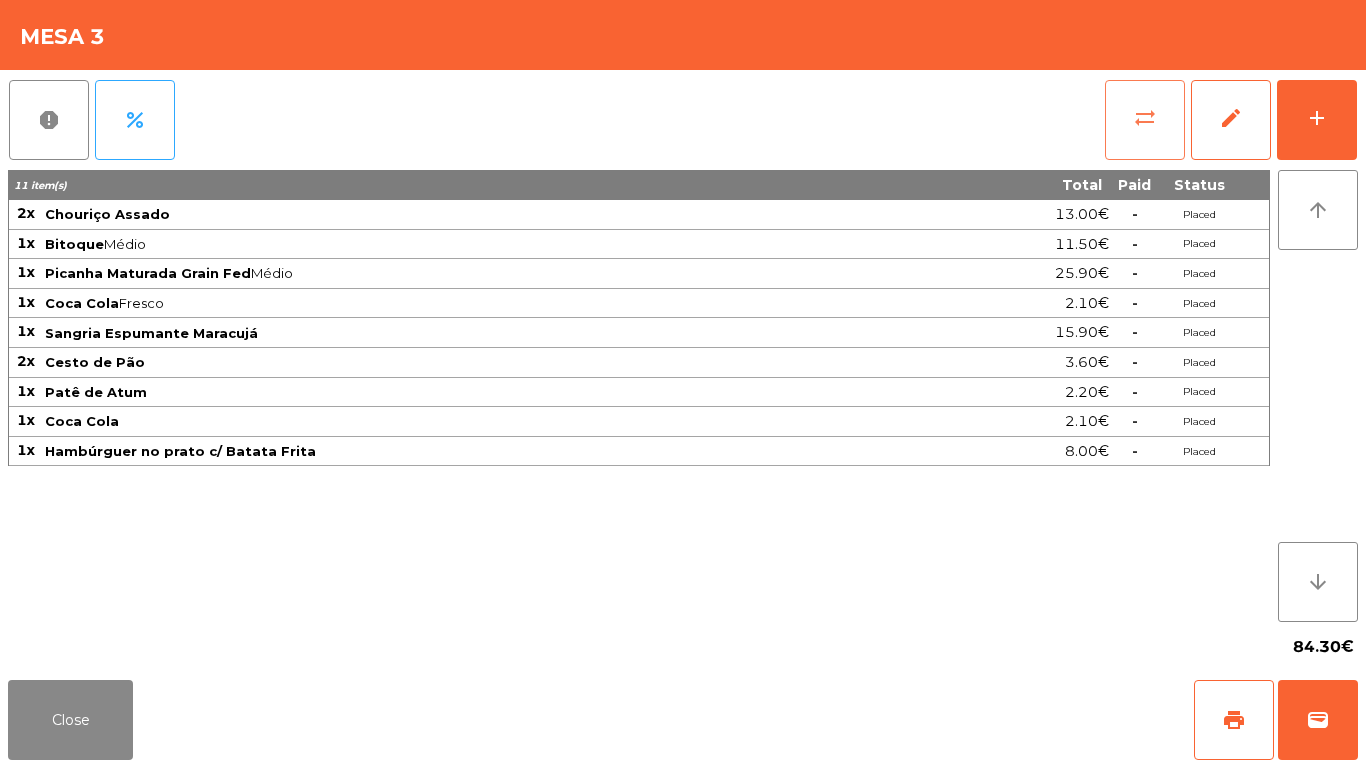 click on "sync_alt" 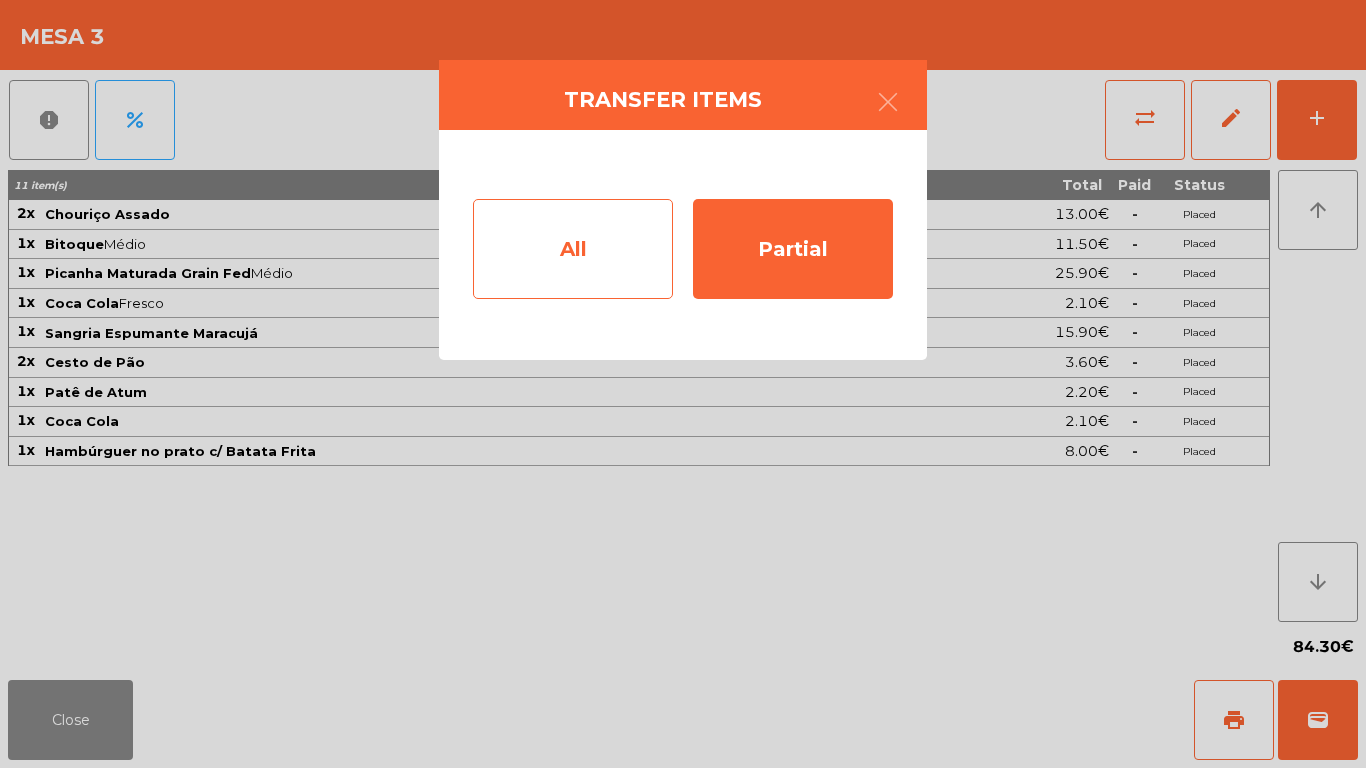 click on "All" 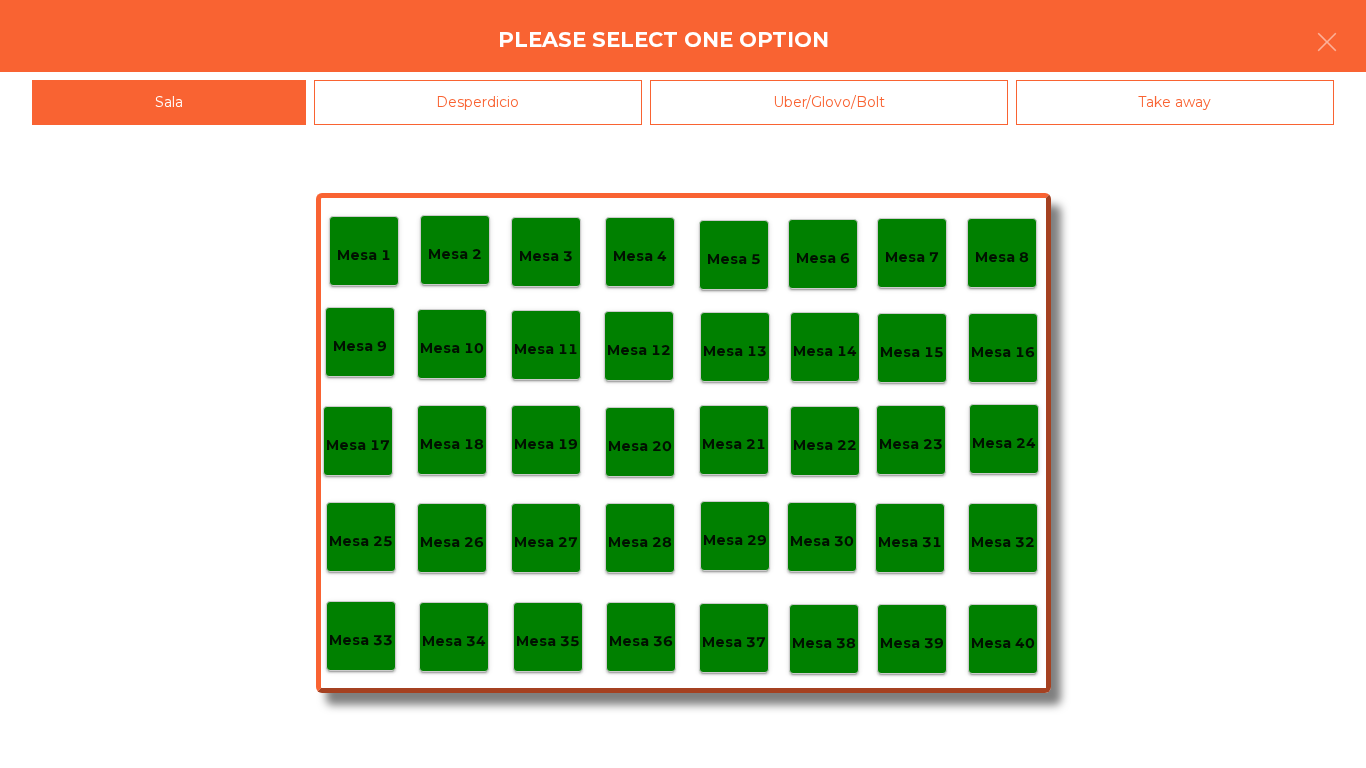 click on "Mesa 40" 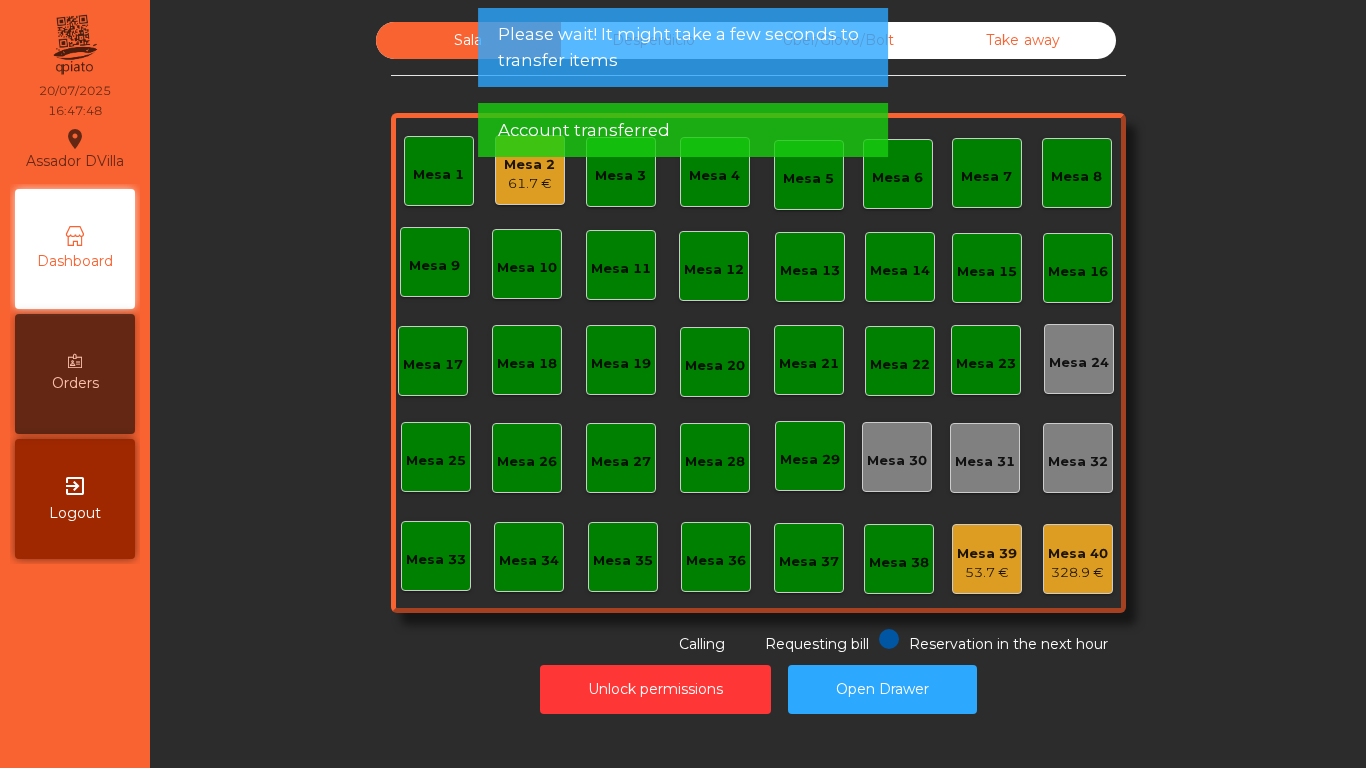 click on "Mesa 2   61.7 €" 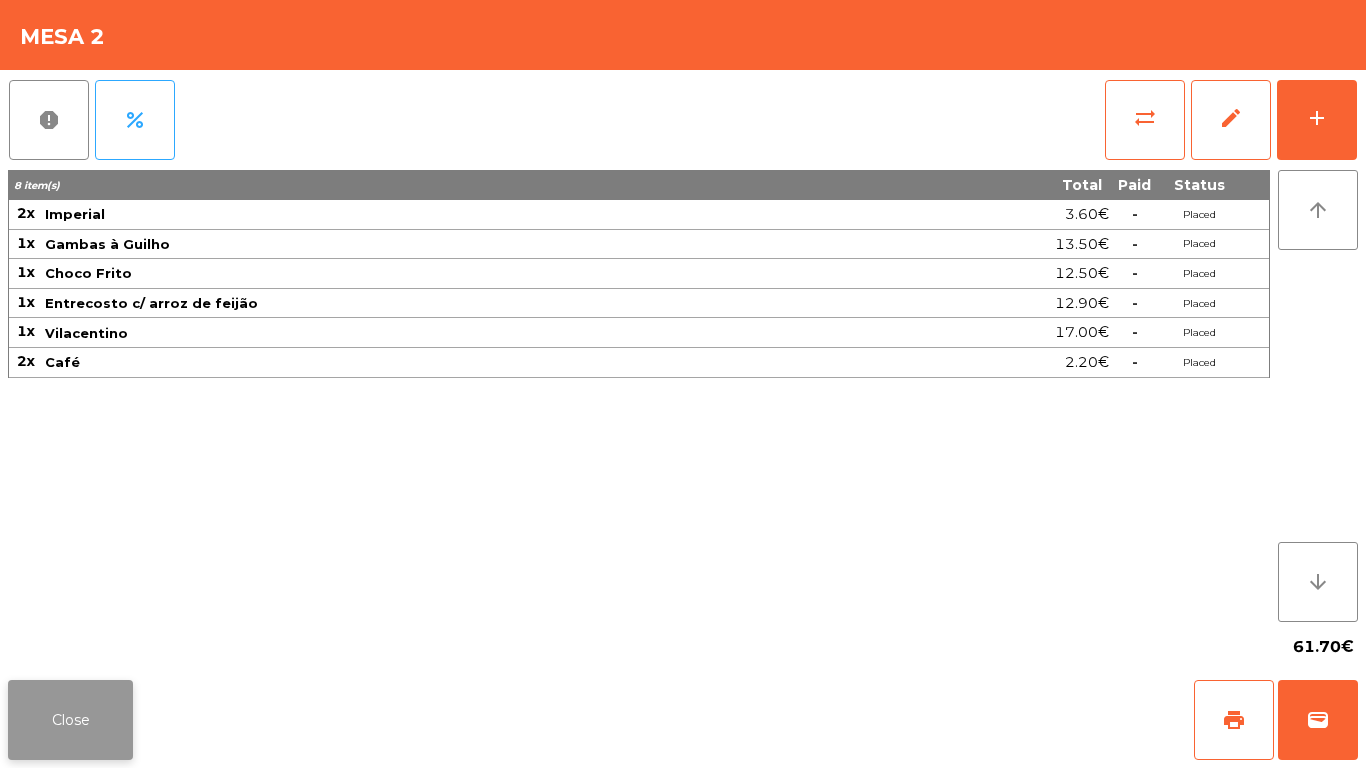 click on "Close" 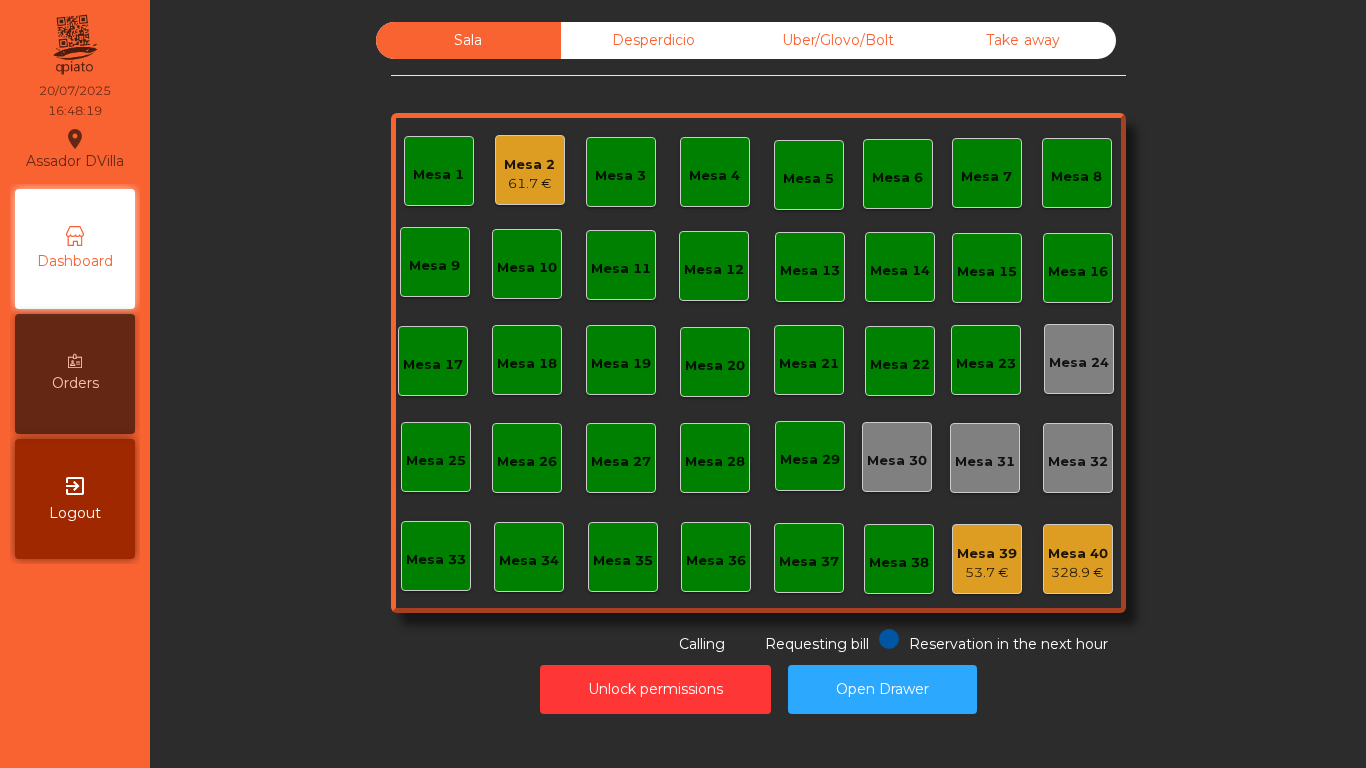 click on "Mesa 39   53.7 €" 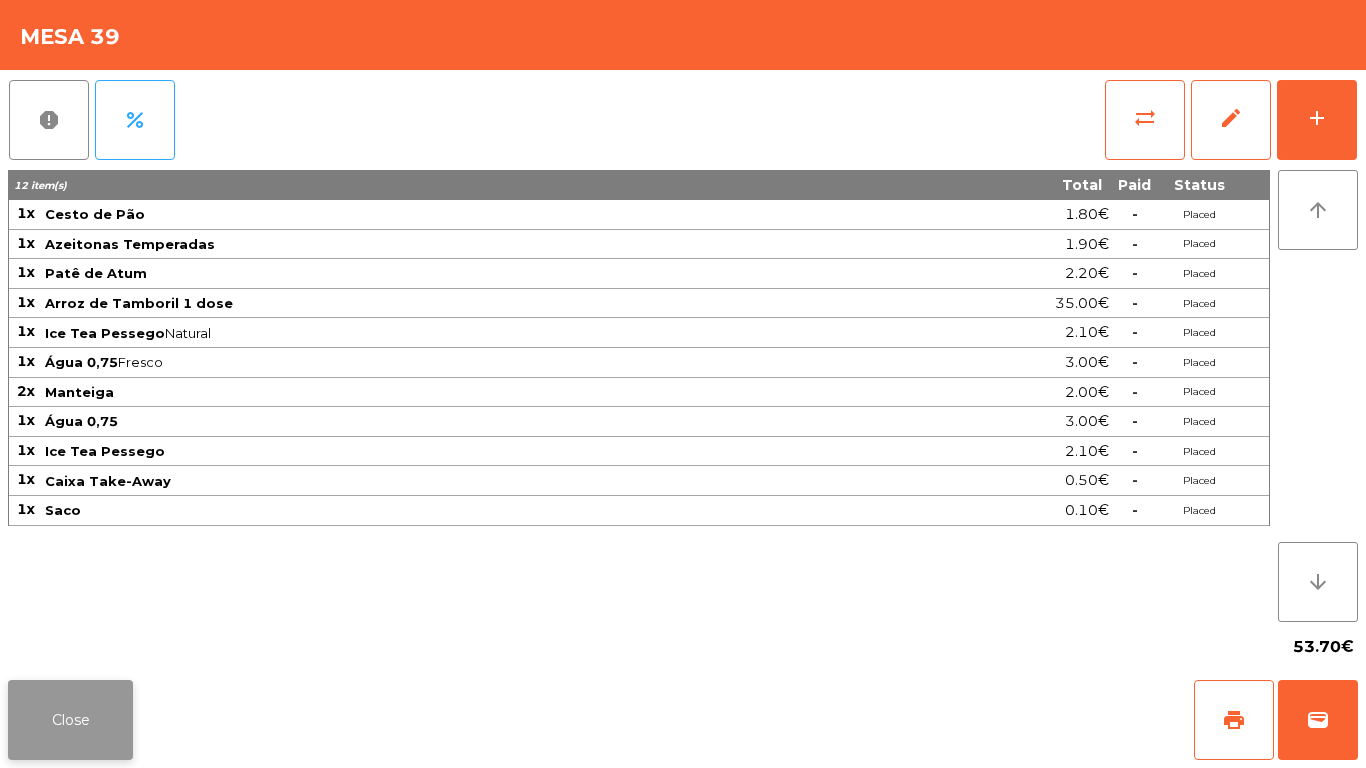click on "Close" 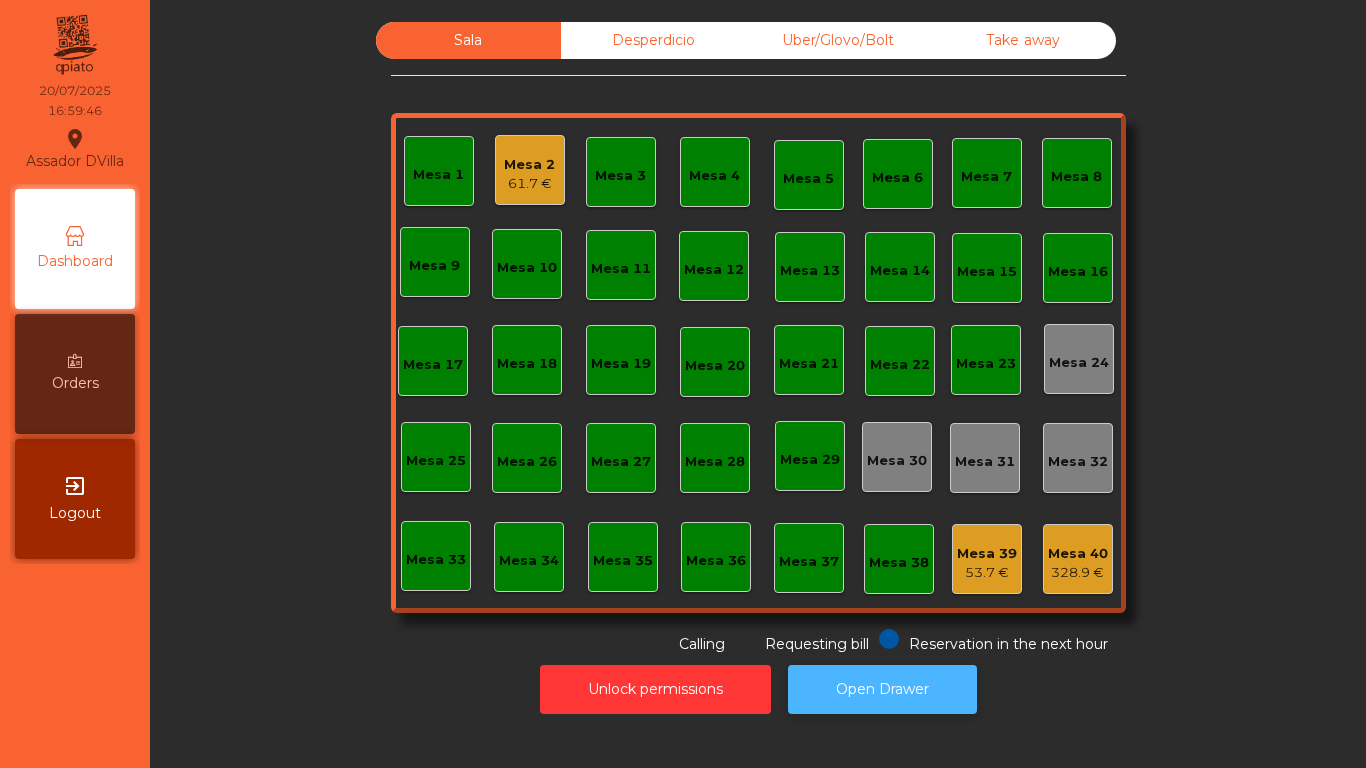 click on "Open Drawer" 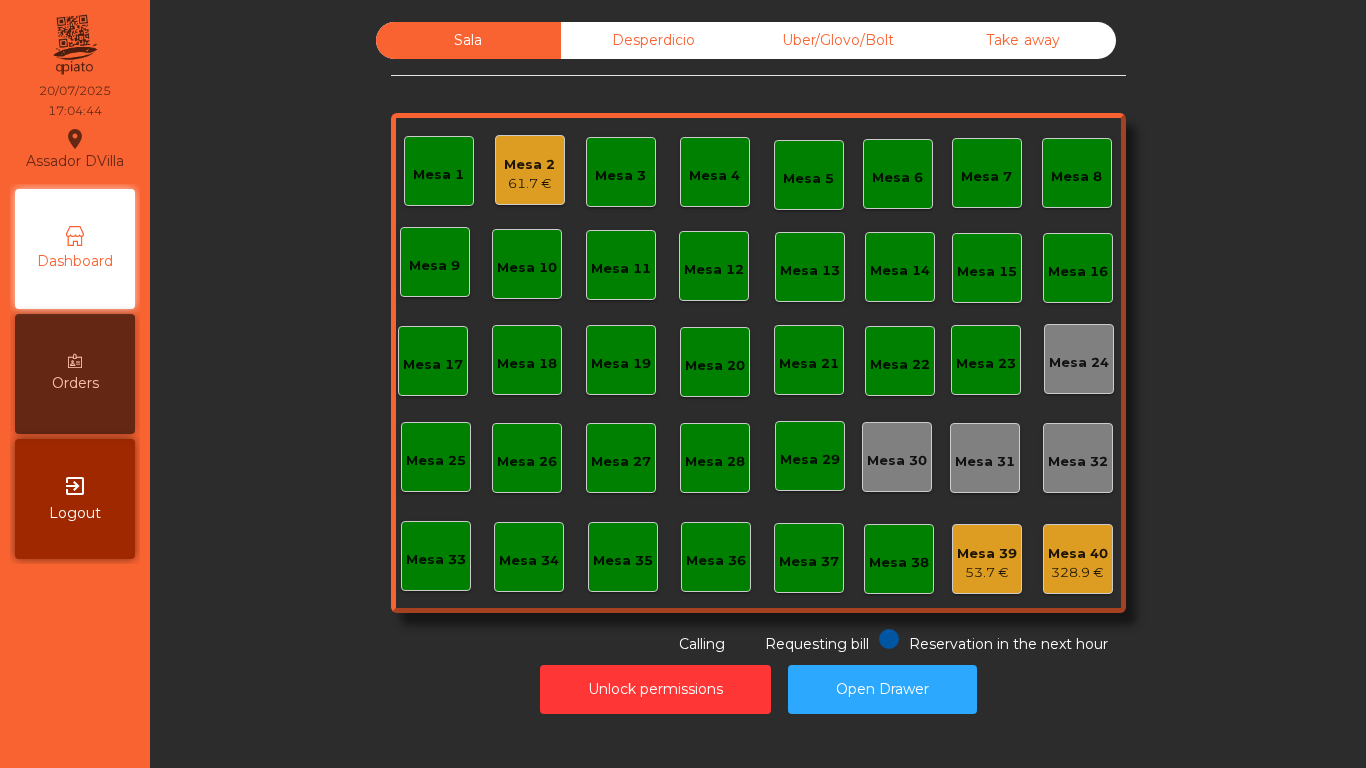 click on "Mesa 1   Mesa 2   61.7 €   Mesa 3   Mesa 4   Mesa 5   Mesa 6   Mesa 7   Mesa 8   Mesa 9   Mesa 10   Mesa 11   Mesa 12   Mesa 13   Mesa 14   Mesa 15   Mesa 16   Mesa 17   Mesa 18   Mesa 19   Mesa 20   Mesa 21   Mesa 22   Mesa 23   Mesa 24   Mesa 25   Mesa 26   Mesa 27   Mesa 28   Mesa 29   Mesa 30   Mesa 31   Mesa 32   Mesa 33   Mesa 34   Mesa 35   Mesa 36   Mesa 37   Mesa 38   Mesa 39   53.7 €   Mesa 40   328.9 €" 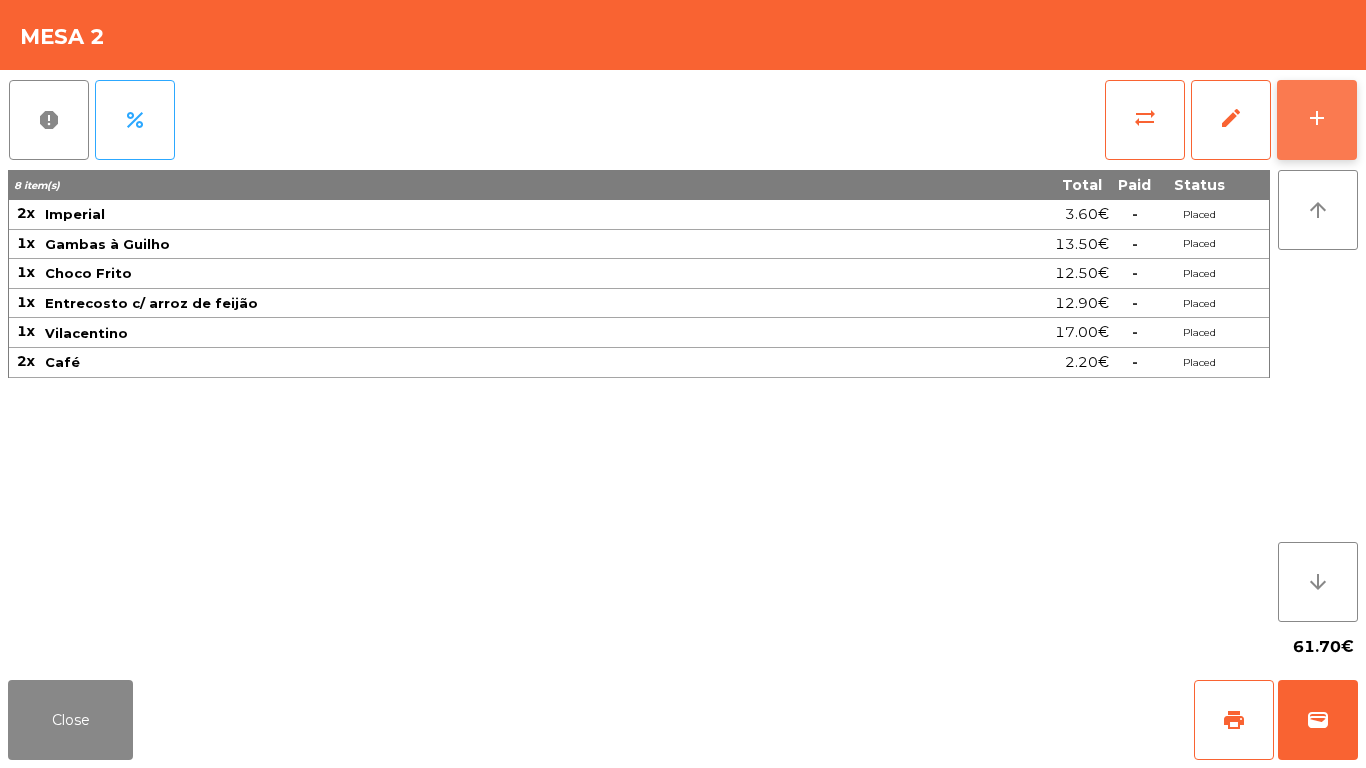 click on "add" 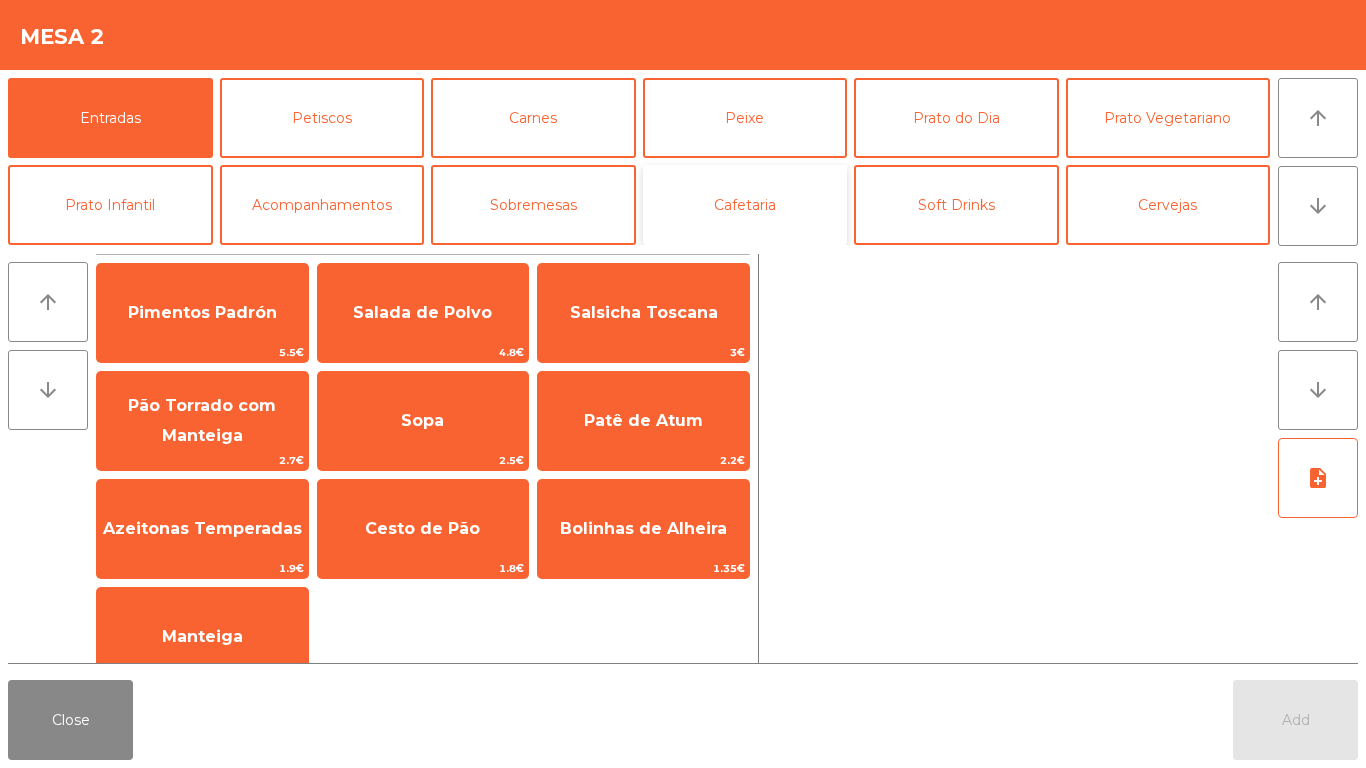 click on "Cafetaria" 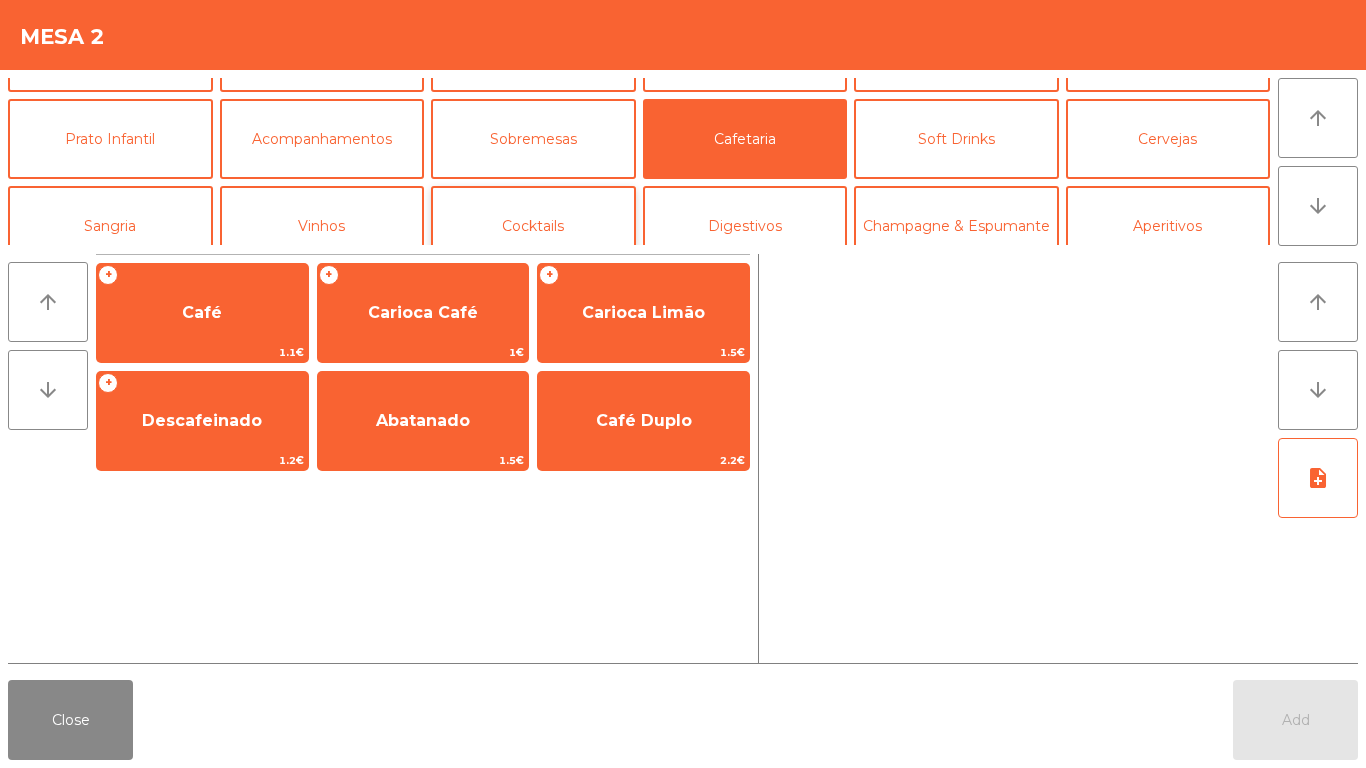 scroll, scrollTop: 100, scrollLeft: 0, axis: vertical 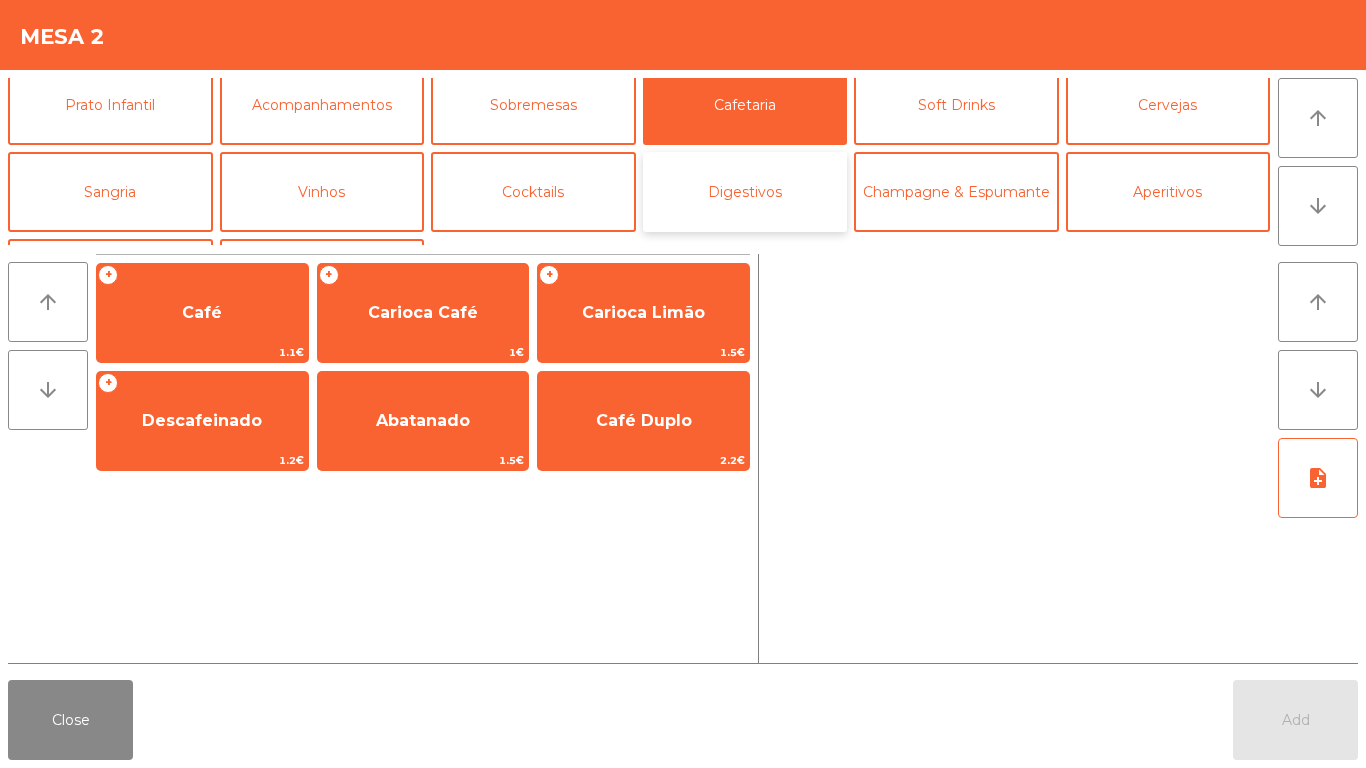 click on "Digestivos" 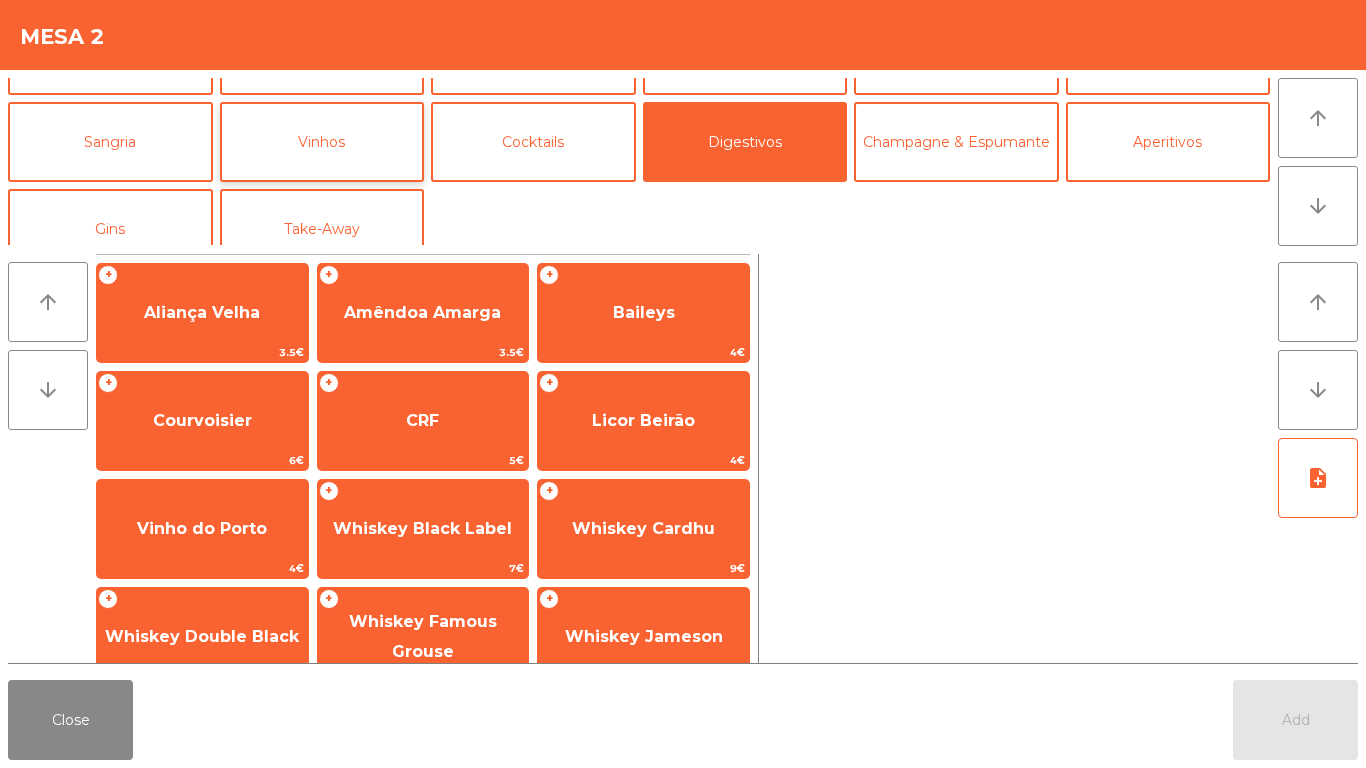 scroll, scrollTop: 174, scrollLeft: 0, axis: vertical 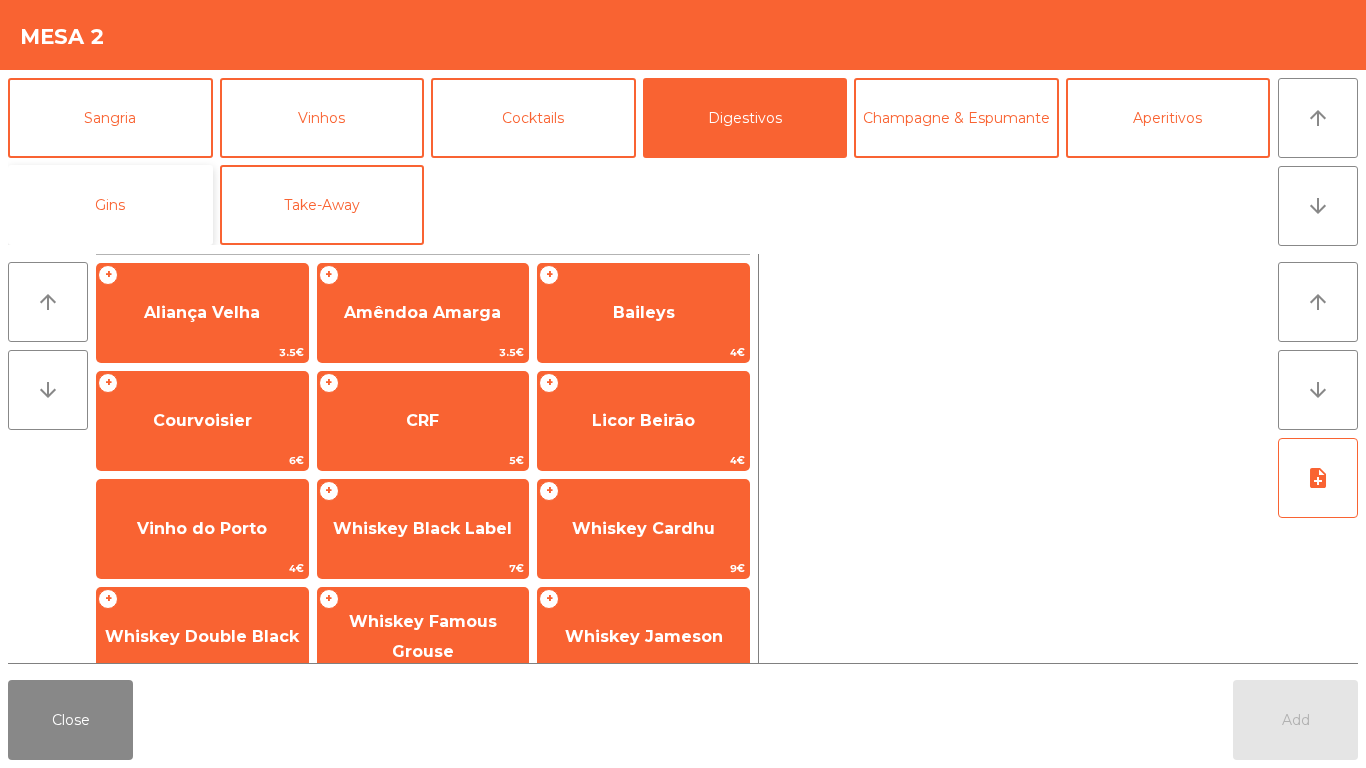click on "Gins" 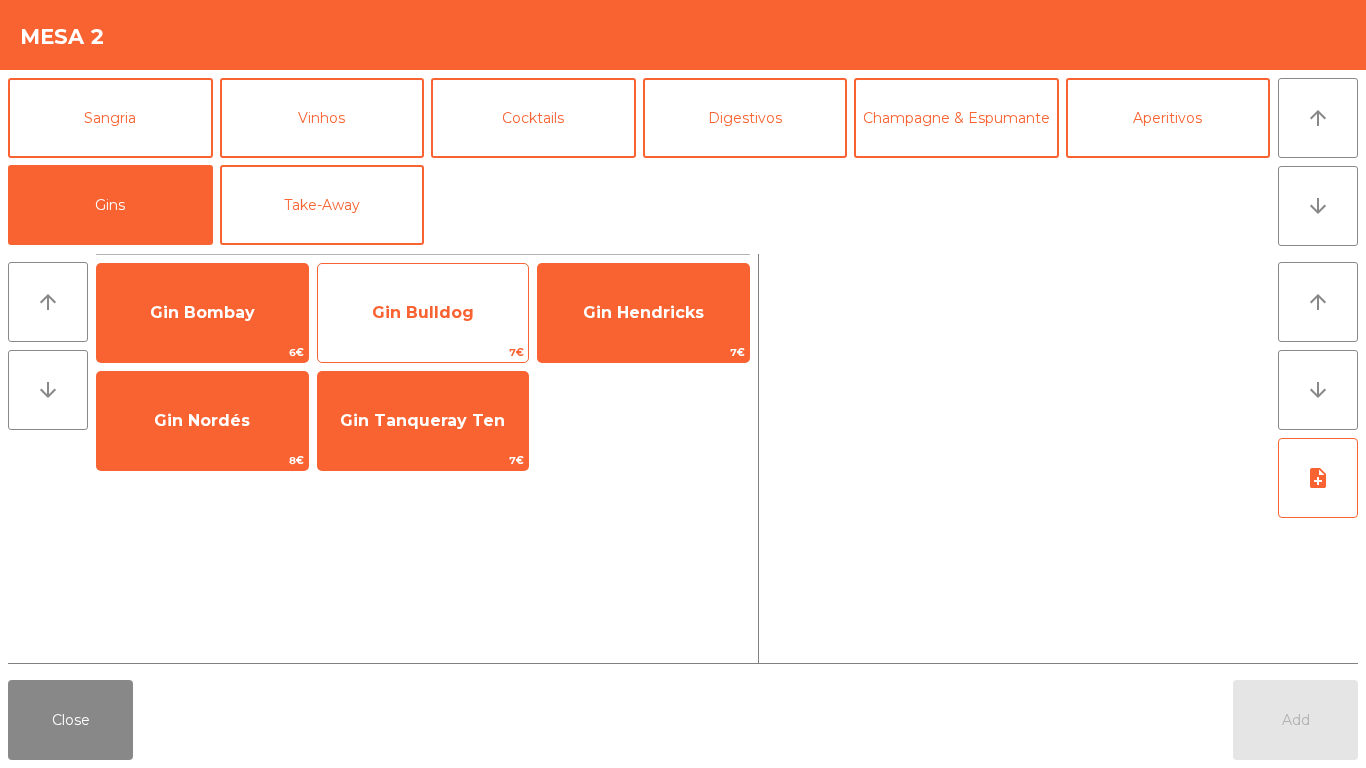 click on "Gin Bulldog" 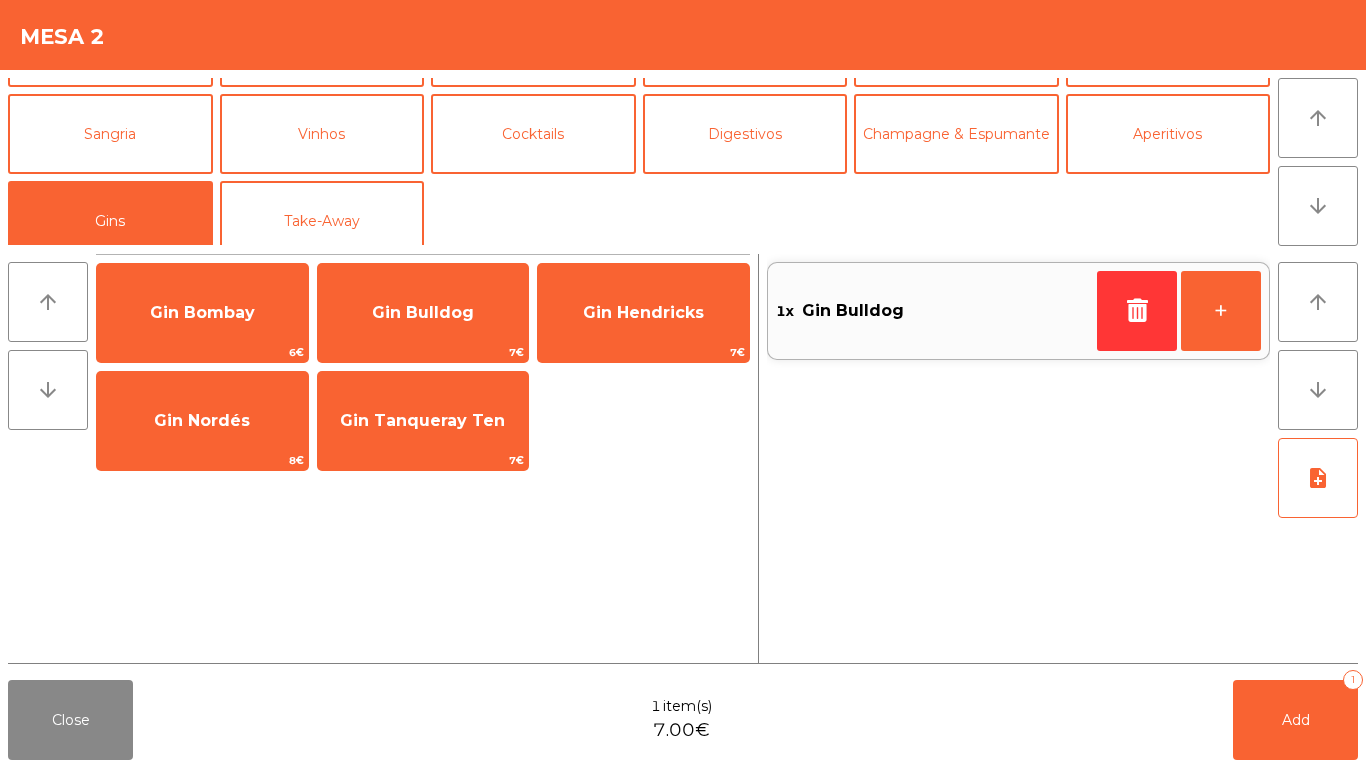 scroll, scrollTop: 74, scrollLeft: 0, axis: vertical 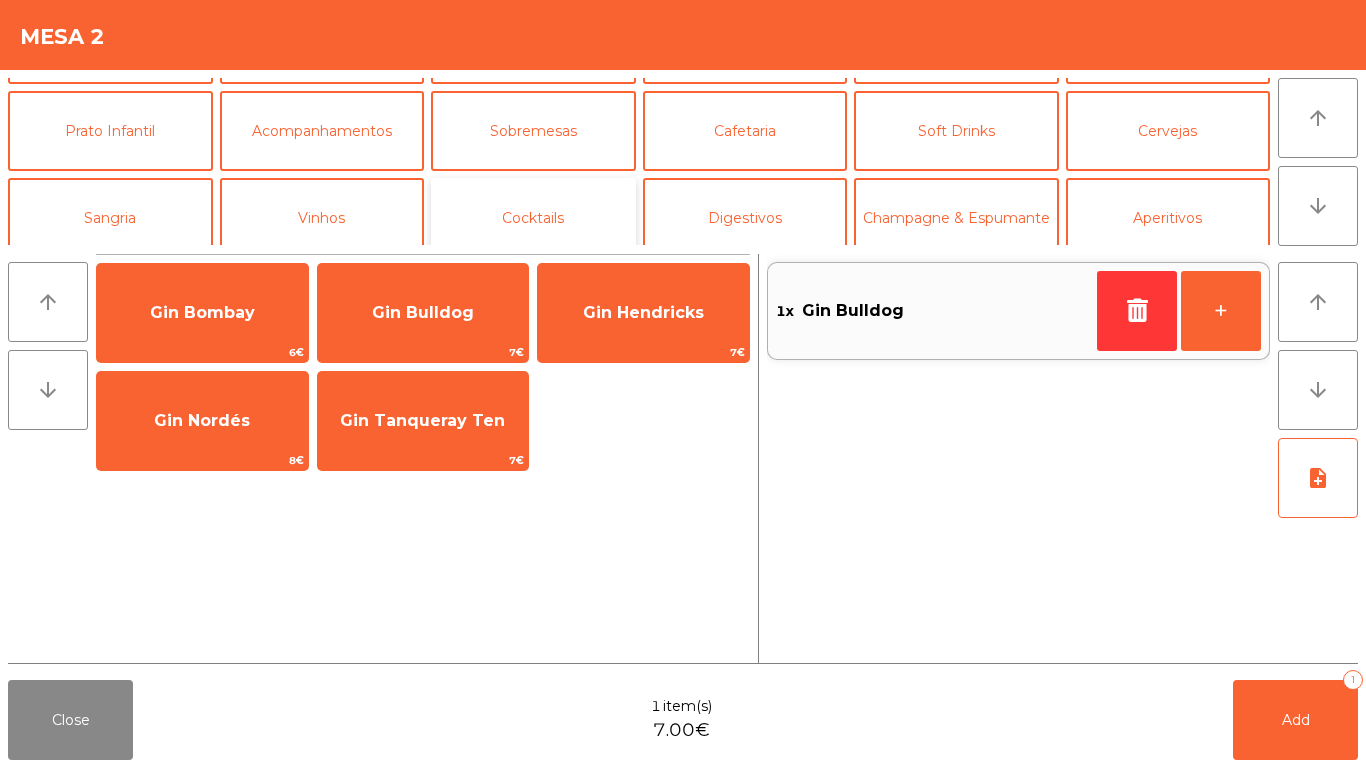 click on "Cocktails" 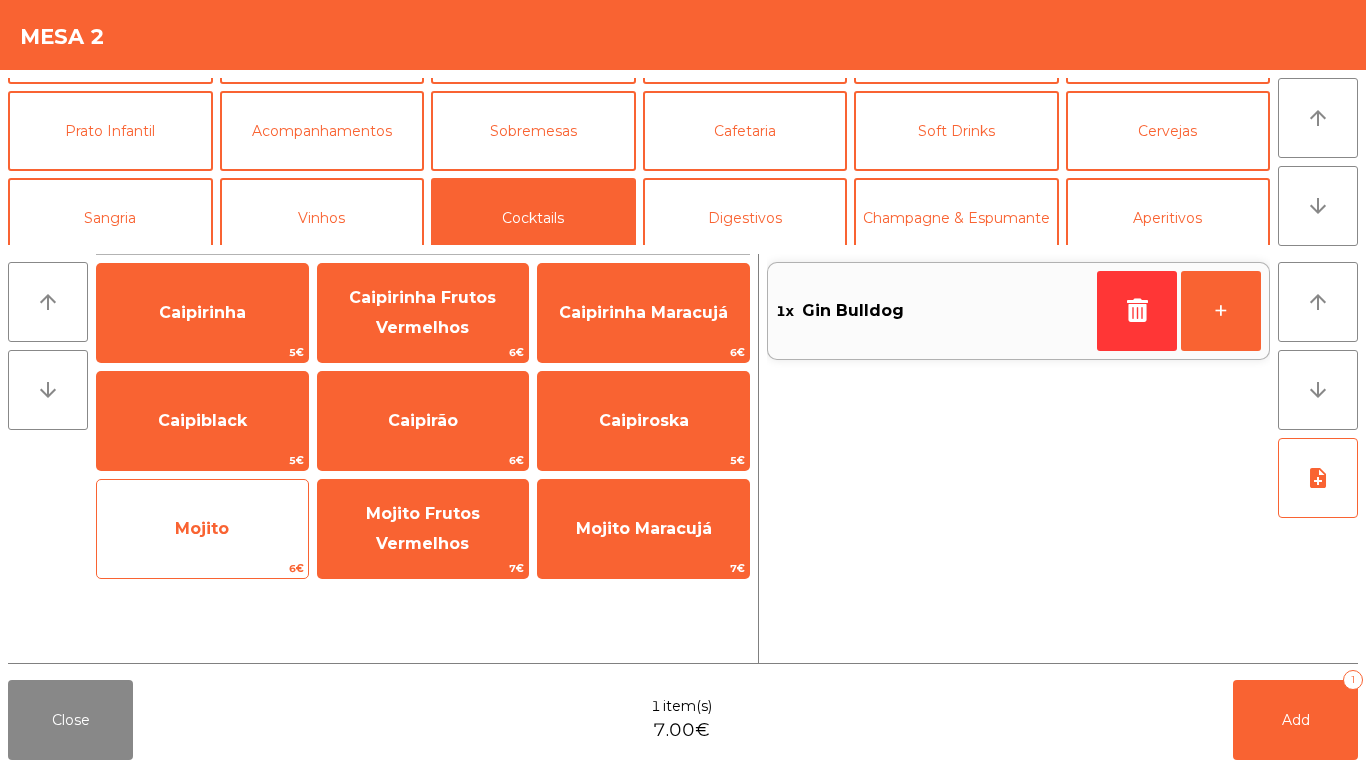 click on "Mojito" 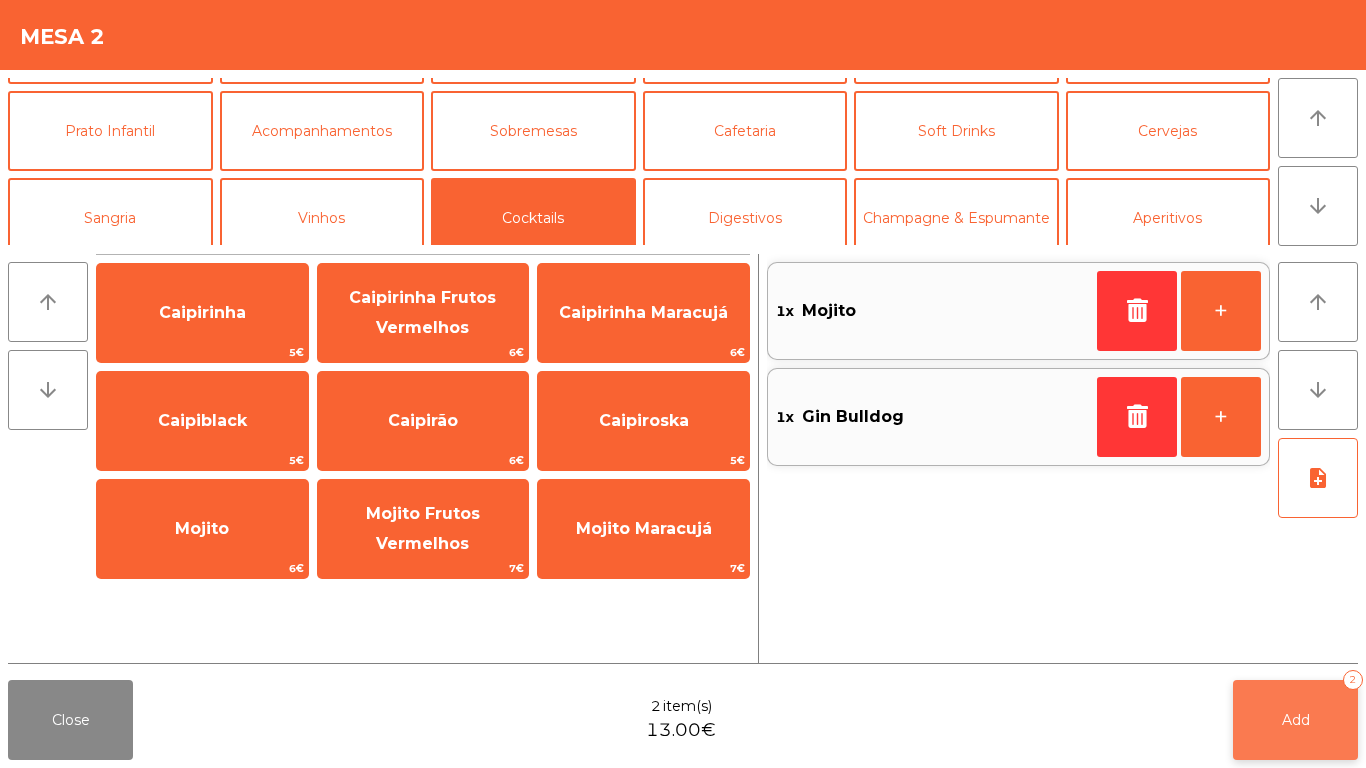 click on "Add" 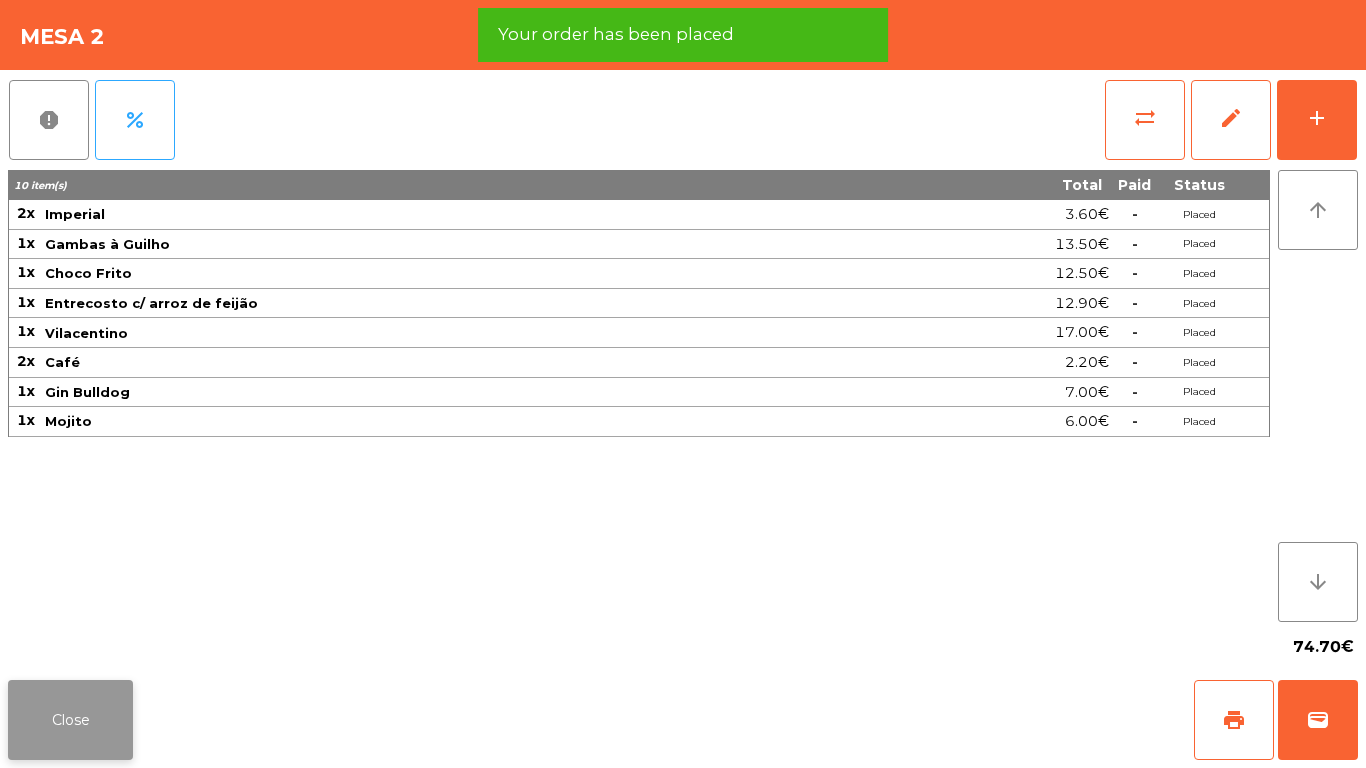click on "Close" 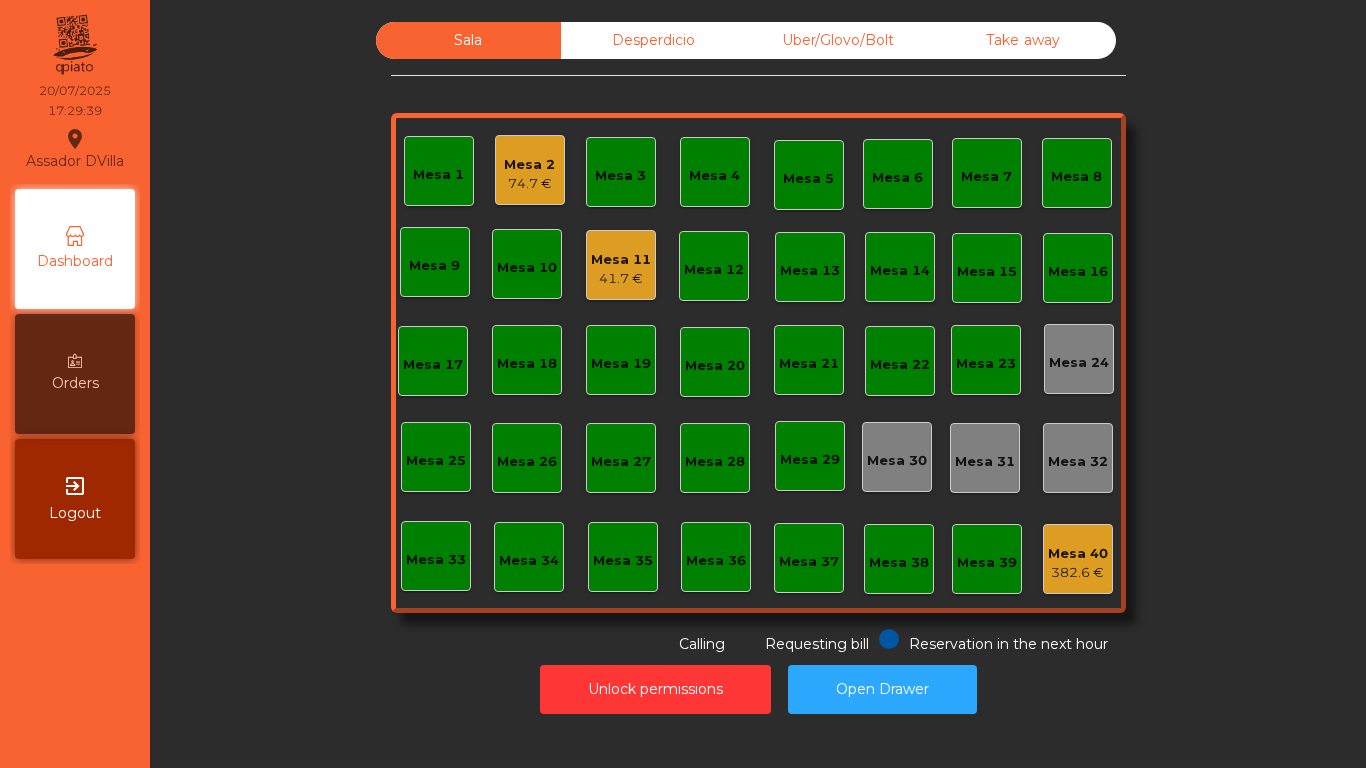 click on "74.7 €" 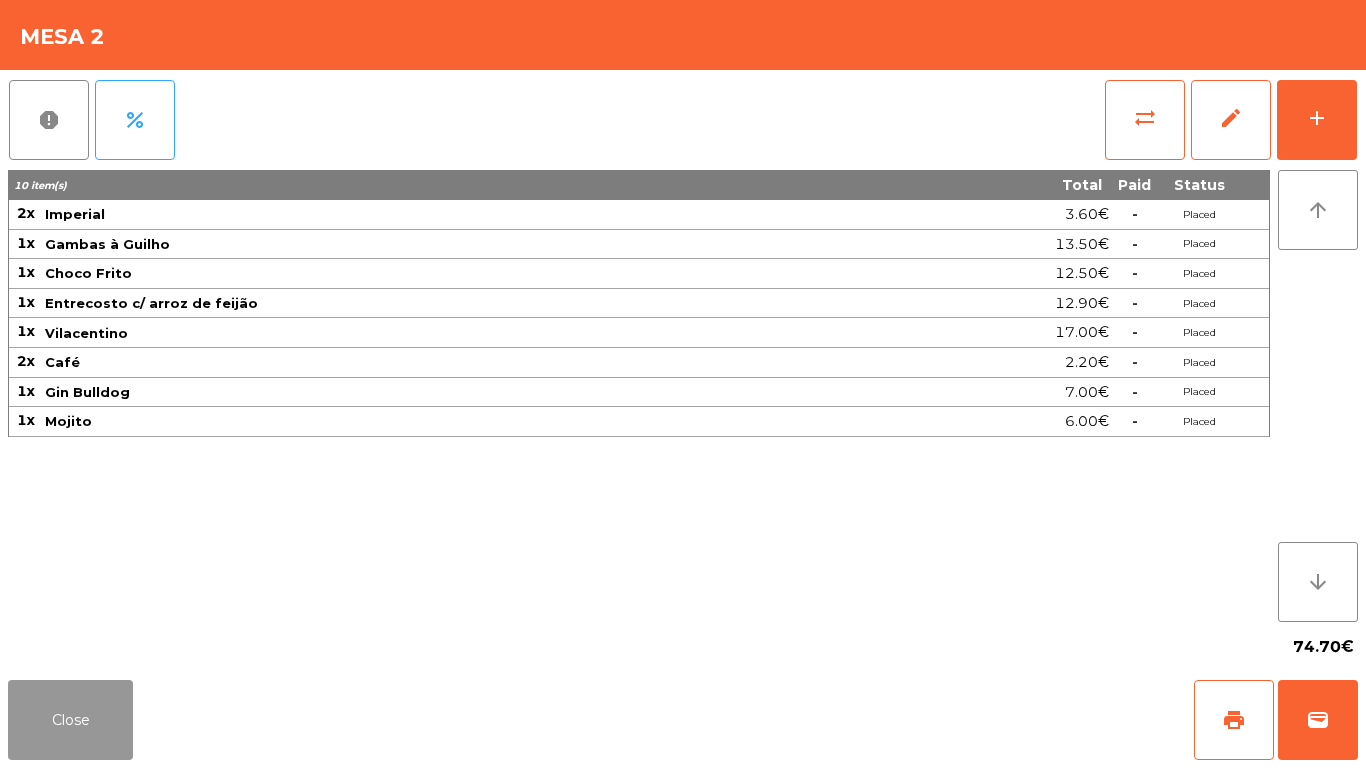 click on "Close" 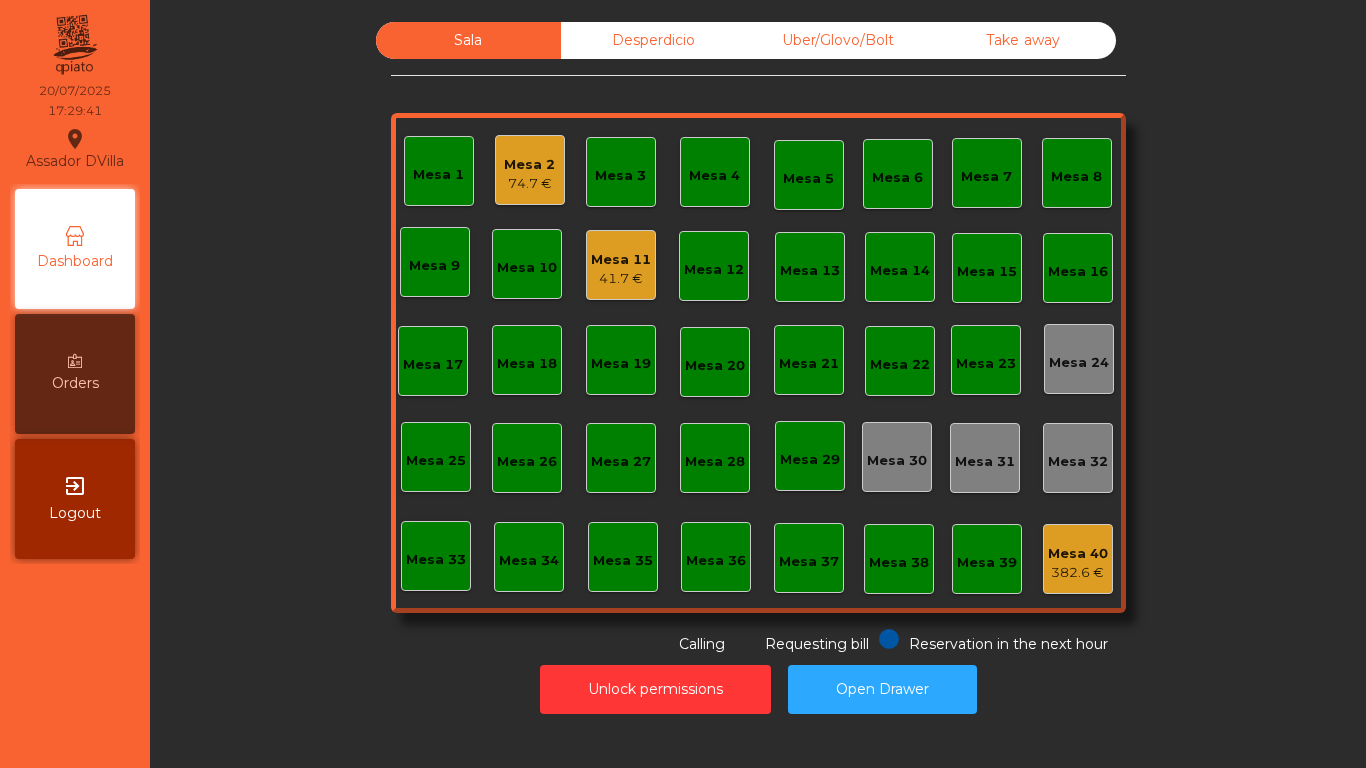 click on "41.7 €" 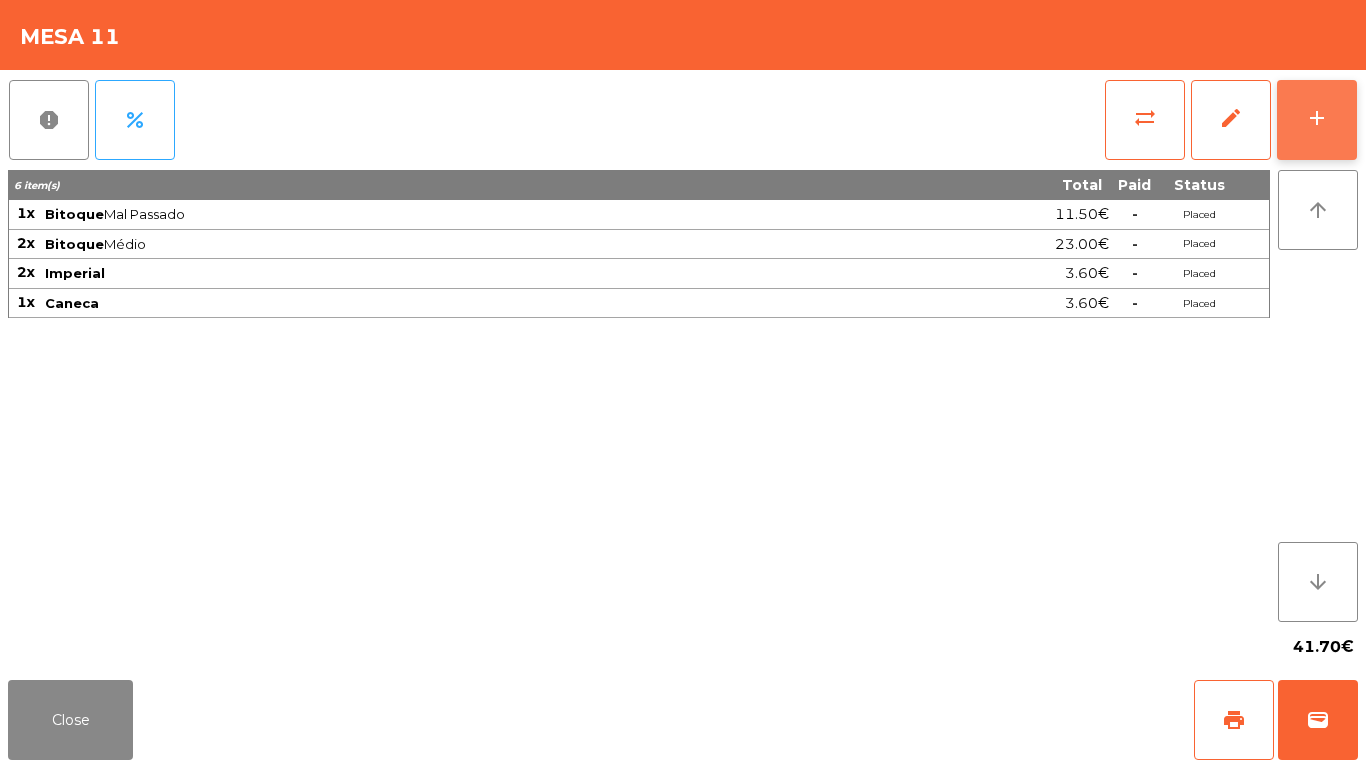click on "add" 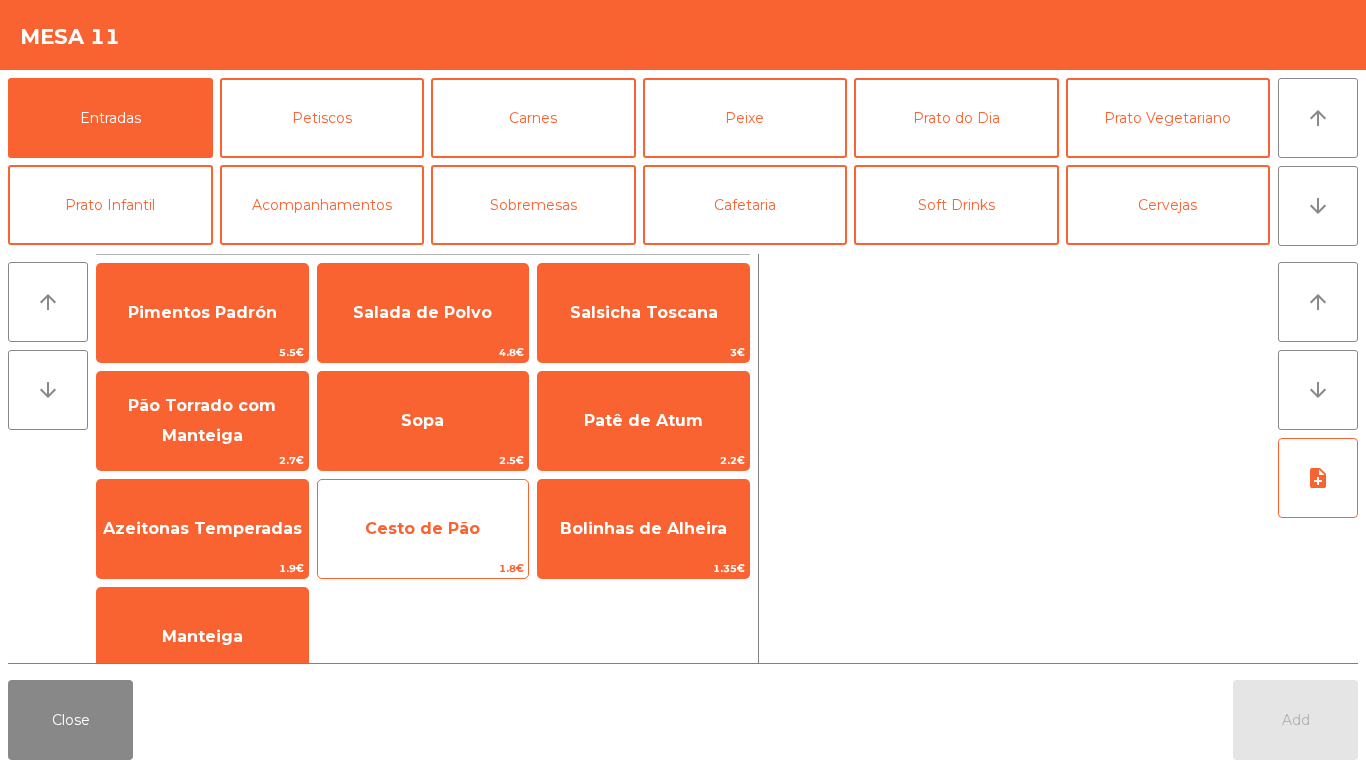 click on "Cesto de Pão" 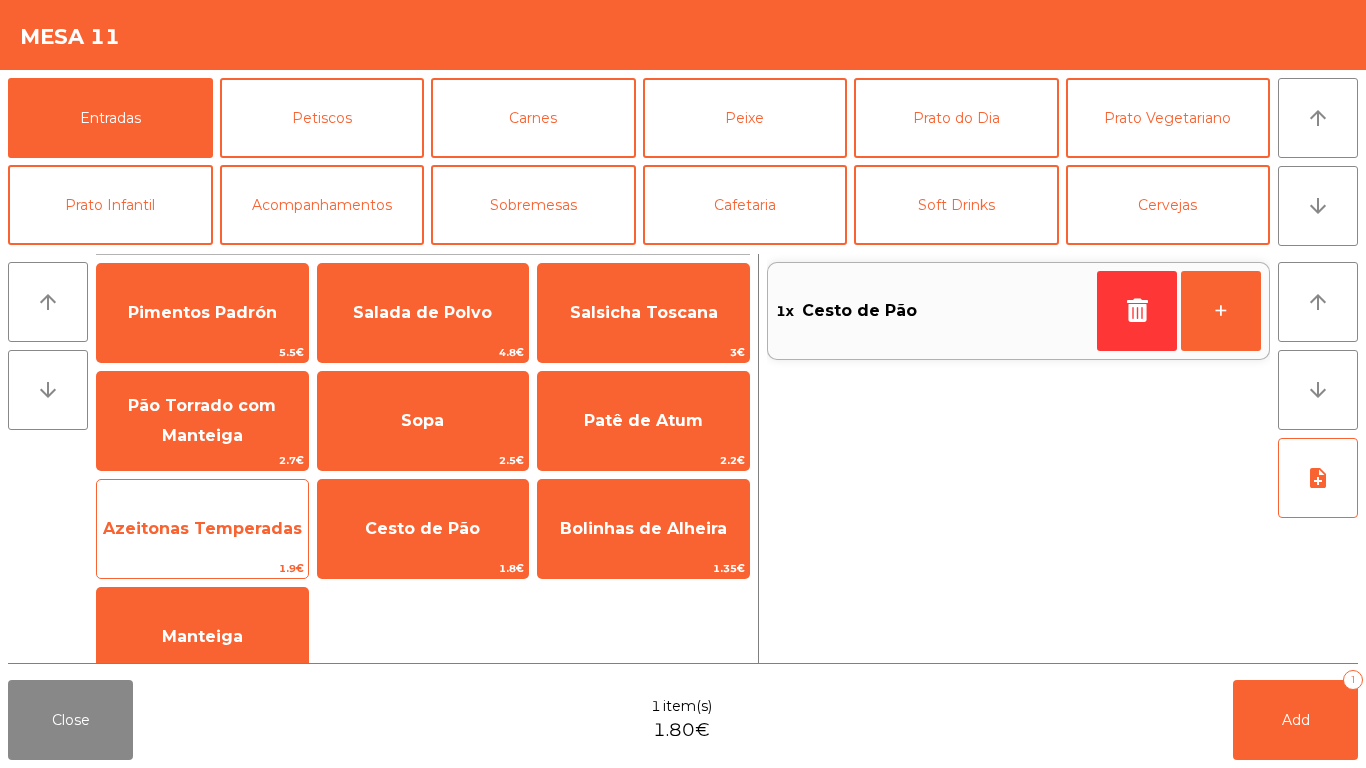 click on "Azeitonas Temperadas" 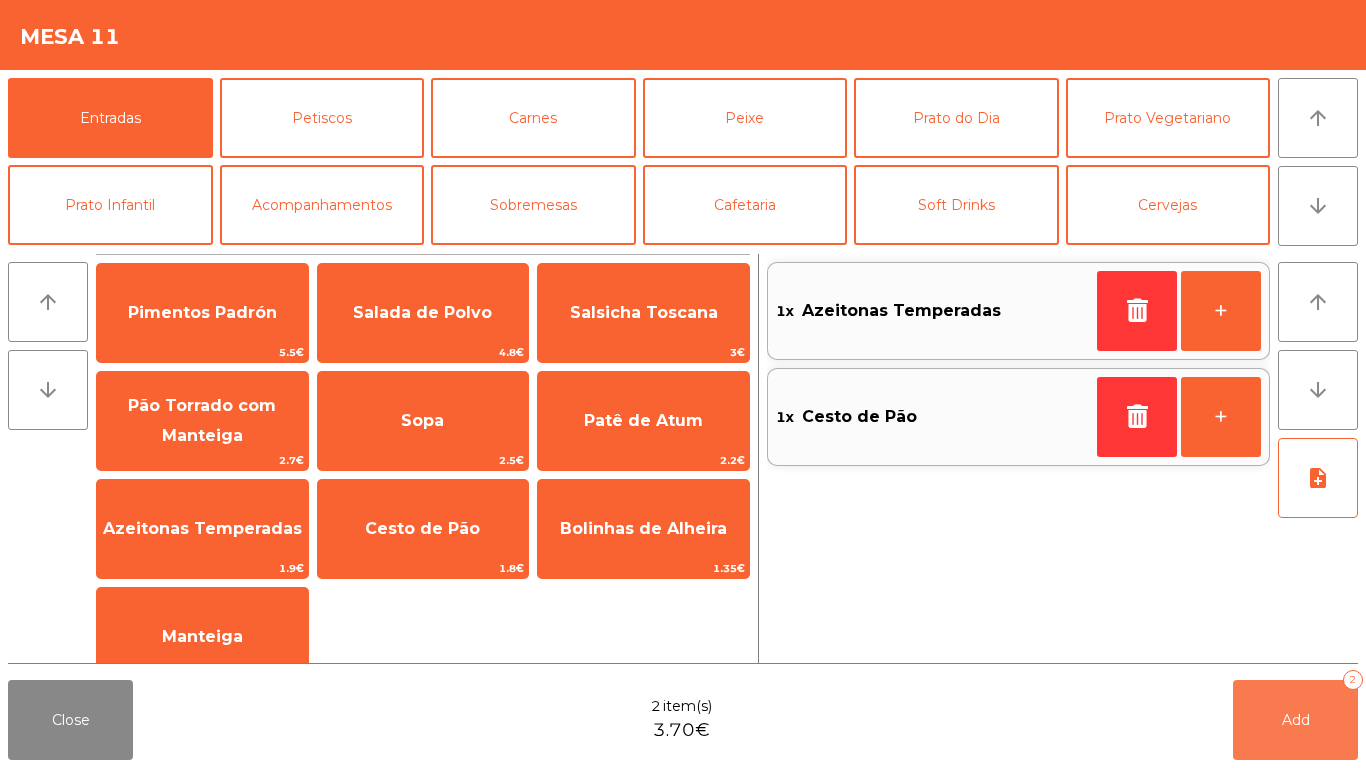drag, startPoint x: 1282, startPoint y: 726, endPoint x: 1270, endPoint y: 723, distance: 12.369317 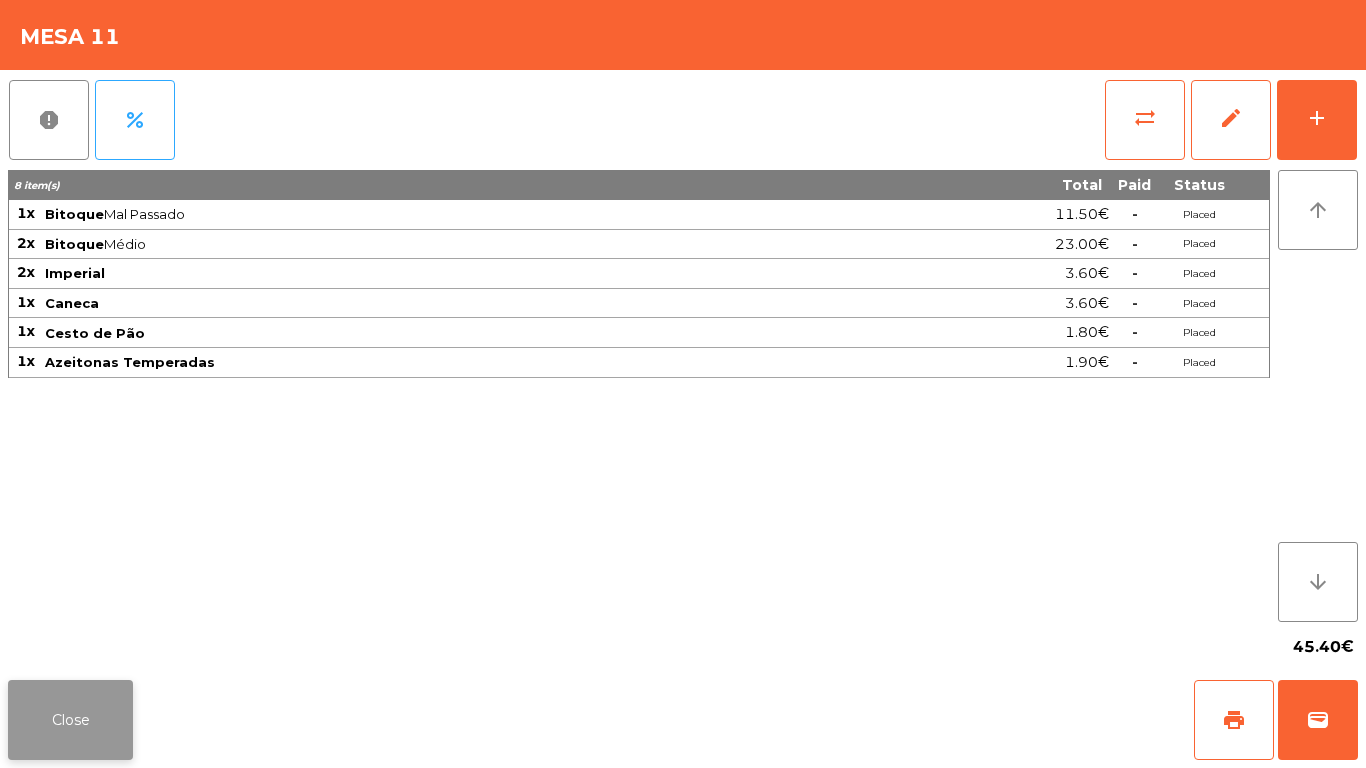 click on "Close" 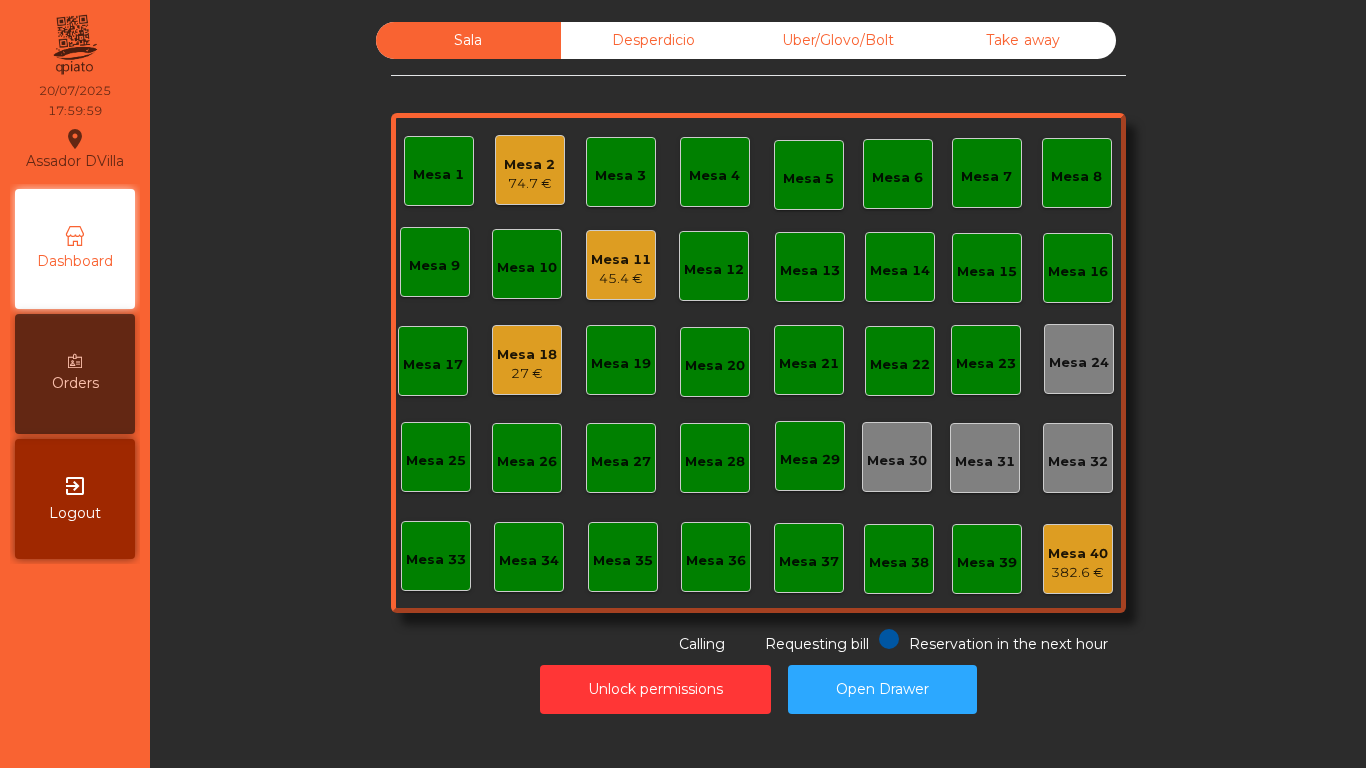 click on "Mesa 18" 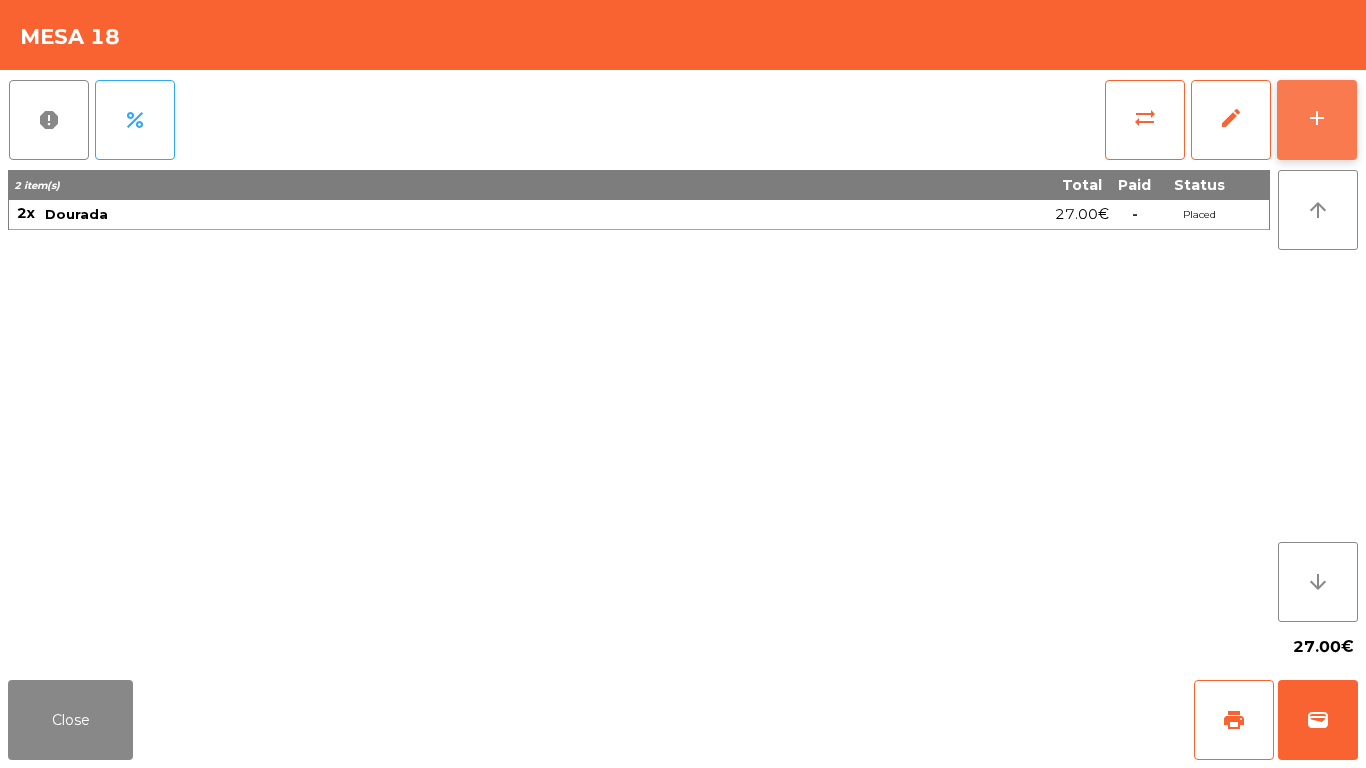 click on "add" 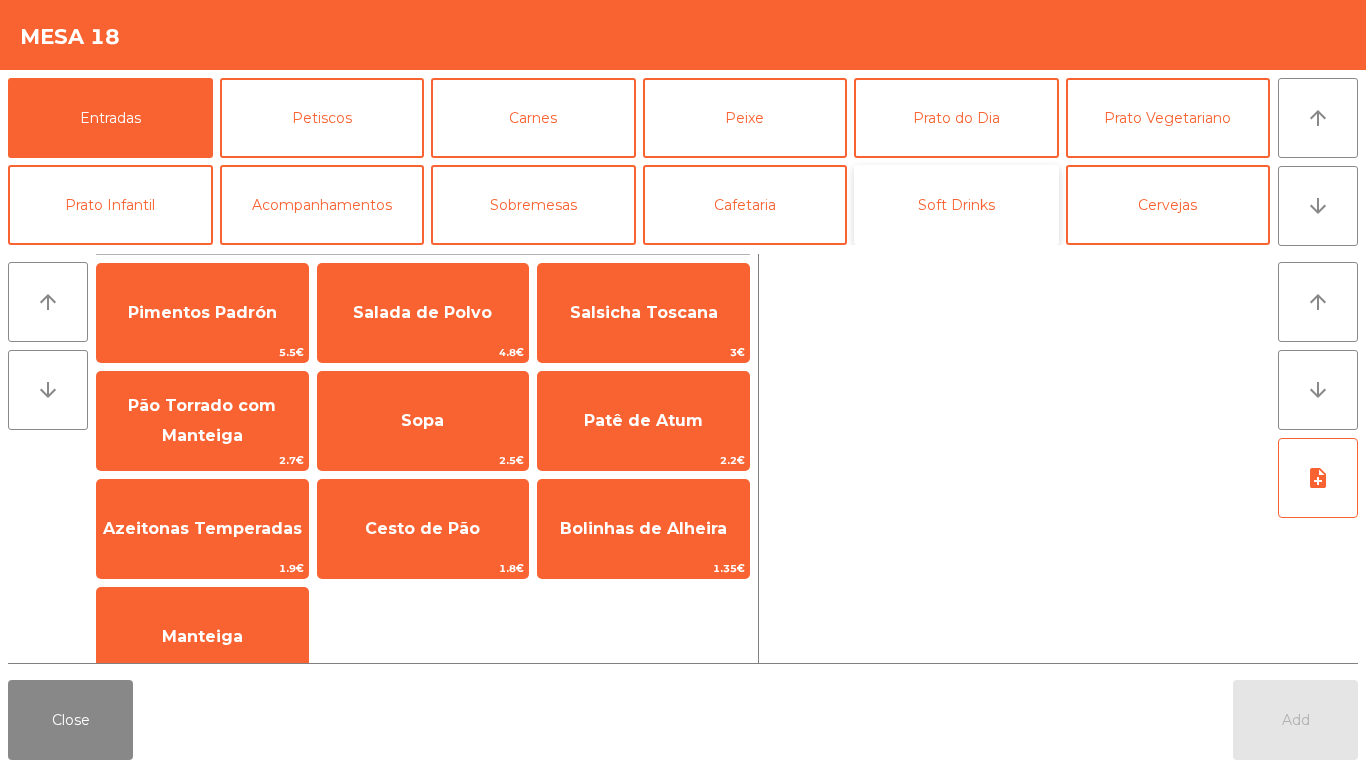 click on "Soft Drinks" 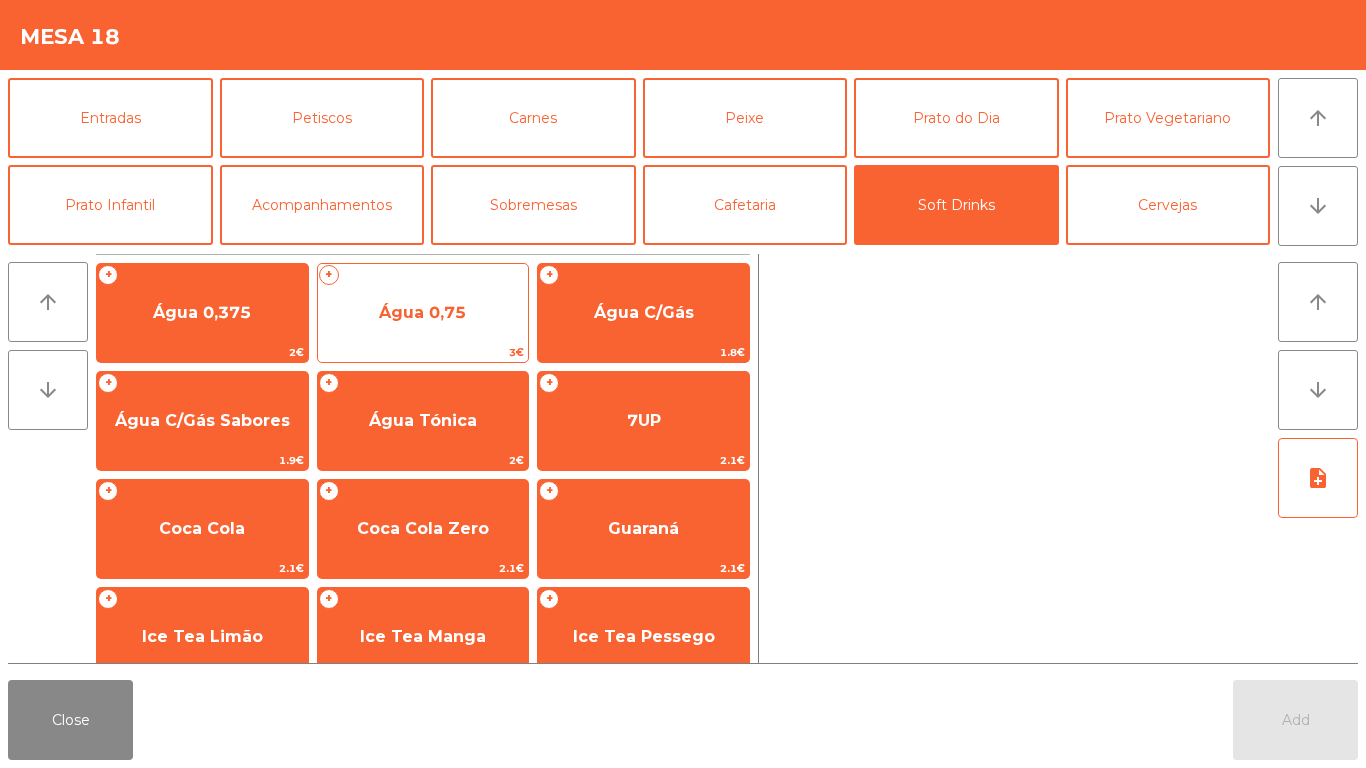 click on "Água 0,75" 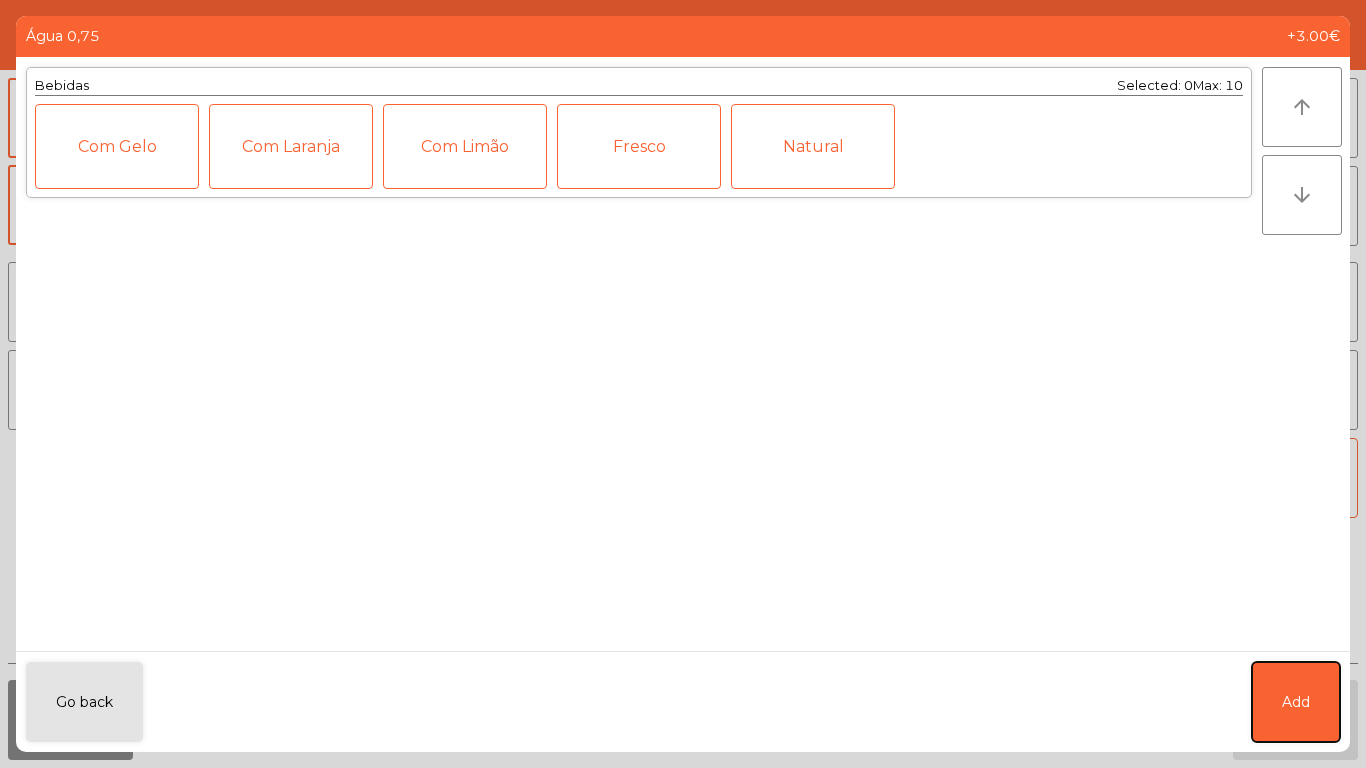 click on "Add" 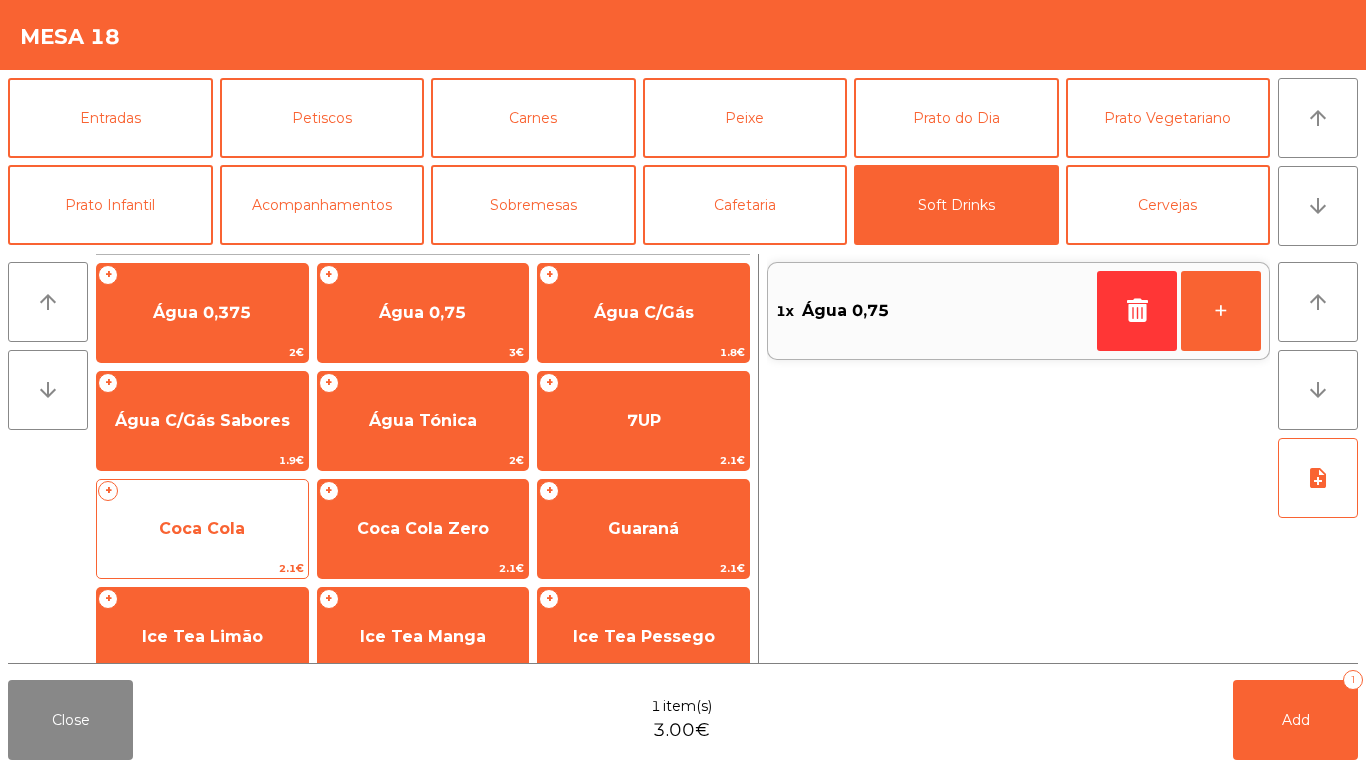 click on "Coca Cola" 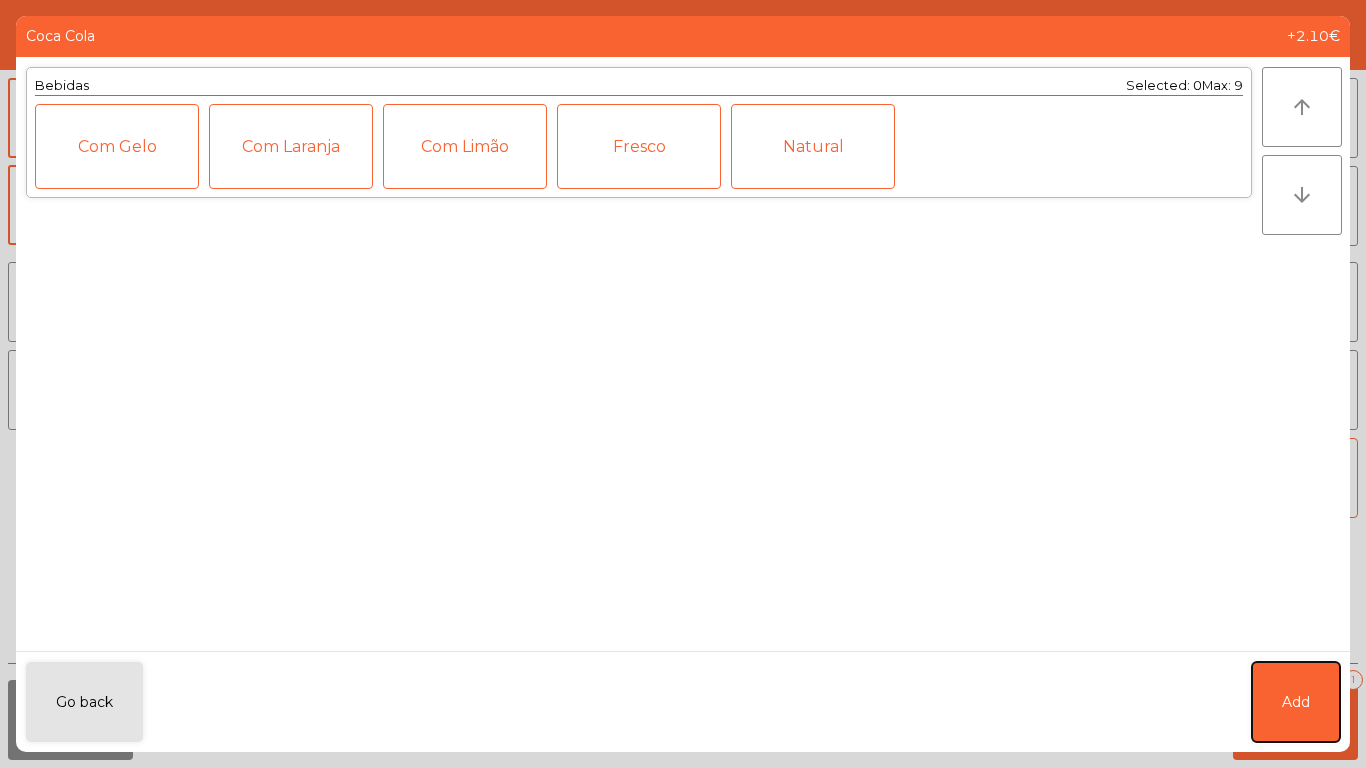 click on "Add" 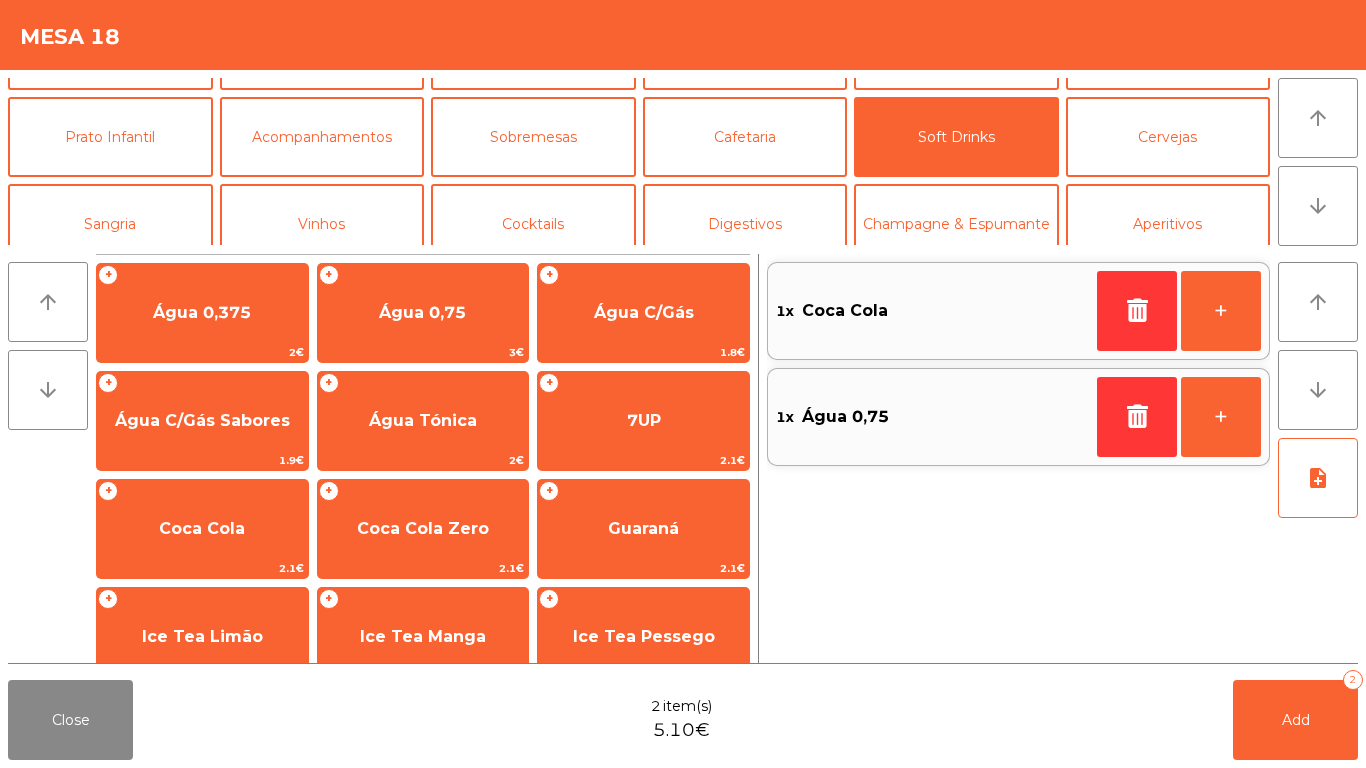 scroll, scrollTop: 67, scrollLeft: 0, axis: vertical 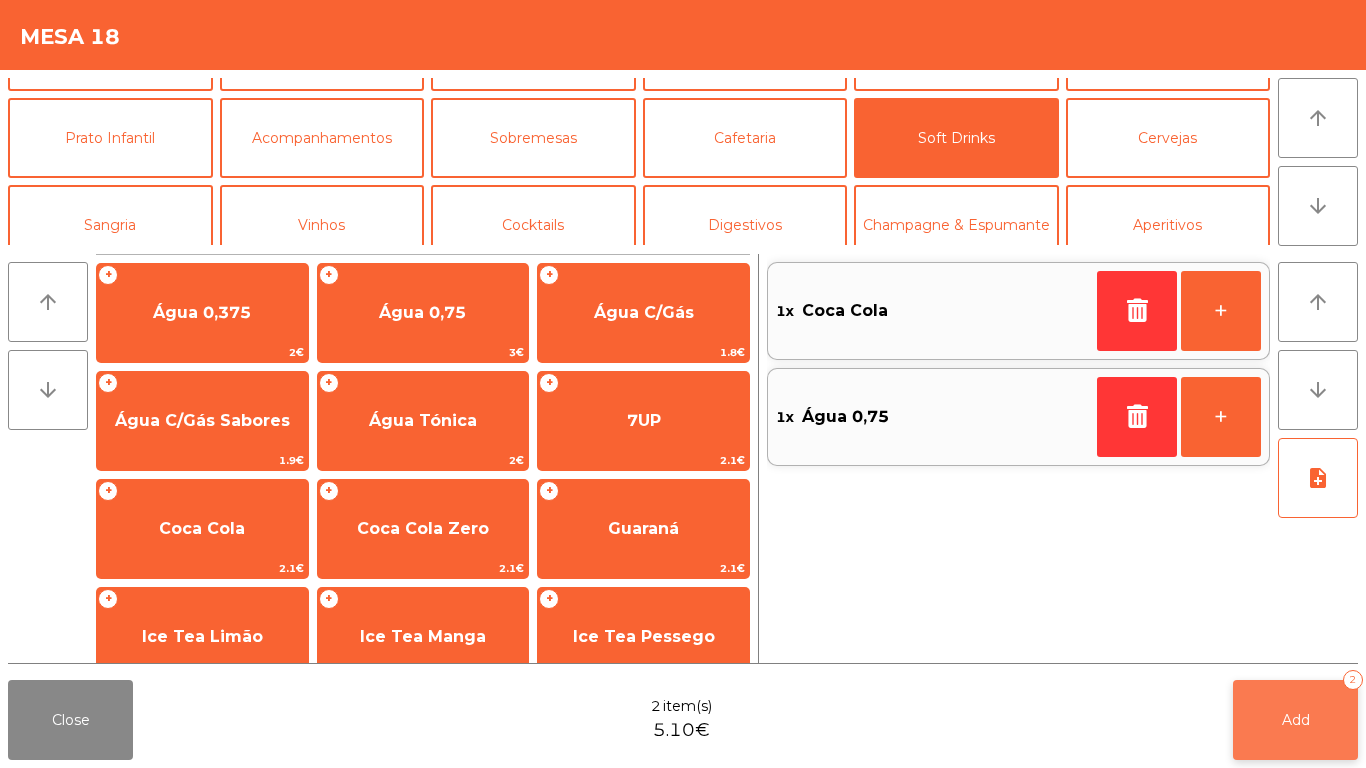 click on "Add   2" 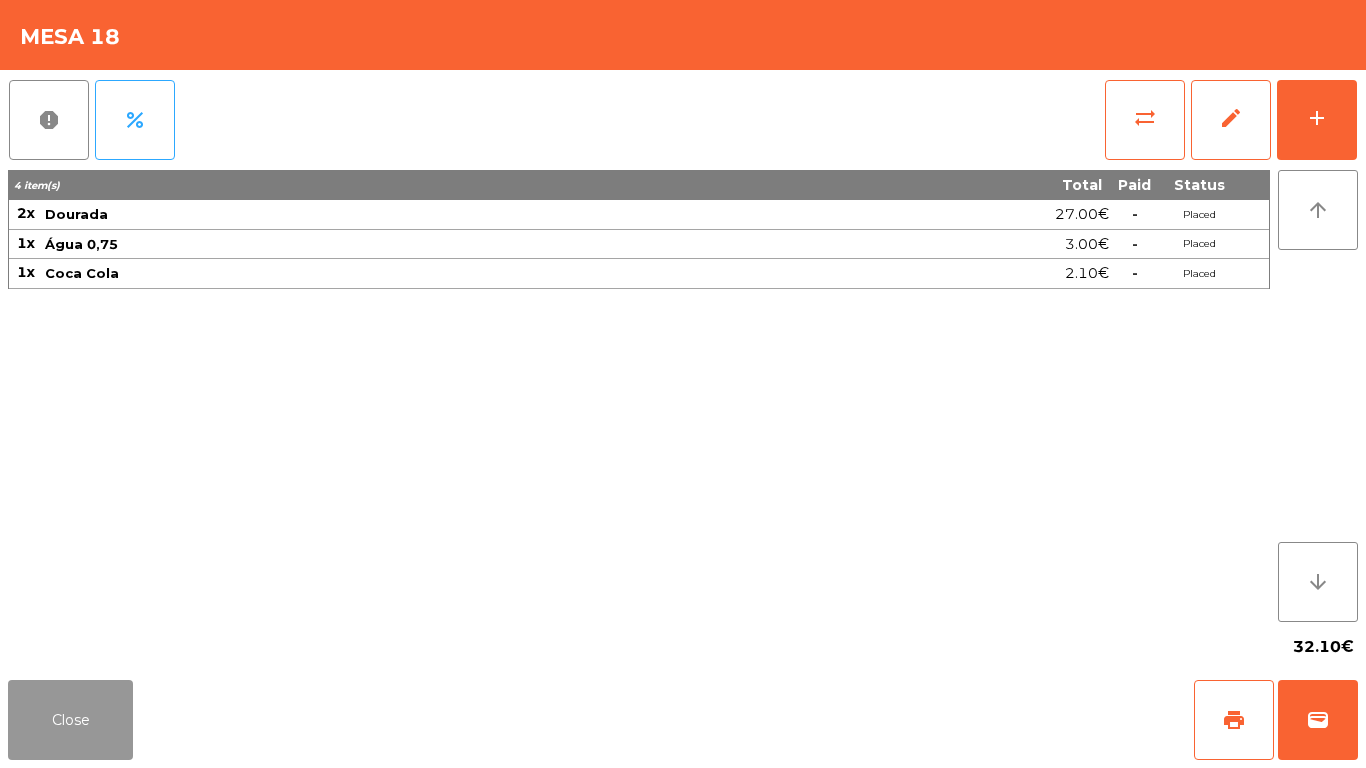 drag, startPoint x: 122, startPoint y: 691, endPoint x: 120, endPoint y: 702, distance: 11.18034 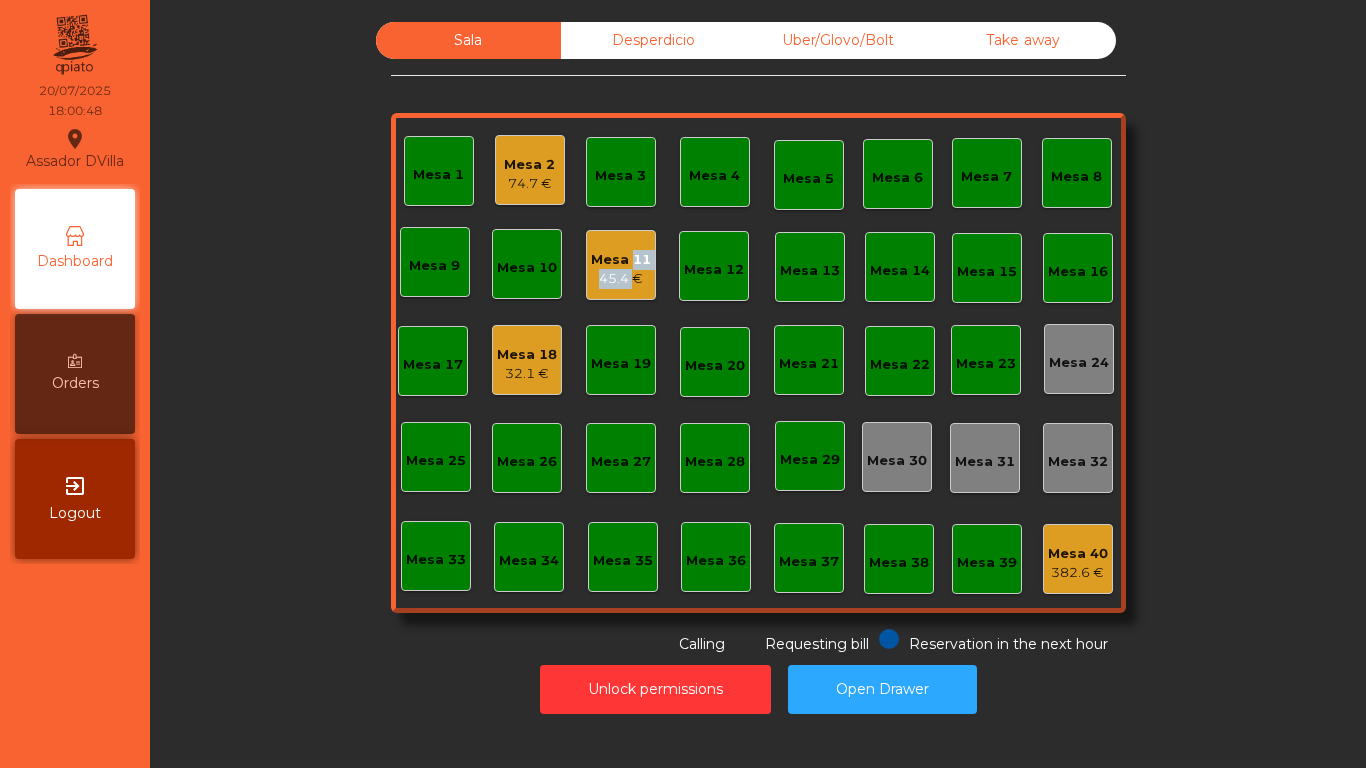 click on "Mesa 11   45.4 €" 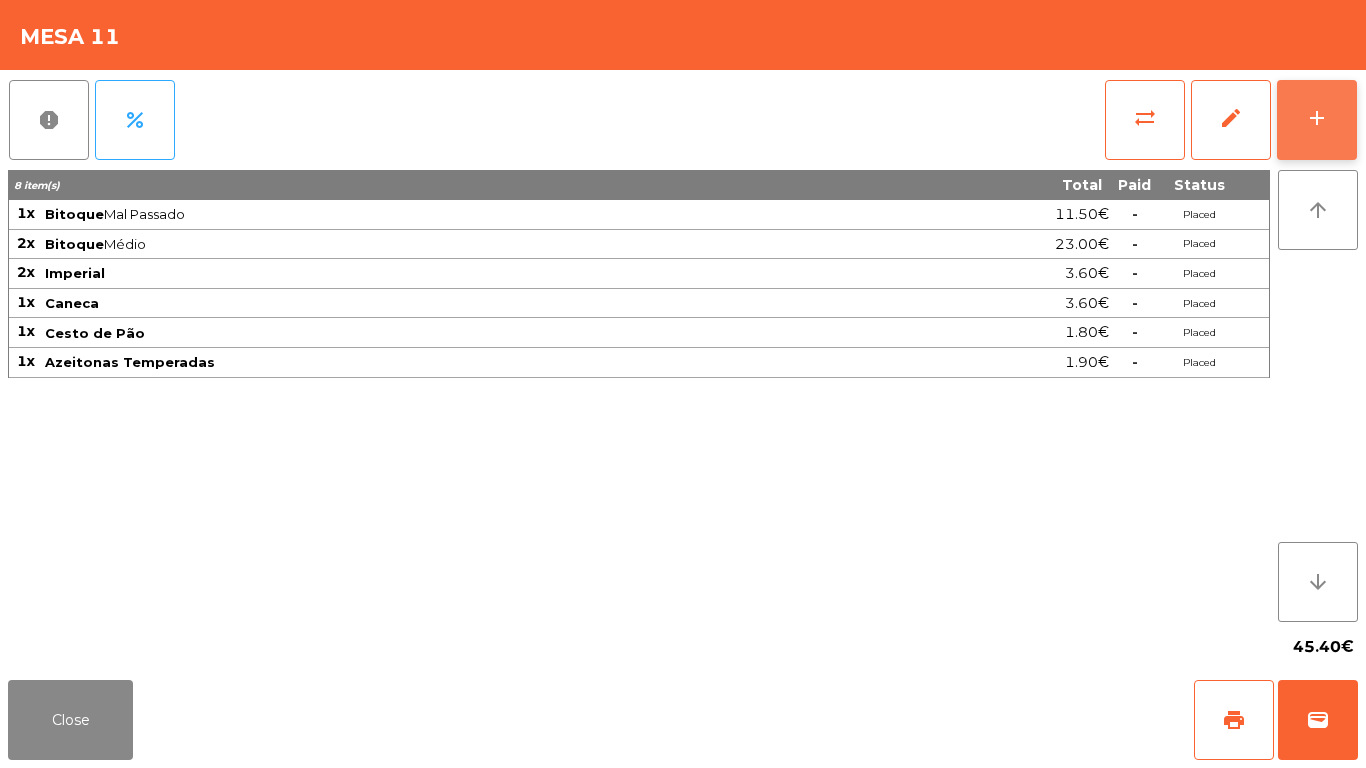 click on "add" 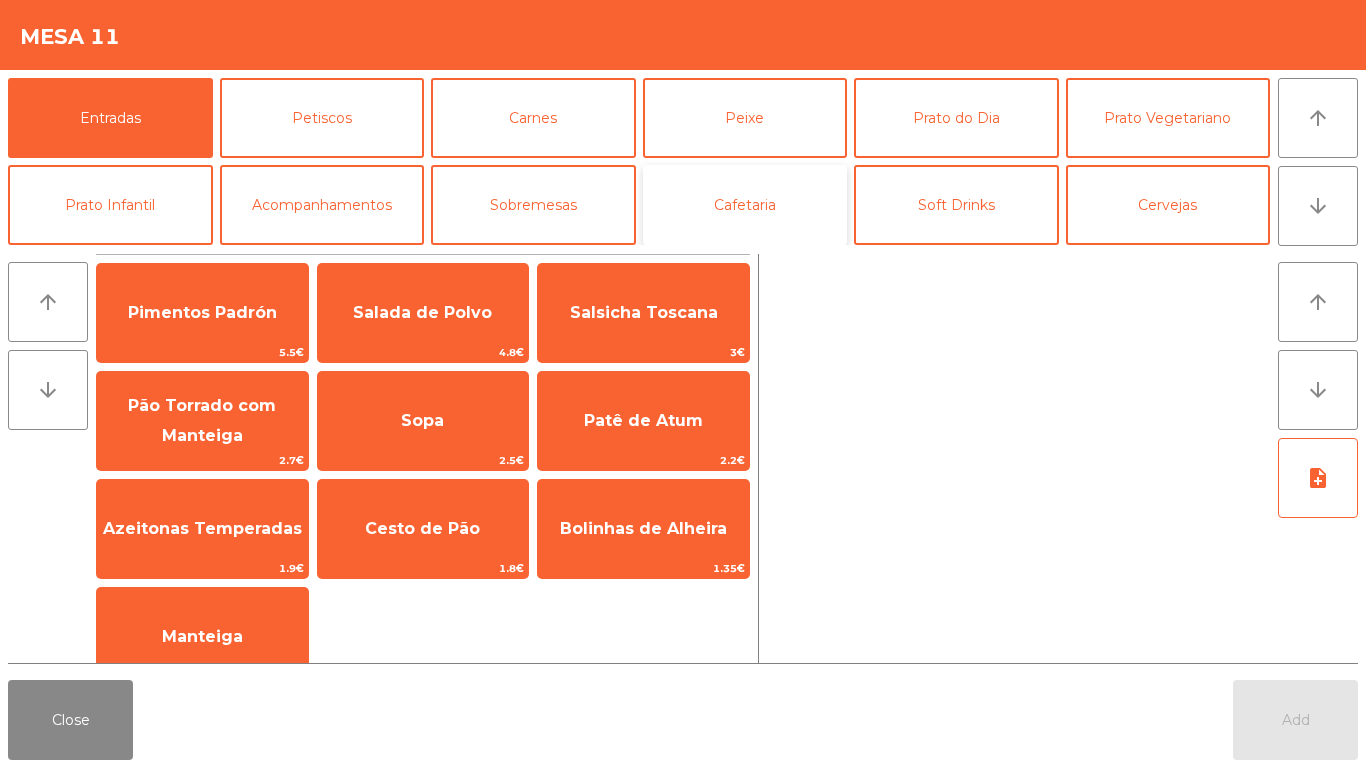 click on "Cafetaria" 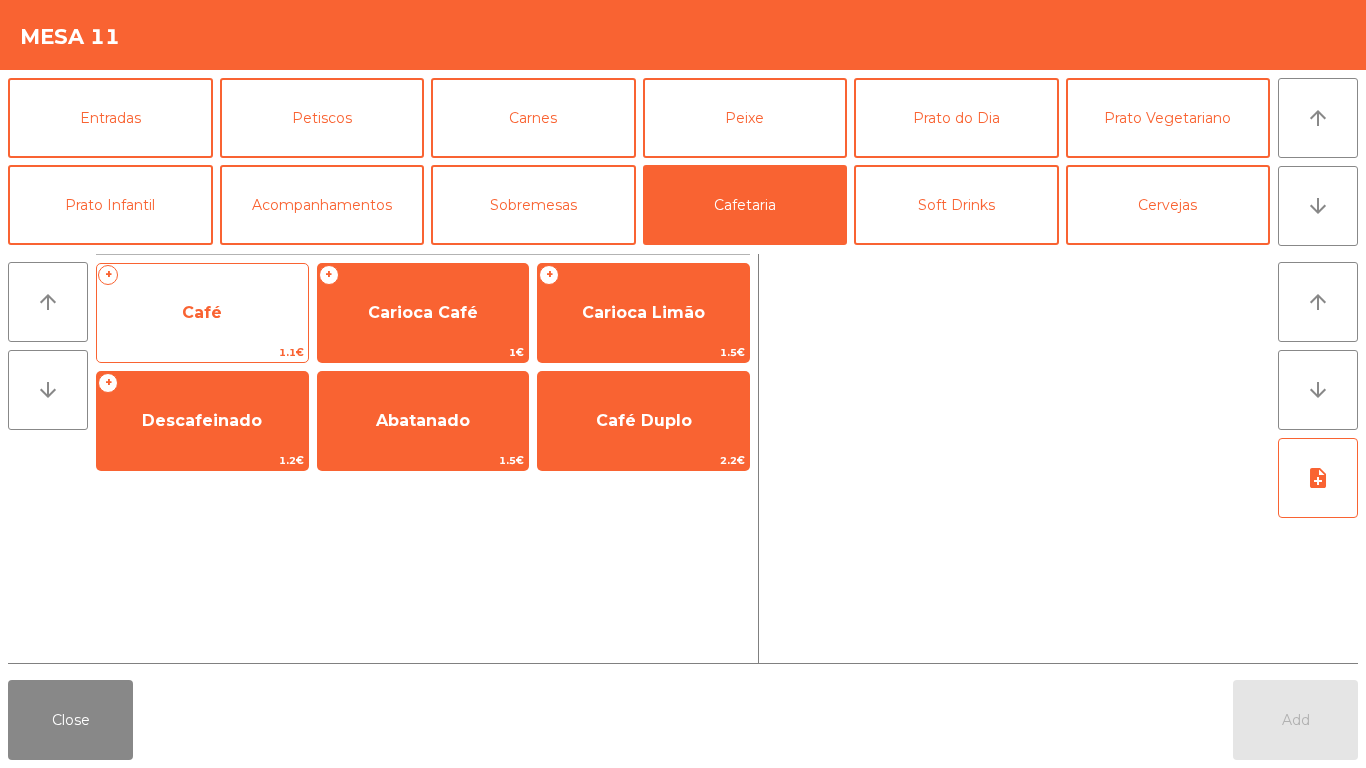 click on "Café" 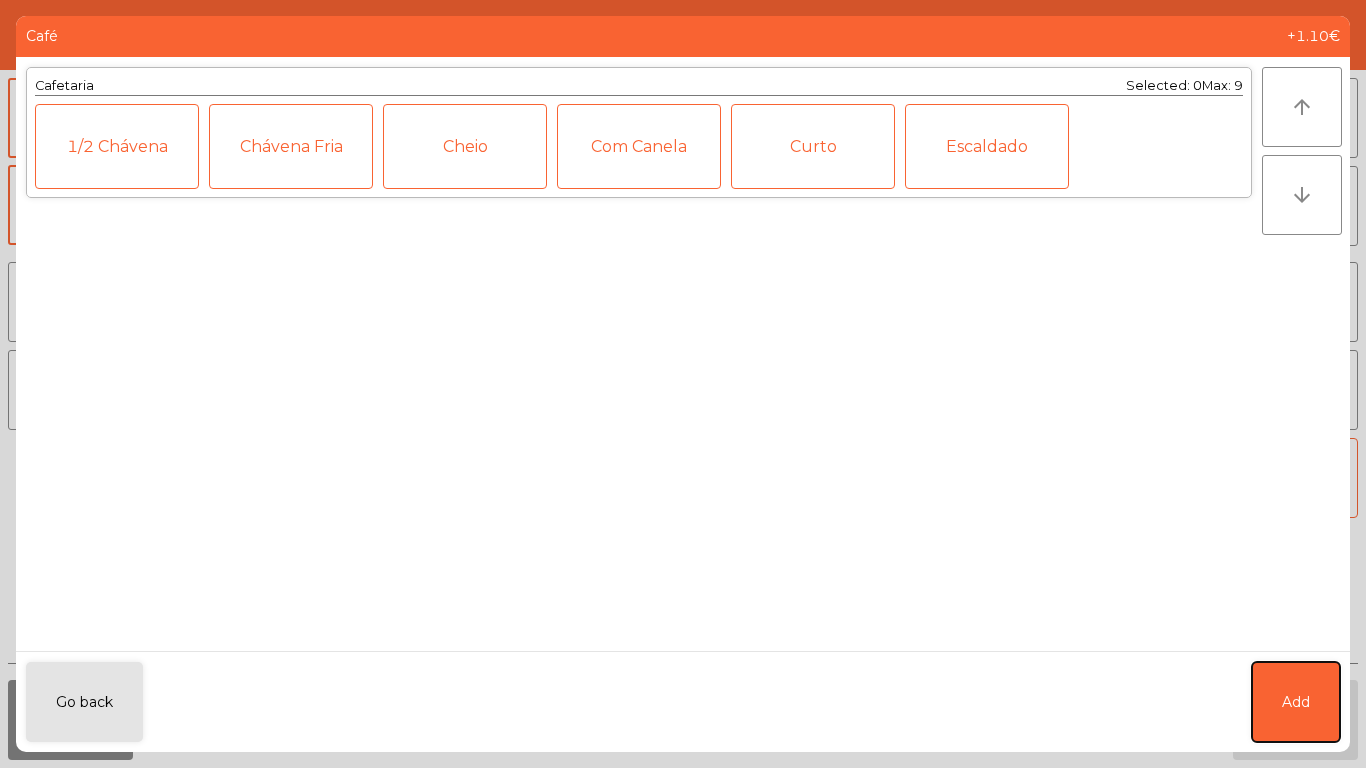 drag, startPoint x: 1327, startPoint y: 680, endPoint x: 1222, endPoint y: 614, distance: 124.02016 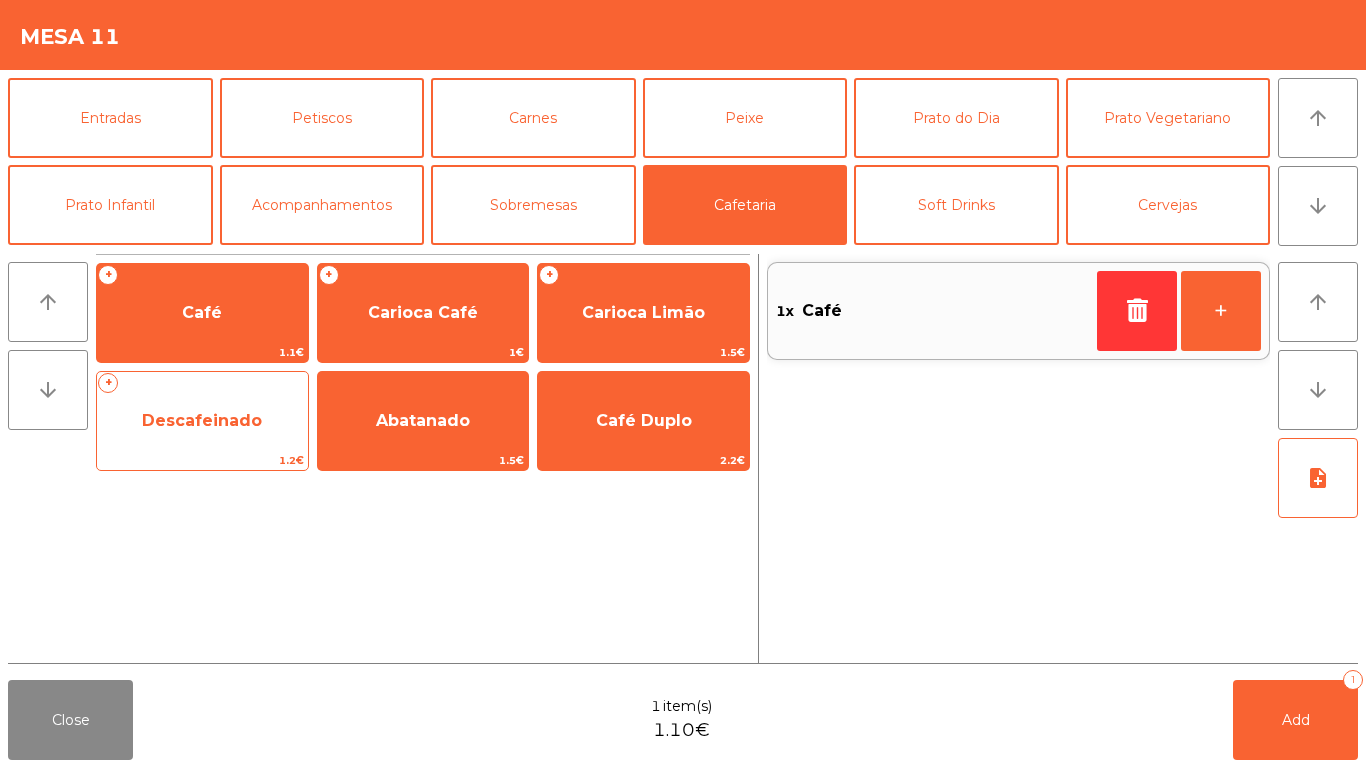 click on "Descafeinado" 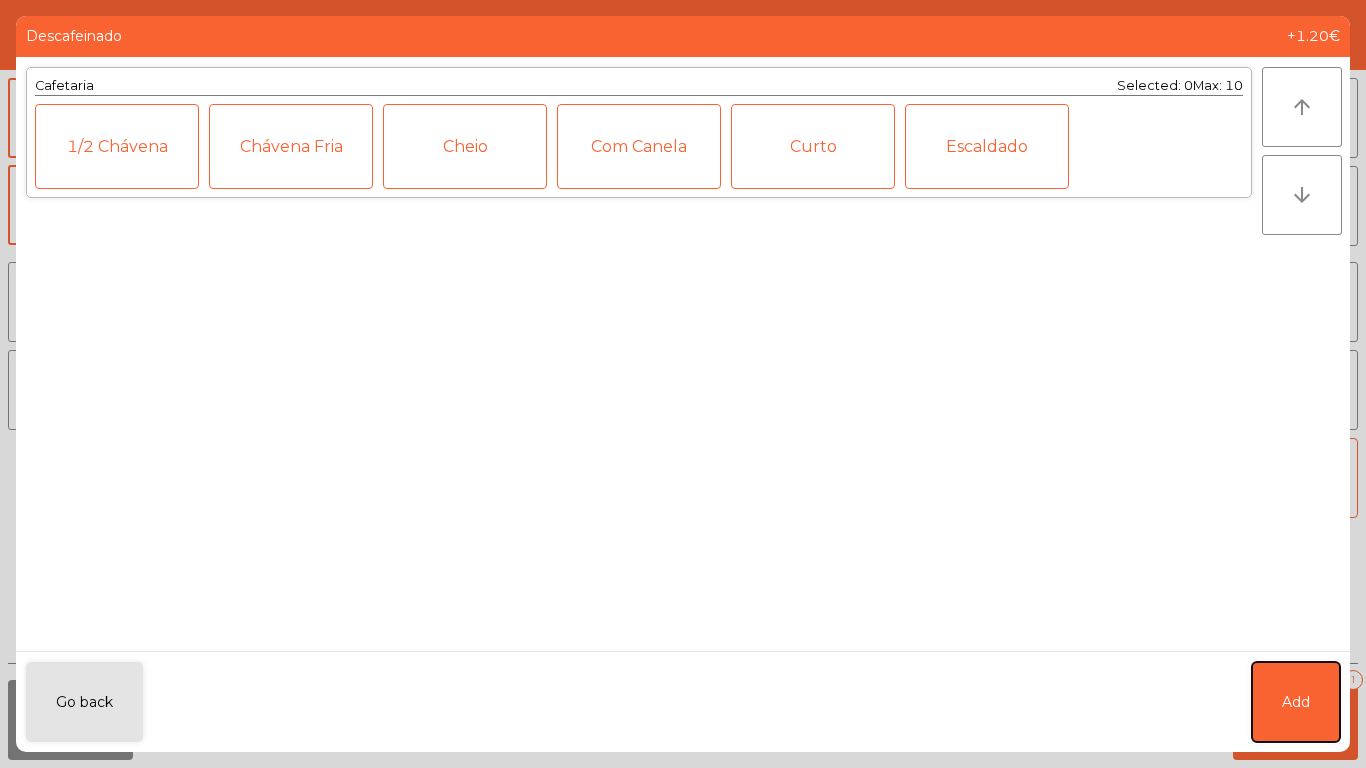 click on "Add" 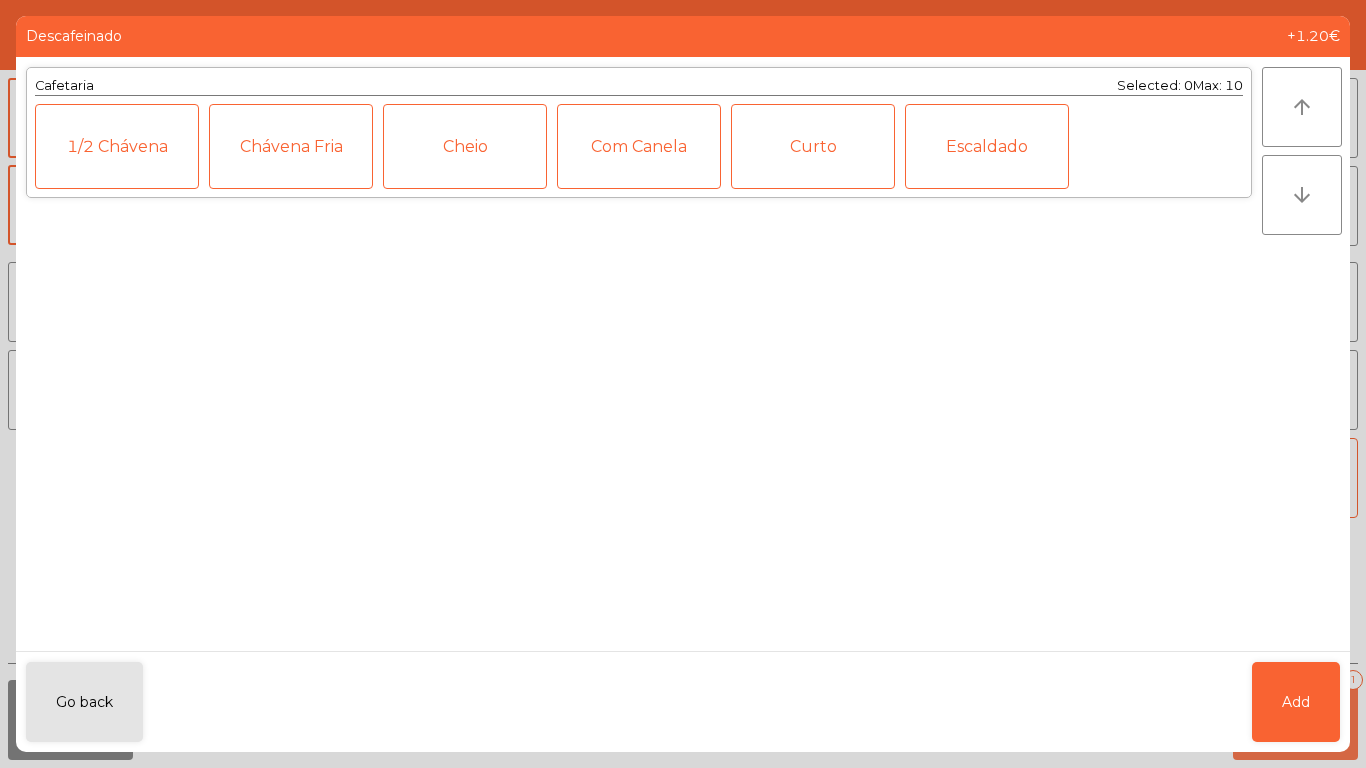 click on "Add   1" 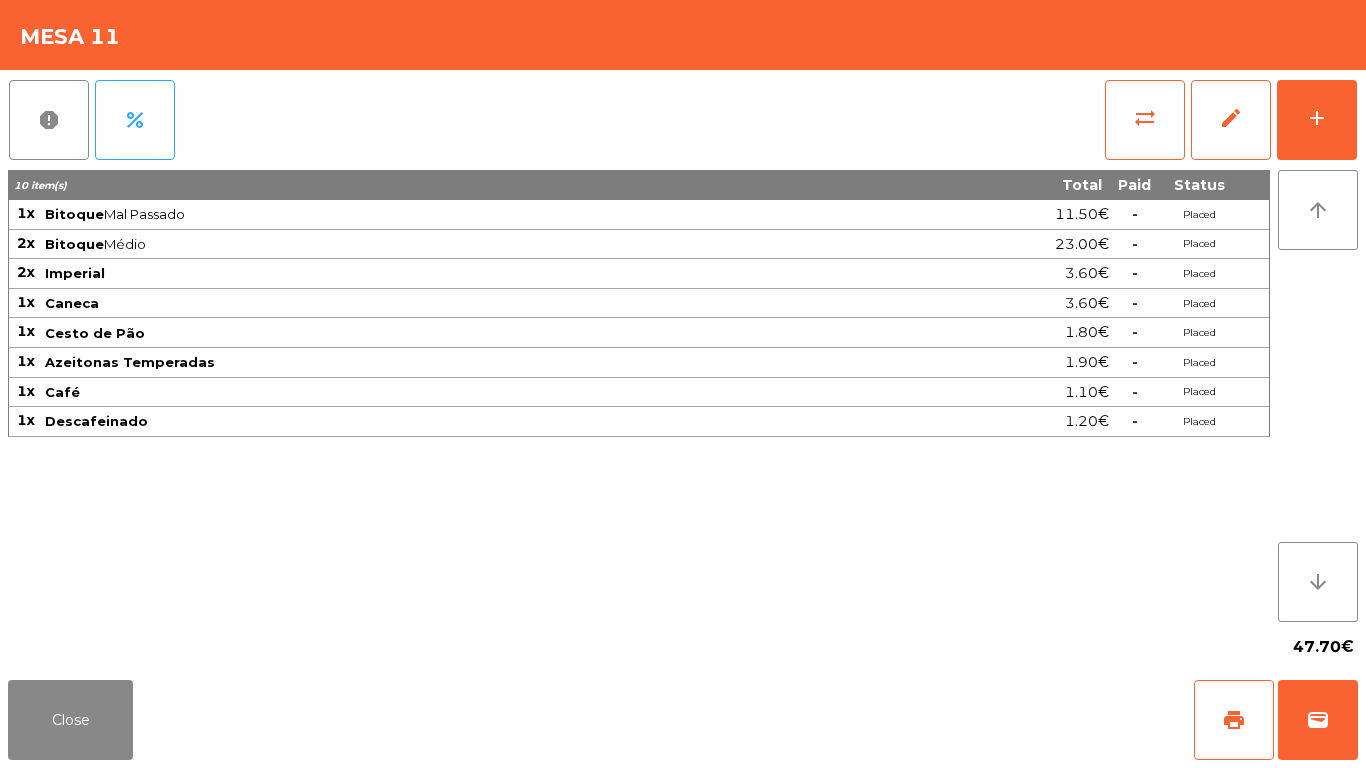 scroll, scrollTop: 0, scrollLeft: 0, axis: both 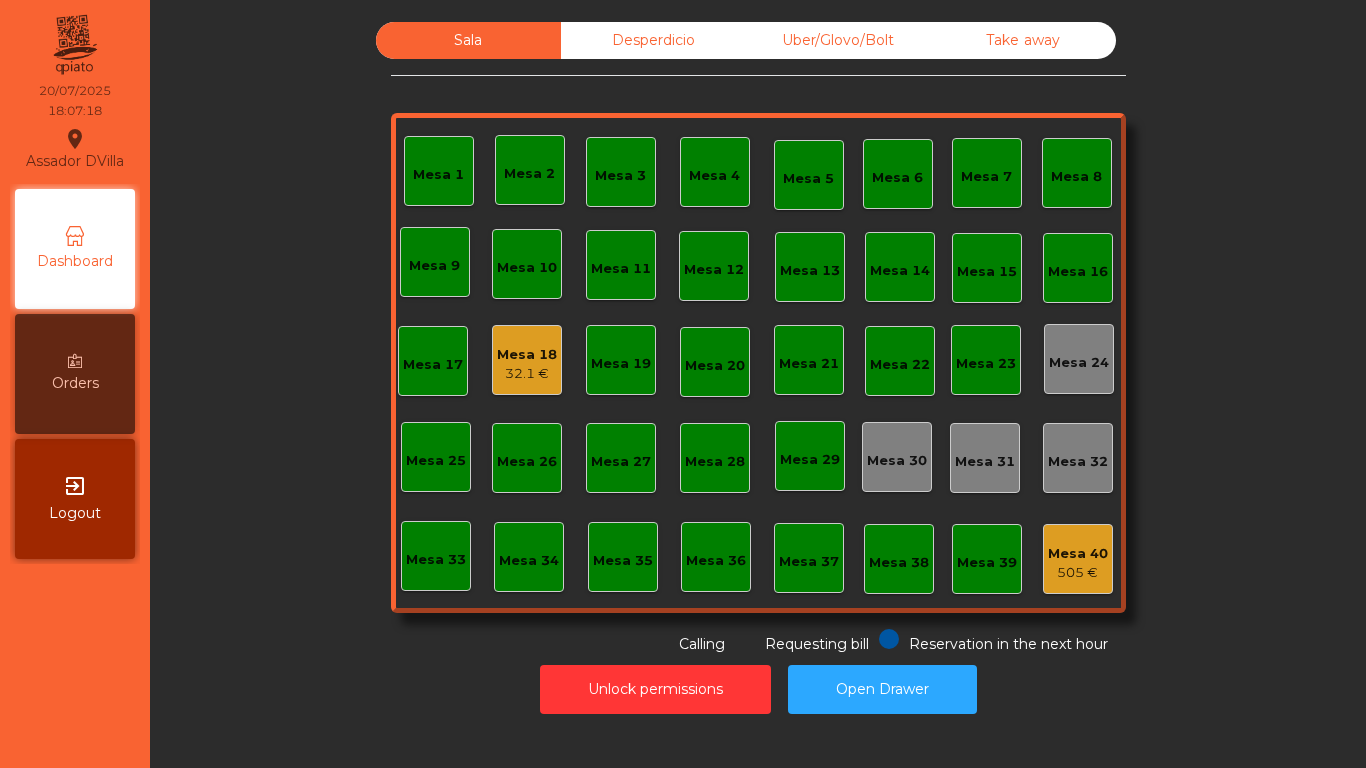 click on "505 €" 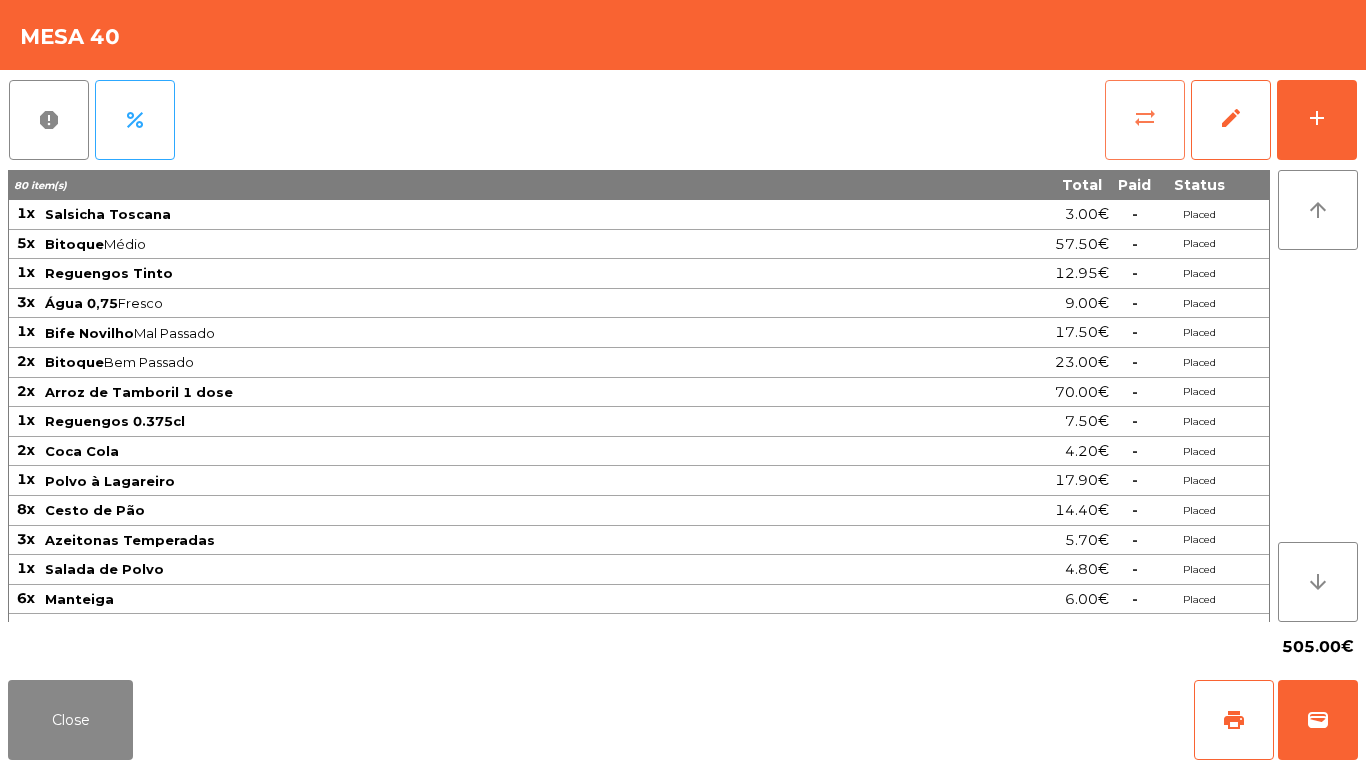 click on "sync_alt" 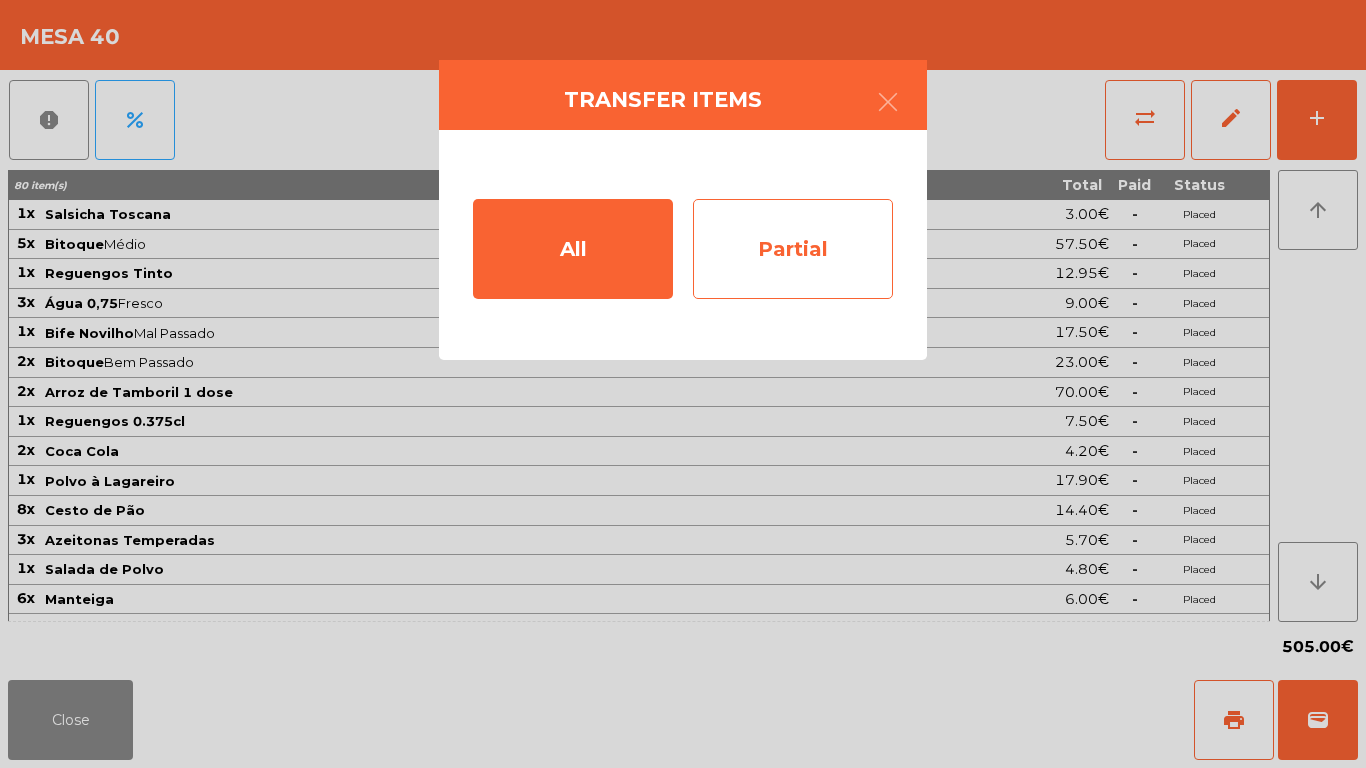 click on "Partial" 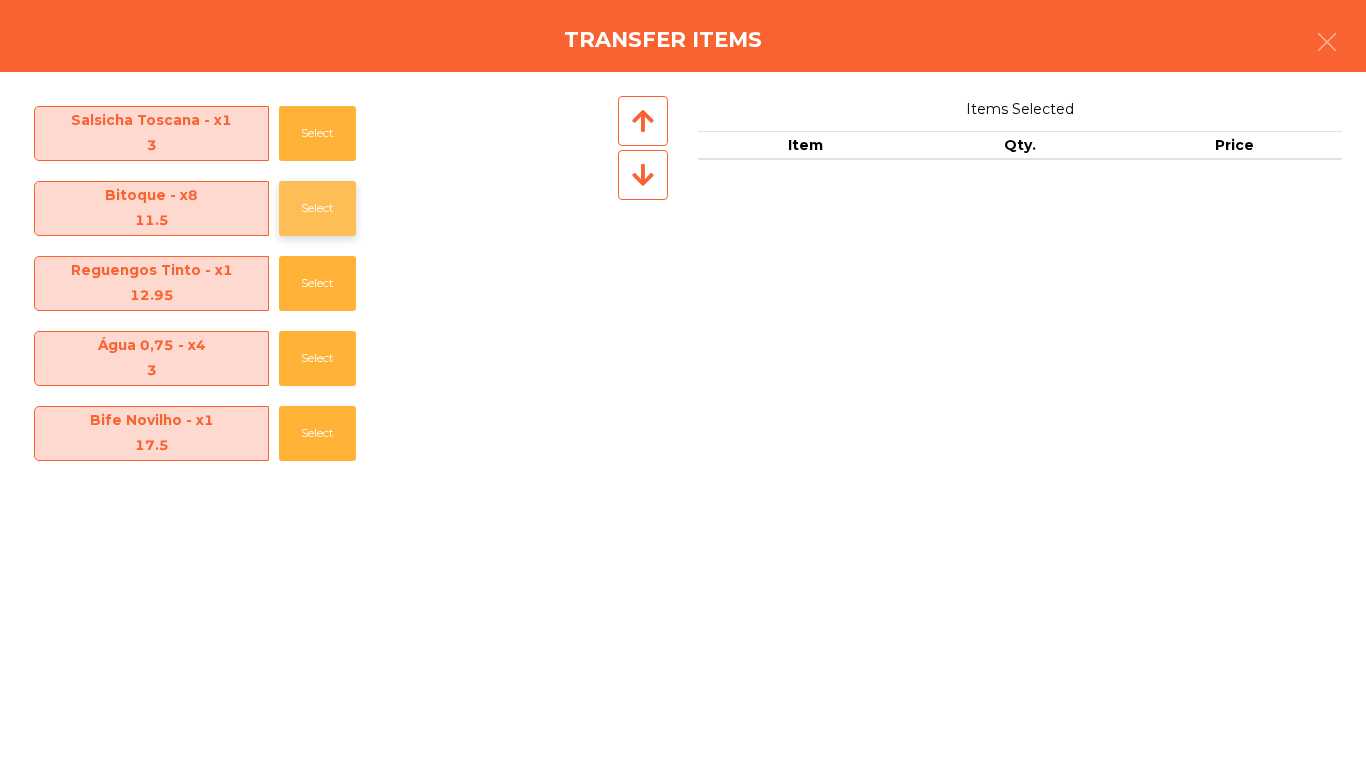 click on "Select" 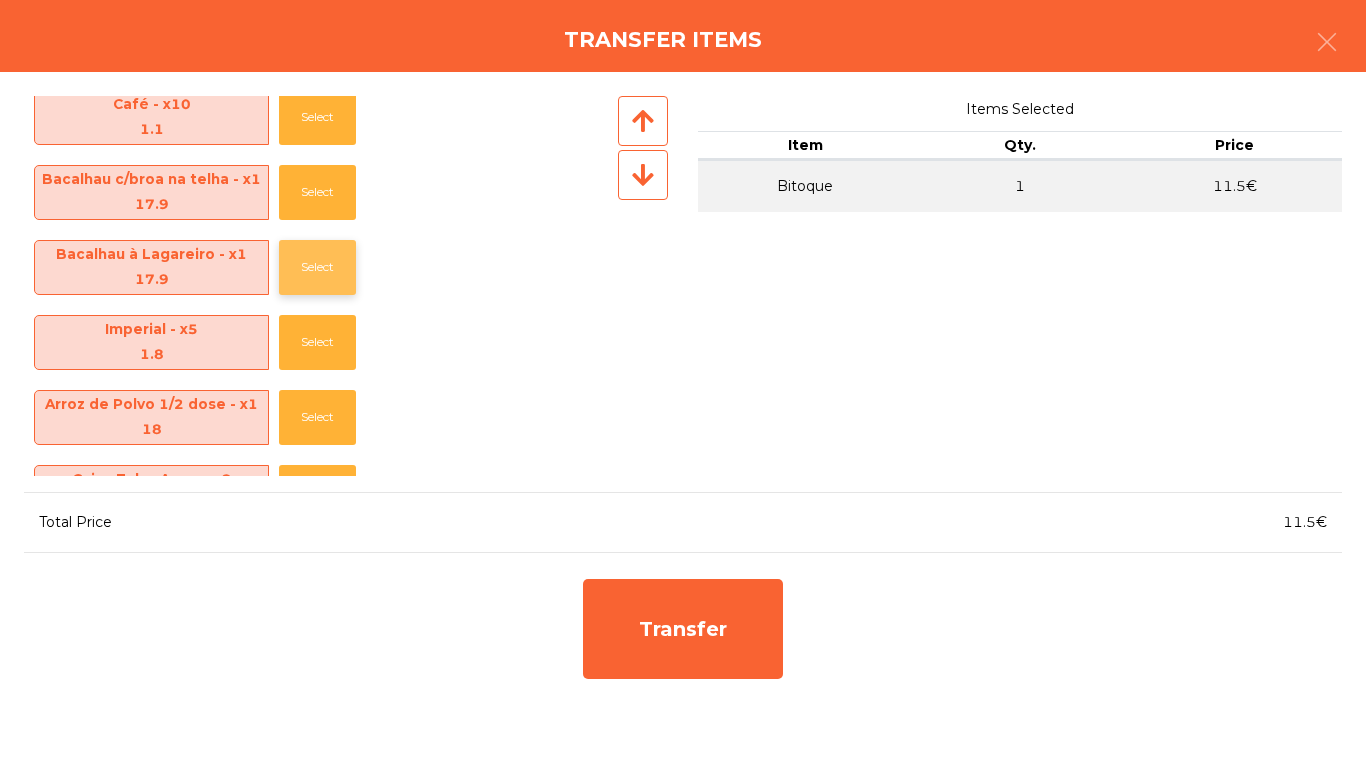 scroll, scrollTop: 1300, scrollLeft: 0, axis: vertical 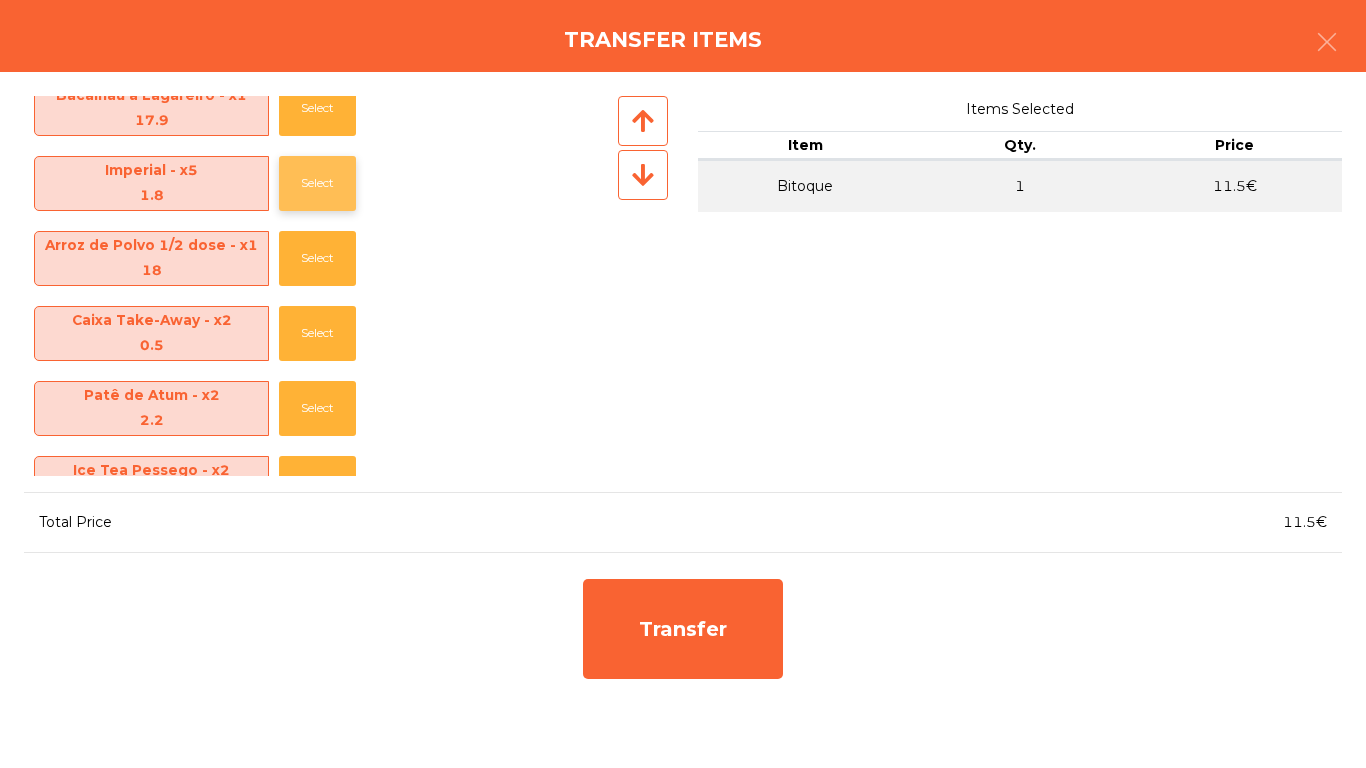 click on "Select" 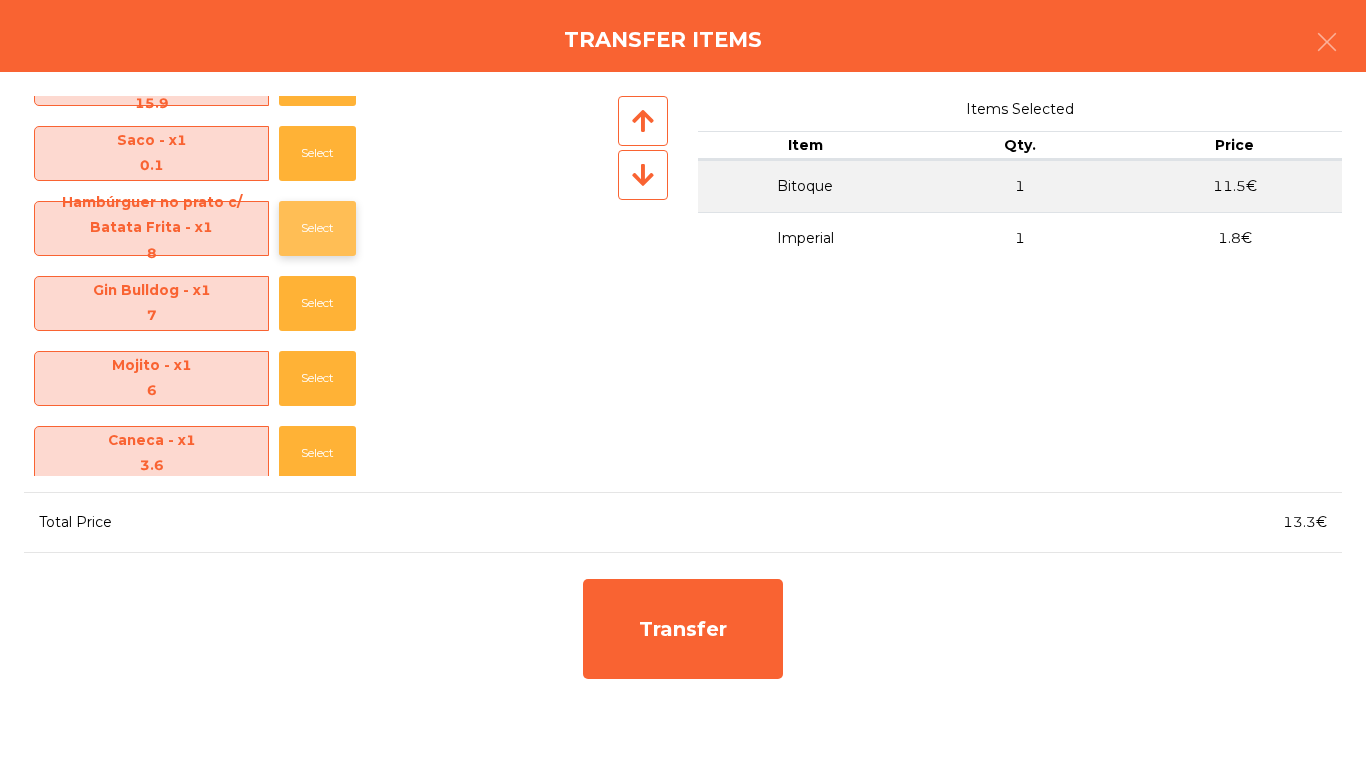 scroll, scrollTop: 2320, scrollLeft: 0, axis: vertical 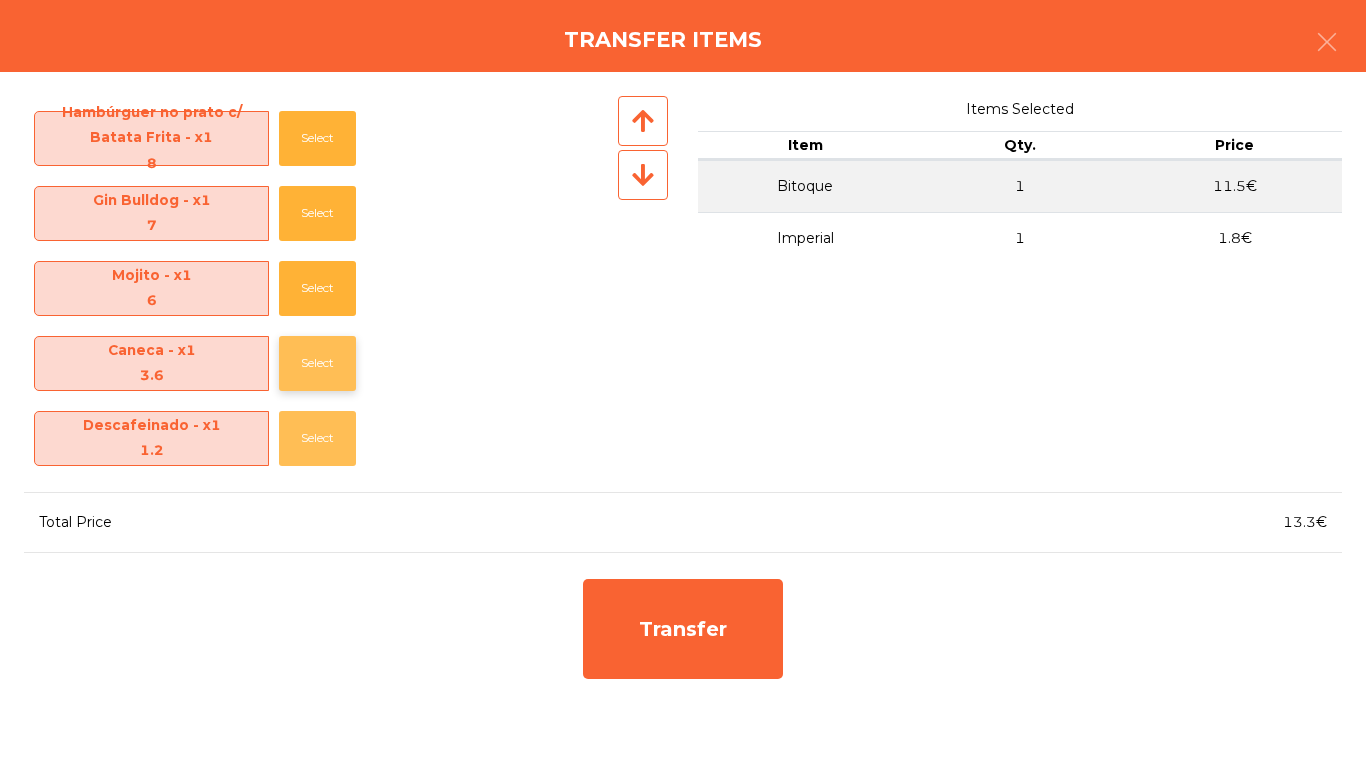 click on "Select" 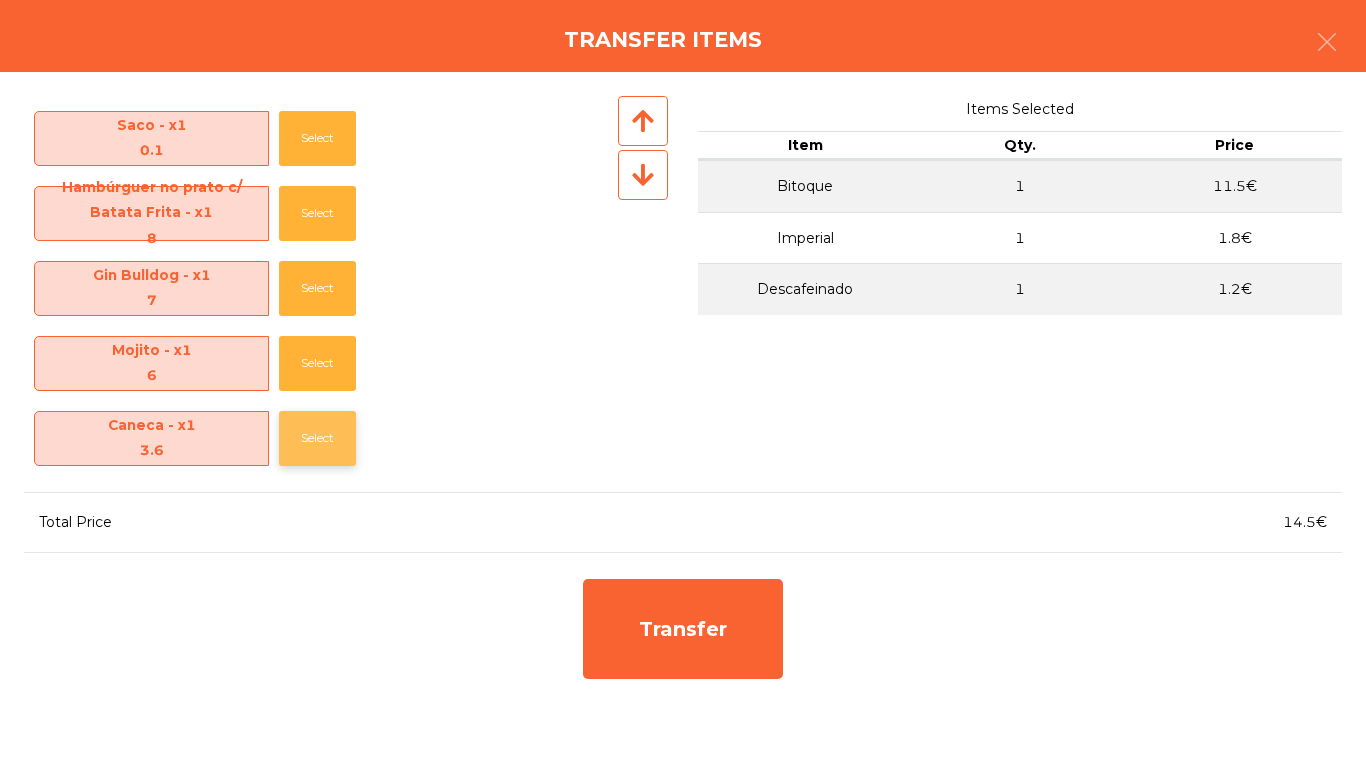 scroll, scrollTop: 2245, scrollLeft: 0, axis: vertical 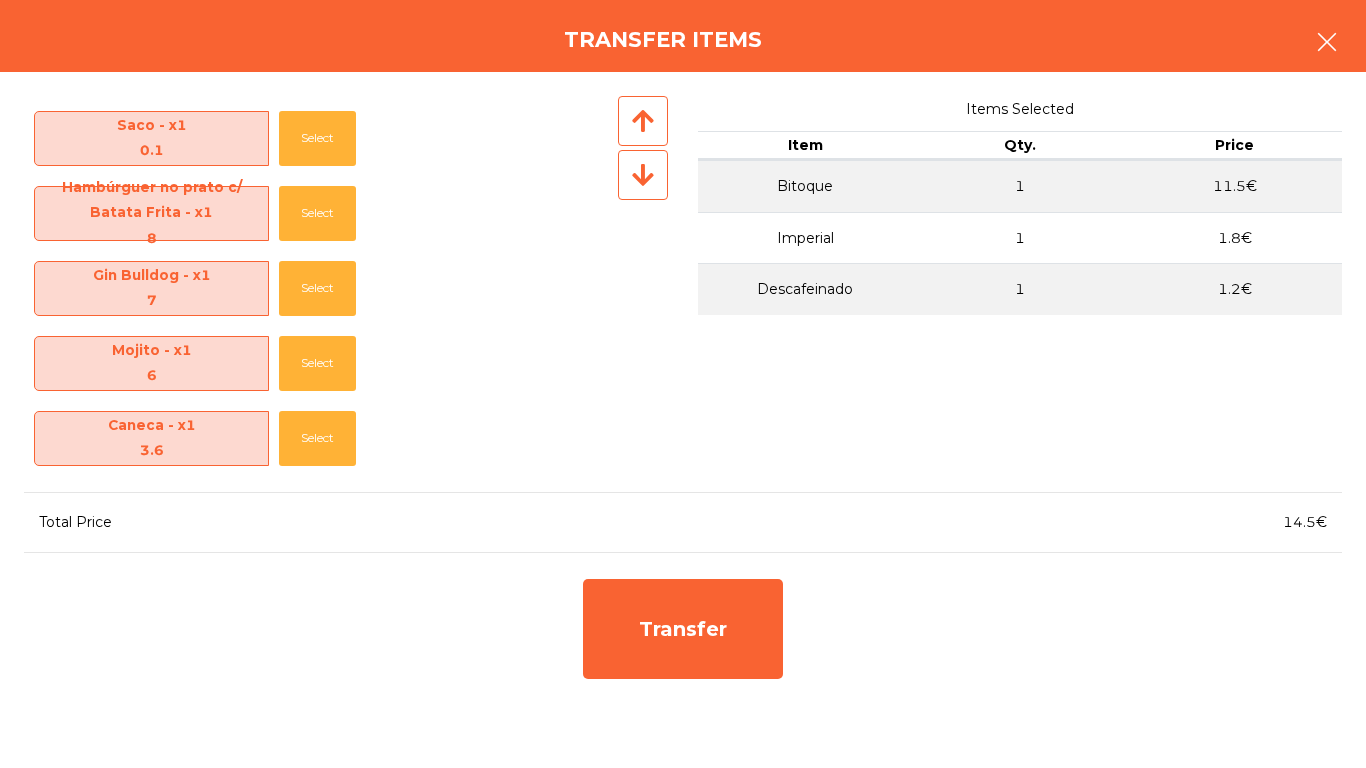 click 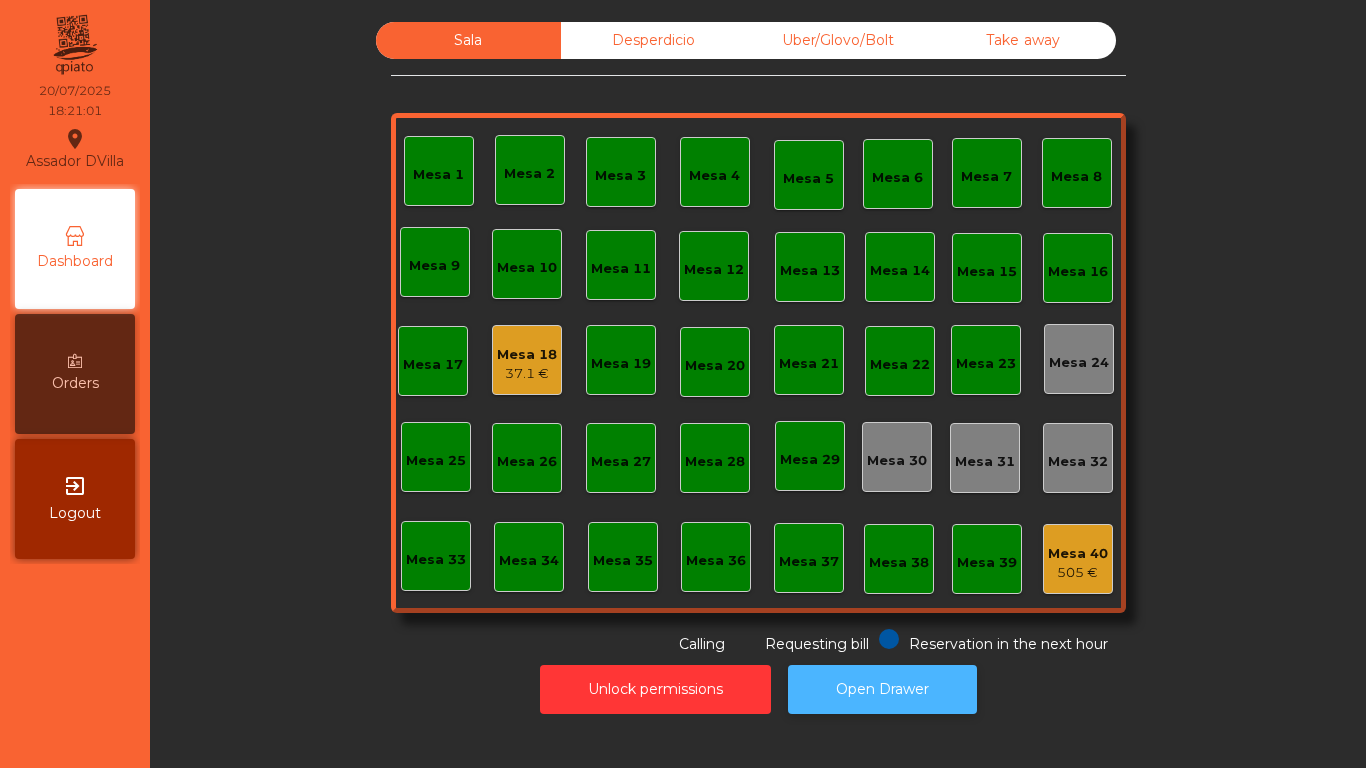 click on "Open Drawer" 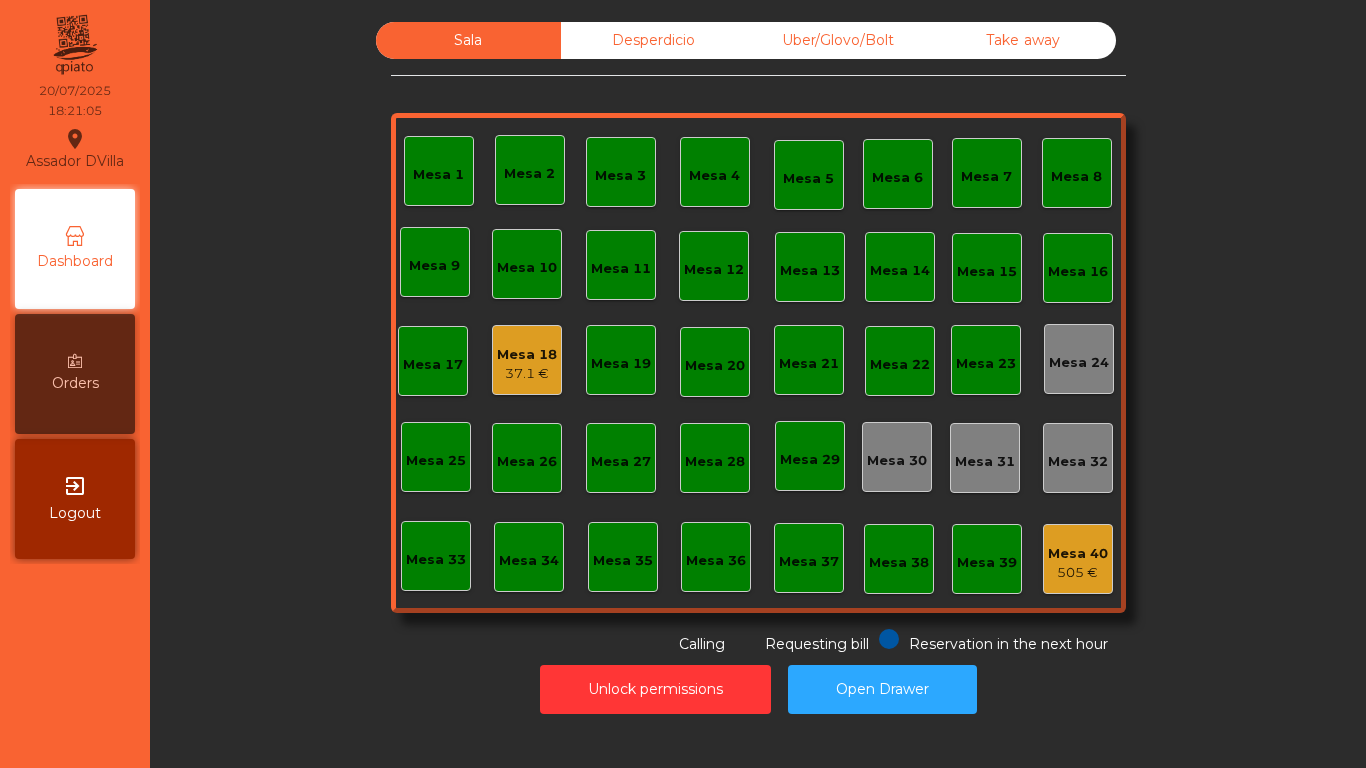 click on "Mesa 18" 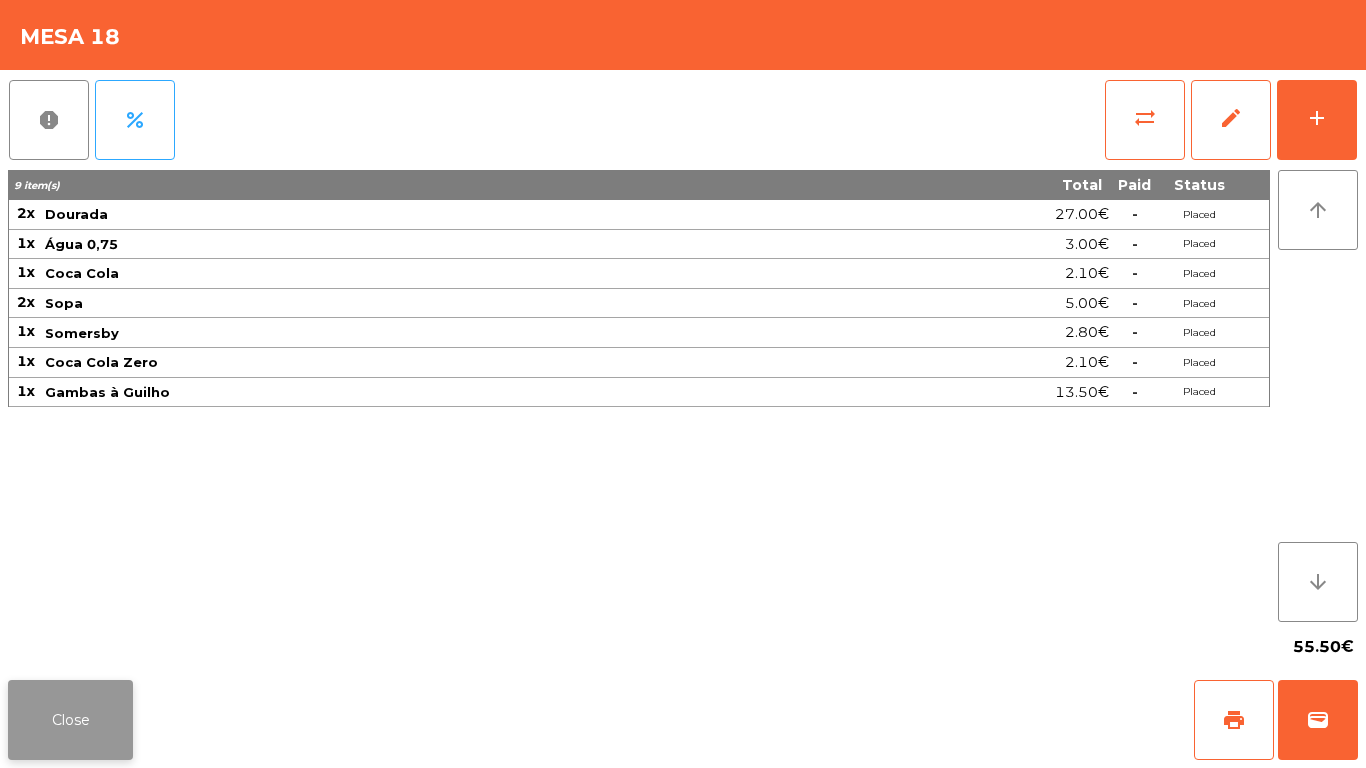 click on "Close" 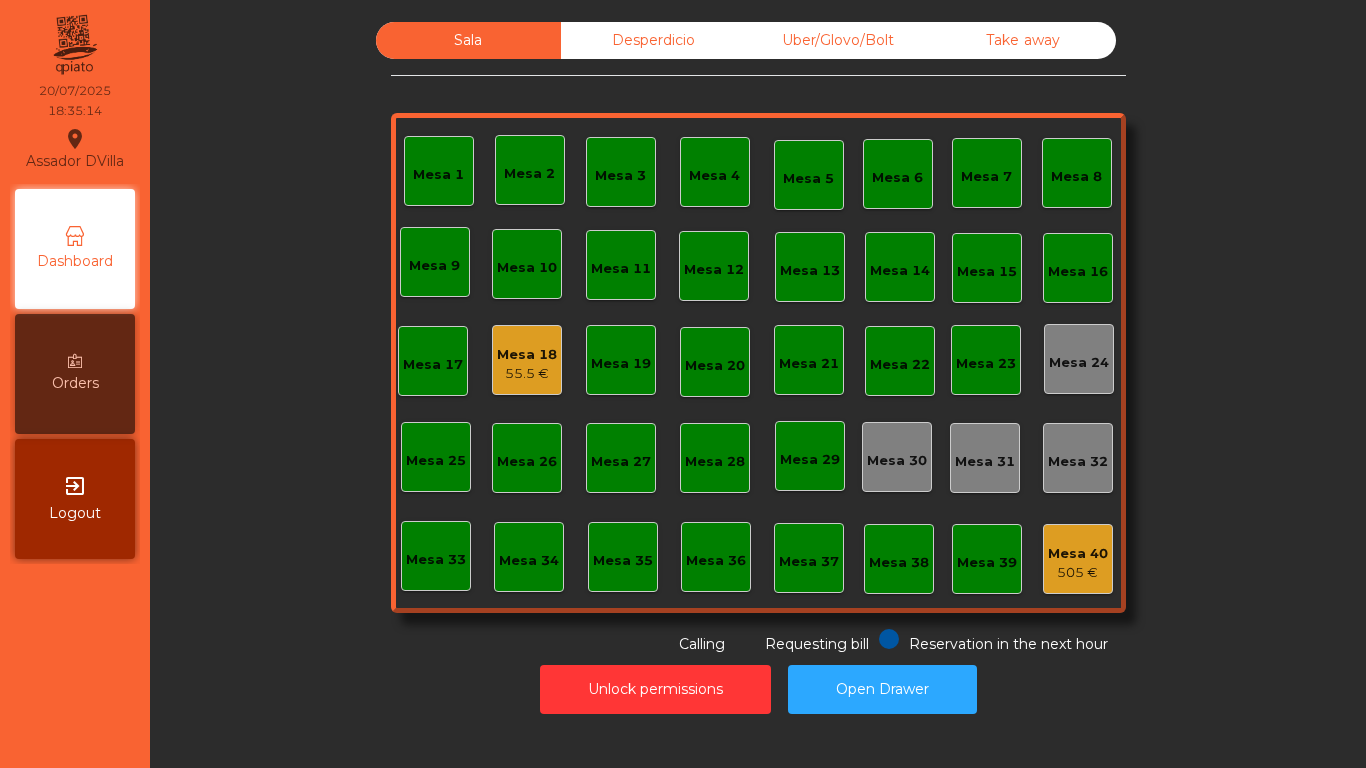 scroll, scrollTop: 0, scrollLeft: 0, axis: both 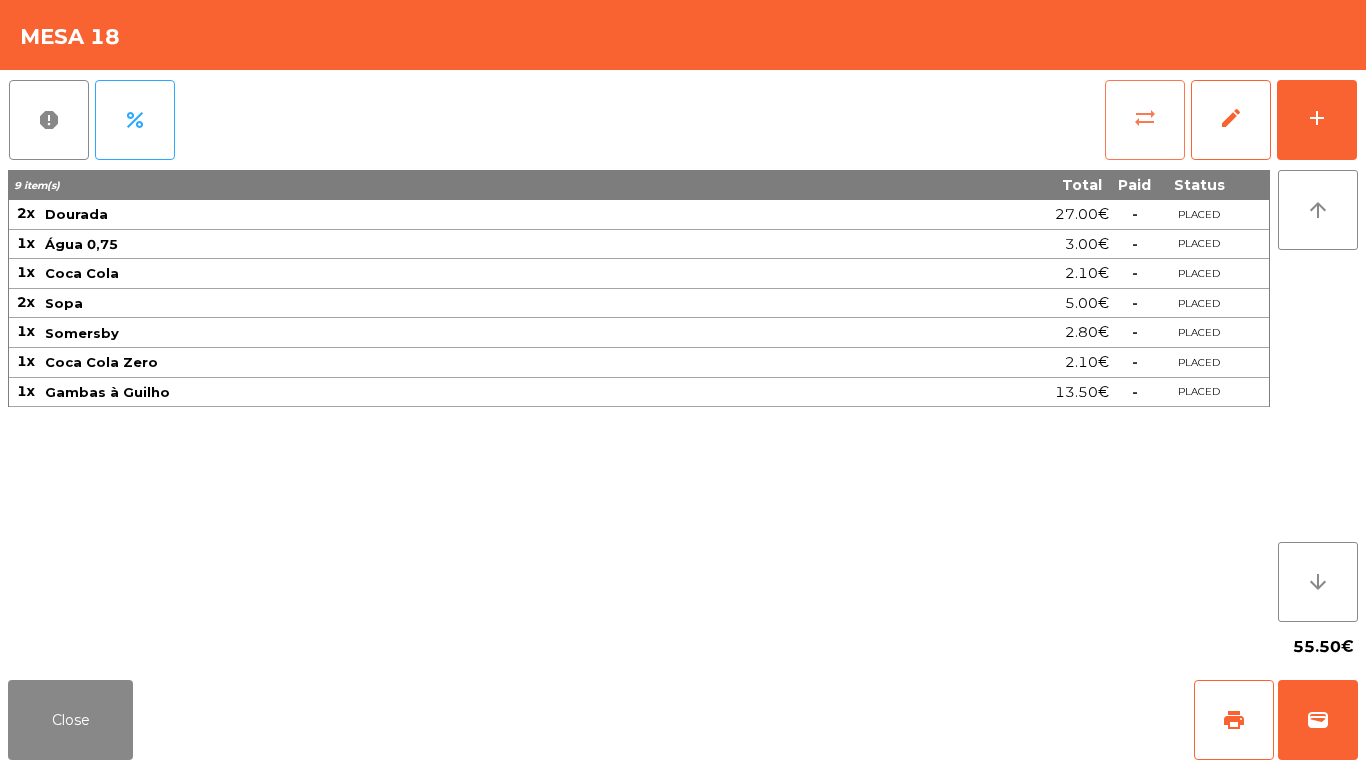 click on "sync_alt" 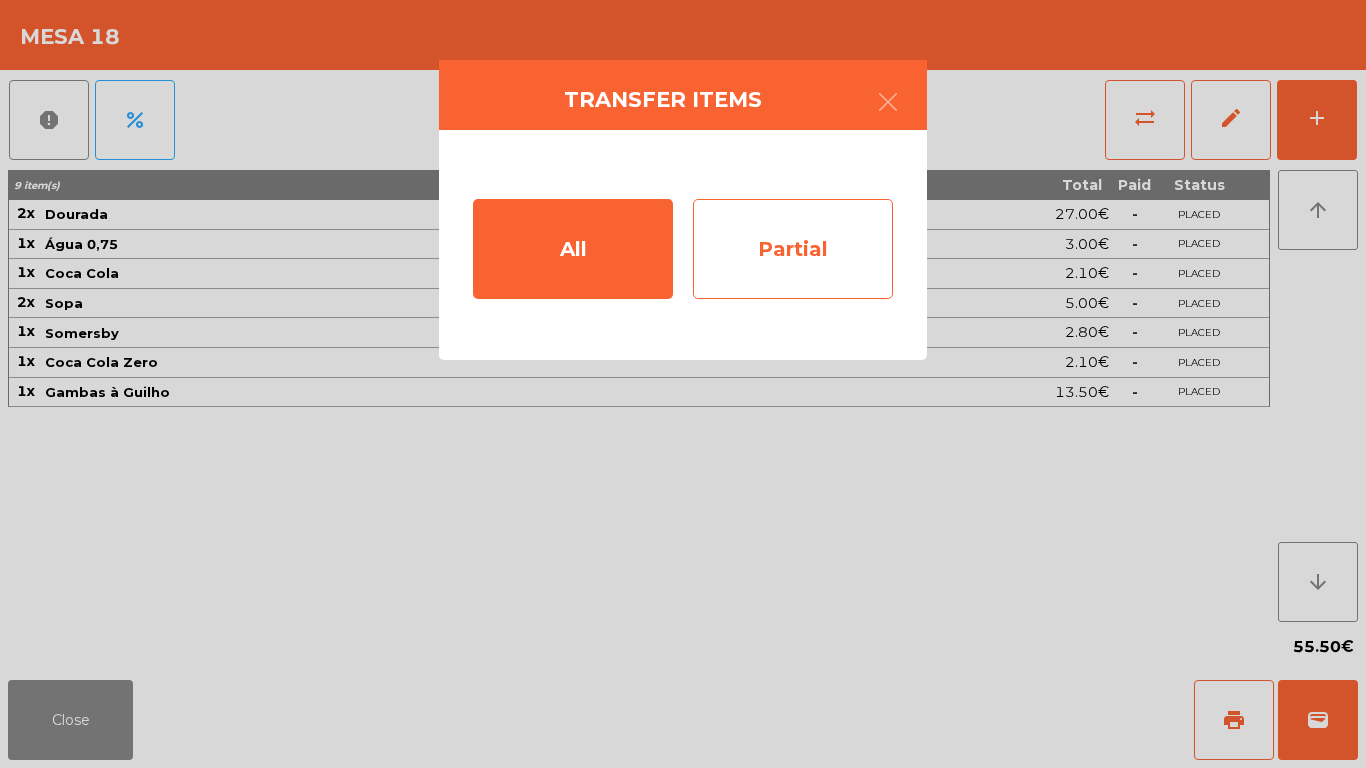 click on "Partial" 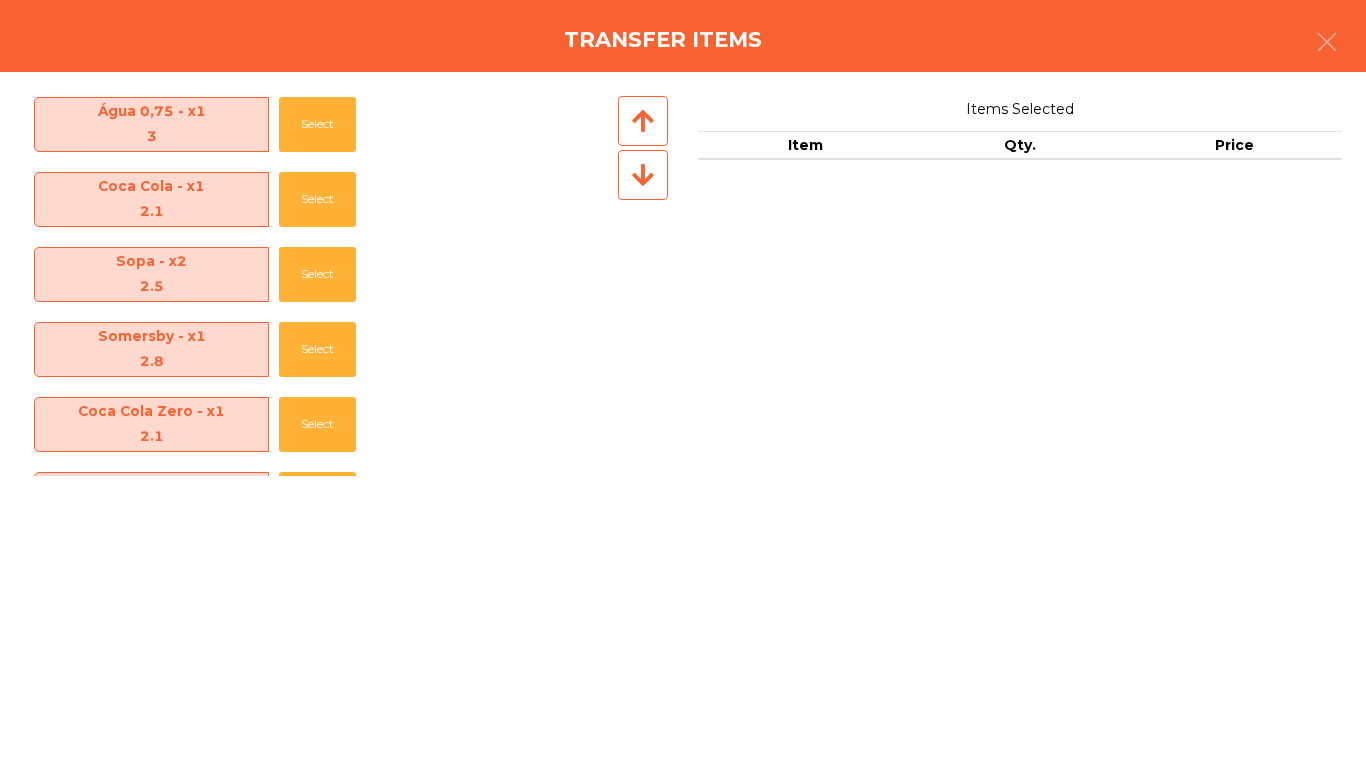 scroll, scrollTop: 145, scrollLeft: 0, axis: vertical 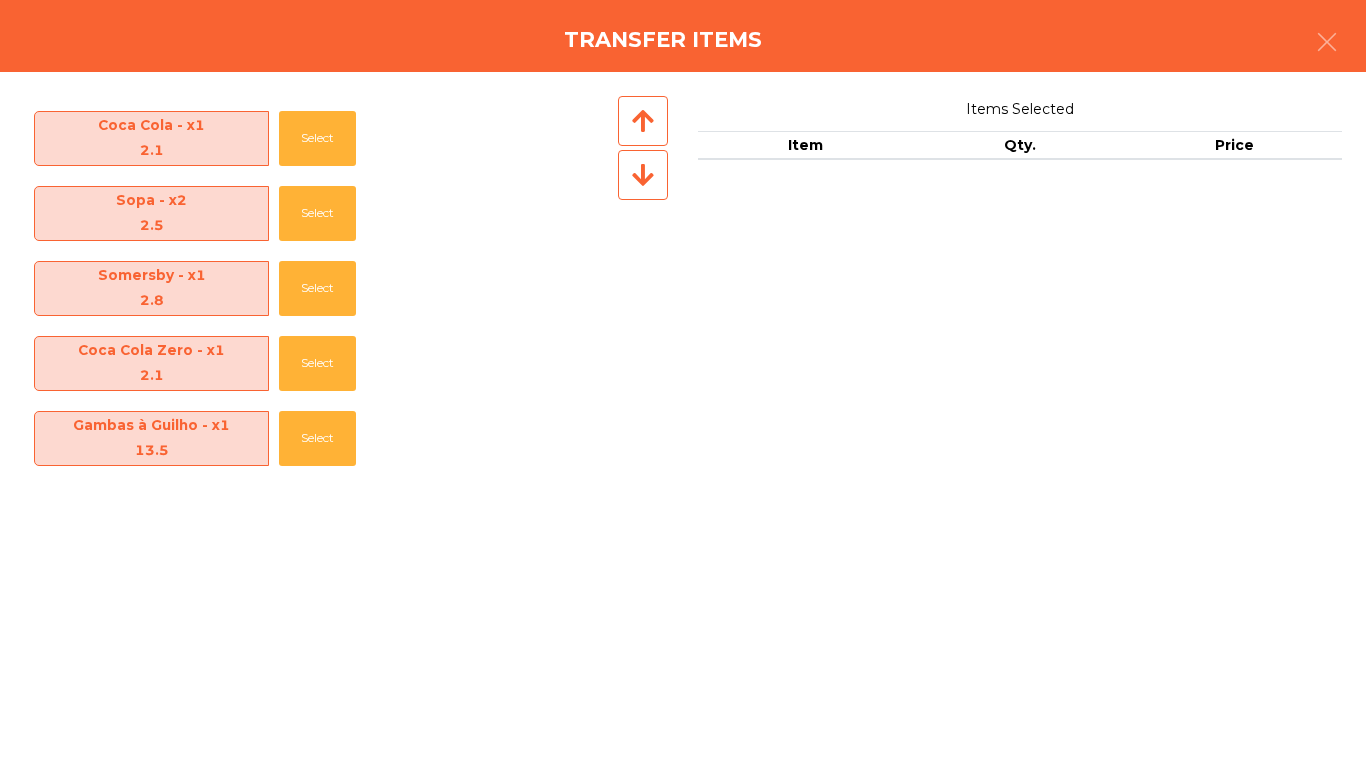 click on "Somersby - x1   [PRICE]   Select" 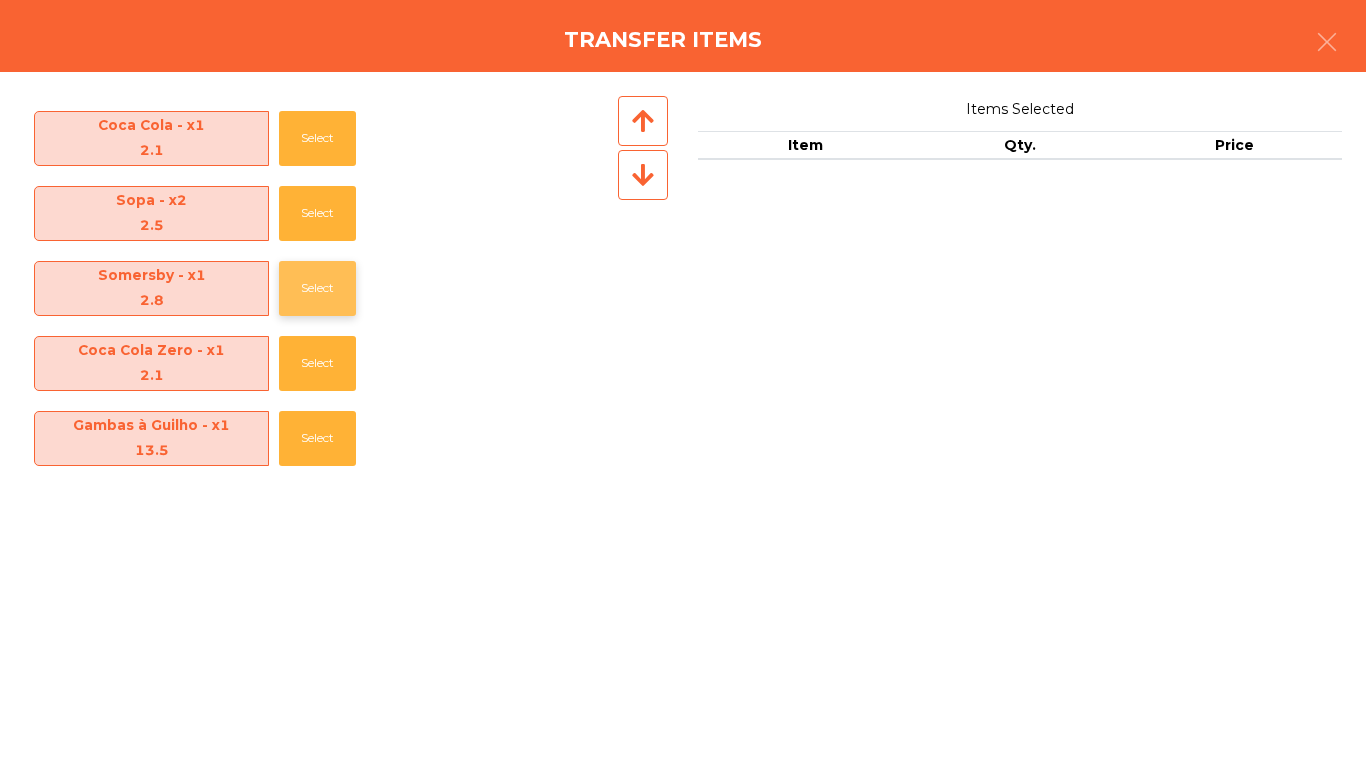 click on "Select" 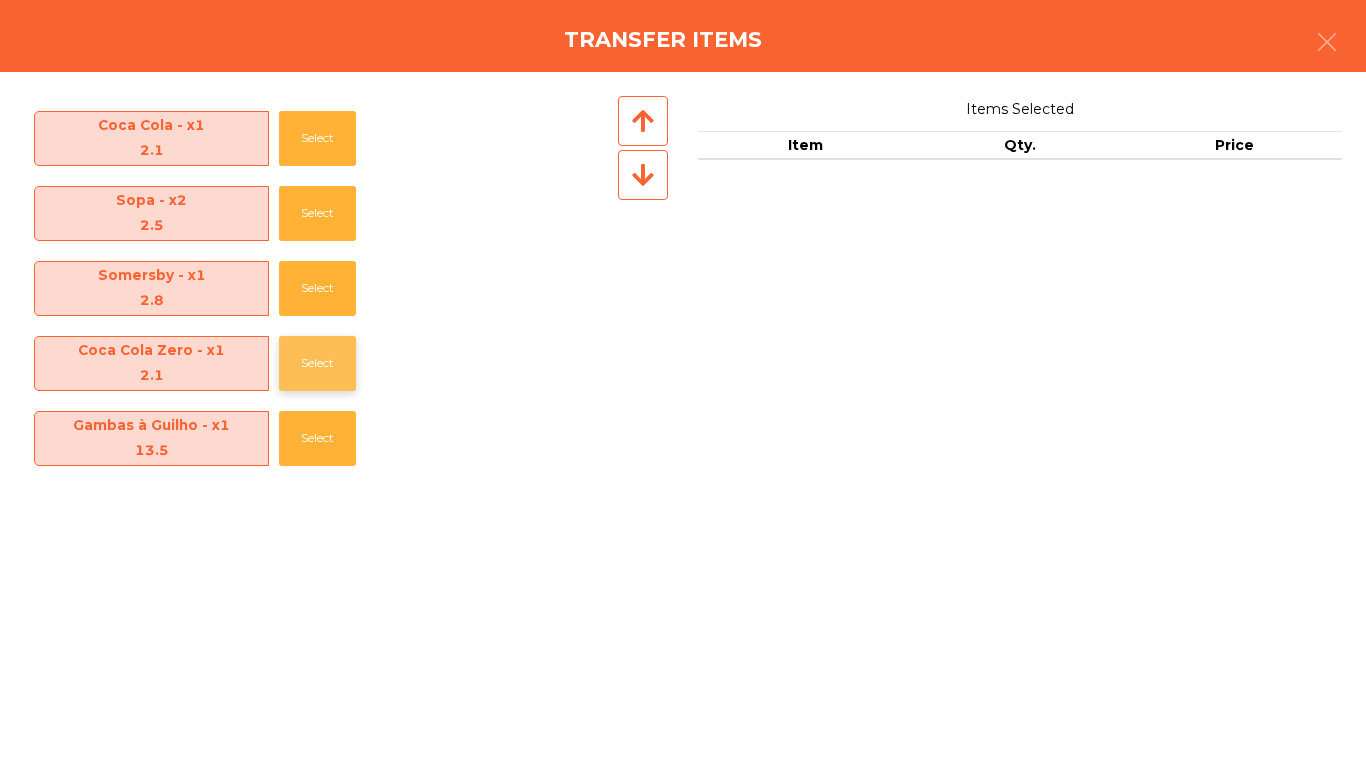 scroll, scrollTop: 70, scrollLeft: 0, axis: vertical 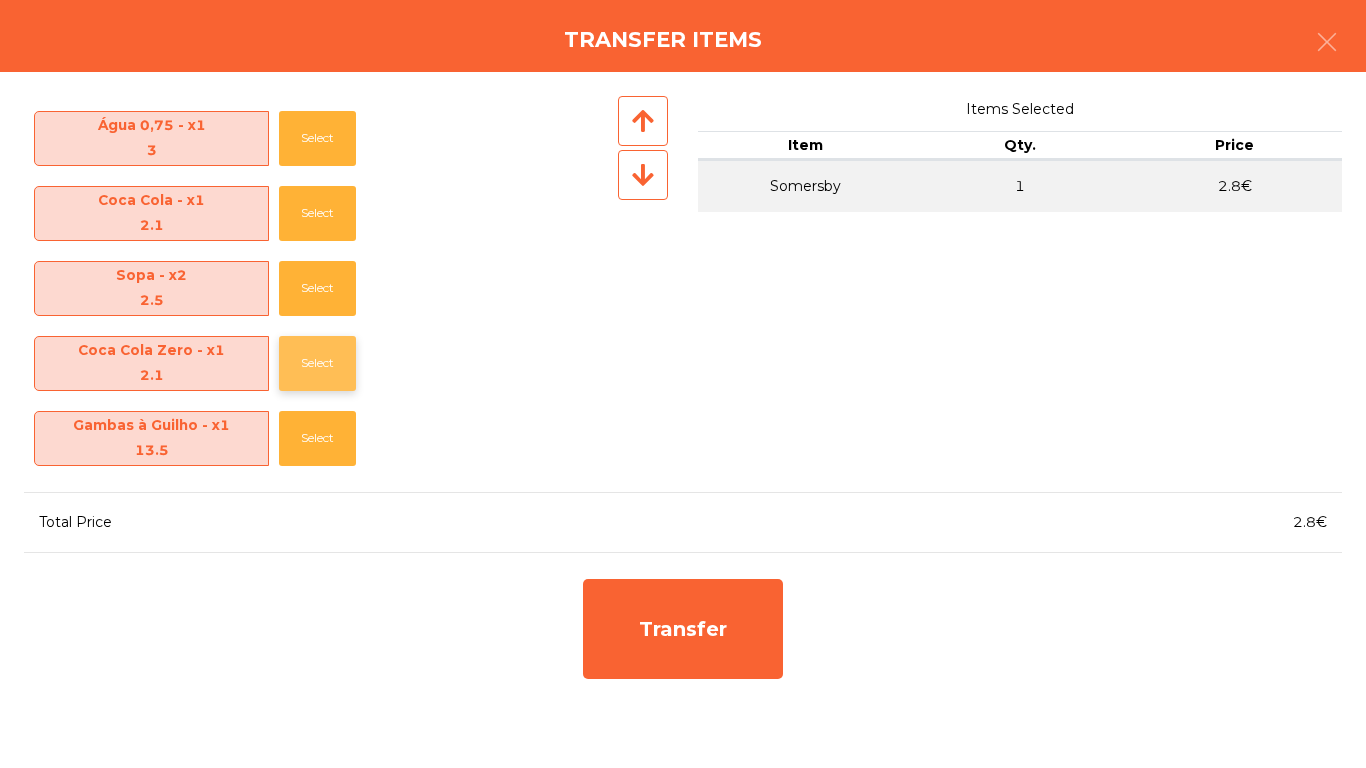 click on "Select" 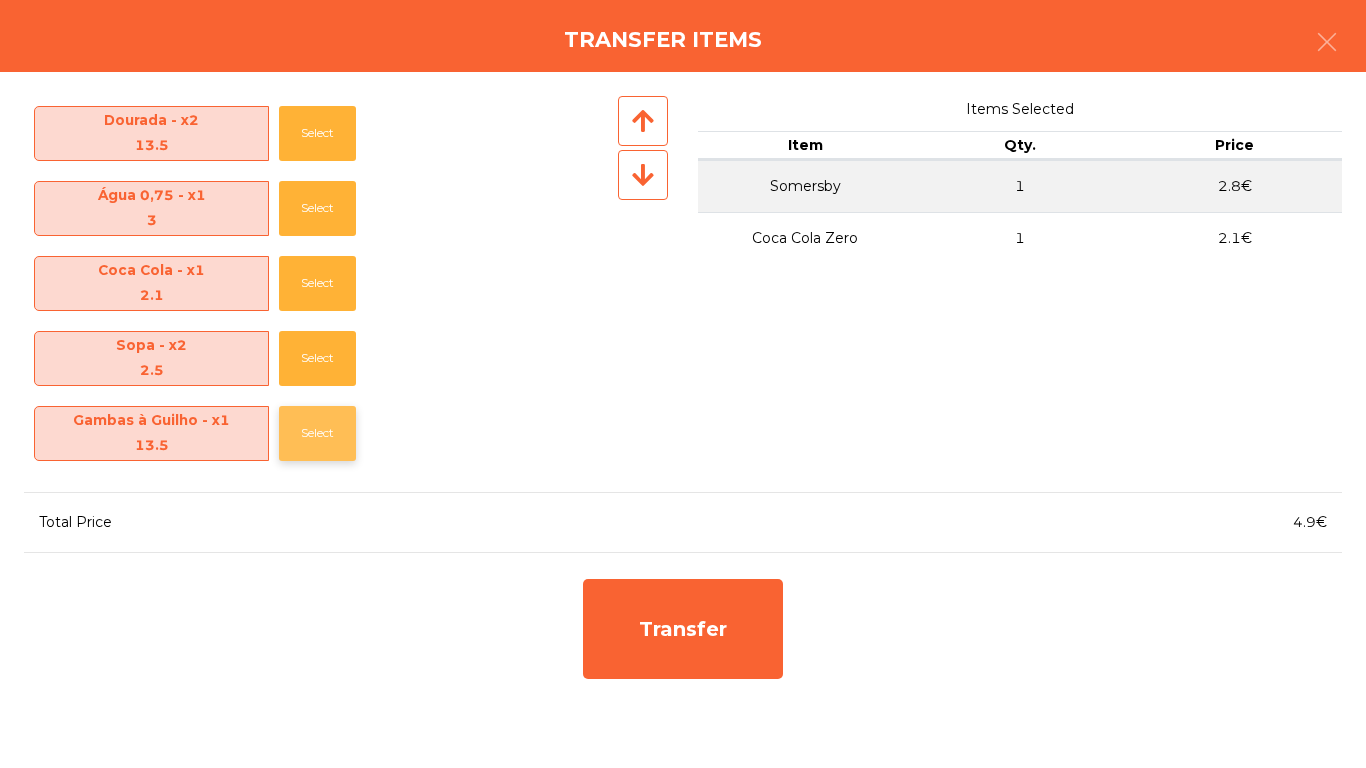 scroll, scrollTop: 0, scrollLeft: 0, axis: both 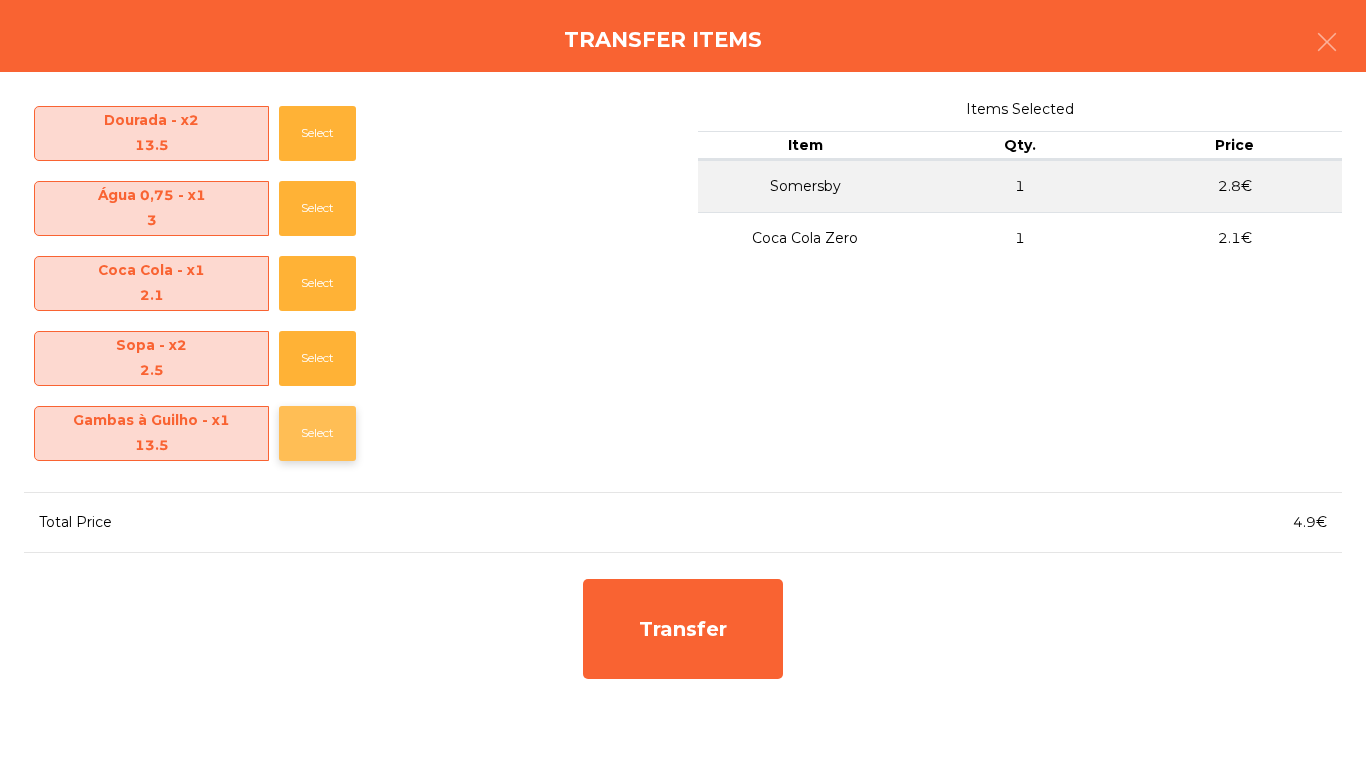 click on "Select" 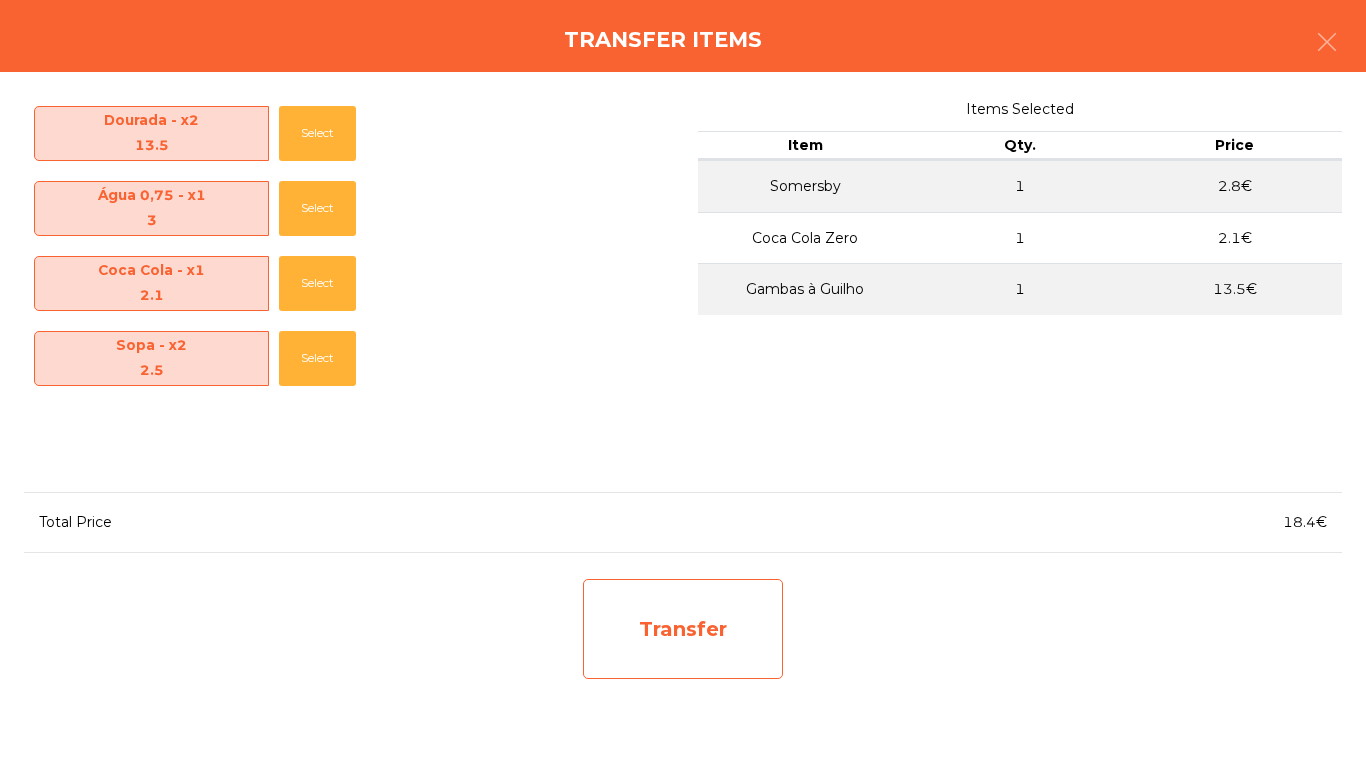 click on "Transfer" 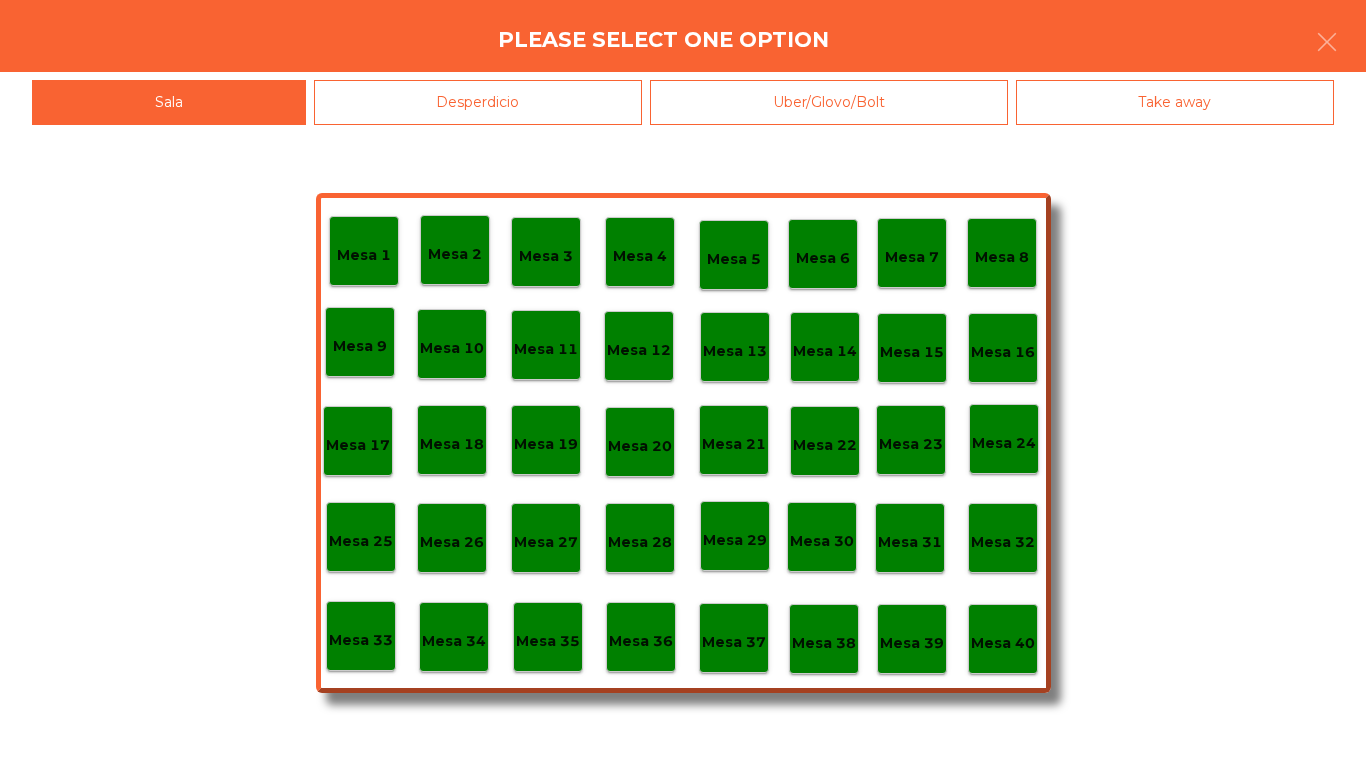 click on "Mesa 2" 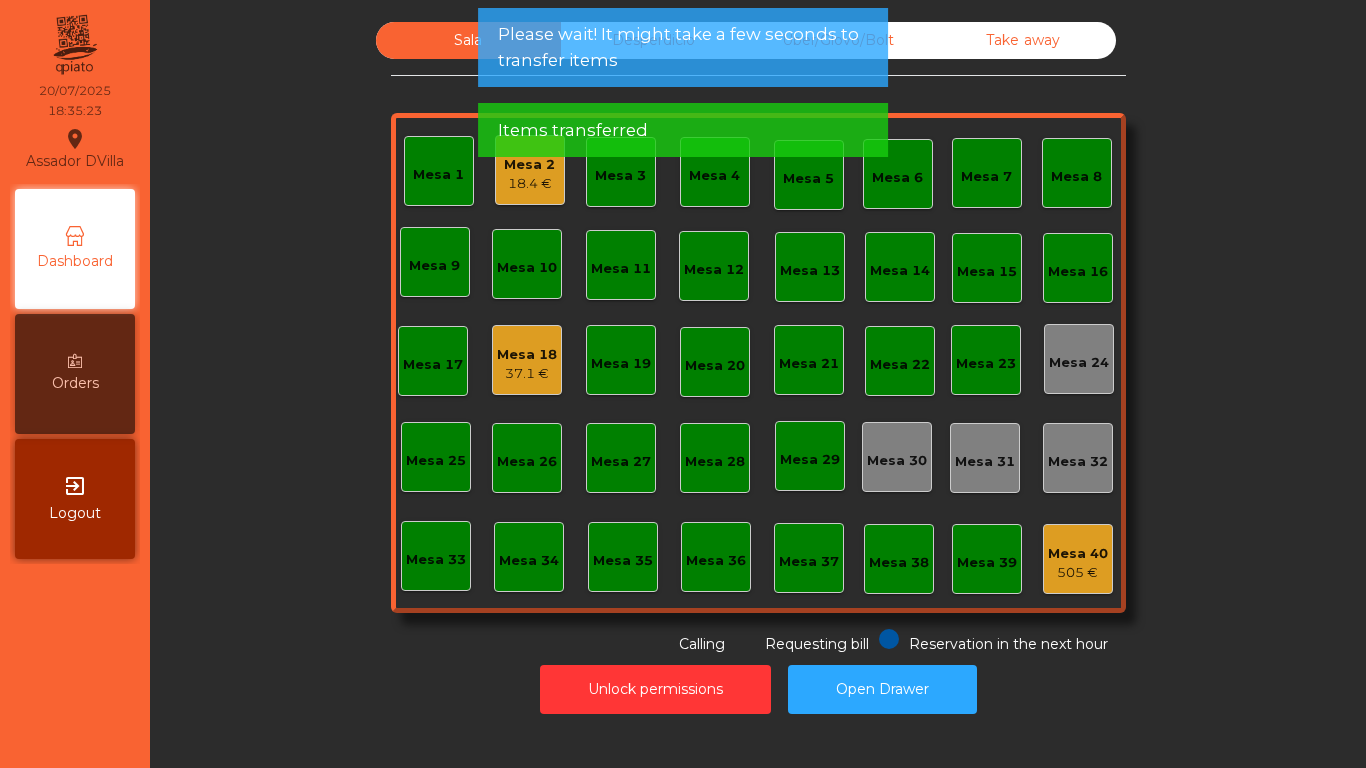 click on "18.4 €" 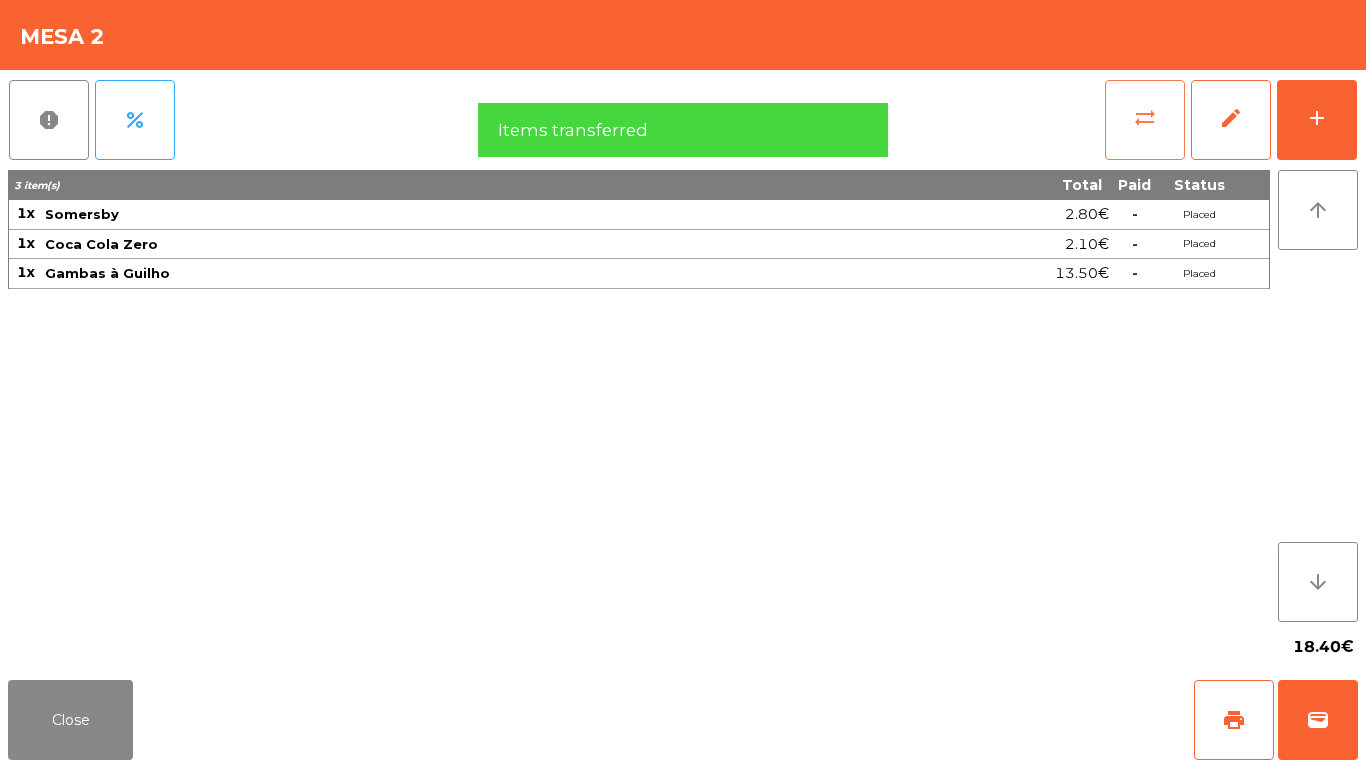 click on "sync_alt" 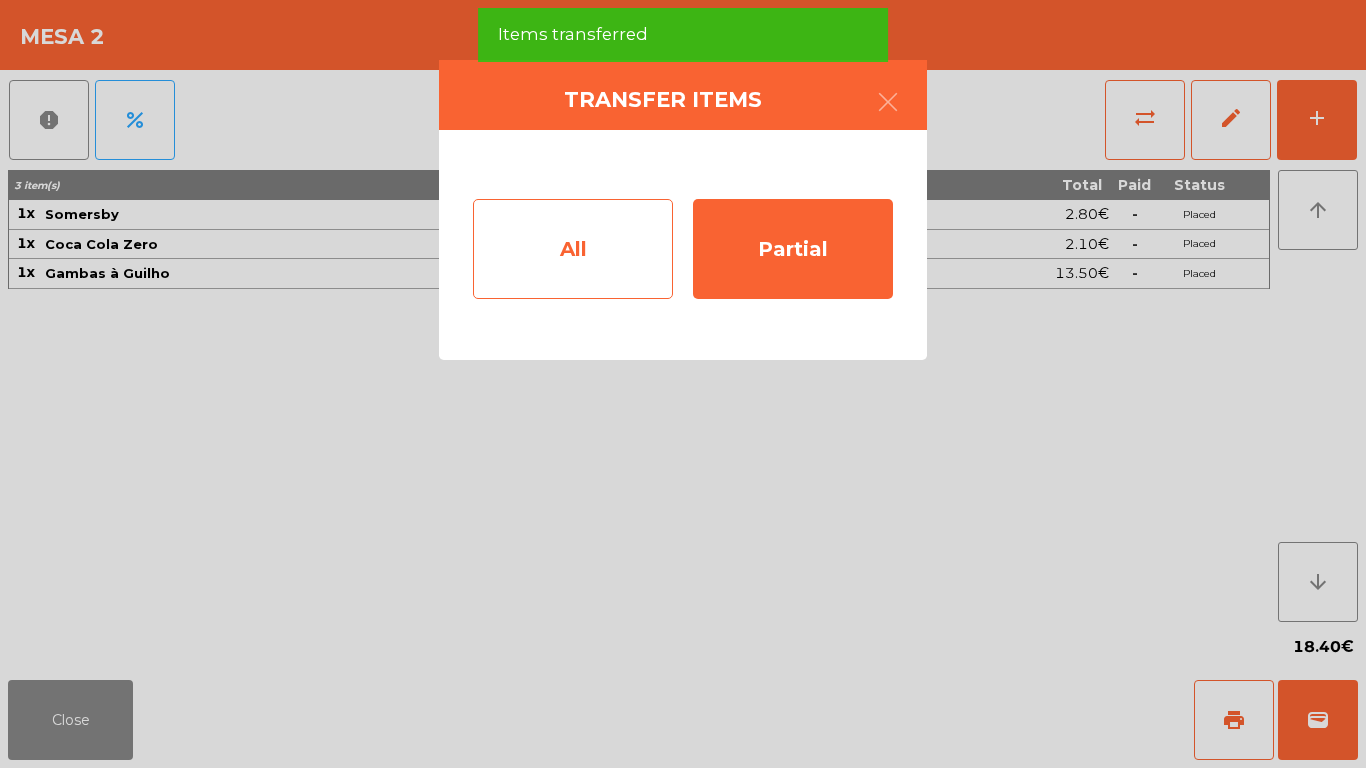 click on "All" 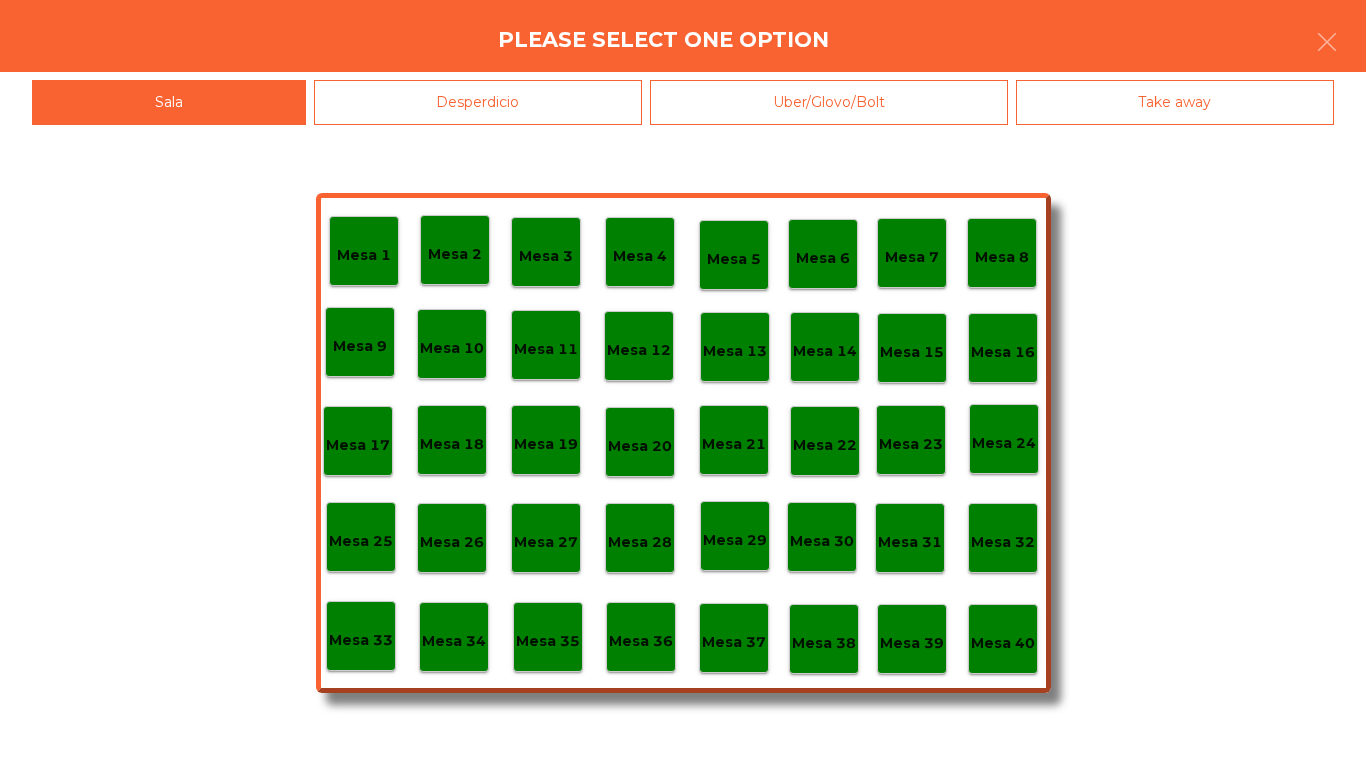 click on "Mesa 3" 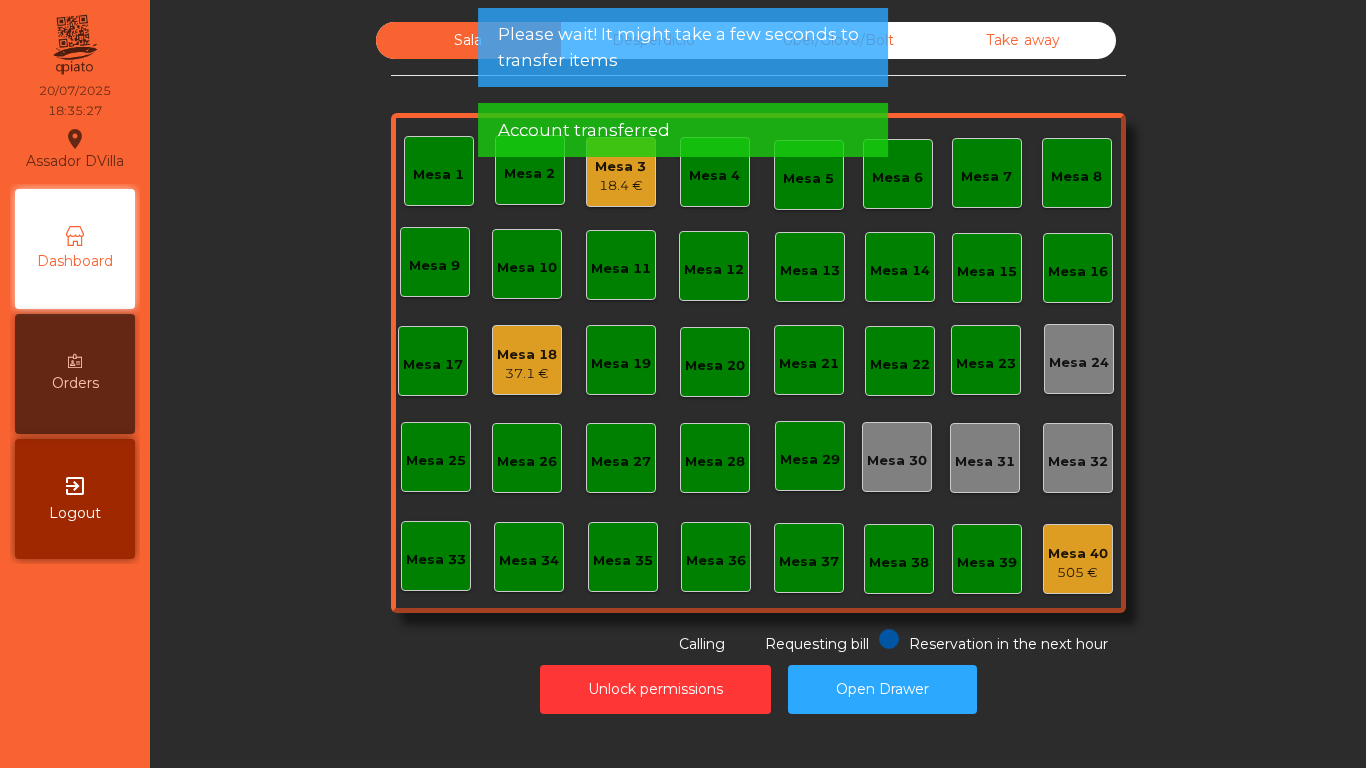 click on "Please wait! It might take a few seconds to transfer items Account transferred" 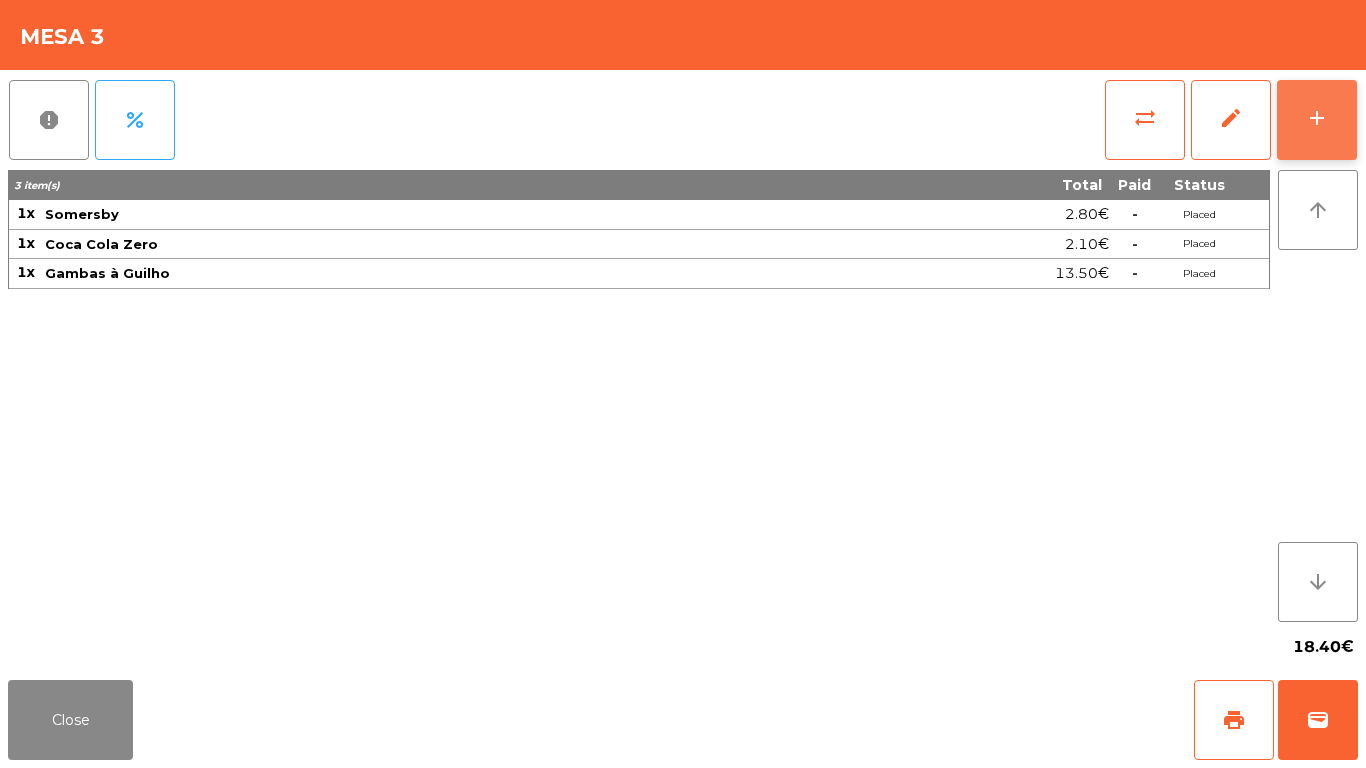 click on "add" 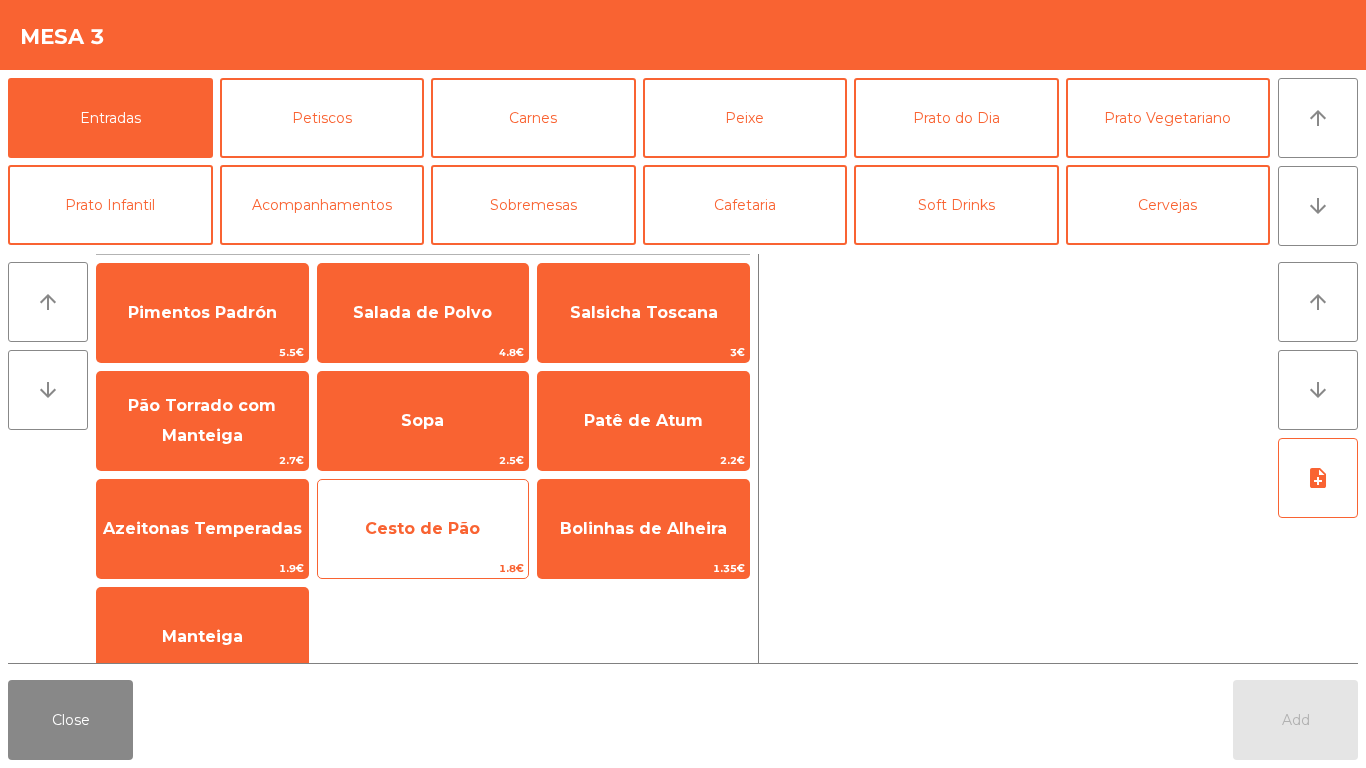 drag, startPoint x: 459, startPoint y: 527, endPoint x: 365, endPoint y: 527, distance: 94 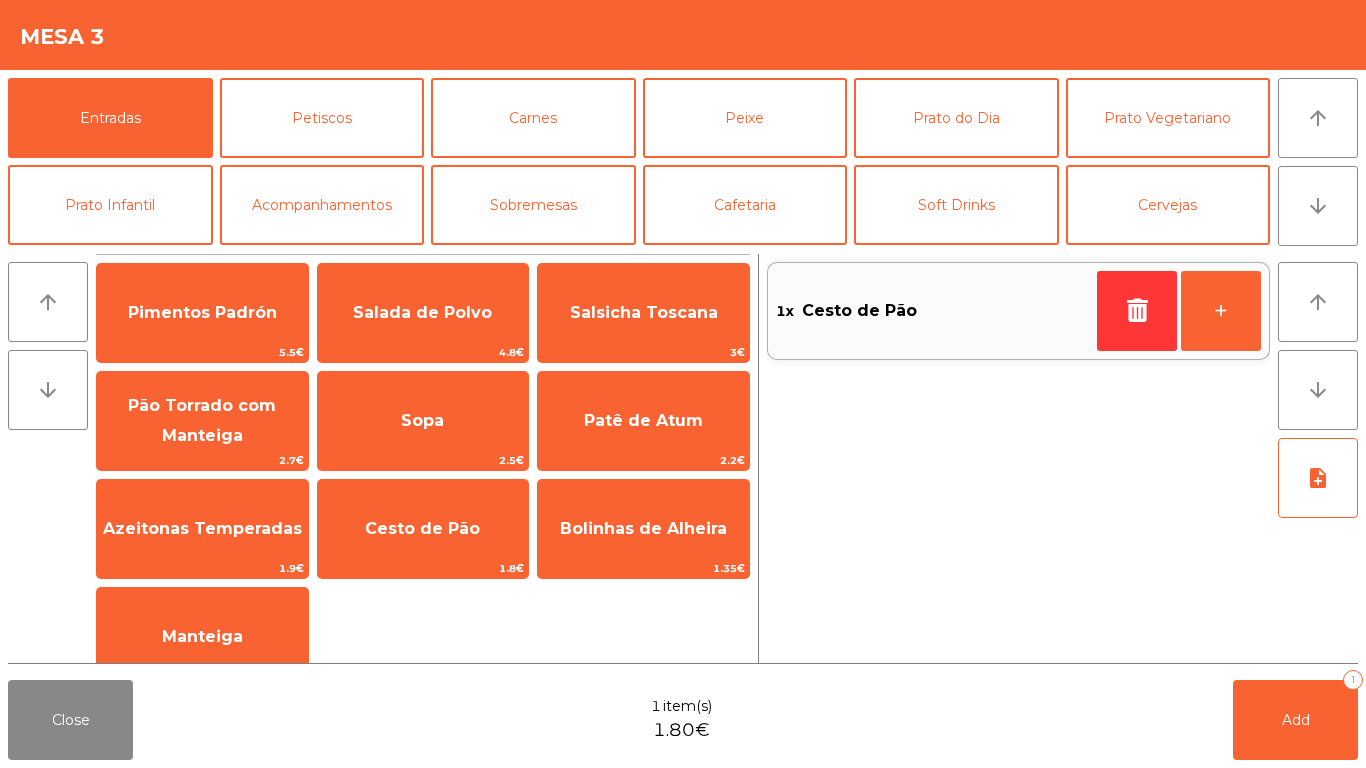 drag, startPoint x: 601, startPoint y: 416, endPoint x: 785, endPoint y: 513, distance: 208.00241 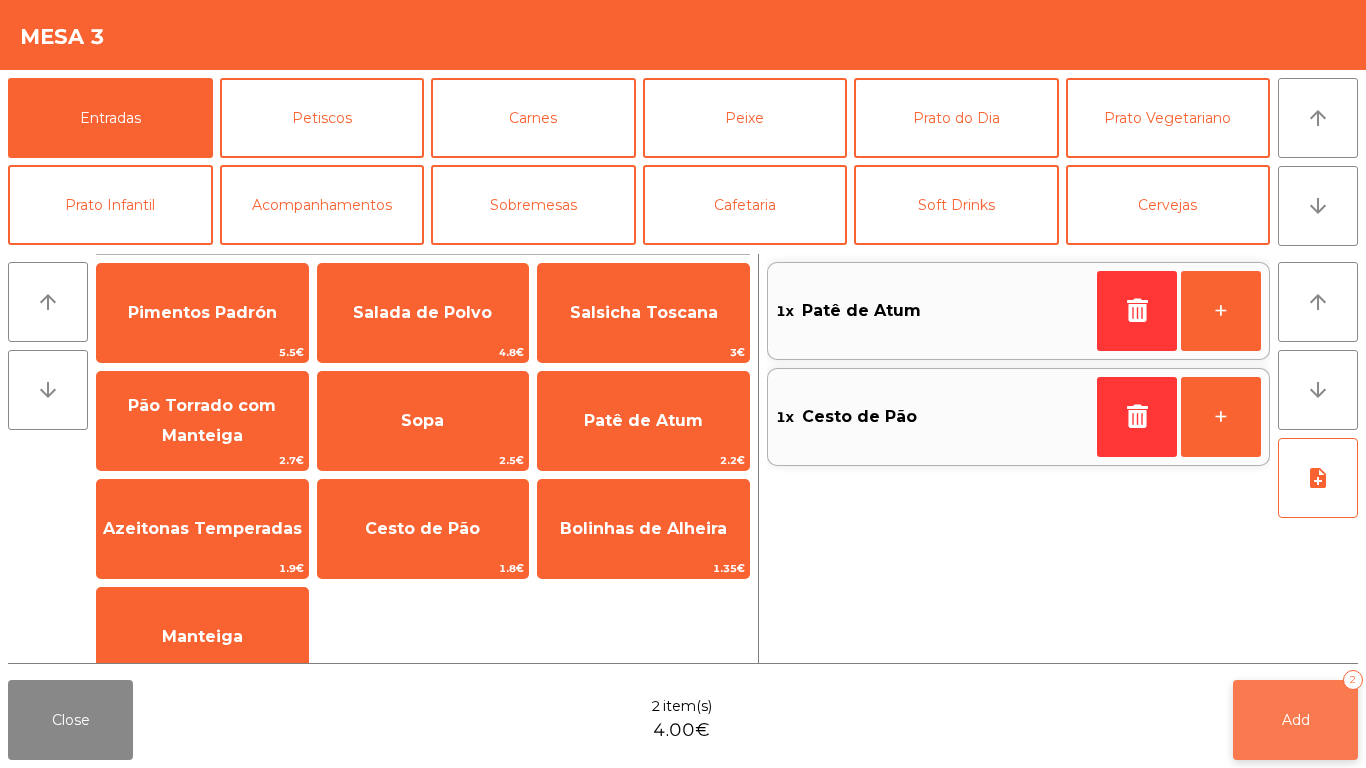 click on "Add   2" 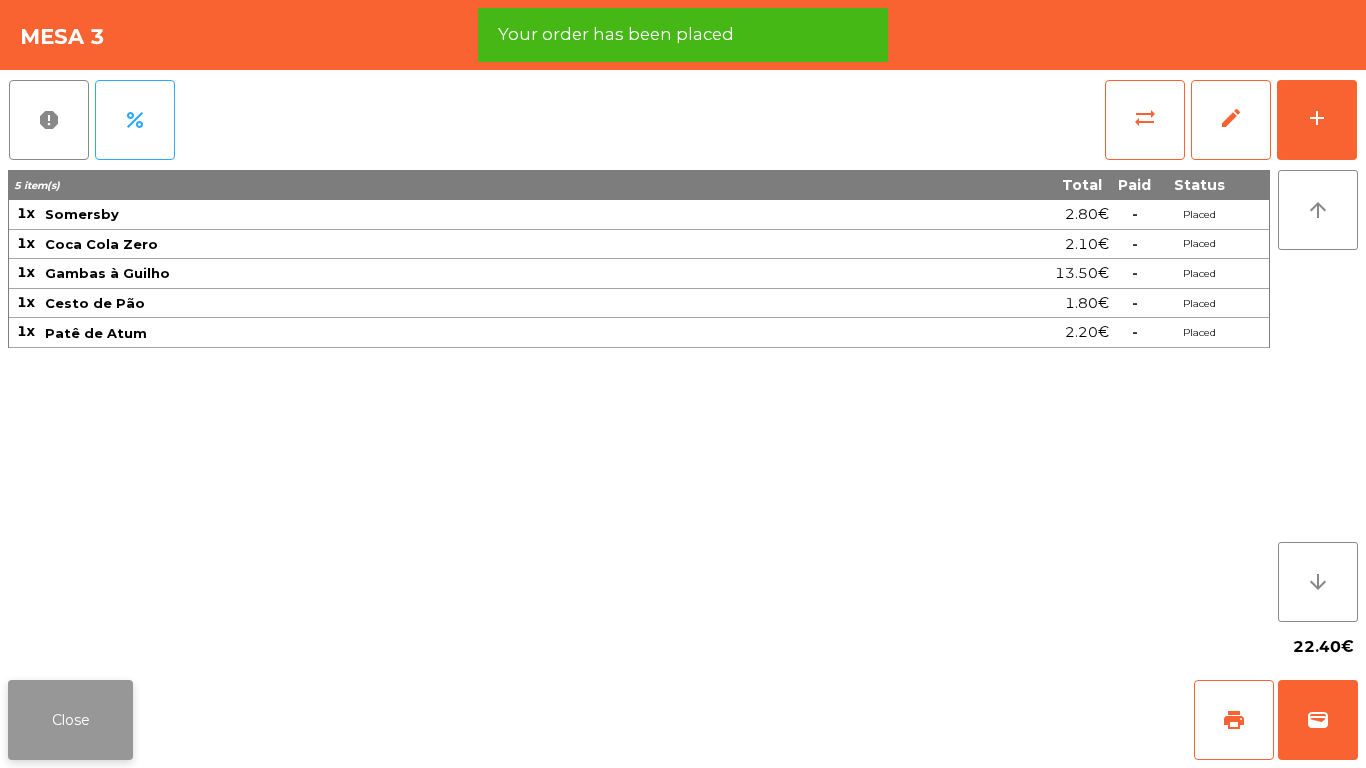 click on "Close" 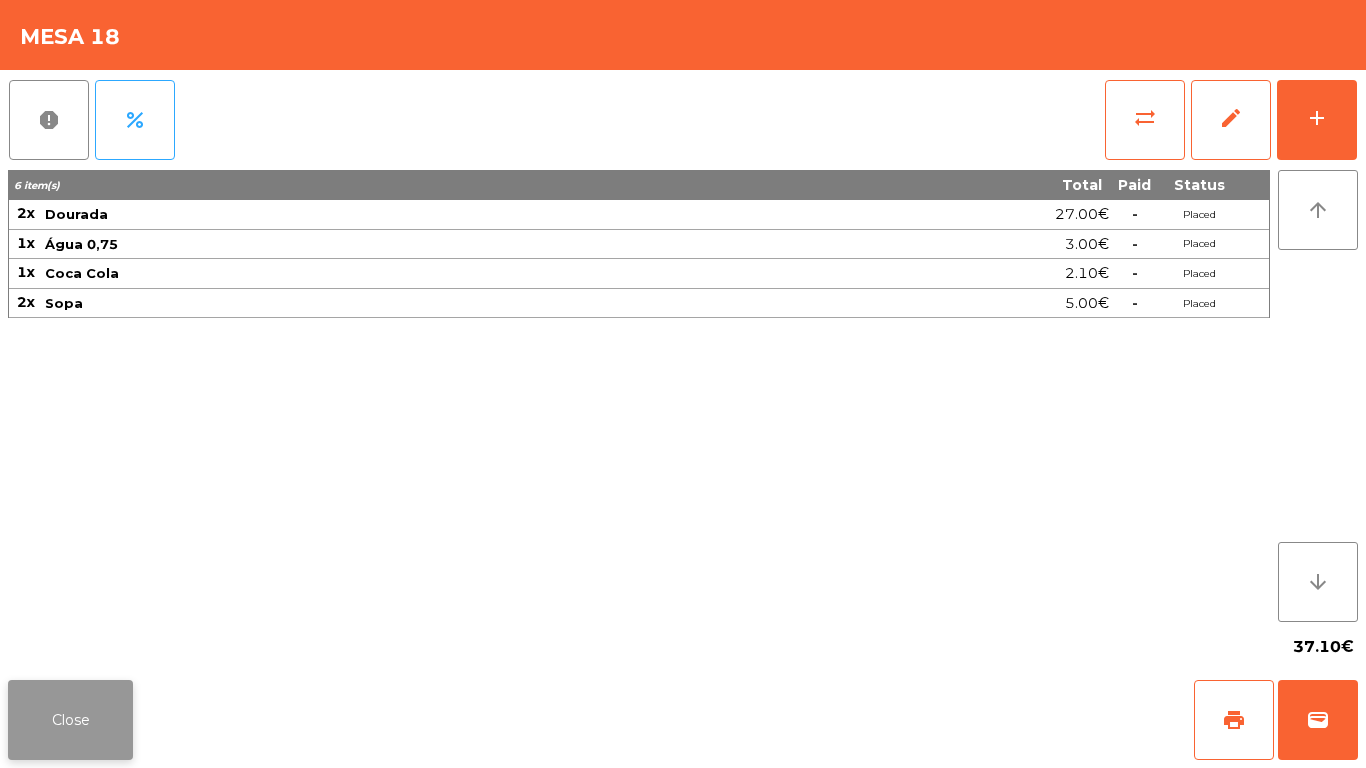 click on "Close" 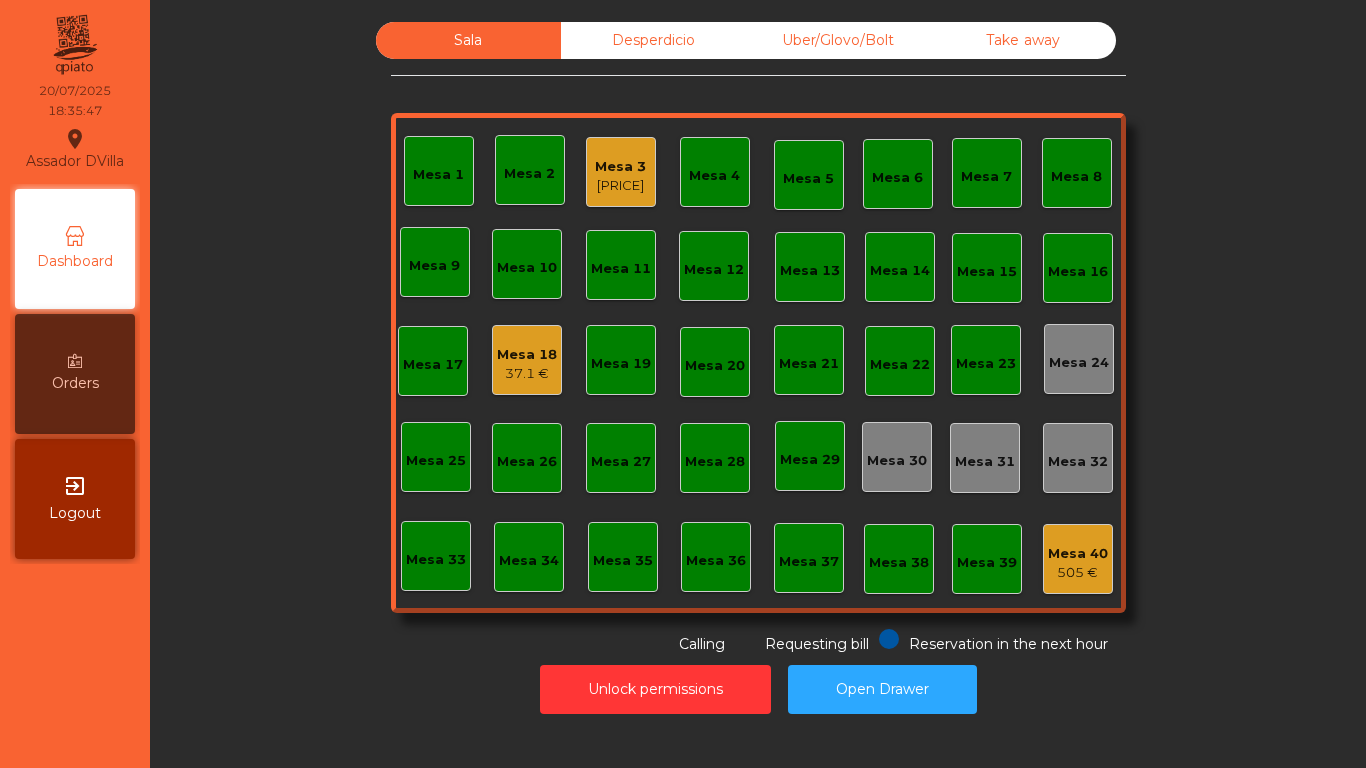 click on "22.4 €" 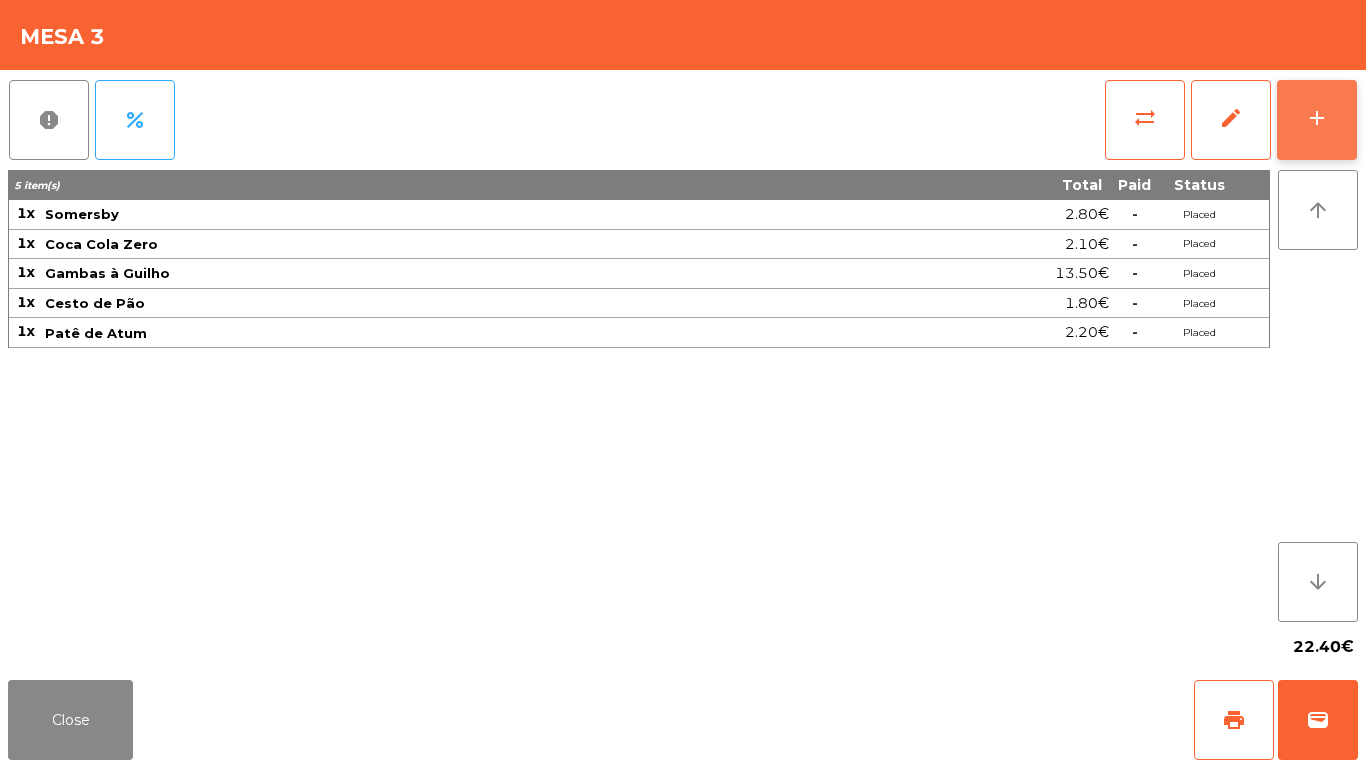 click on "add" 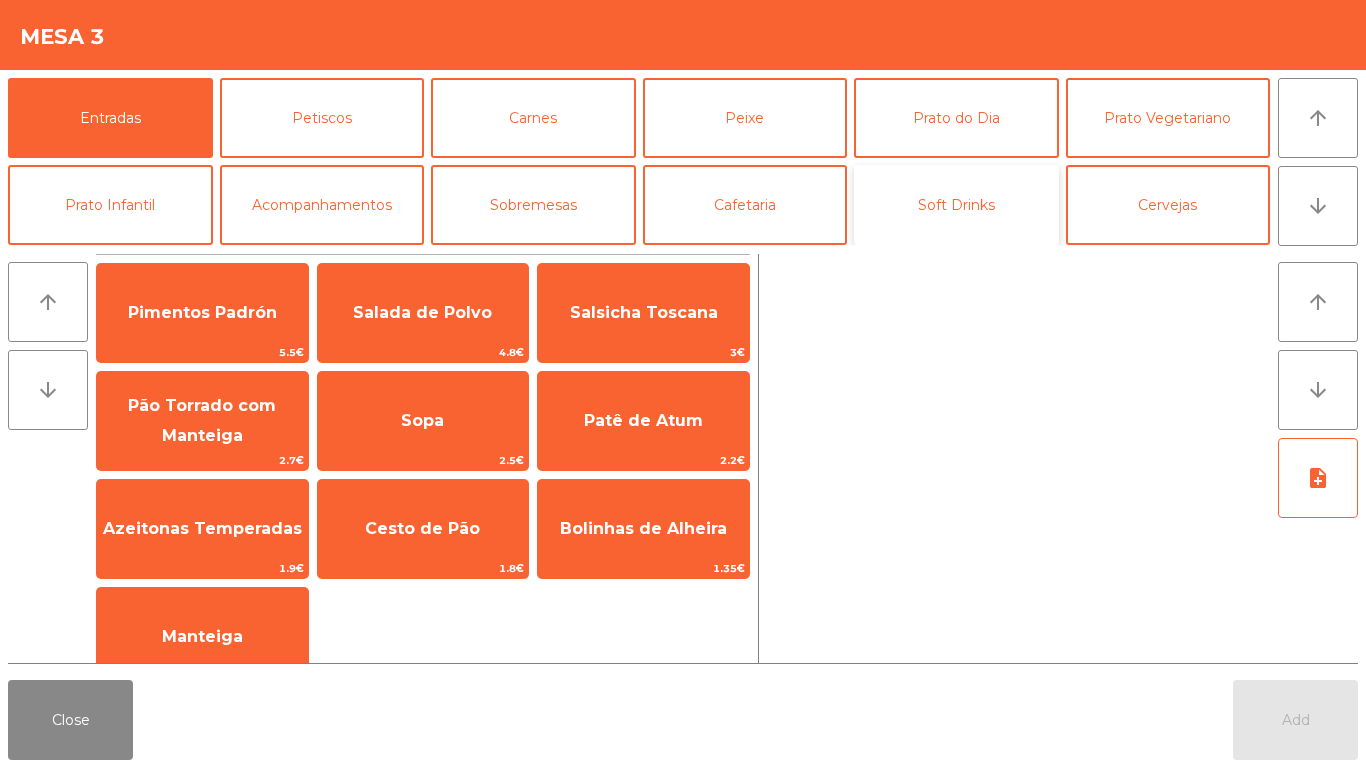 drag, startPoint x: 1003, startPoint y: 178, endPoint x: 949, endPoint y: 191, distance: 55.542778 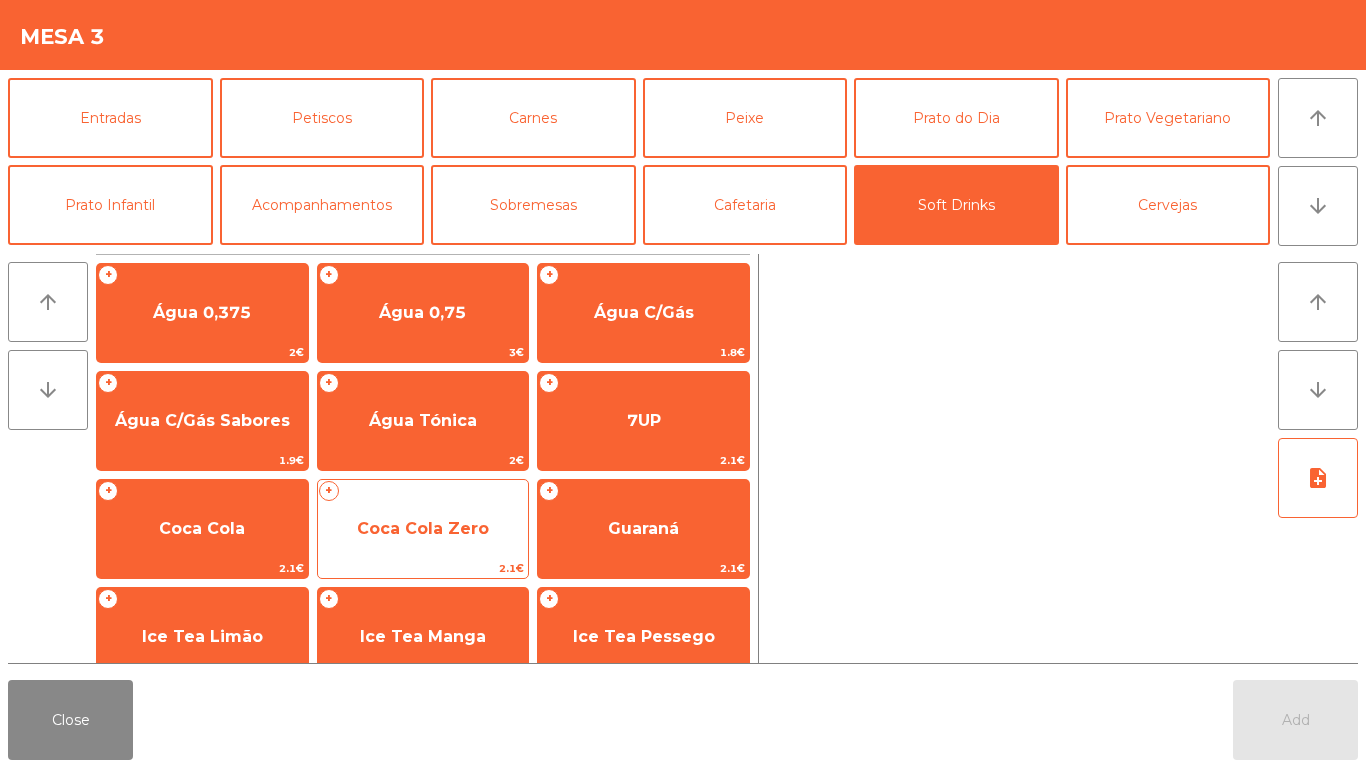 click on "Coca Cola Zero" 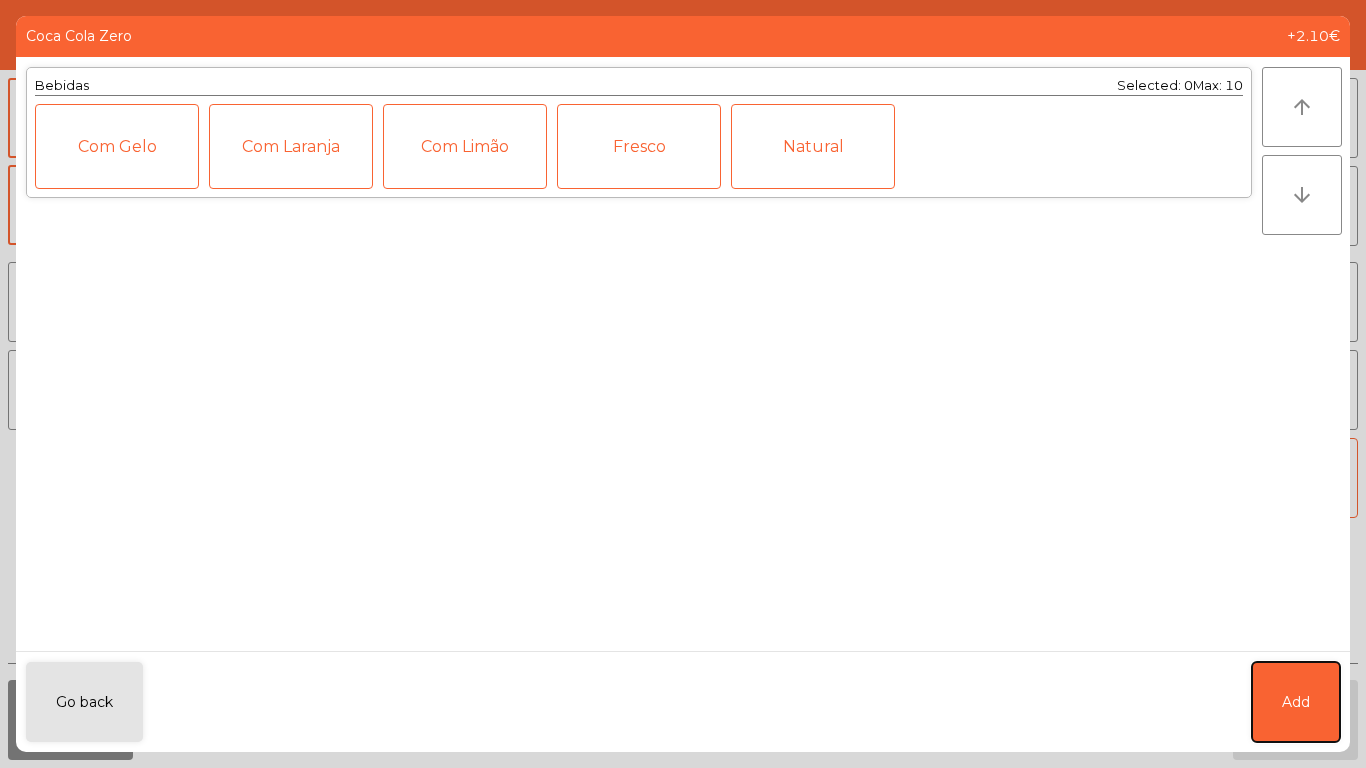 click on "Add" 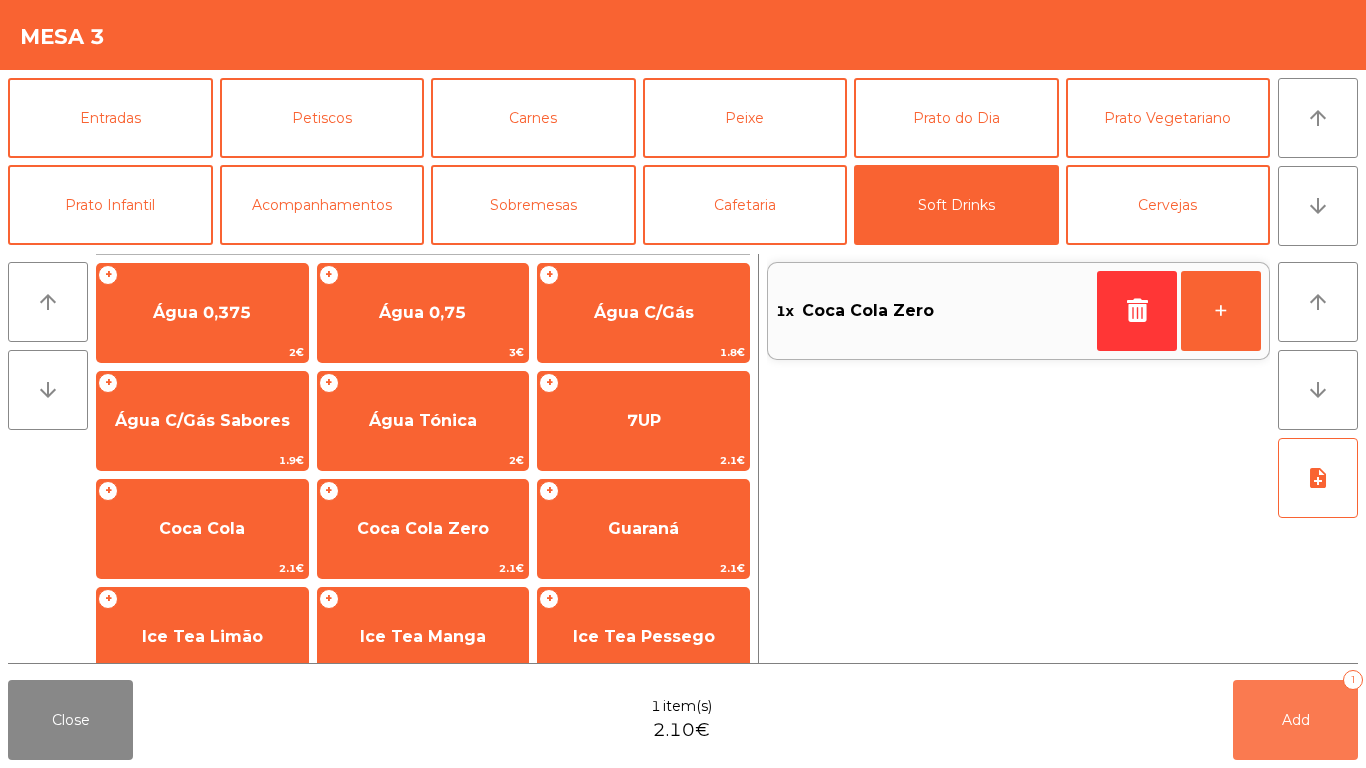 click on "Add" 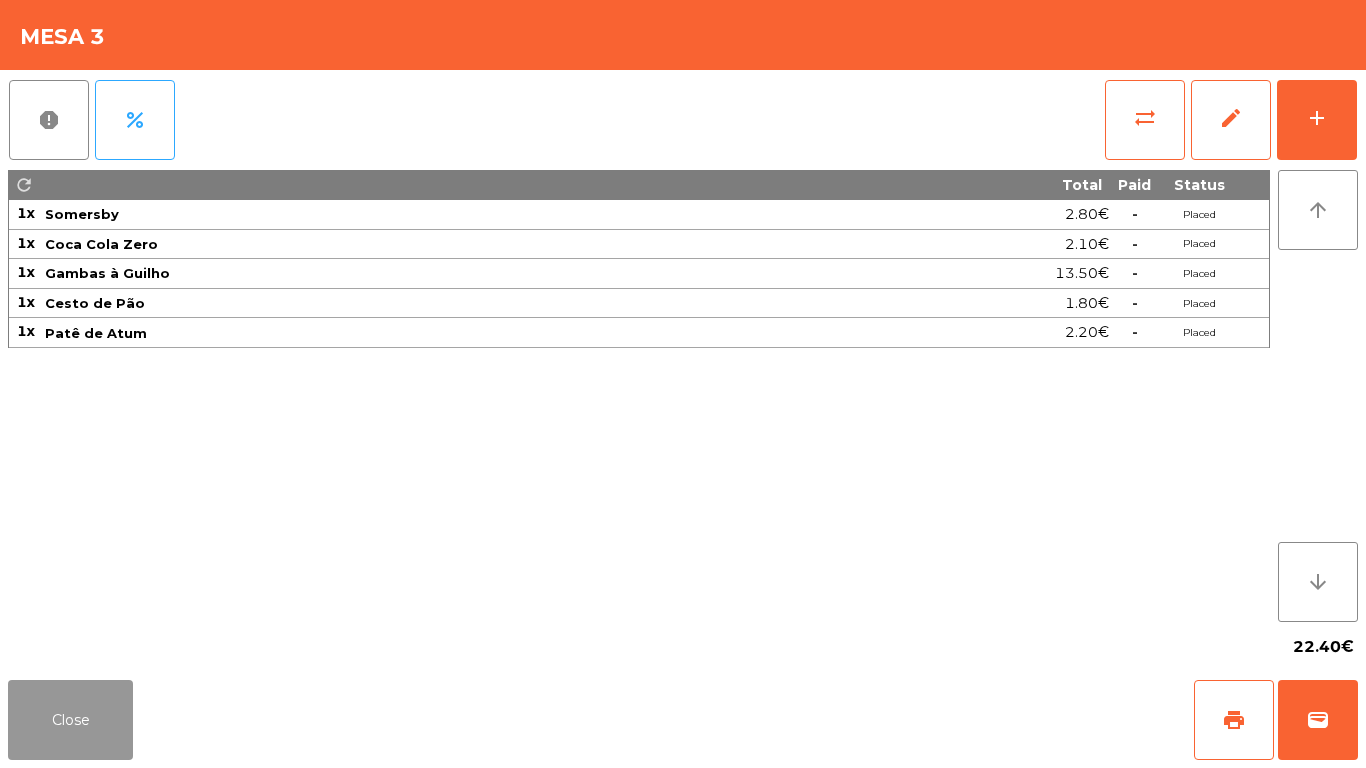 click on "Close" 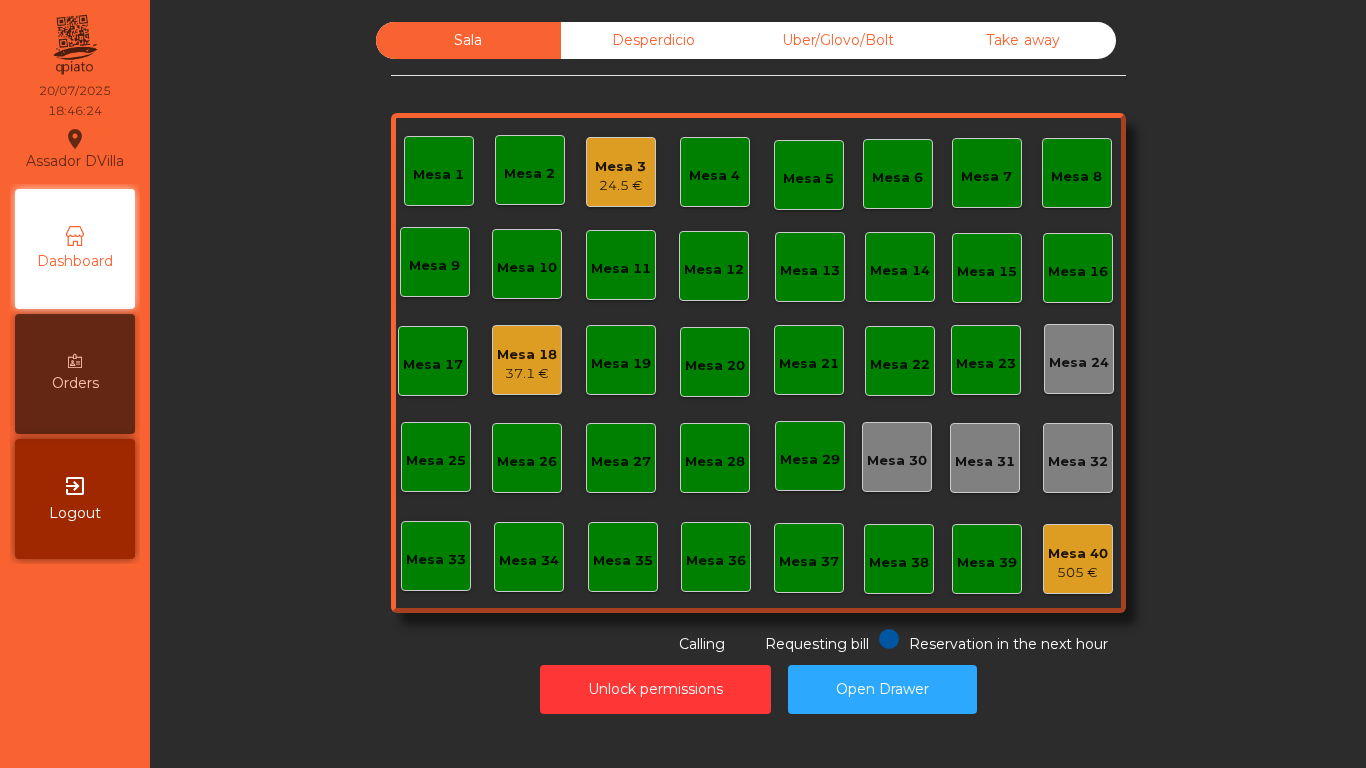 click on "Mesa 1   Mesa 2   Mesa 3   24.5 €   Mesa 4   Mesa 5   Mesa 6   Mesa 7   Mesa 8   Mesa 9   Mesa 10   Mesa 11   Mesa 12   Mesa 13   Mesa 14   Mesa 15   Mesa 16   Mesa 17   Mesa 18   37.1 €   Mesa 19   Mesa 20   Mesa 21   Mesa 22   Mesa 23   Mesa 24   Mesa 25   Mesa 26   Mesa 27   Mesa 28   Mesa 29   Mesa 30   Mesa 31   Mesa 32   Mesa 33   Mesa 34   Mesa 35   Mesa 36   Mesa 37   Mesa 38   Mesa 39   Mesa 40   505 €" 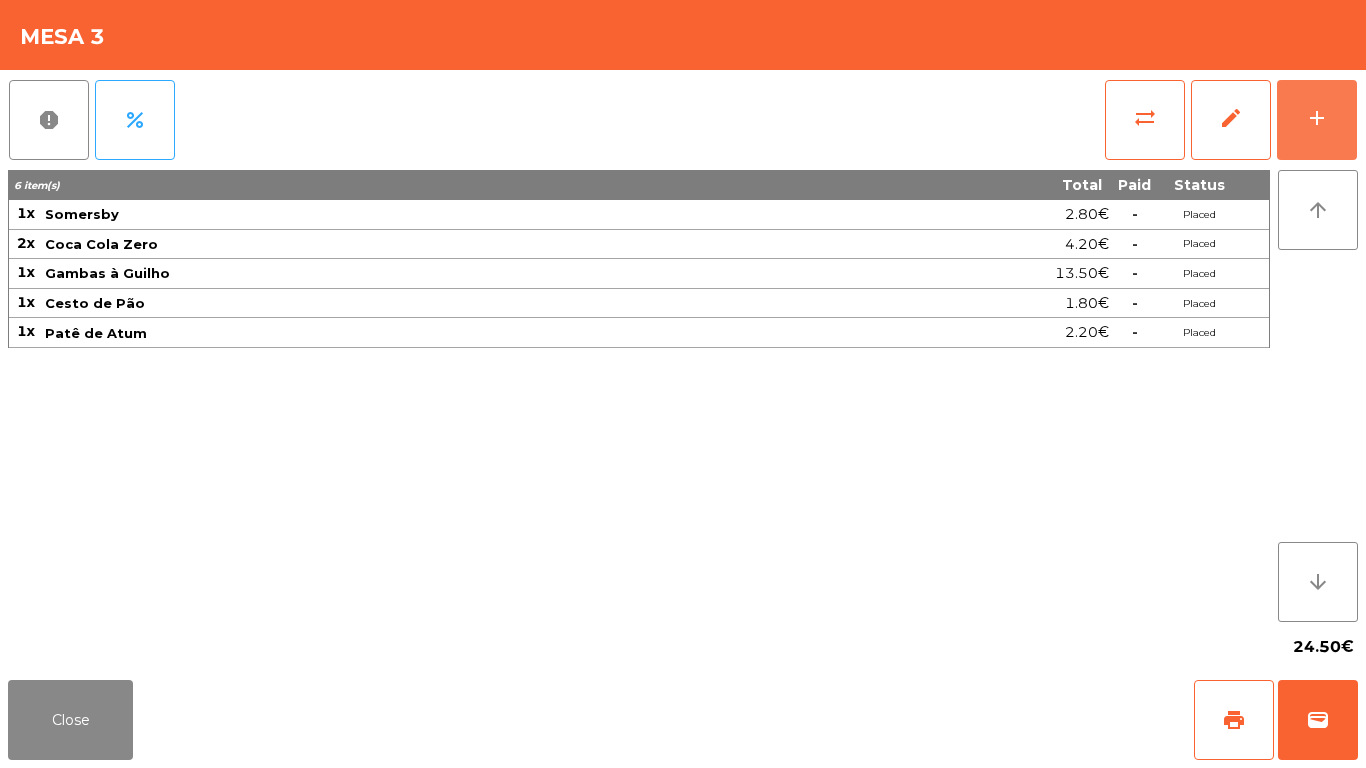 drag, startPoint x: 1312, startPoint y: 138, endPoint x: 964, endPoint y: 107, distance: 349.37802 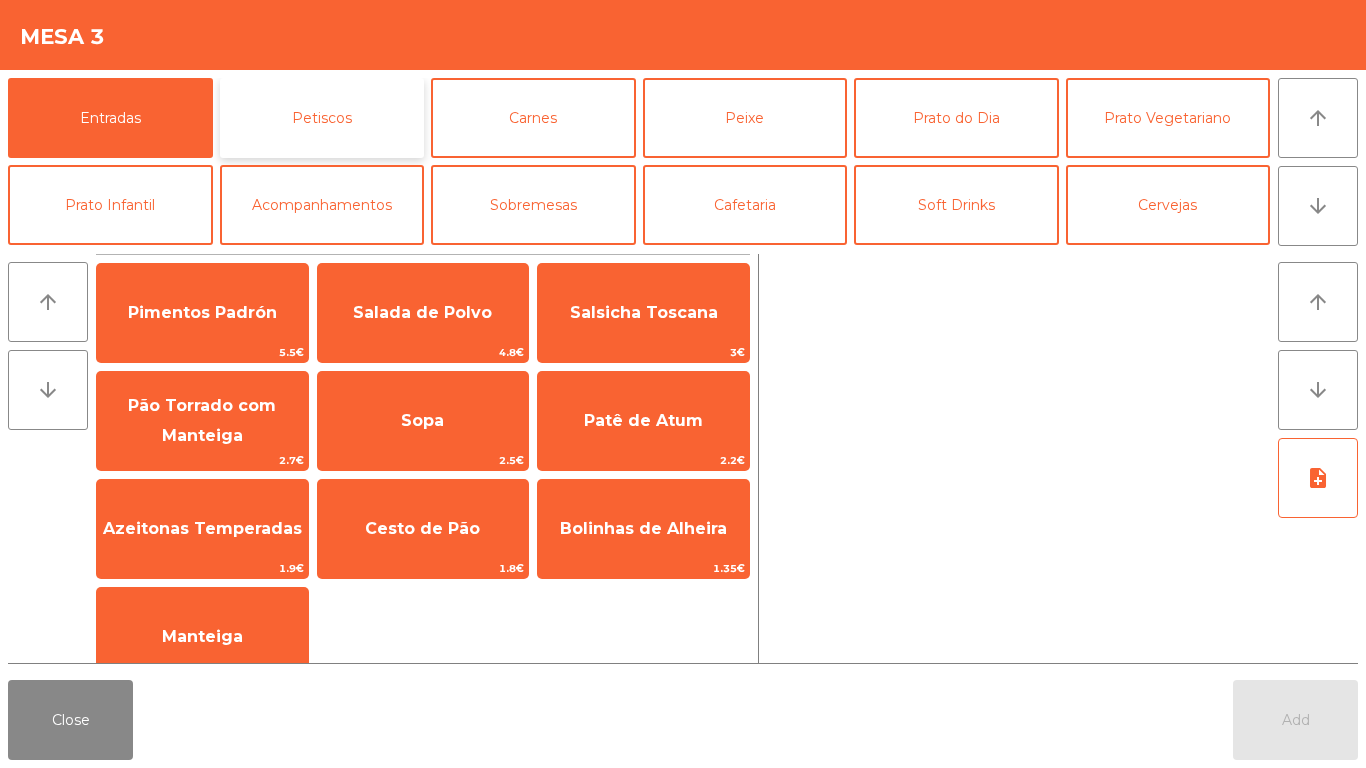 click on "Petiscos" 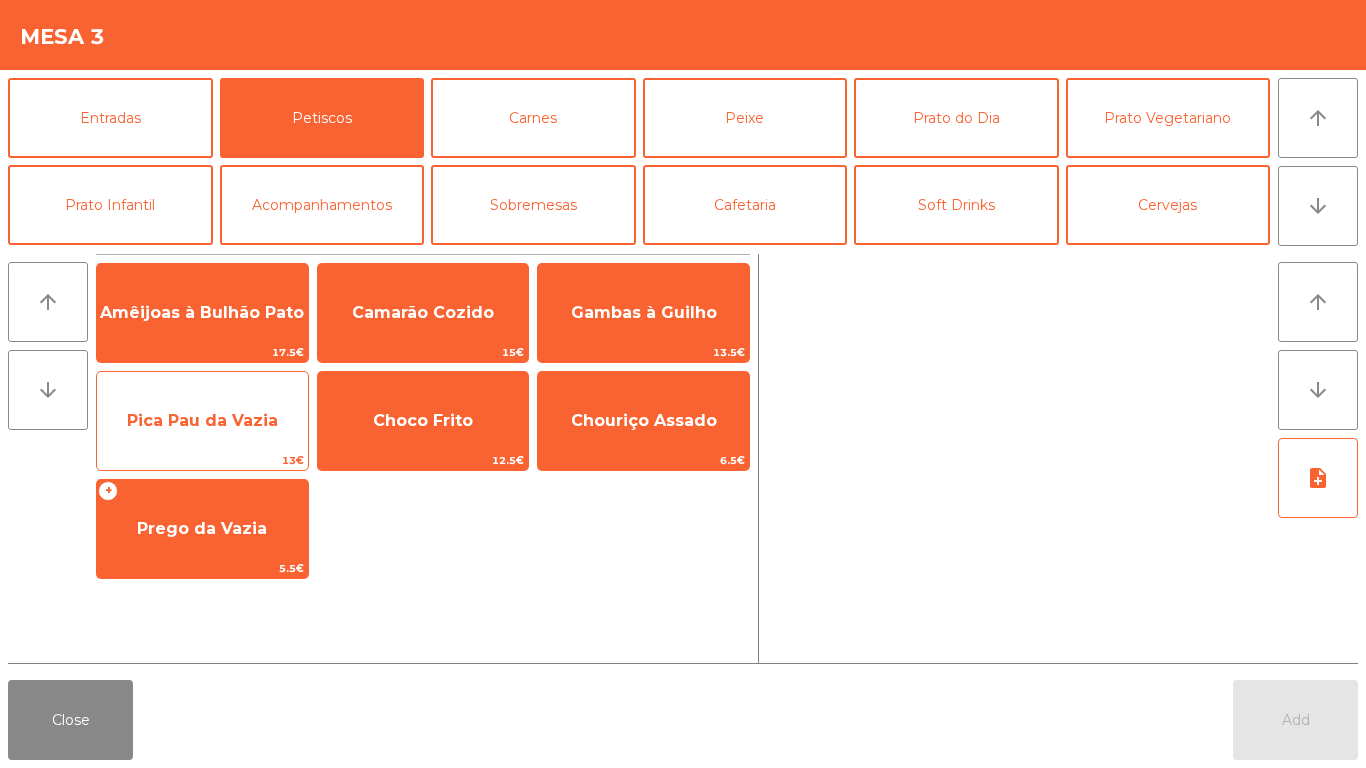 click on "Pica Pau da Vazia" 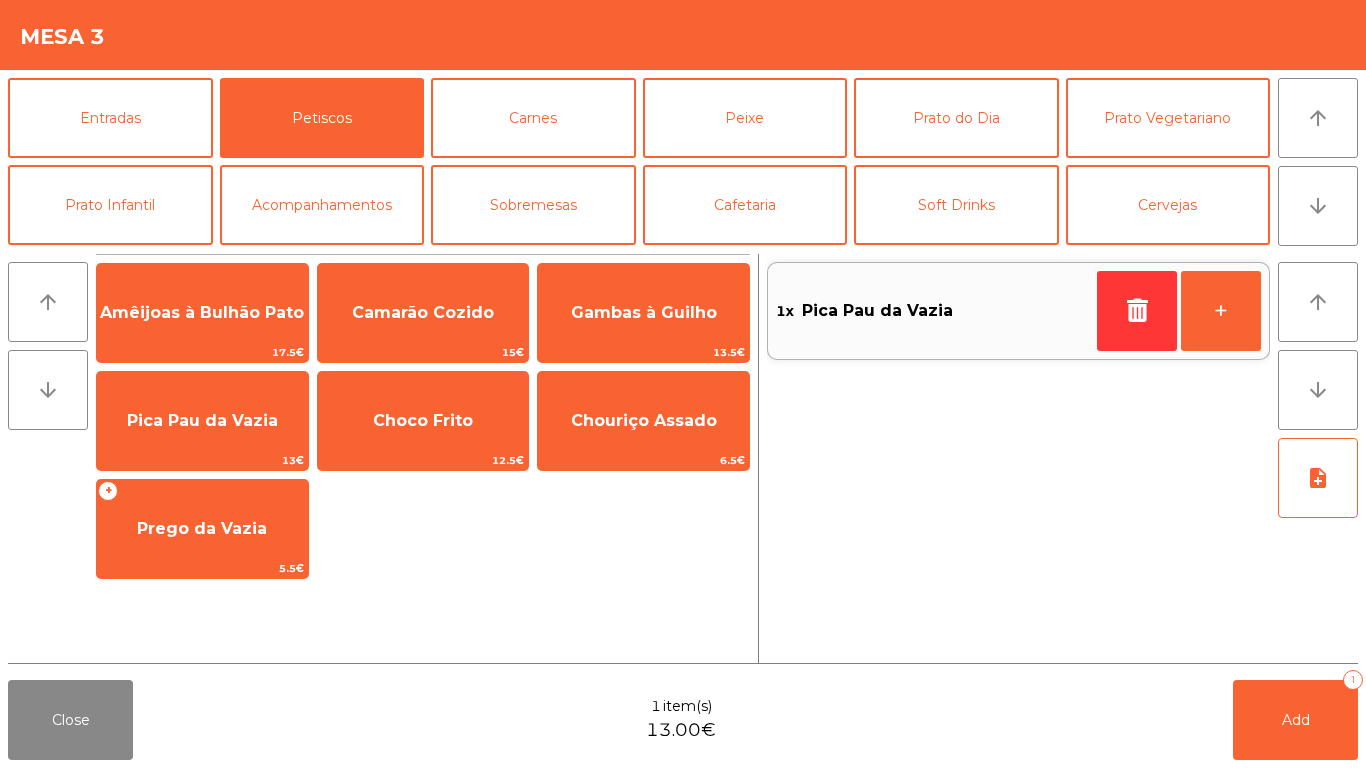 drag, startPoint x: 1182, startPoint y: 716, endPoint x: 1198, endPoint y: 722, distance: 17.088007 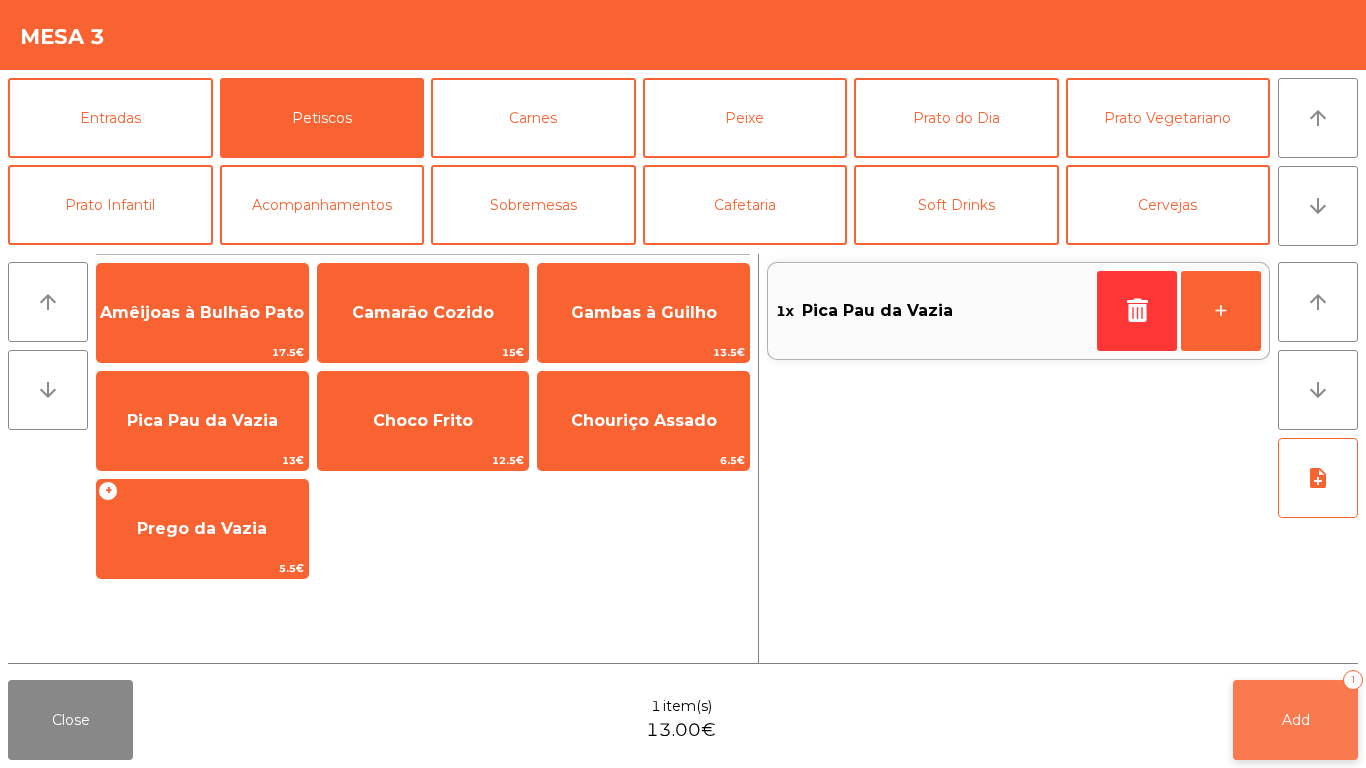 click on "Add   1" 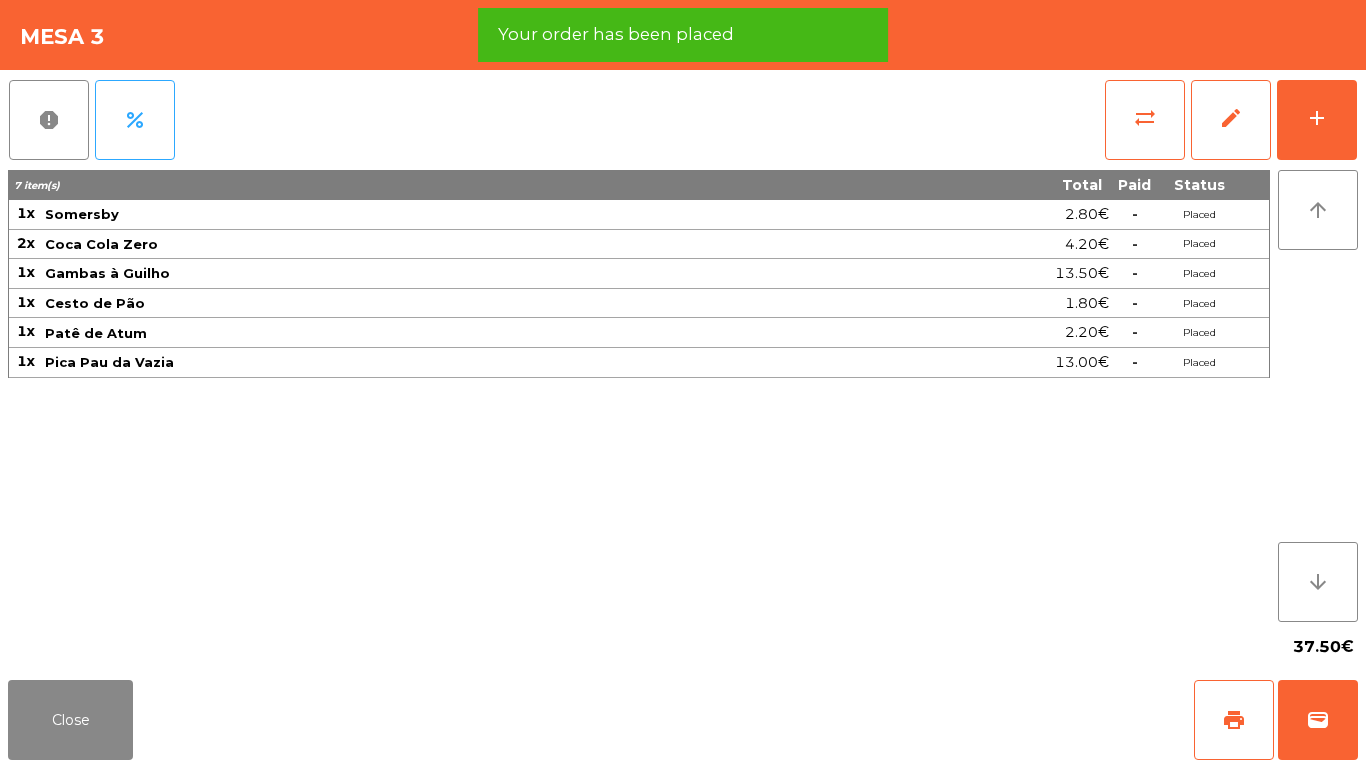 click on "37.50€" 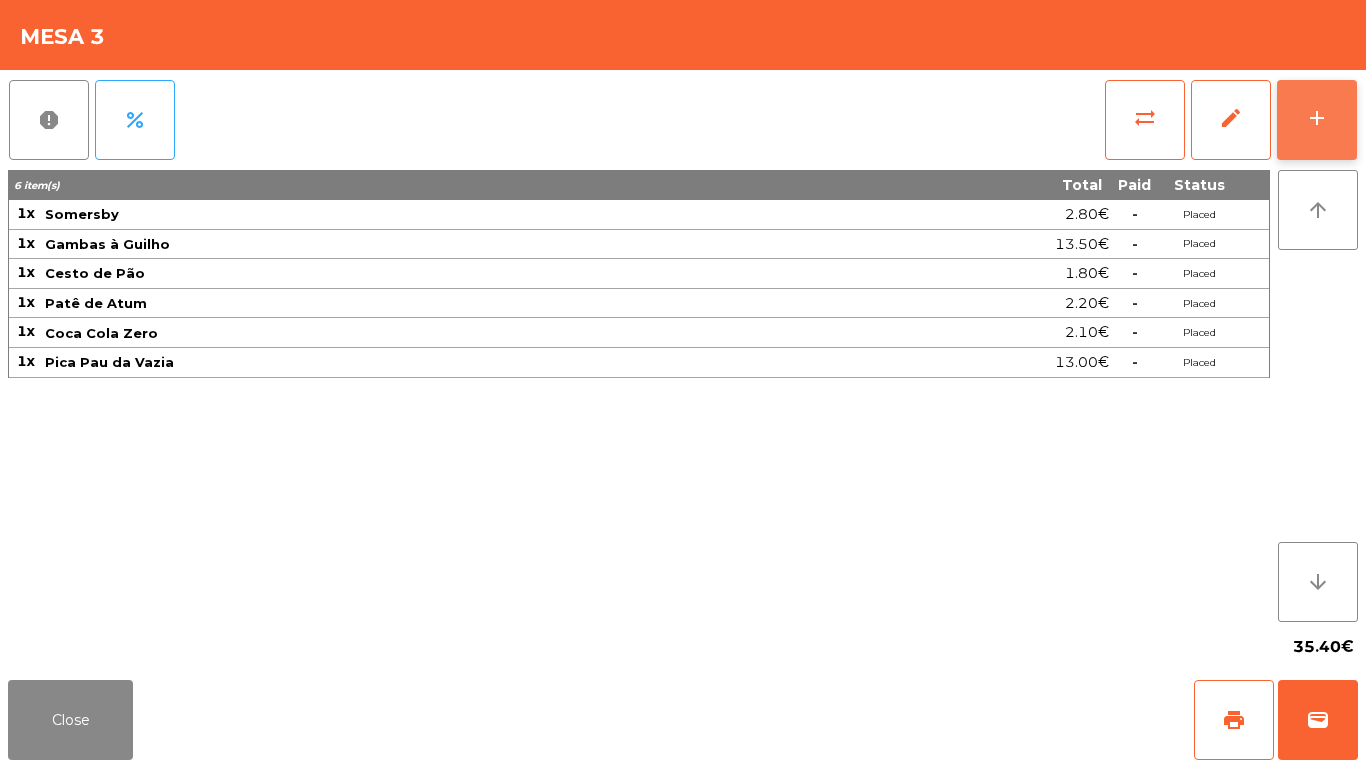 click on "add" 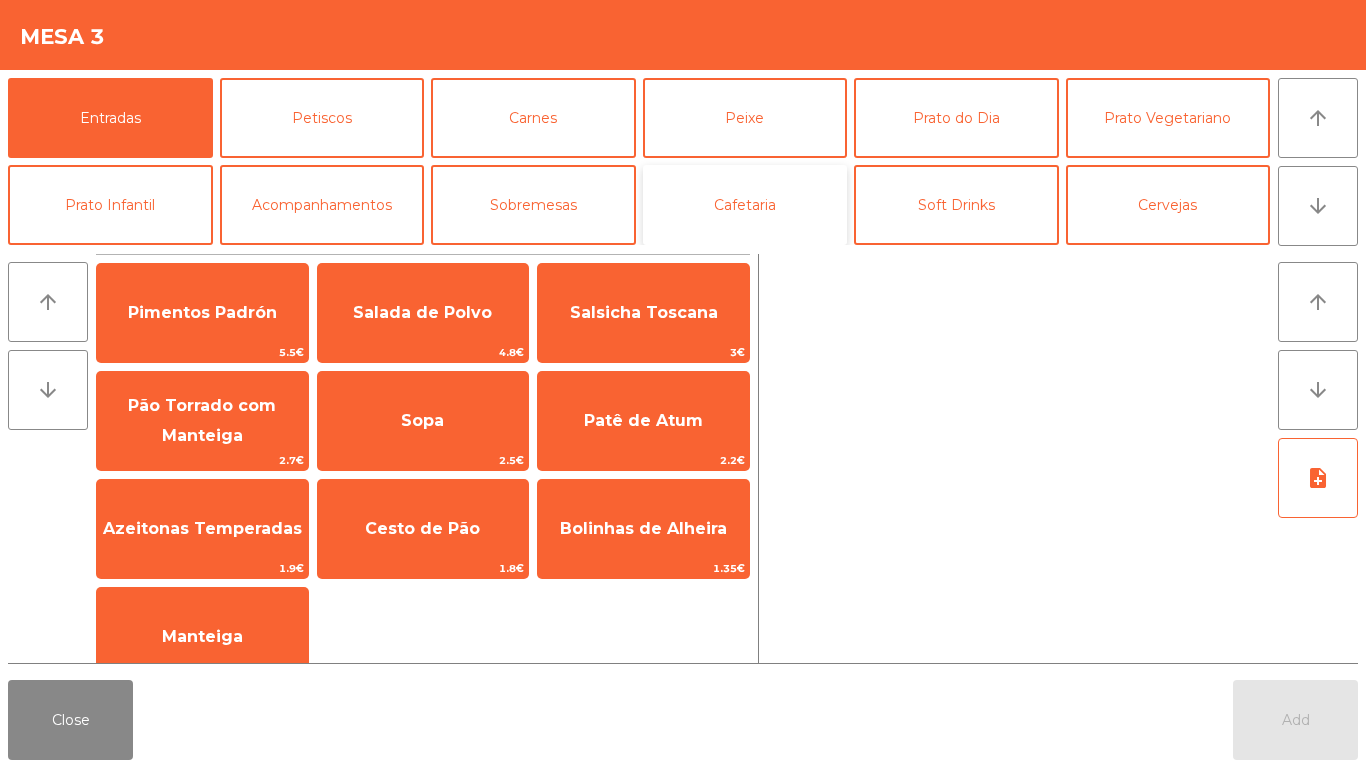 click on "Cafetaria" 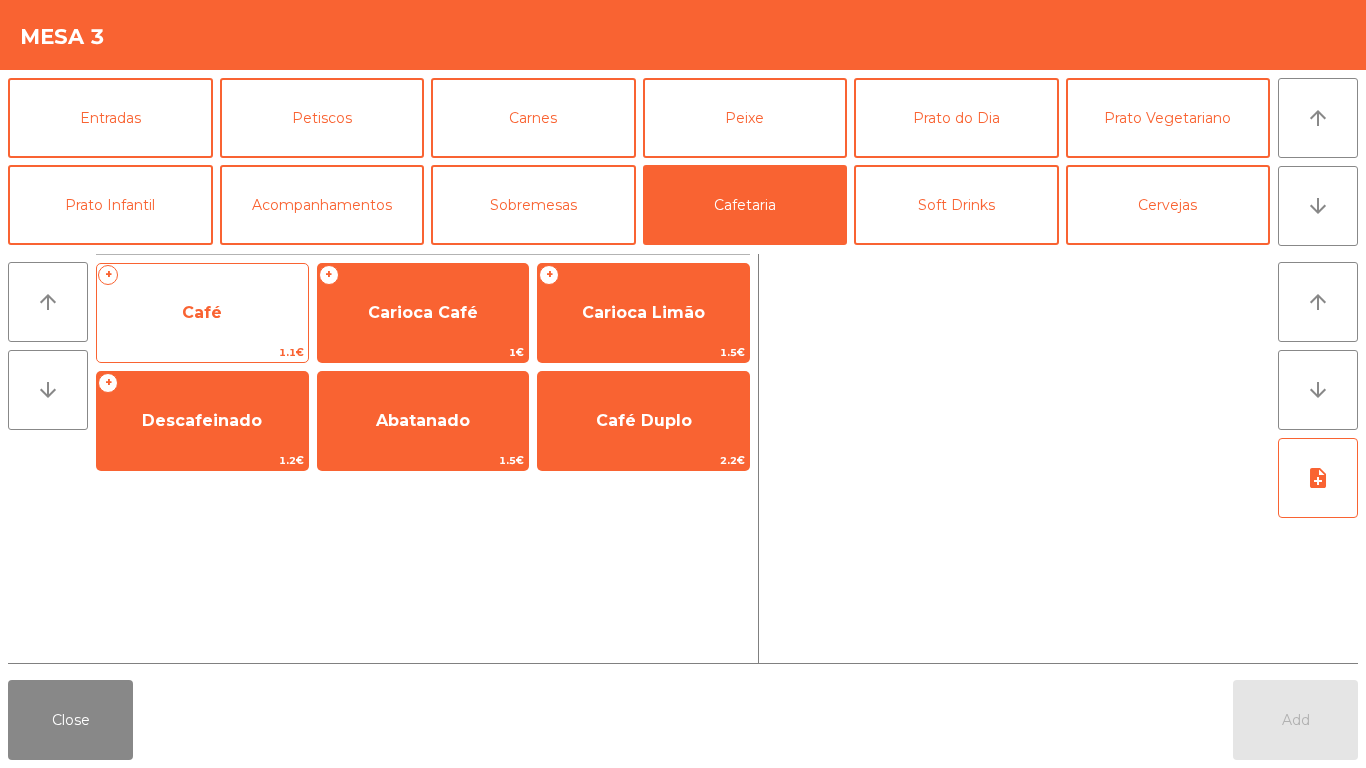 click on "Café" 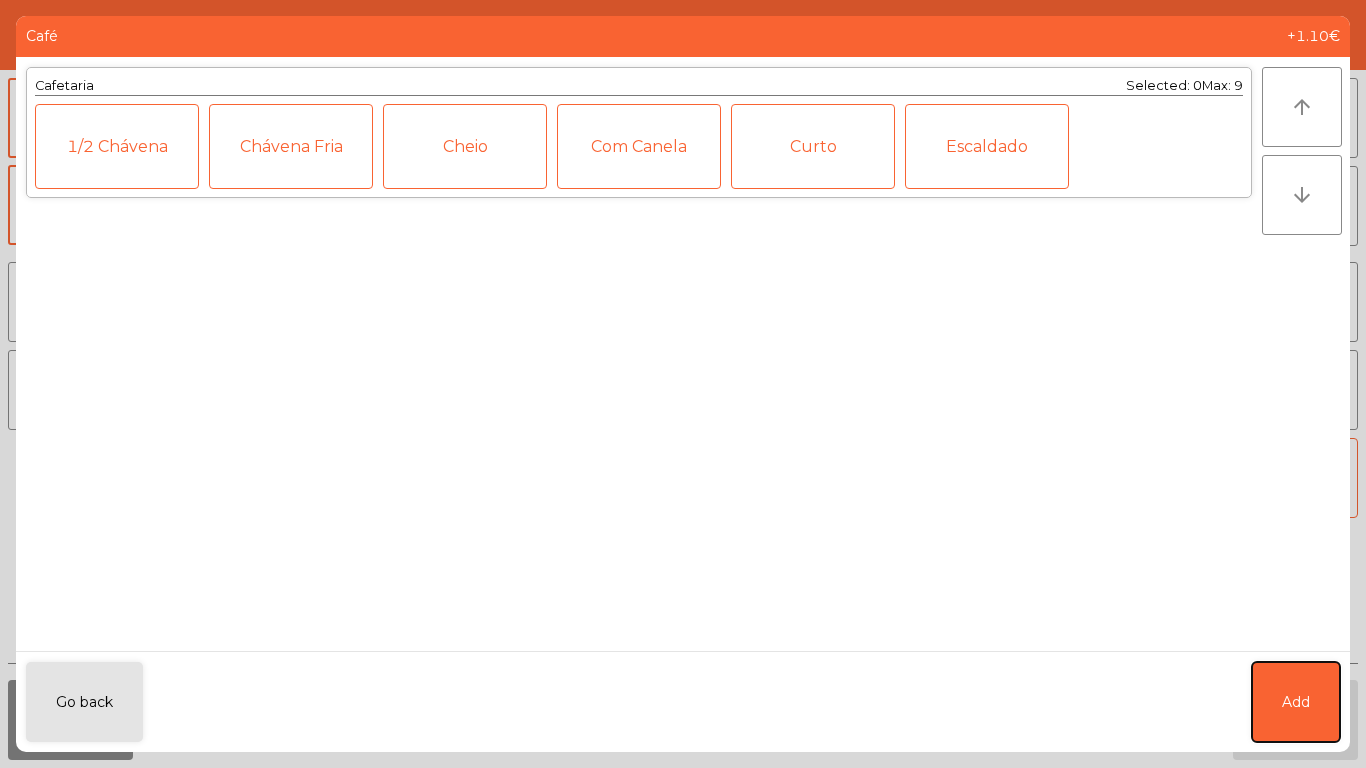 click on "Add" 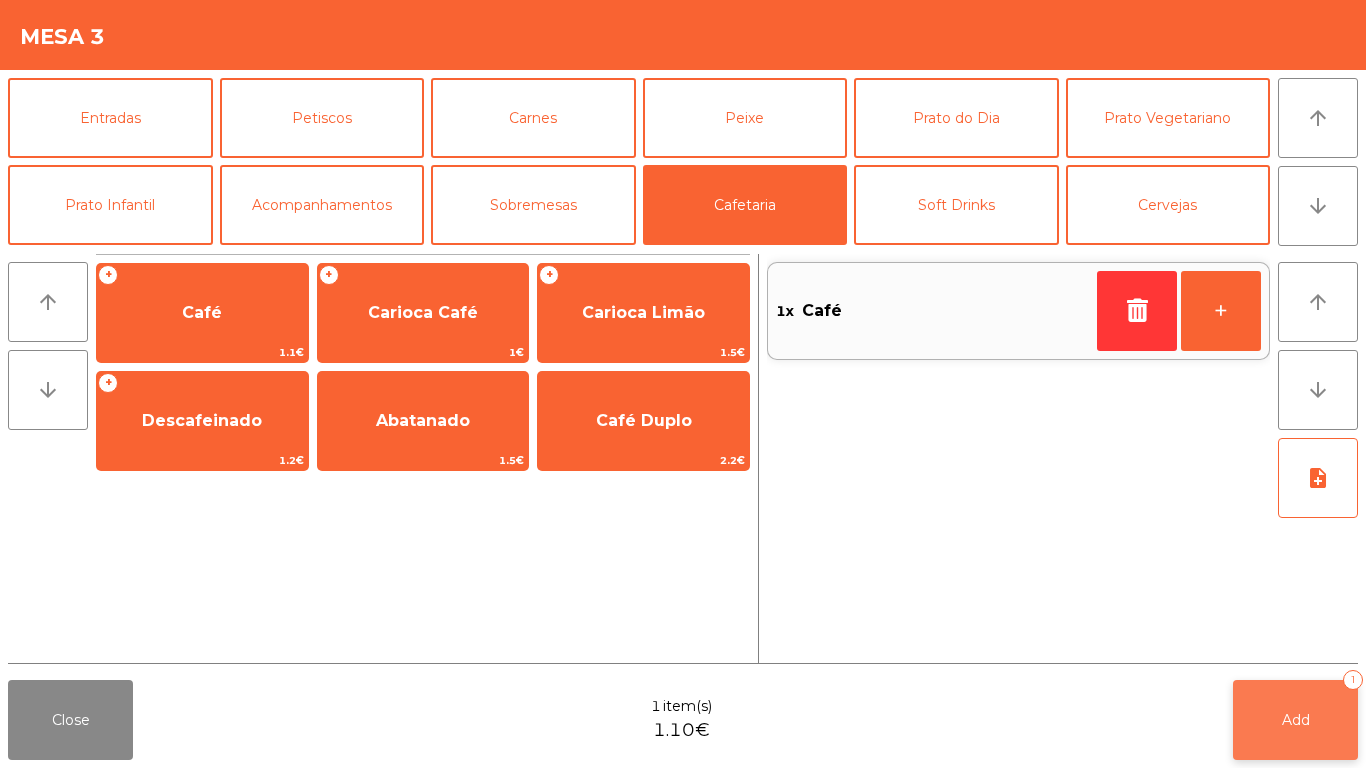 click on "Add" 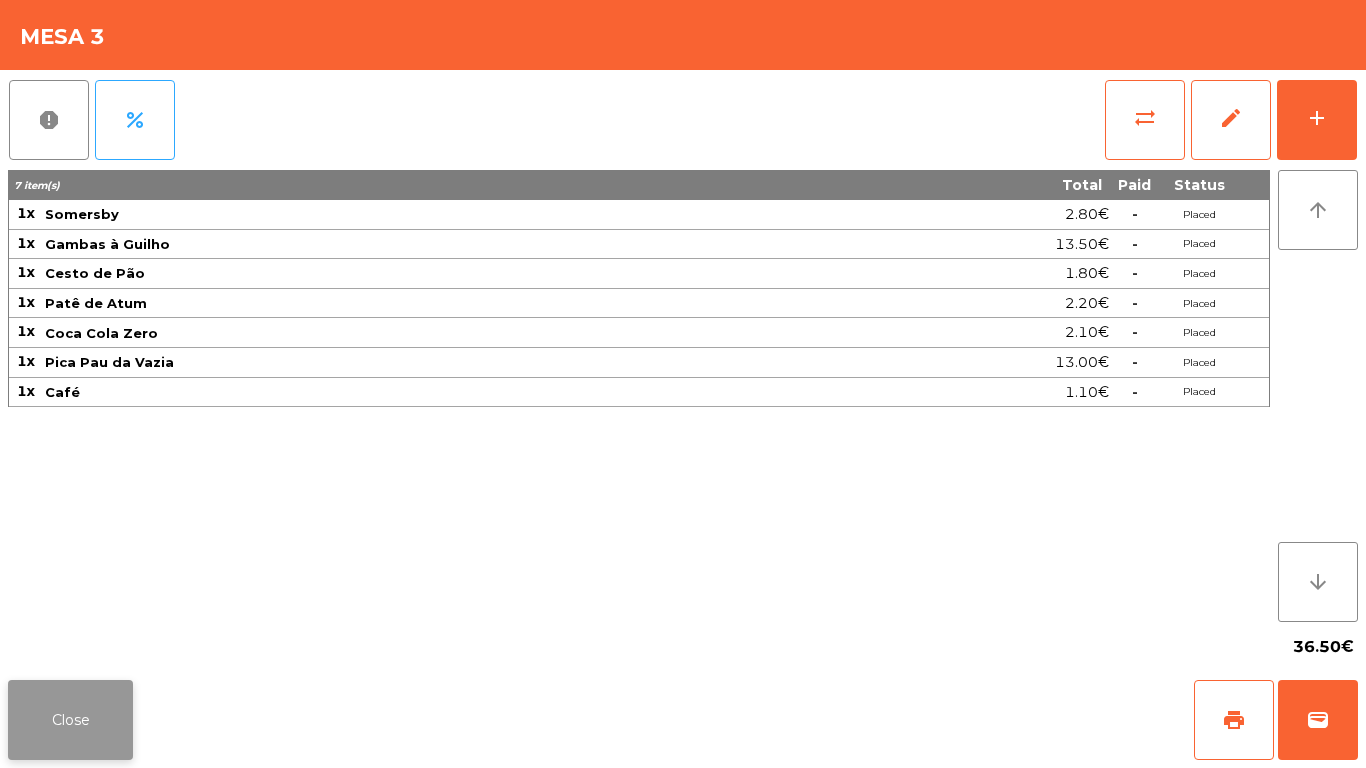 click on "Close" 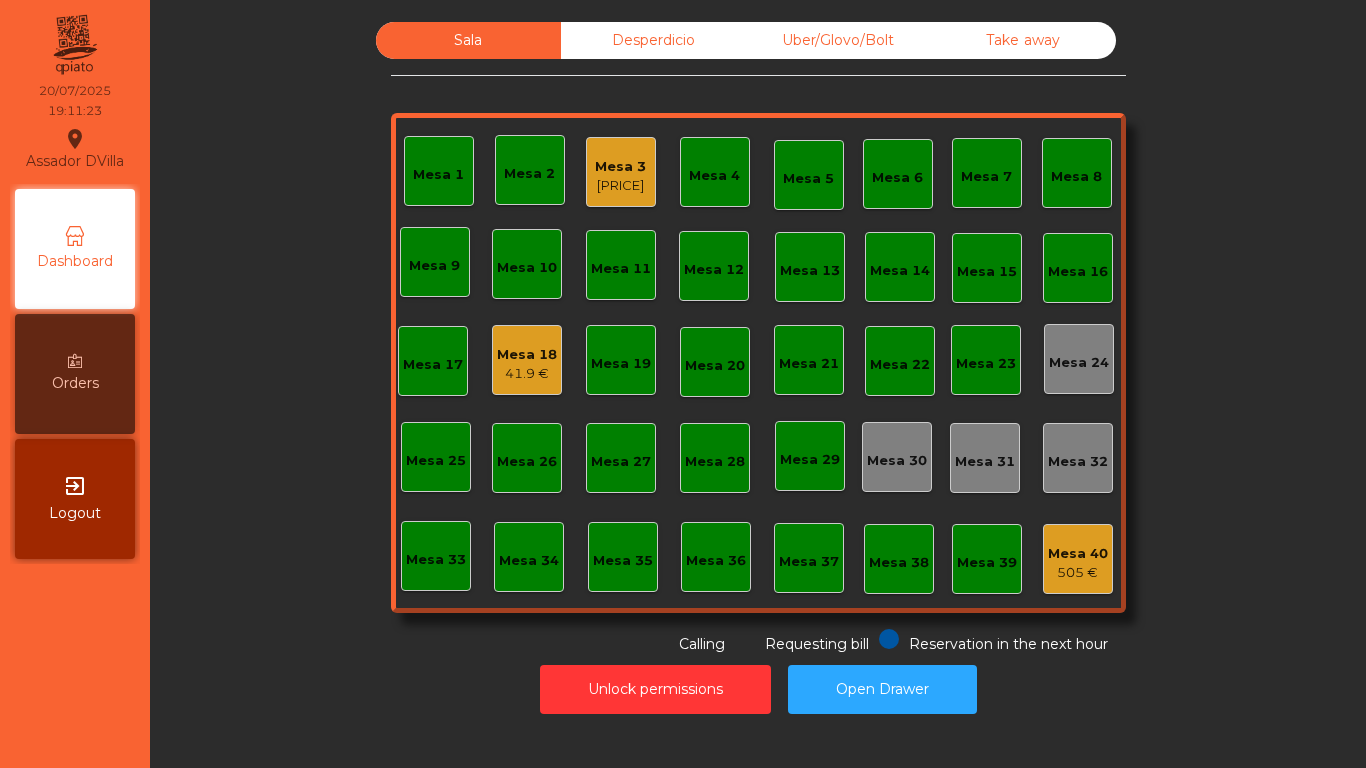 click on "Mesa 18" 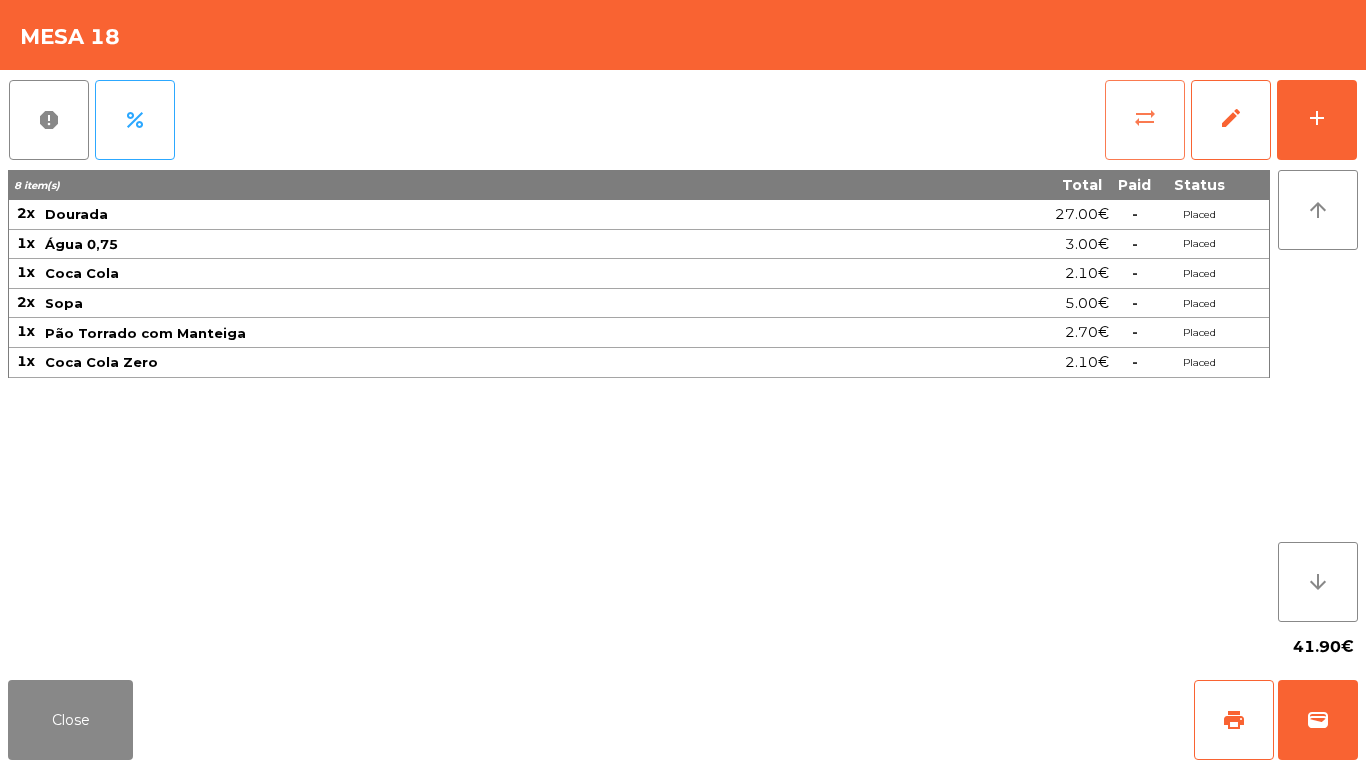 click on "sync_alt" 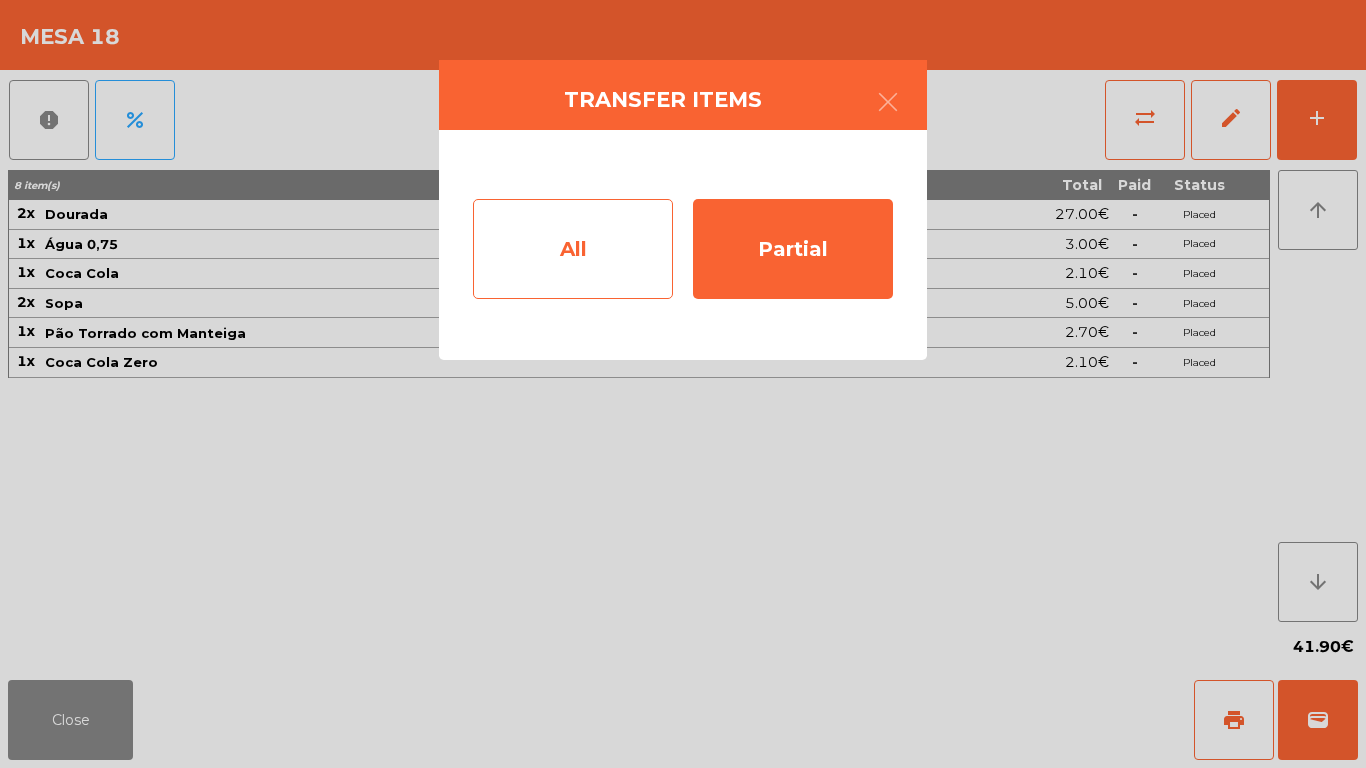 click on "All" 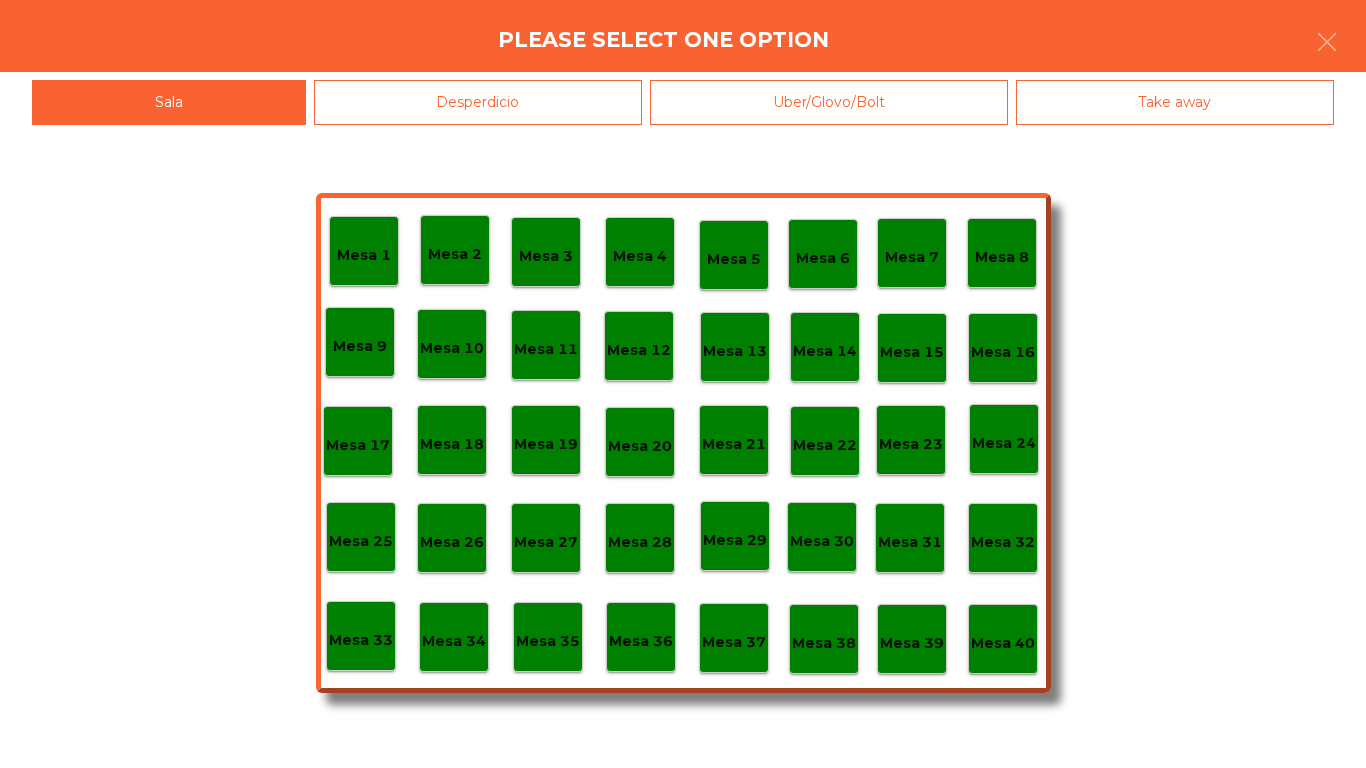 click on "Mesa 40" 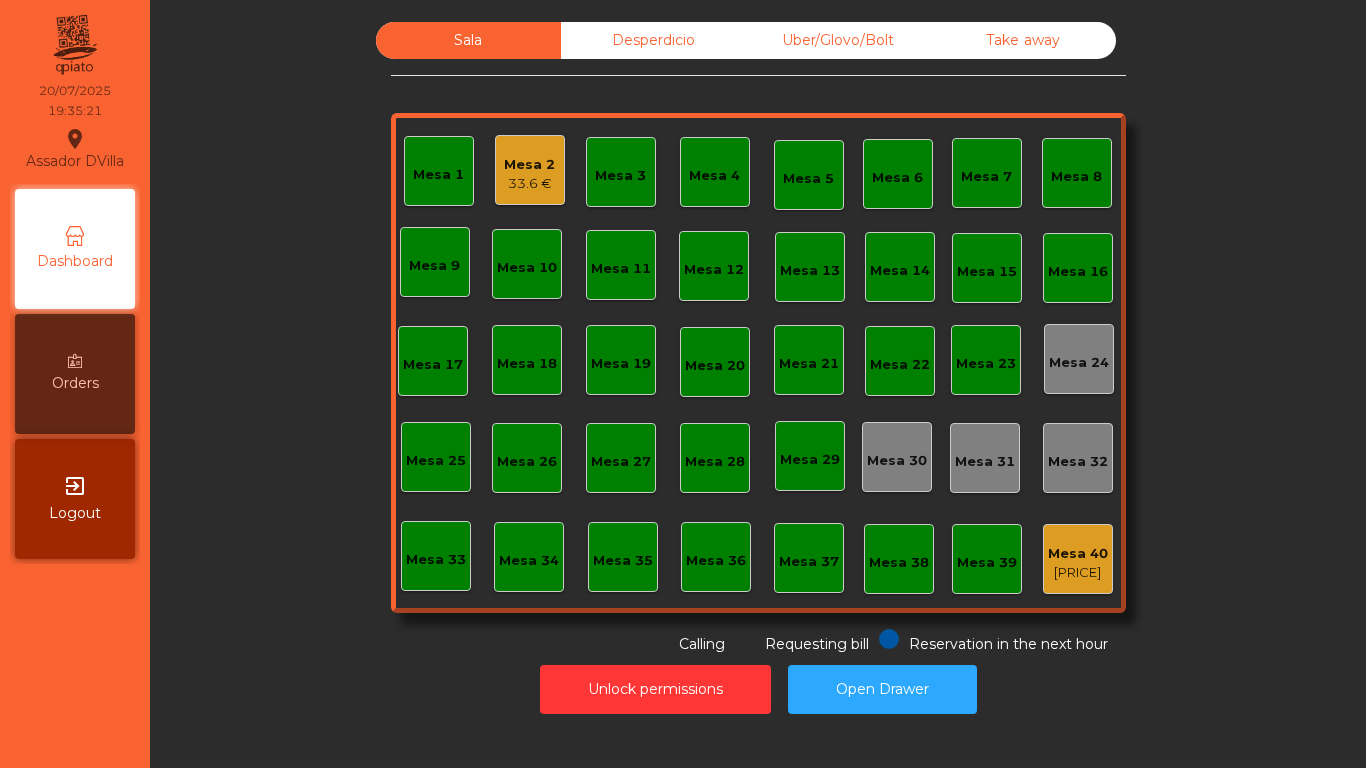 click on "Mesa 2   33.6 €" 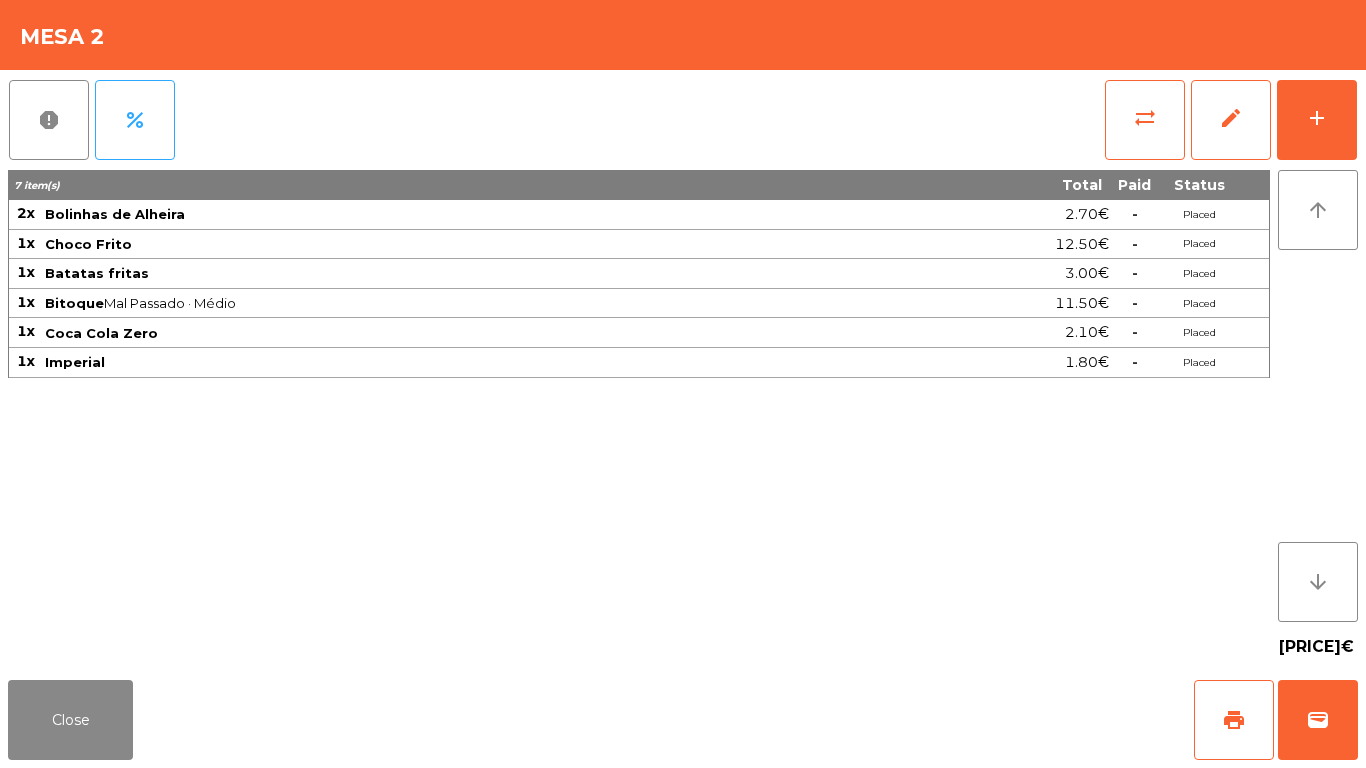 click on "report   percent   sync_alt   edit   add  7 item(s) Total Paid Status 2x Bolinhas de Alheira 2.70€  -  Placed 1x Choco Frito 12.50€  -  Placed 1x Batatas fritas 3.00€  -  Placed 1x Bitoque  Mal Passado · Médio  11.50€  -  Placed 1x Coca Cola Zero 2.10€  -  Placed 1x Imperial 1.80€  -  Placed arrow_upward arrow_downward  33.60€" 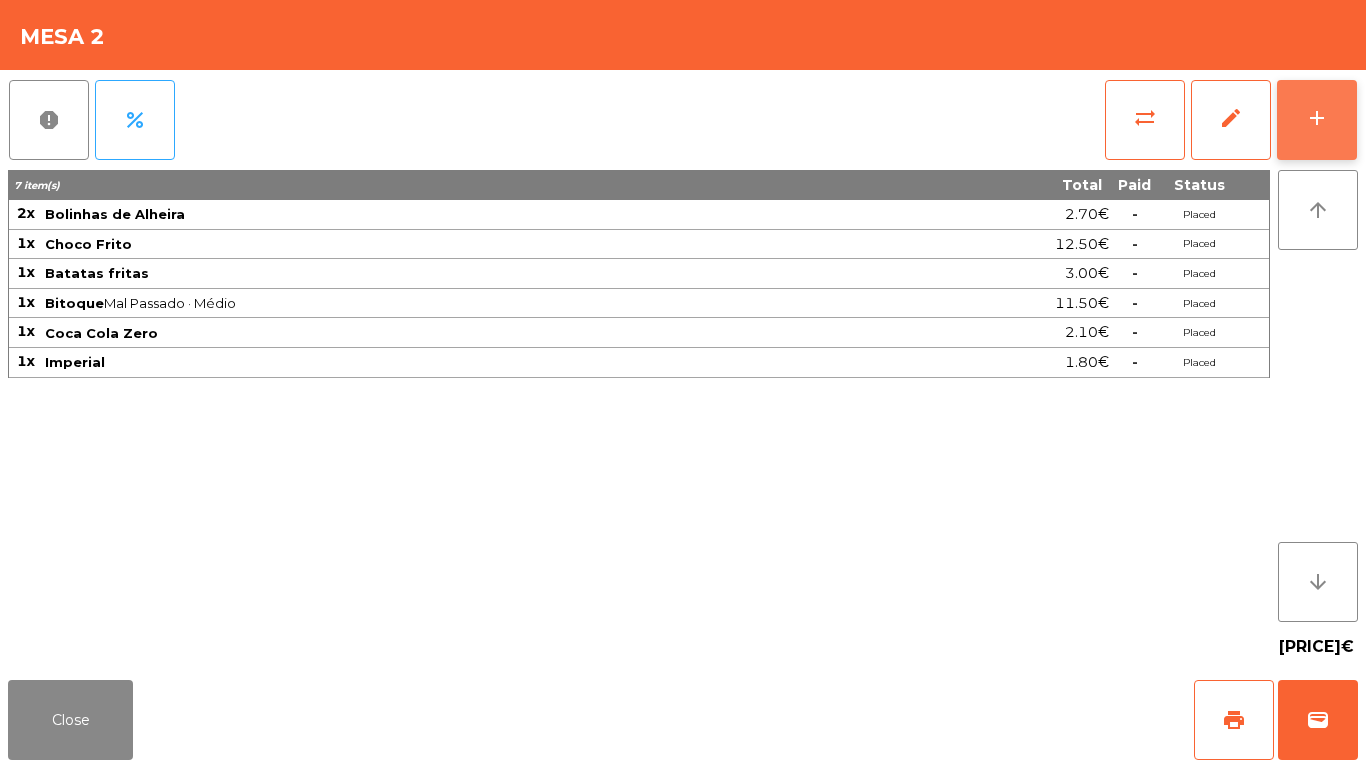 click on "add" 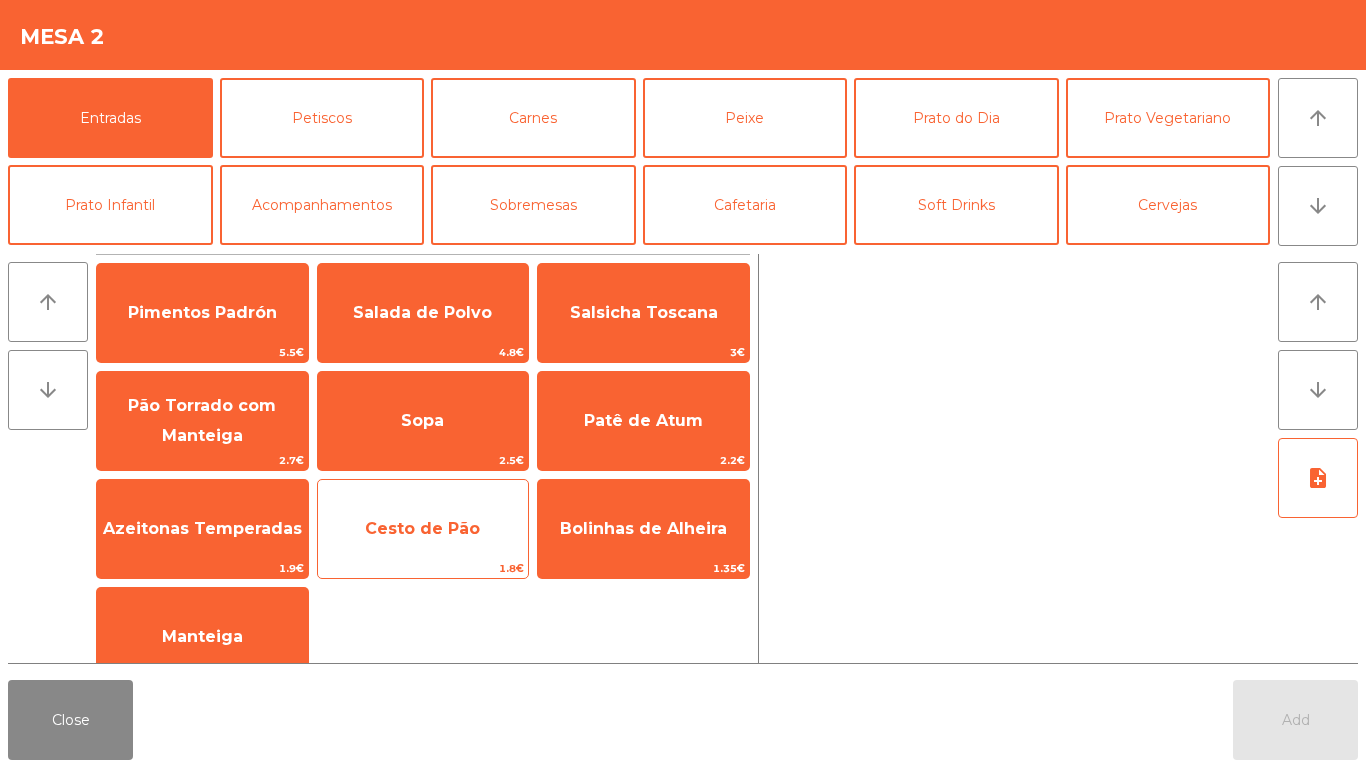 click on "Cesto de Pão" 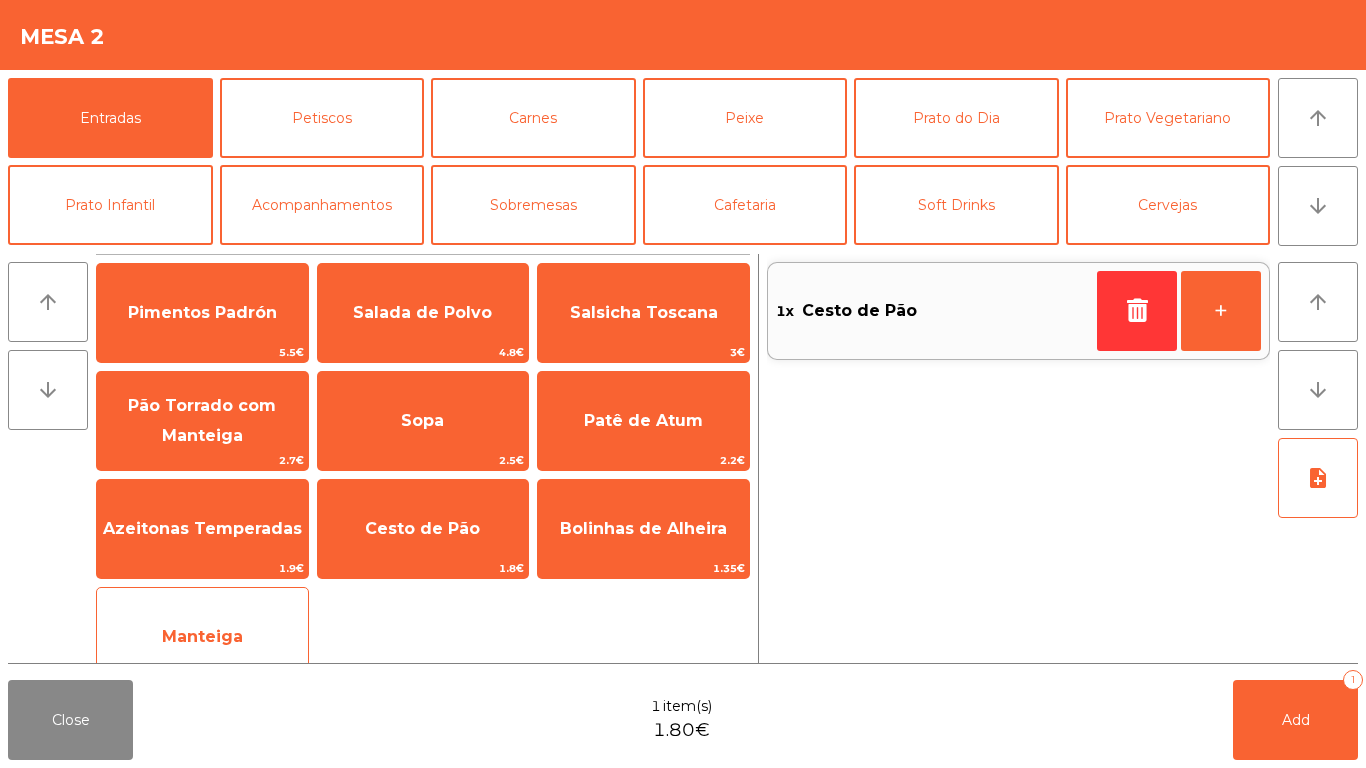 click on "Manteiga" 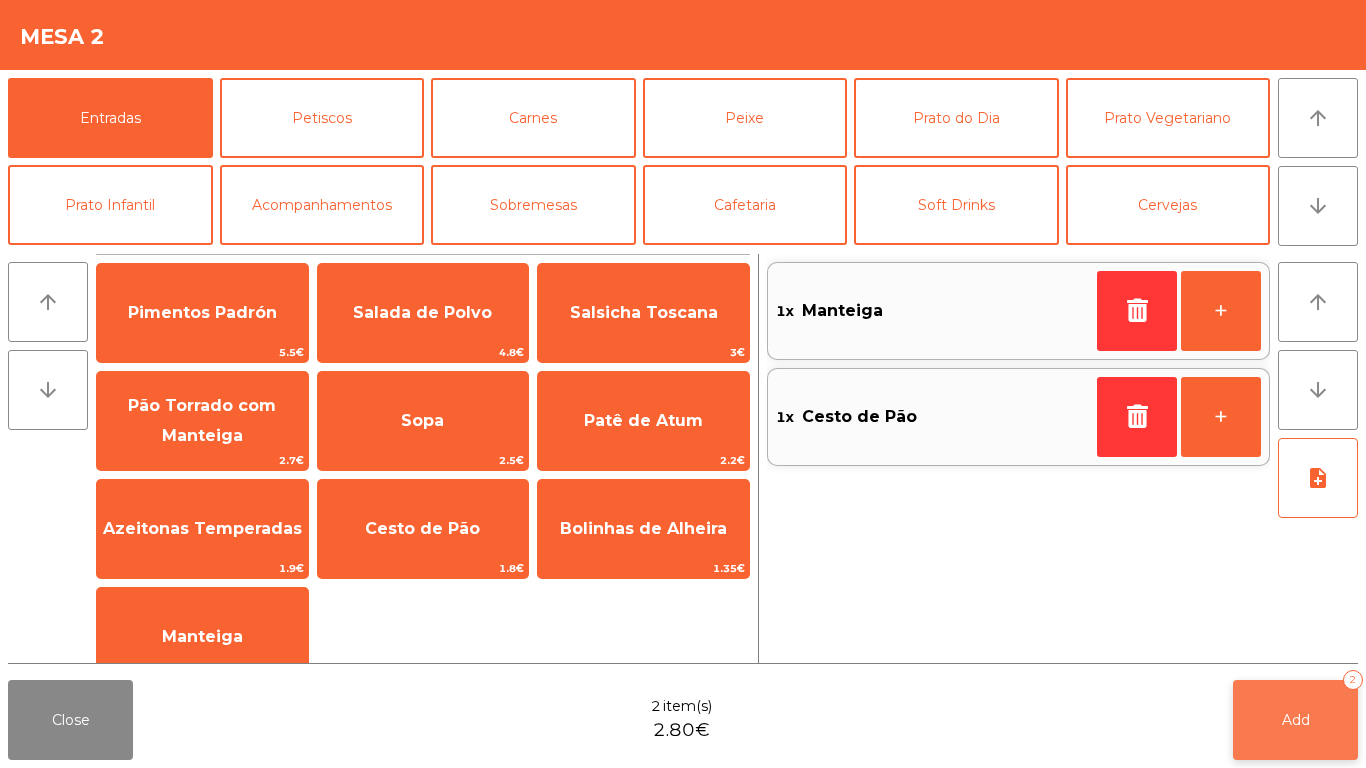 click on "Add   2" 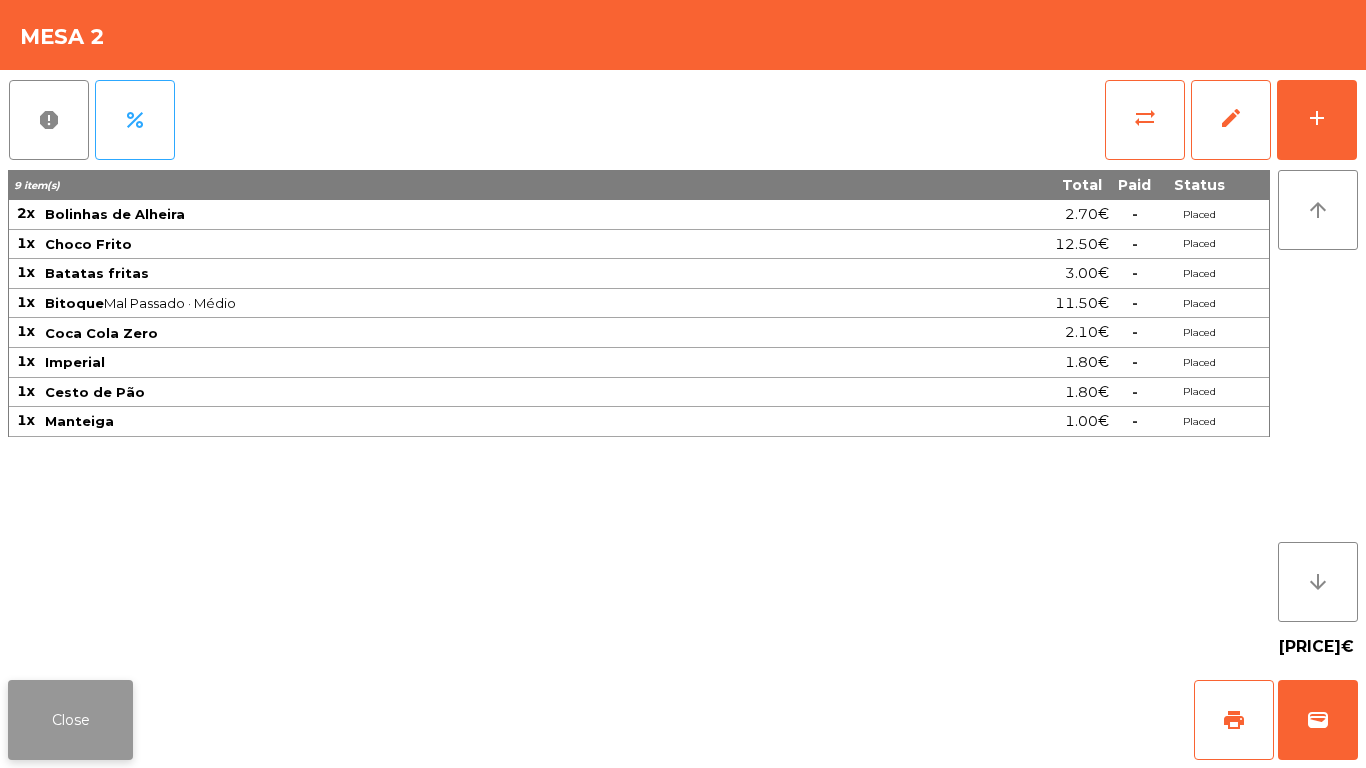 click on "Close" 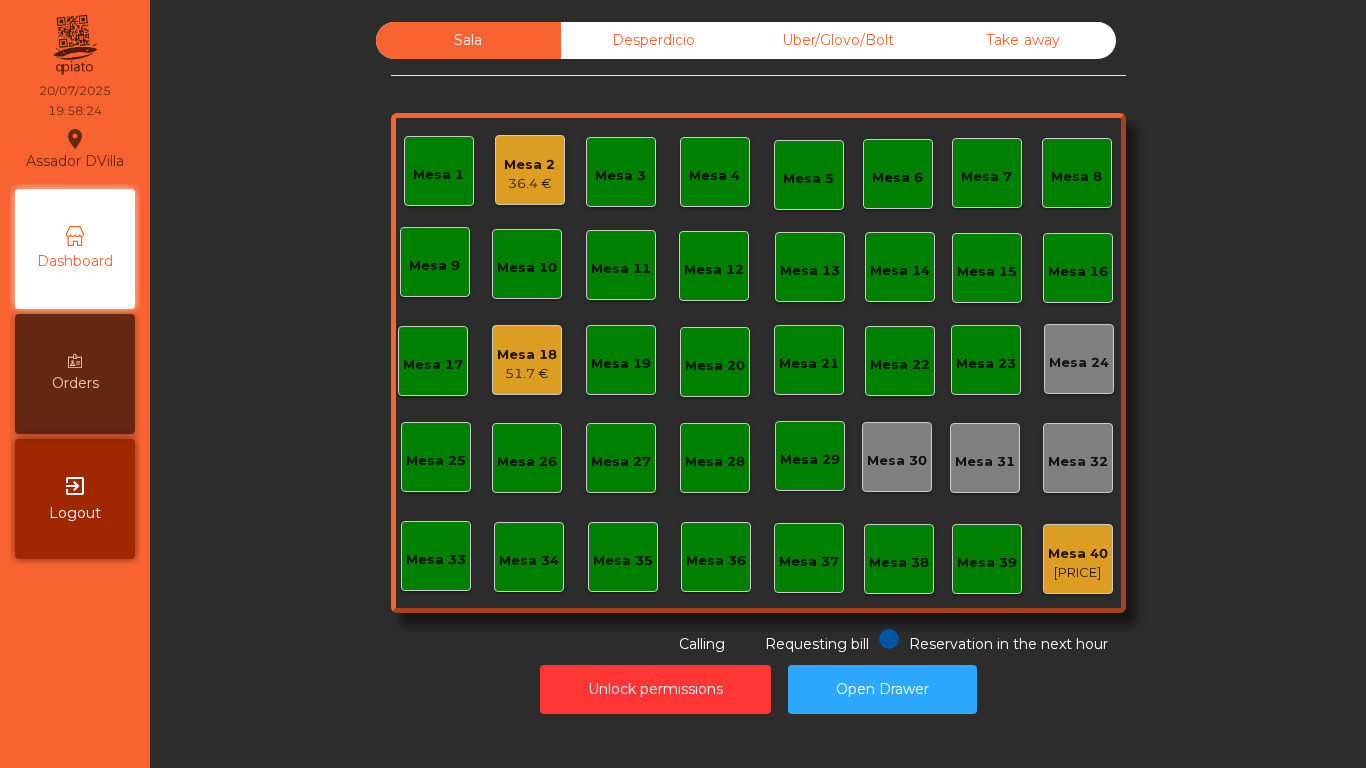 click on "51.7 €" 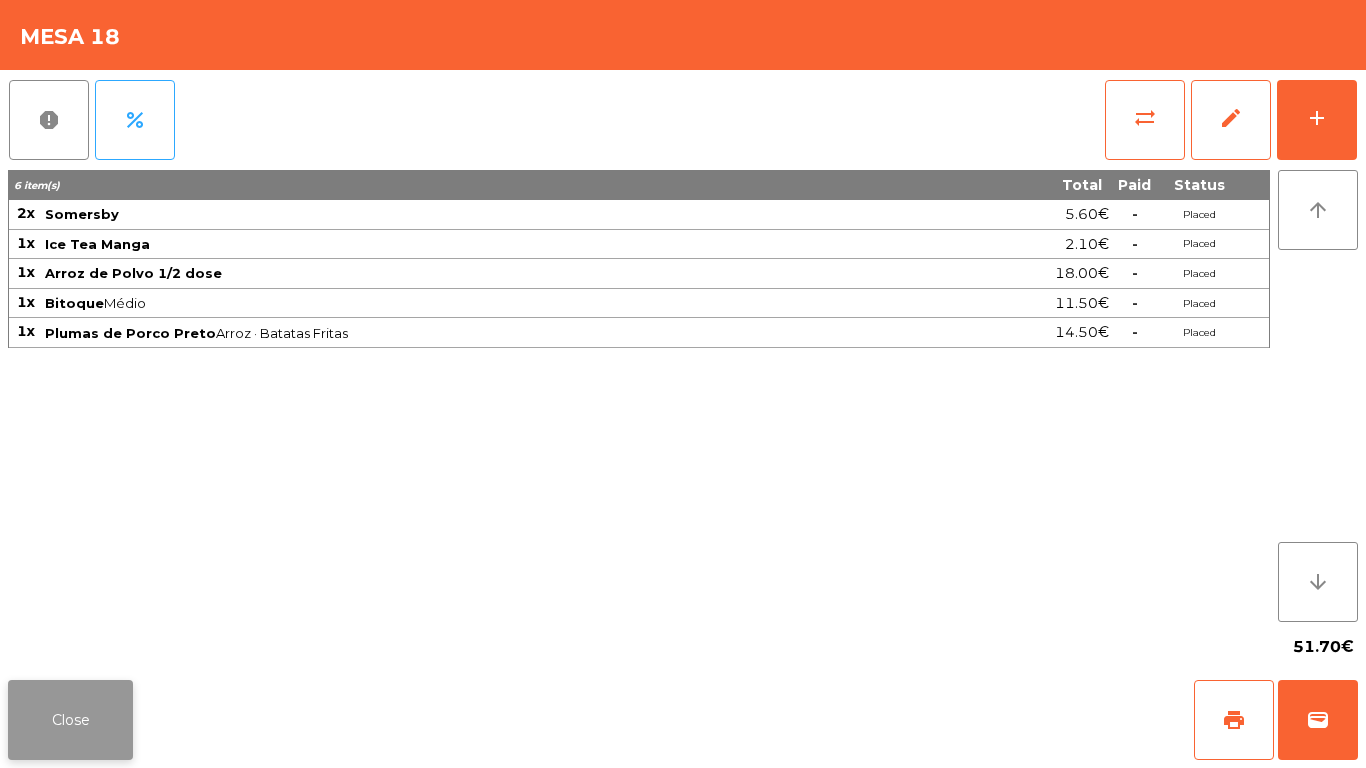 click on "Close" 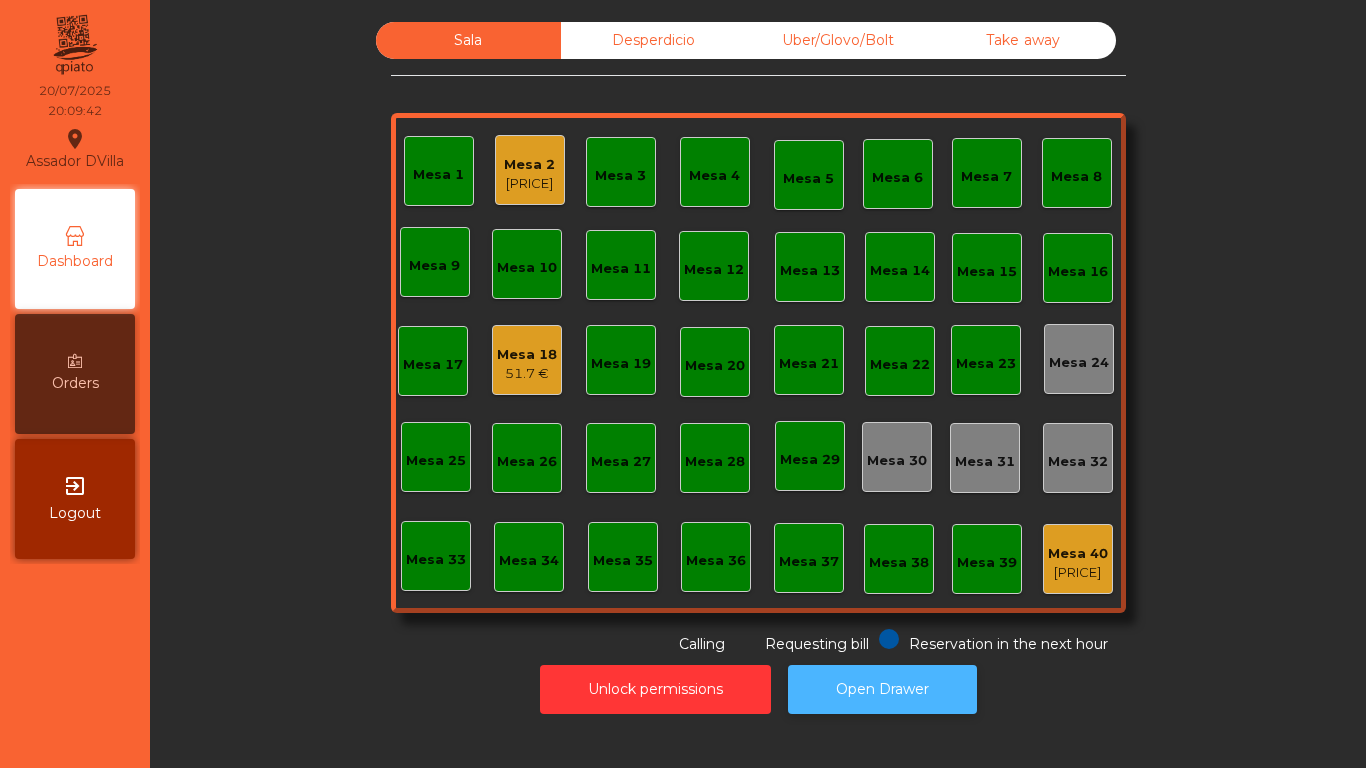 click on "Open Drawer" 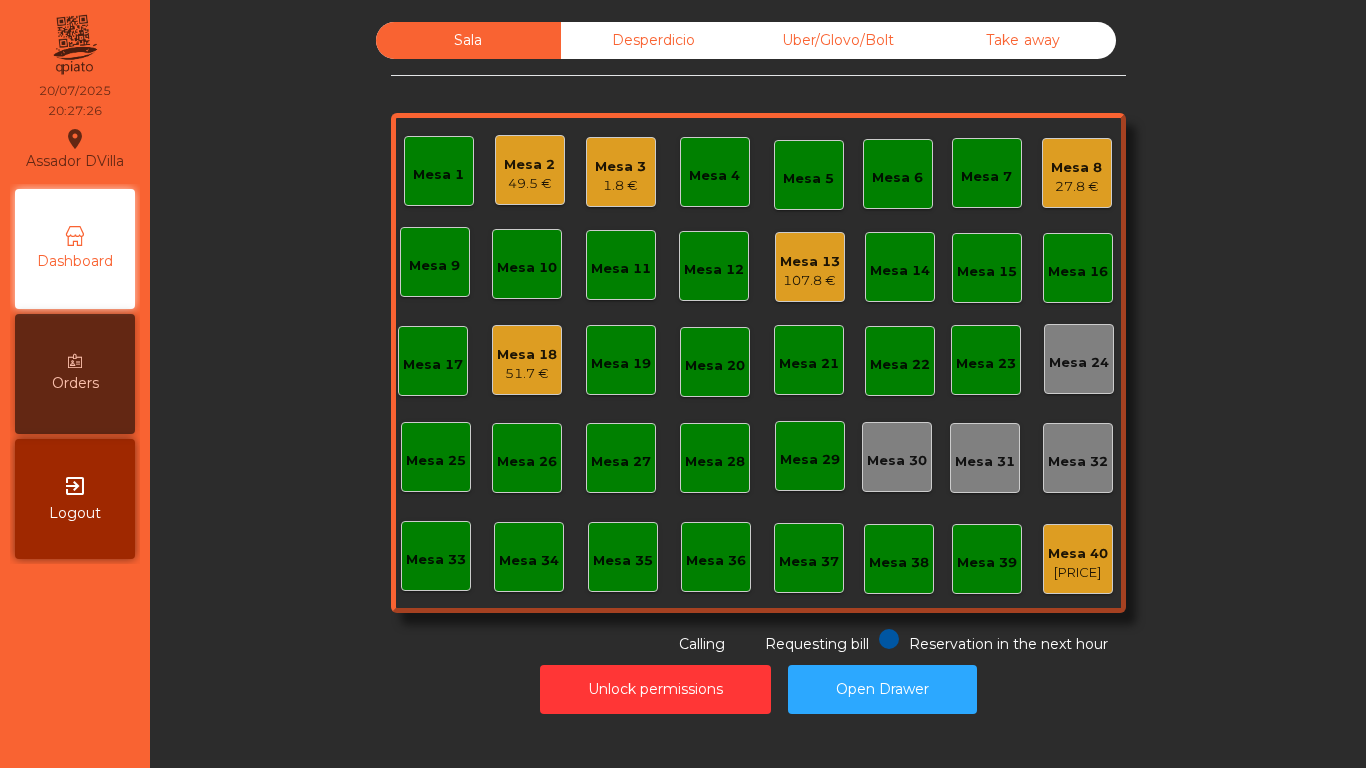 click on "Mesa 8" 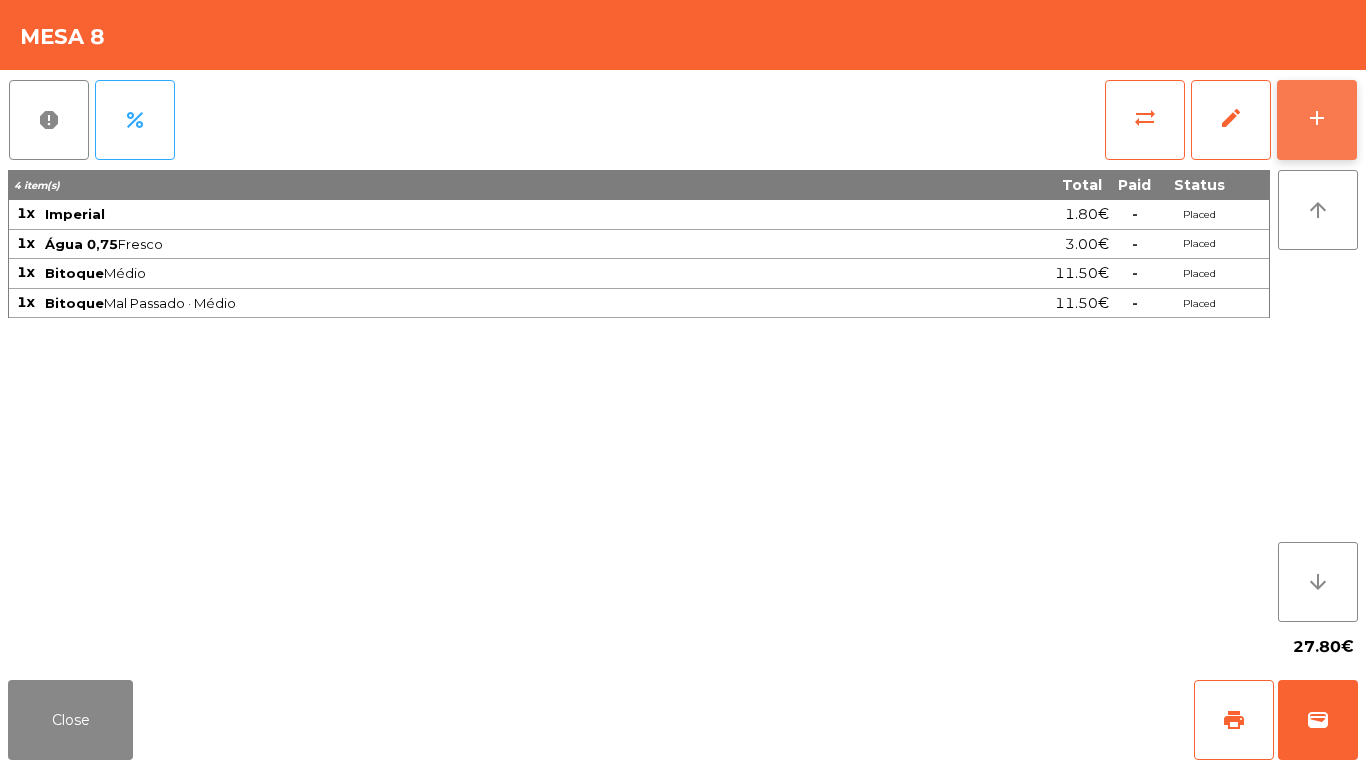 click on "add" 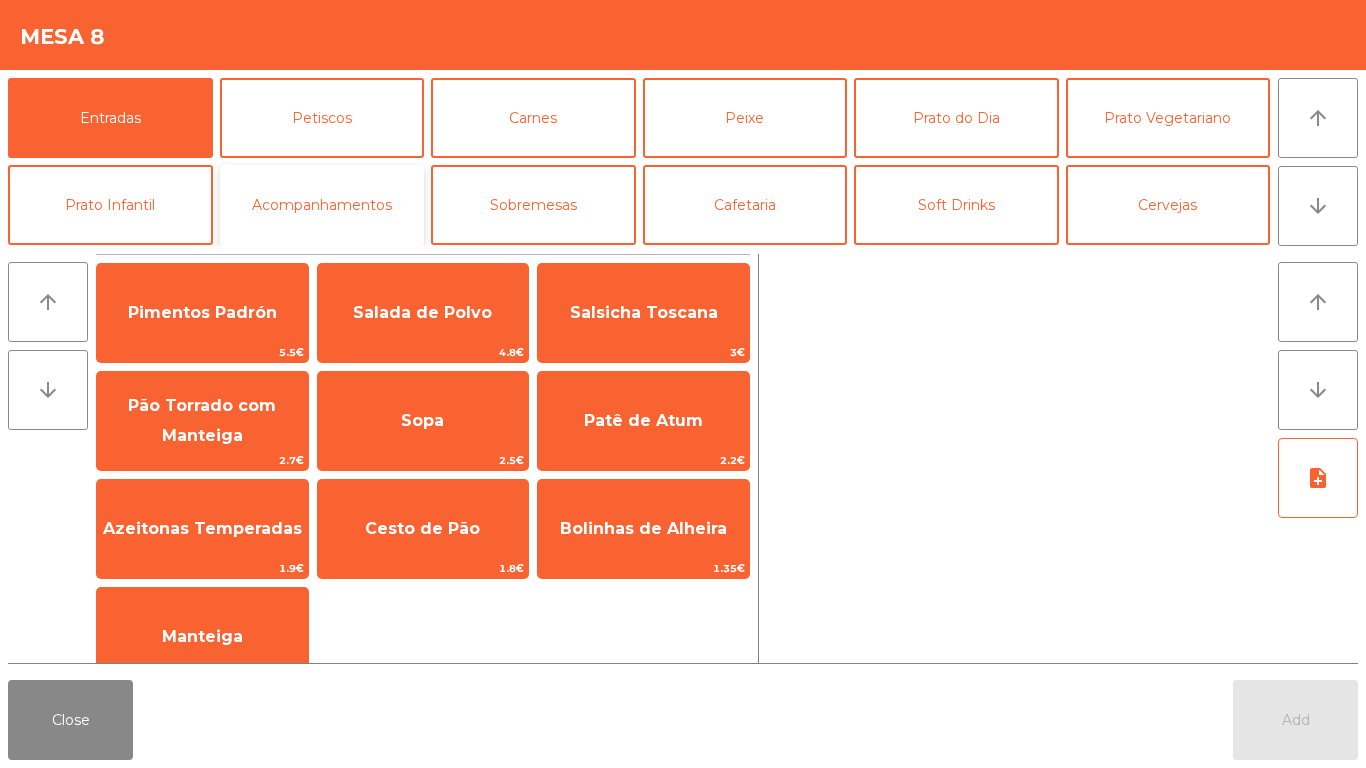 click on "Acompanhamentos" 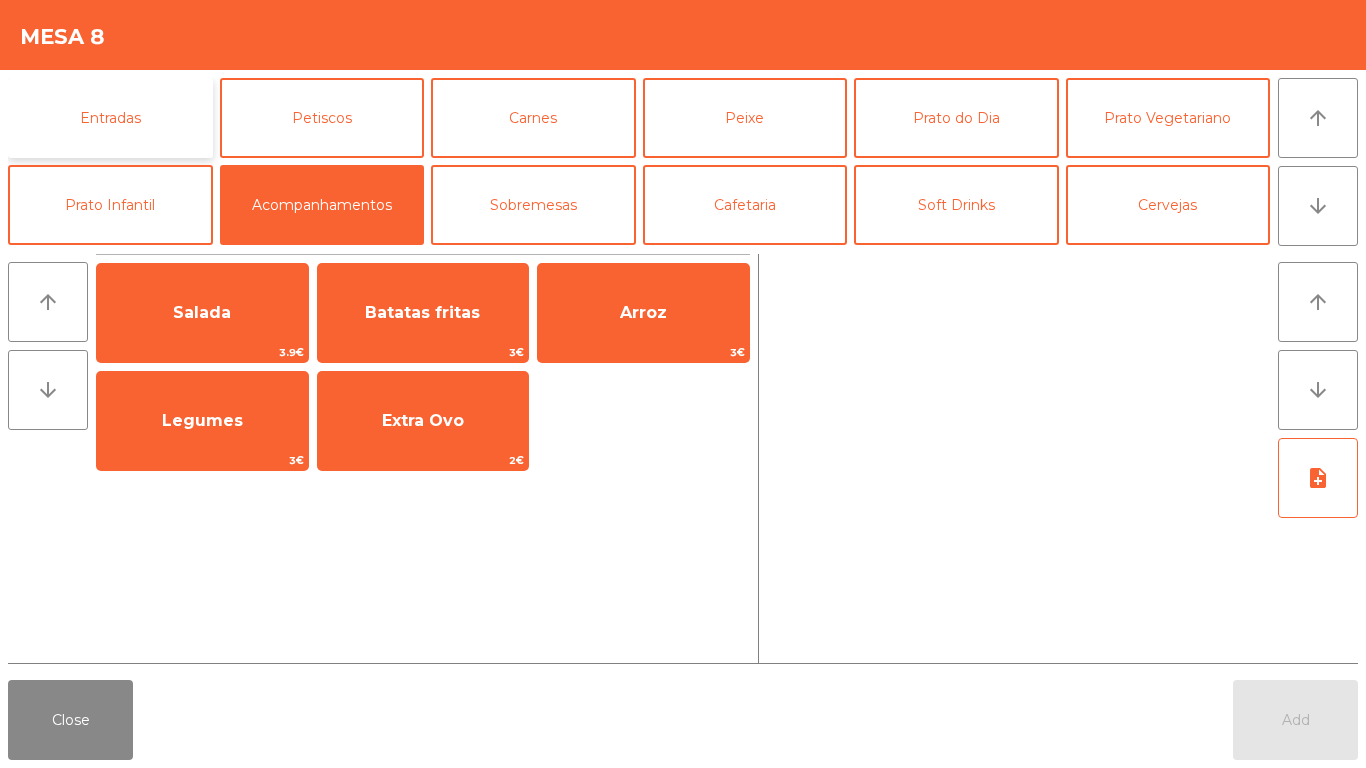 click on "Entradas" 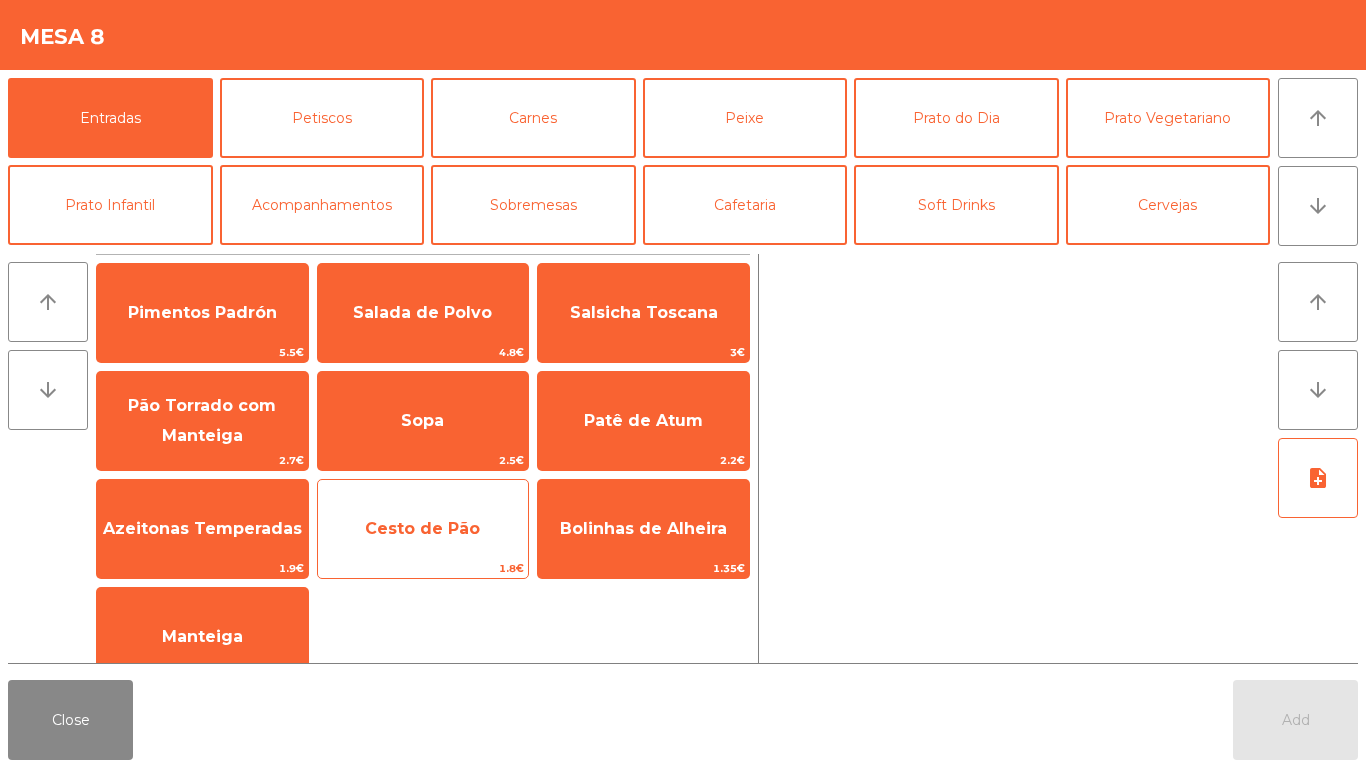 click on "Cesto de Pão" 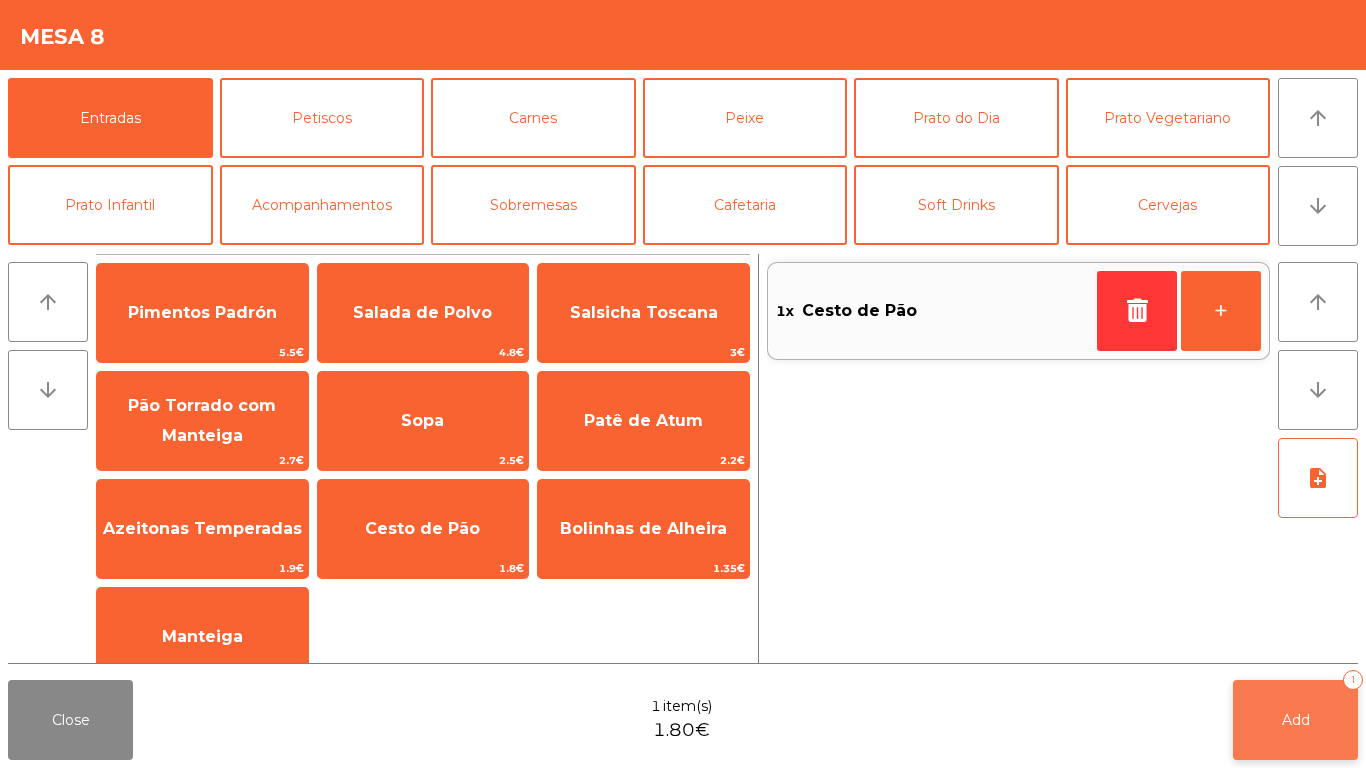 click on "Add   1" 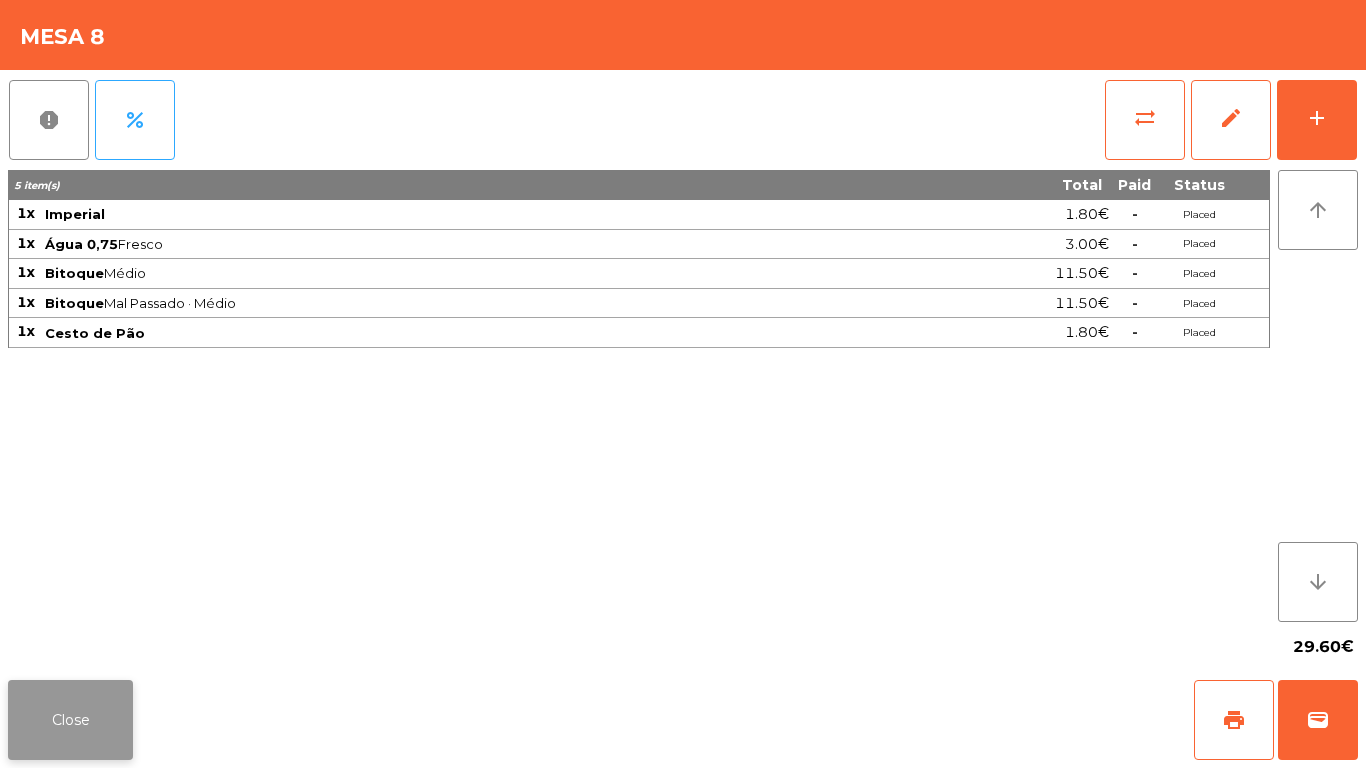 click on "Close" 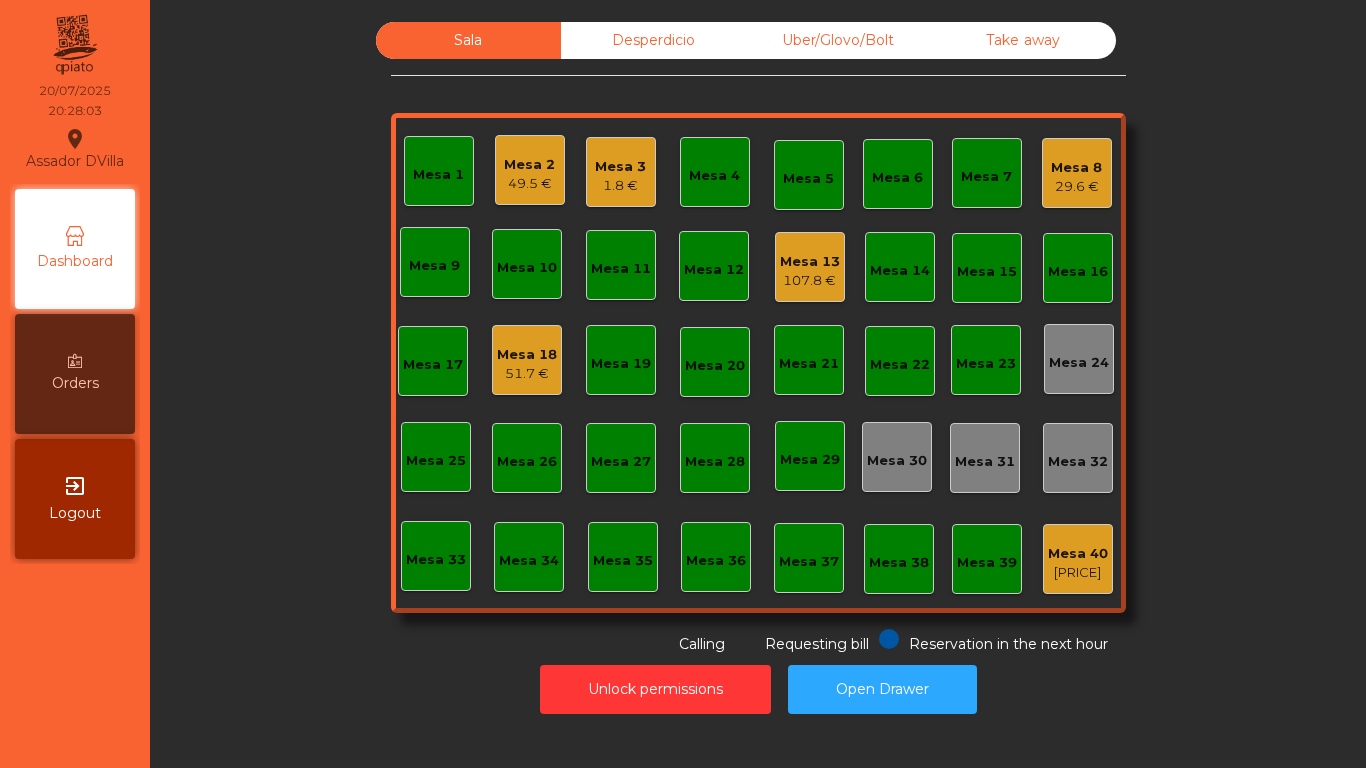 click on "Mesa 3" 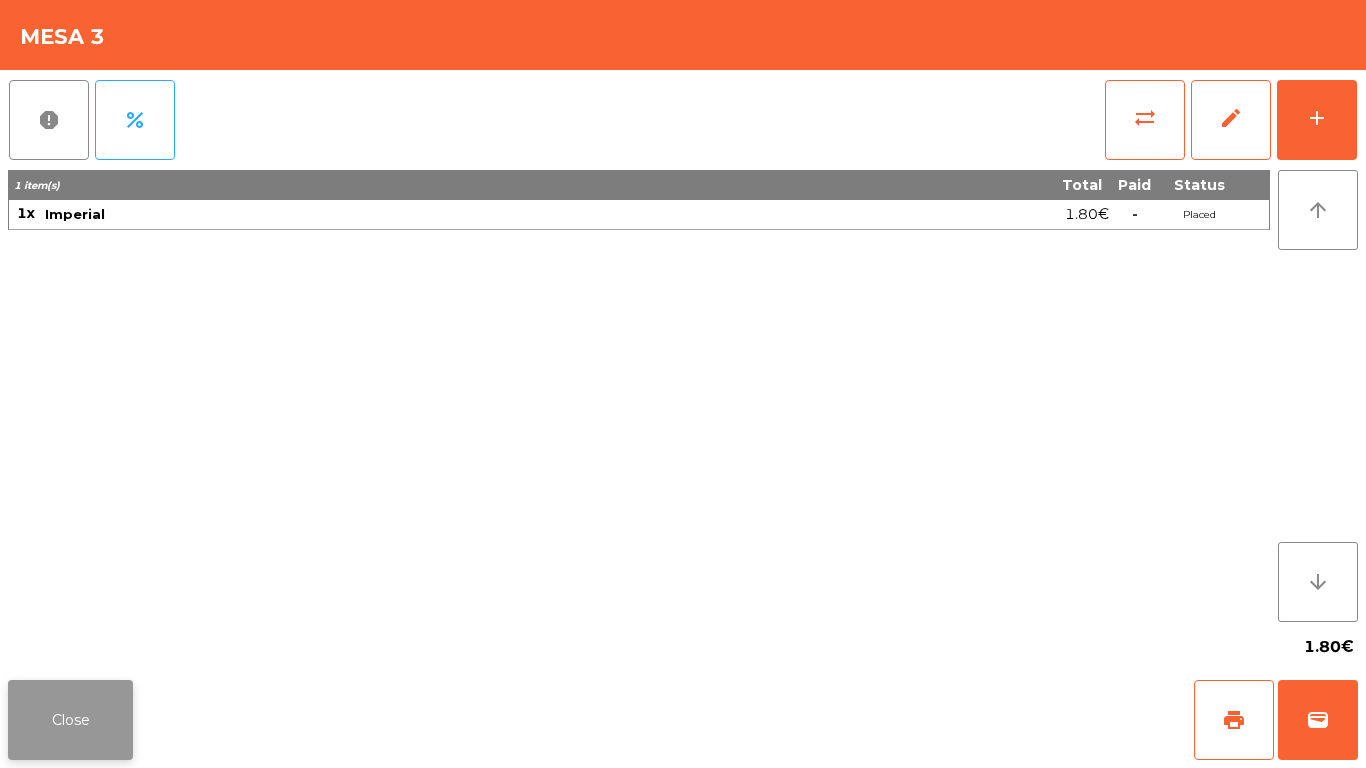 click on "Close" 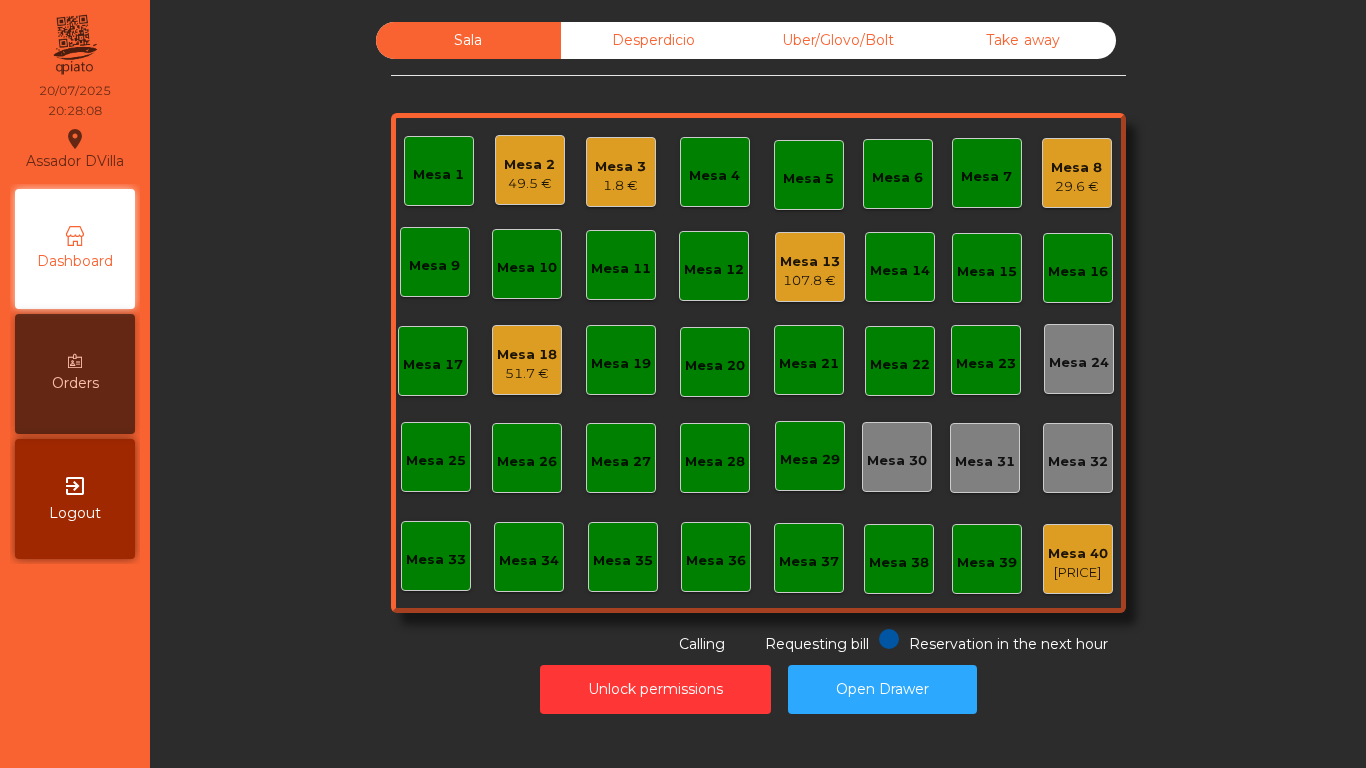 click on "1.8 €" 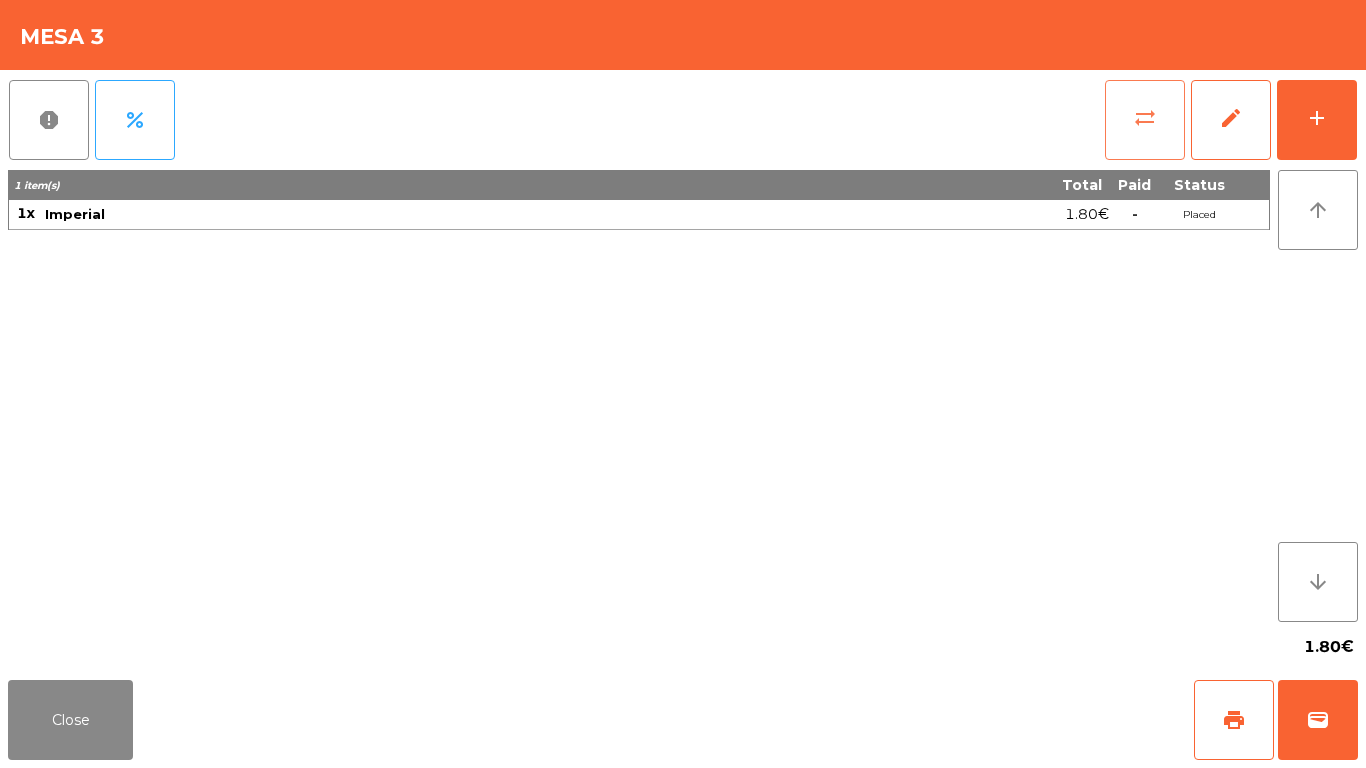 click on "sync_alt" 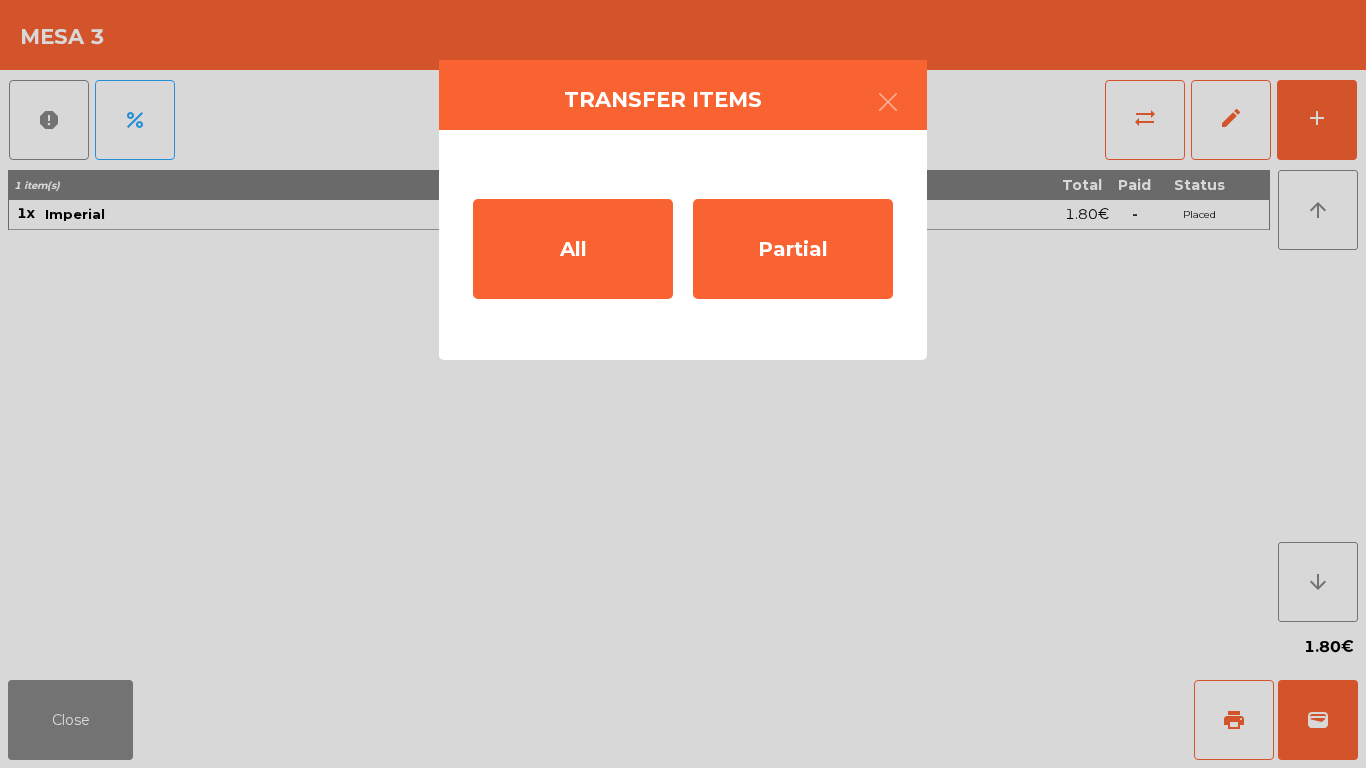 click on "Transfer items  All   Partial" 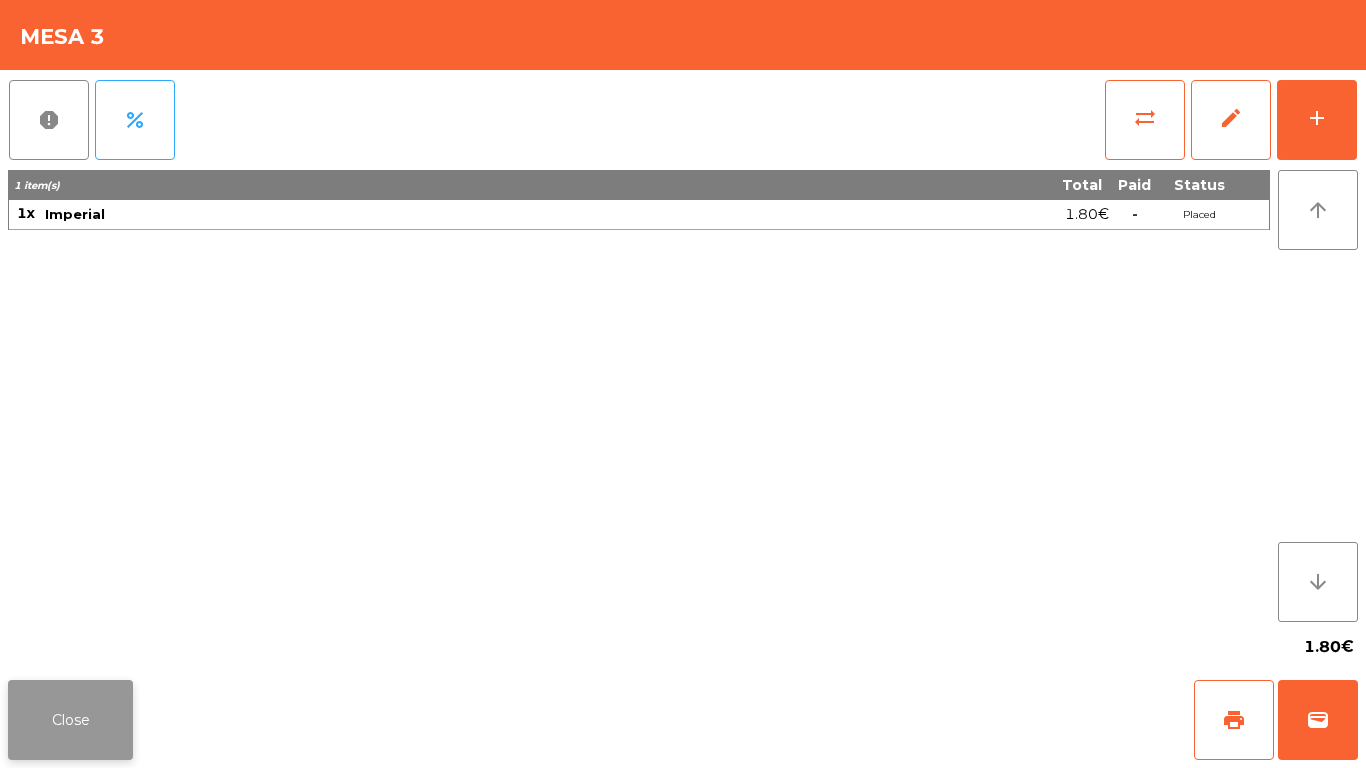 click on "Close" 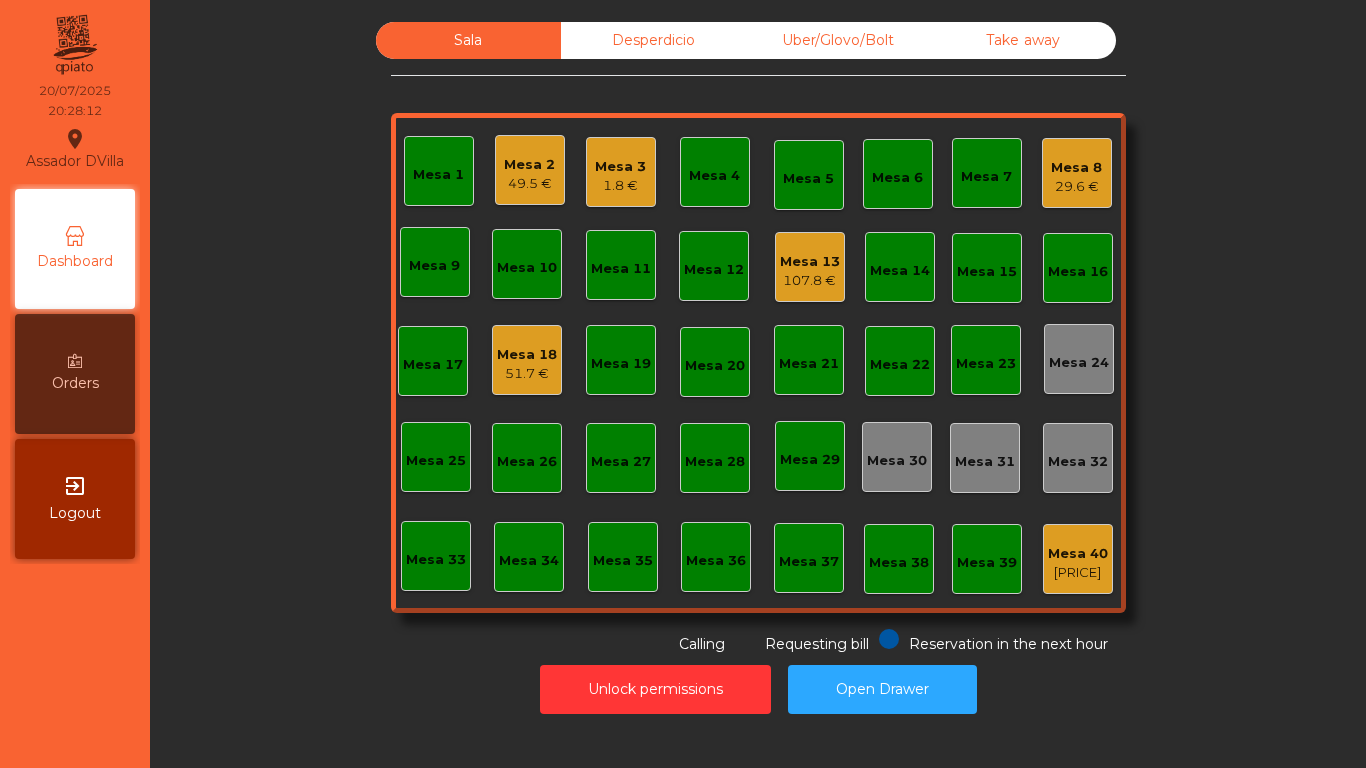 click on "49.5 €" 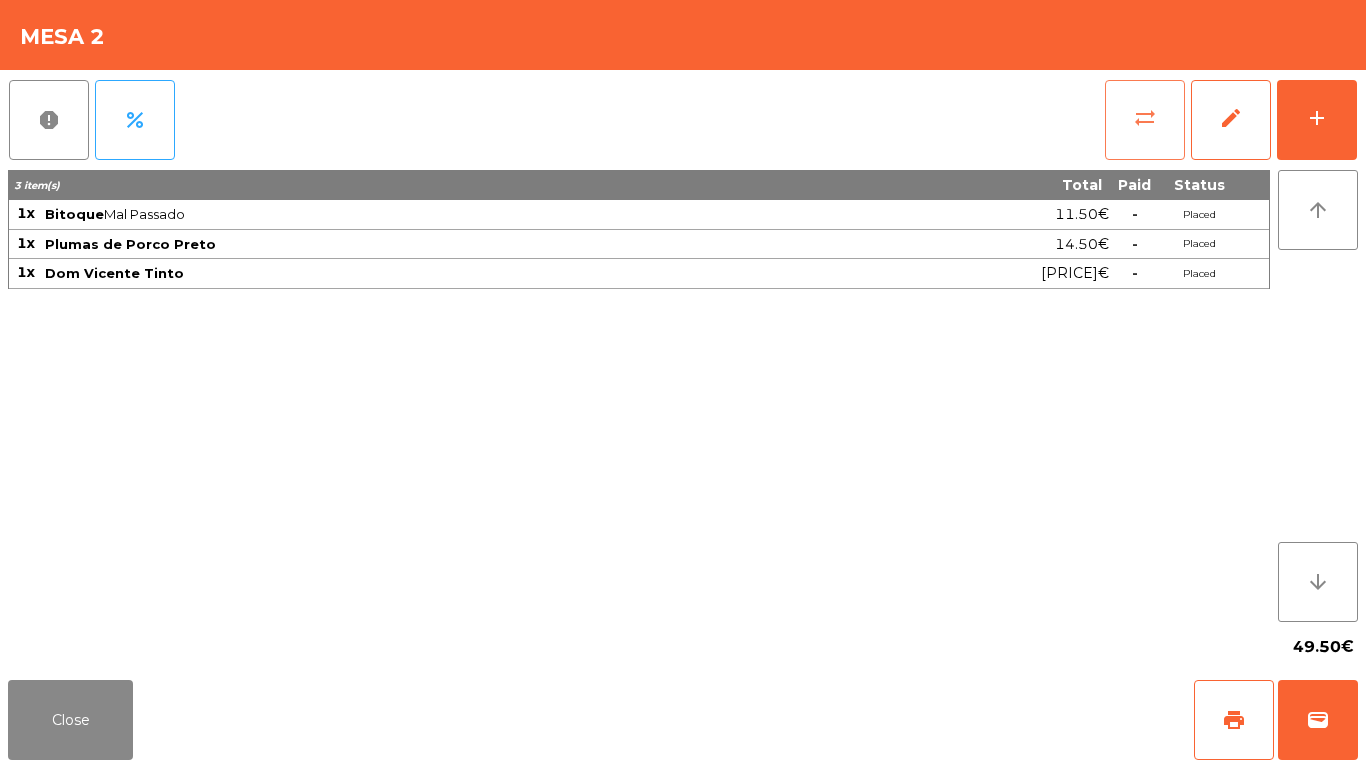 click on "sync_alt" 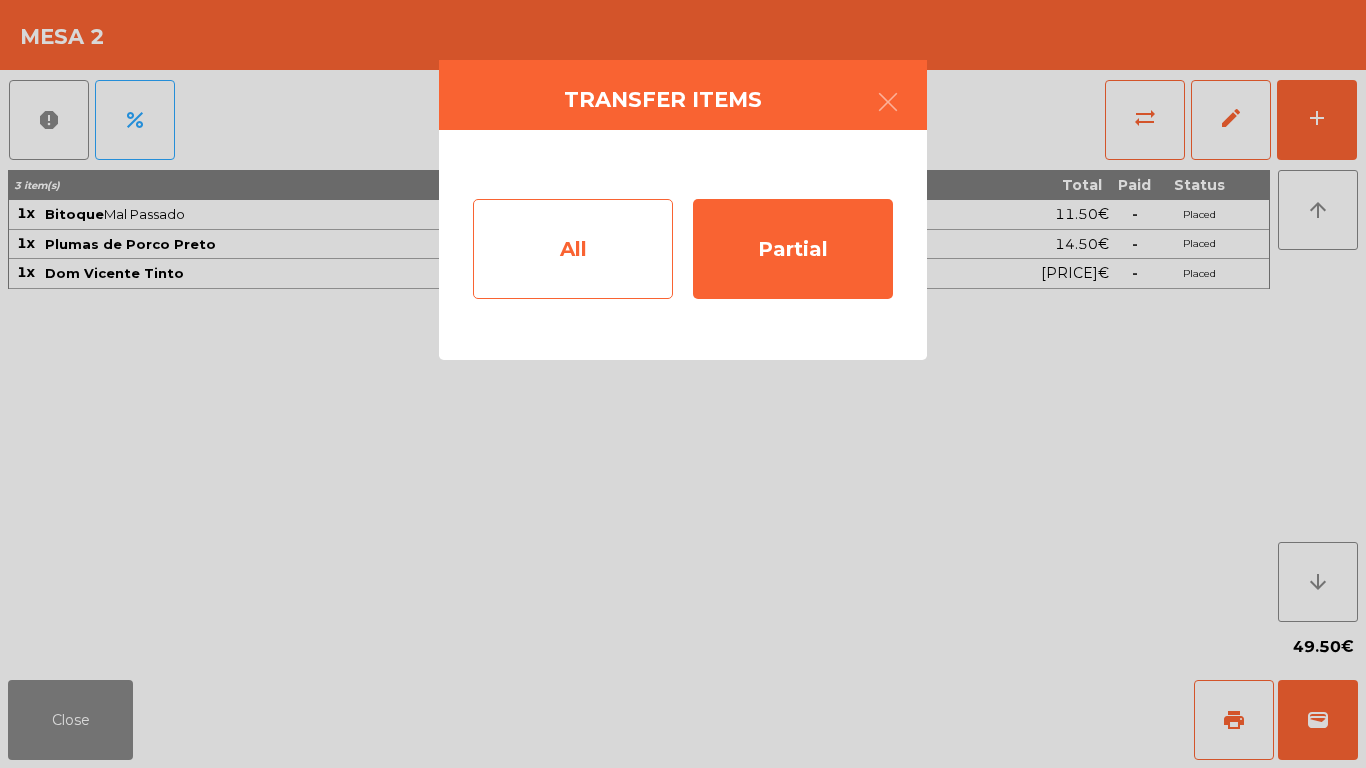 click on "All" 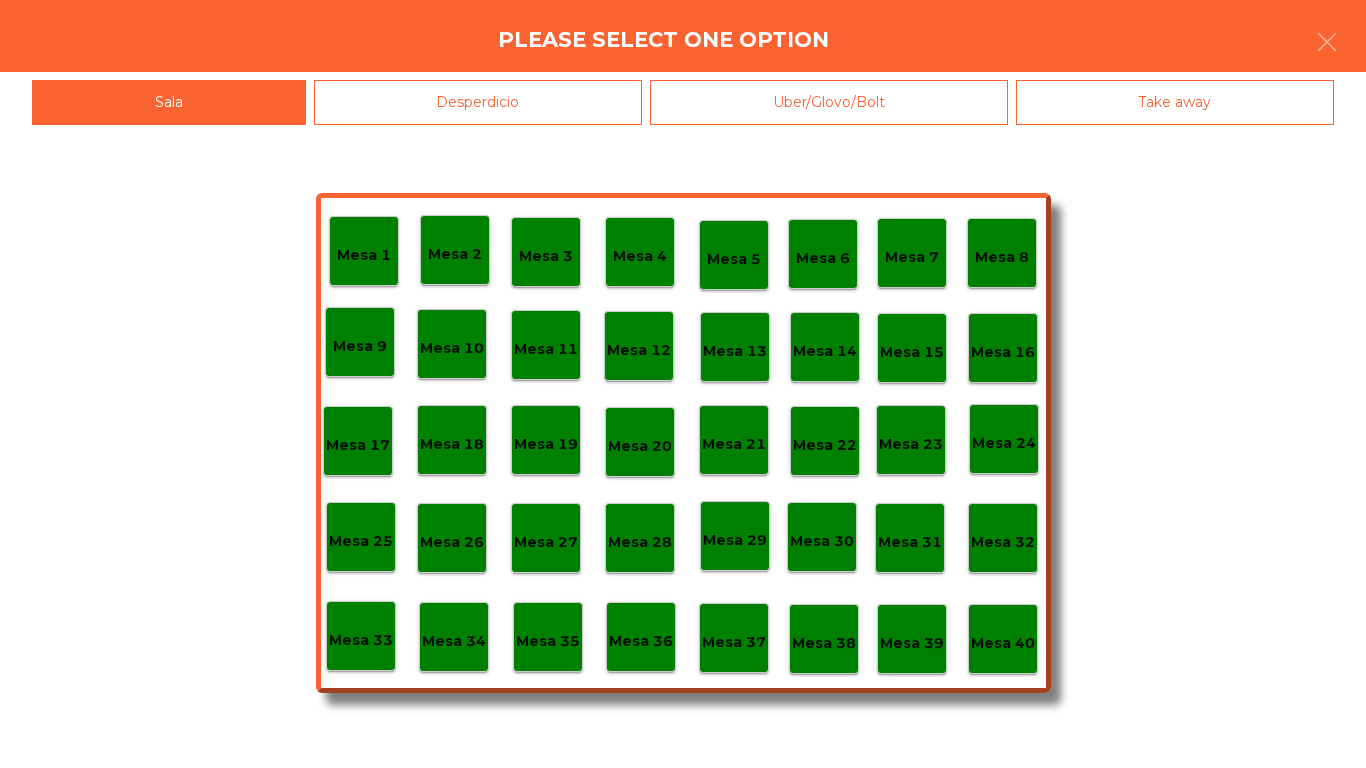 click on "Mesa 3" 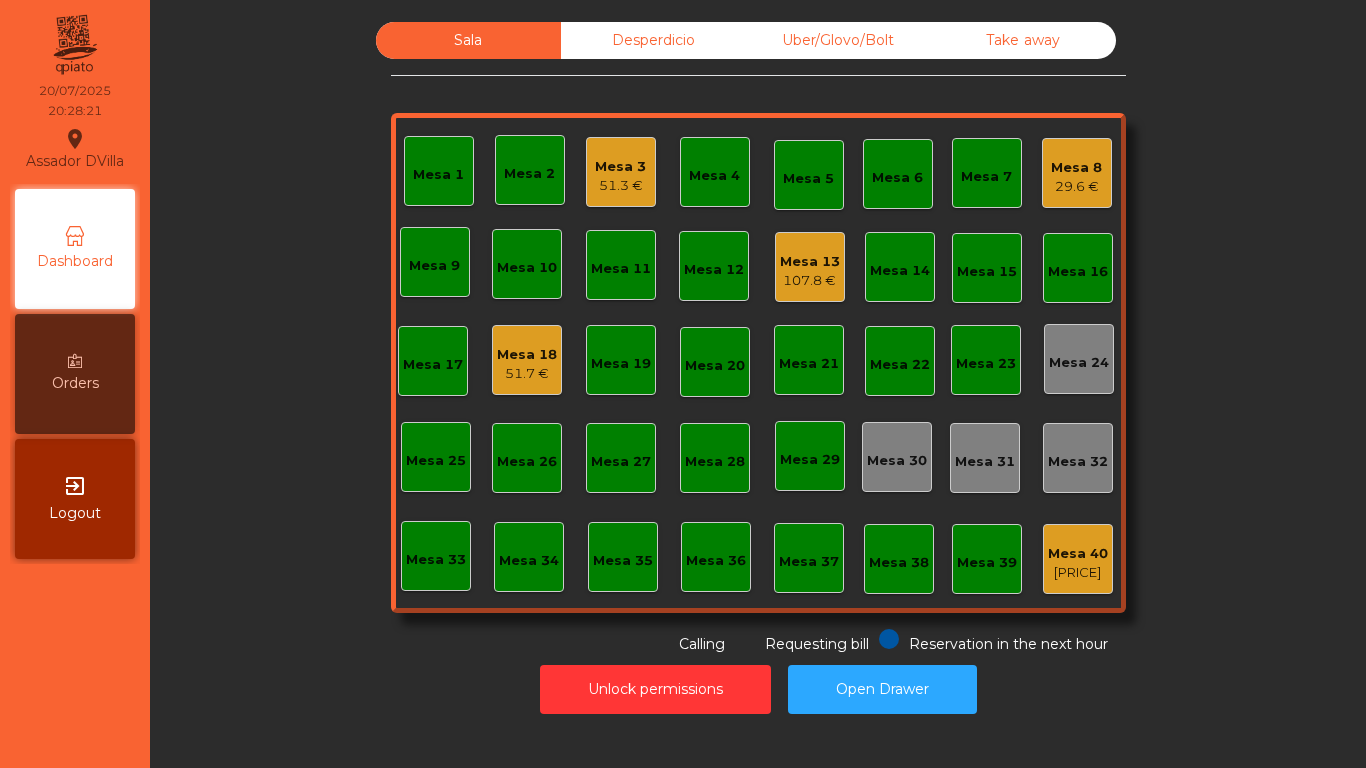 click on "Mesa 3" 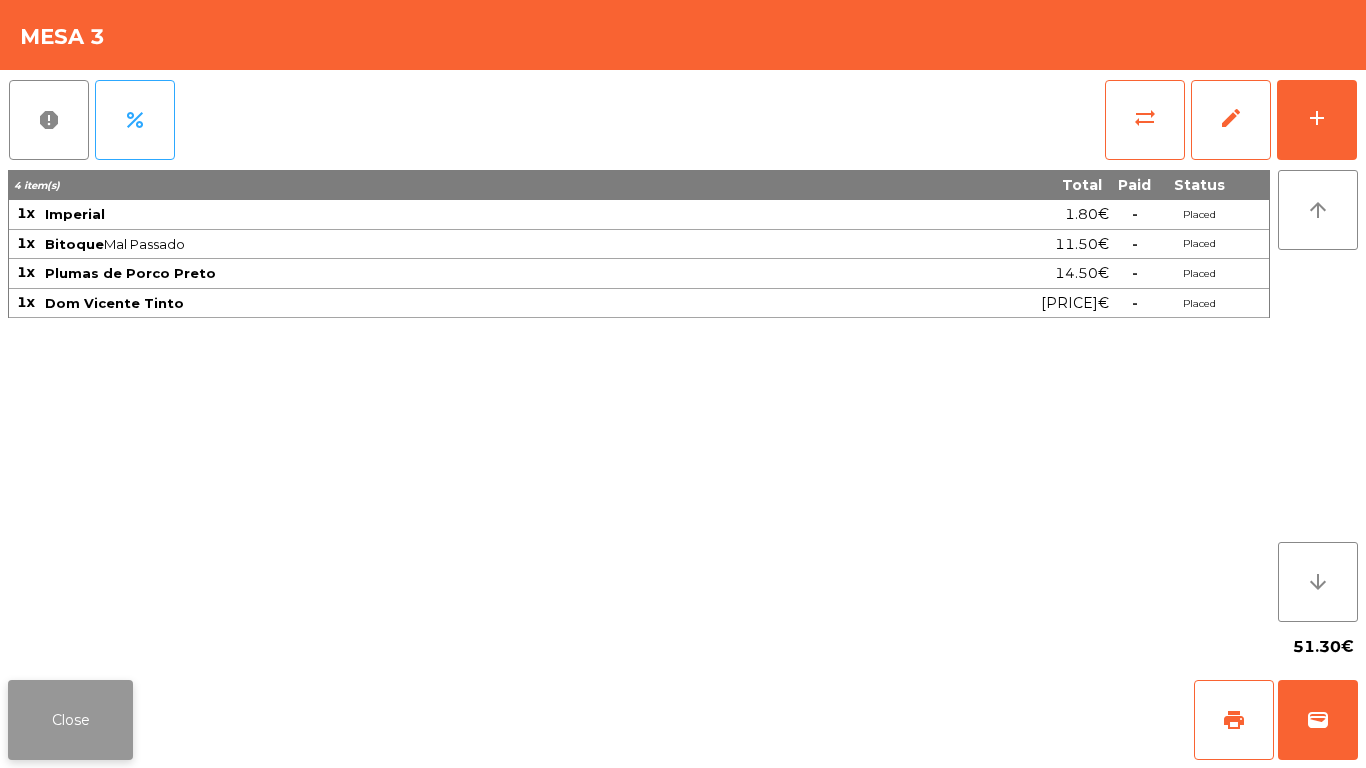 click on "Close" 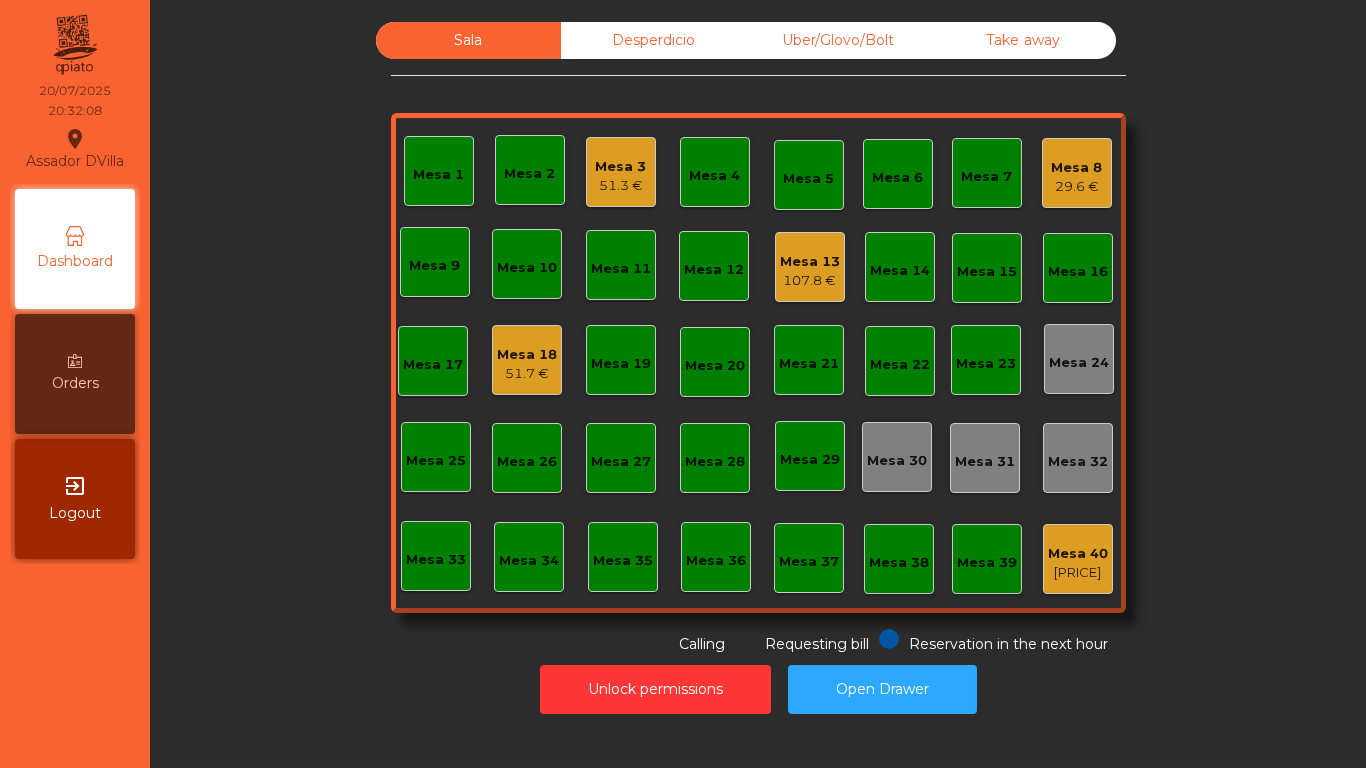click on "Mesa 13" 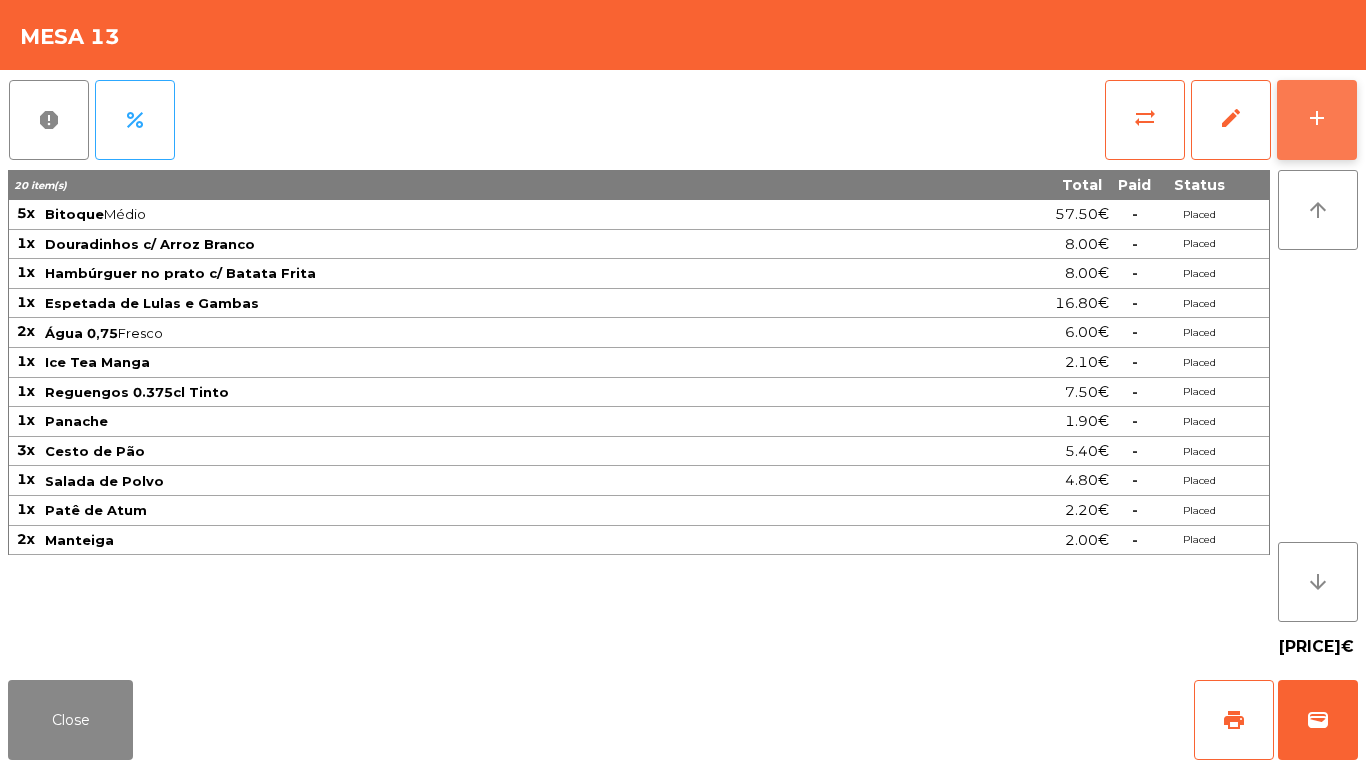 click on "add" 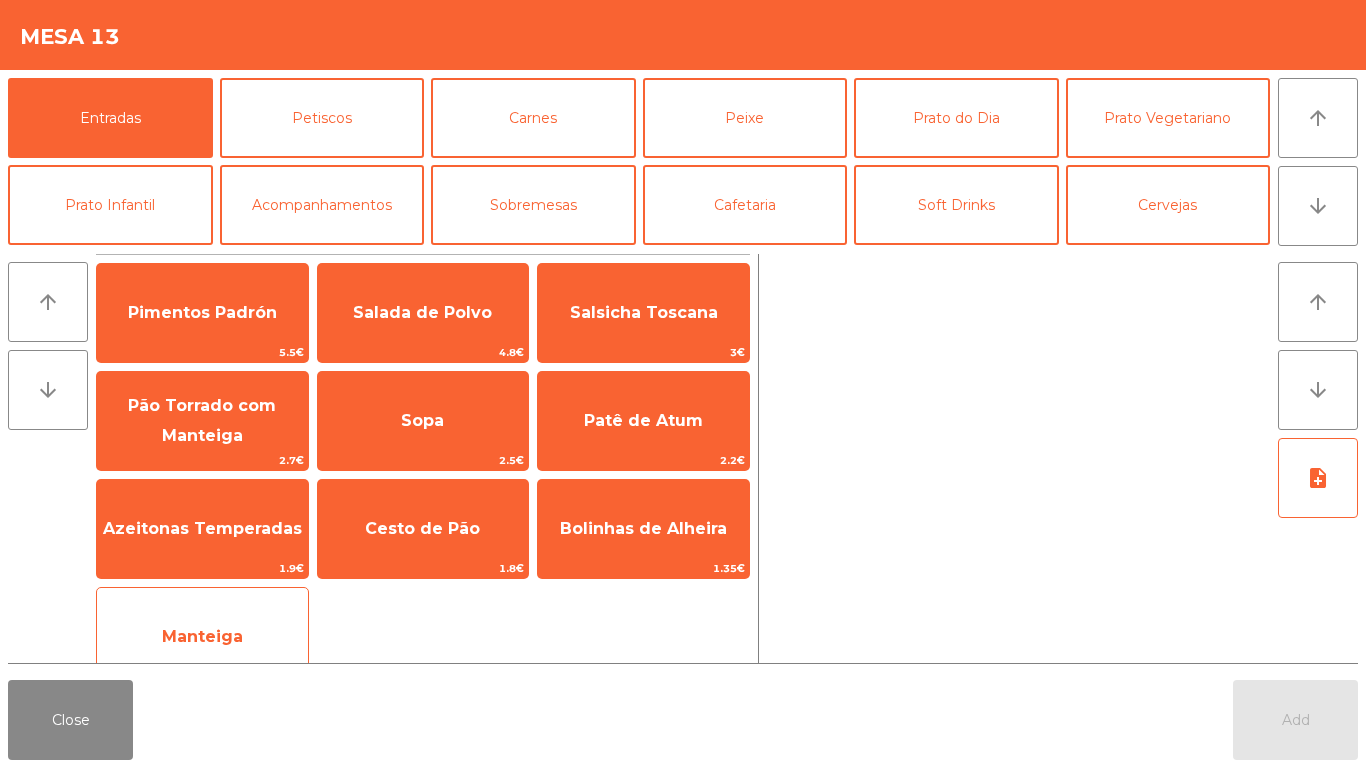 click on "Manteiga" 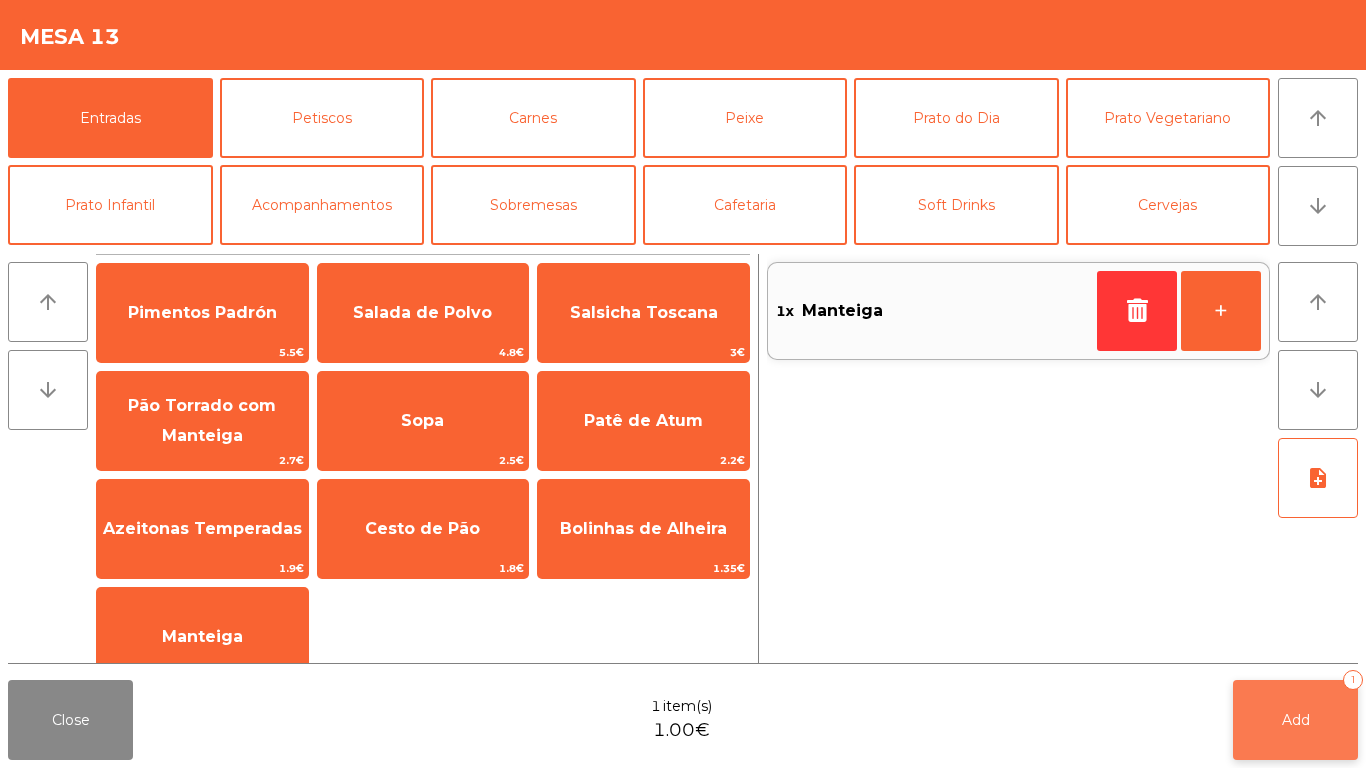 click on "Add   1" 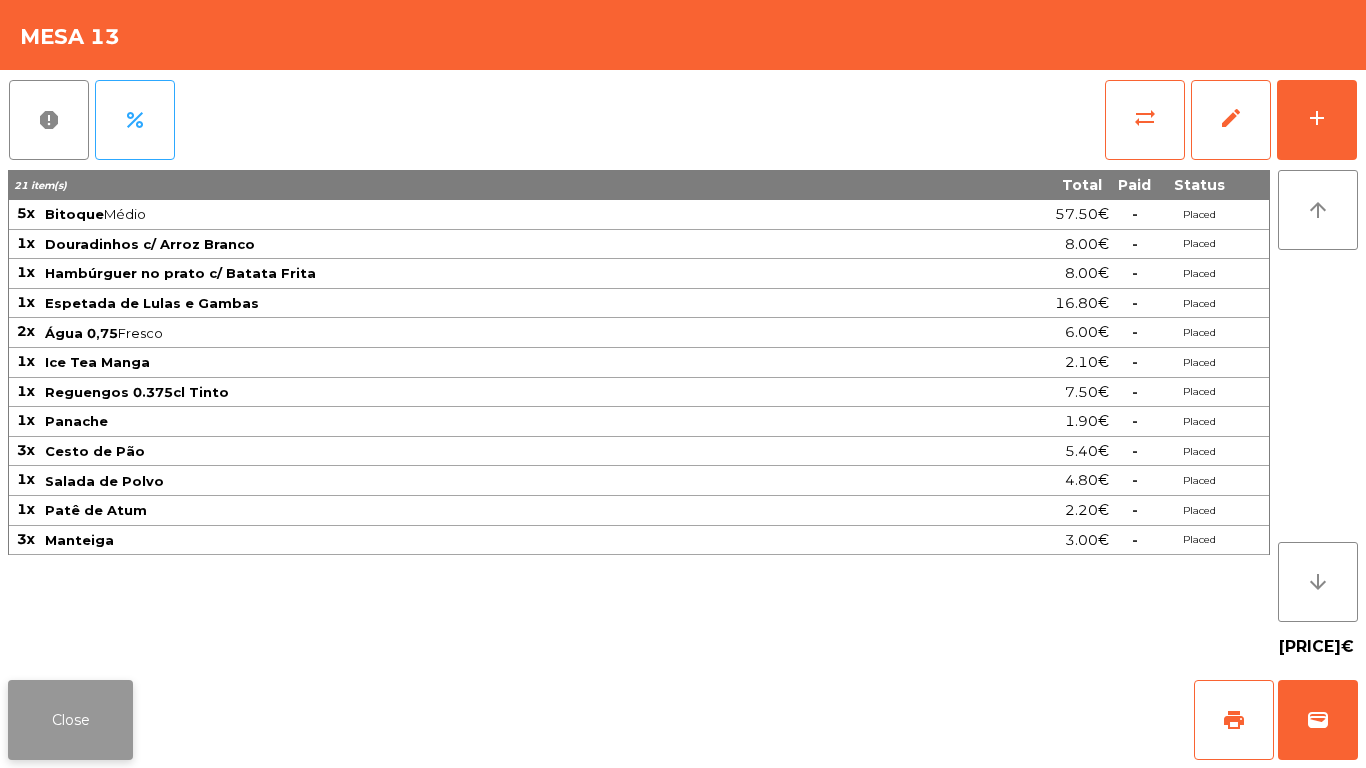 click on "Close" 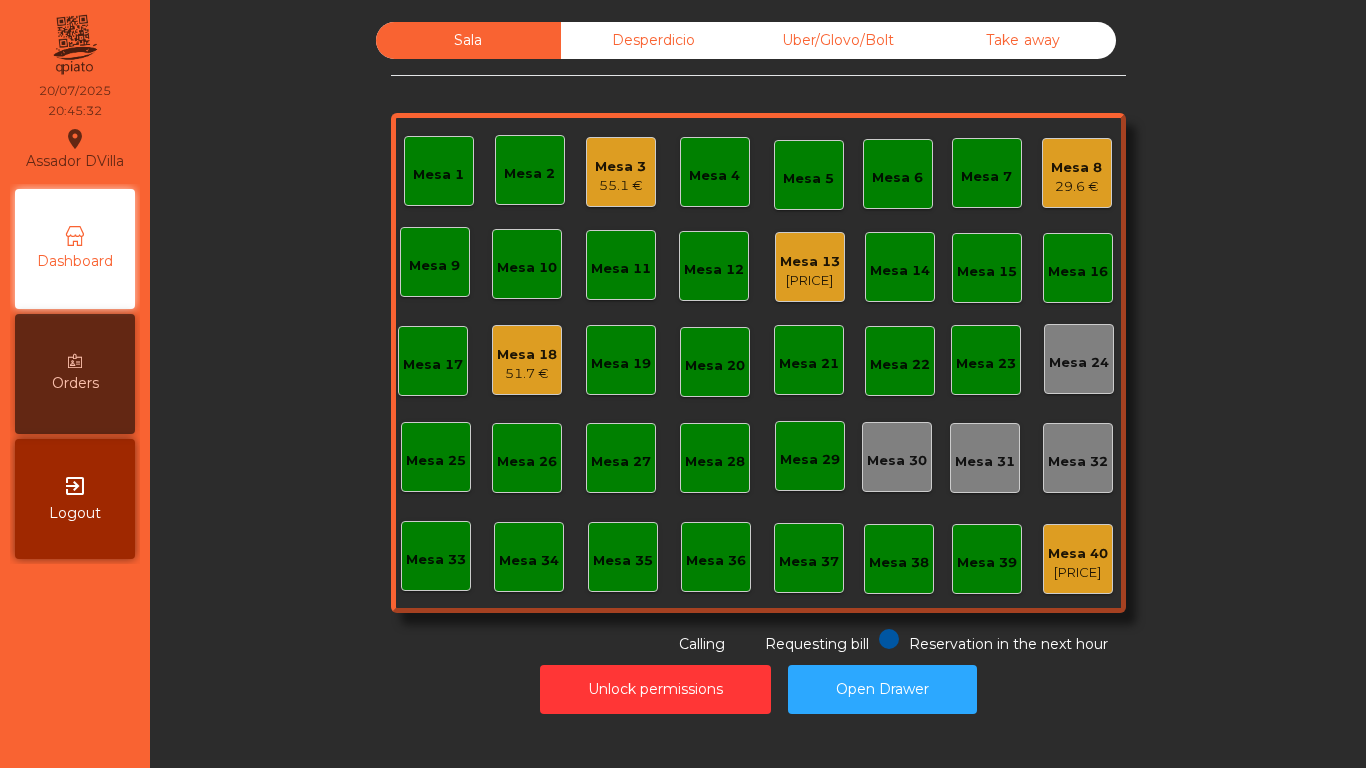 click on "Mesa 8" 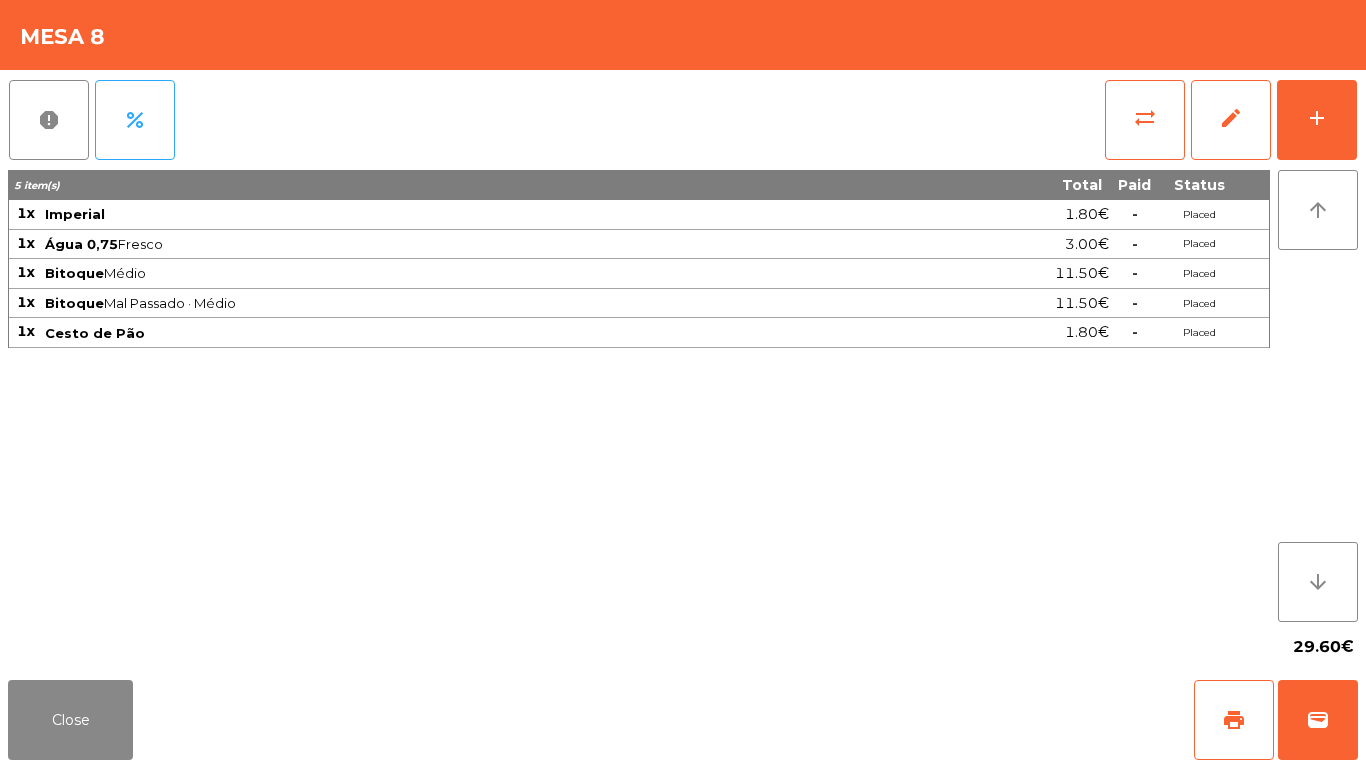 click on "report   percent   sync_alt   edit   add  5 item(s) Total Paid Status 1x Imperial 1.80€  -  Placed 1x Água 0,75  Fresco  3.00€  -  Placed 1x Bitoque  Médio  11.50€  -  Placed 1x Bitoque  Mal Passado · Médio  11.50€  -  Placed 1x Cesto de Pão 1.80€  -  Placed arrow_upward arrow_downward  29.60€" 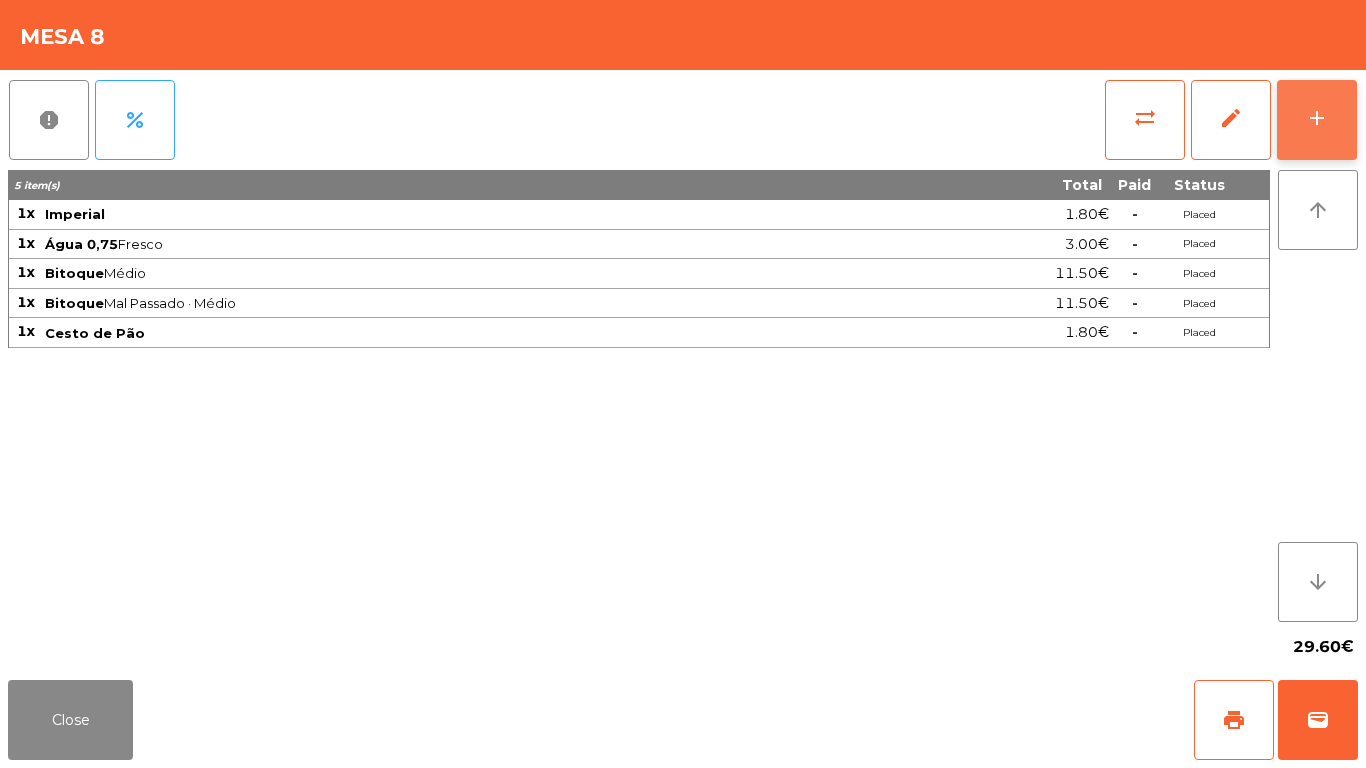 click on "add" 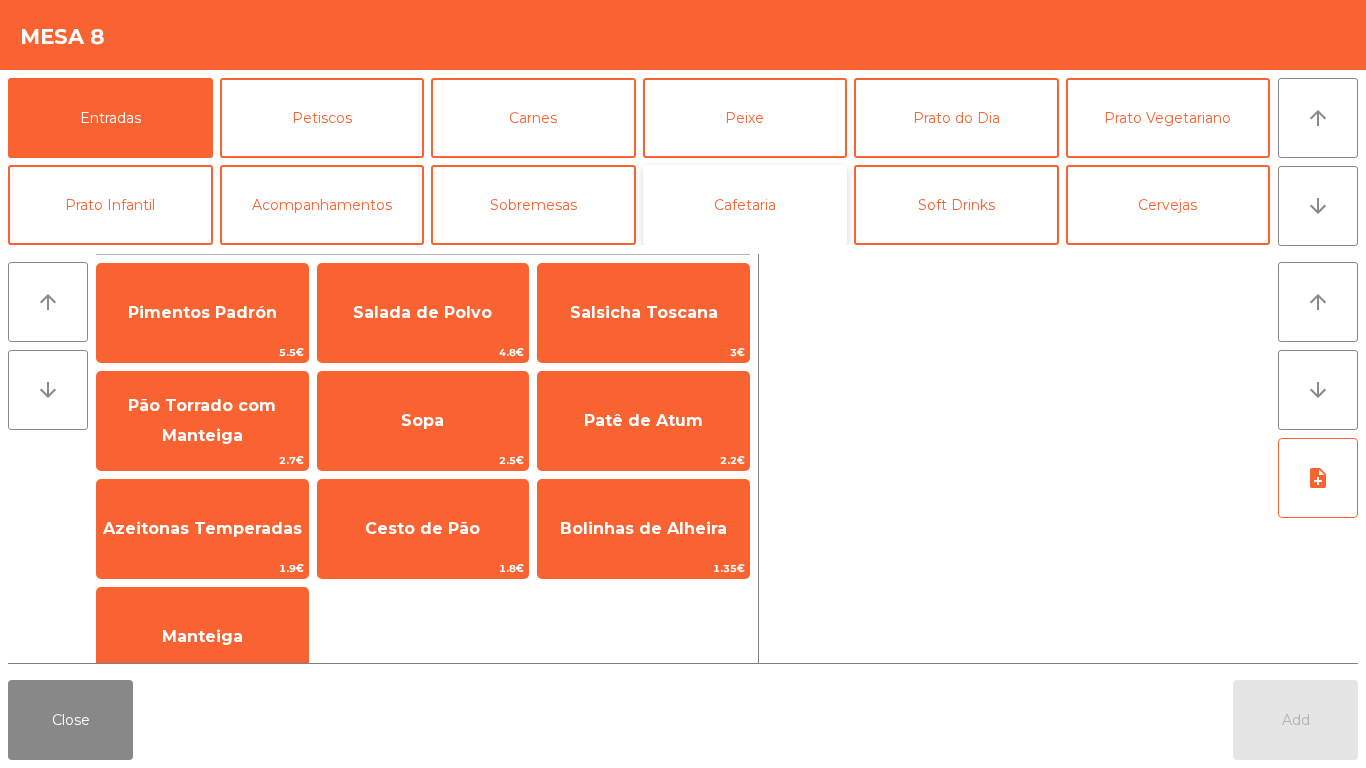 click on "Cafetaria" 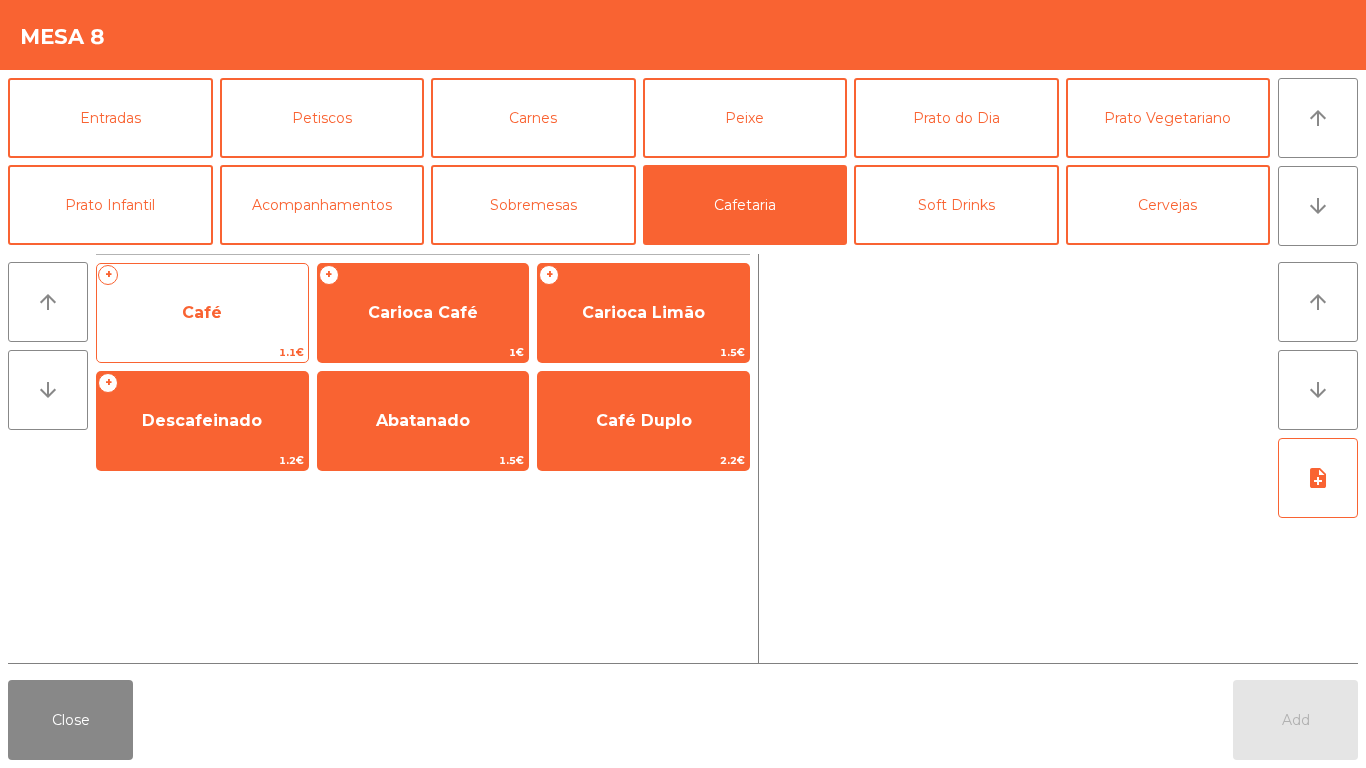 click on "Café" 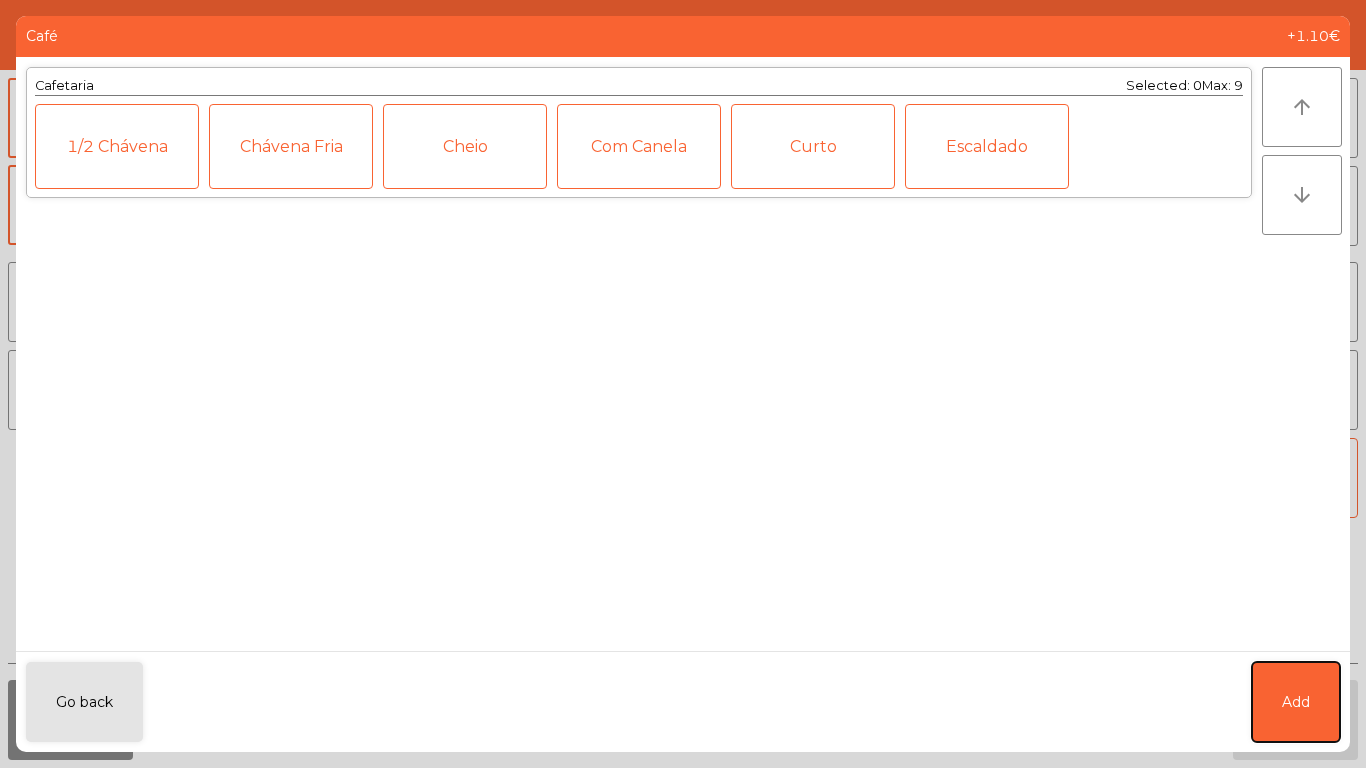 click on "Add" 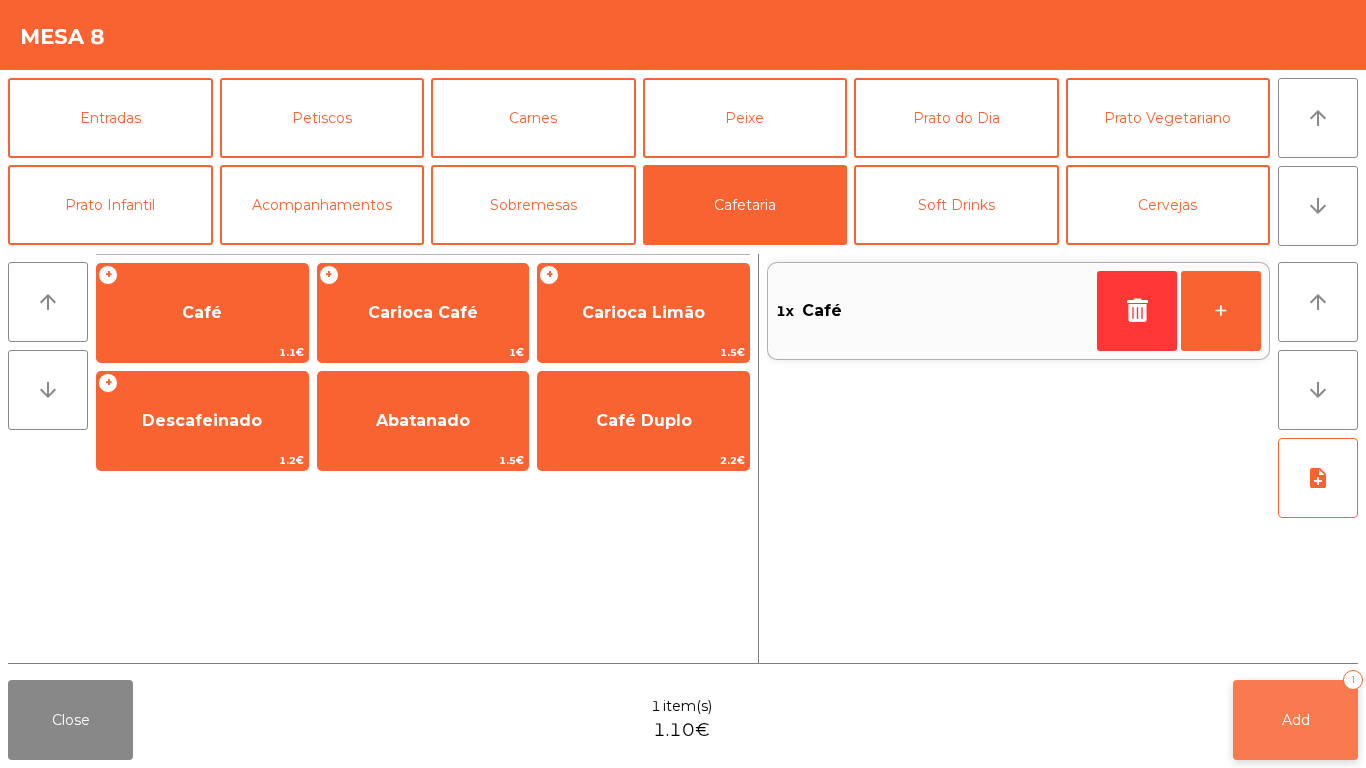 click on "Add   1" 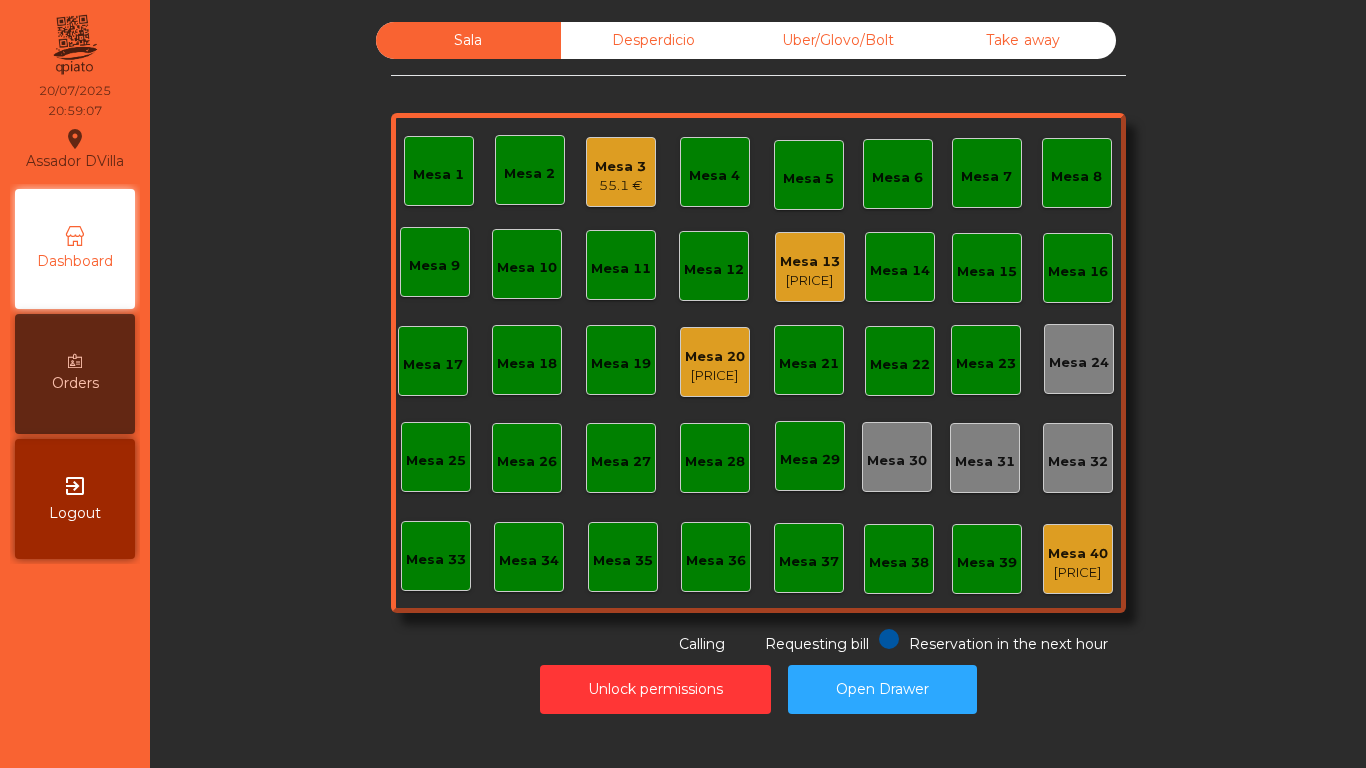 click on "Mesa 3" 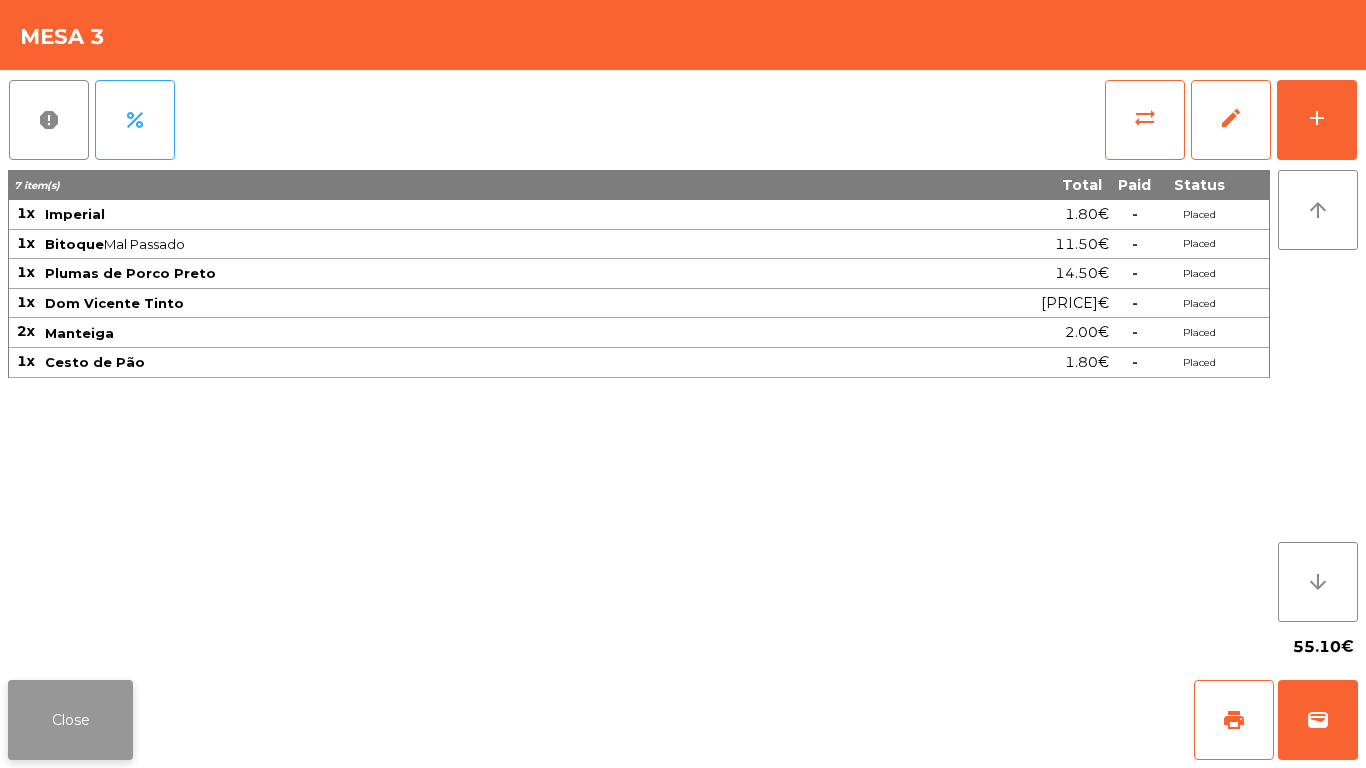 click on "Close" 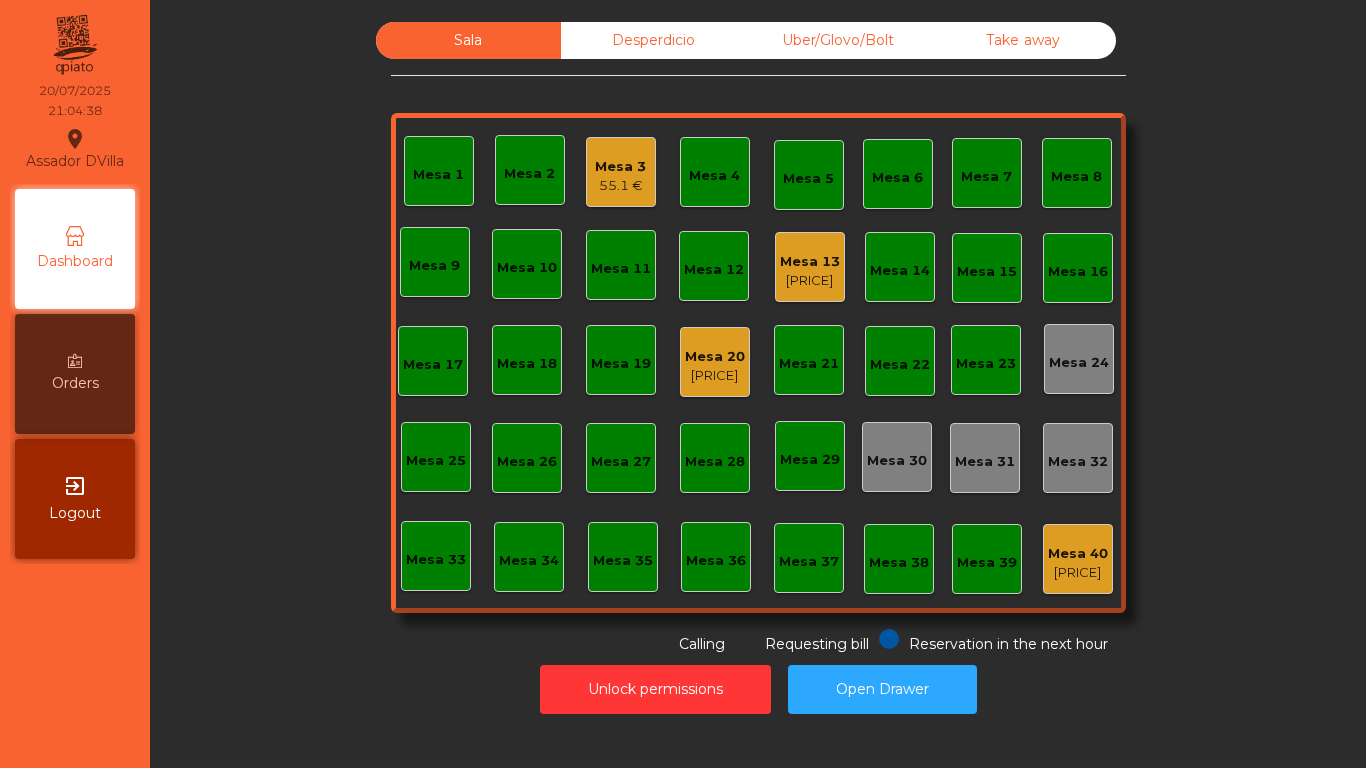 click on "Mesa 17" 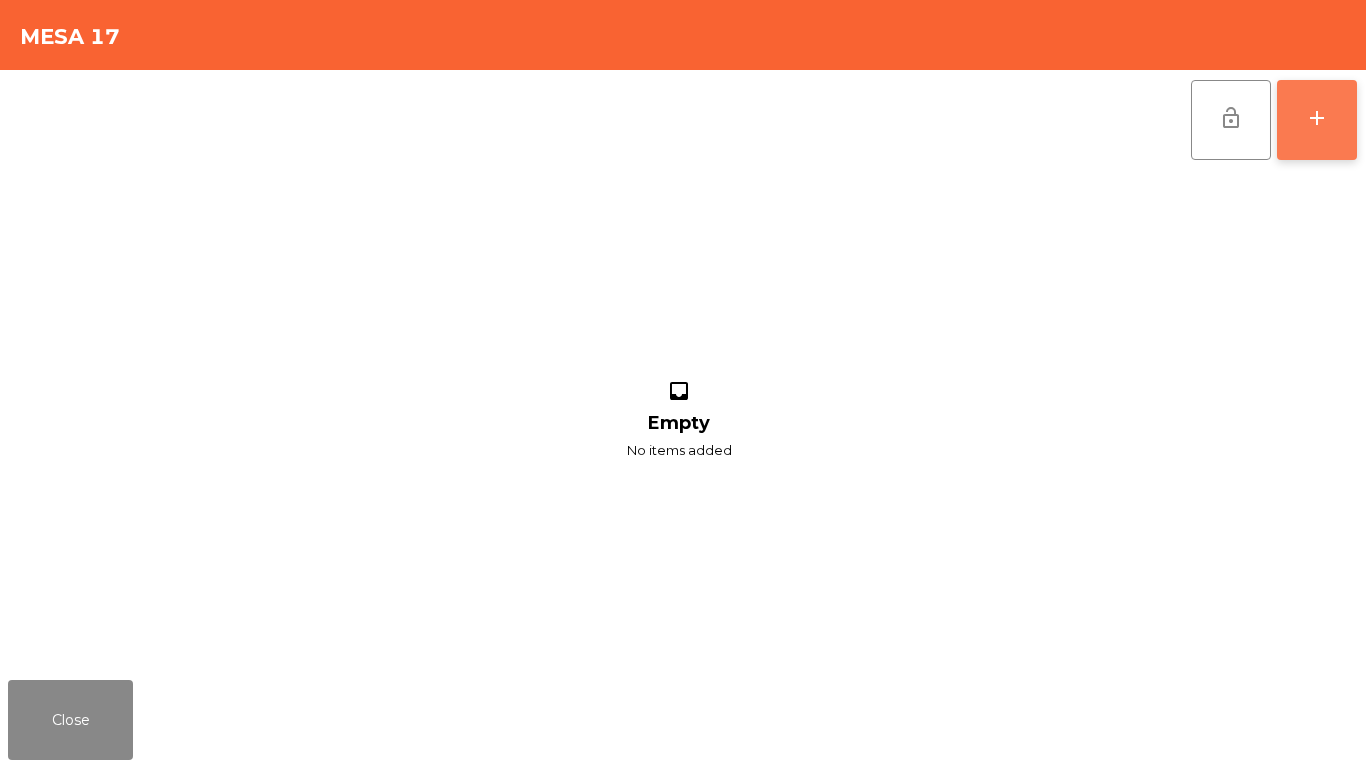 click on "add" 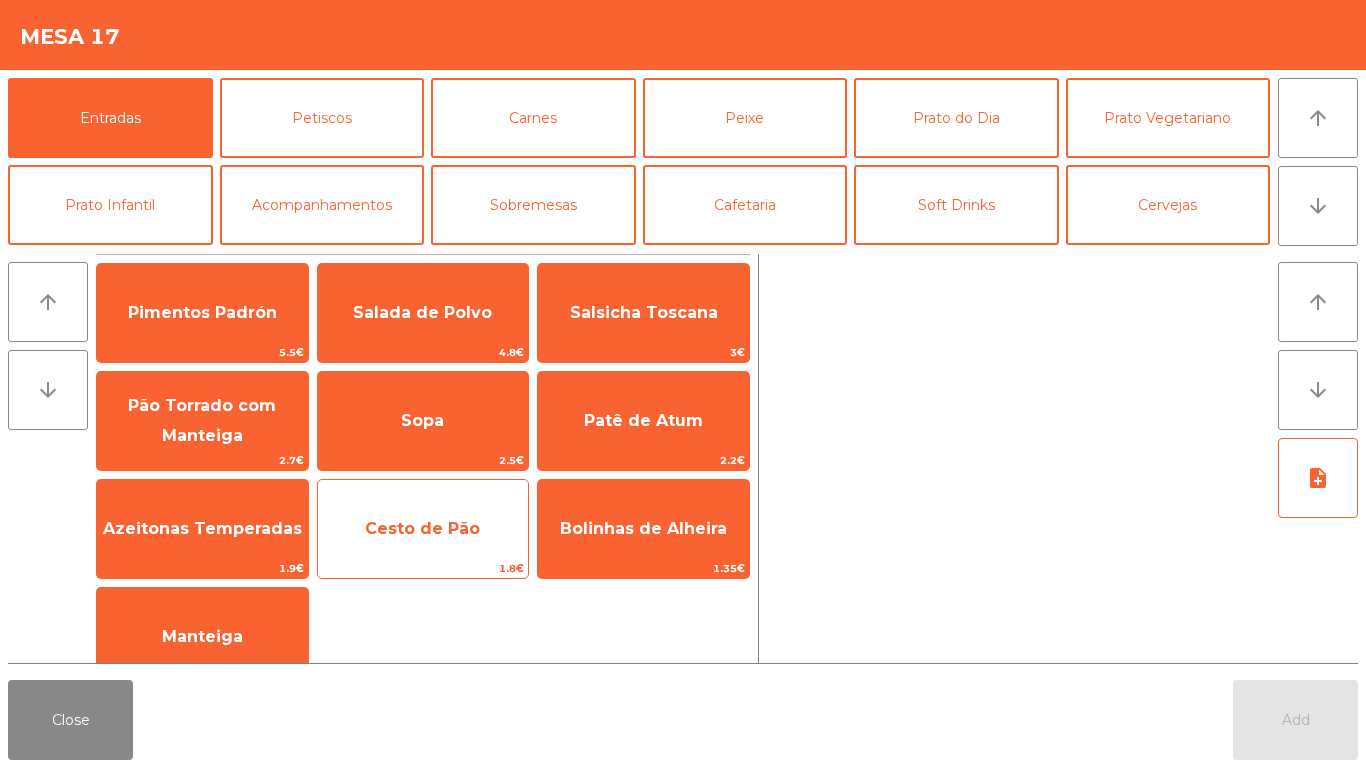 click on "Cesto de Pão" 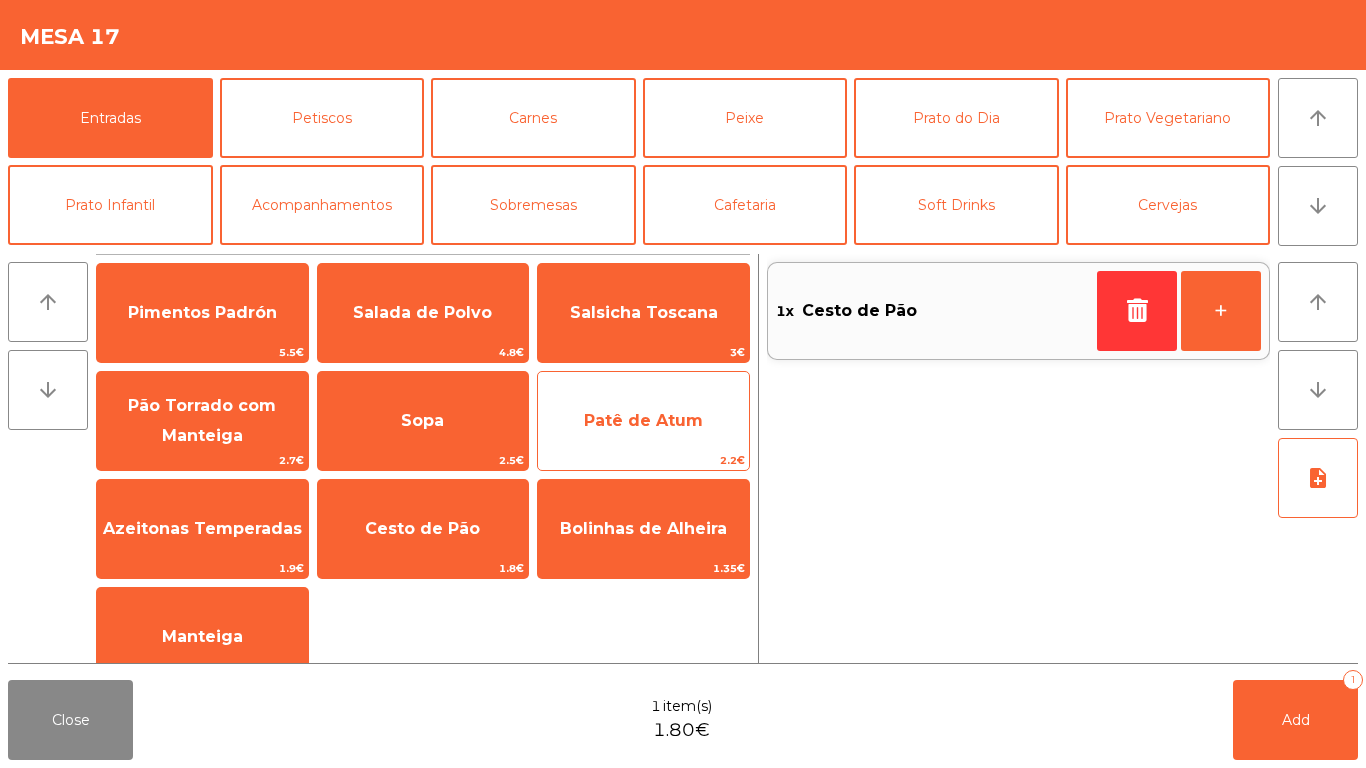 click on "Patê de Atum" 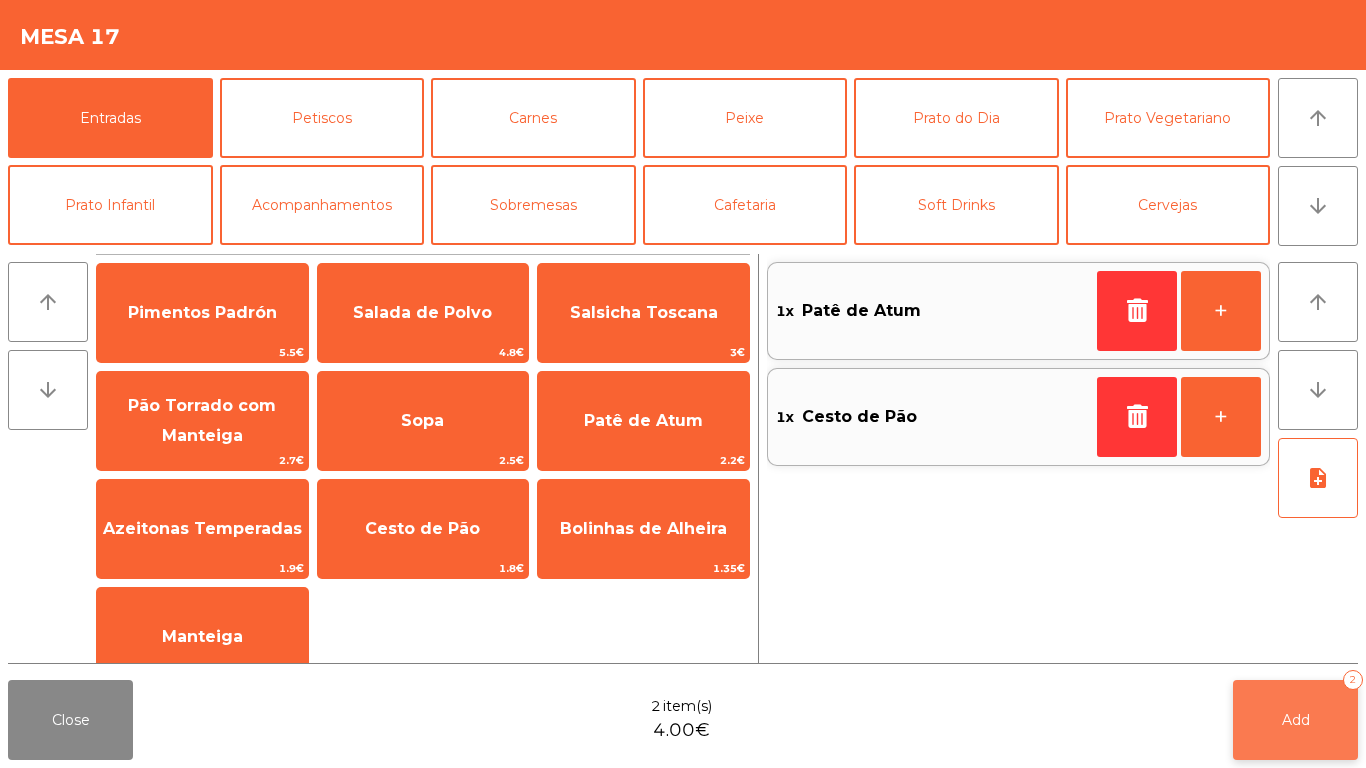 click on "Add   2" 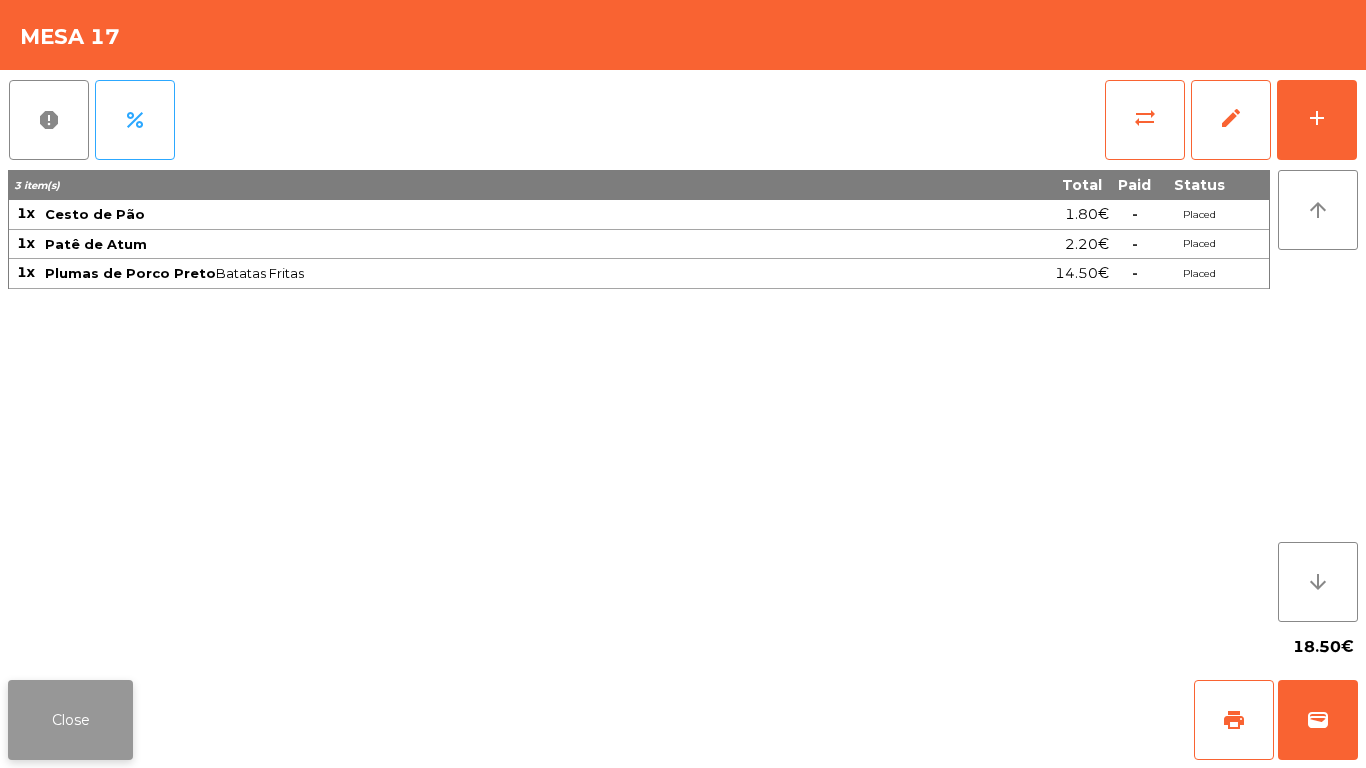 click on "Close" 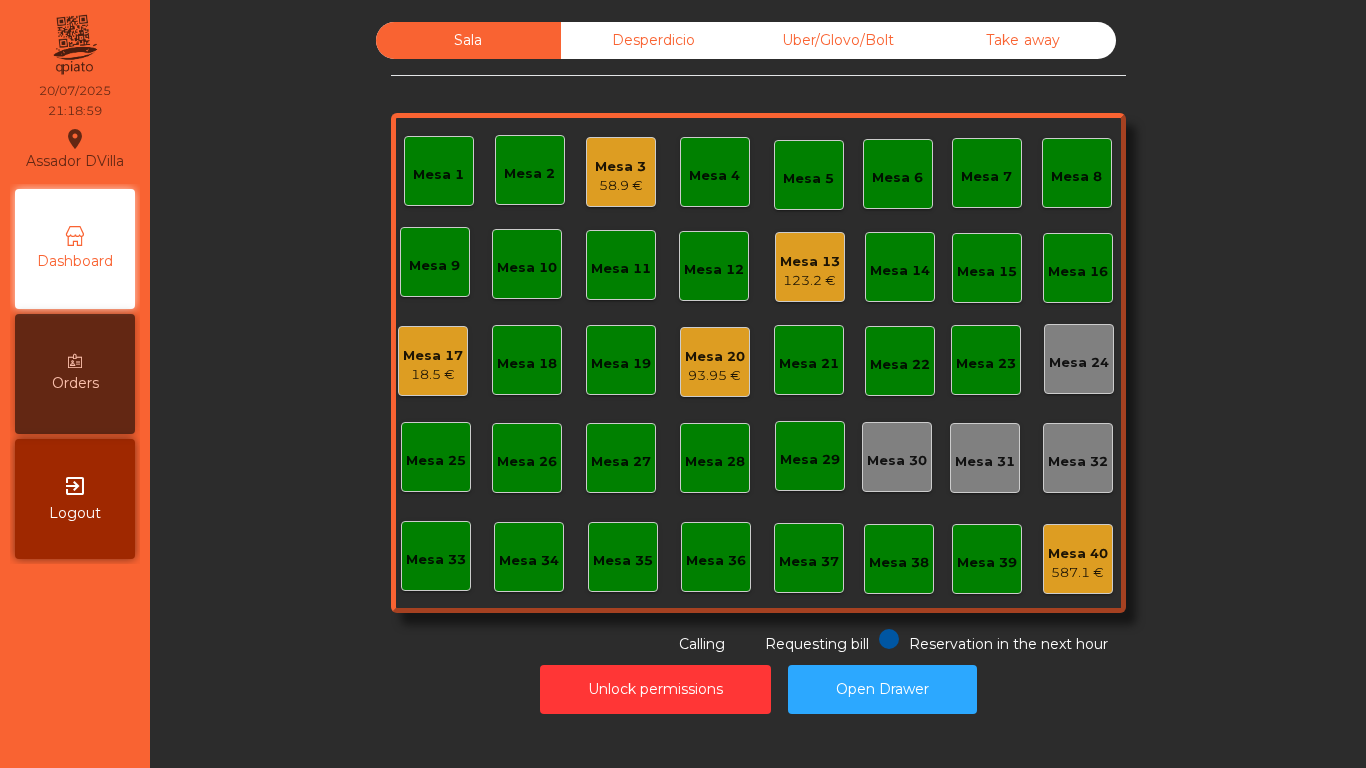 scroll, scrollTop: 0, scrollLeft: 0, axis: both 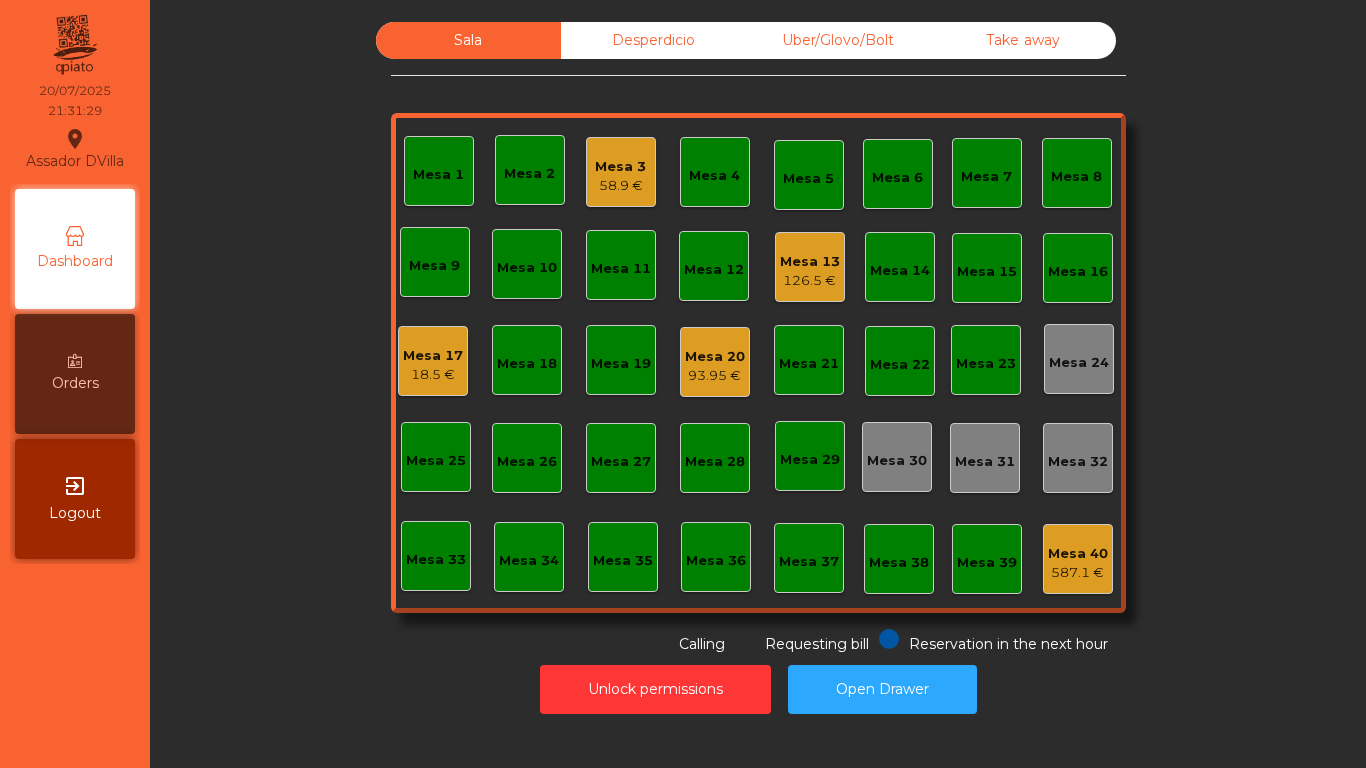 click on "18.5 €" 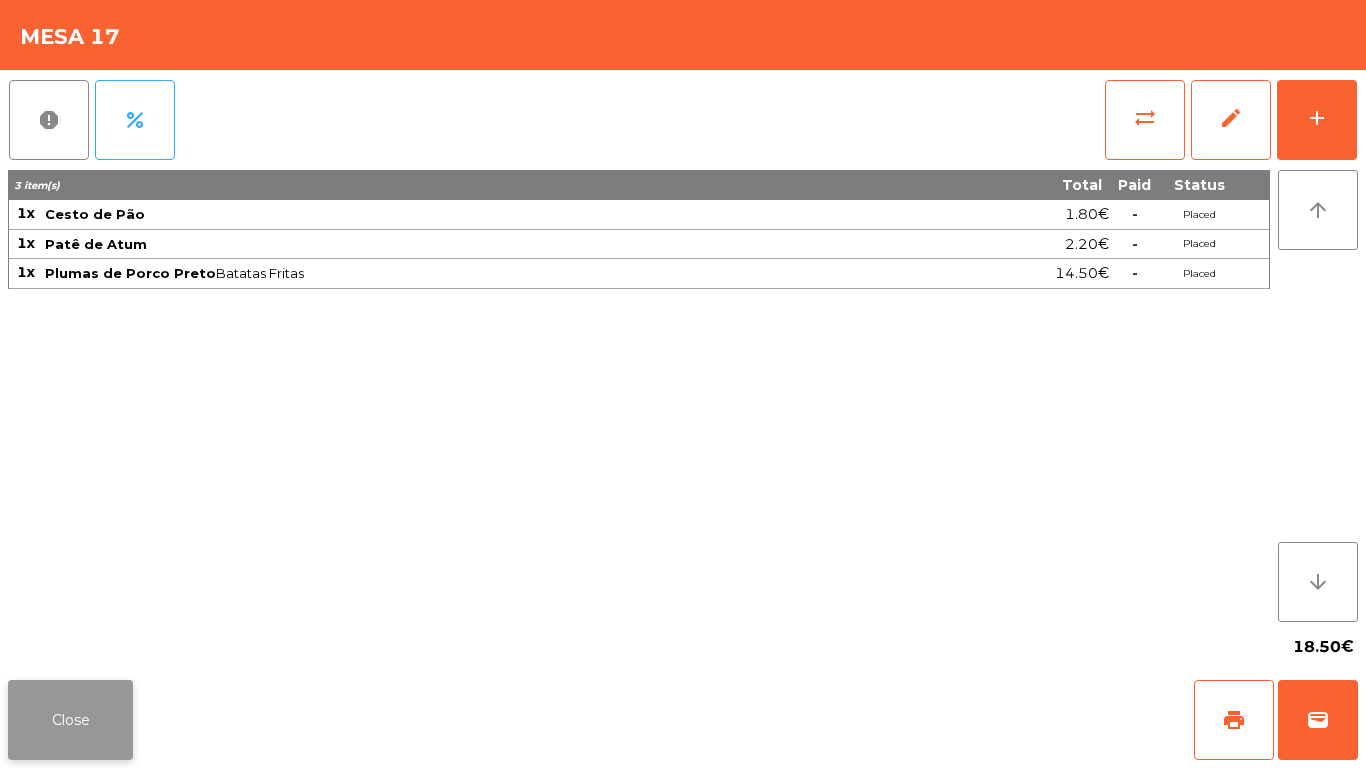 click on "Close" 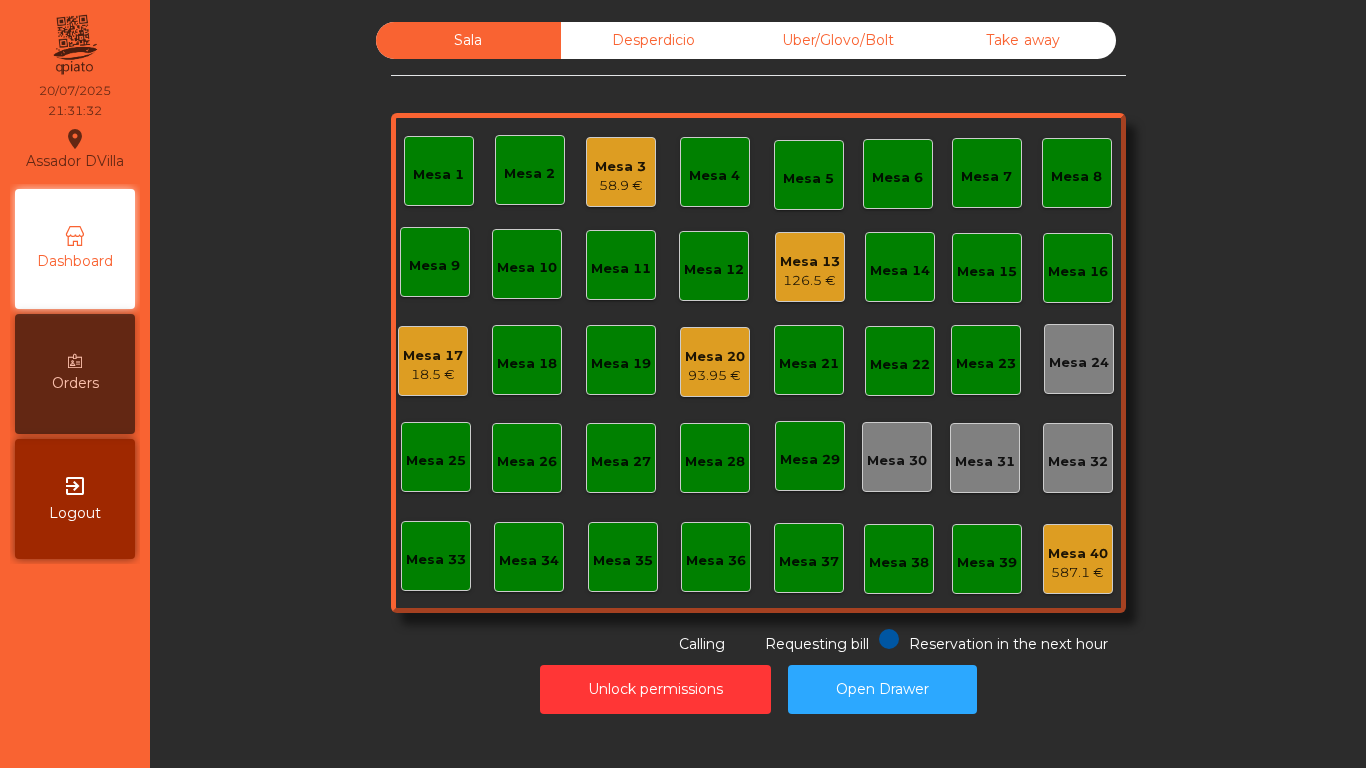 click on "126.5 €" 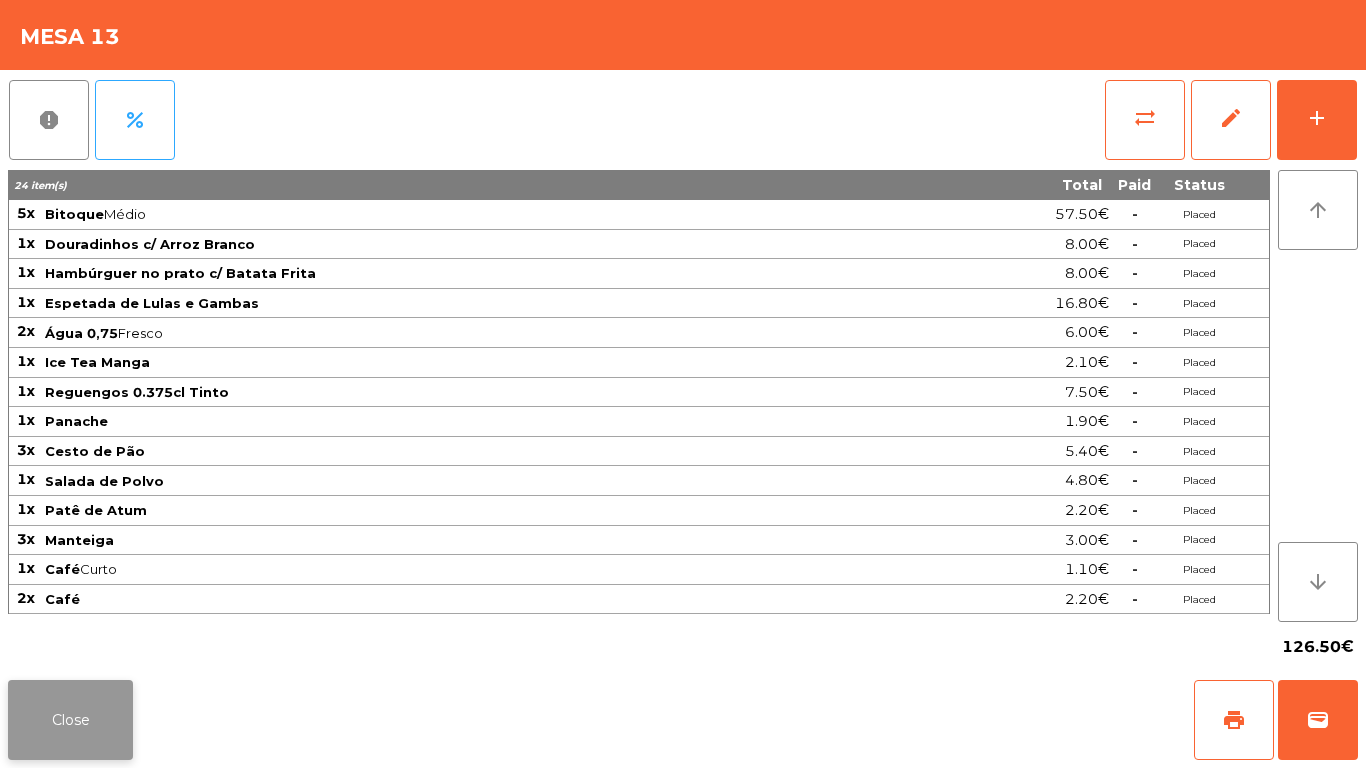 click on "Close" 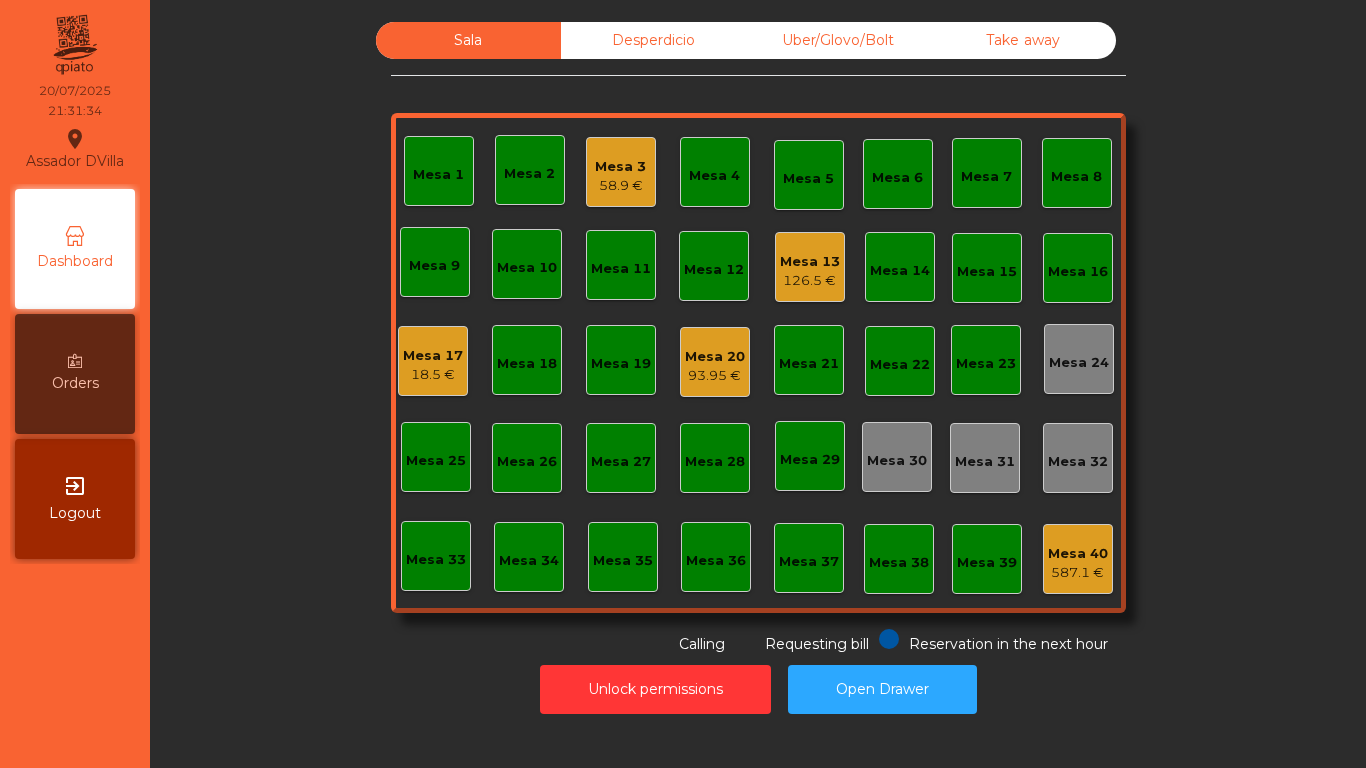 click on "93.95 €" 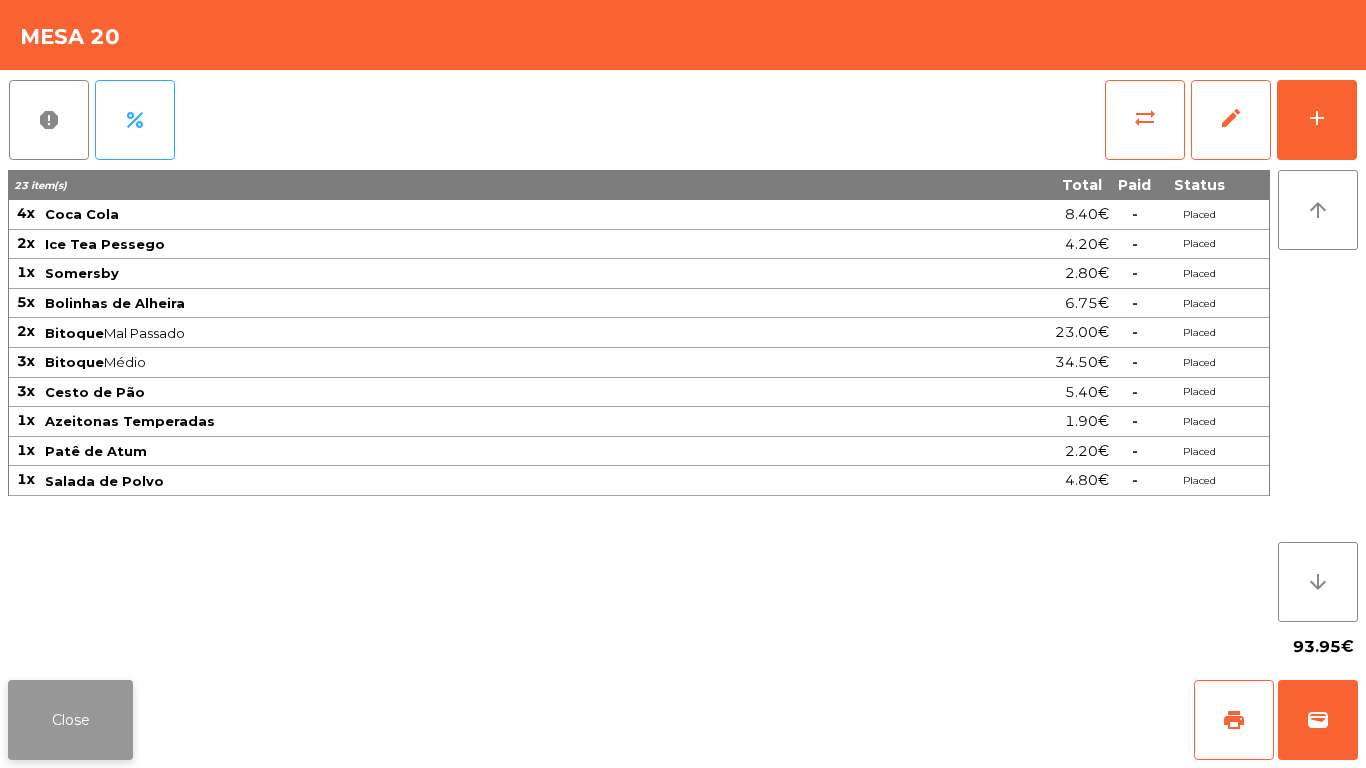click on "Close" 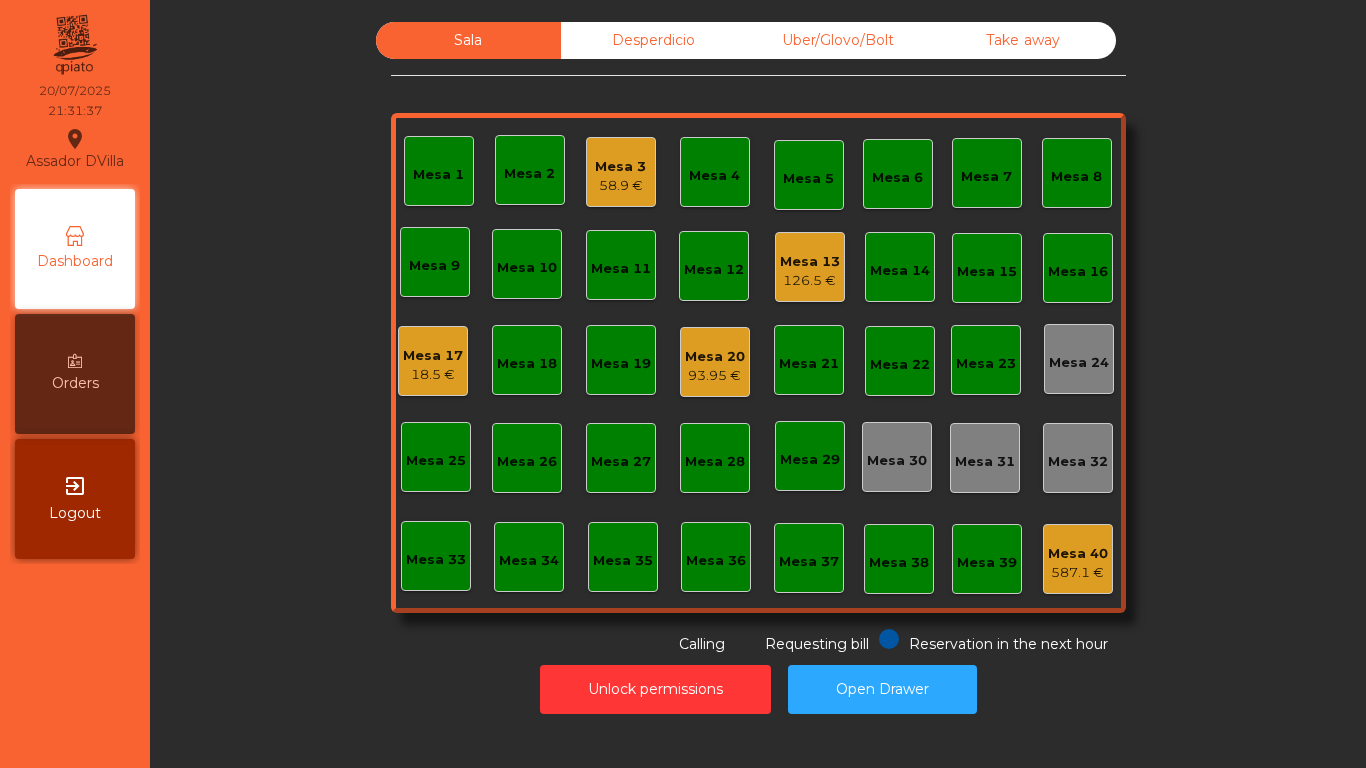 click on "Mesa 3" 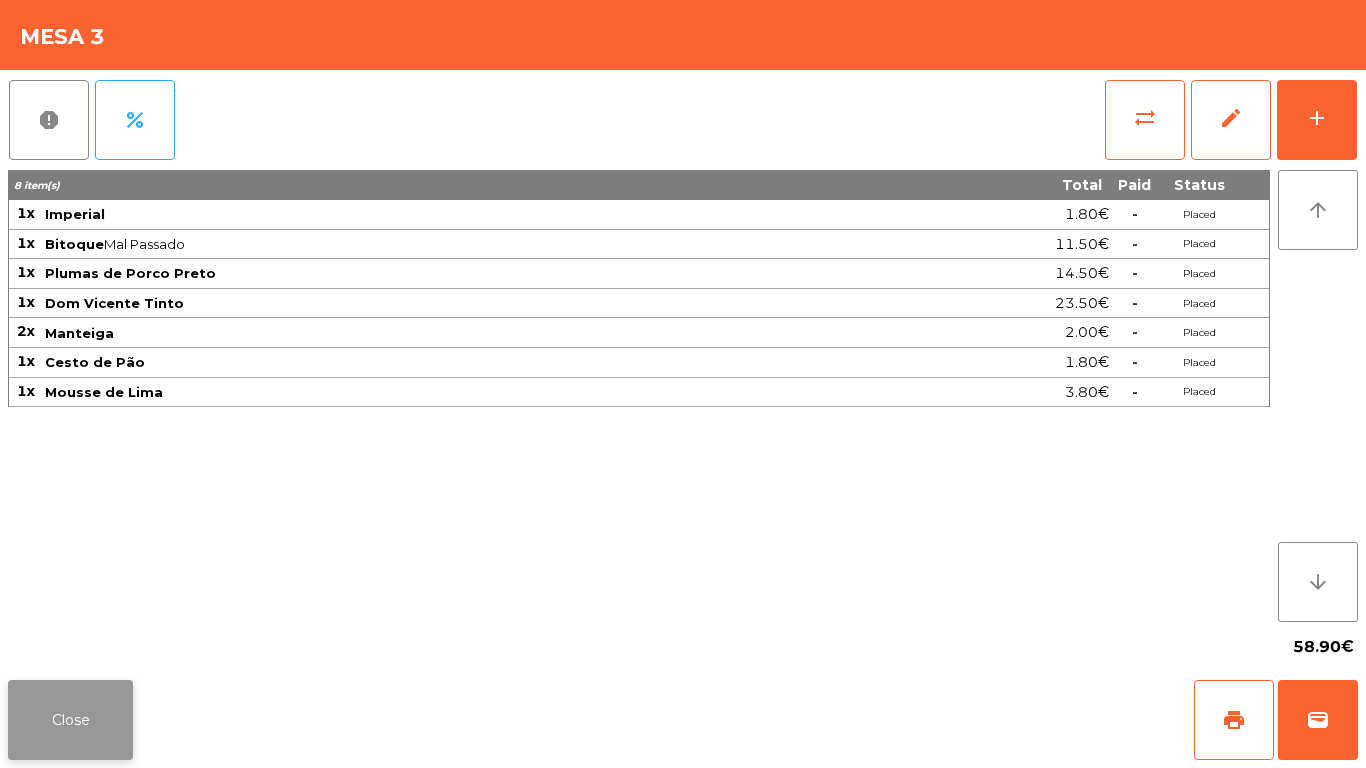 click on "Close" 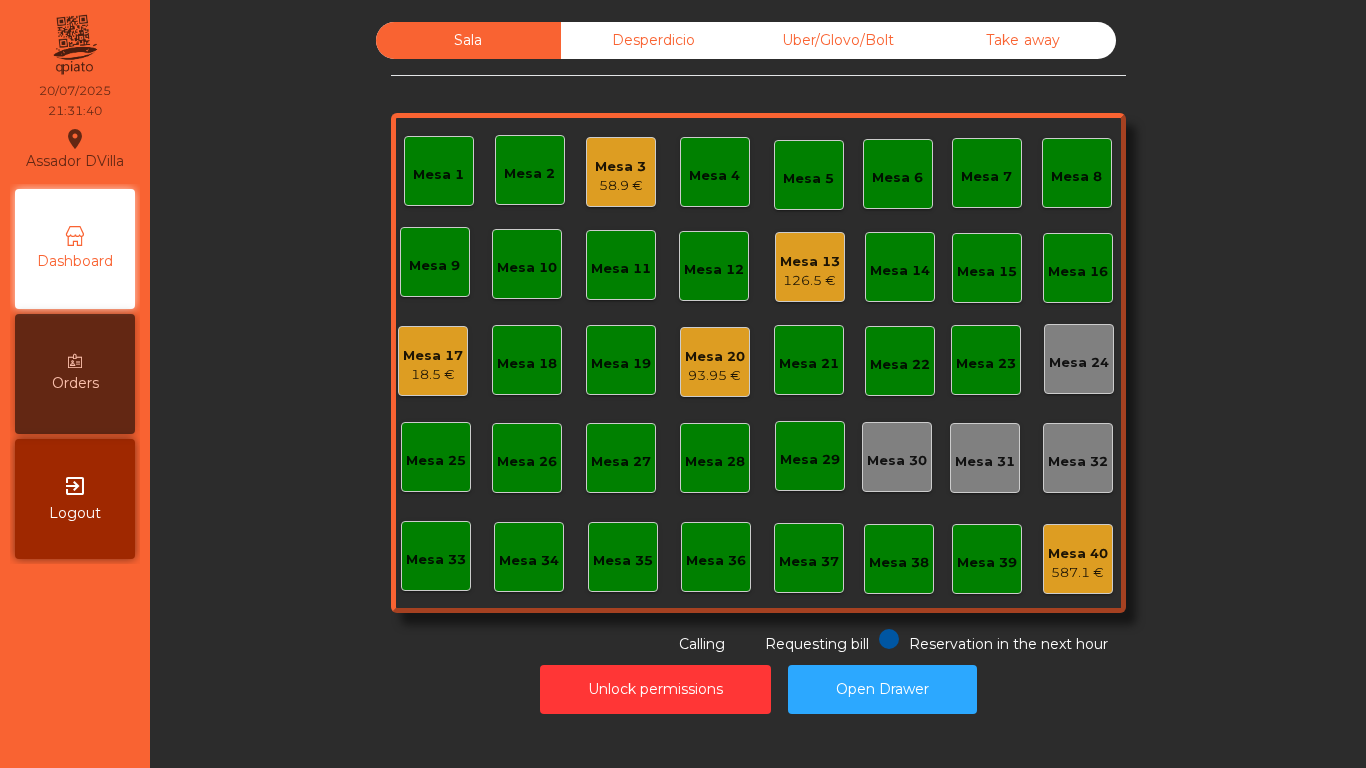 click on "Mesa 13" 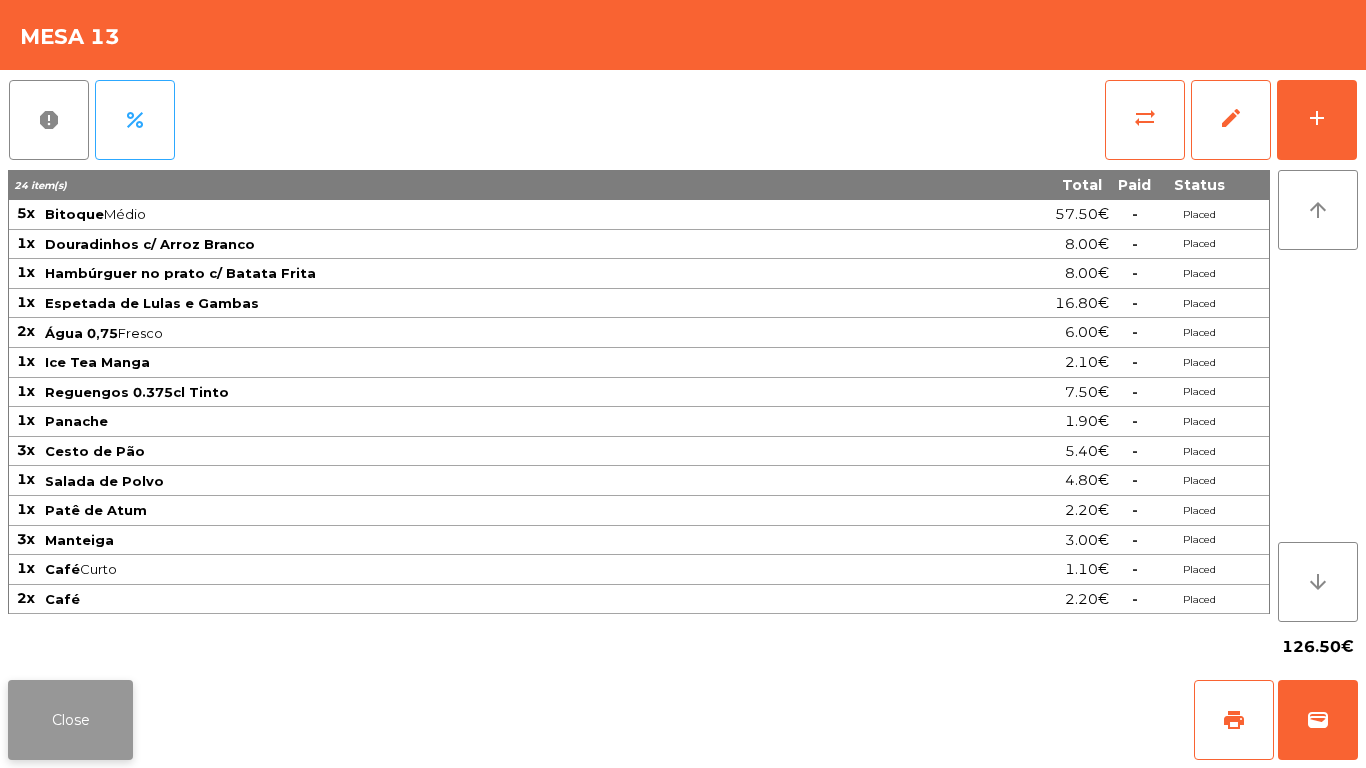click on "Close" 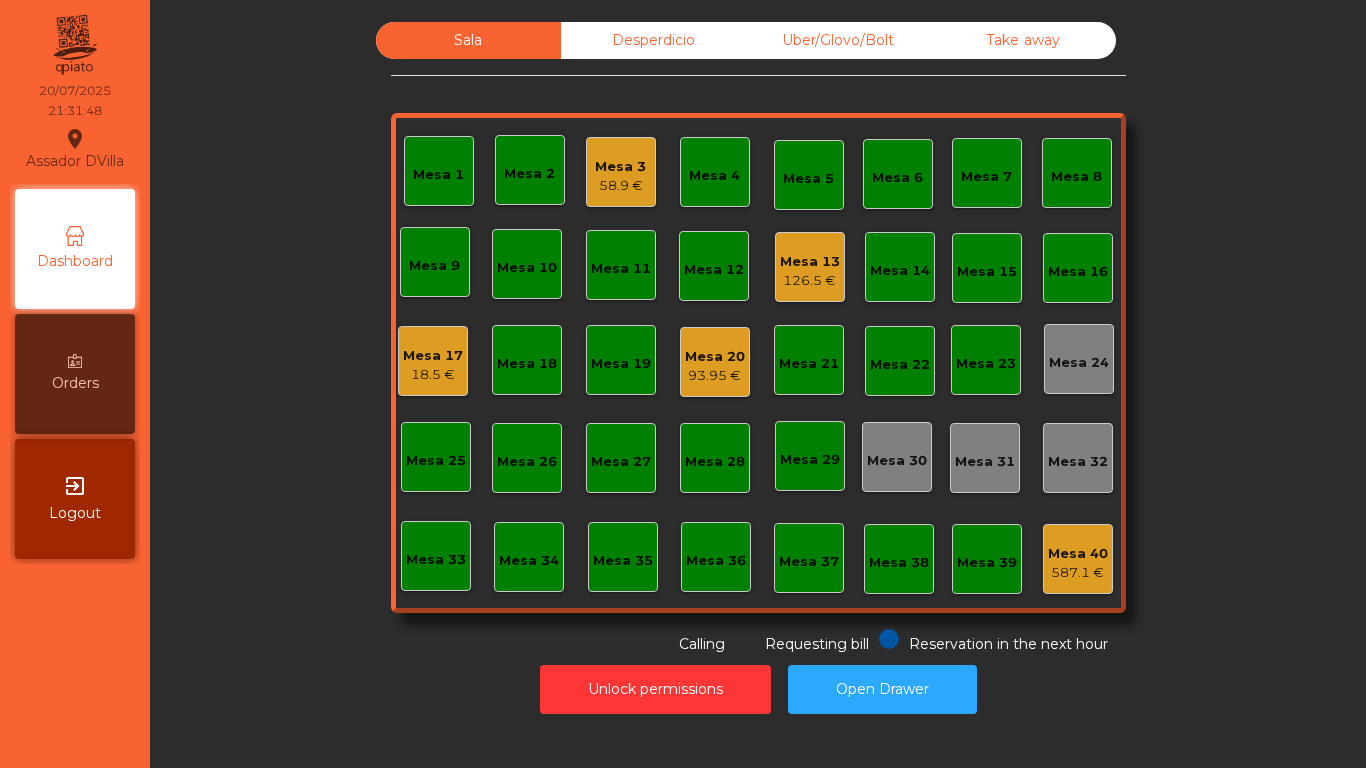 click on "Sala   Desperdicio   Uber/Glovo/Bolt   Take away   Mesa 1   Mesa 2   Mesa 3   58.9 €   Mesa 4   Mesa 5   Mesa 6   Mesa 7   Mesa 8   Mesa 9   Mesa 10   Mesa 11   Mesa 12   Mesa 13   126.5 €   Mesa 14   Mesa 15   Mesa 16   Mesa 17   18.5 €   Mesa 18   Mesa 19   Mesa 20   93.95 €   Mesa 21   Mesa 22   Mesa 23   Mesa 24   Mesa 25   Mesa 26   Mesa 27   Mesa 28   Mesa 29   Mesa 30   Mesa 31   Mesa 32   Mesa 33   Mesa 34   Mesa 35   Mesa 36   Mesa 37   Mesa 38   Mesa 39   Mesa 40   587.1 €  Reservation in the next hour Requesting bill Calling  Unlock permissions   Open Drawer" 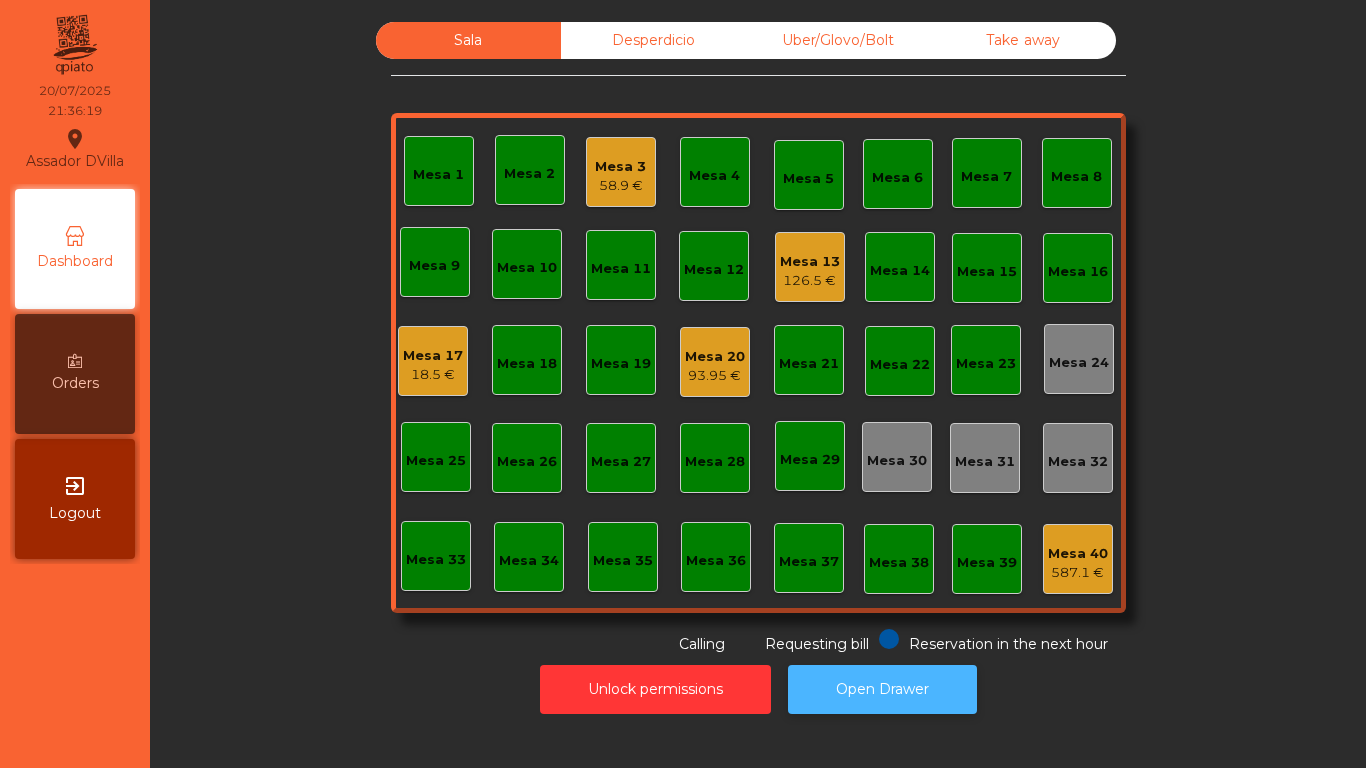 click on "Open Drawer" 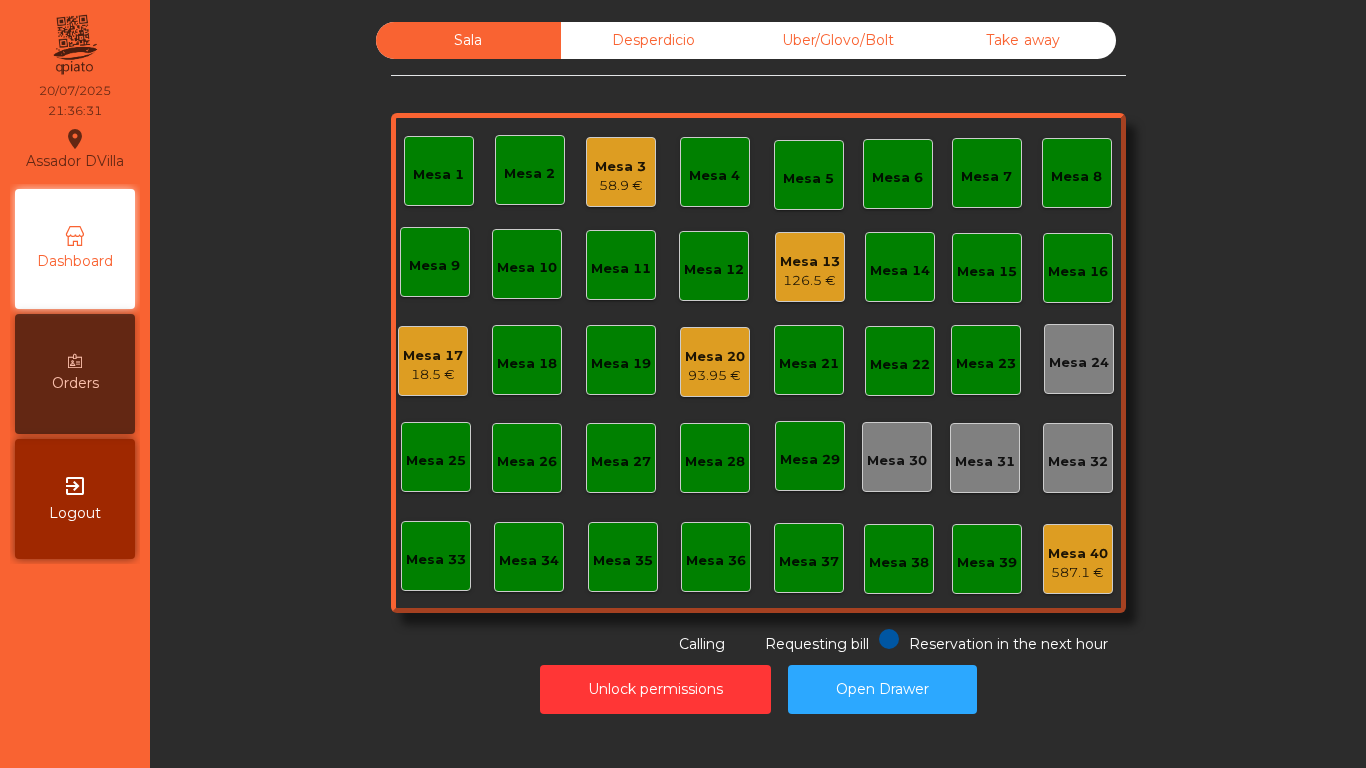 click on "Mesa 17" 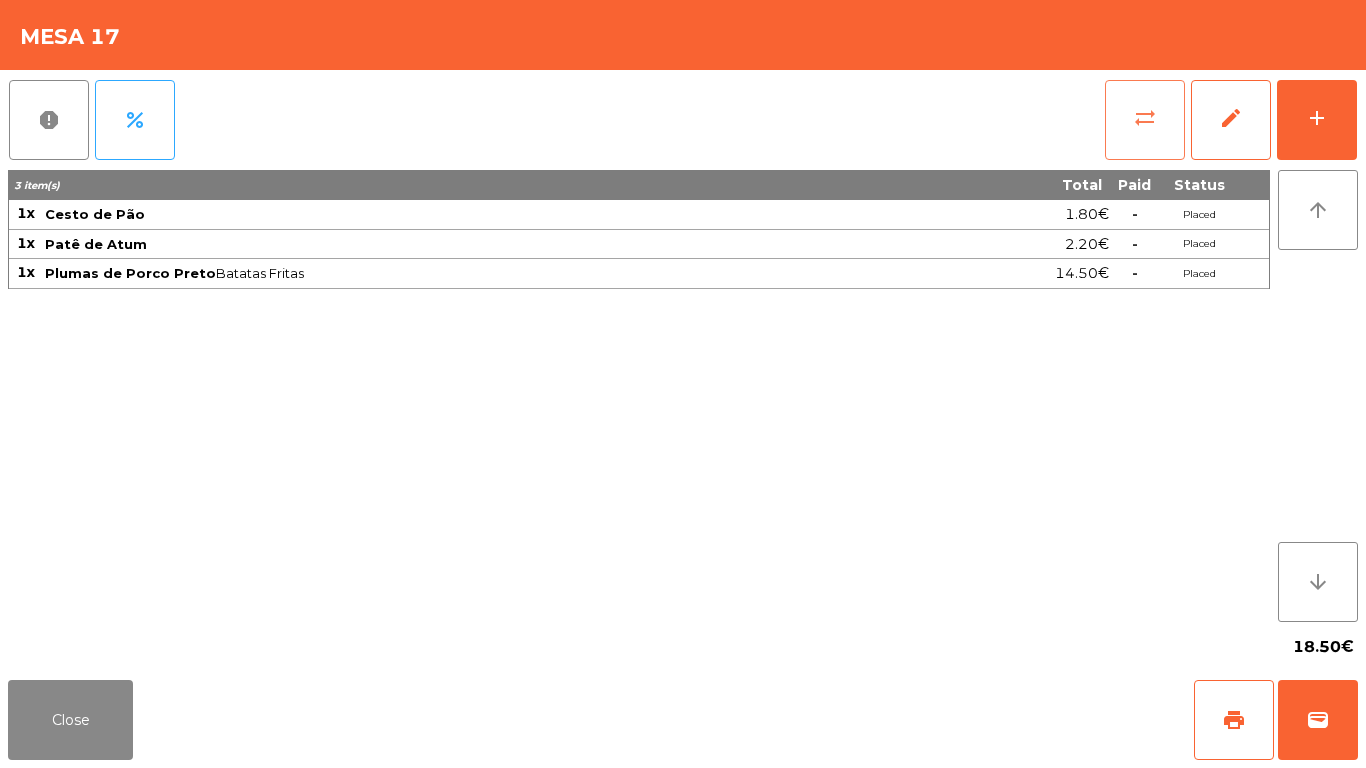 click on "sync_alt" 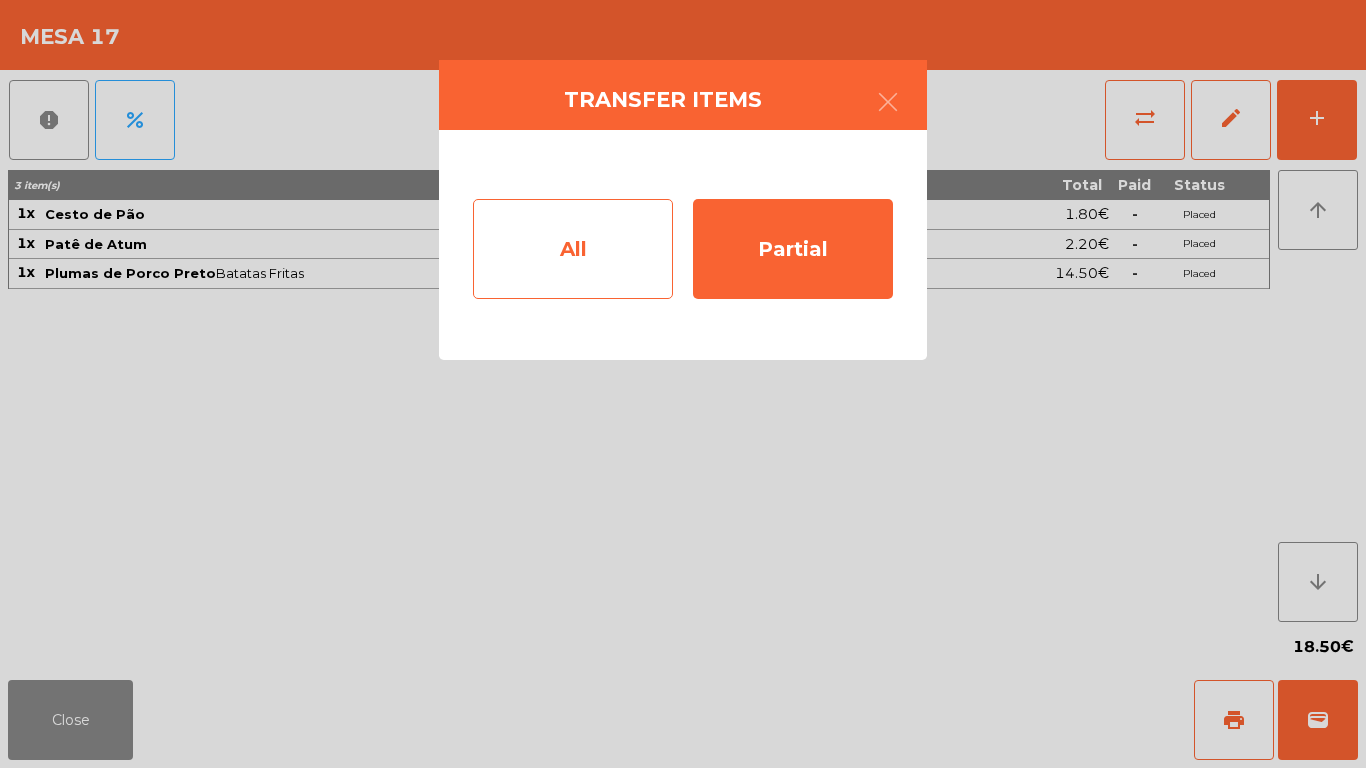 click on "All" 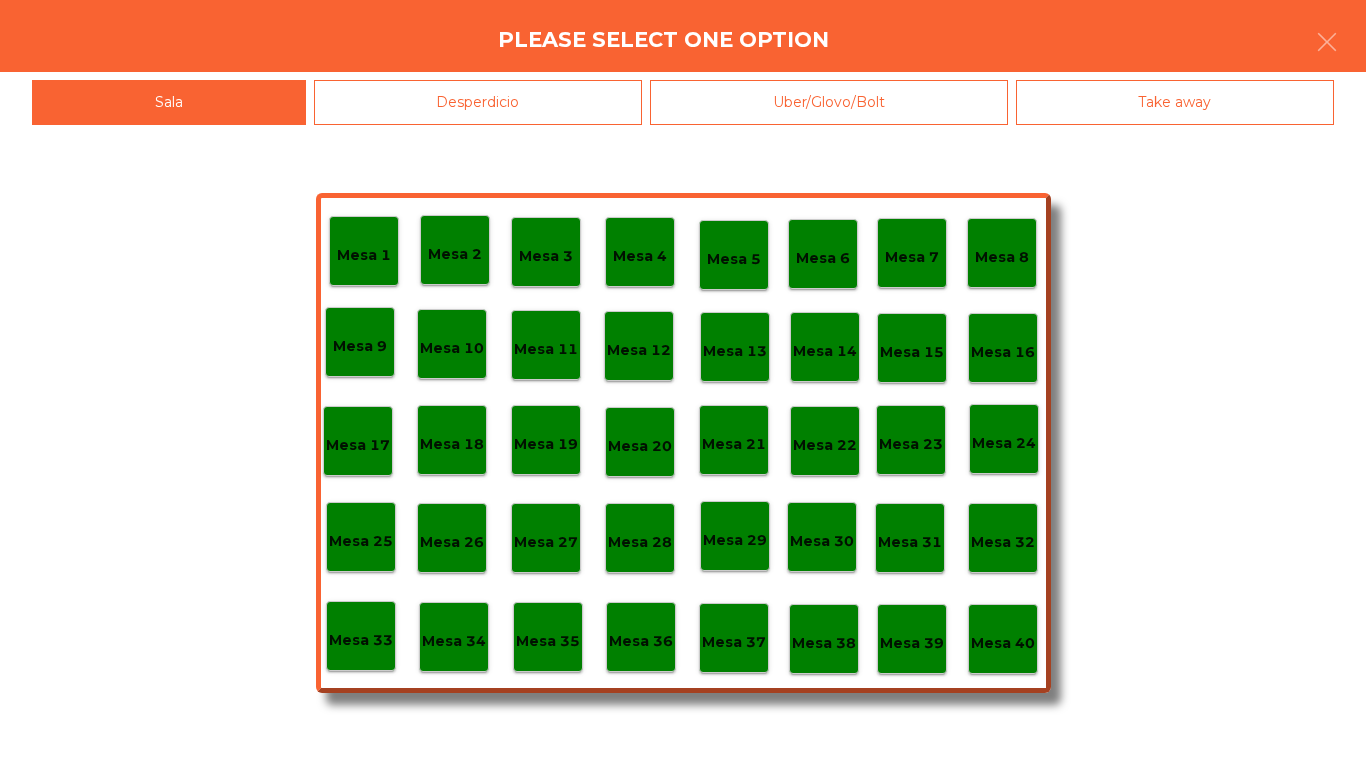 click on "Mesa 40" 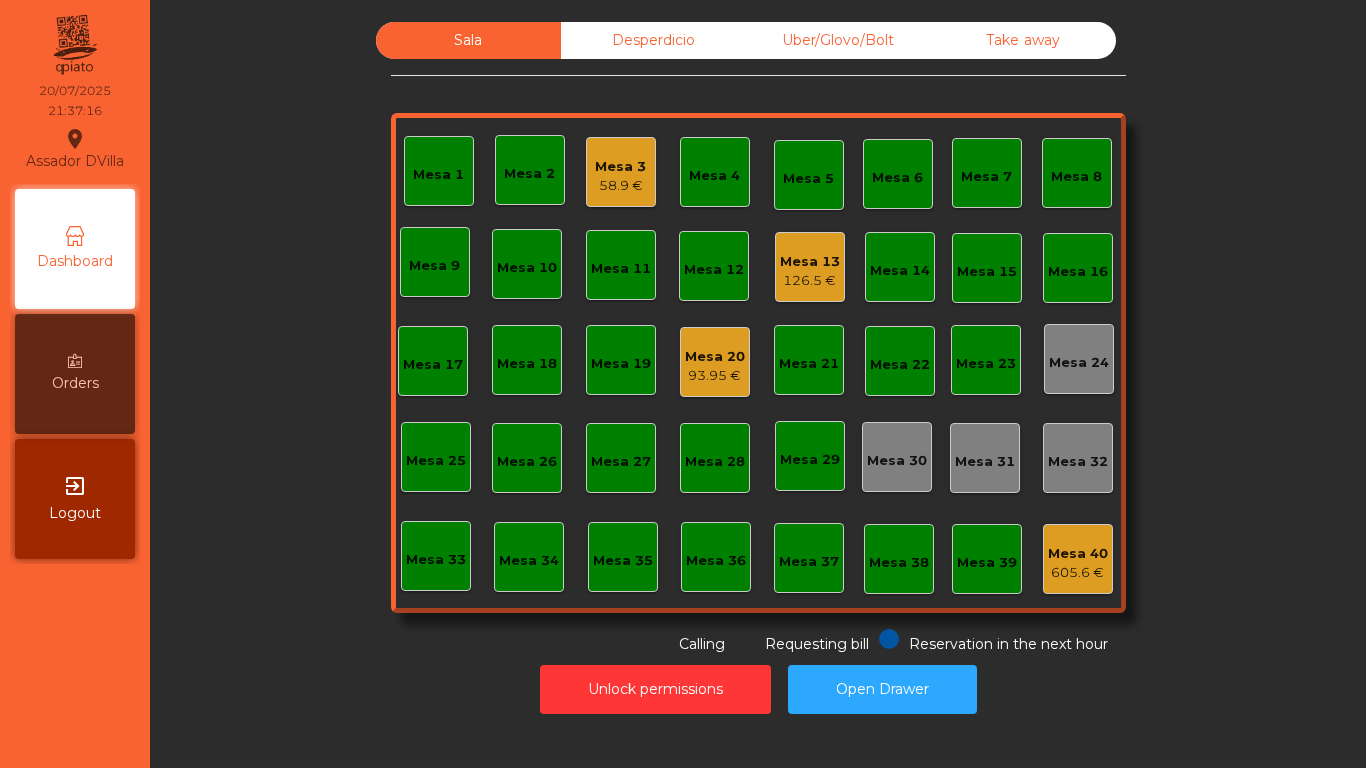 click on "93.95 €" 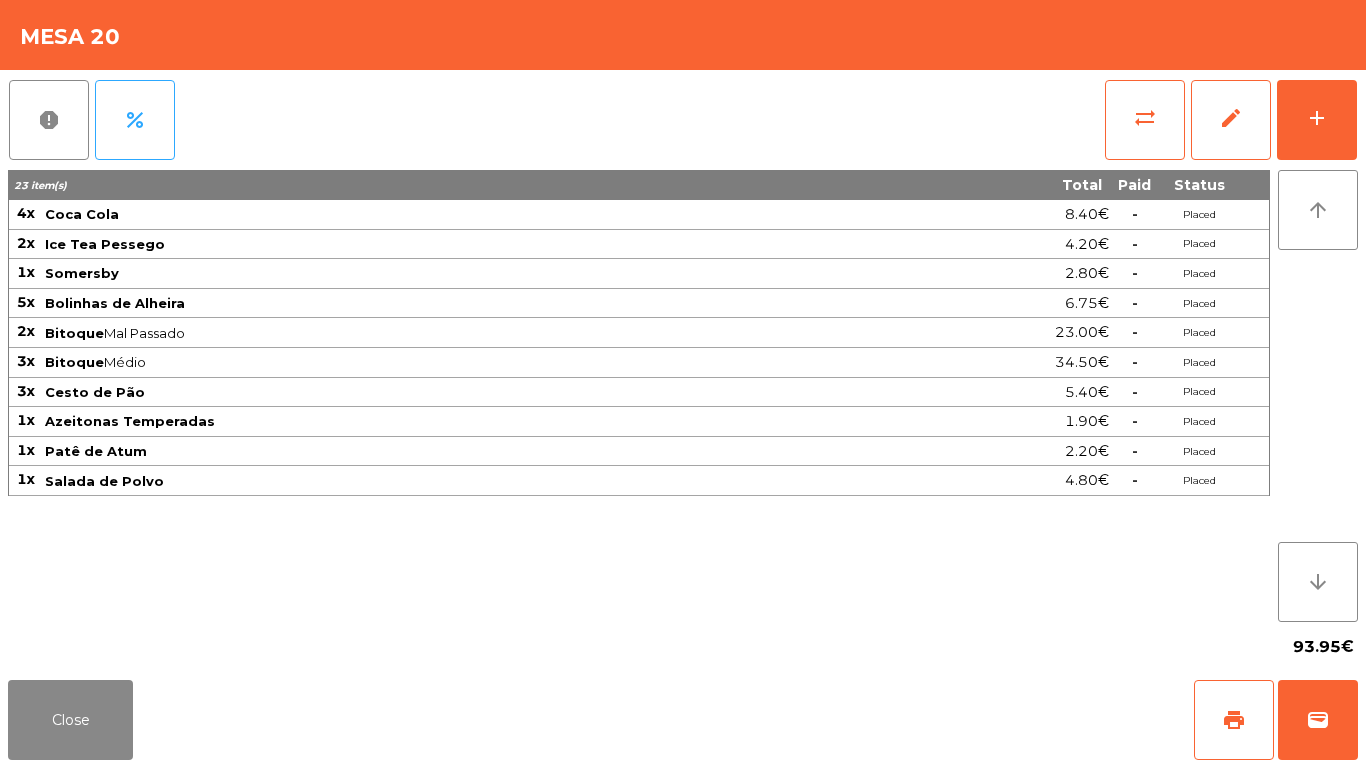click on "report   percent   sync_alt   edit   add  23 item(s) Total Paid Status 4x Coca Cola 8.40€  -  Placed 2x Ice Tea Pessego 4.20€  -  Placed 1x Somersby 2.80€  -  Placed 5x Bolinhas de Alheira 6.75€  -  Placed 2x Bitoque  Mal Passado  23.00€  -  Placed 3x Bitoque  Médio  34.50€  -  Placed 3x Cesto de Pão 5.40€  -  Placed 1x Azeitonas Temperadas 1.90€  -  Placed 1x Patê de Atum 2.20€  -  Placed 1x Salada de Polvo 4.80€  -  Placed arrow_upward arrow_downward  93.95€" 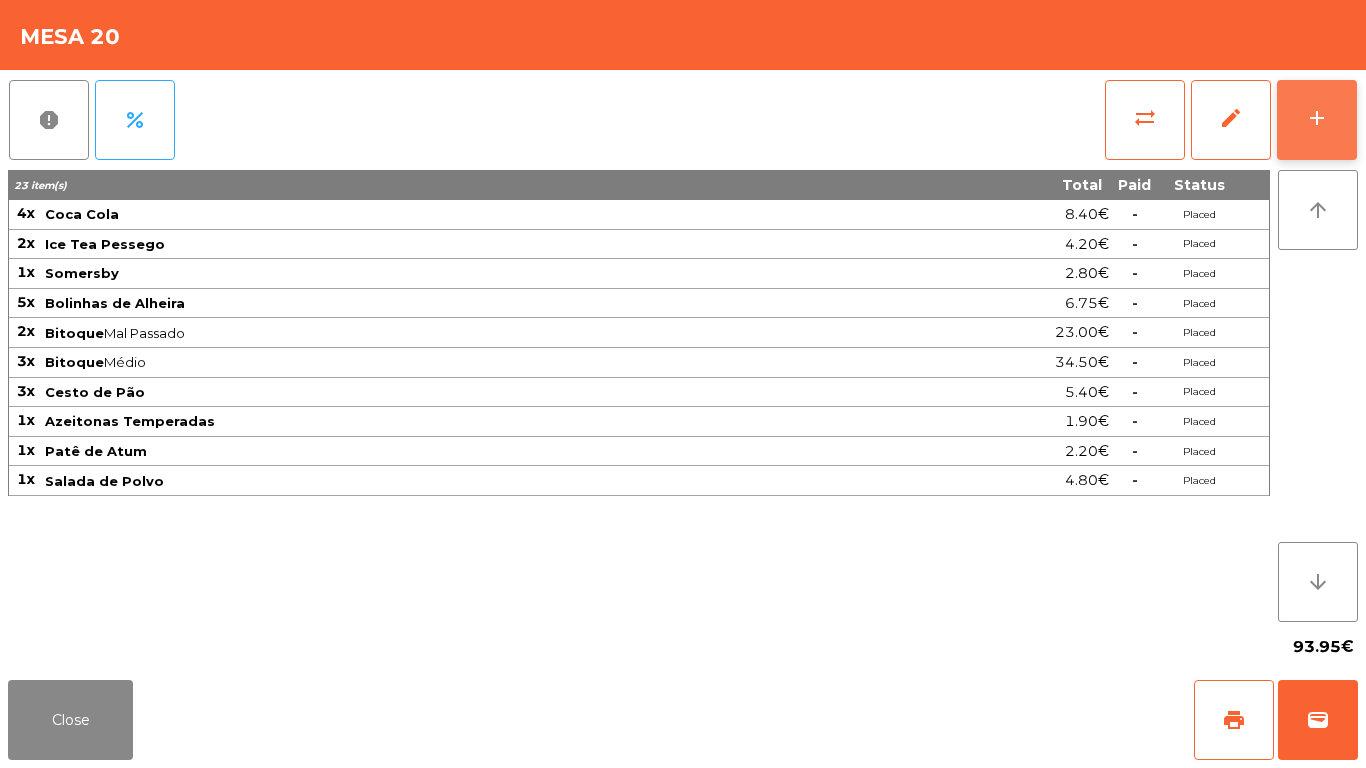 click on "add" 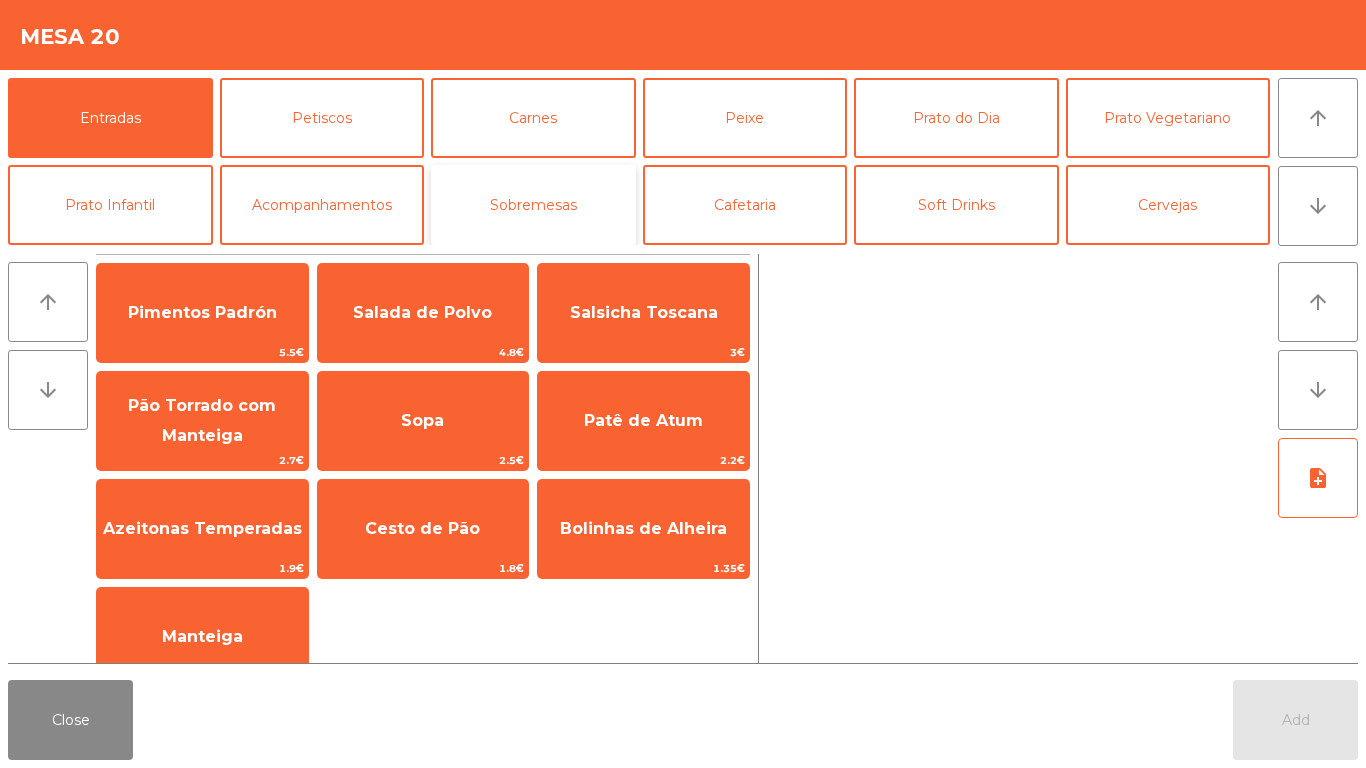 click on "Sobremesas" 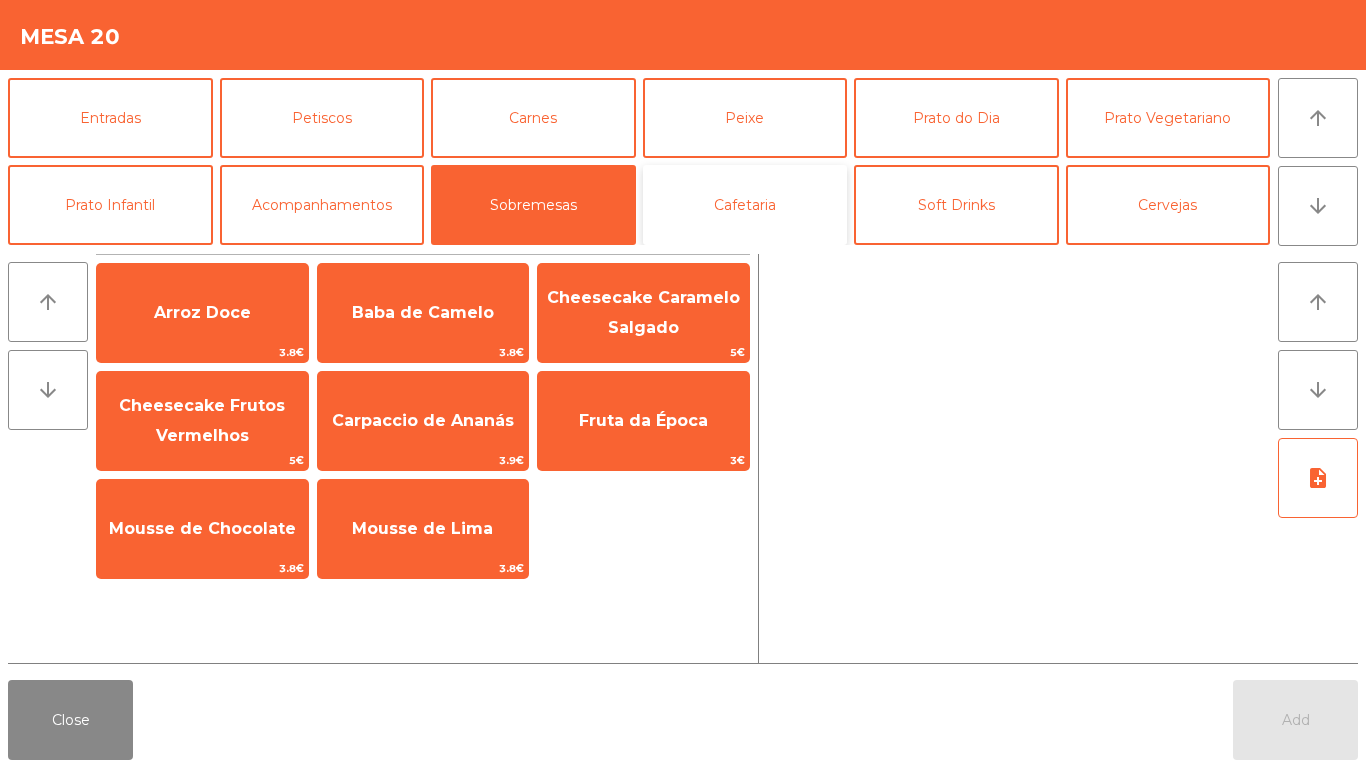 click on "Cafetaria" 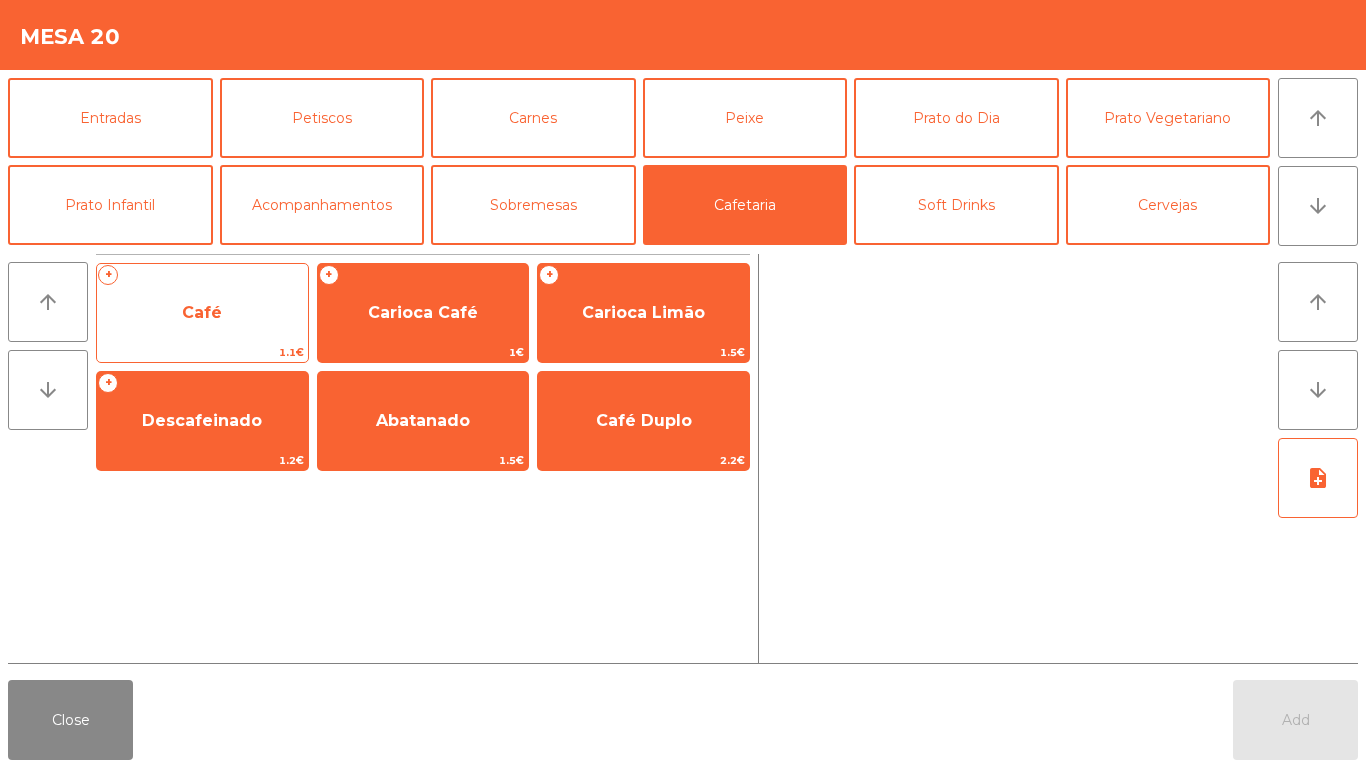 click on "Café" 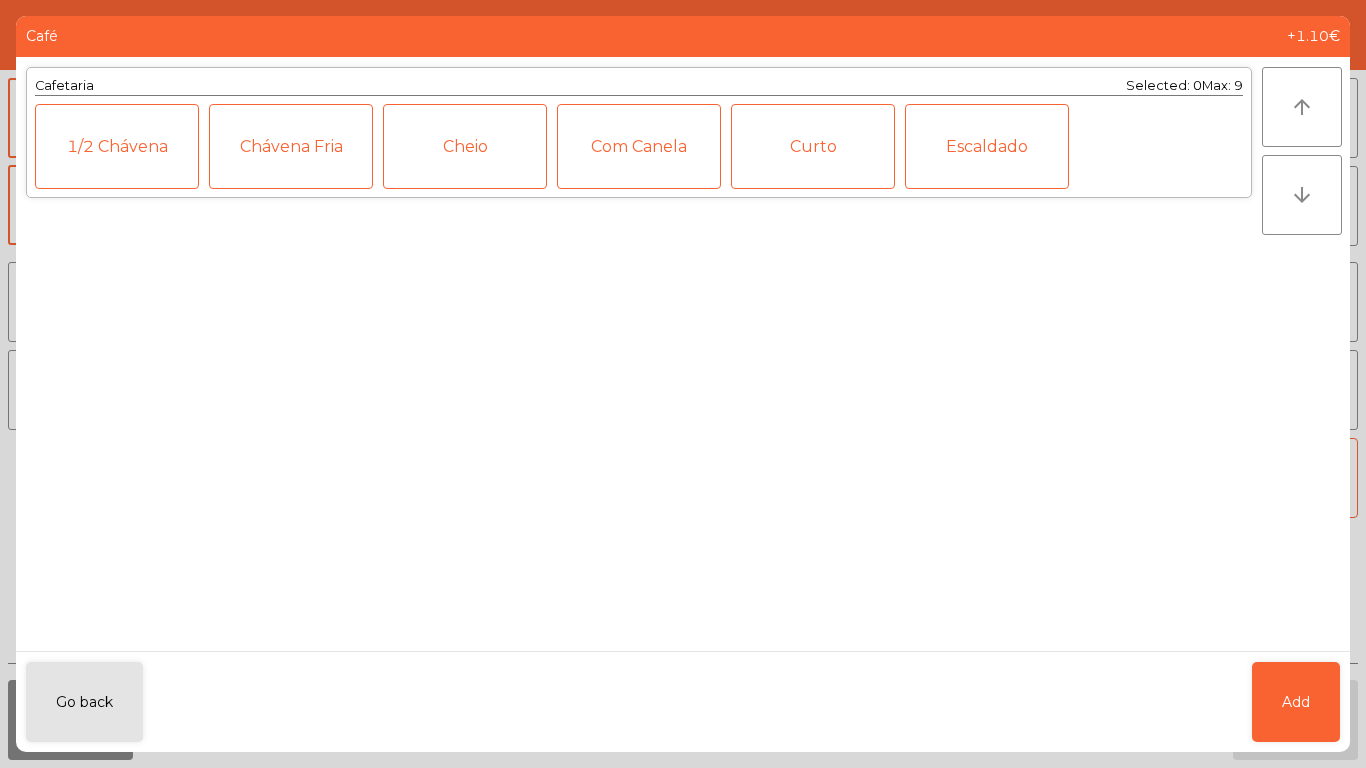 click on "Curto" 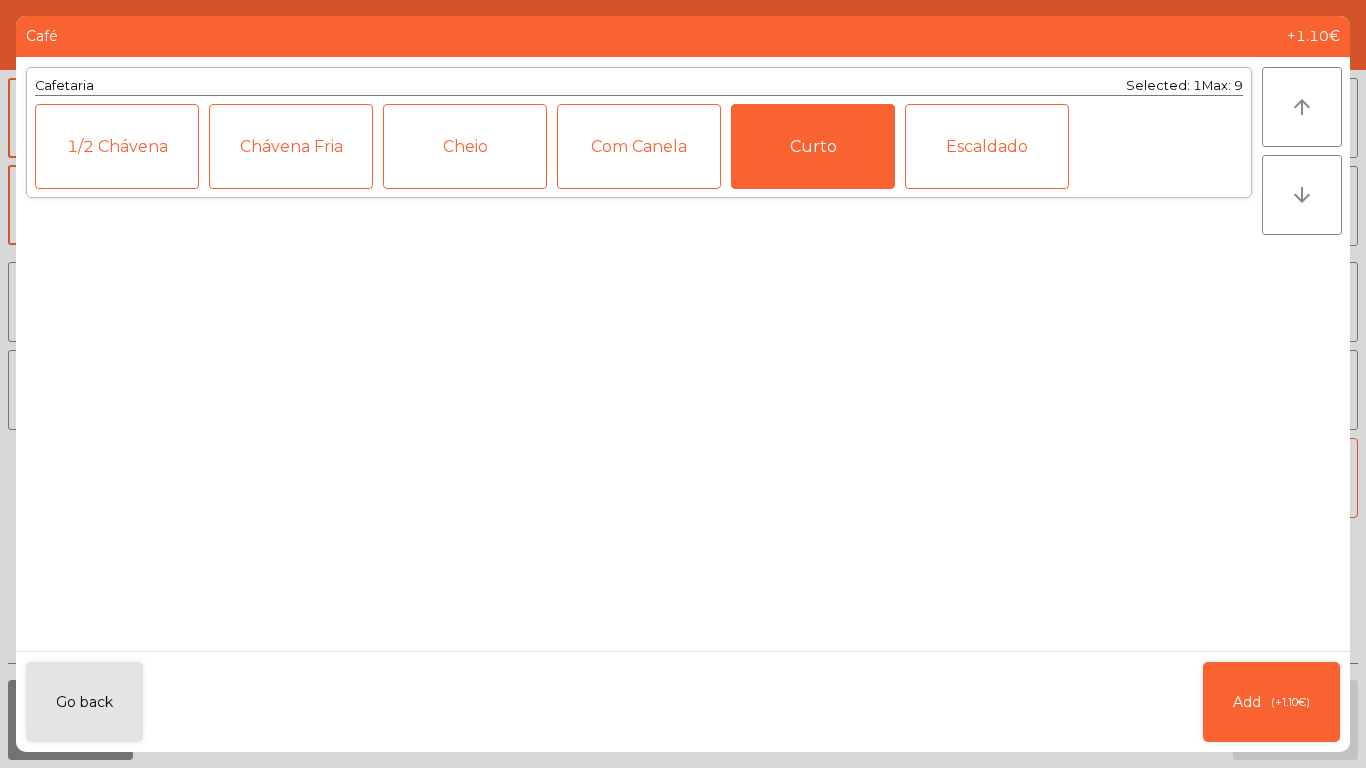 click on "arrow_upward arrow_downward" 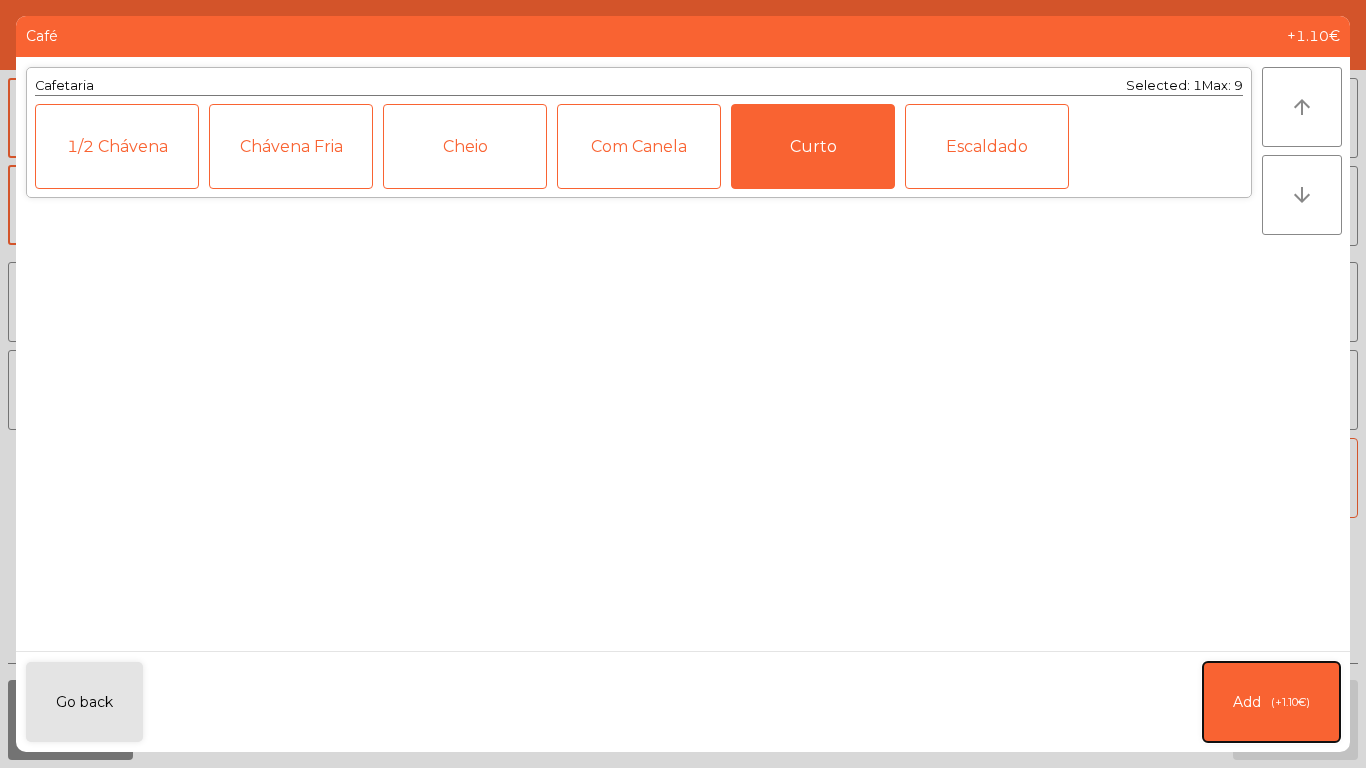 click on "Add   (+1.10€)" 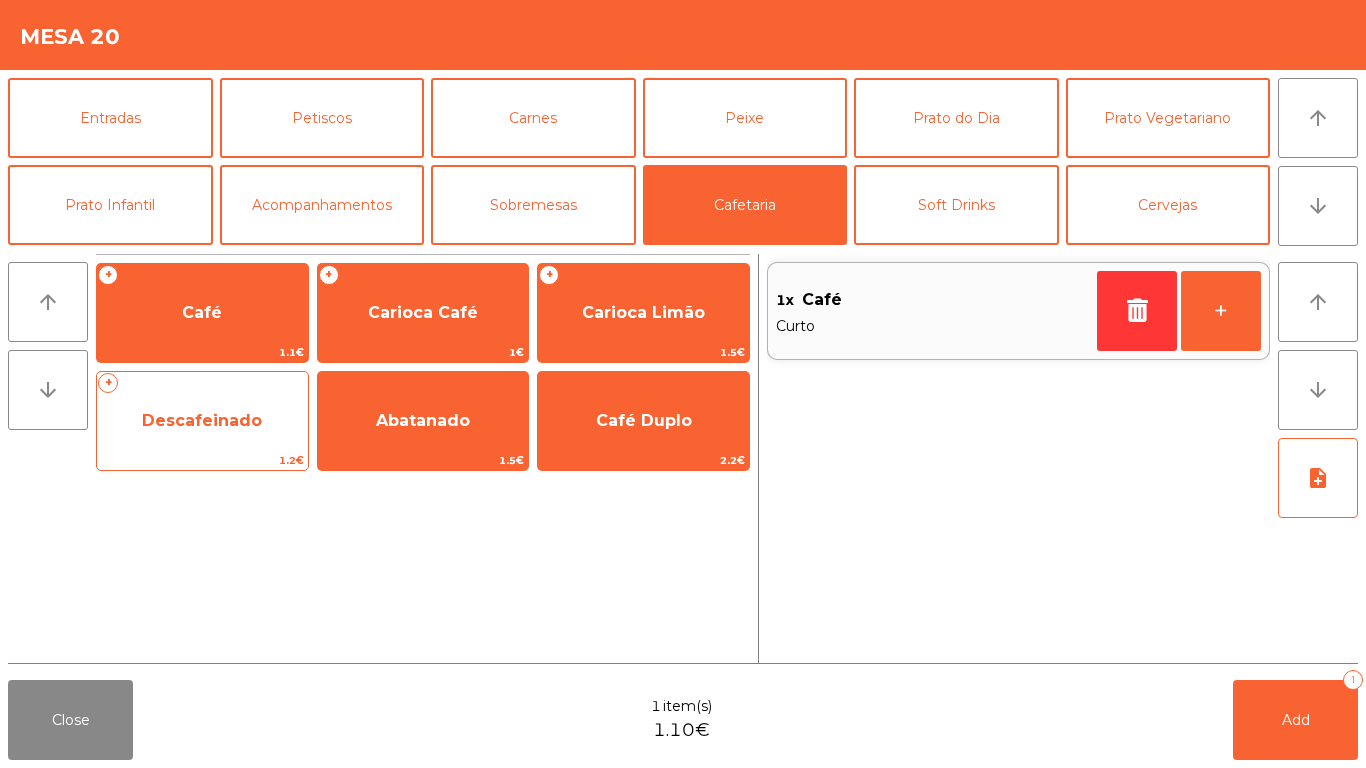 click on "Descafeinado" 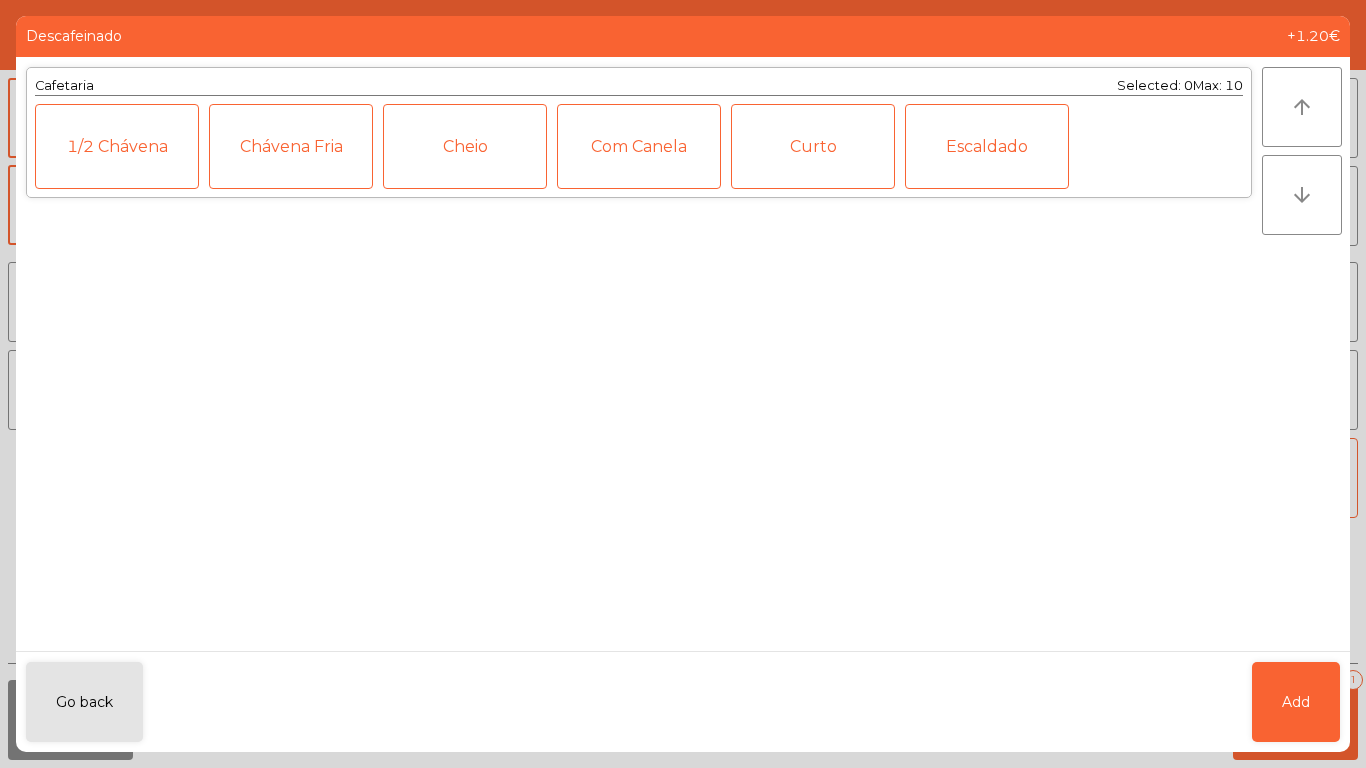 click on "Curto" 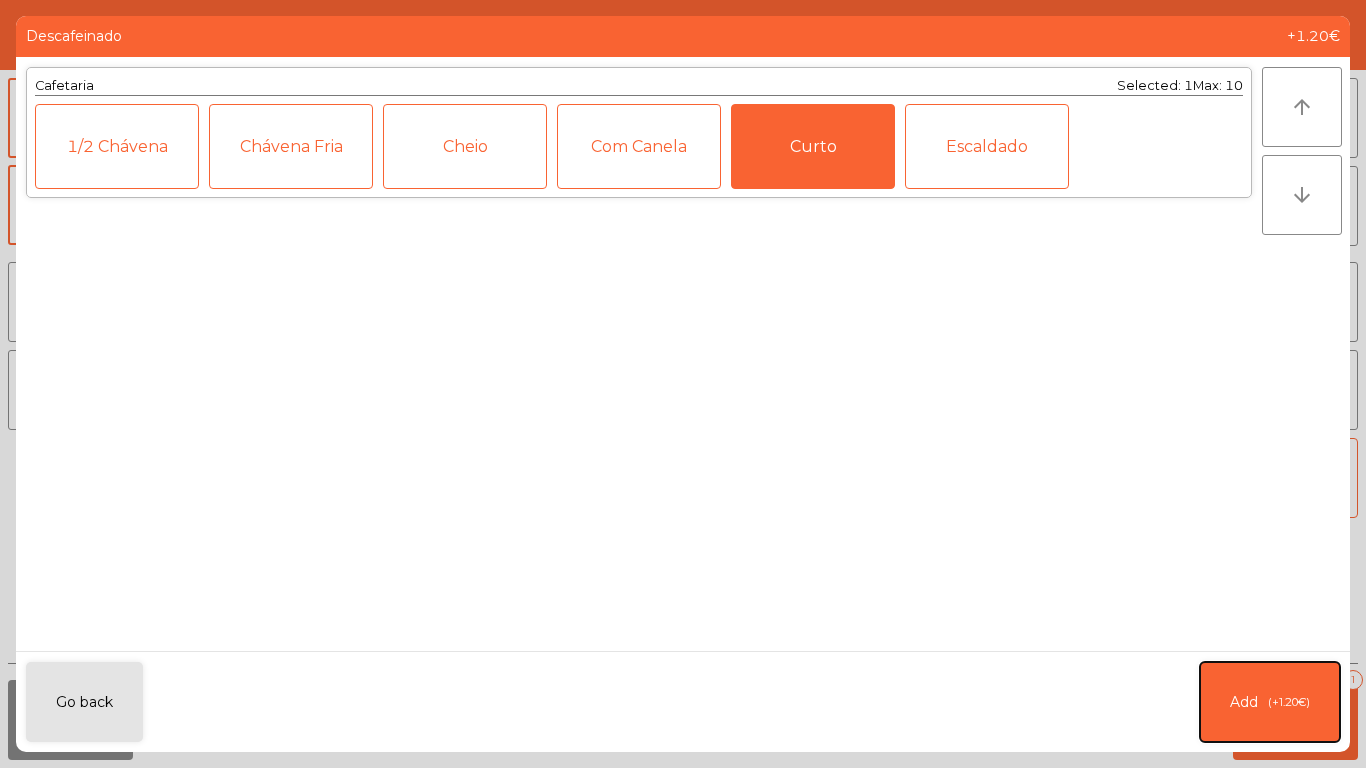 click on "Add   (+1.20€)" 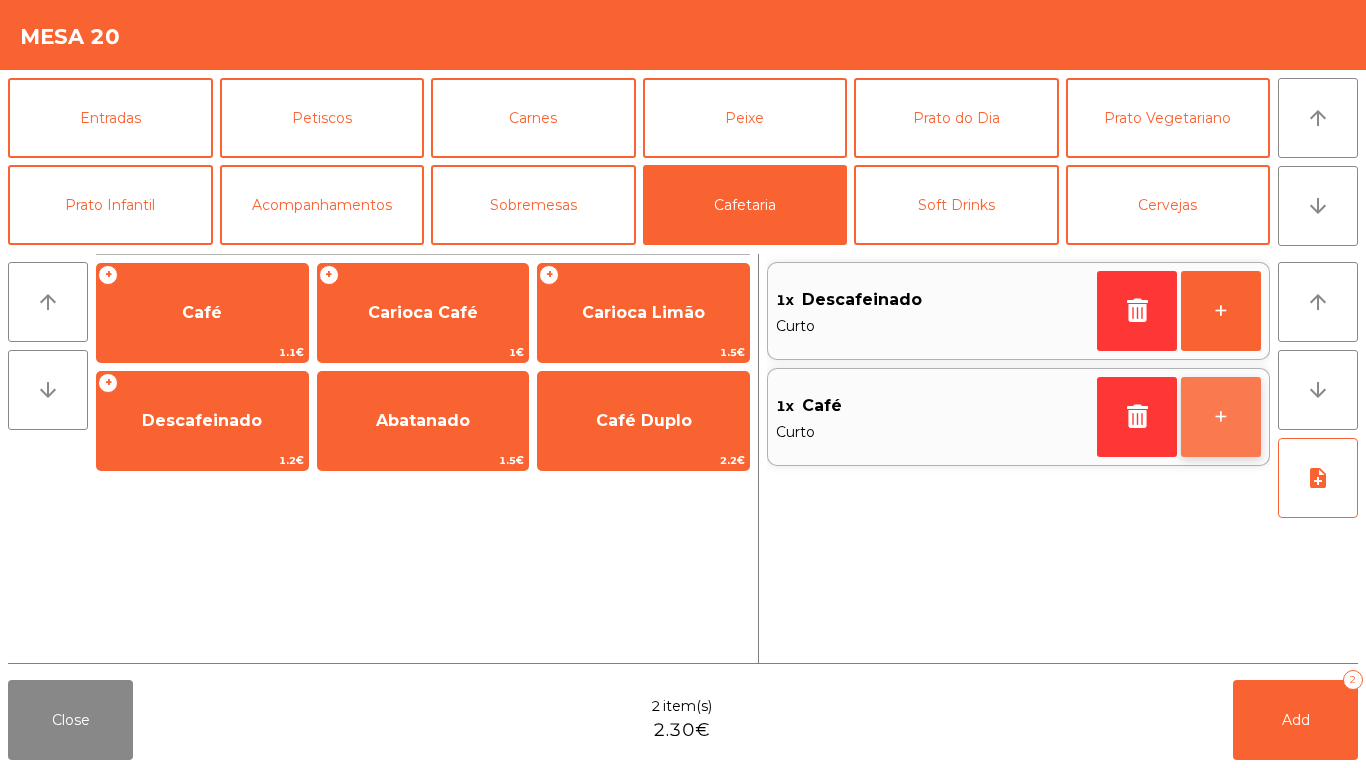 click on "+" 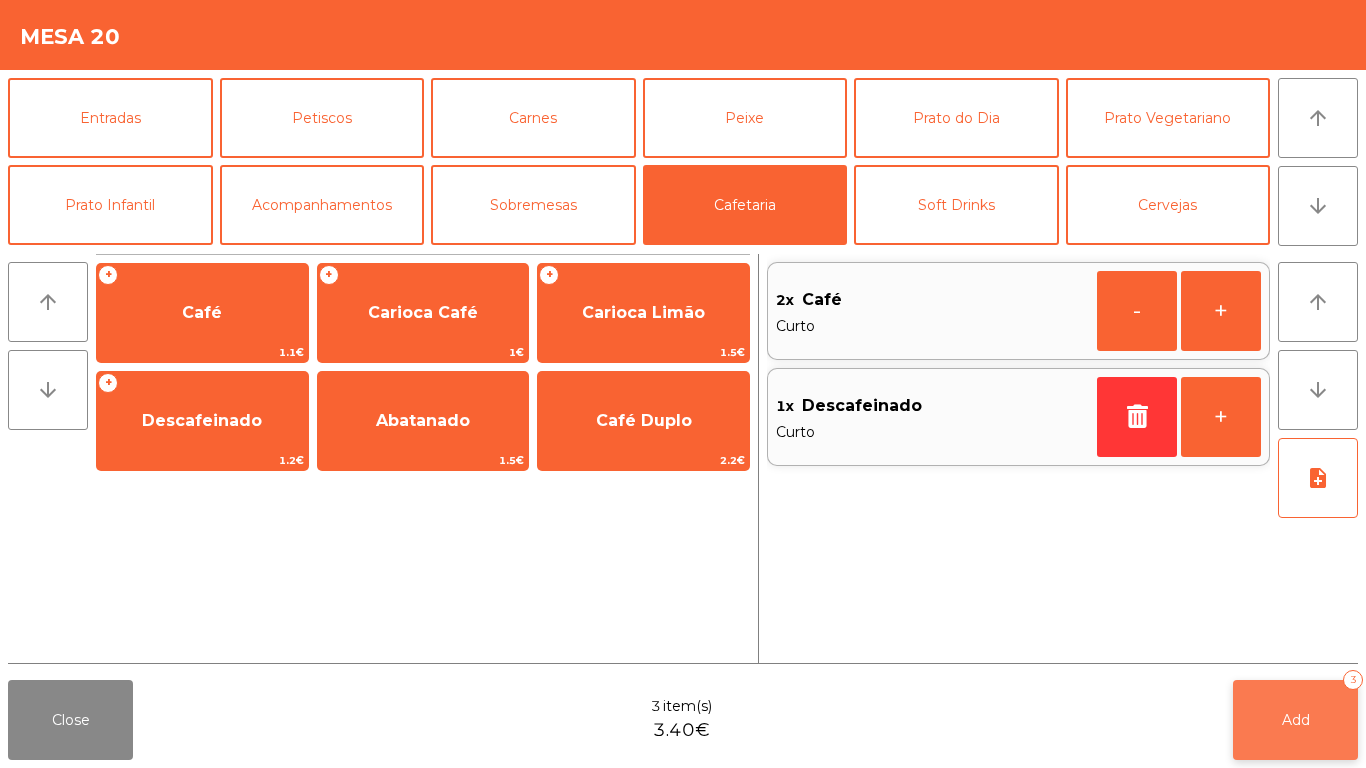 click on "Add   3" 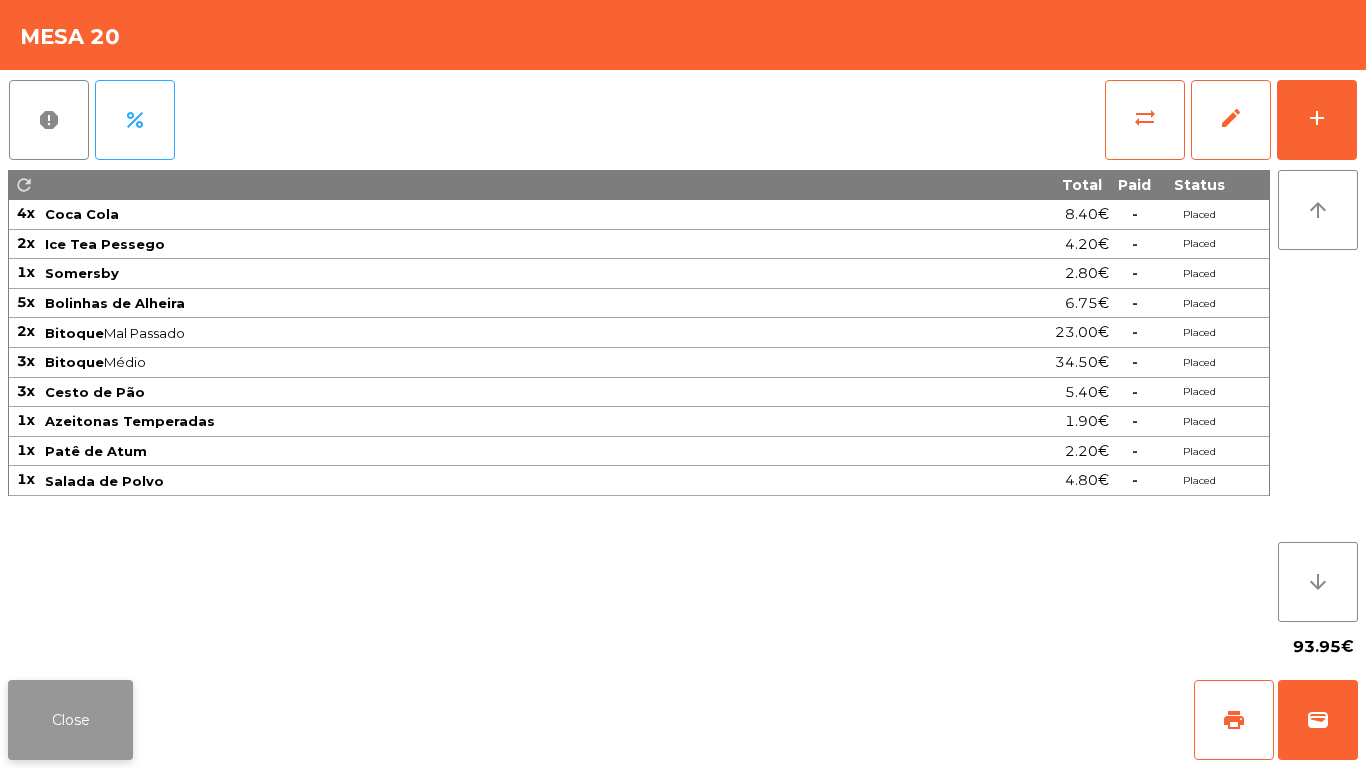 click on "Close" 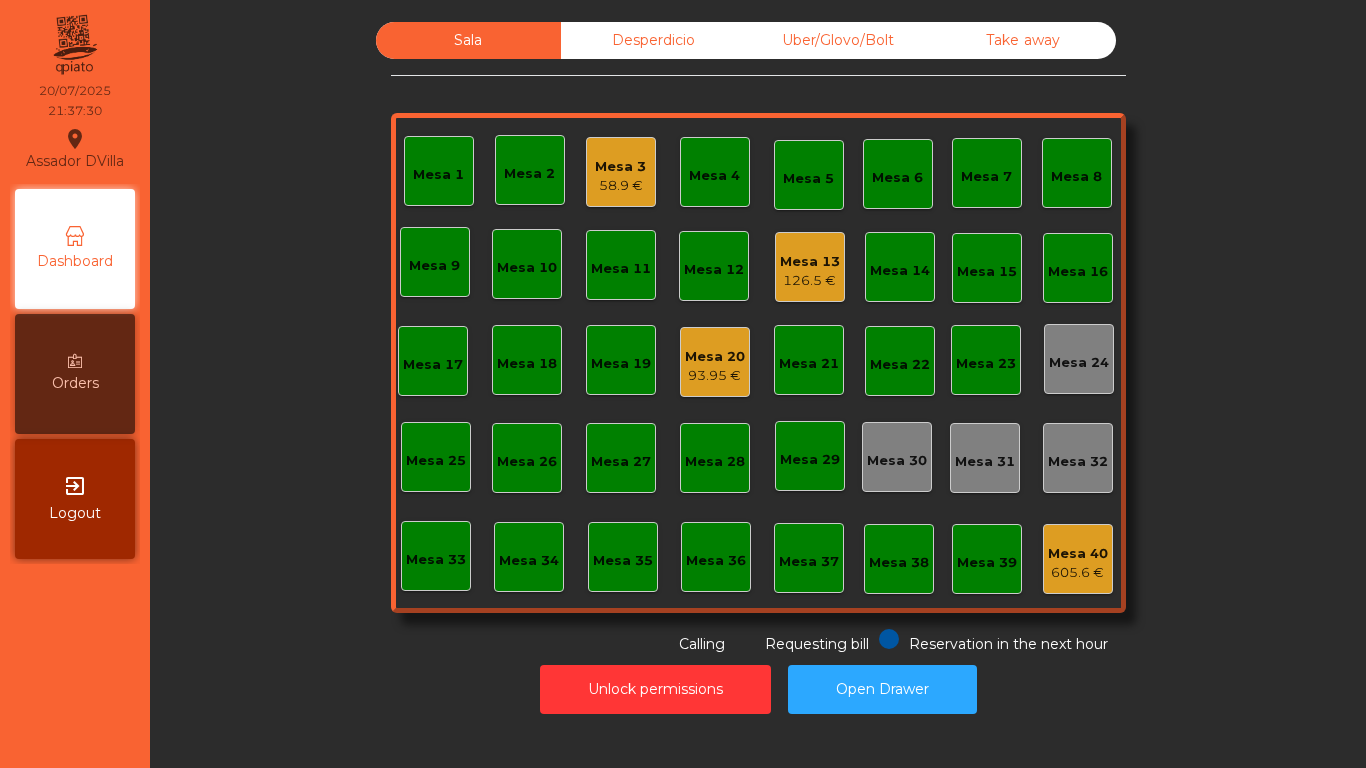 click on "93.95 €" 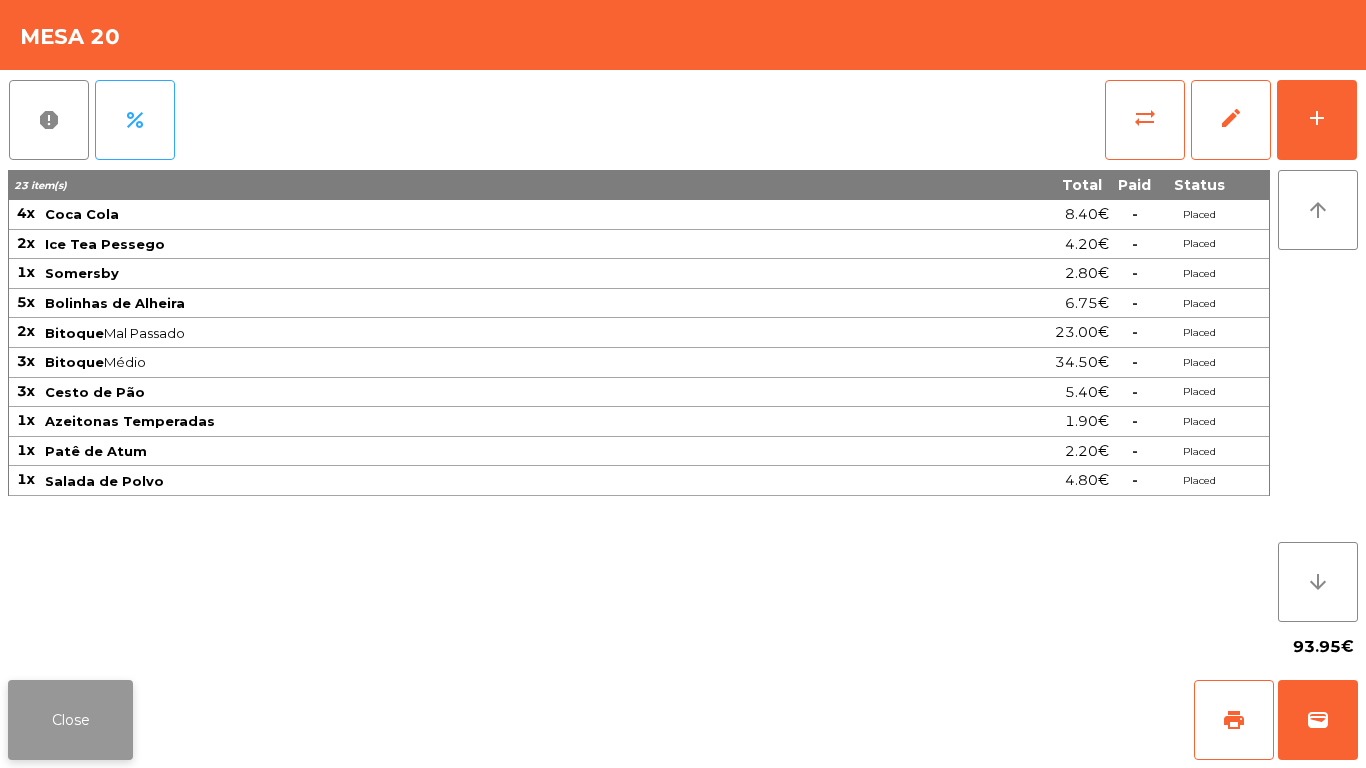 click on "Close" 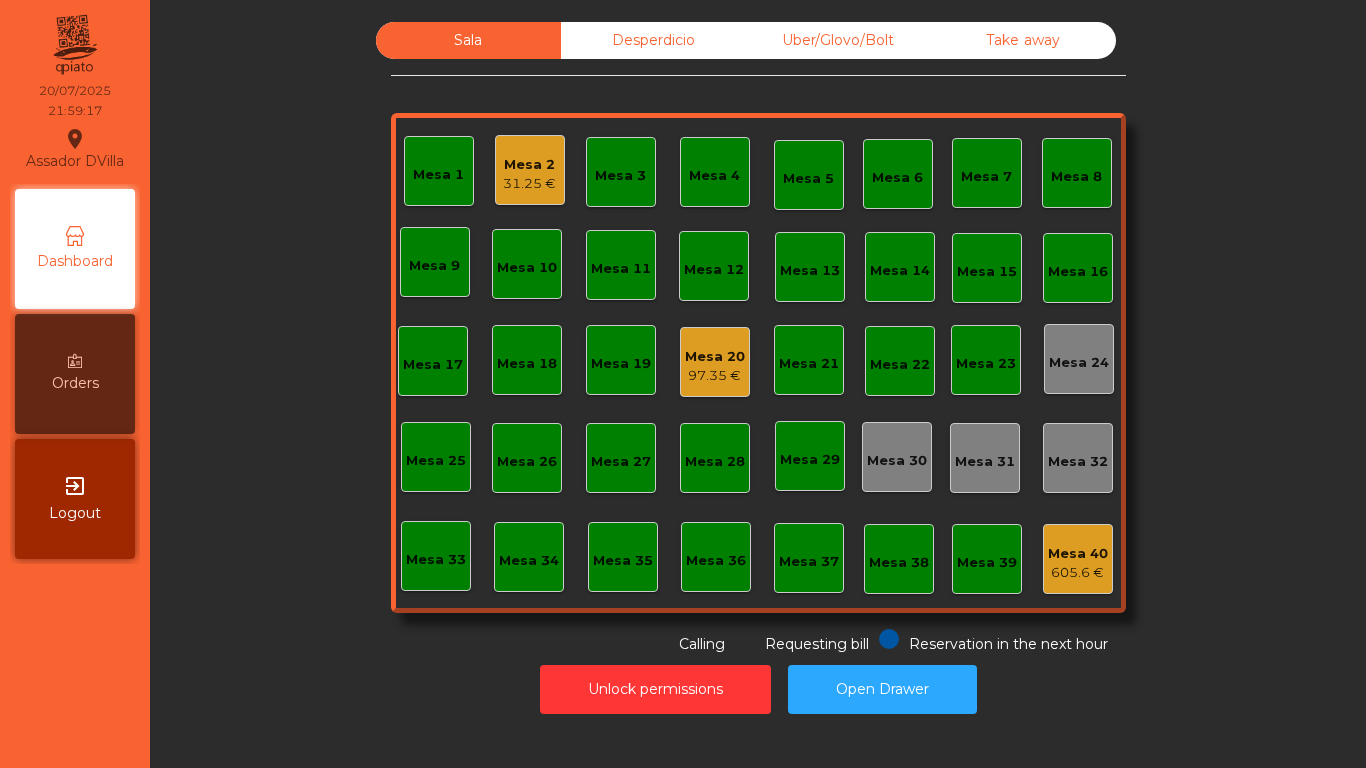 click on "Mesa 2" 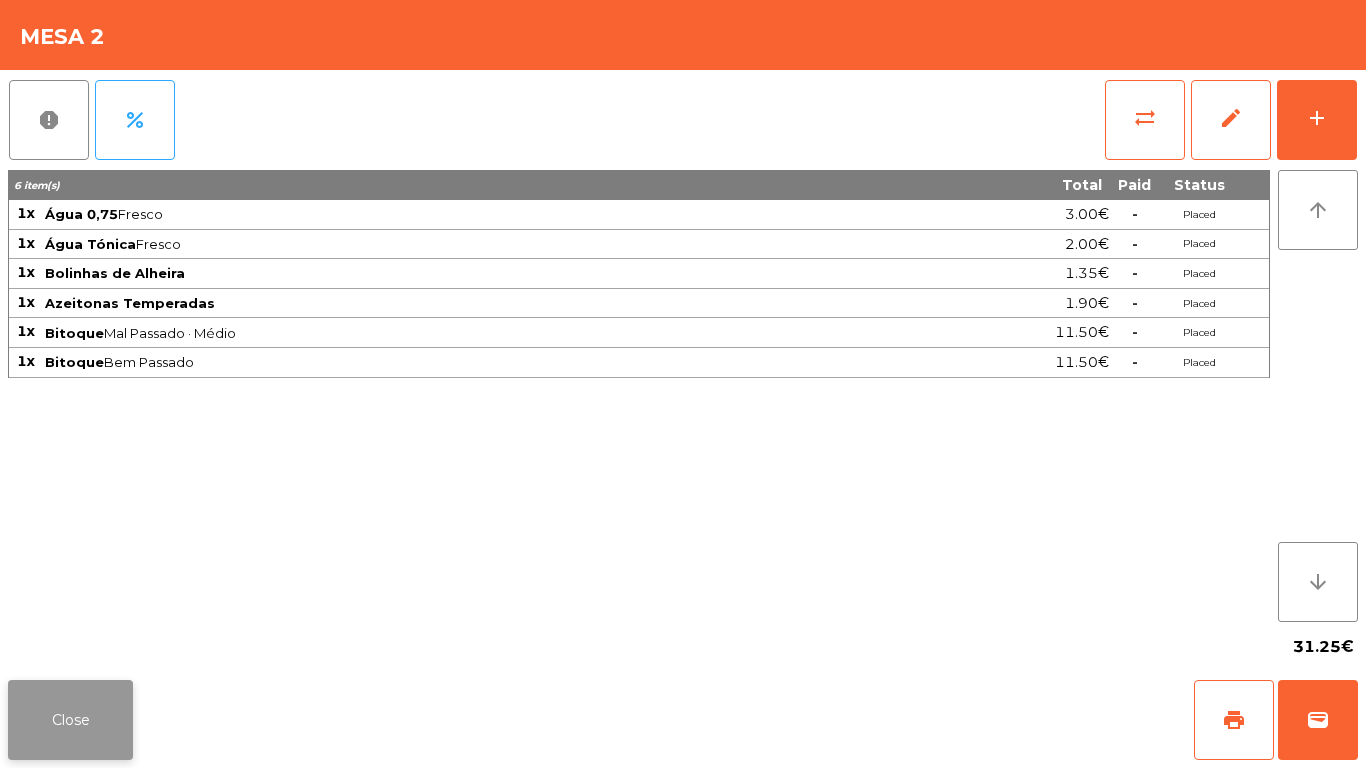 click on "Close" 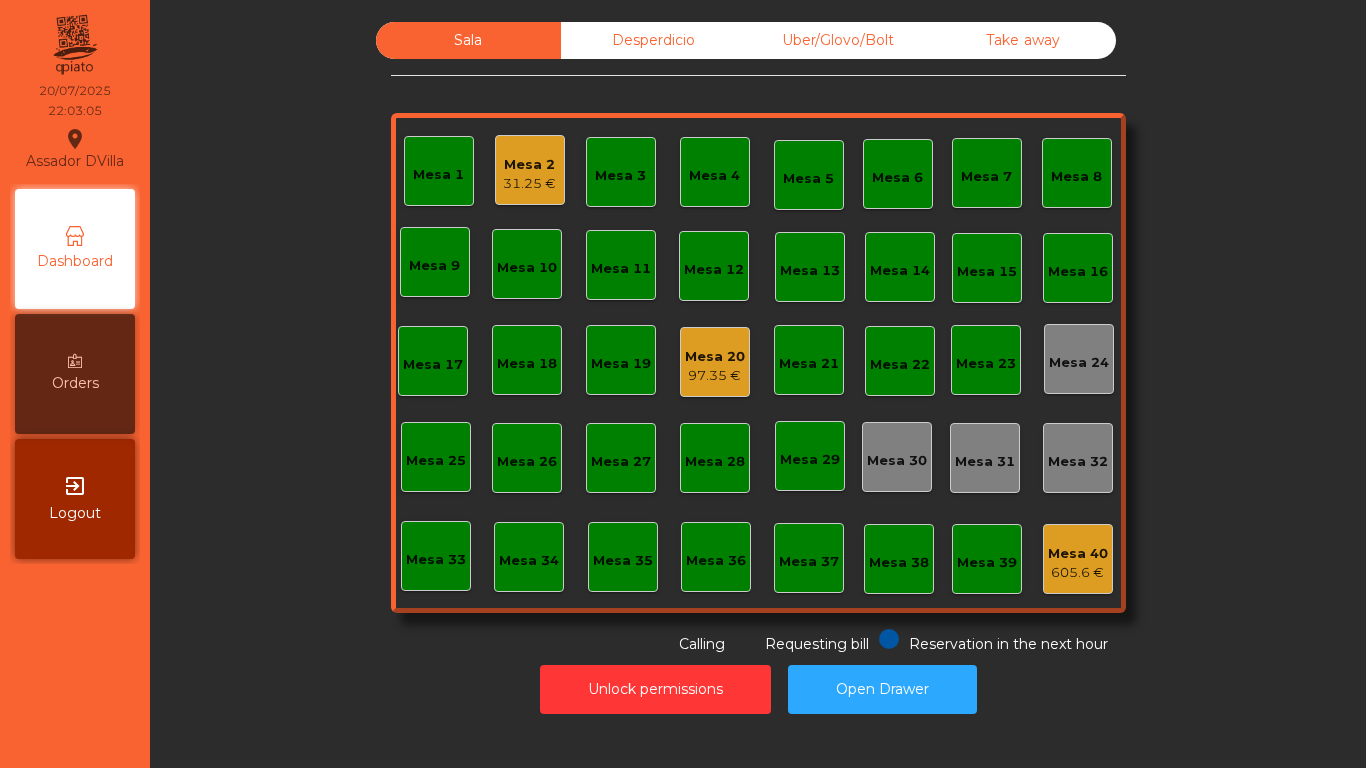 click on "Unlock permissions   Open Drawer" 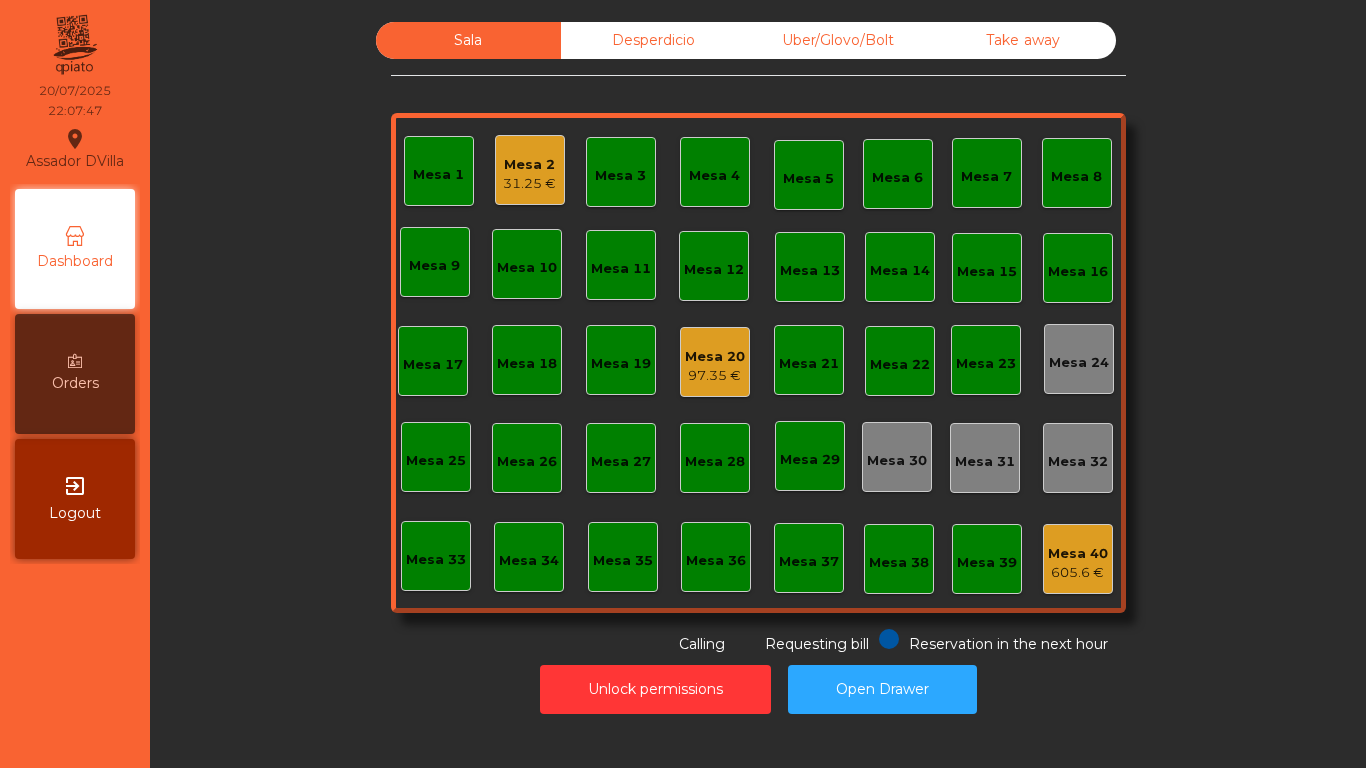 click on "Mesa 2   31.25 €" 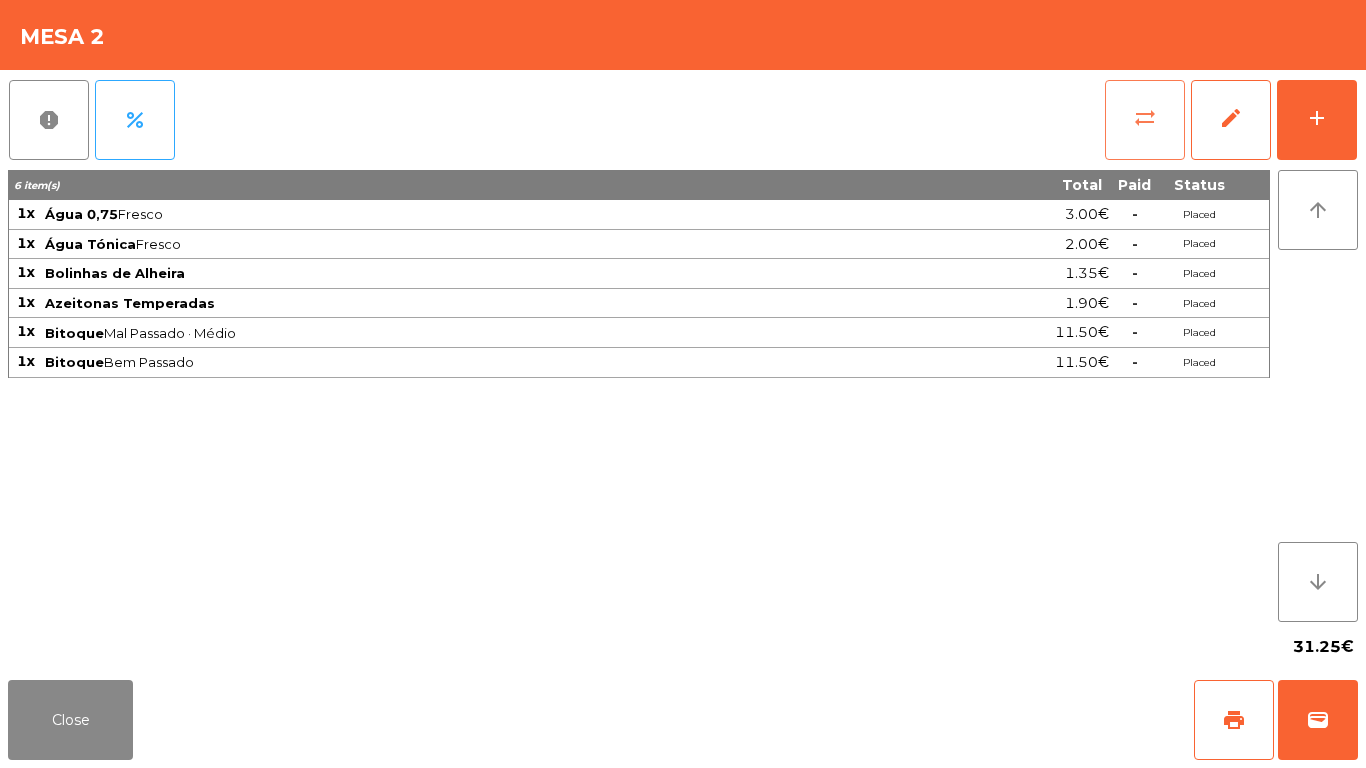 click on "sync_alt" 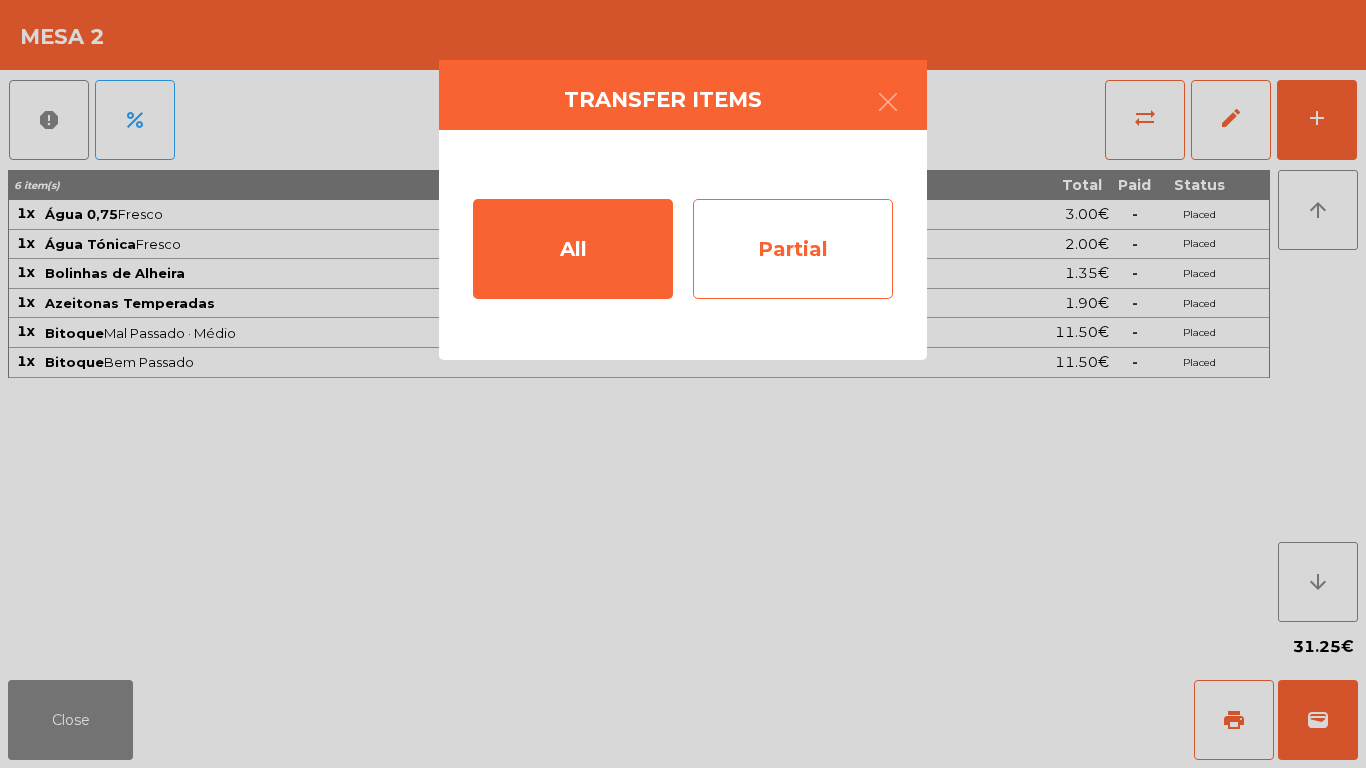 click on "Partial" 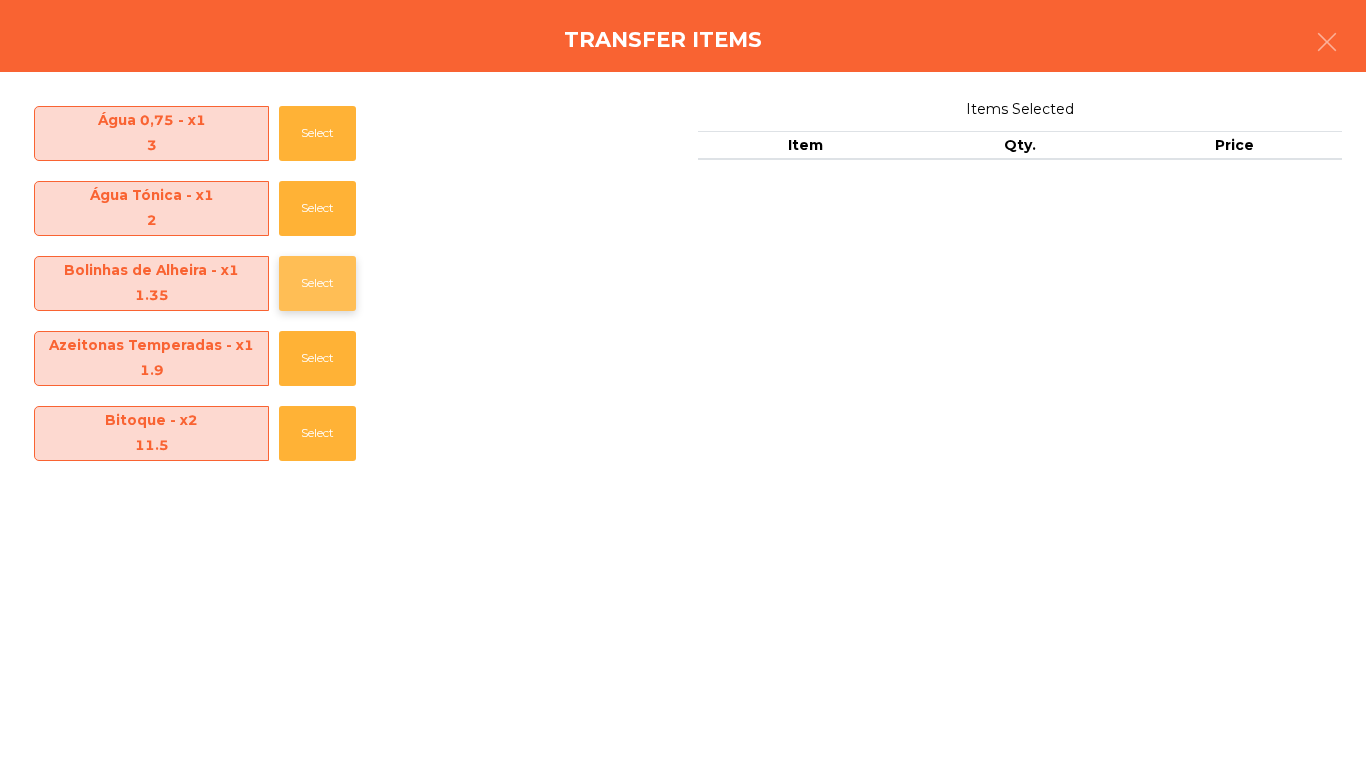 click on "Select" 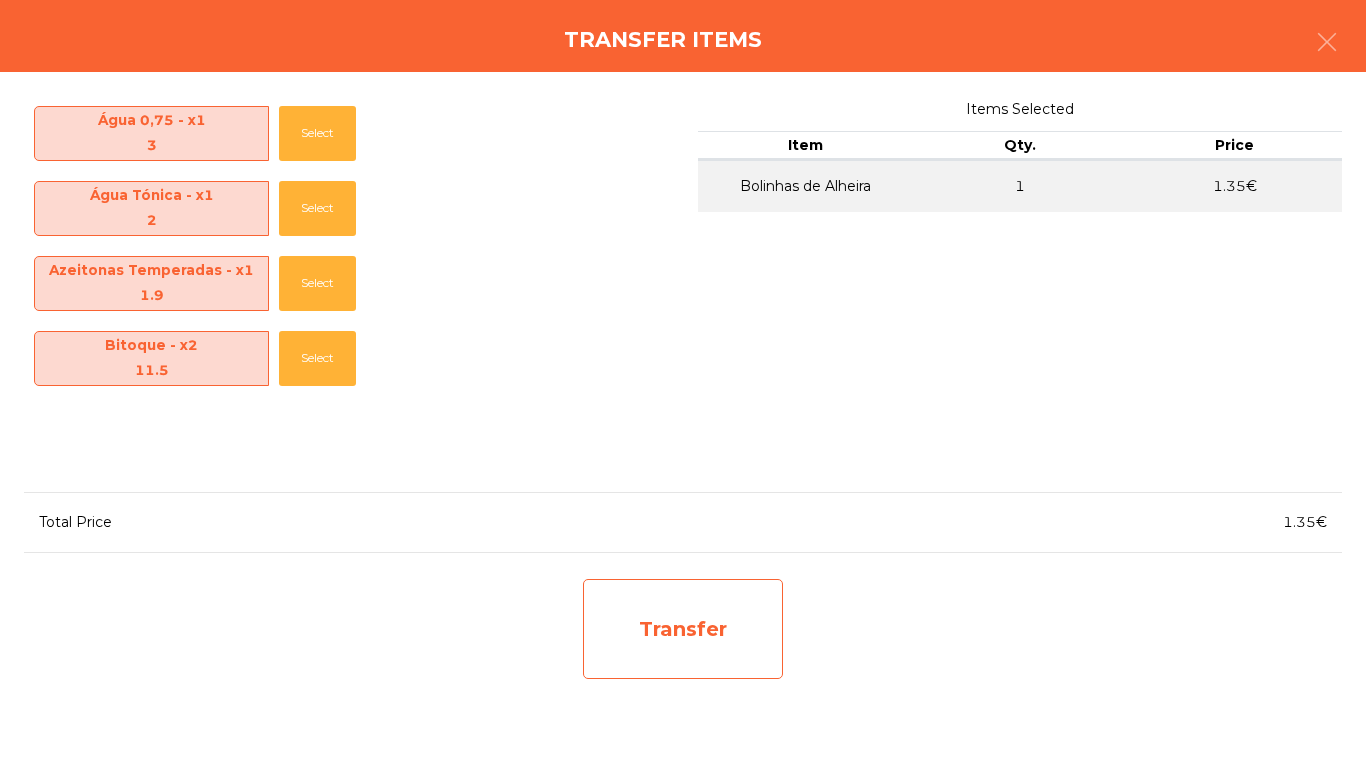 click on "Transfer" 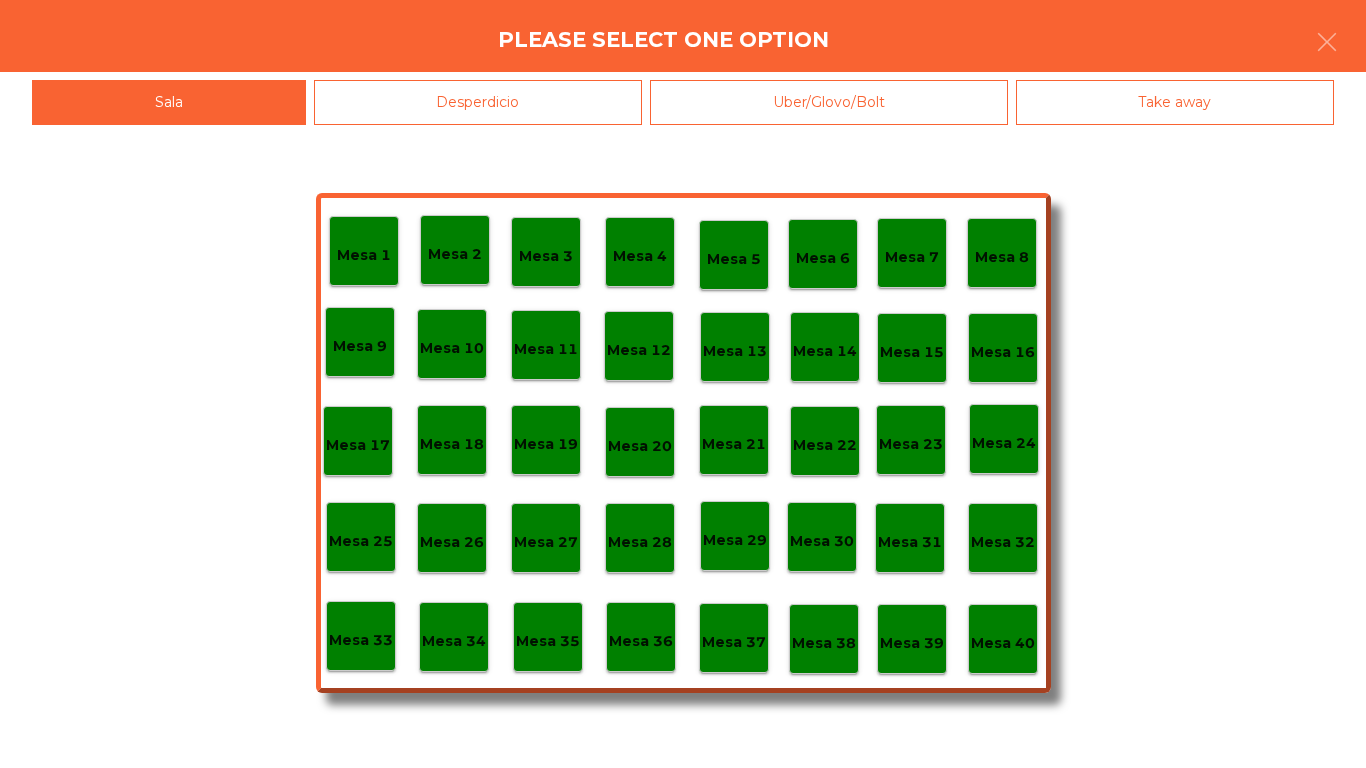 click on "Desperdicio" 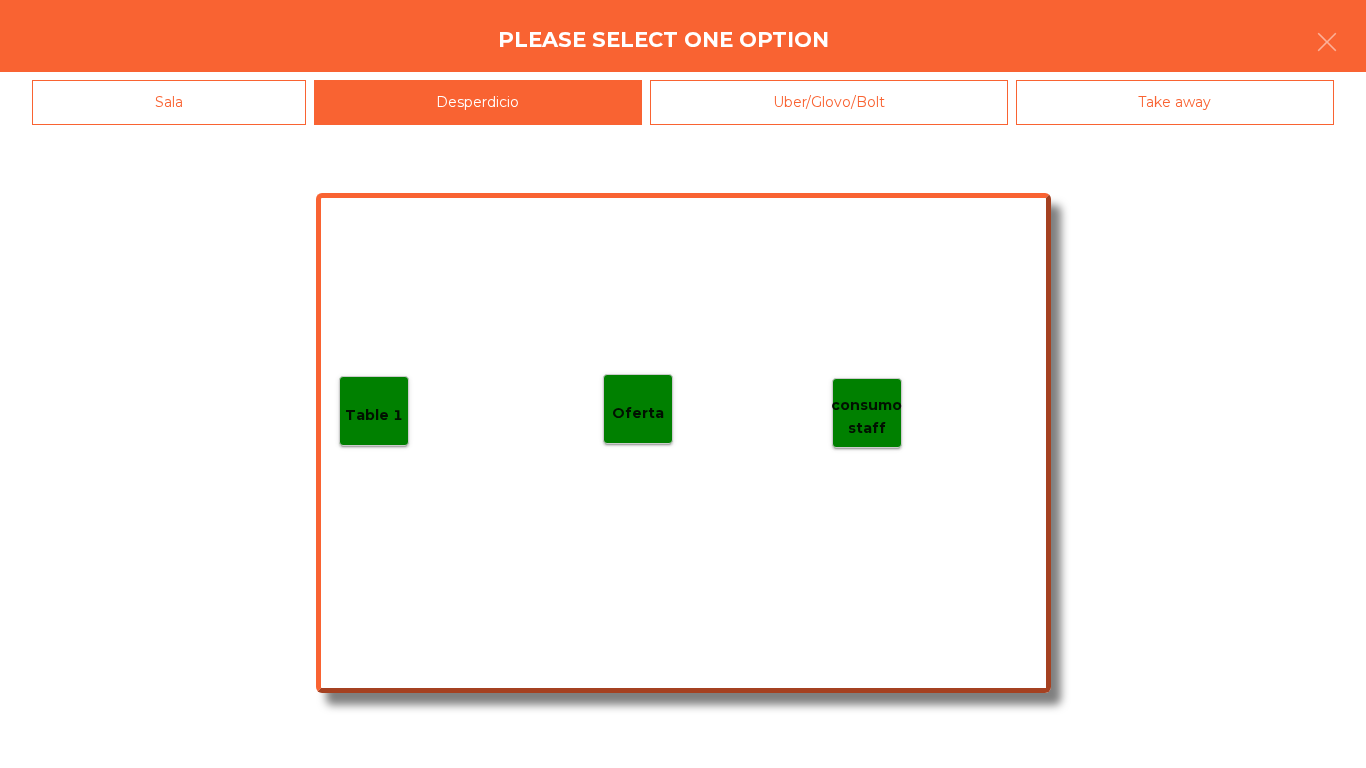 click on "Table 1" 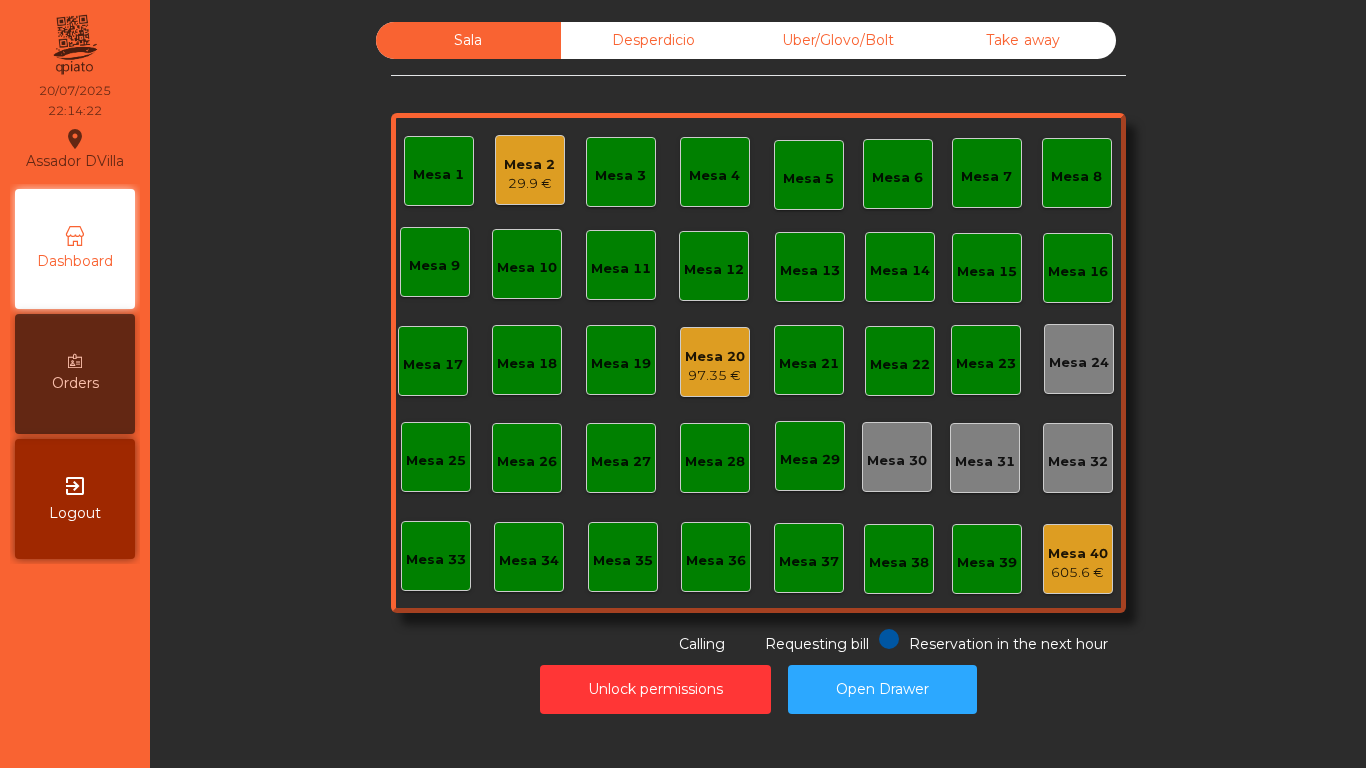 click on "29.9 €" 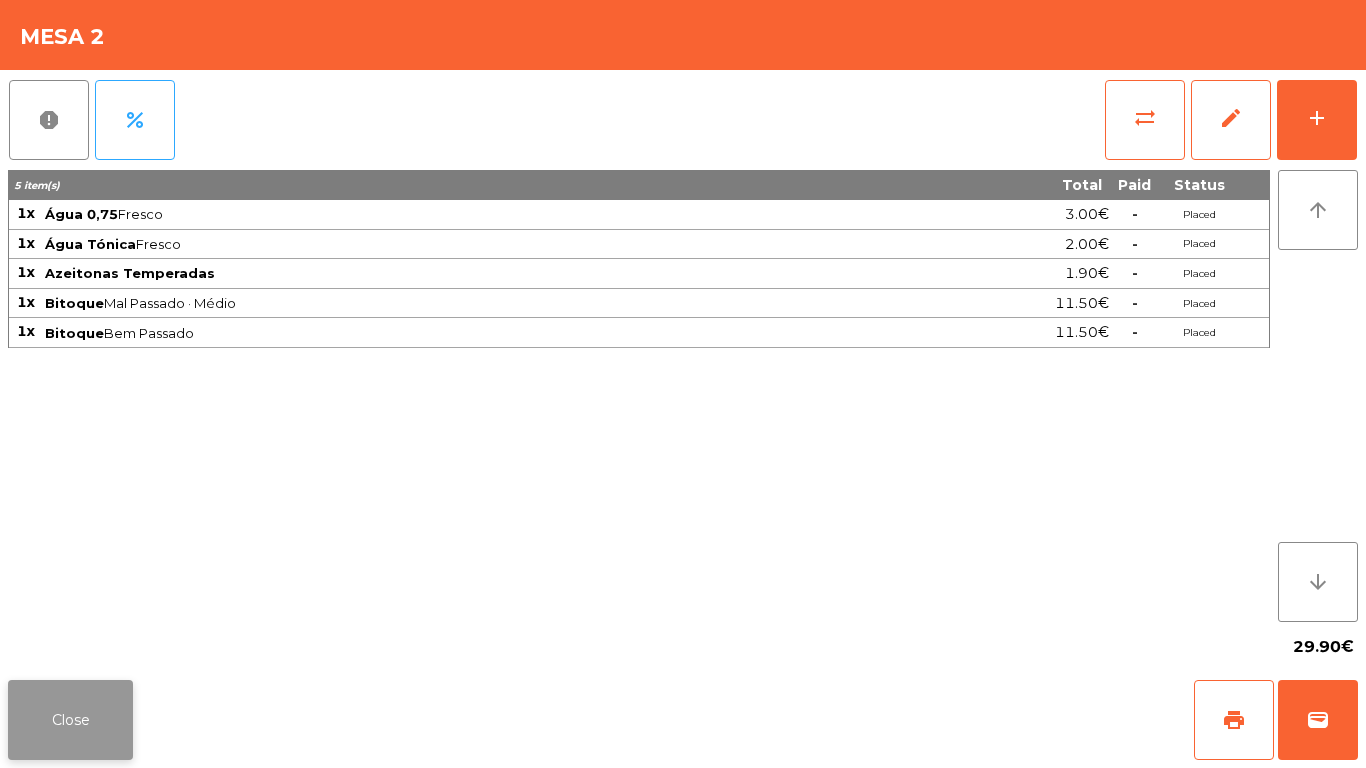 click on "Close" 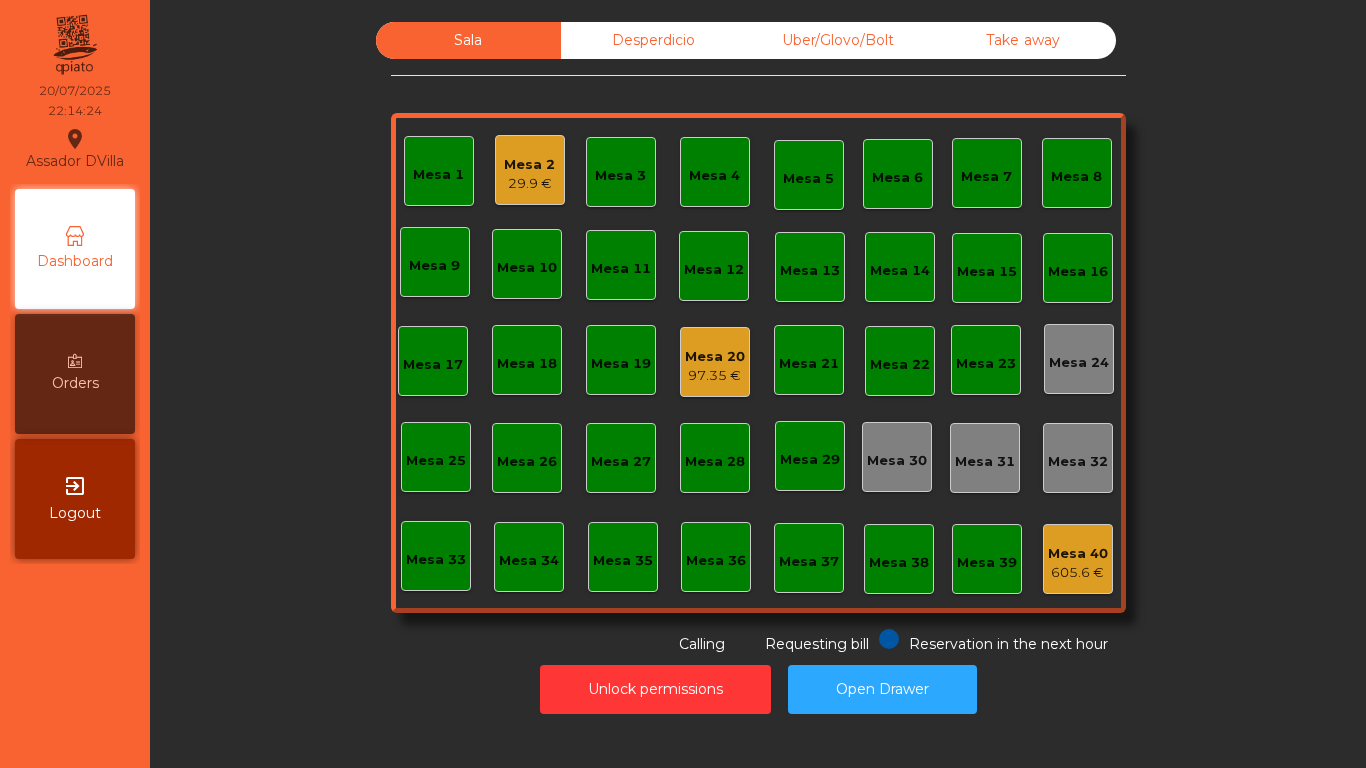 click on "Desperdicio" 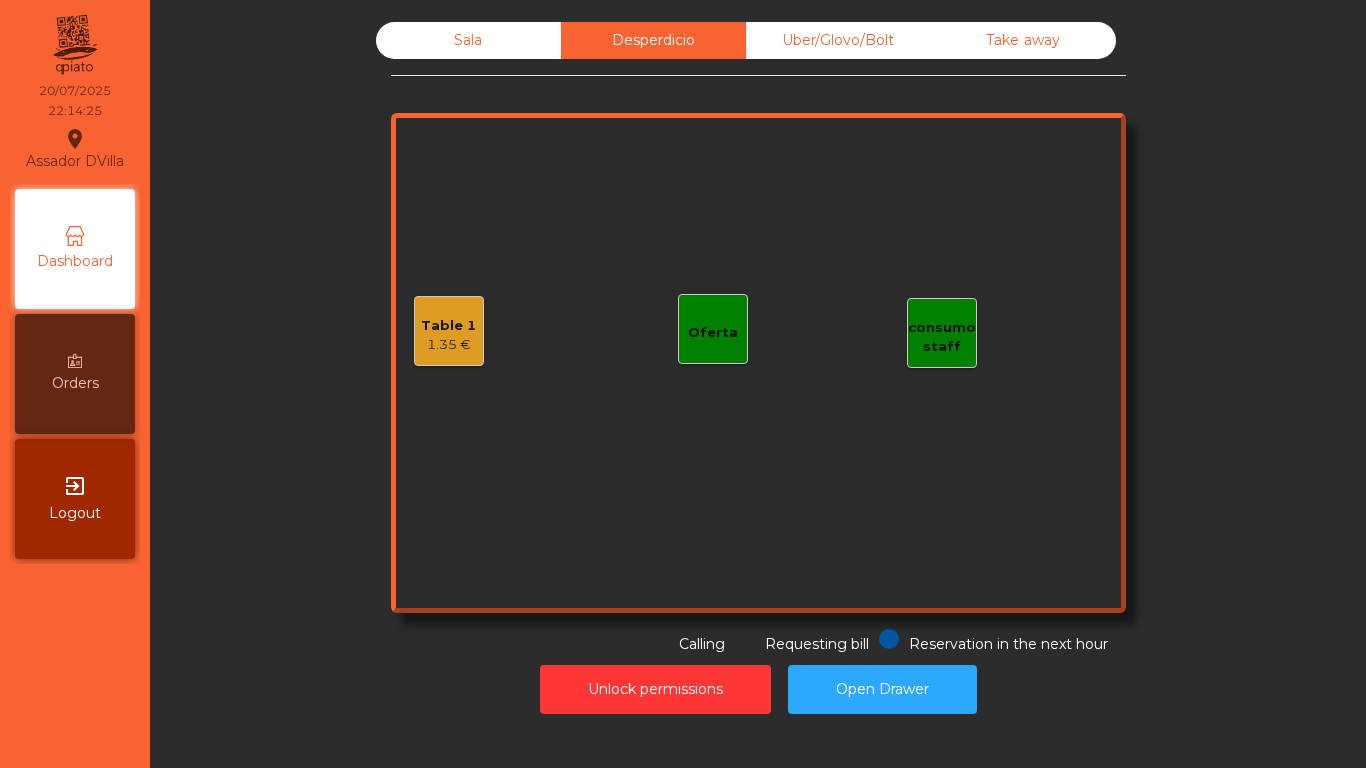 click on "Uber/Glovo/Bolt" 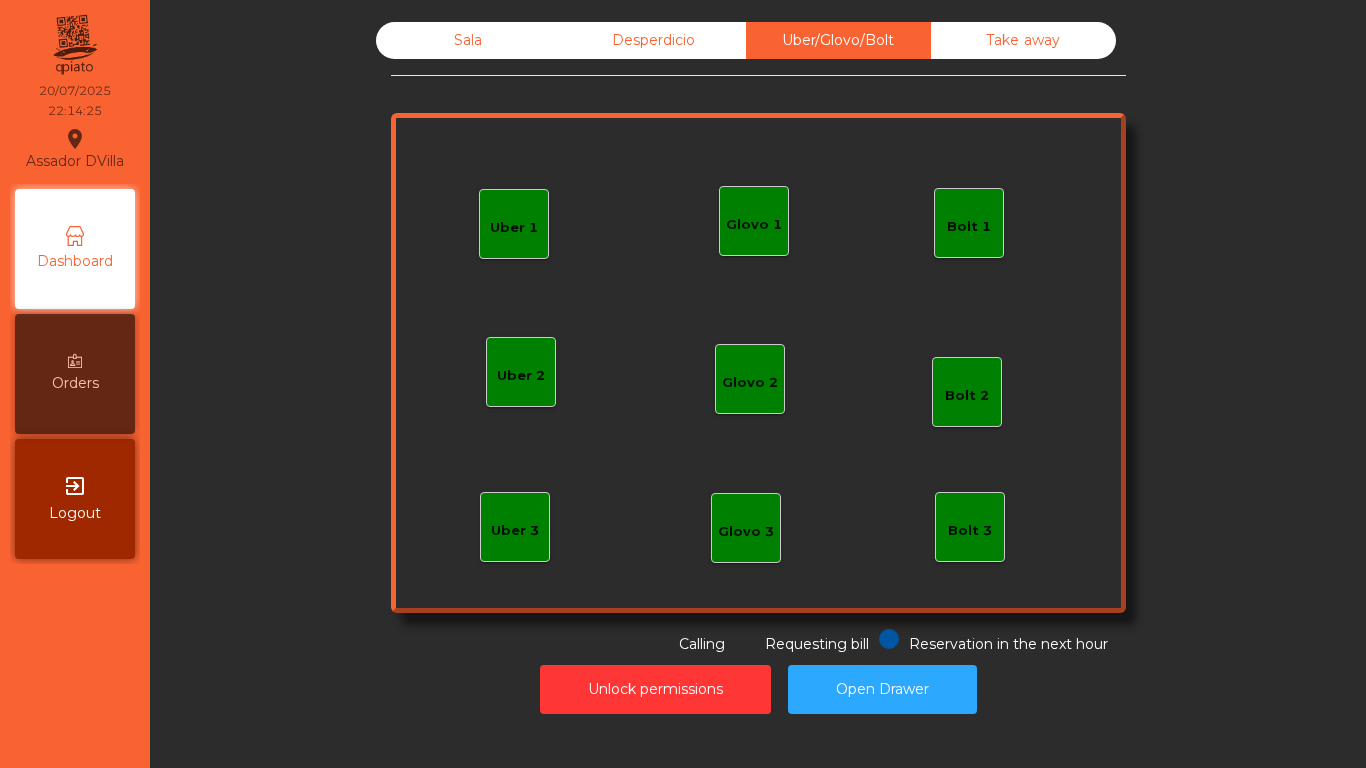 click on "Take away" 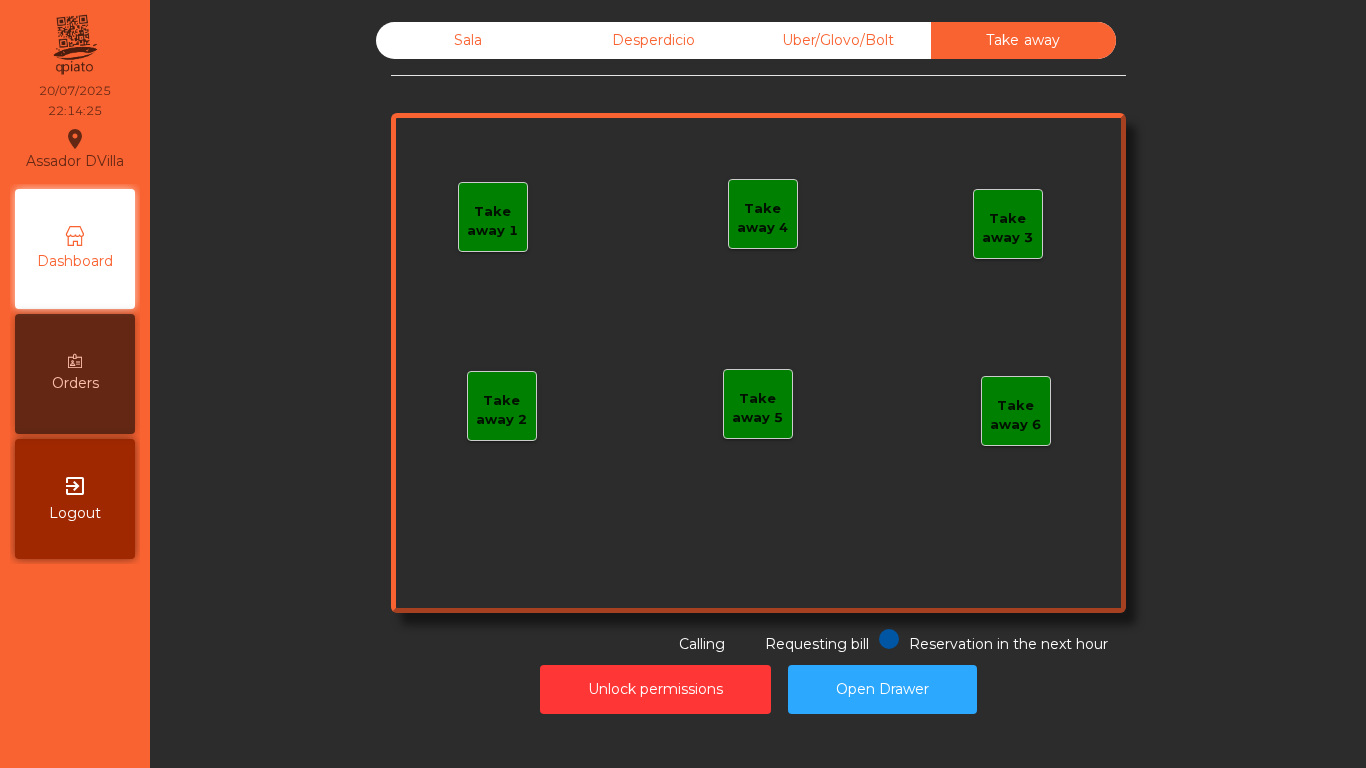 click on "Sala" 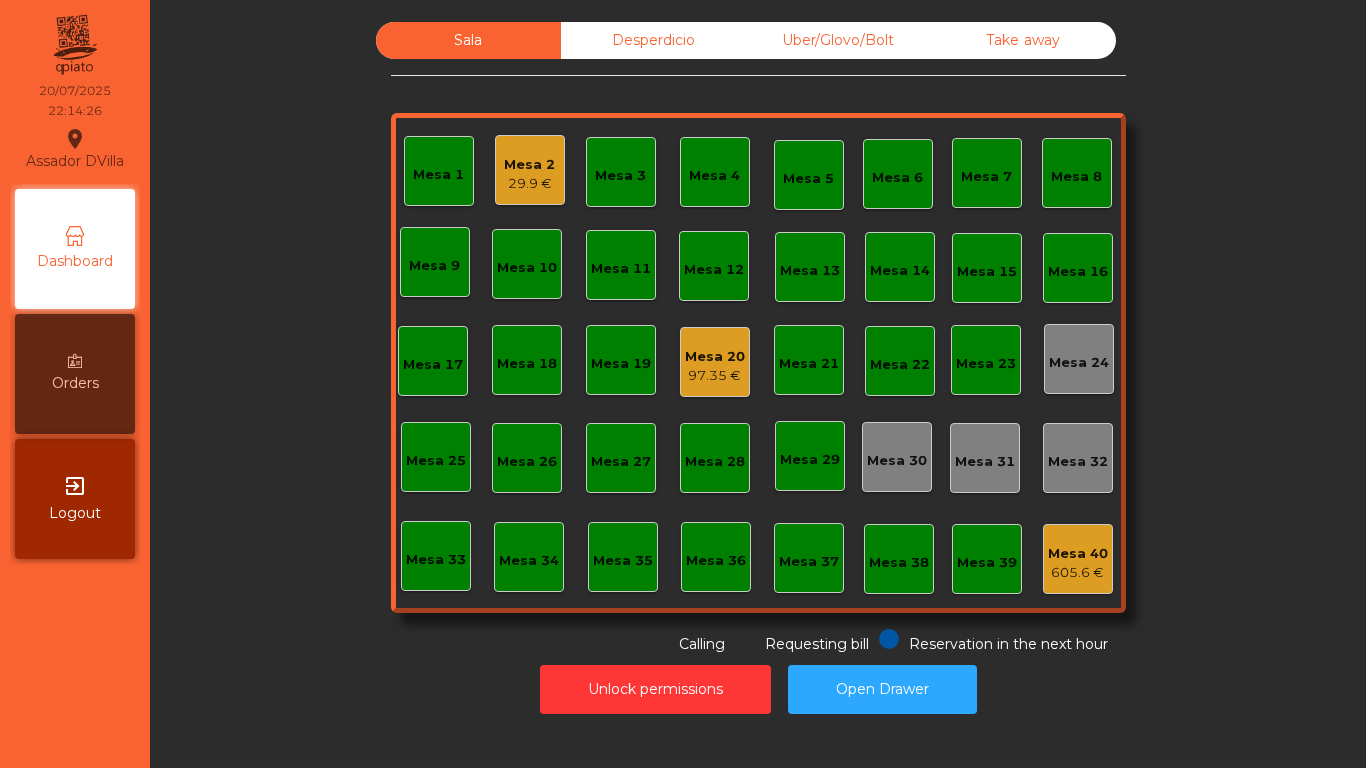 click on "Mesa 20" 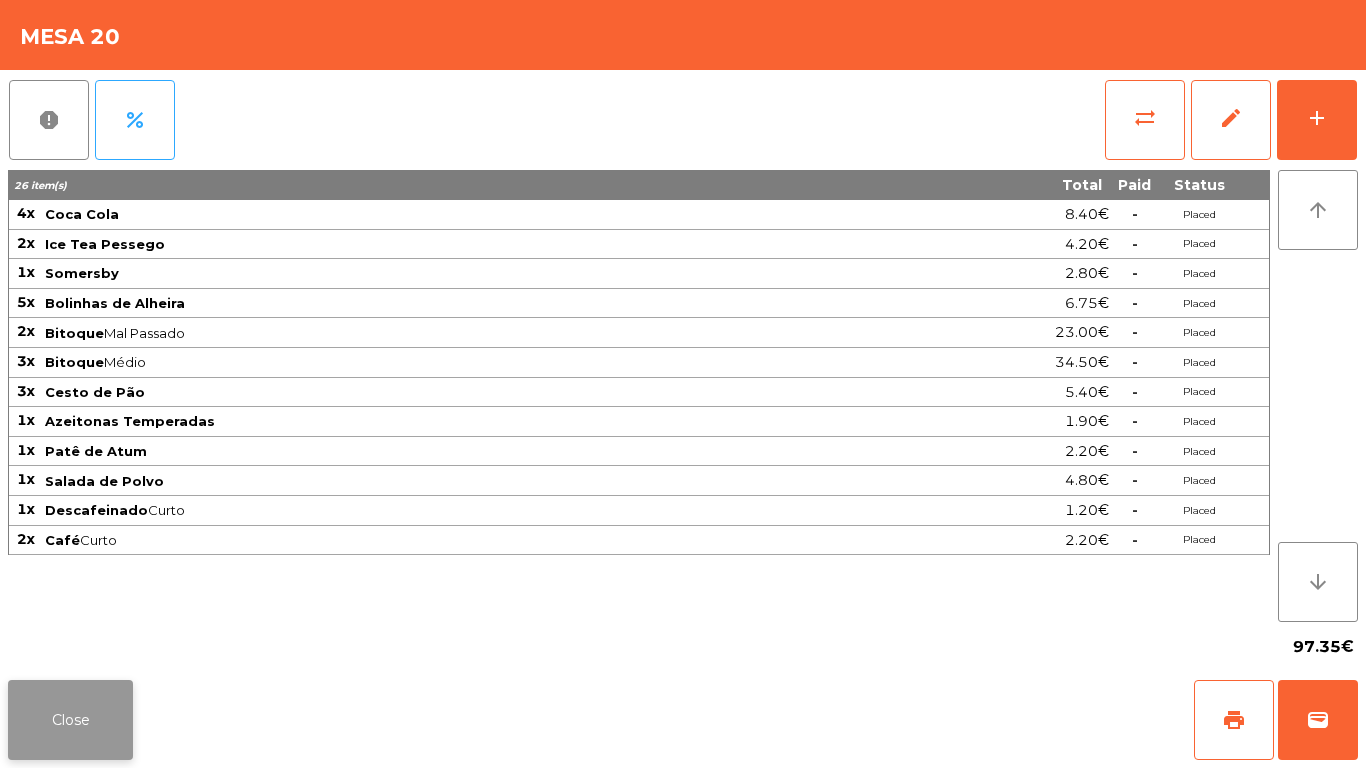 click on "Close" 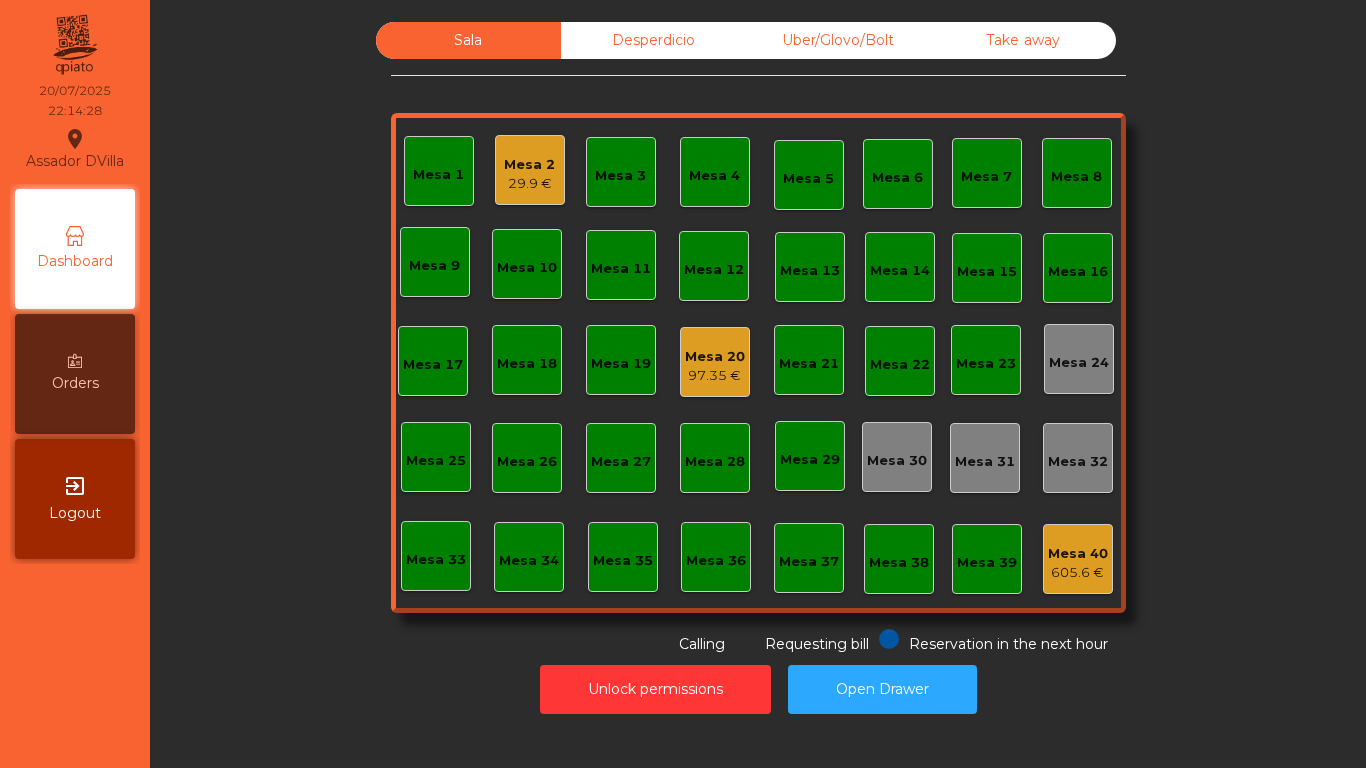 click on "Sala   Desperdicio   Uber/Glovo/Bolt   Take away   Mesa 1   Mesa 2   Mesa 3   Mesa 4   Mesa 5   Mesa 6   Mesa 7   Mesa 8   Mesa 9   Mesa 10   Mesa 11   Mesa 12   Mesa 13   Mesa 14   Mesa 15   Mesa 16   Mesa 17   Mesa 18   Mesa 19   Mesa 20   97.35 €   Mesa 21   Mesa 22   Mesa 23   Mesa 24   Mesa 25   Mesa 26   Mesa 27   Mesa 28   Mesa 29   Mesa 30   Mesa 31   Mesa 32   Mesa 33   Mesa 34   Mesa 35   Mesa 36   Mesa 37   Mesa 38   Mesa 39   Mesa 40   605.6 €  Reservation in the next hour Requesting bill Calling" 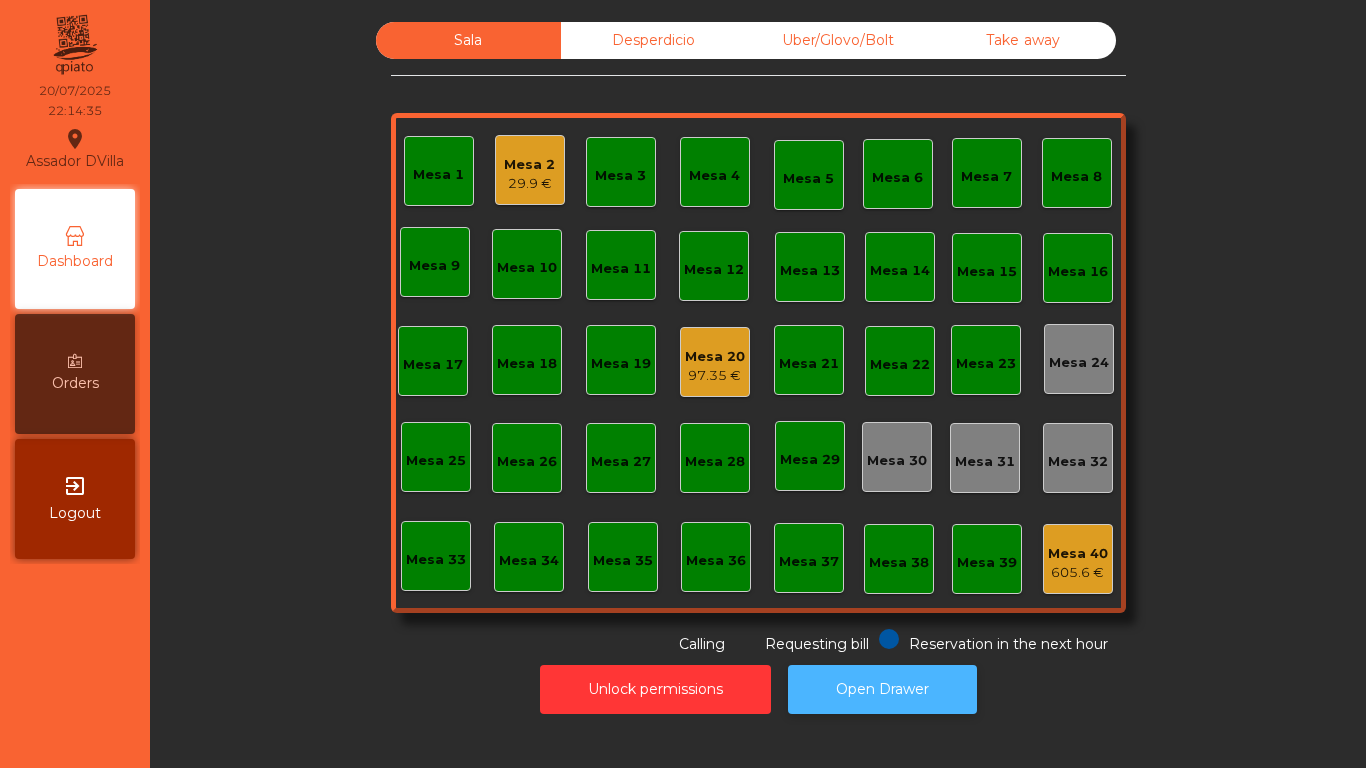 click on "Open Drawer" 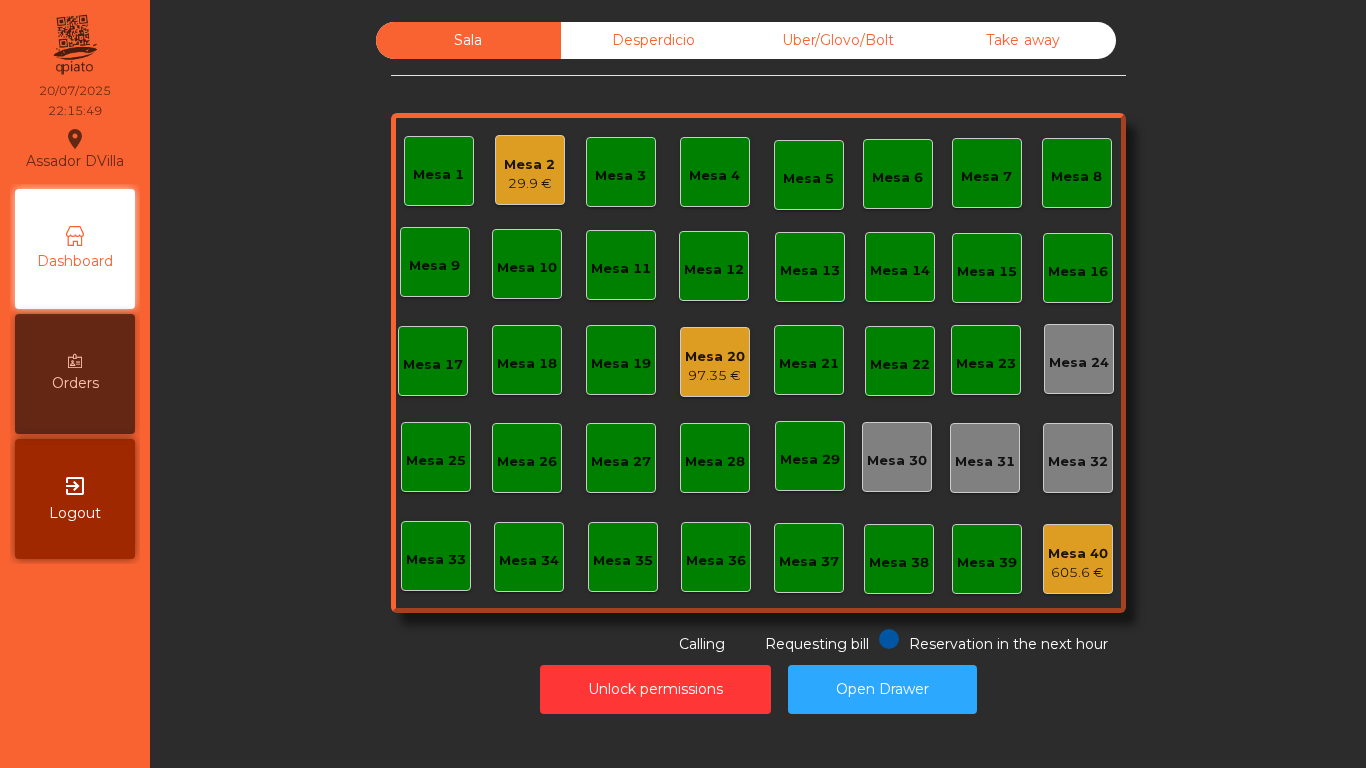 click on "Mesa 20" 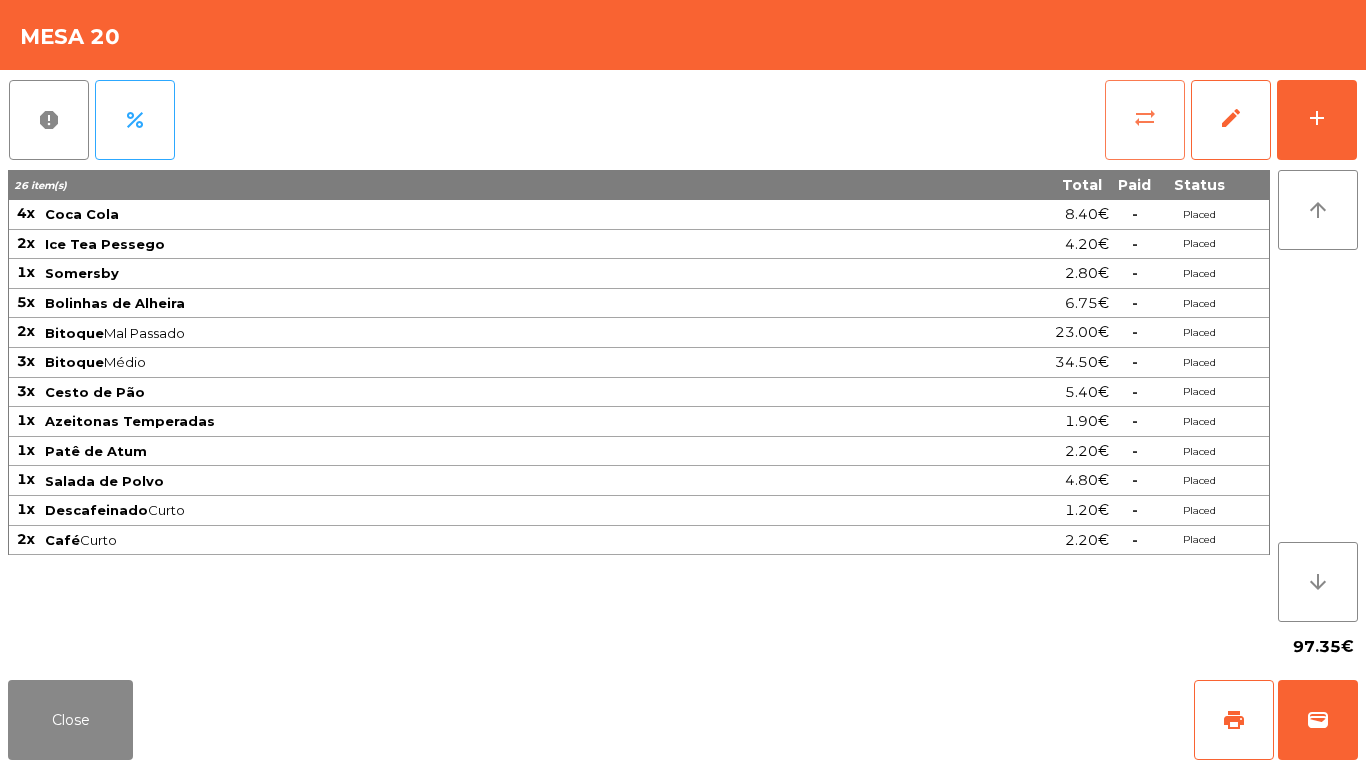 click on "sync_alt" 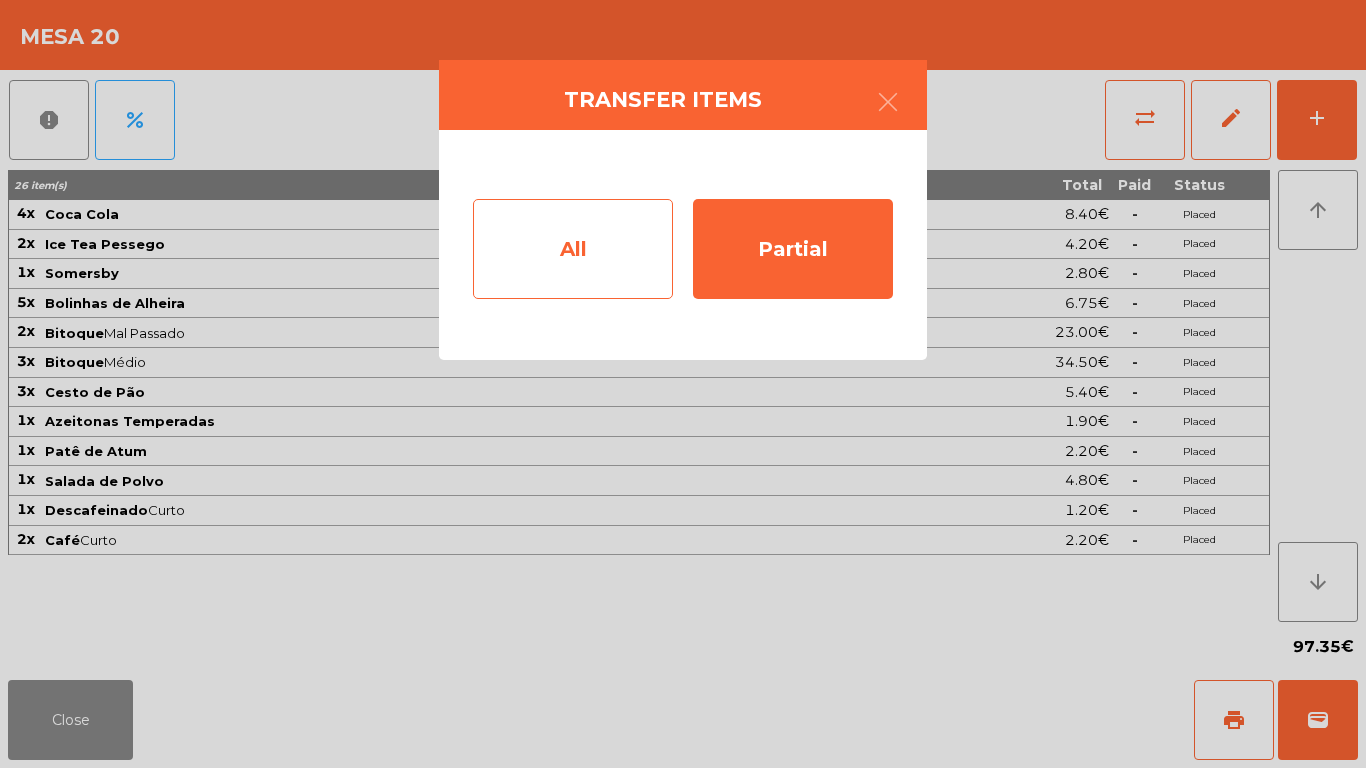 click on "All" 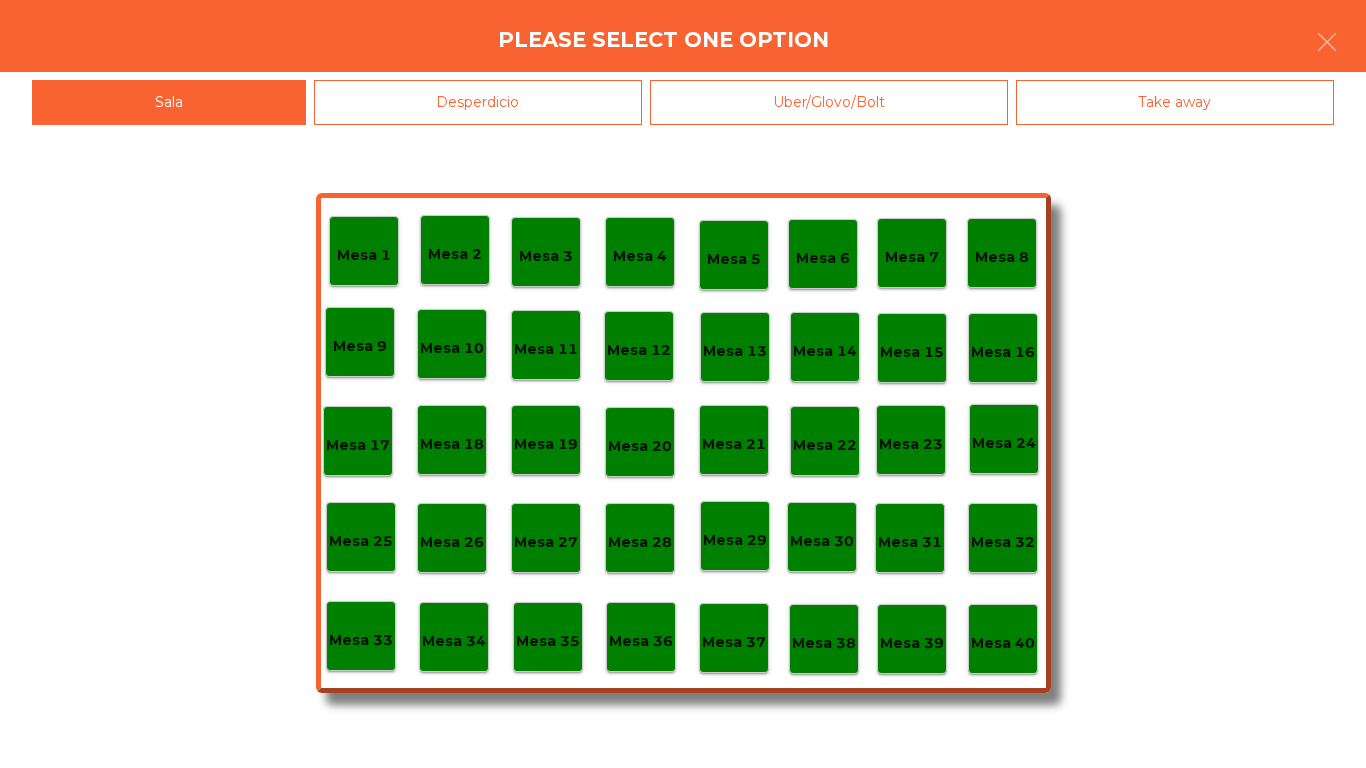 click on "Mesa 39" 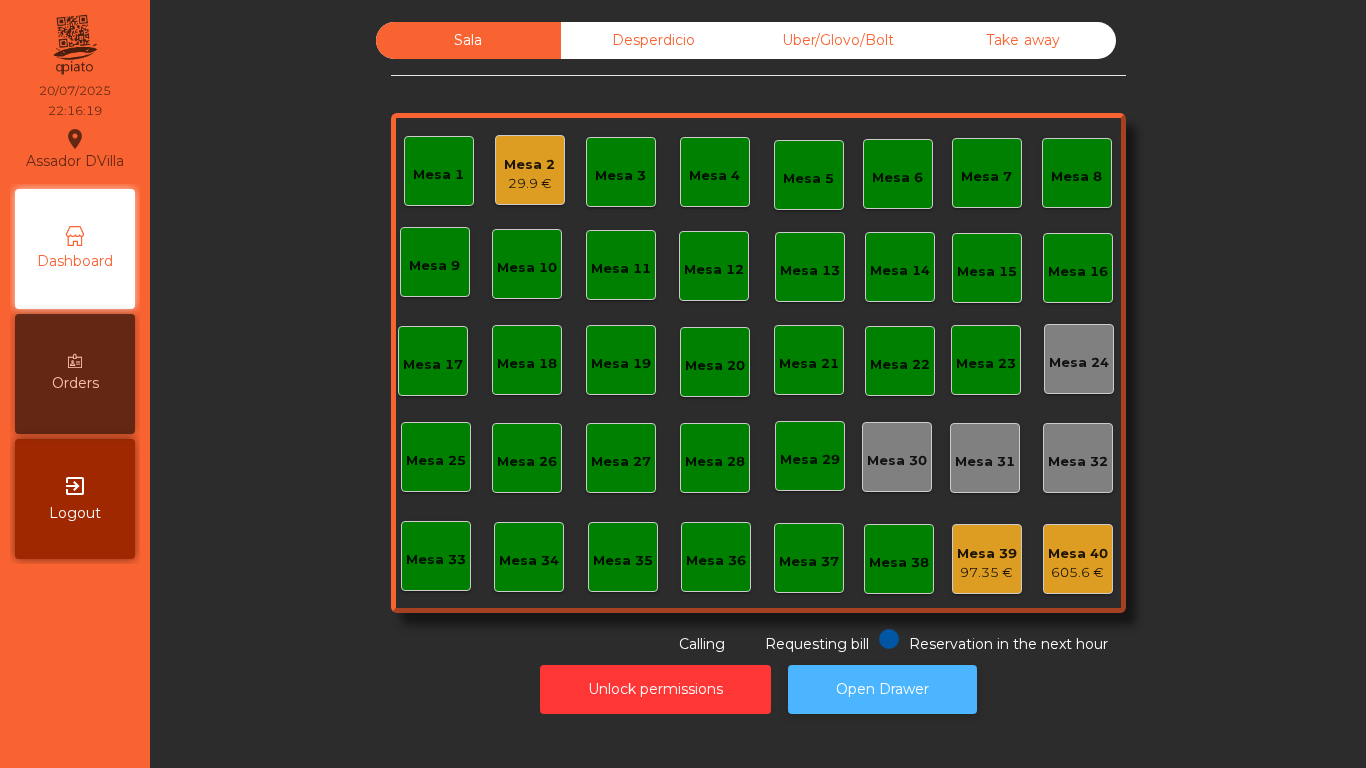 click on "Open Drawer" 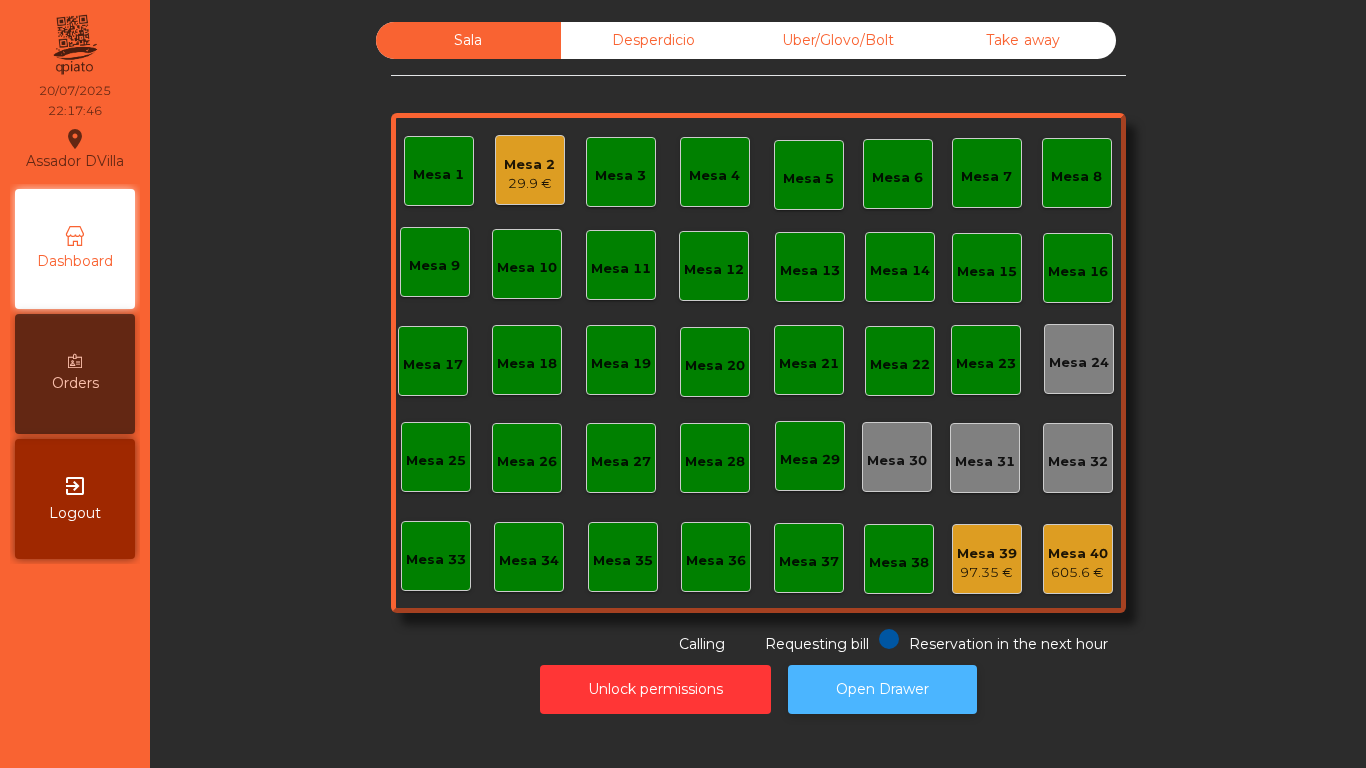 click on "Open Drawer" 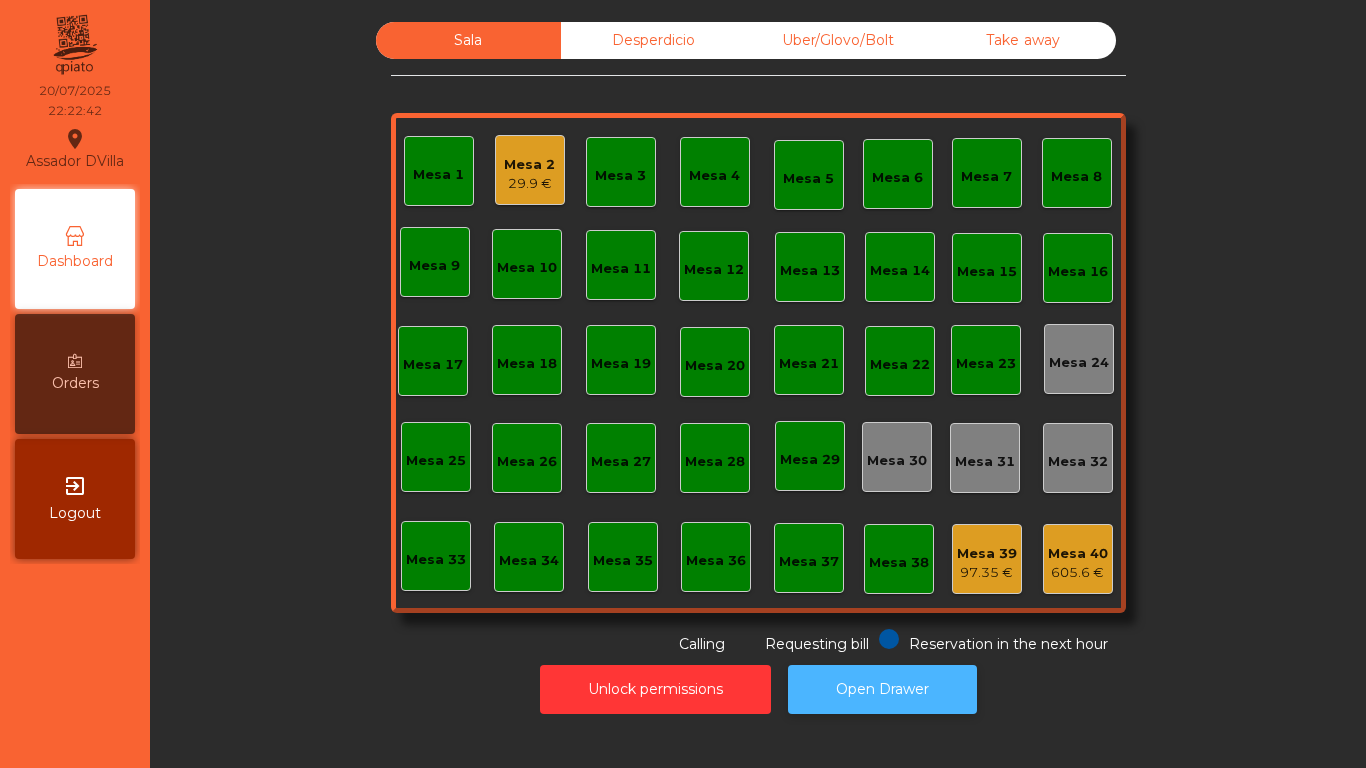 click on "Open Drawer" 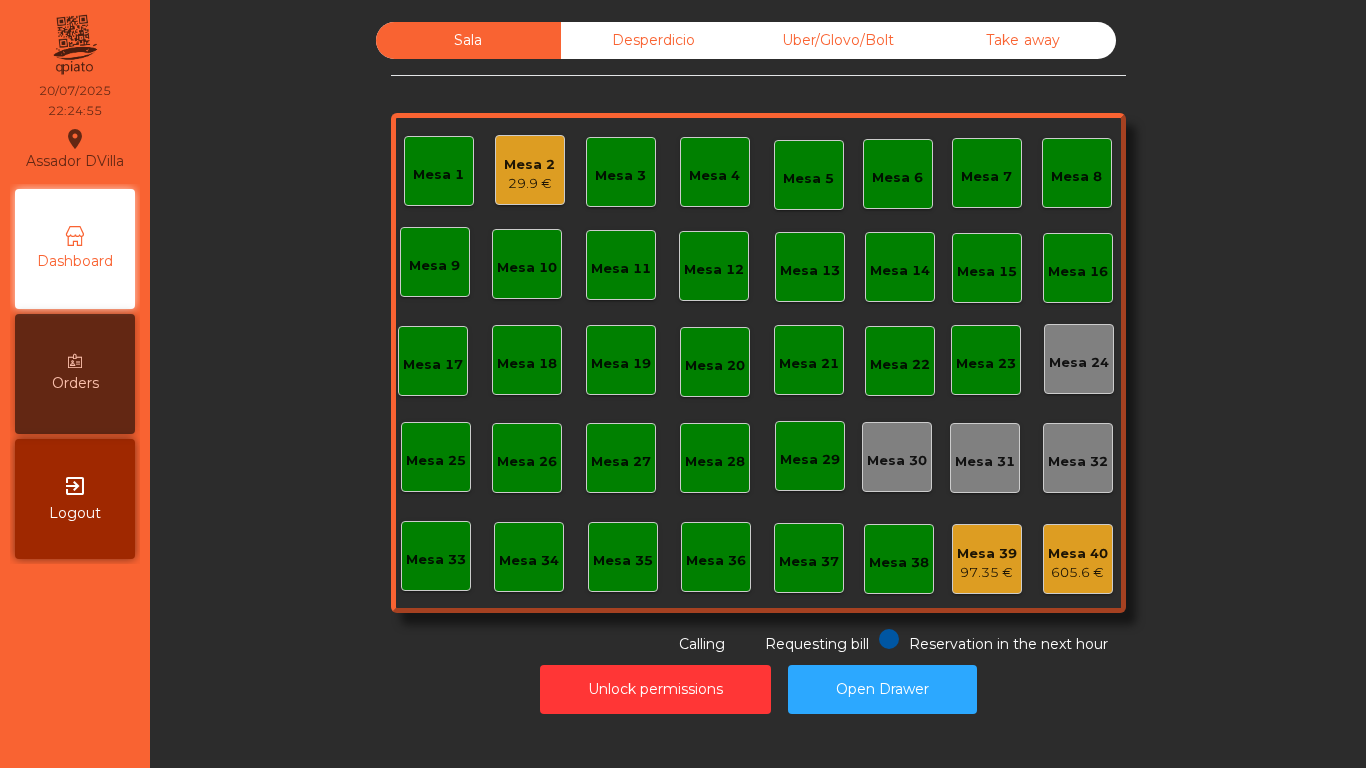 click on "Mesa 2" 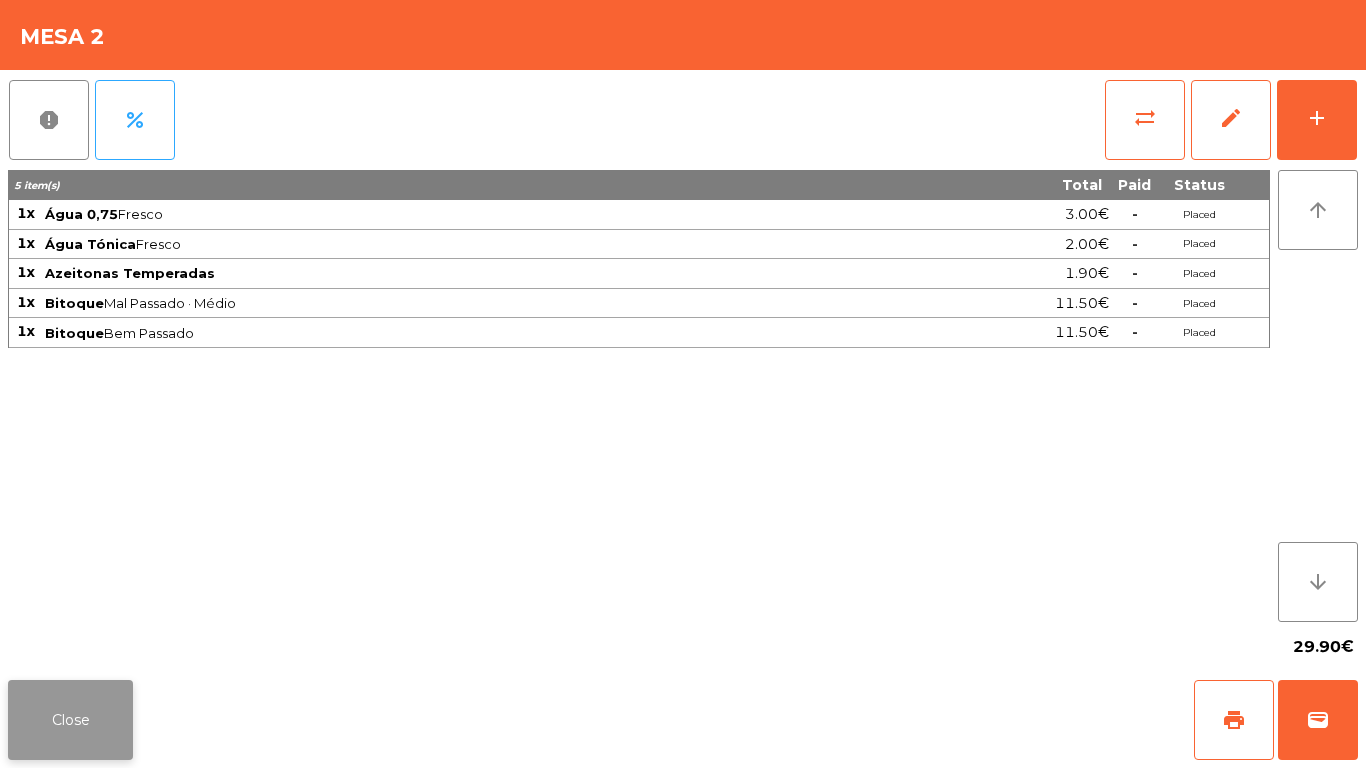 click on "Close" 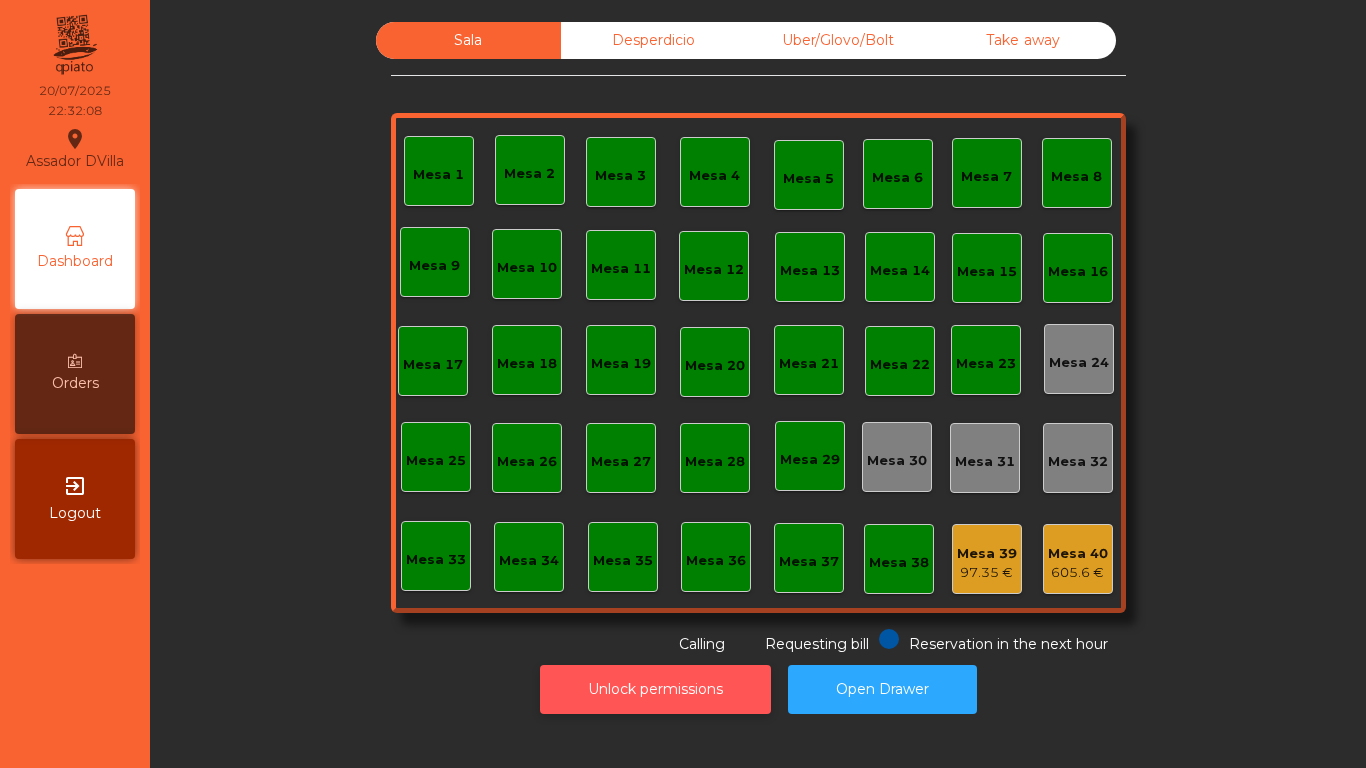 click on "Unlock permissions" 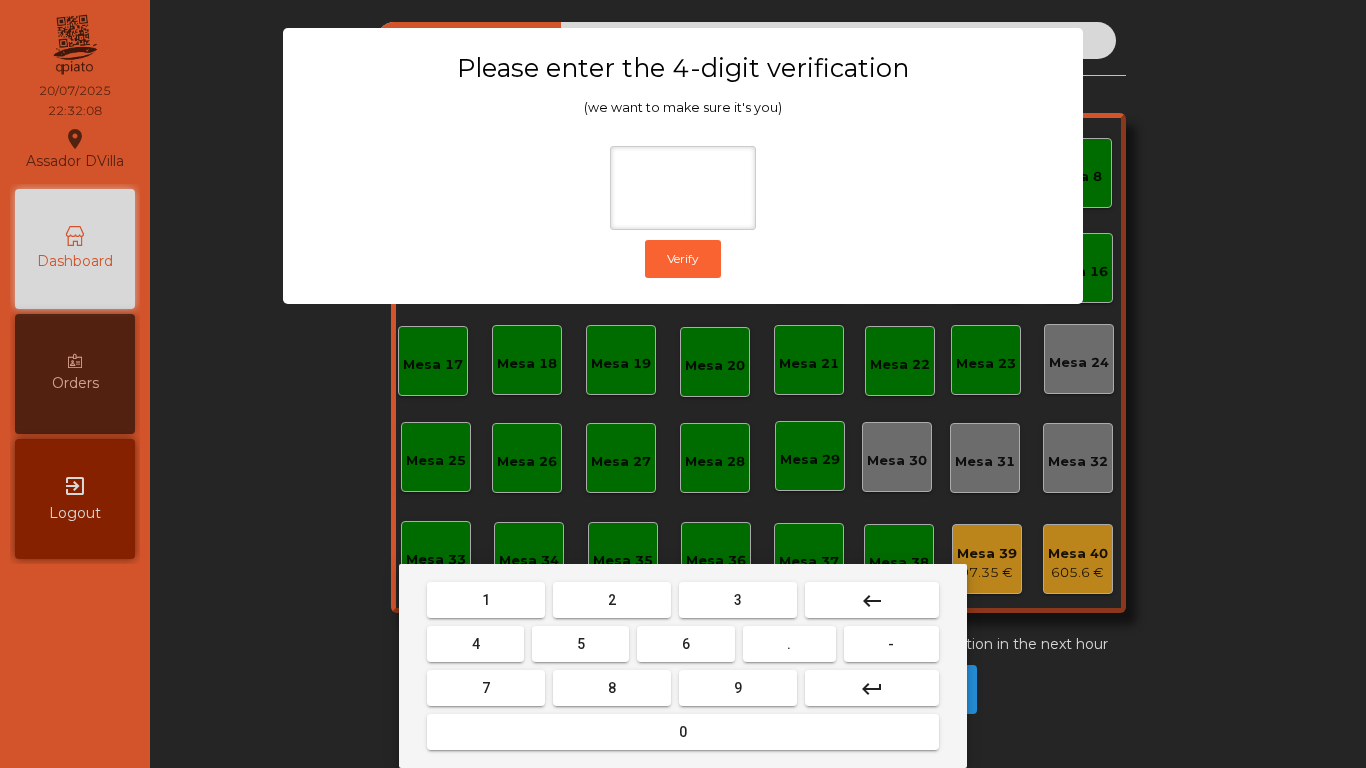 click on "1" at bounding box center (486, 600) 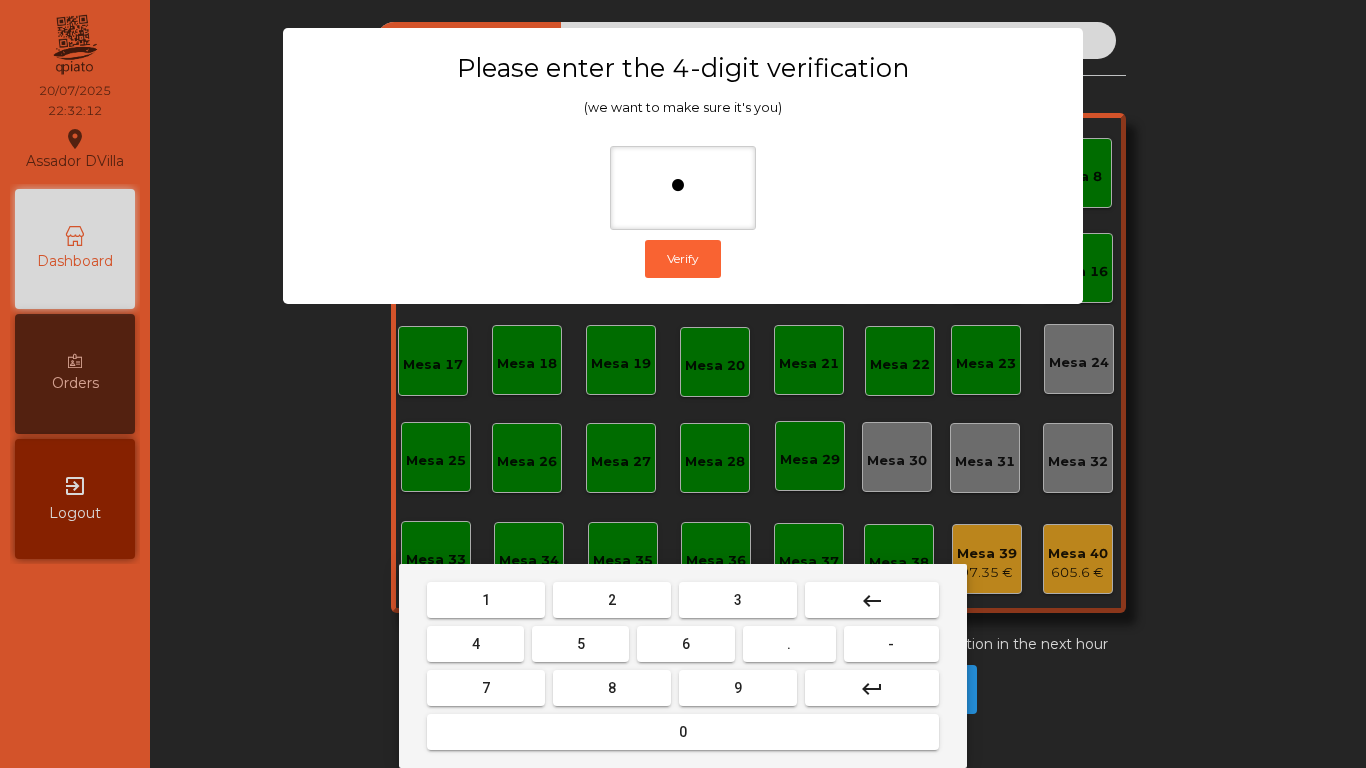 click on "keyboard_backspace" at bounding box center (872, 600) 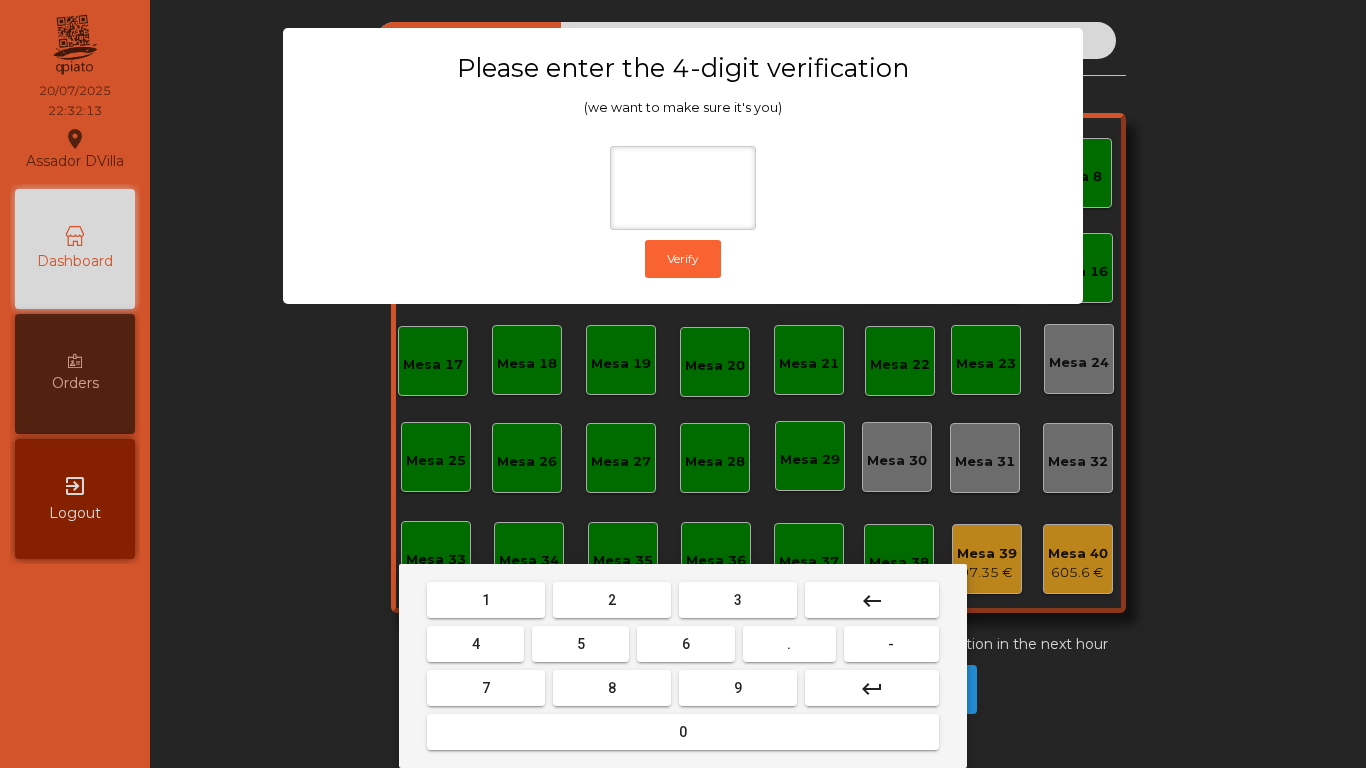 click on "keyboard_backspace" at bounding box center [872, 601] 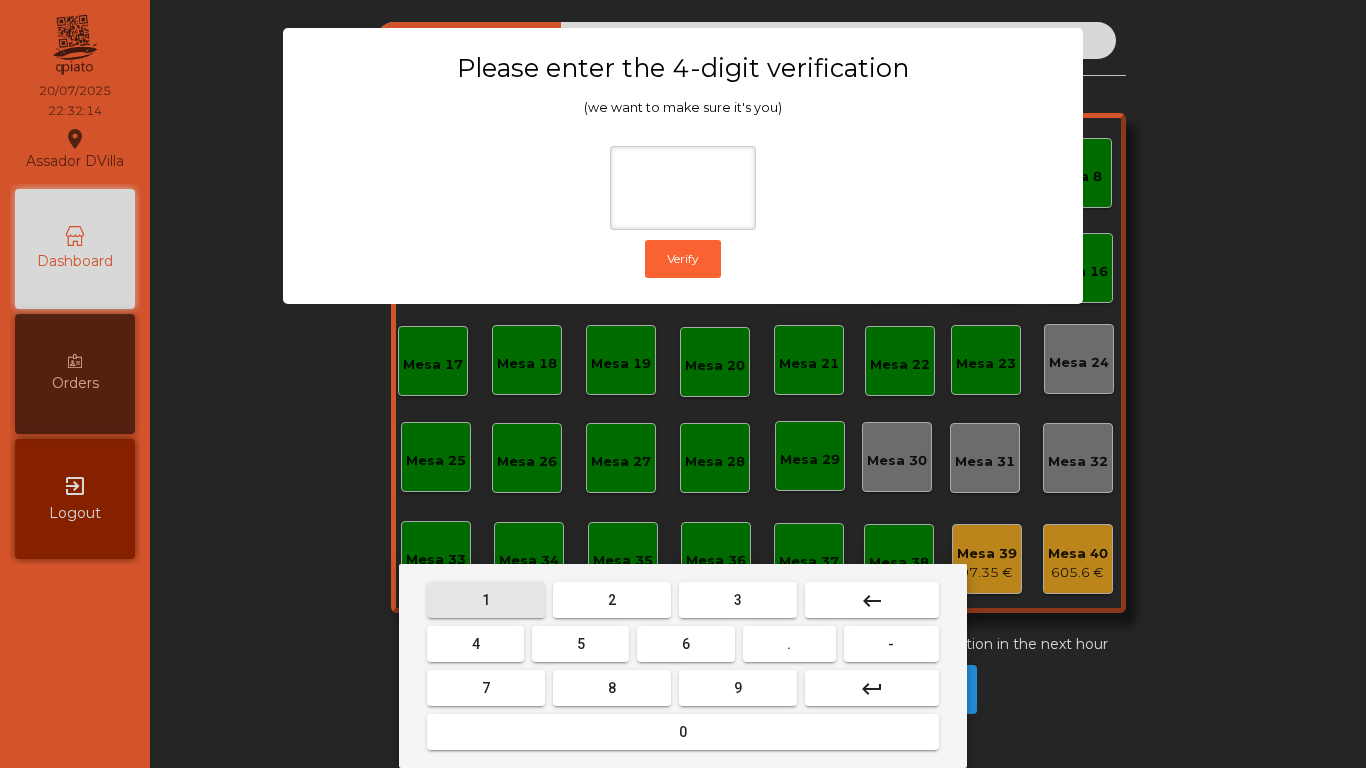 click on "1" at bounding box center [486, 600] 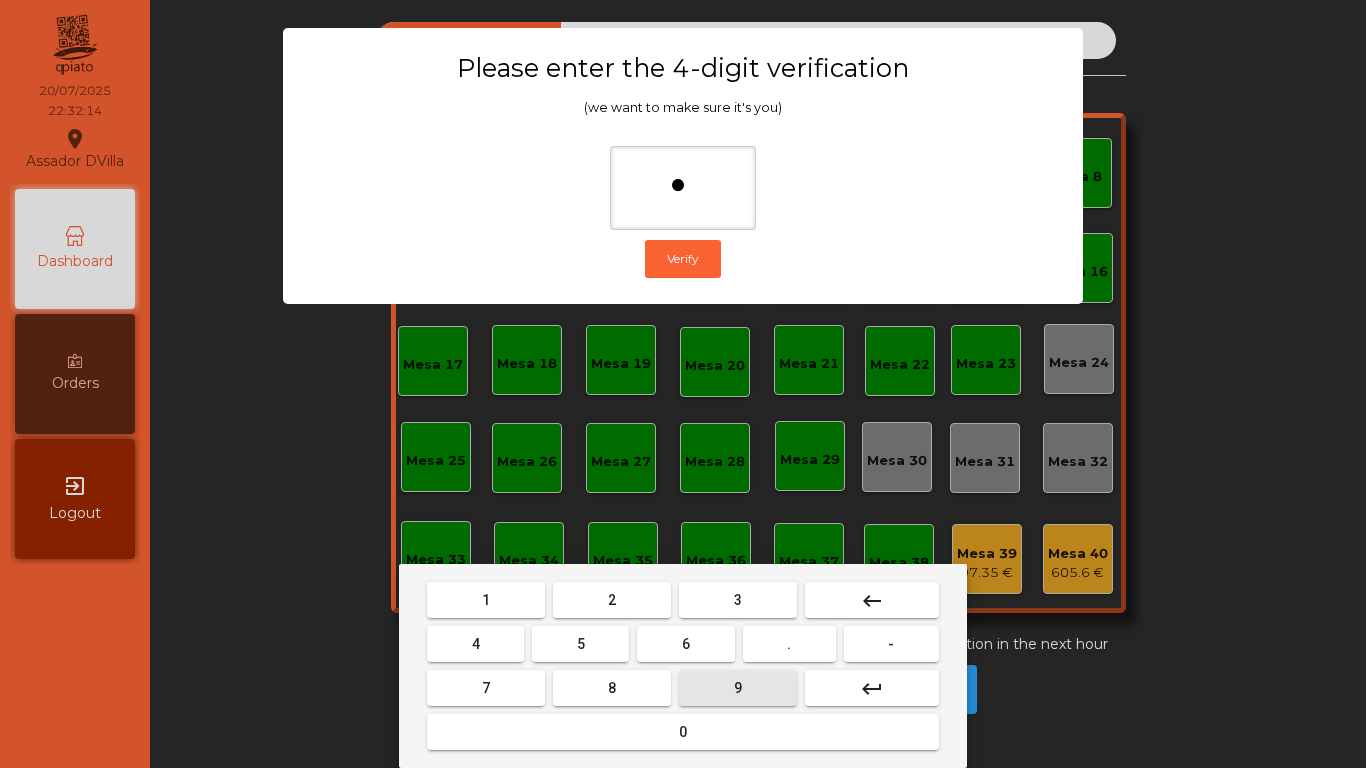 click on "9" at bounding box center [738, 688] 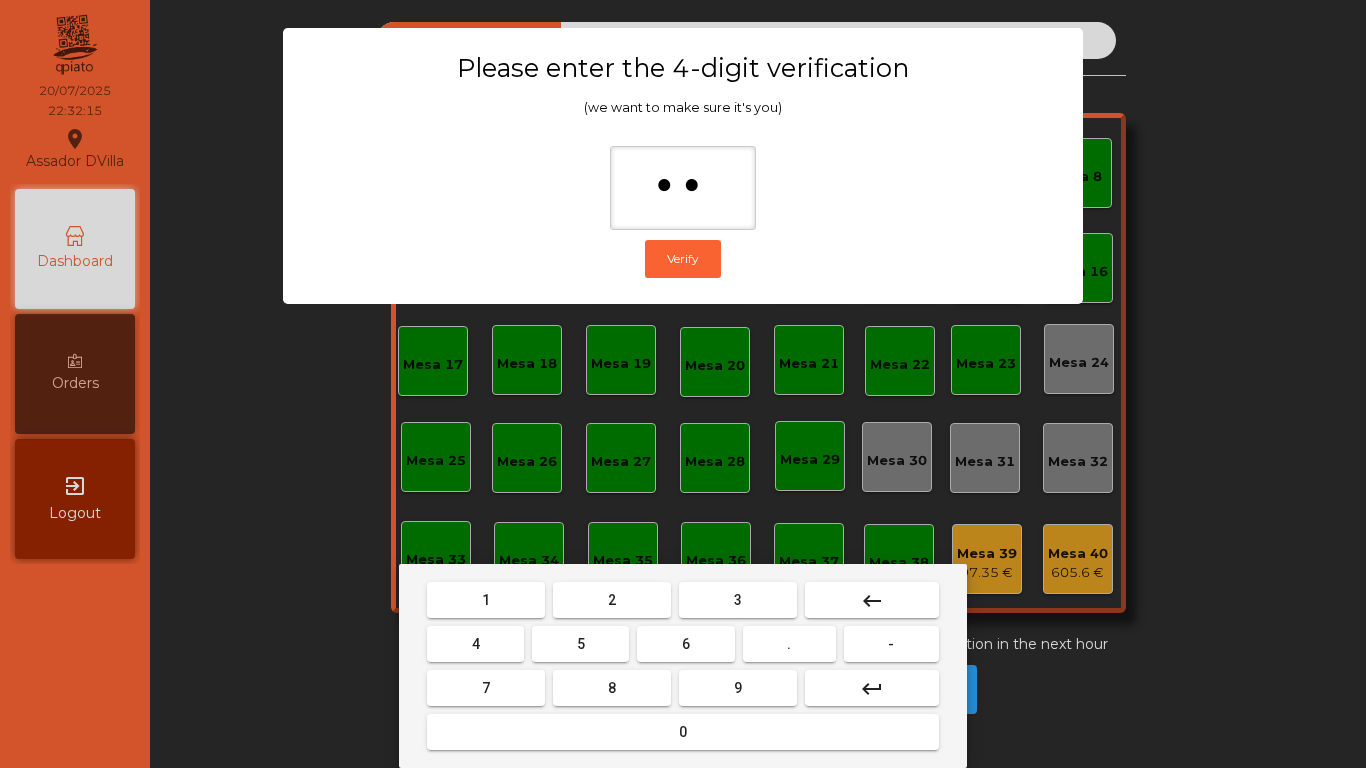 click on "4" at bounding box center [476, 644] 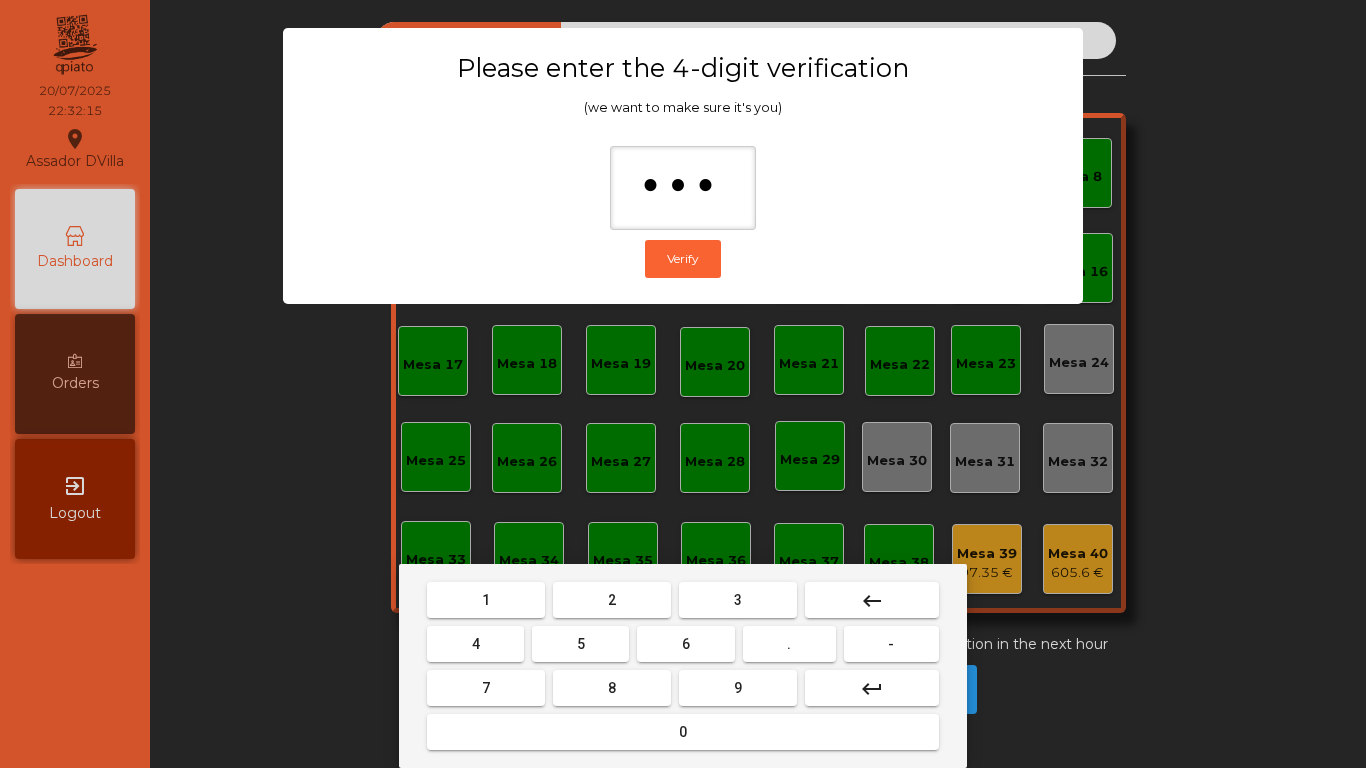 click on "0" at bounding box center (683, 732) 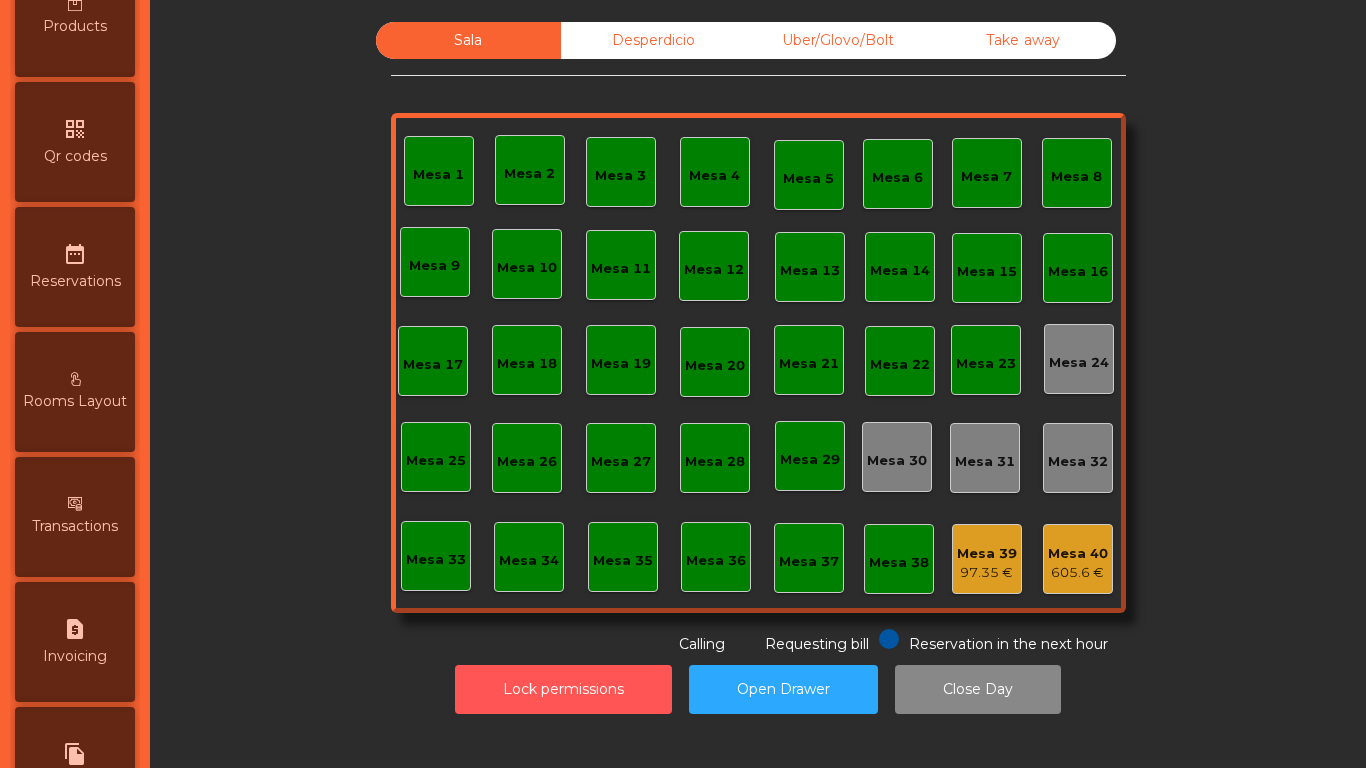 scroll, scrollTop: 655, scrollLeft: 0, axis: vertical 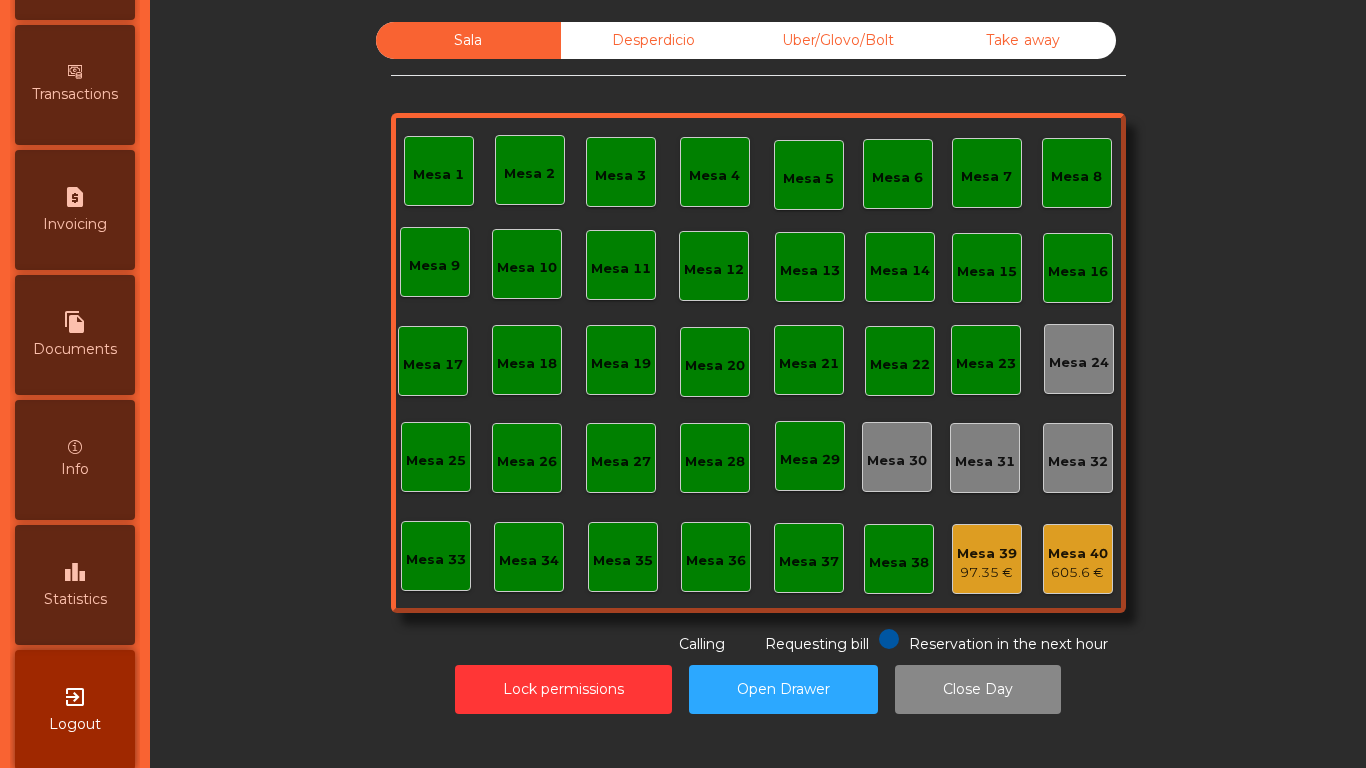 click on "leaderboard" at bounding box center [75, 572] 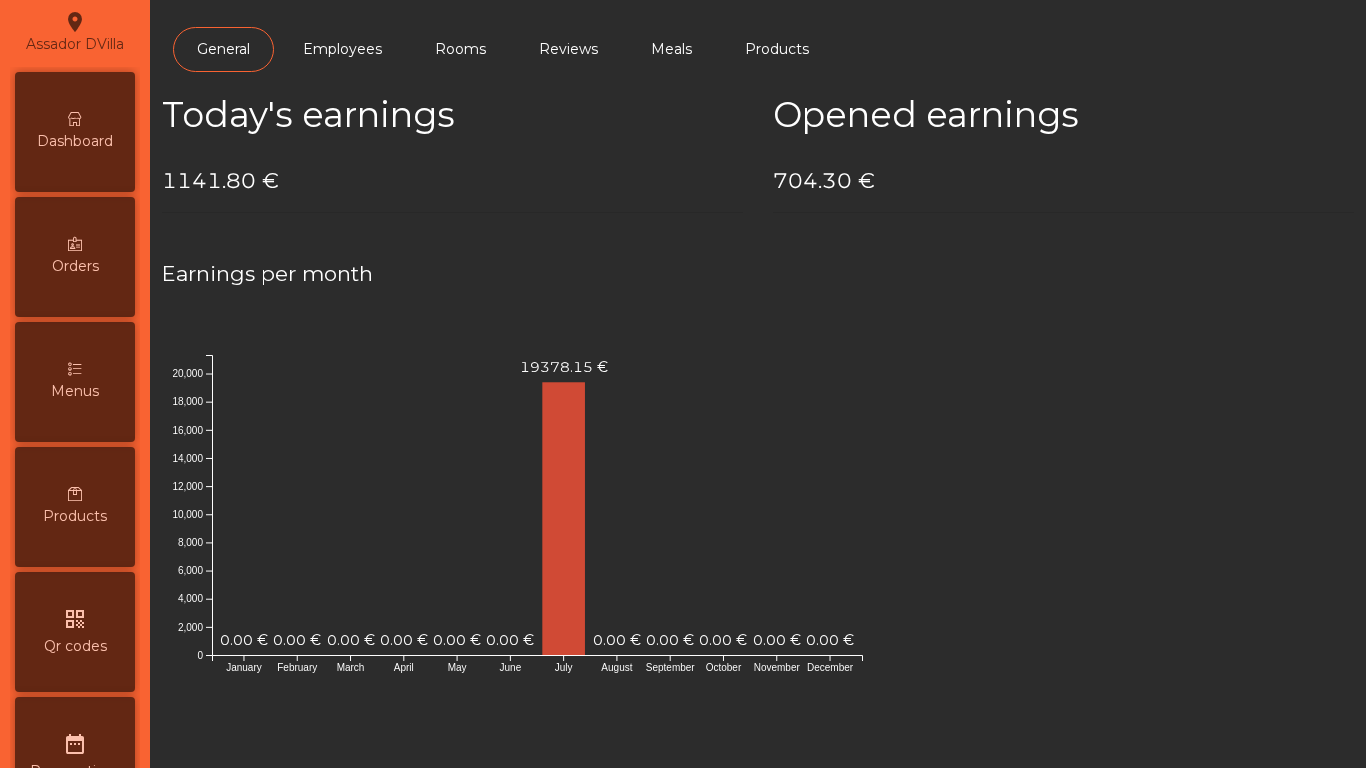scroll, scrollTop: 0, scrollLeft: 0, axis: both 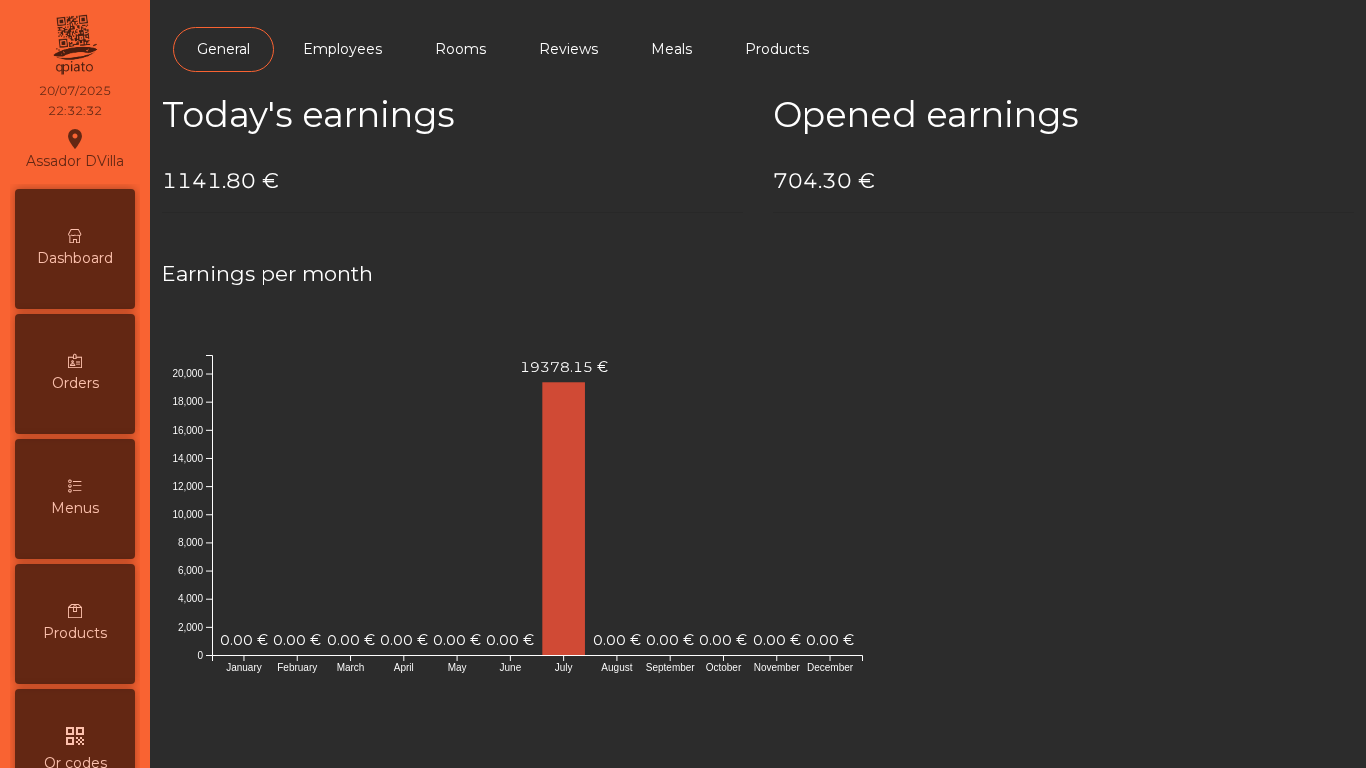 click on "Dashboard" at bounding box center (75, 249) 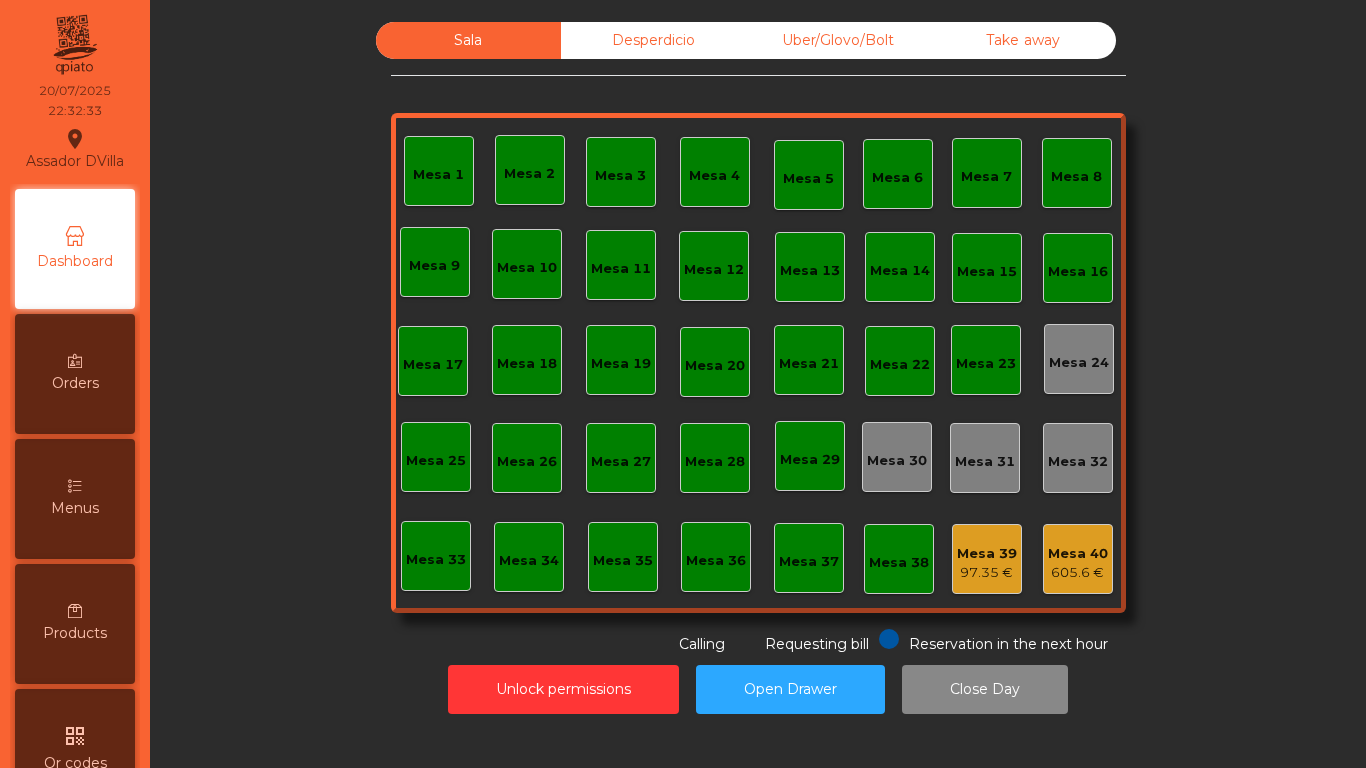 click on "Mesa 40" 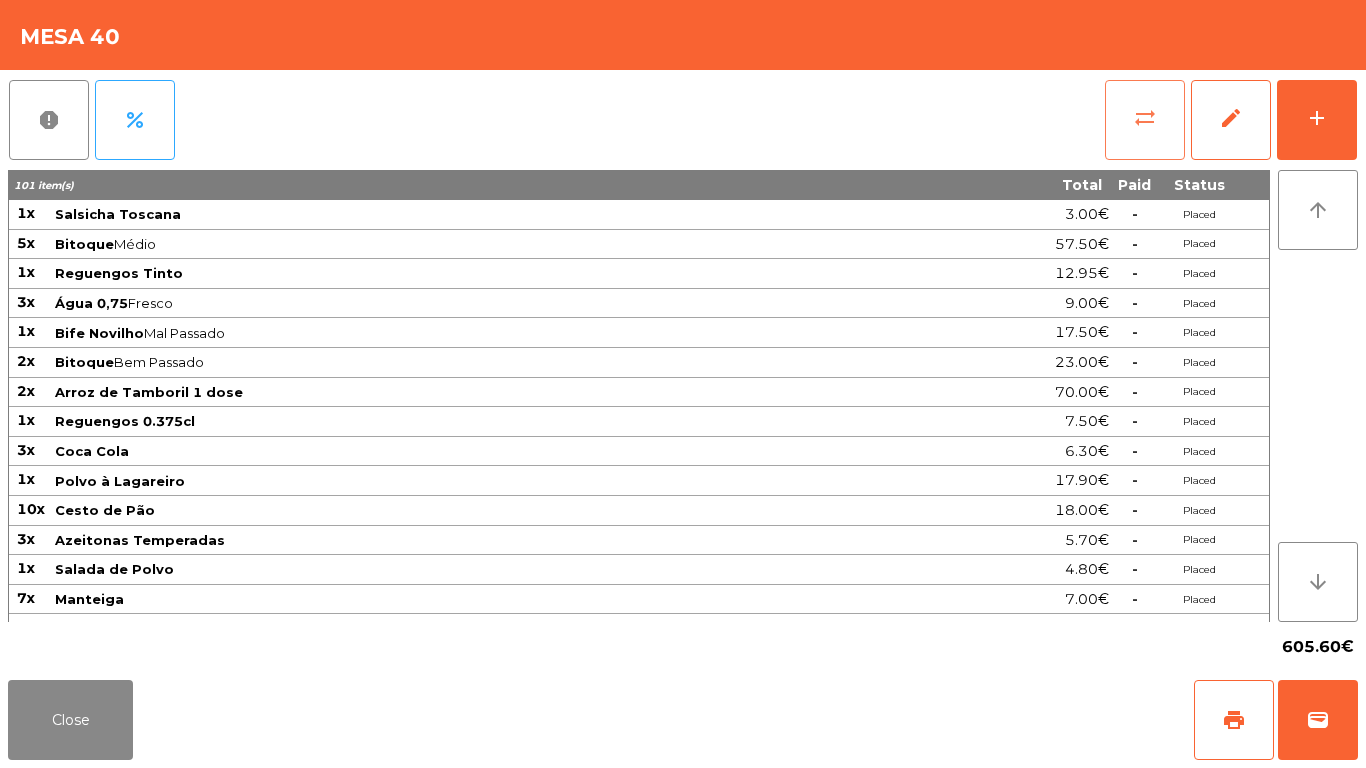 click on "sync_alt" 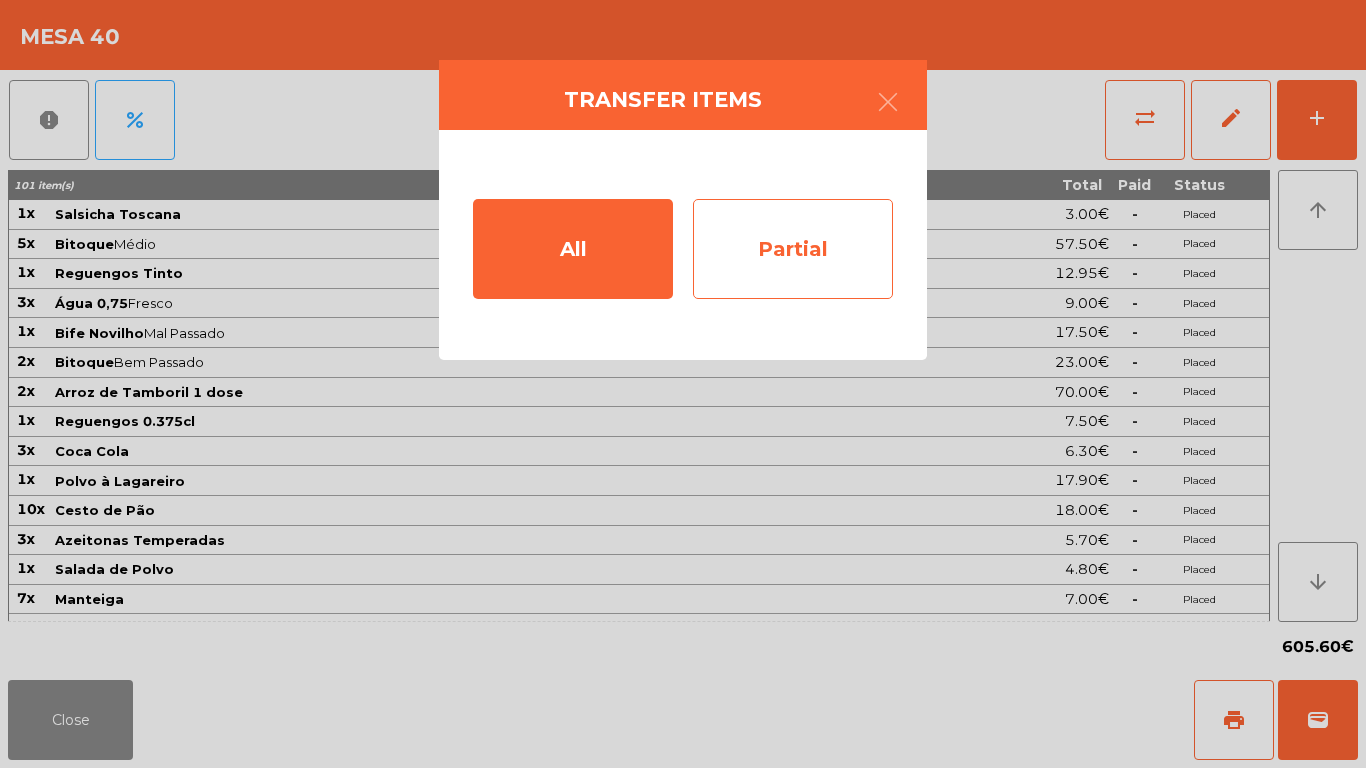 click on "Partial" 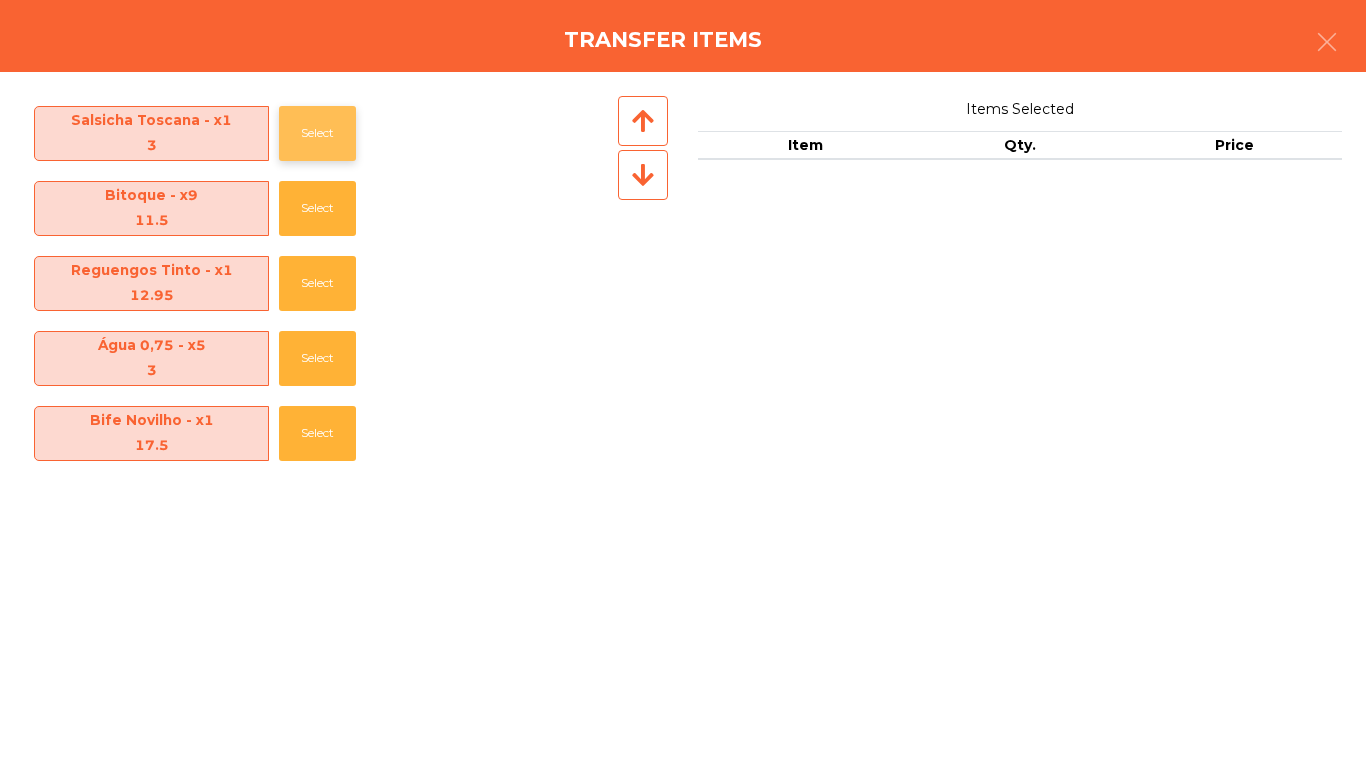 click on "Select" 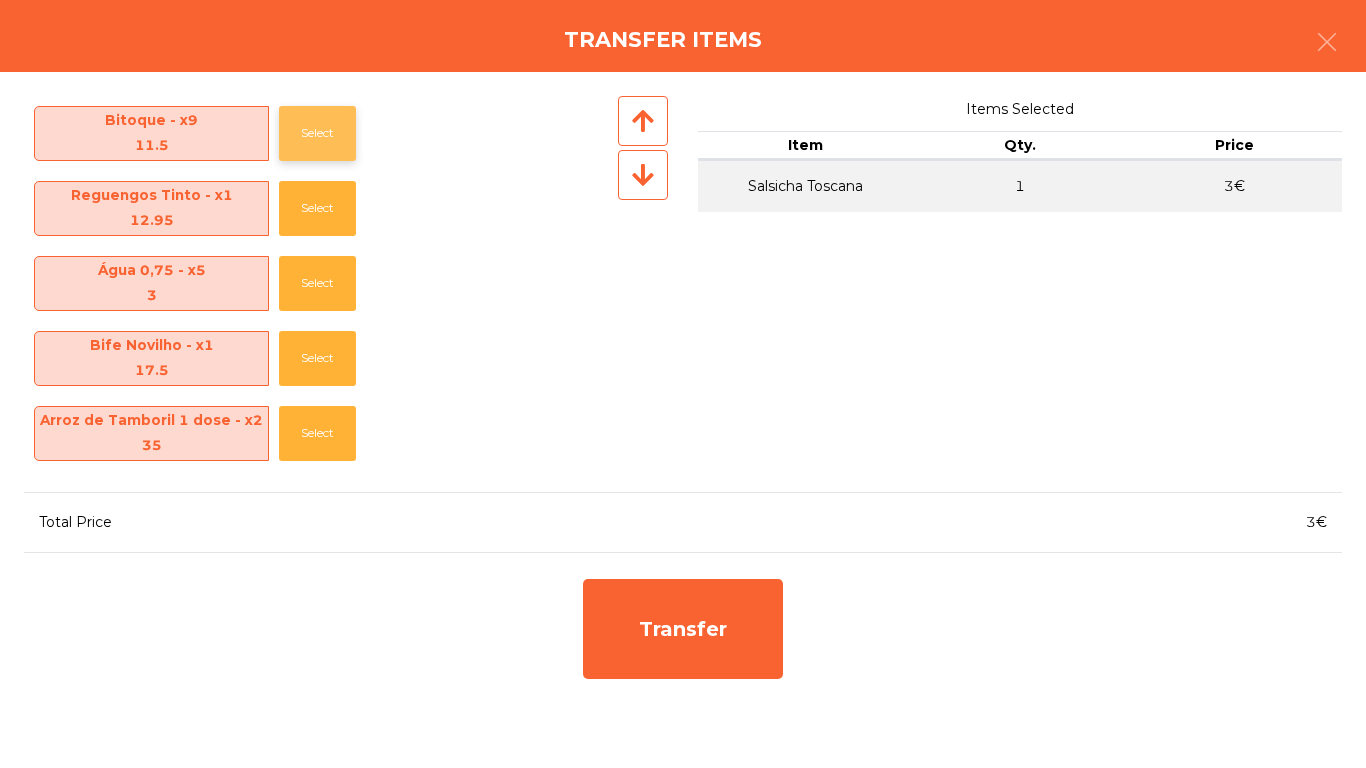 click on "Select" 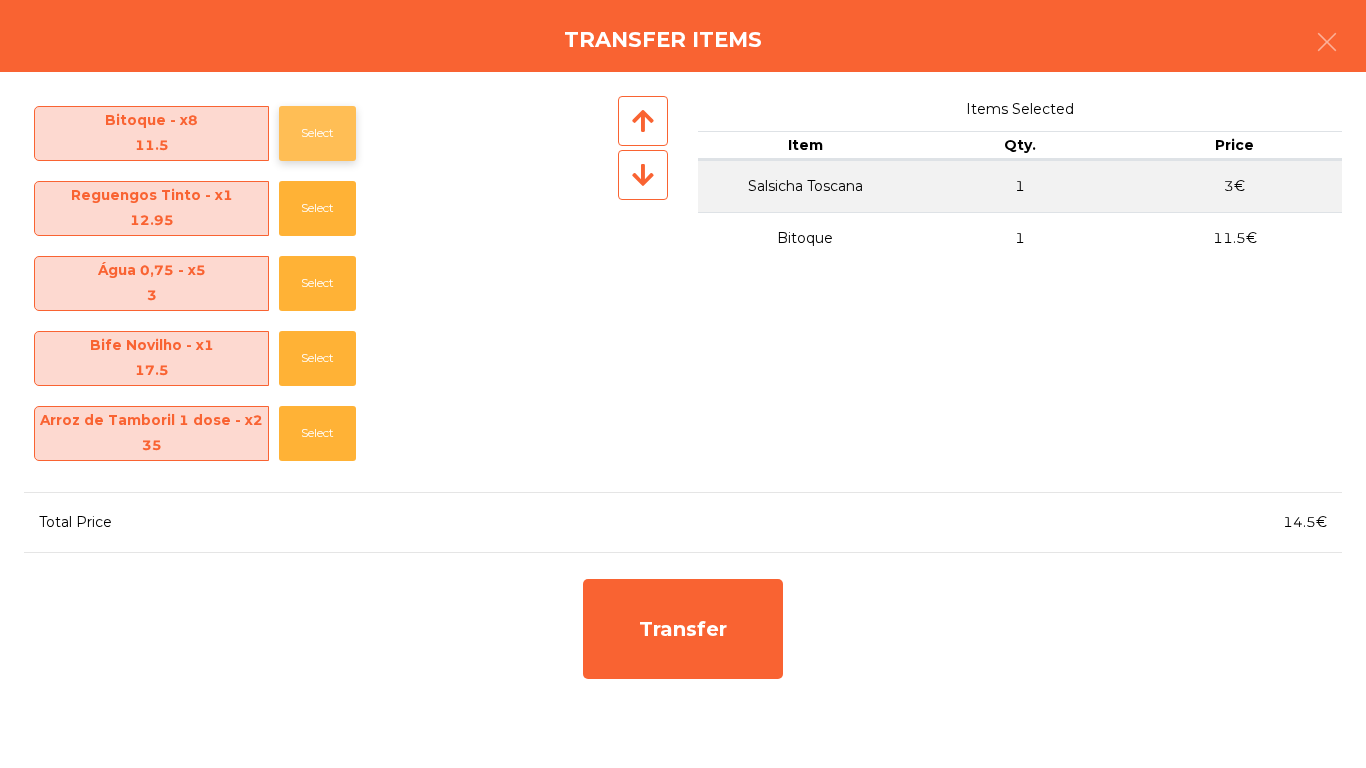 click on "Select" 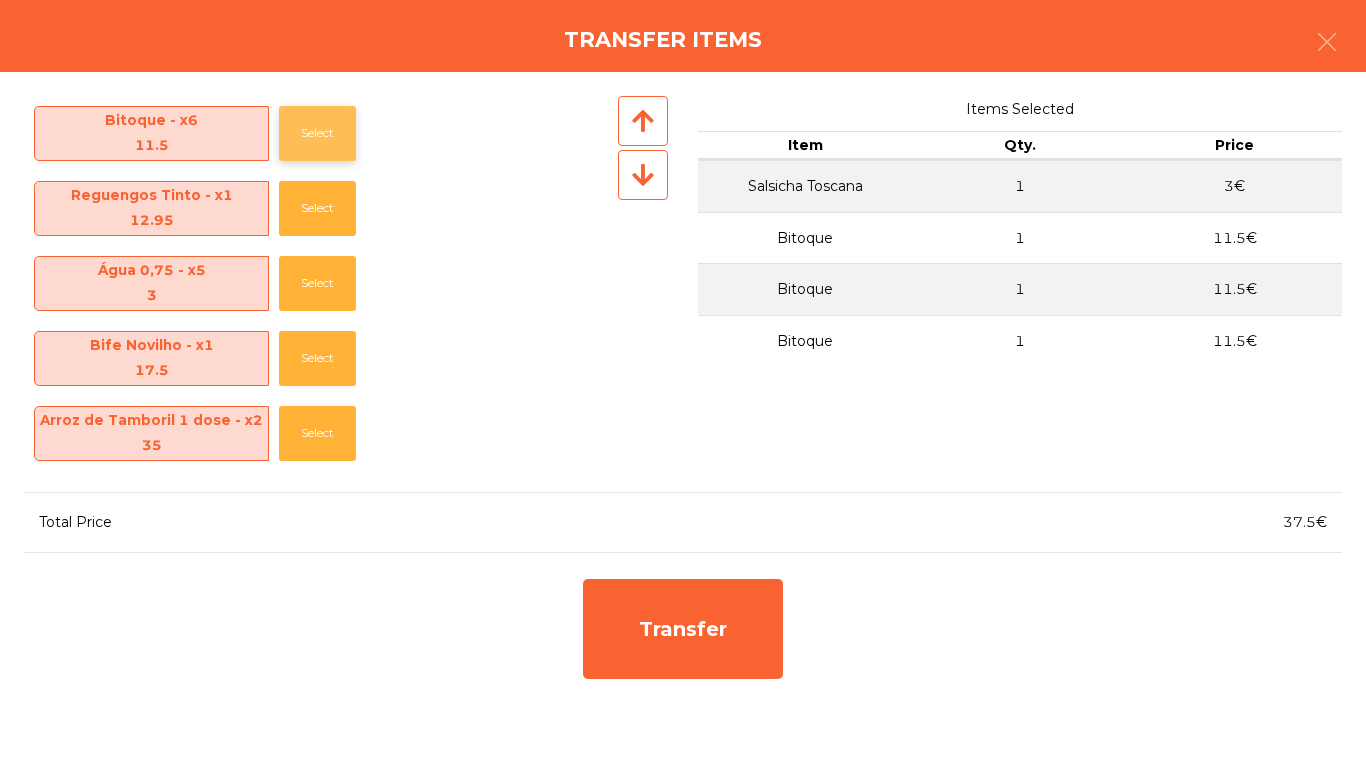 click on "Select" 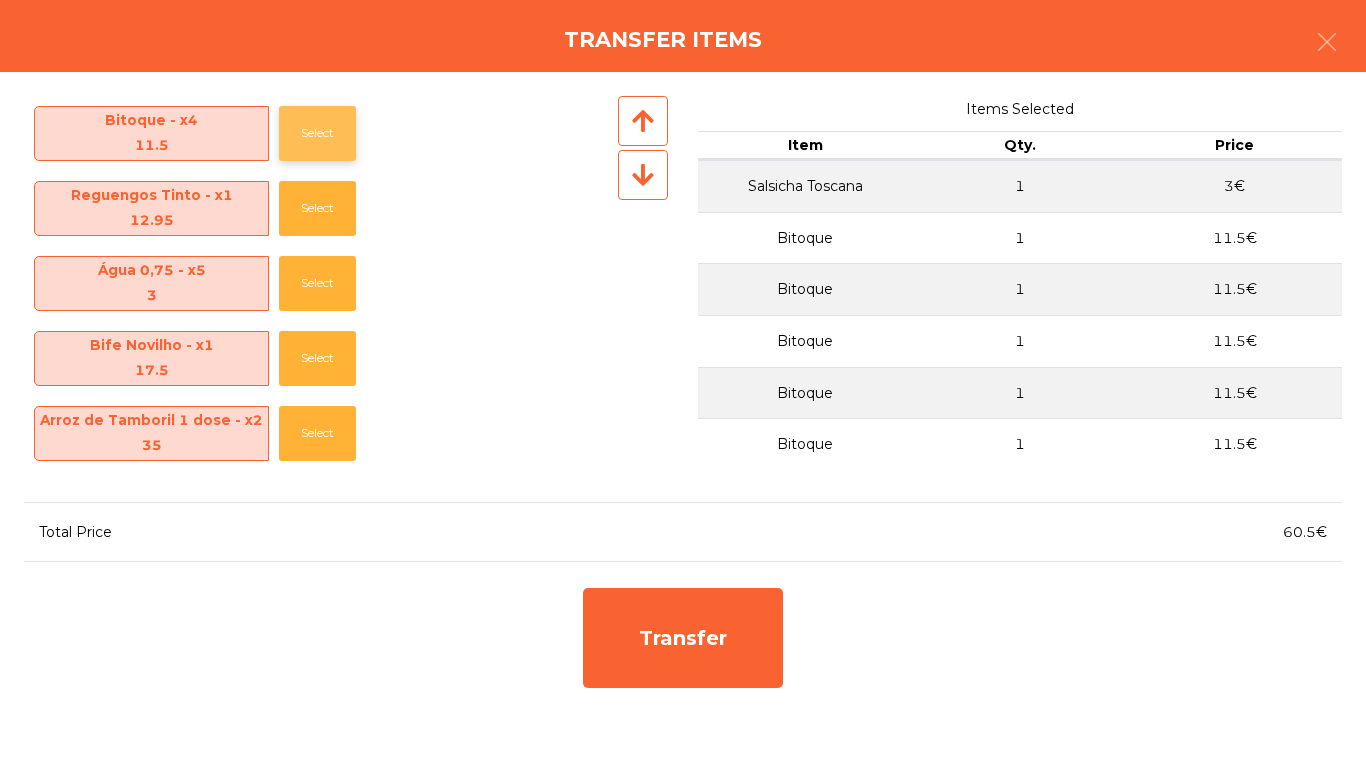 click on "Select" 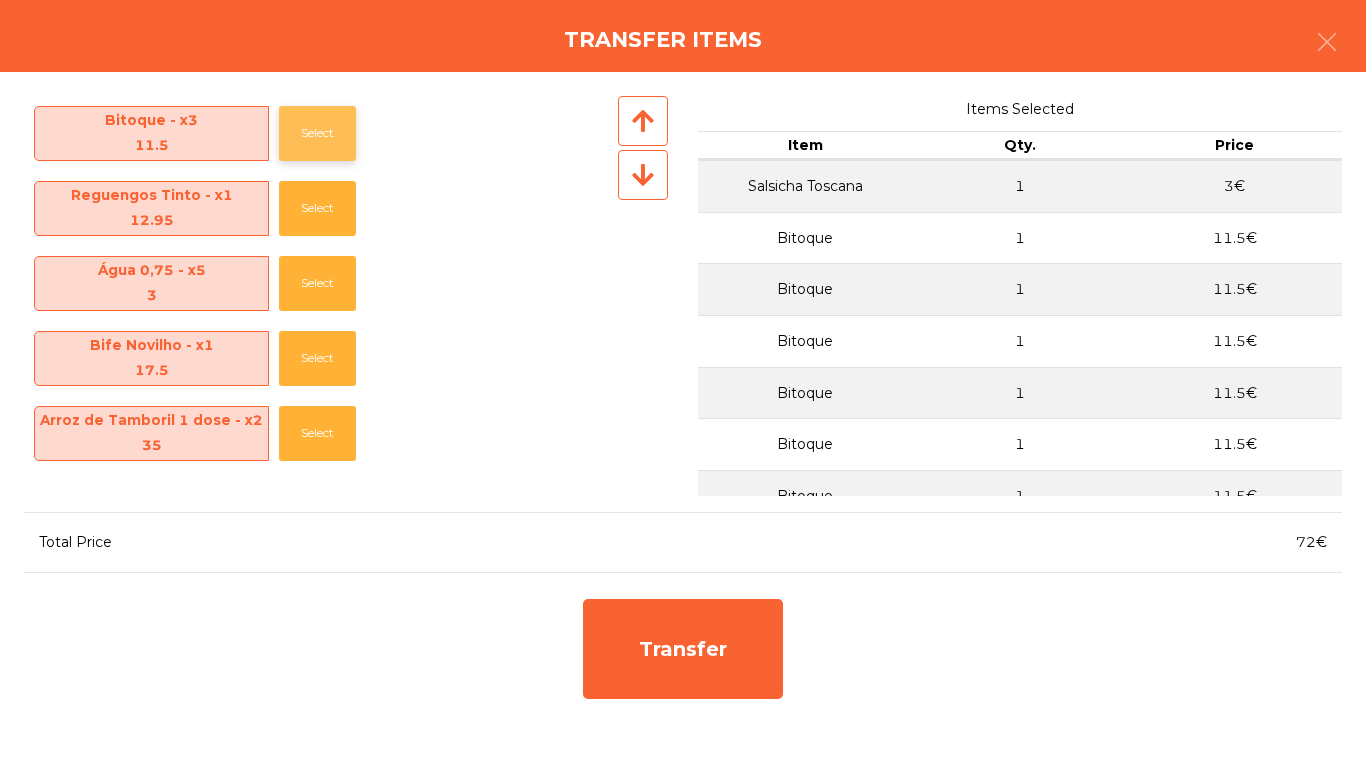 click on "Select" 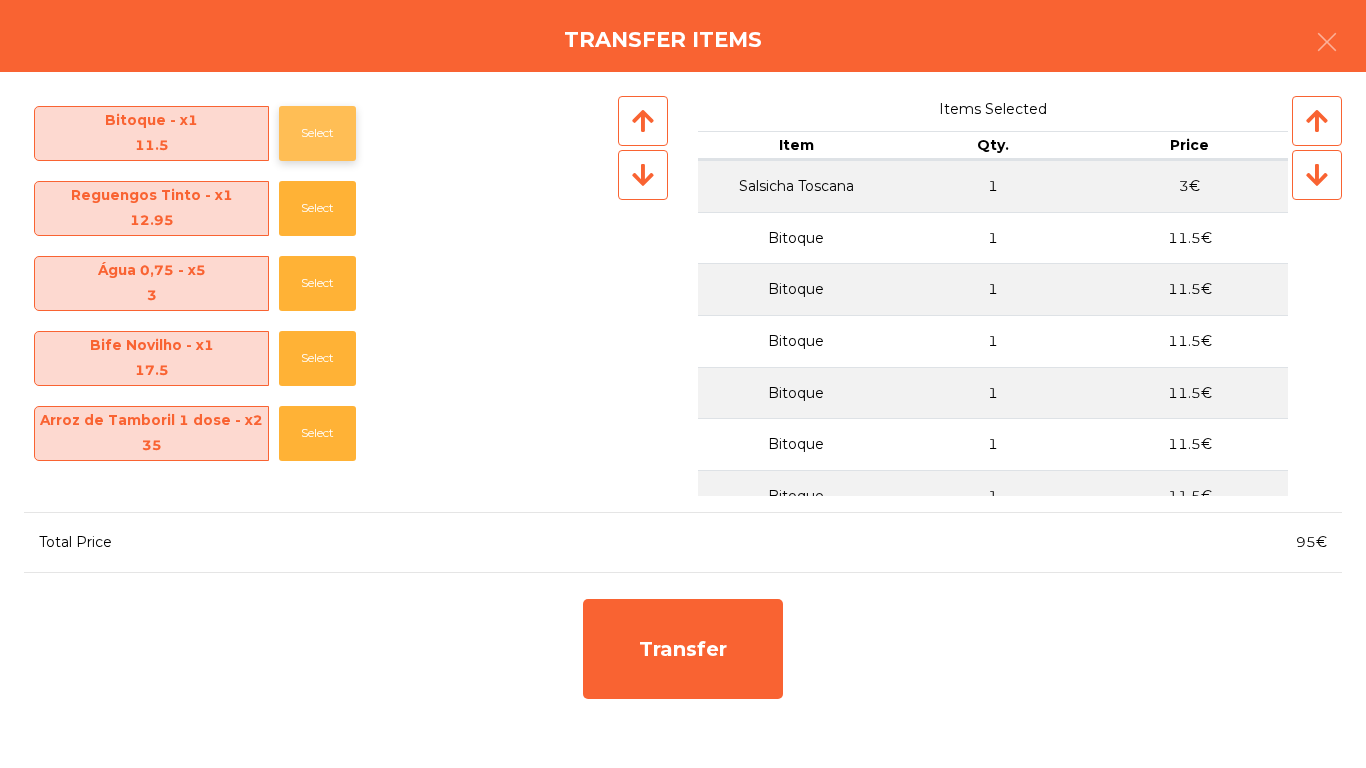 click on "Select" 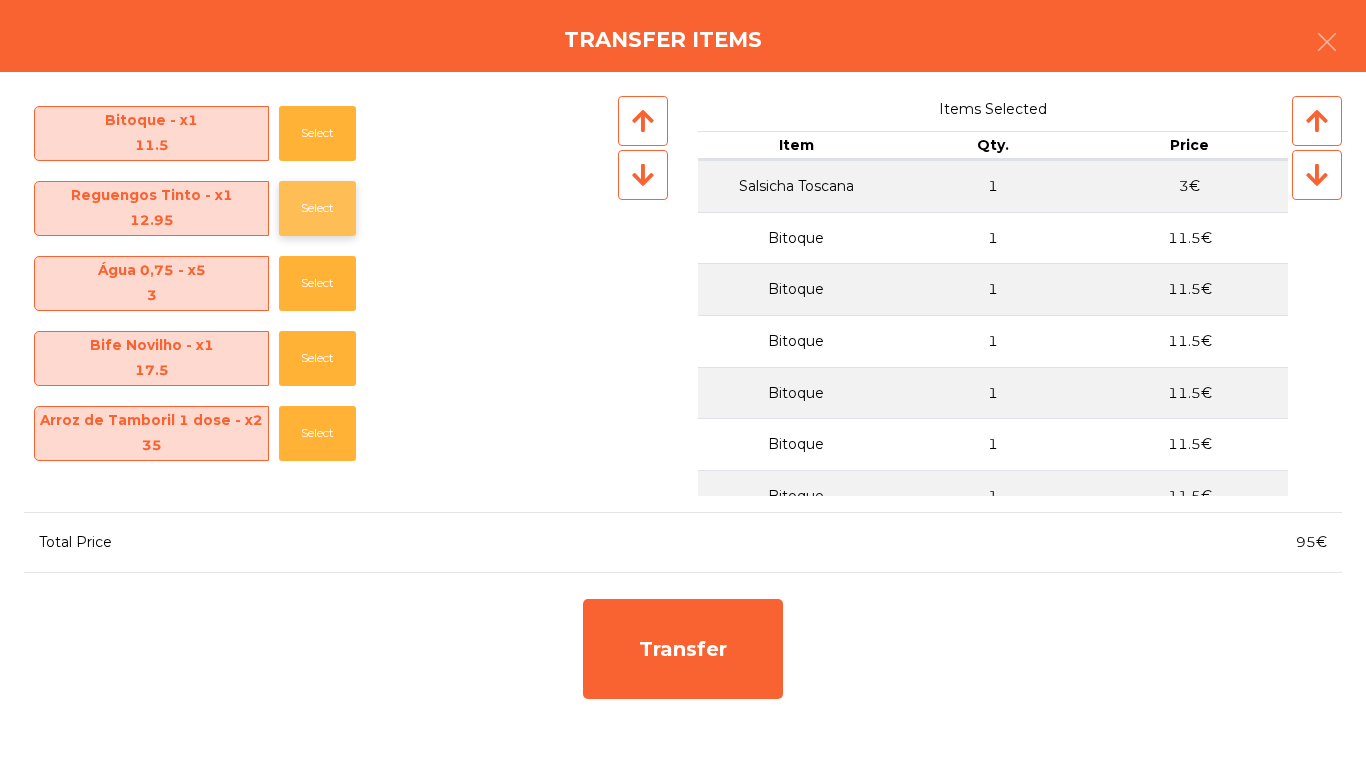 click on "Select" 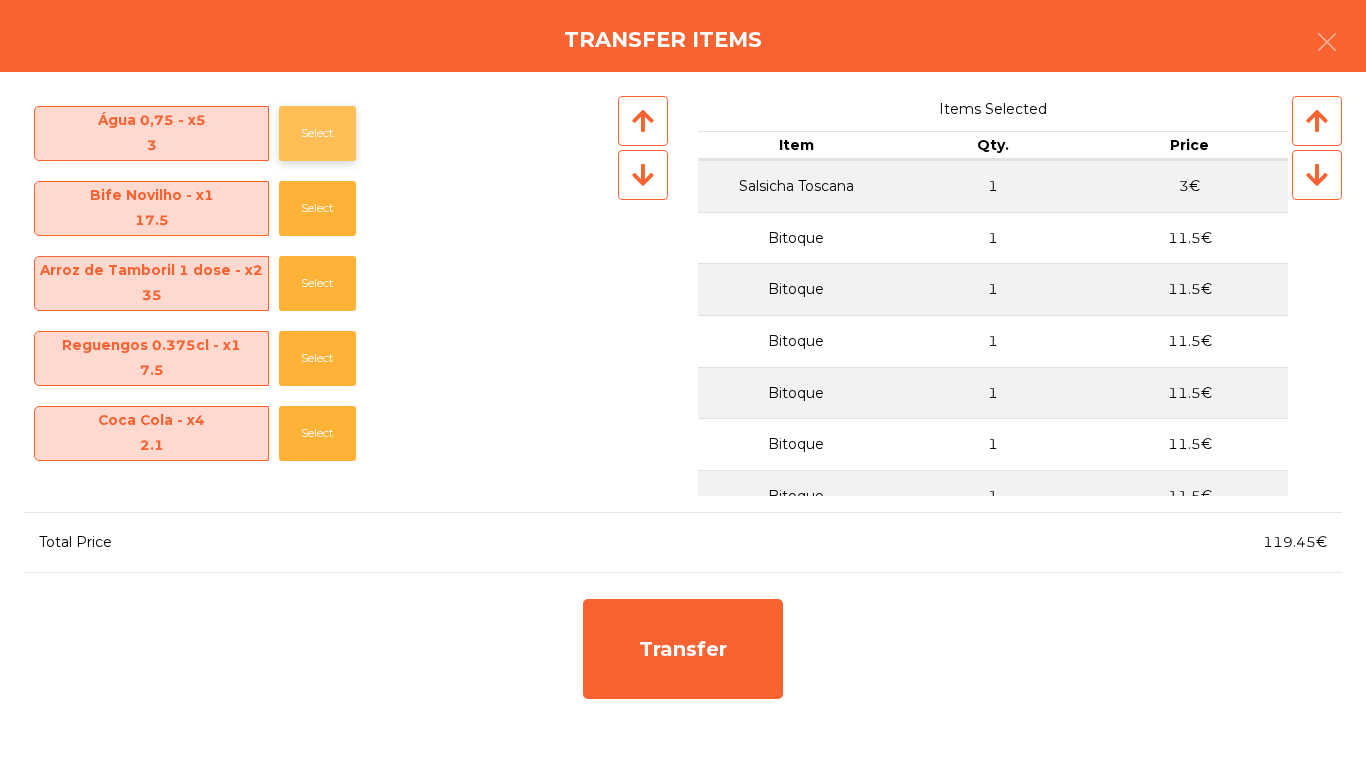 click on "Select" 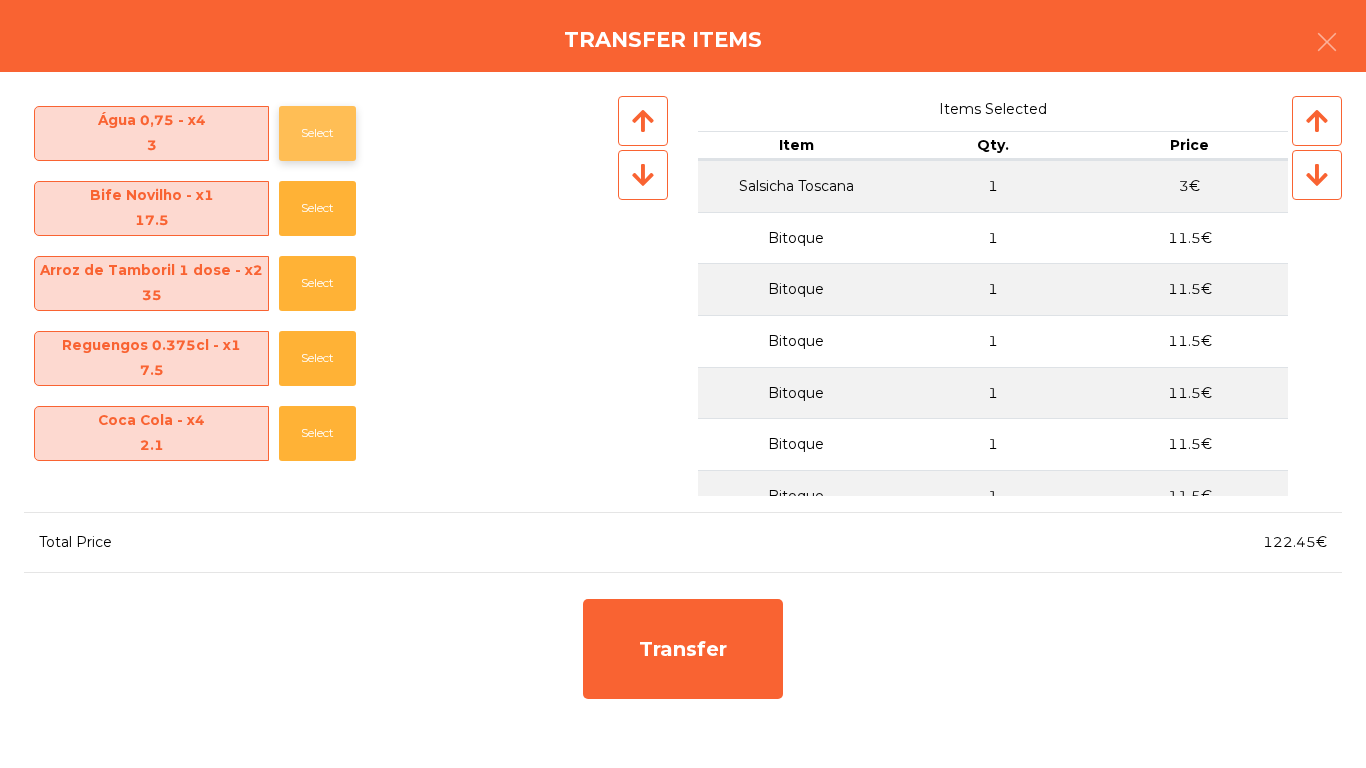 click on "Select" 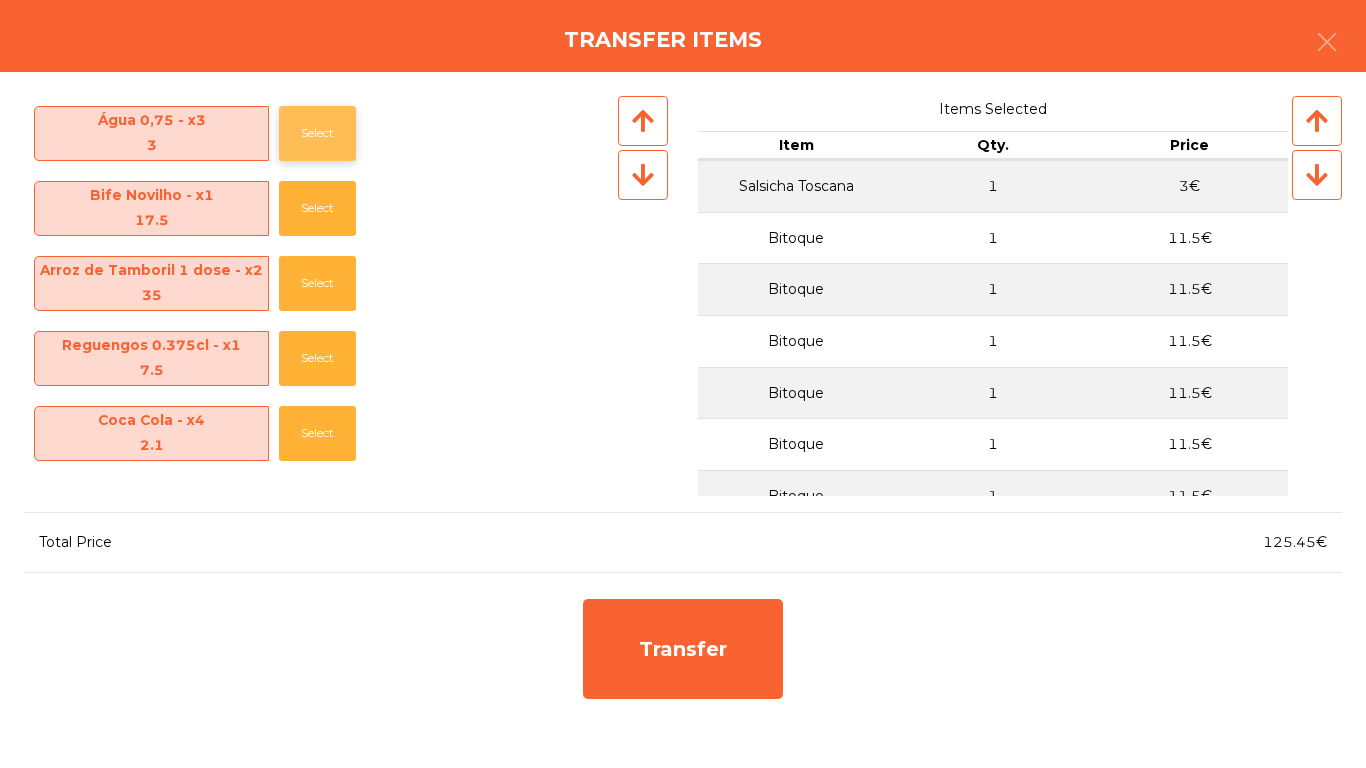 click on "Select" 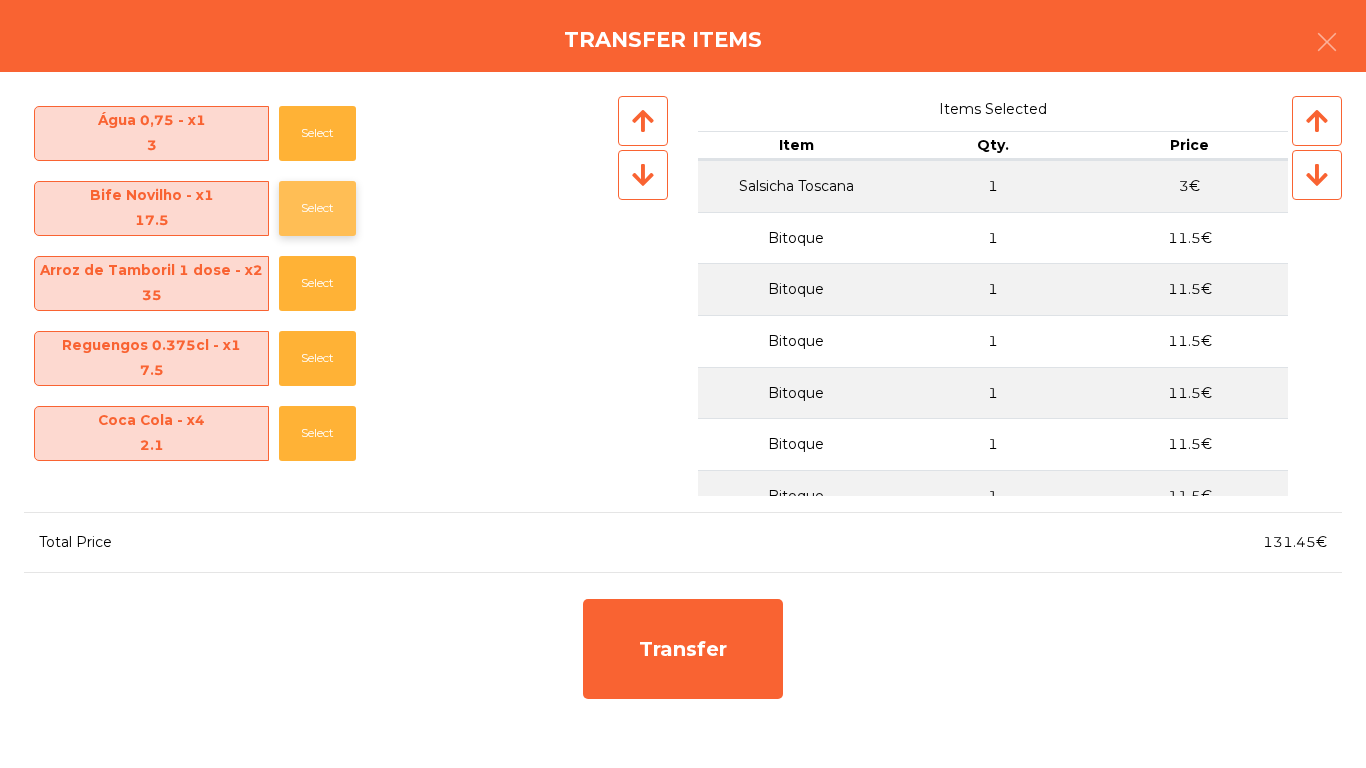 click on "Select" 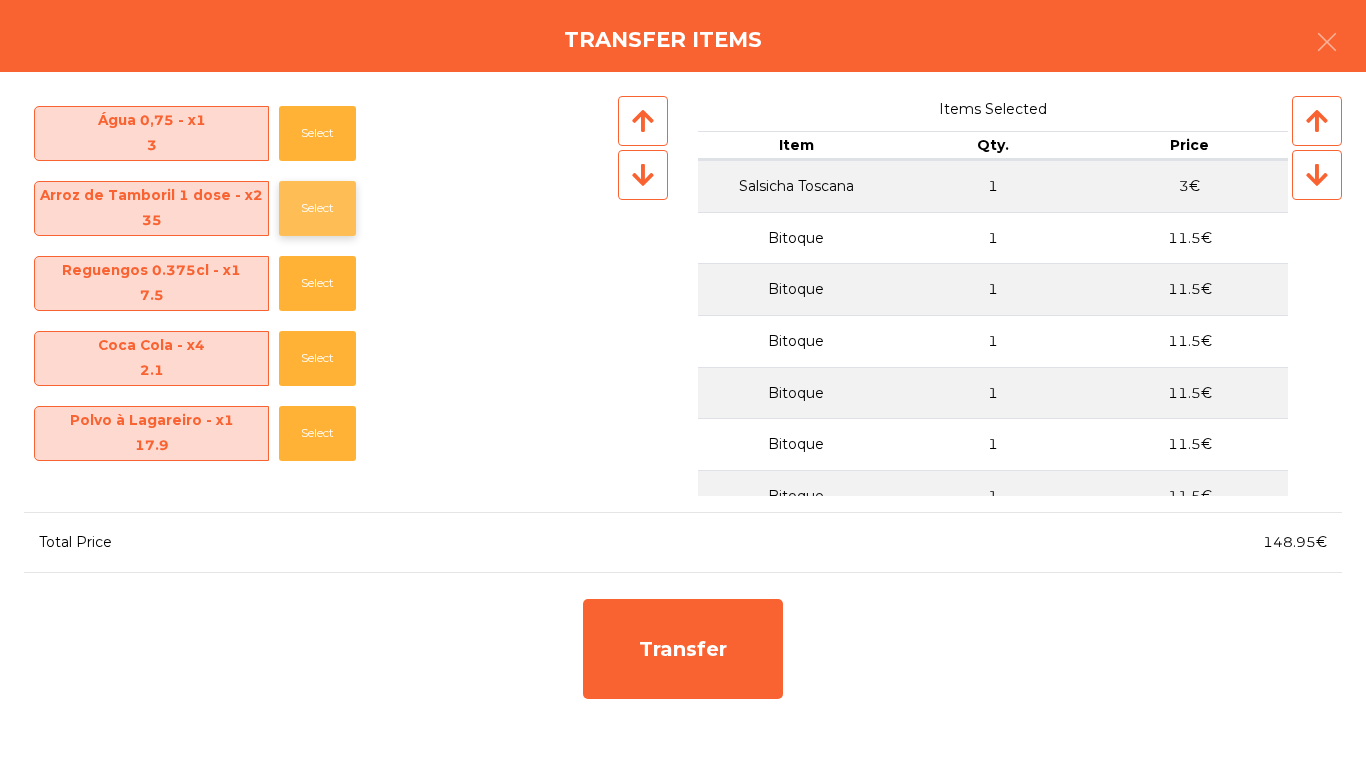 click on "Select" 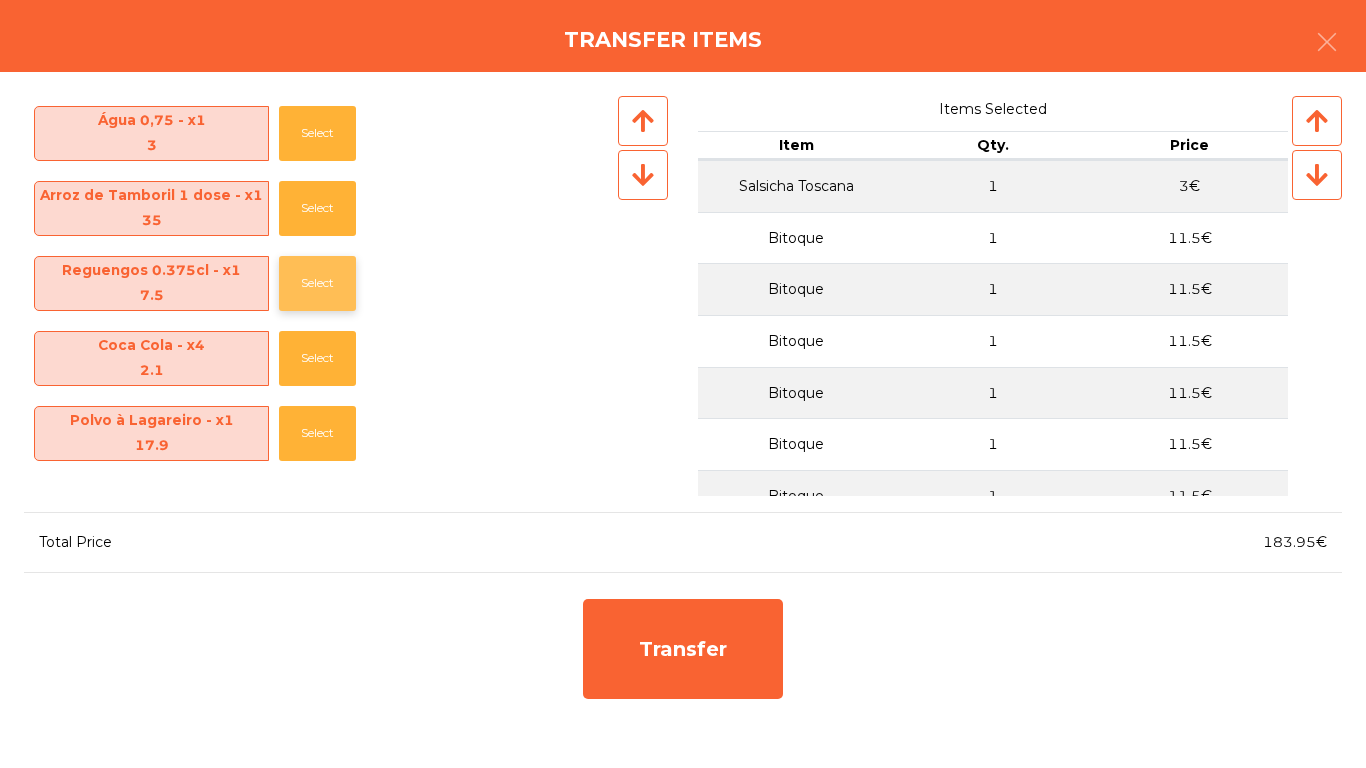 click on "Select" 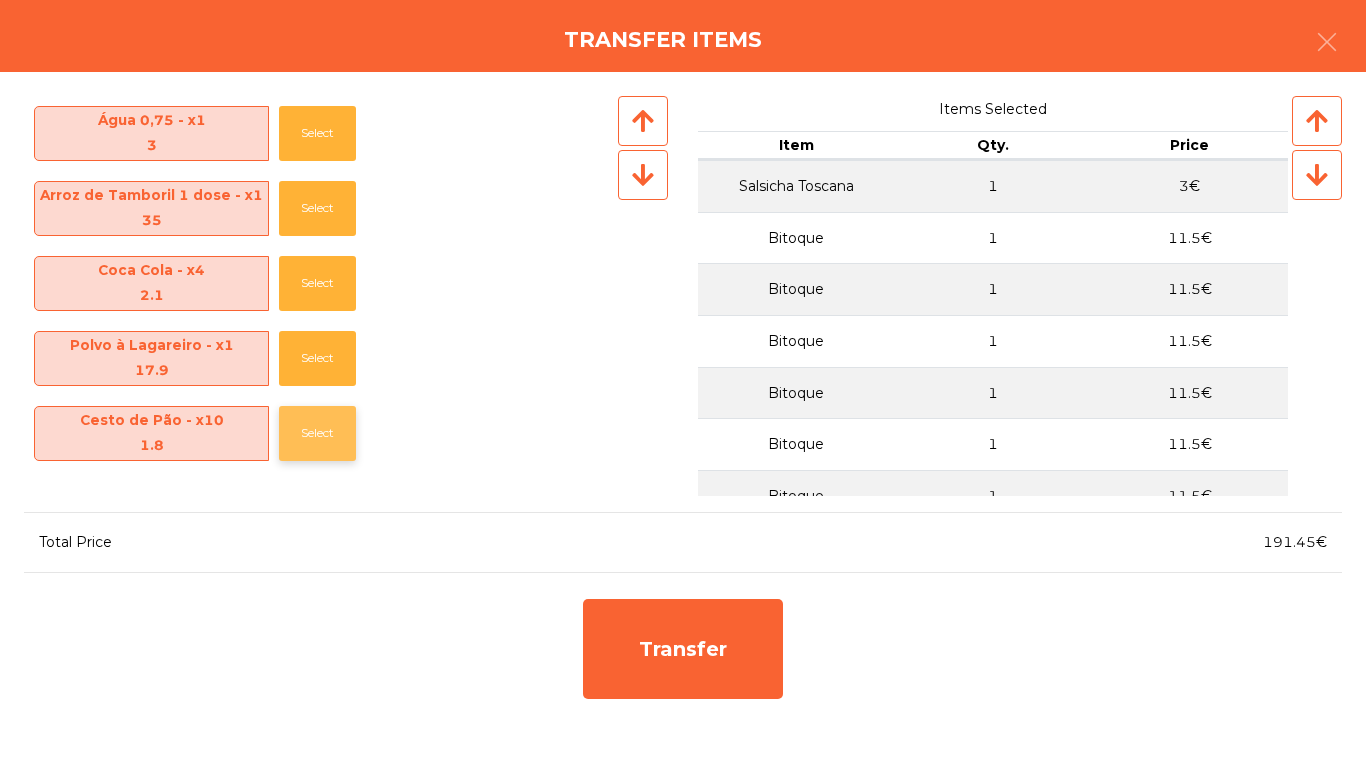 click on "Select" 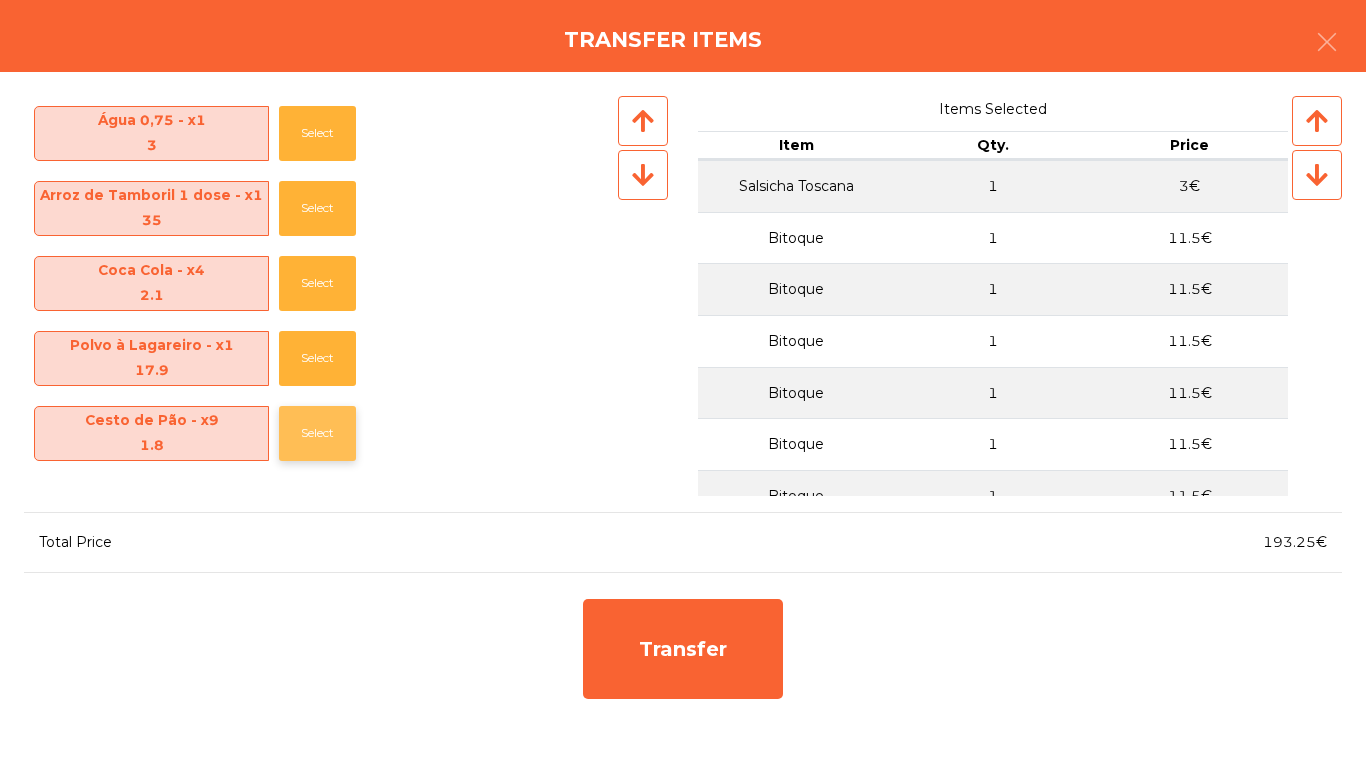 click on "Select" 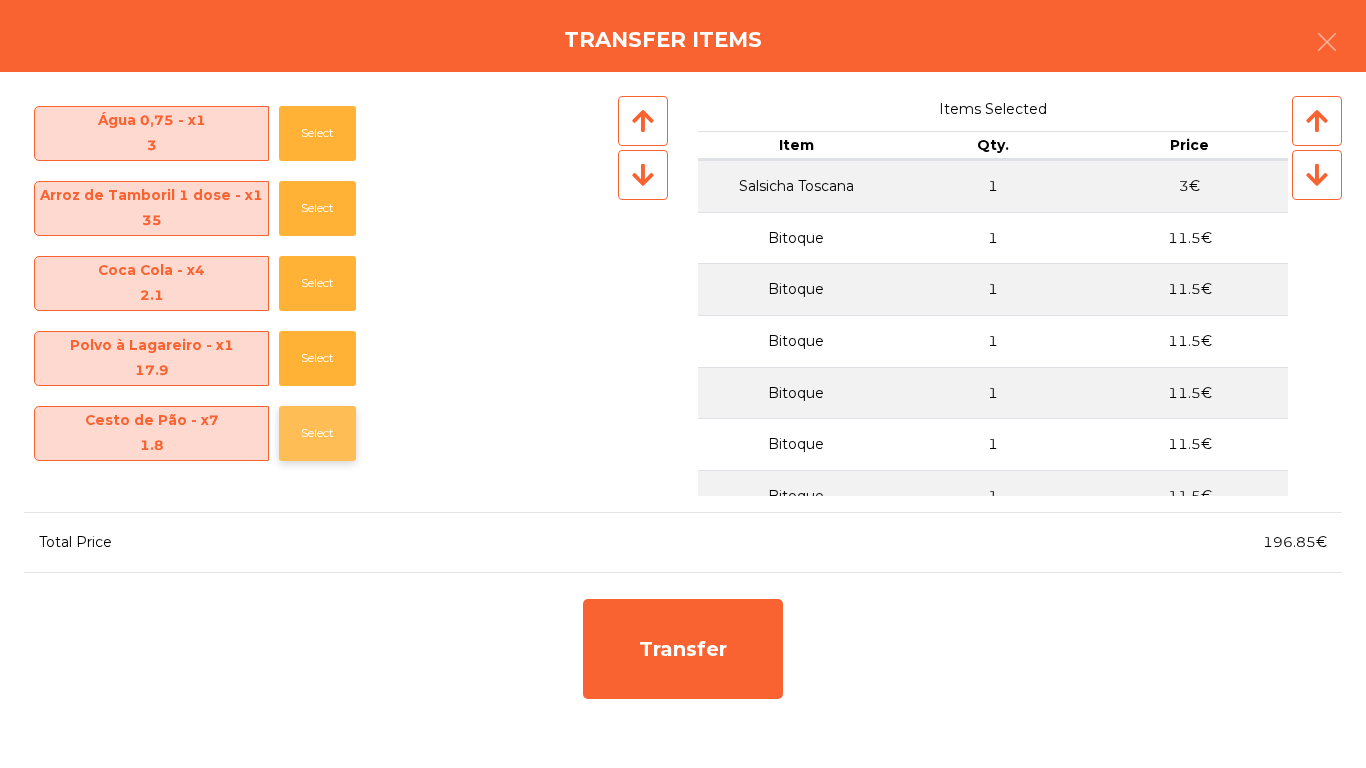 click on "Select" 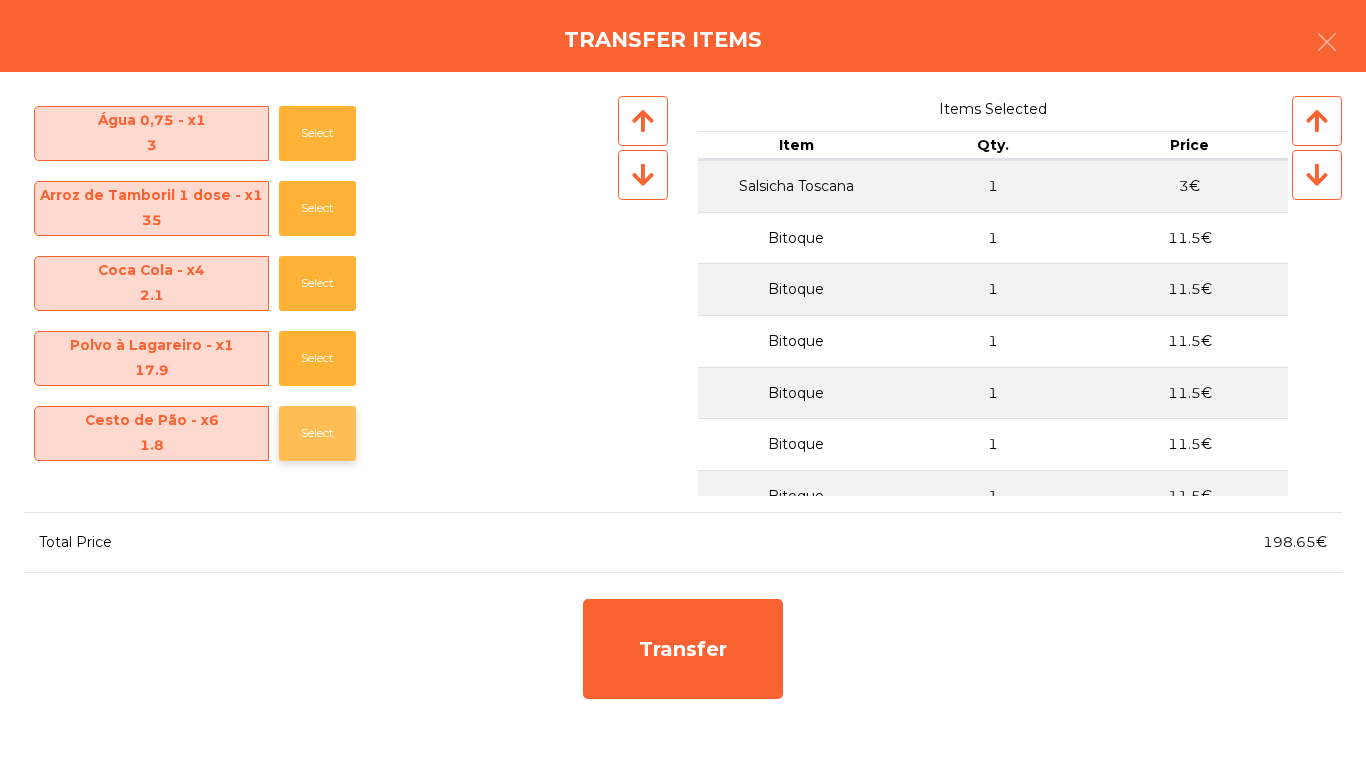 click on "Select" 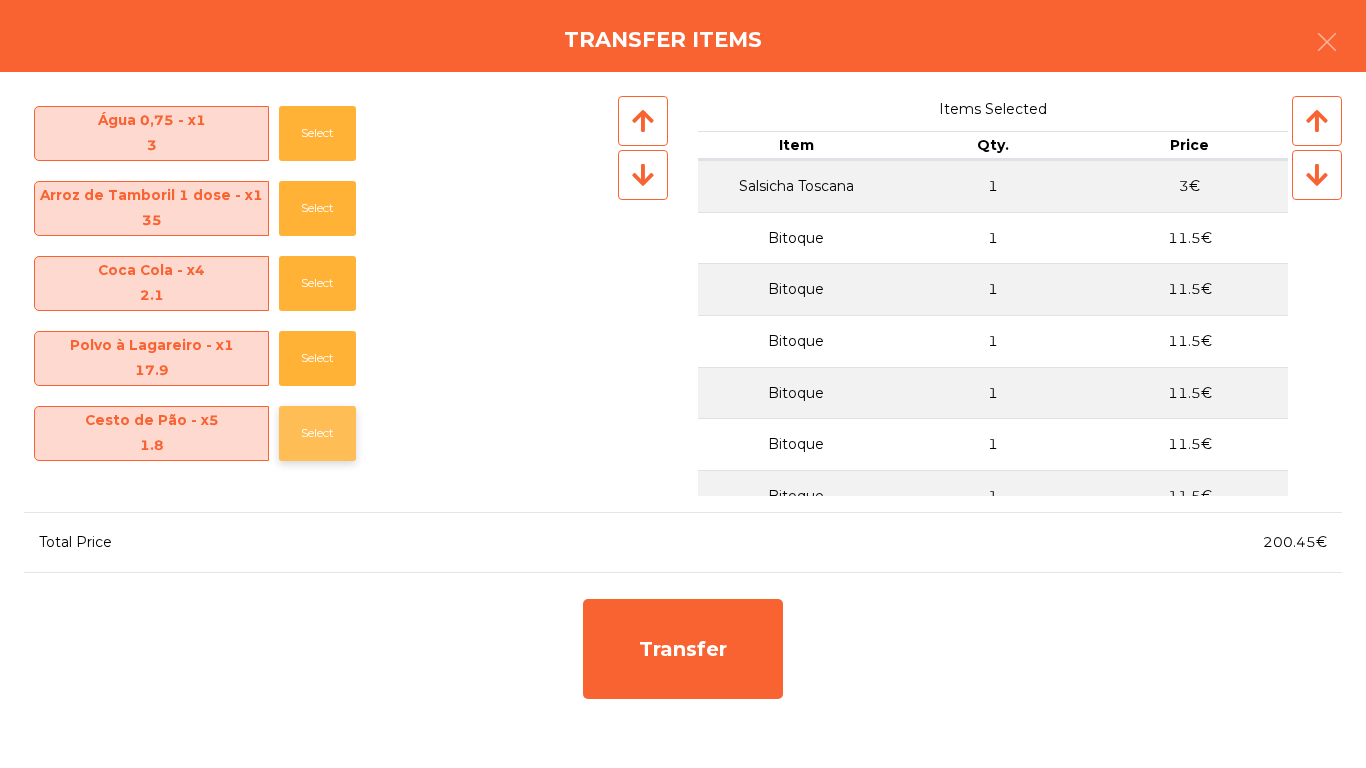 click on "Select" 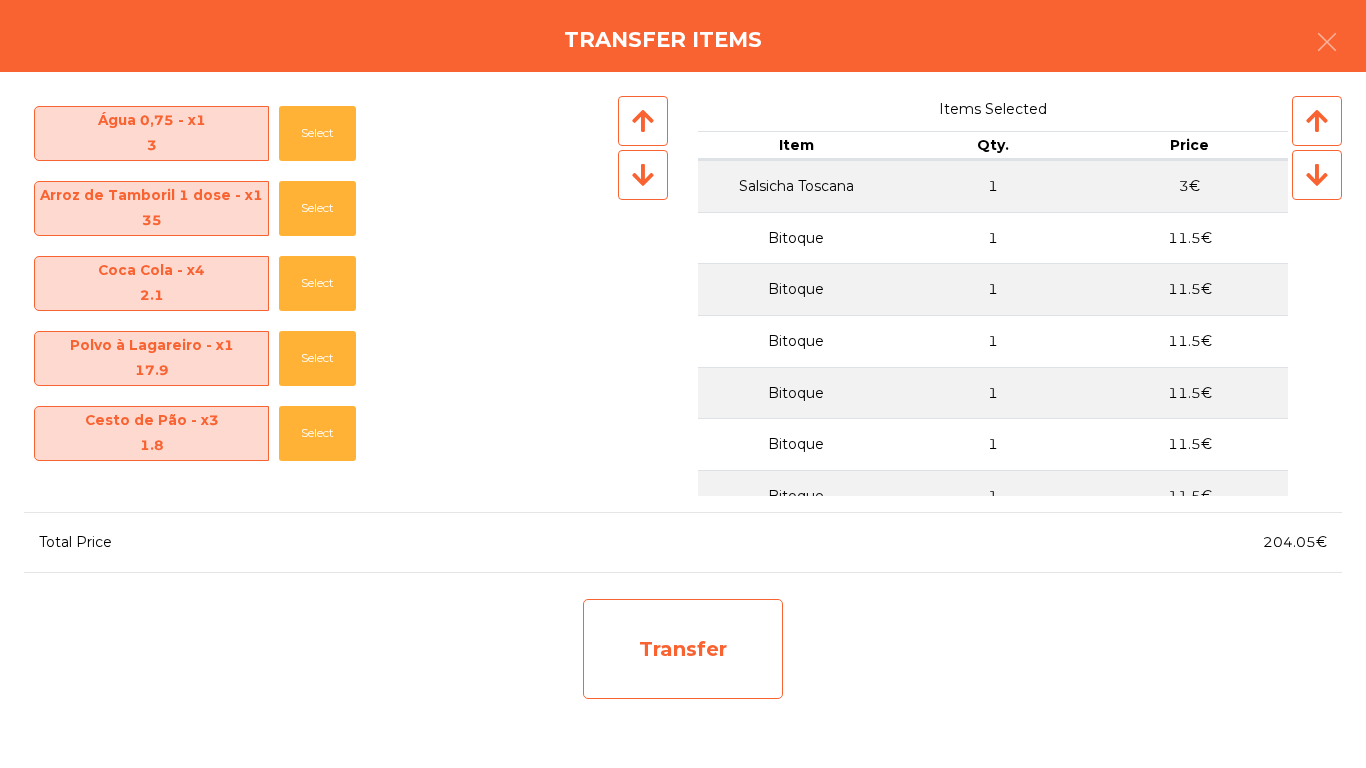 click on "Transfer" 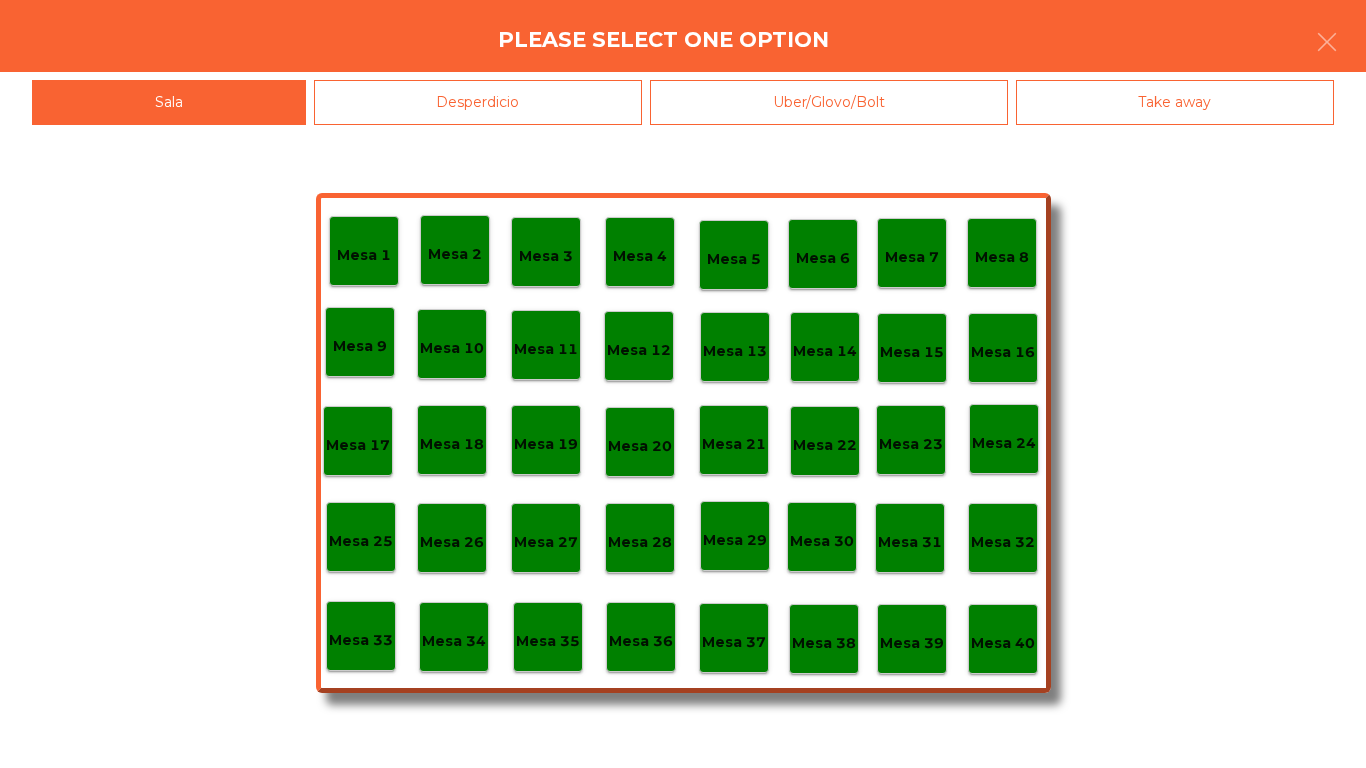 click on "Mesa 39" 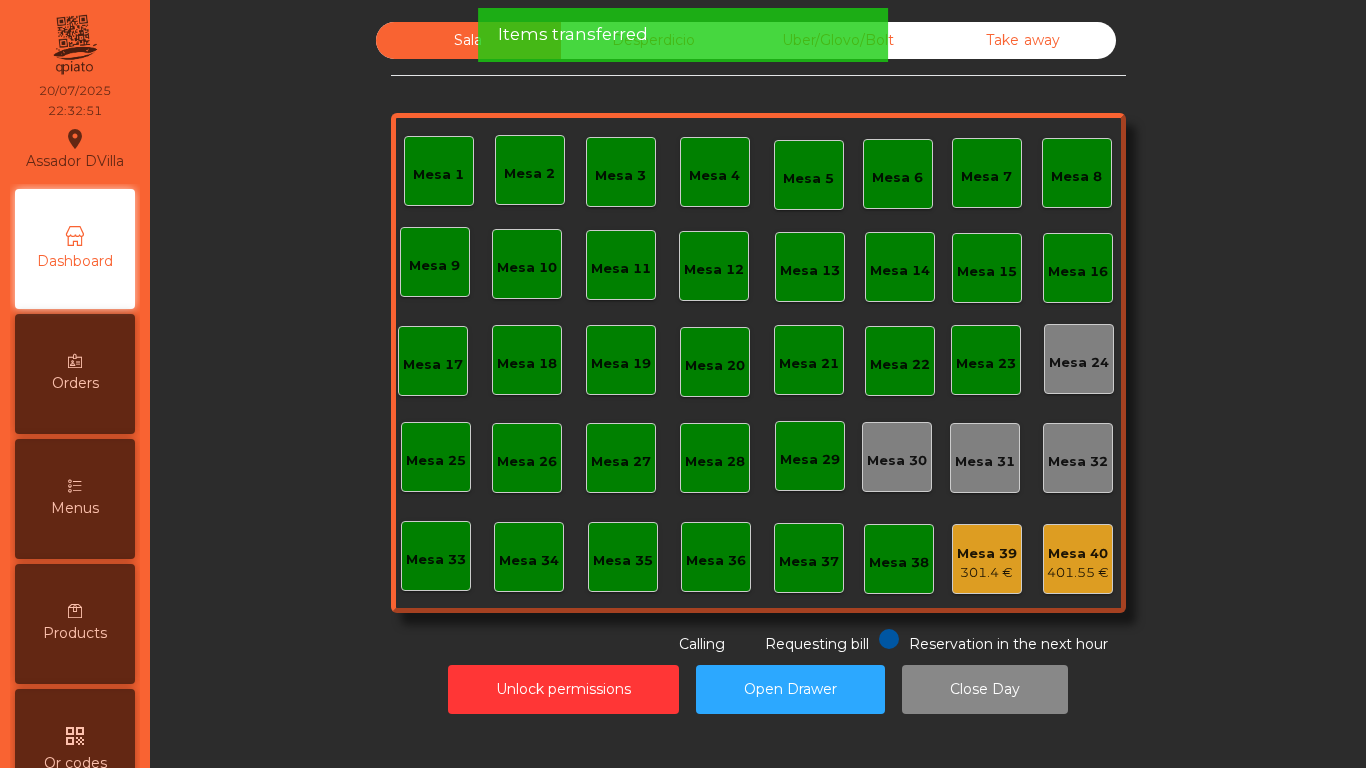 click on "401.55 €" 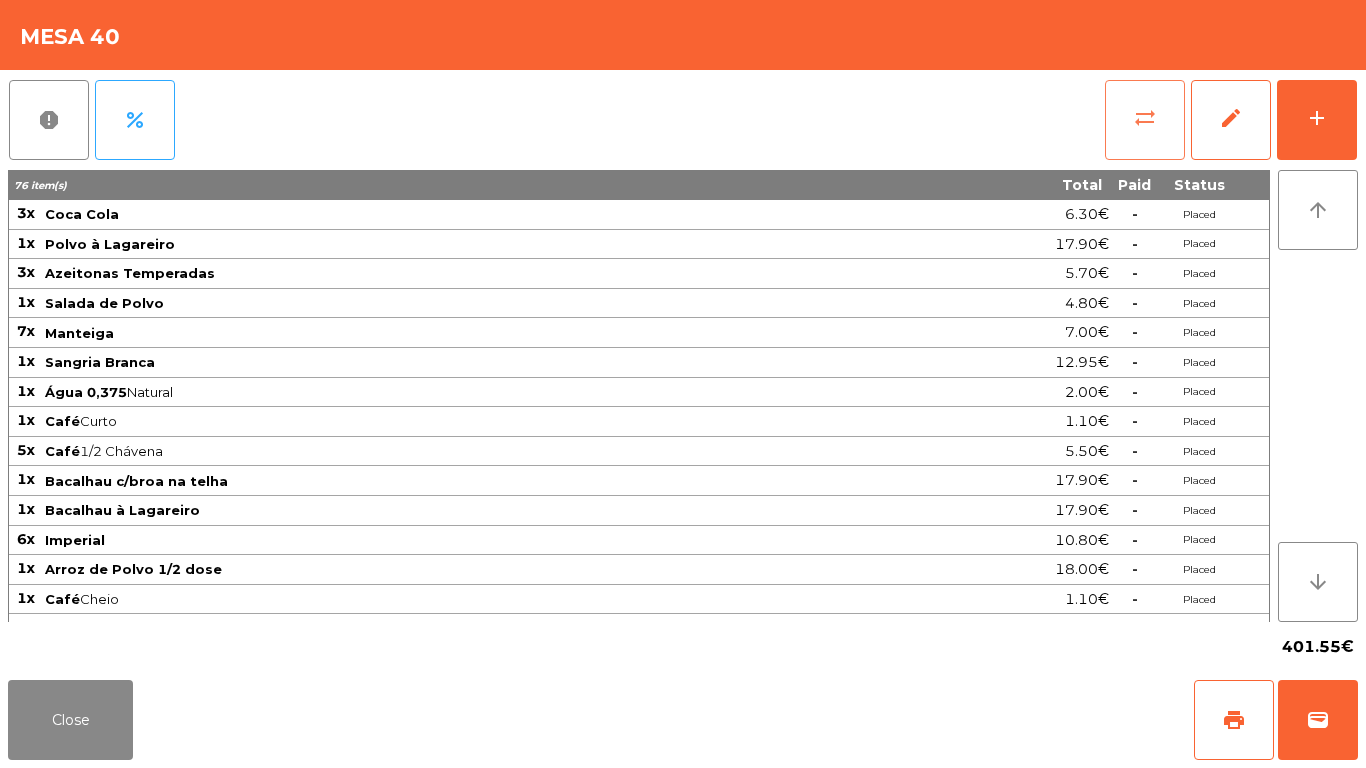 click on "sync_alt" 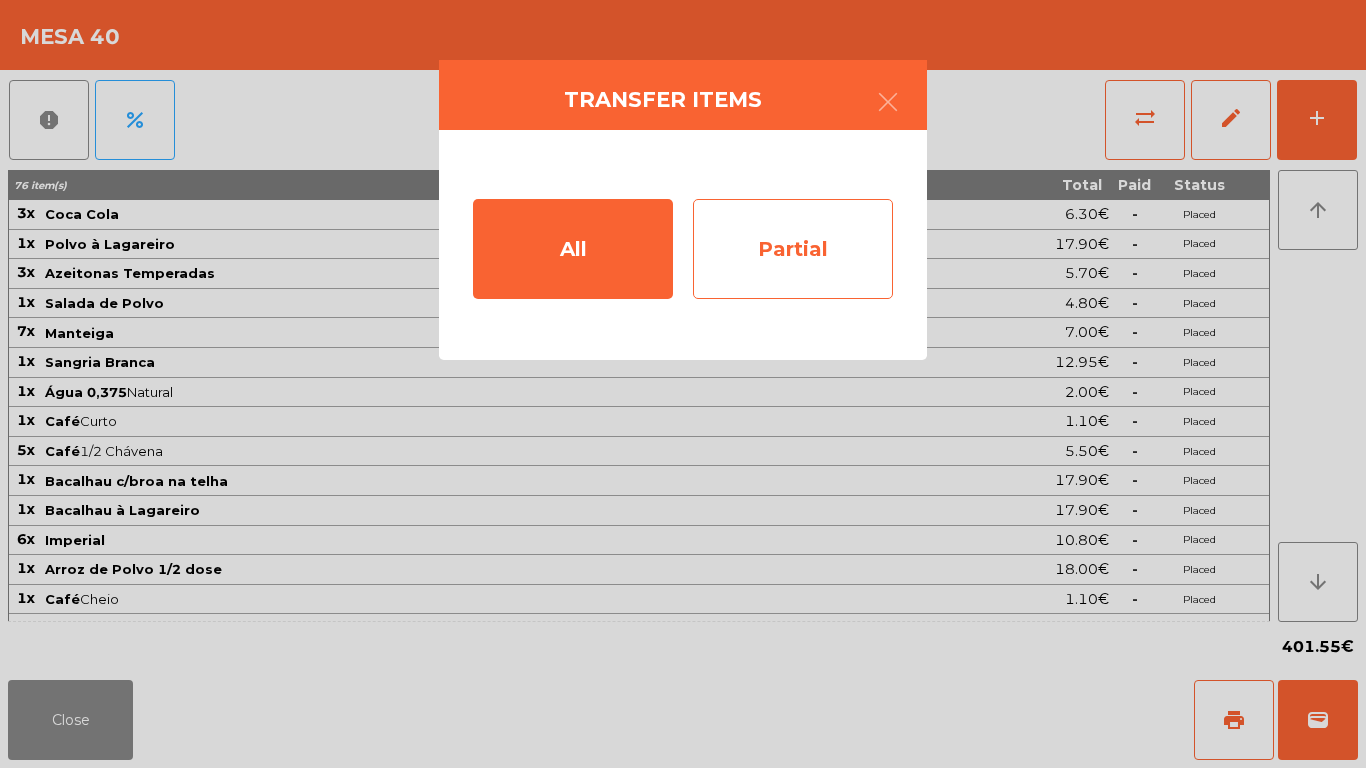 click on "Partial" 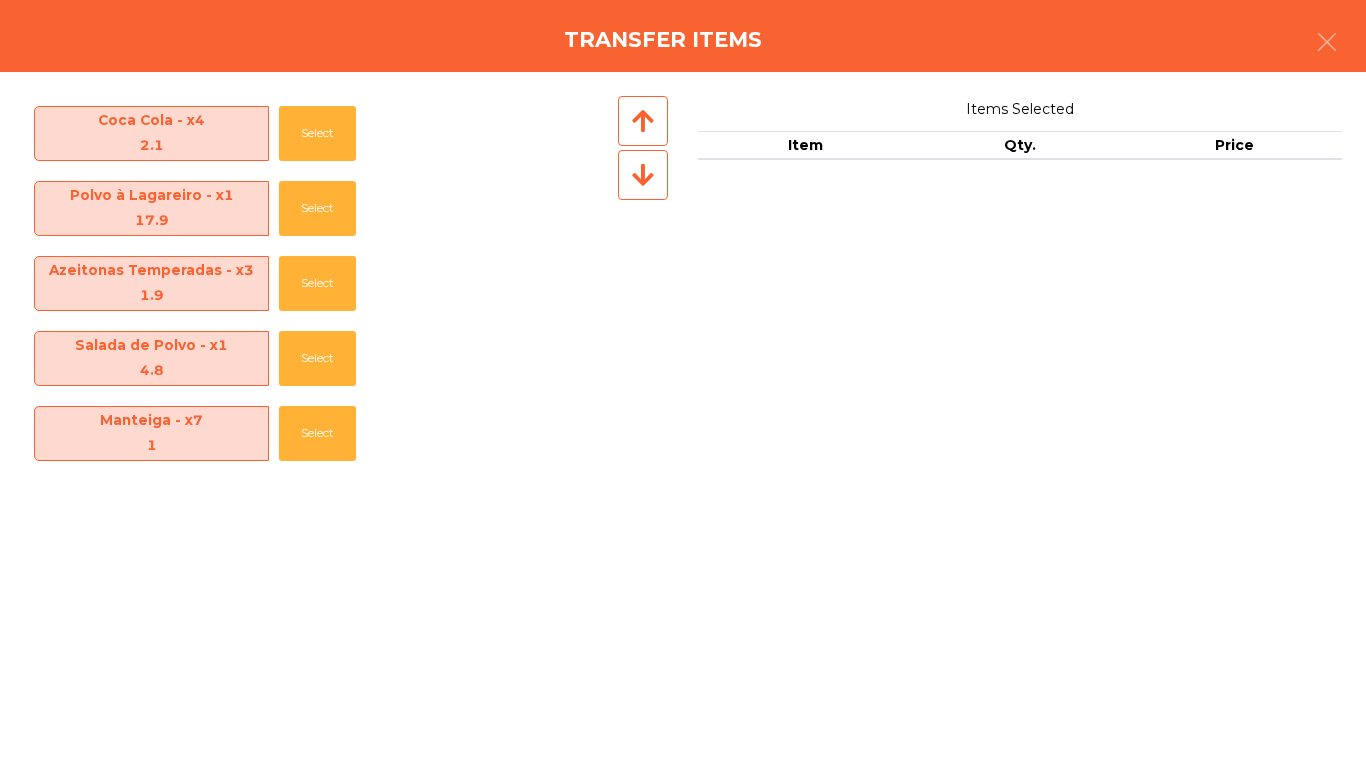 click on "Salada de Polvo - x1   4.8" 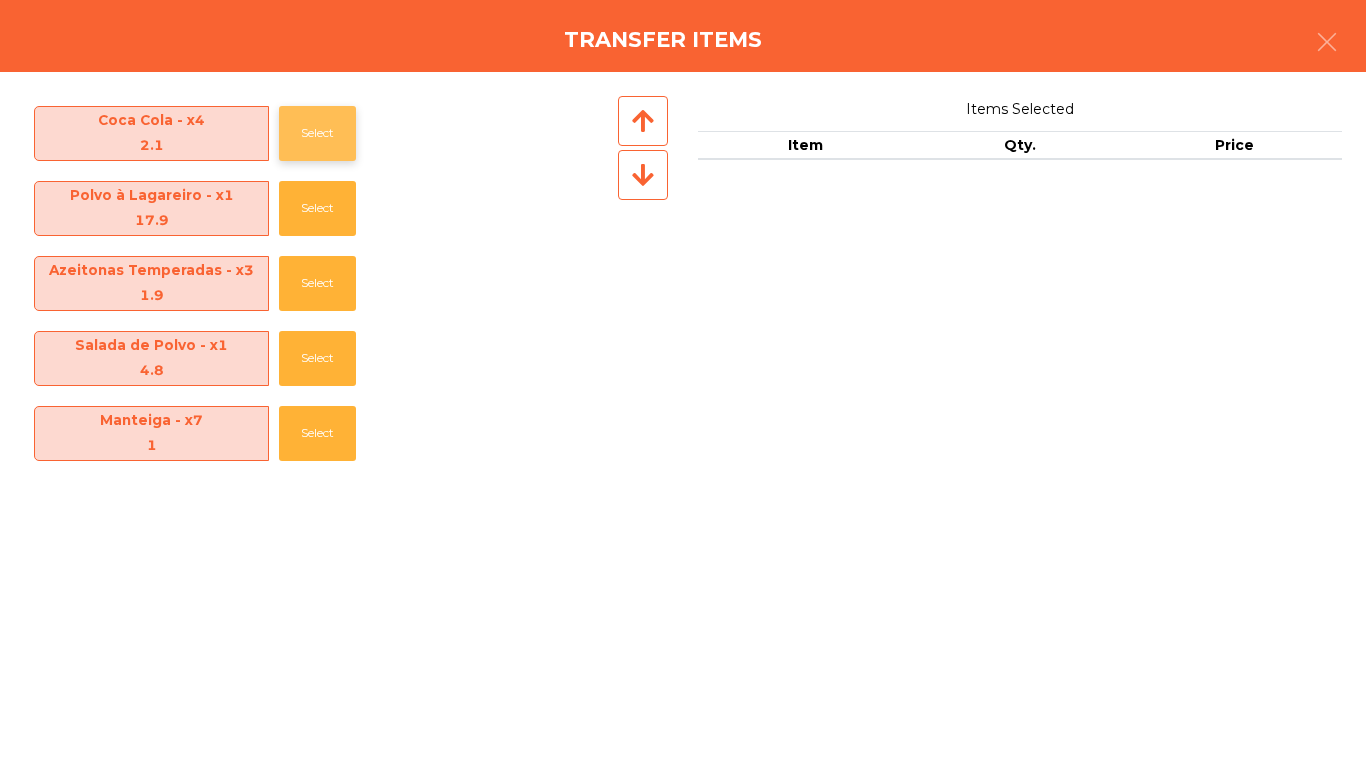 click on "Select" 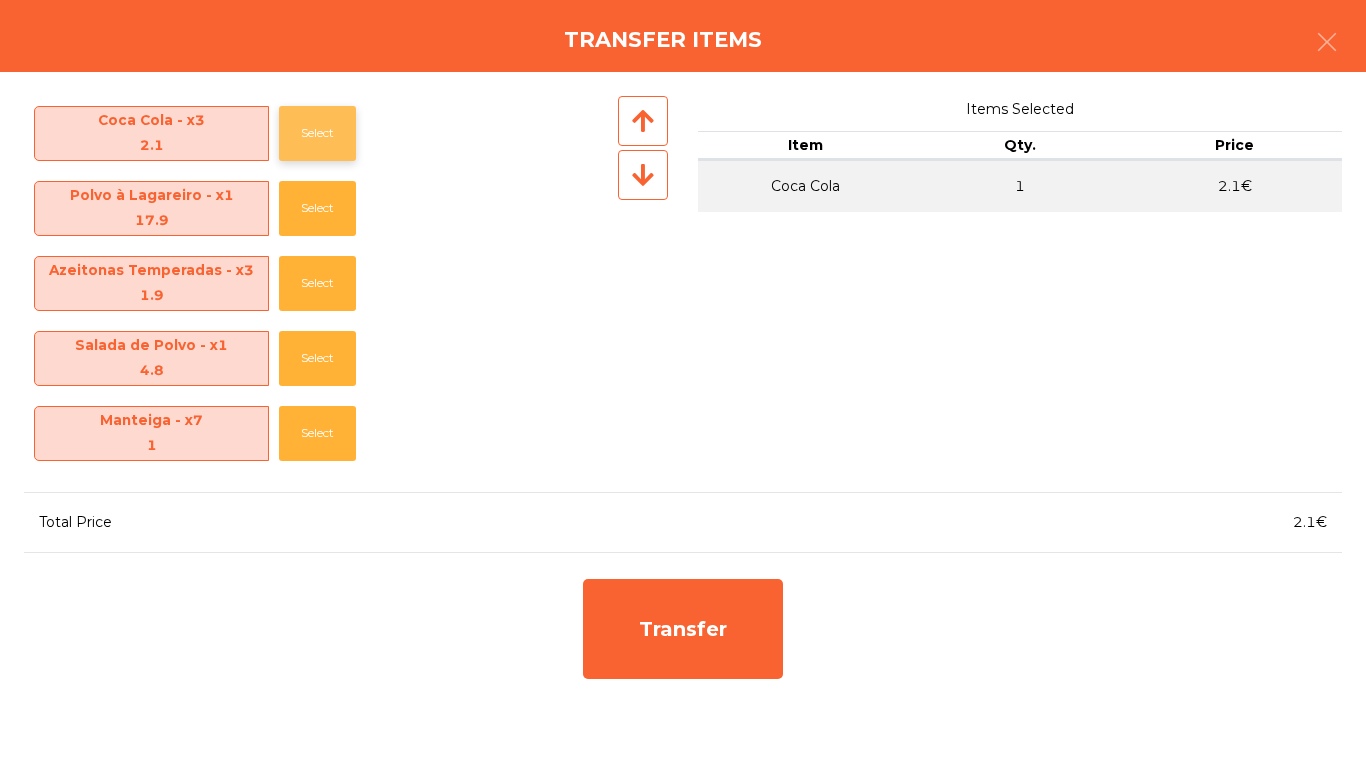 click on "Select" 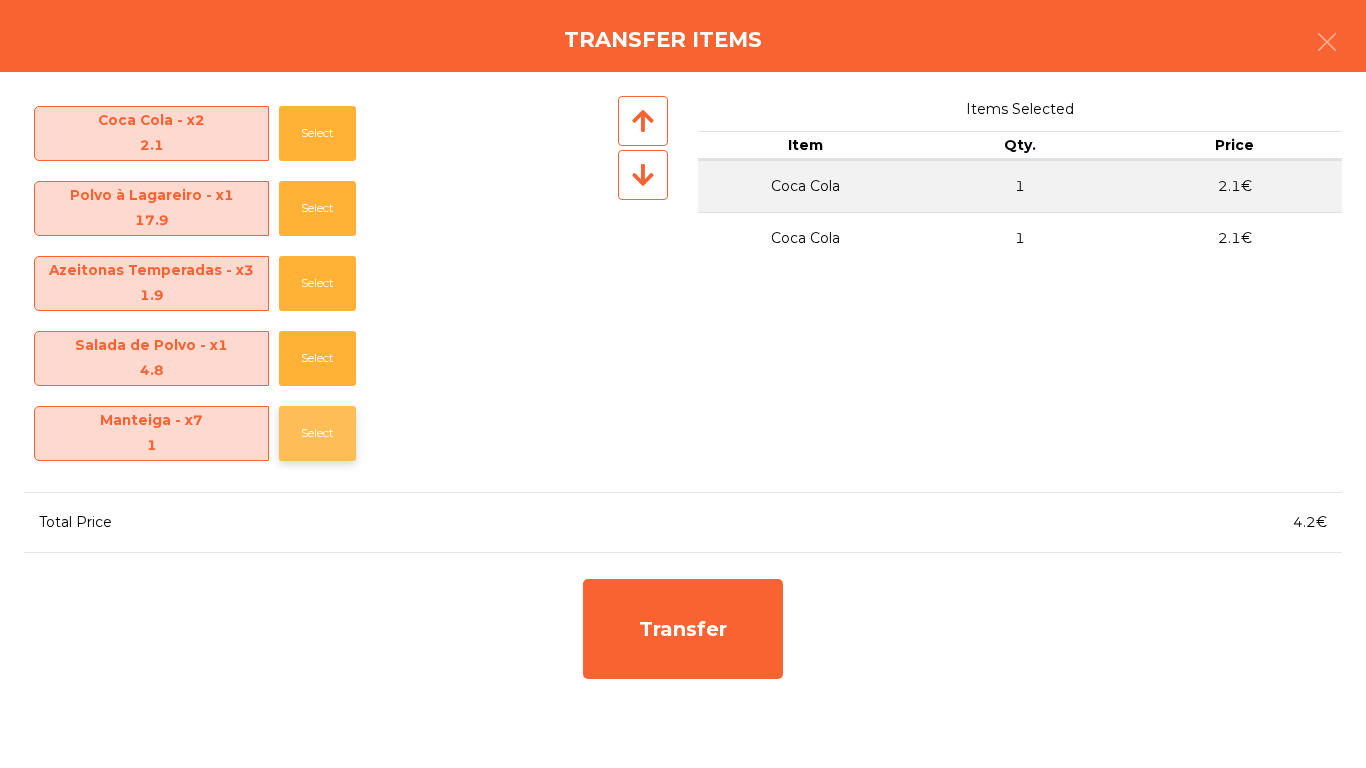 click on "Select" 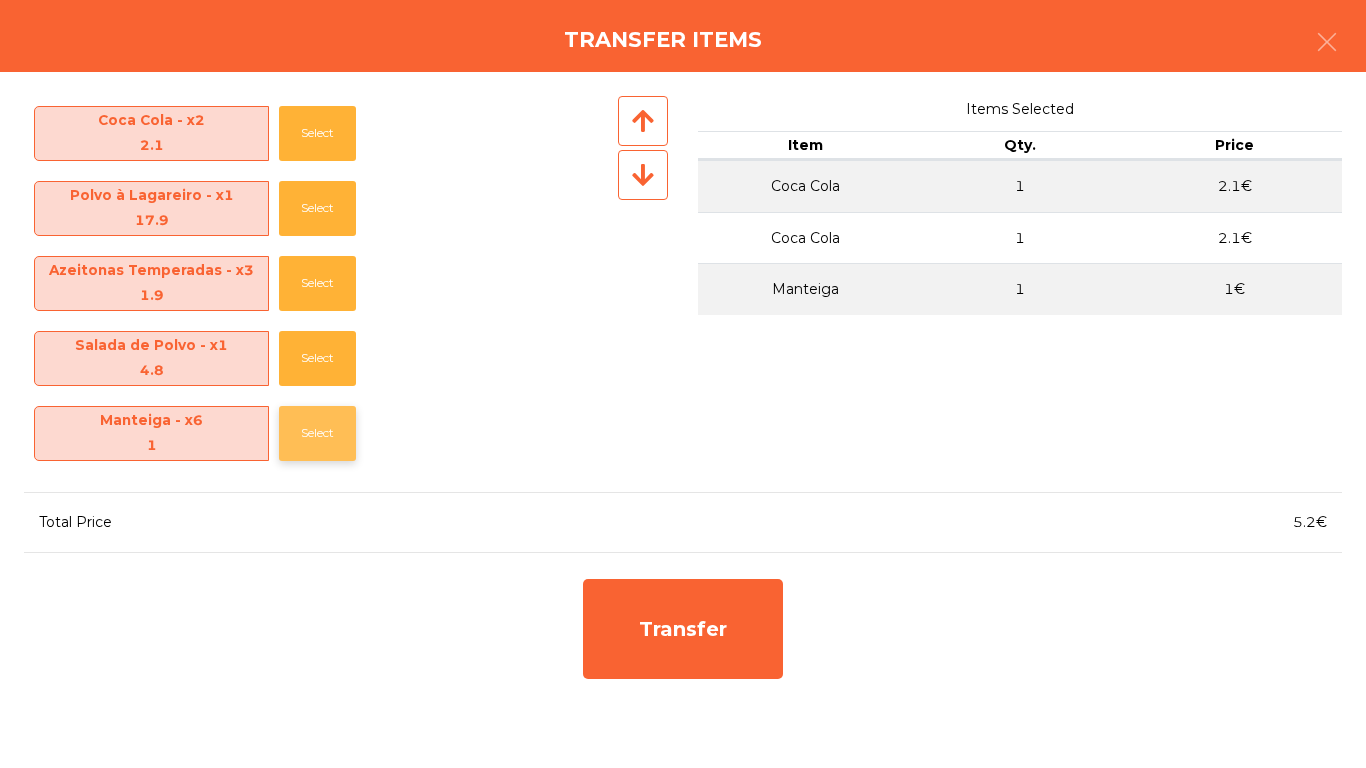 click on "Select" 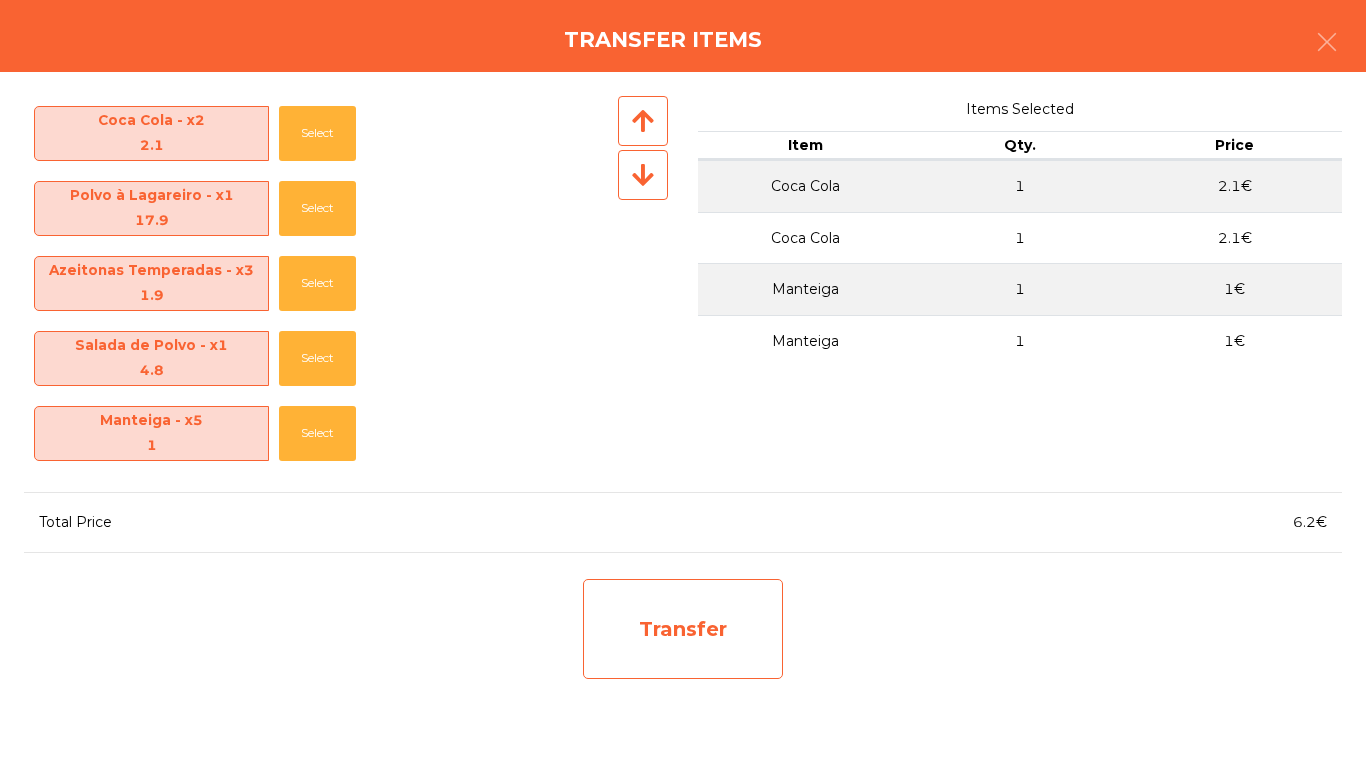 click on "Transfer" 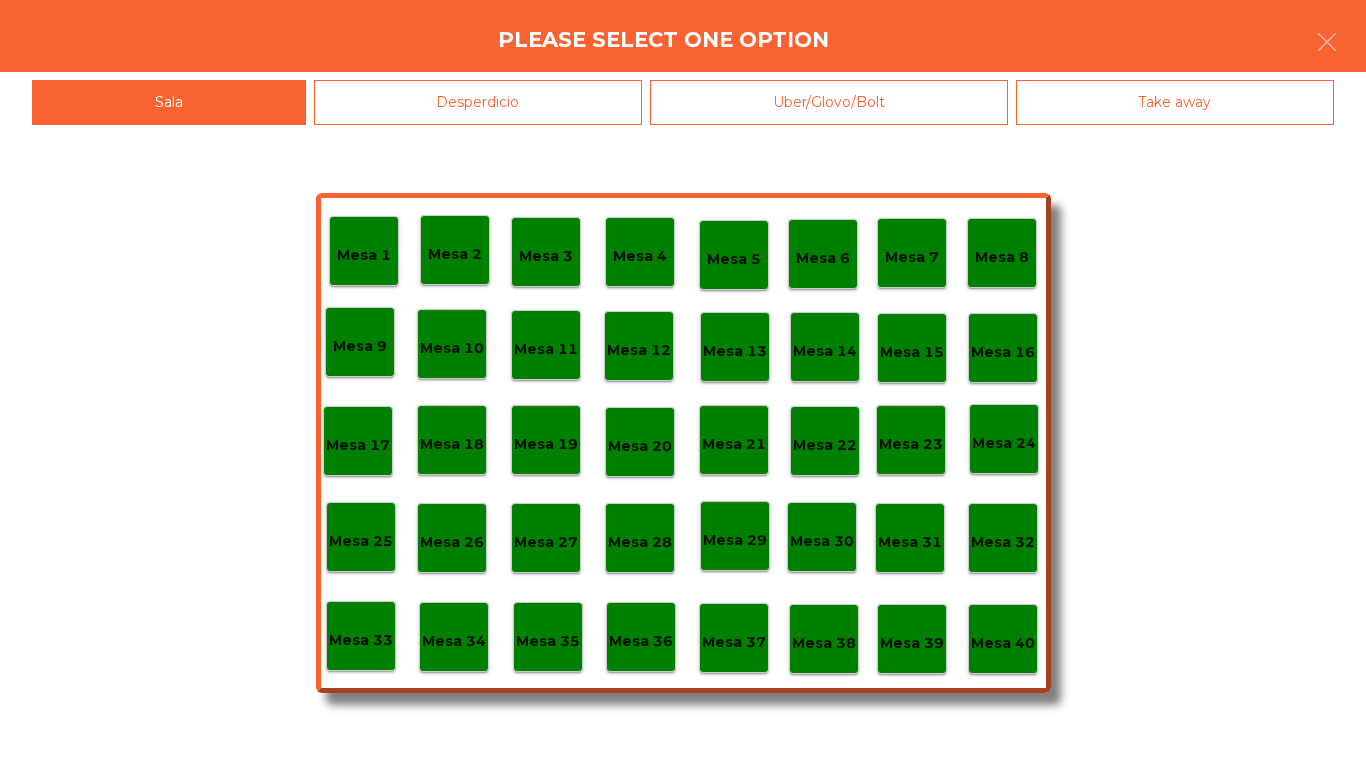 click on "Mesa 39" 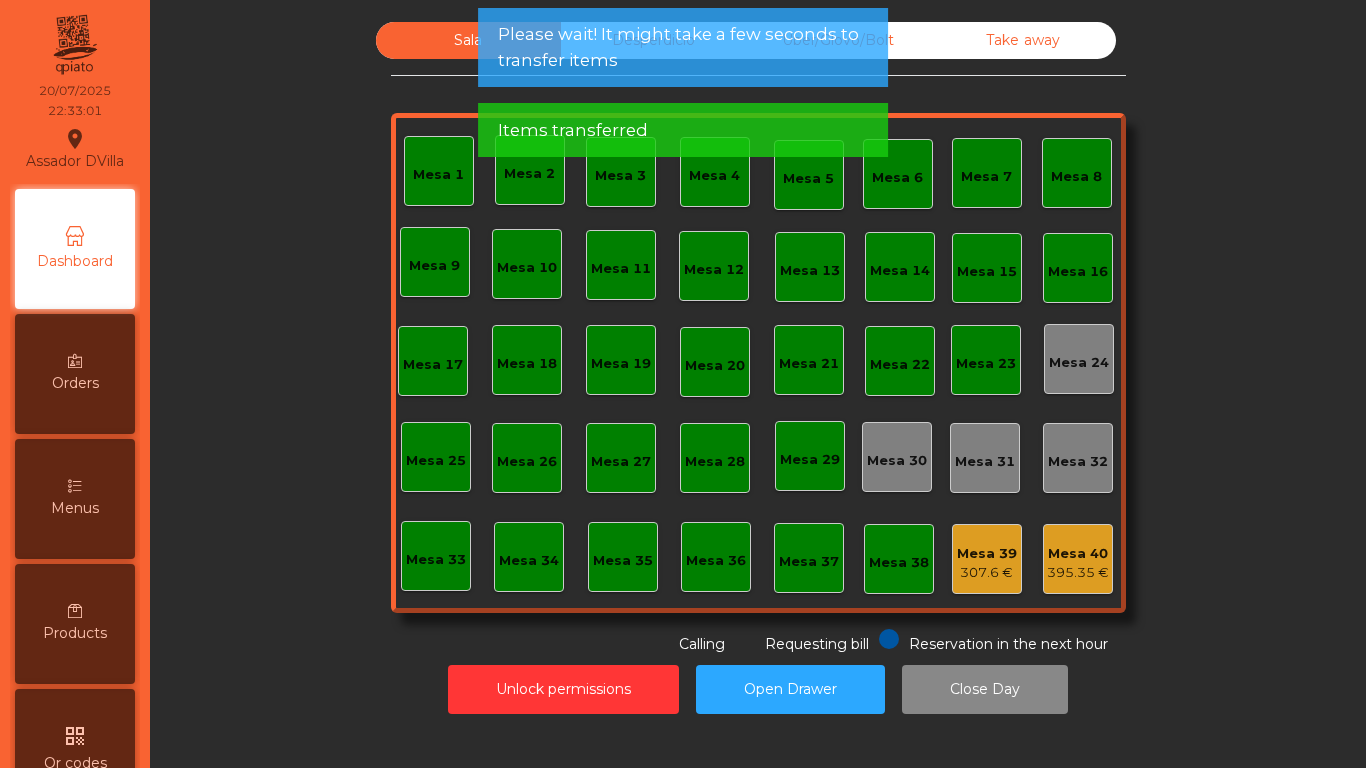 click on "Mesa 39" 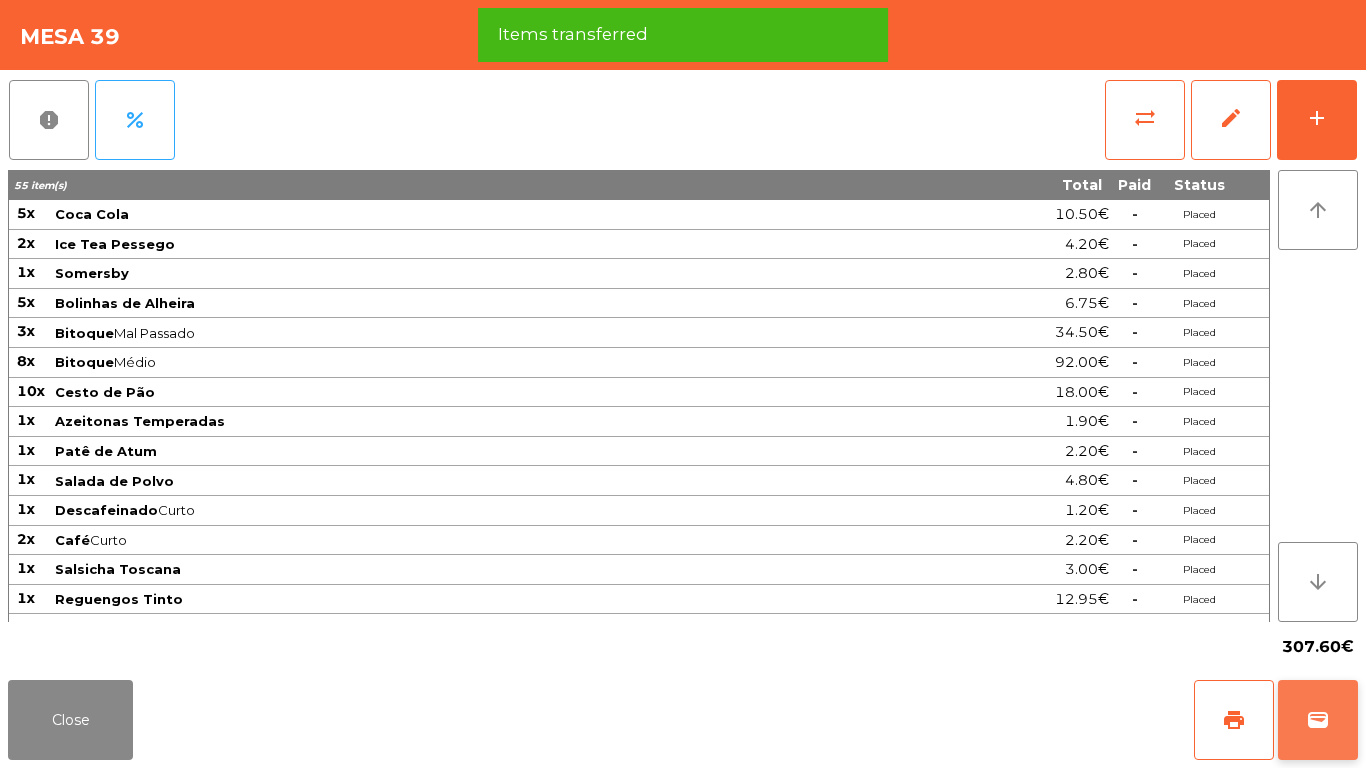 click on "wallet" 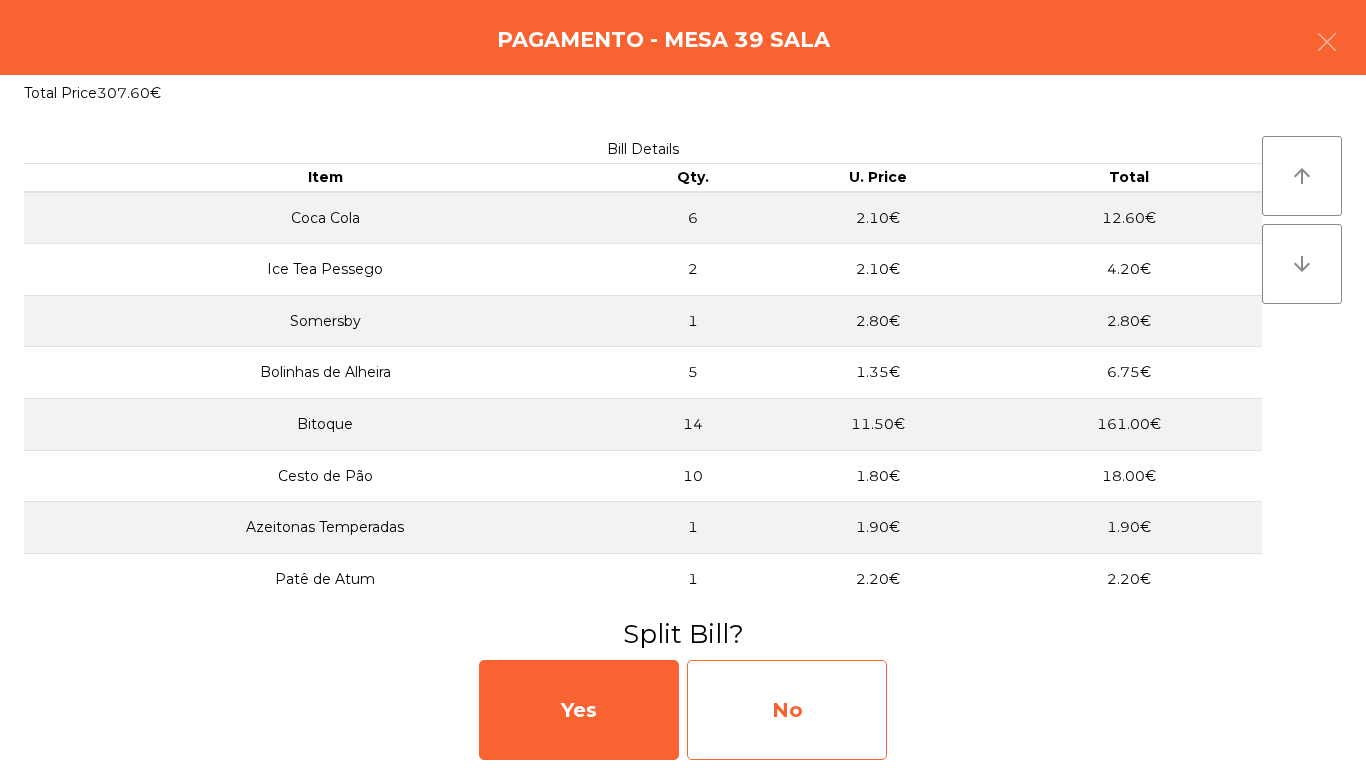 click on "No" 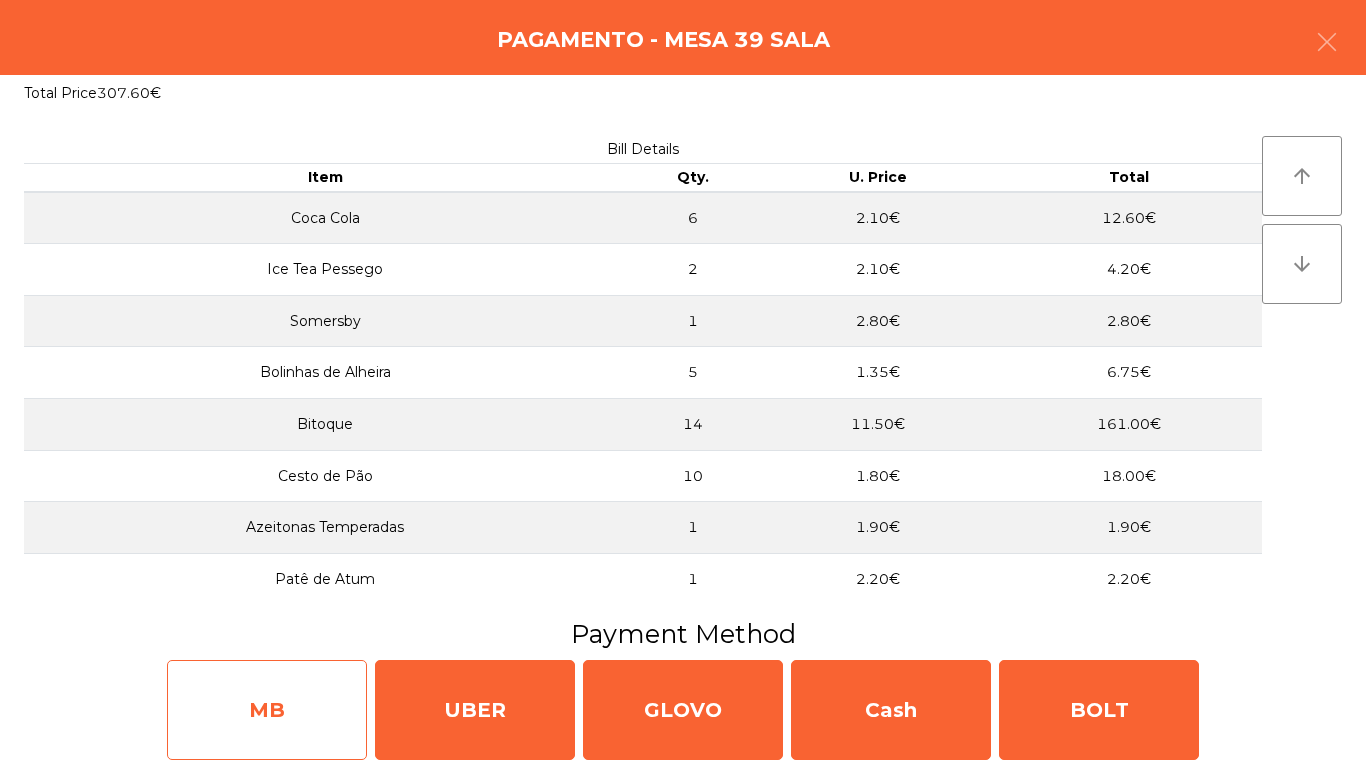 click on "MB" 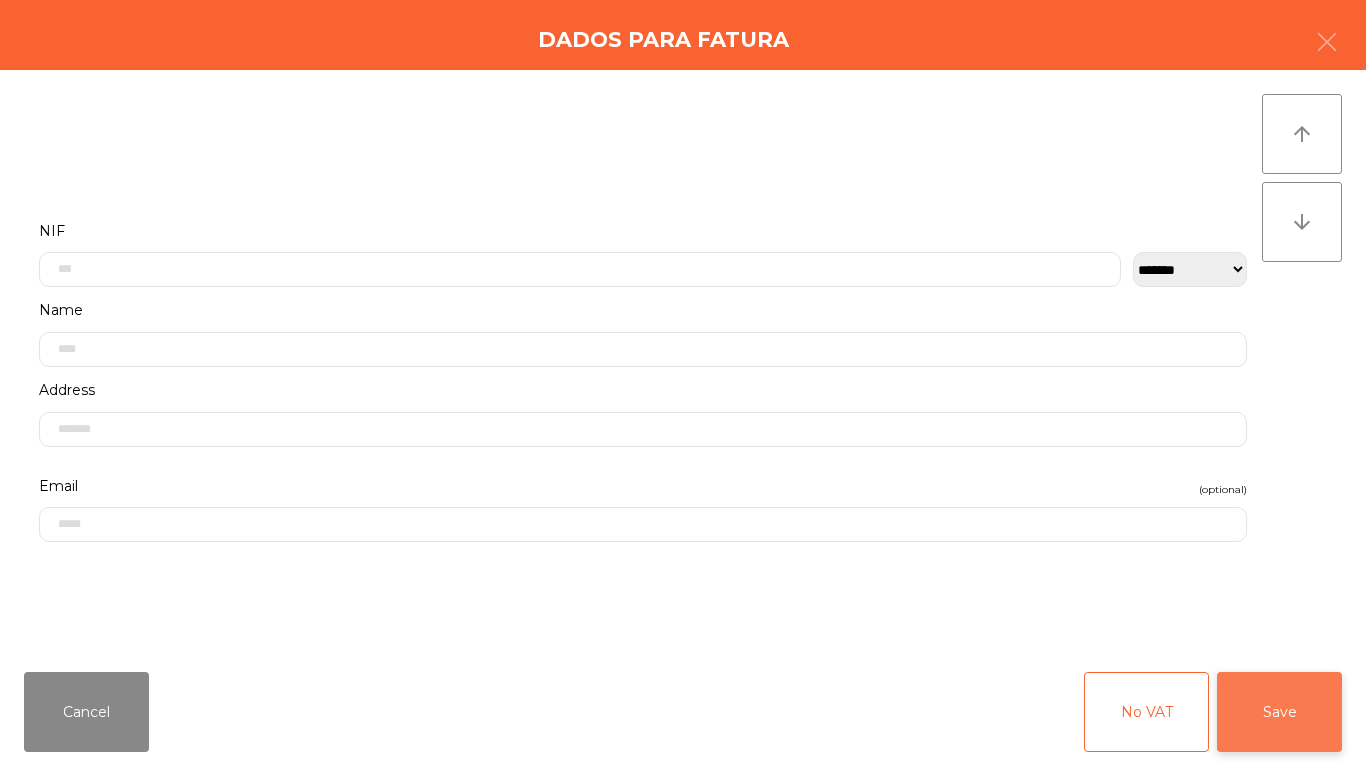 click on "Save" 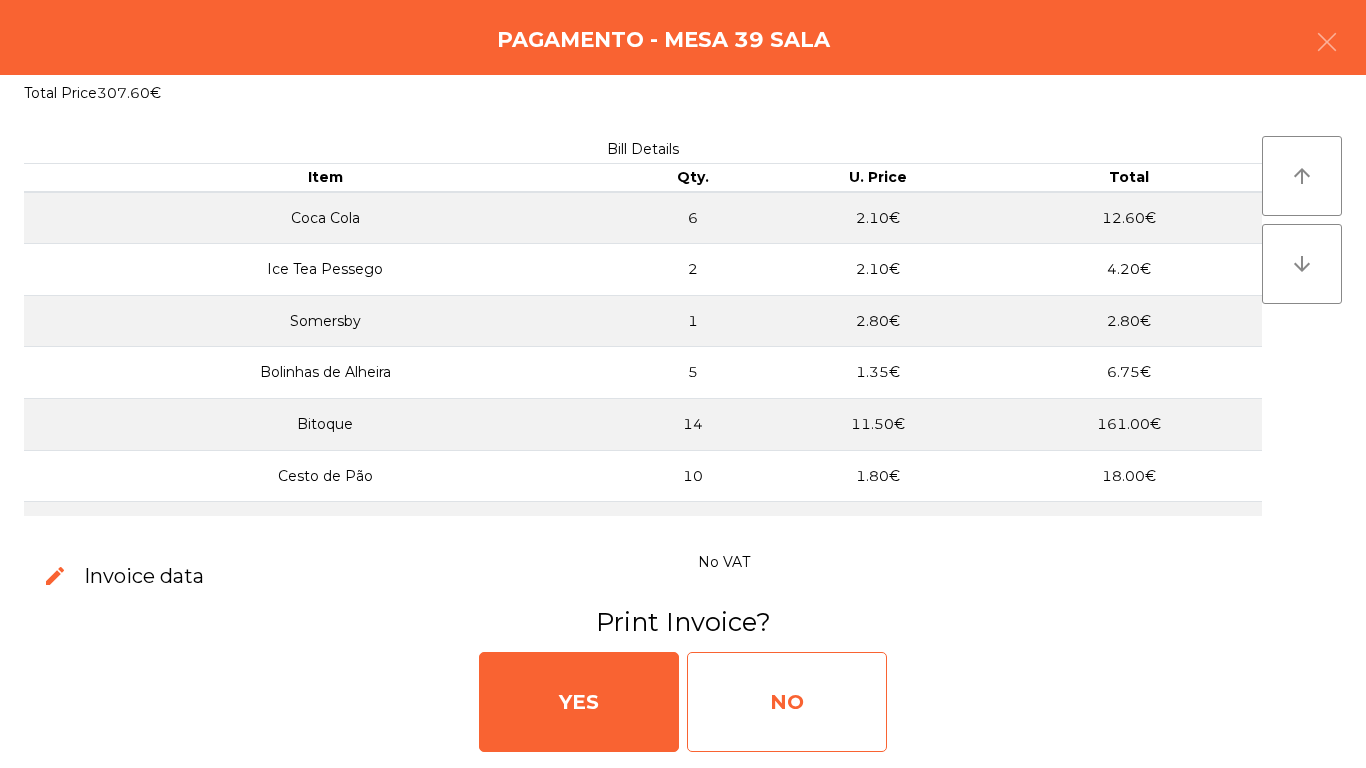 click on "NO" 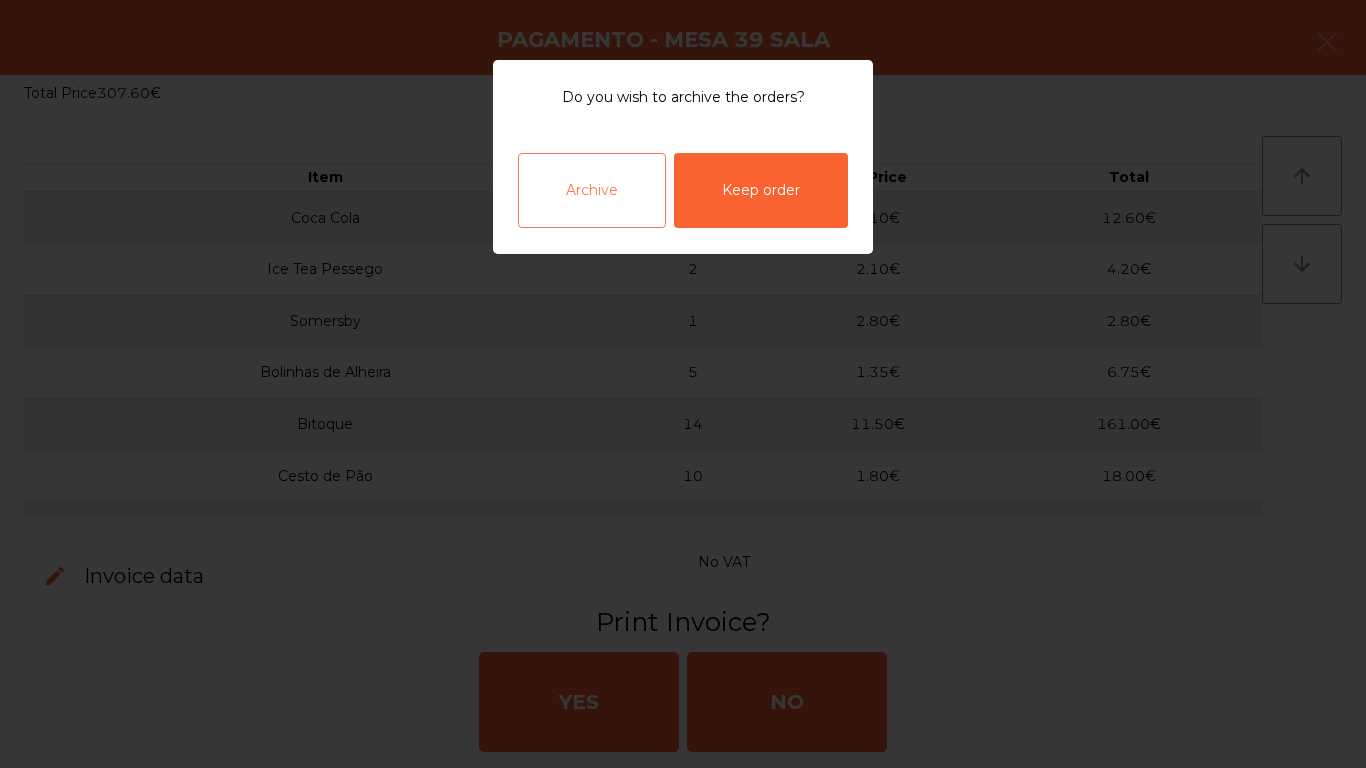 click on "Archive" 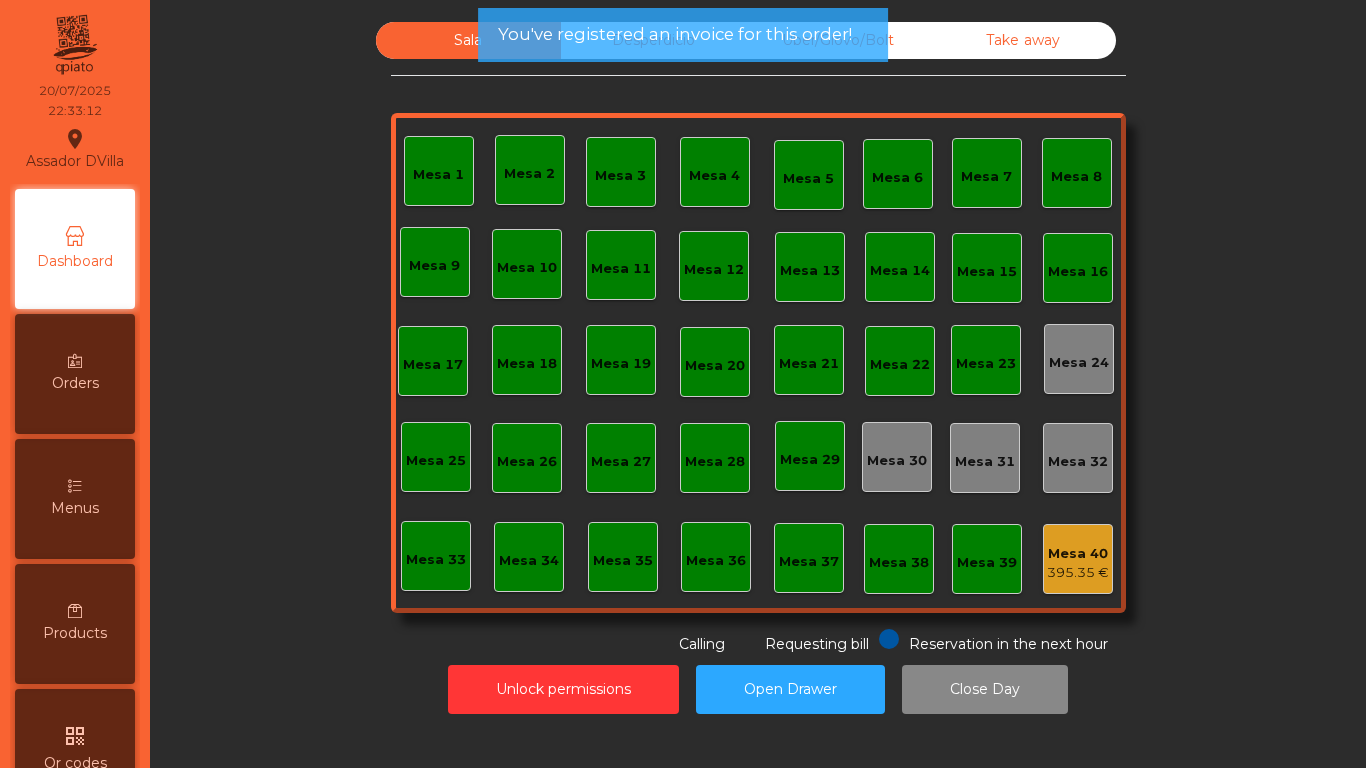 click on "395.35 €" 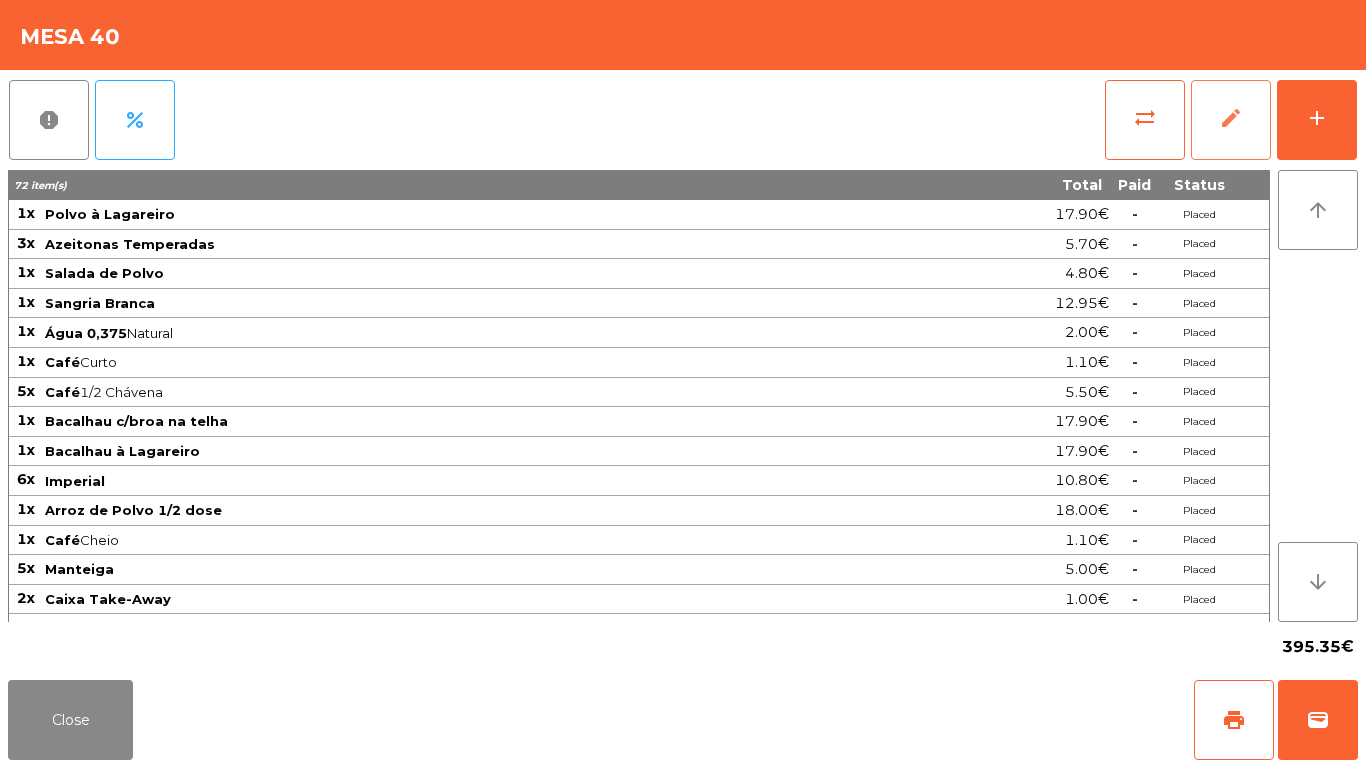 click on "edit" 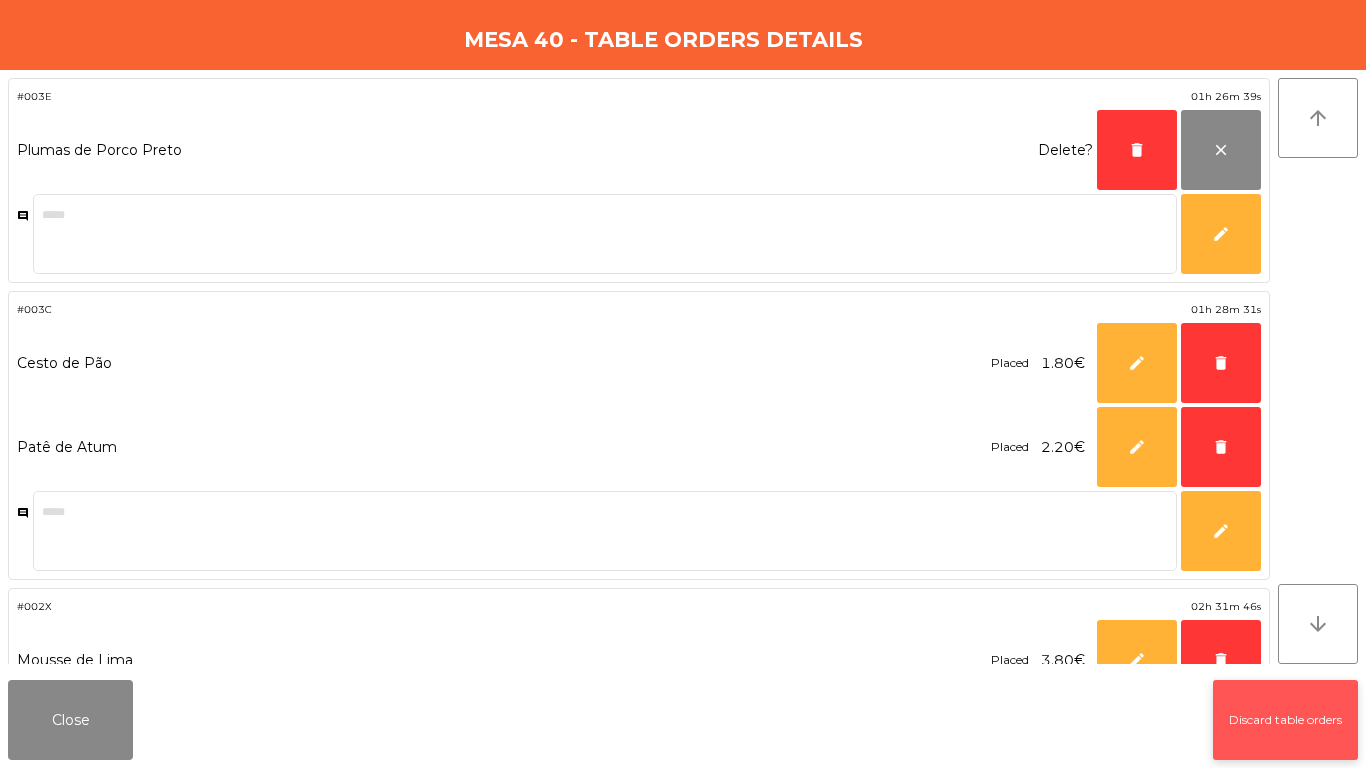 click on "Discard table orders" 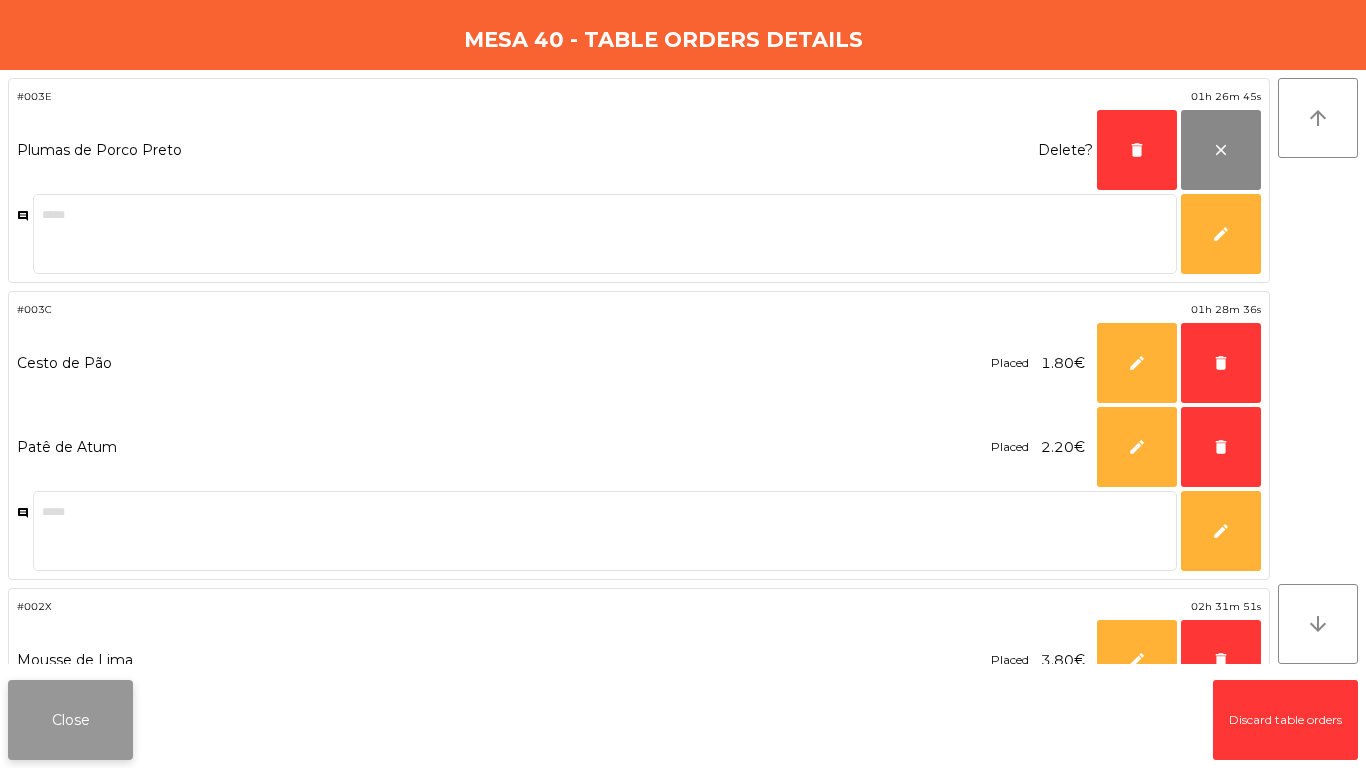 click on "Close" 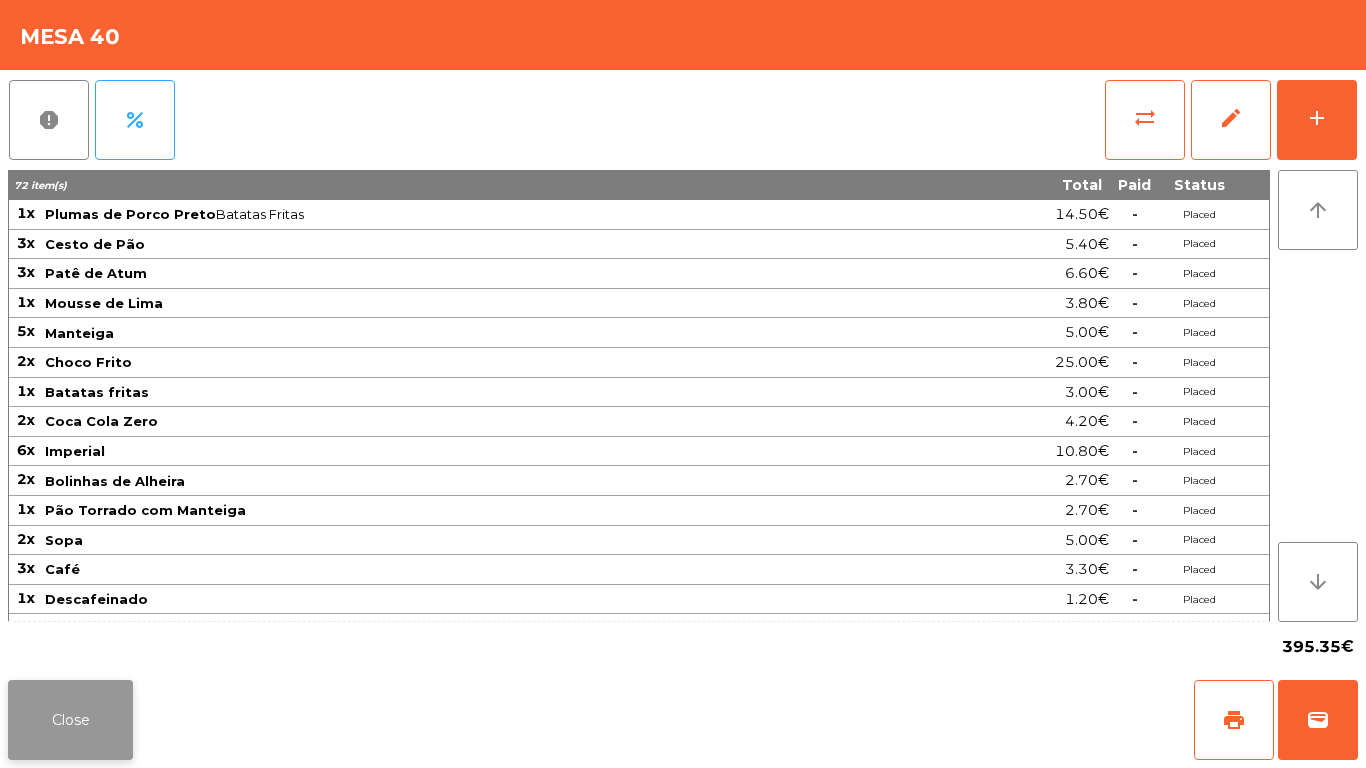 click on "Close" 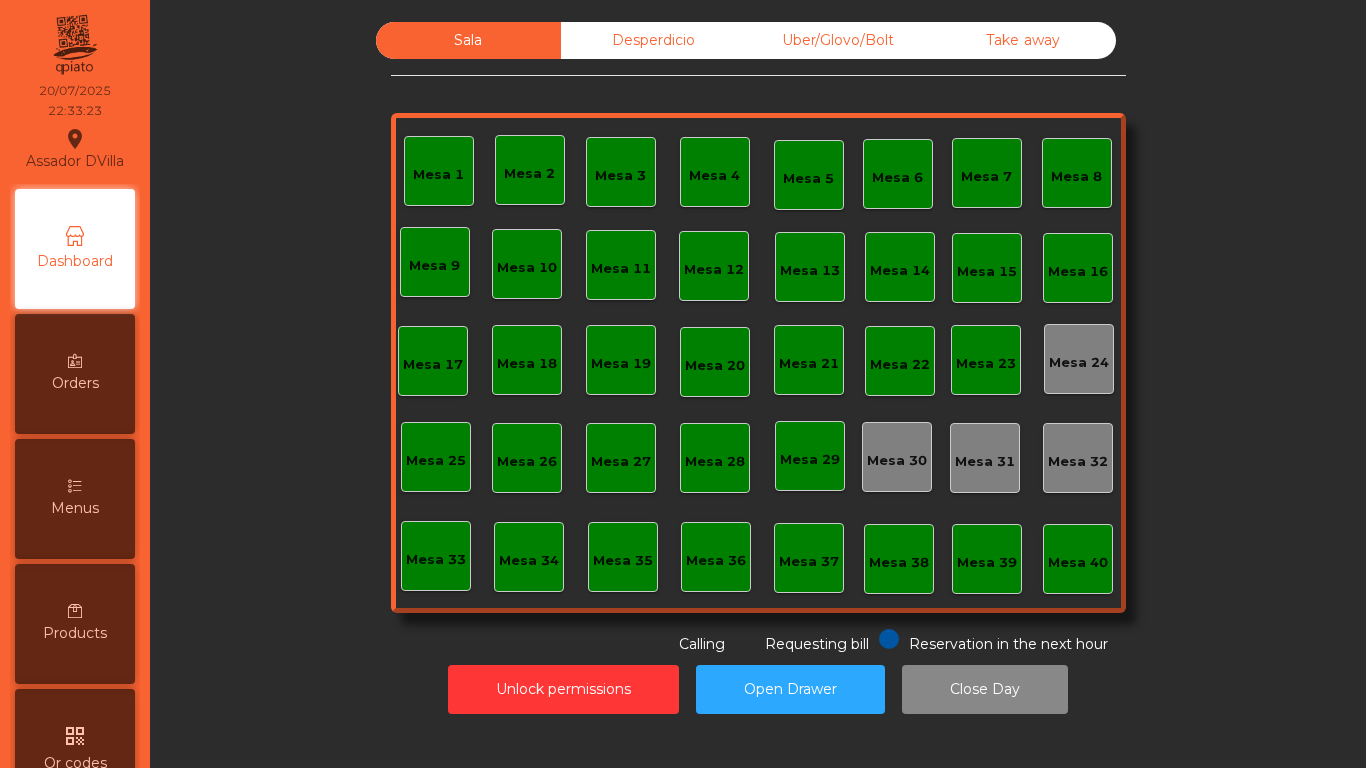 click on "Desperdicio" 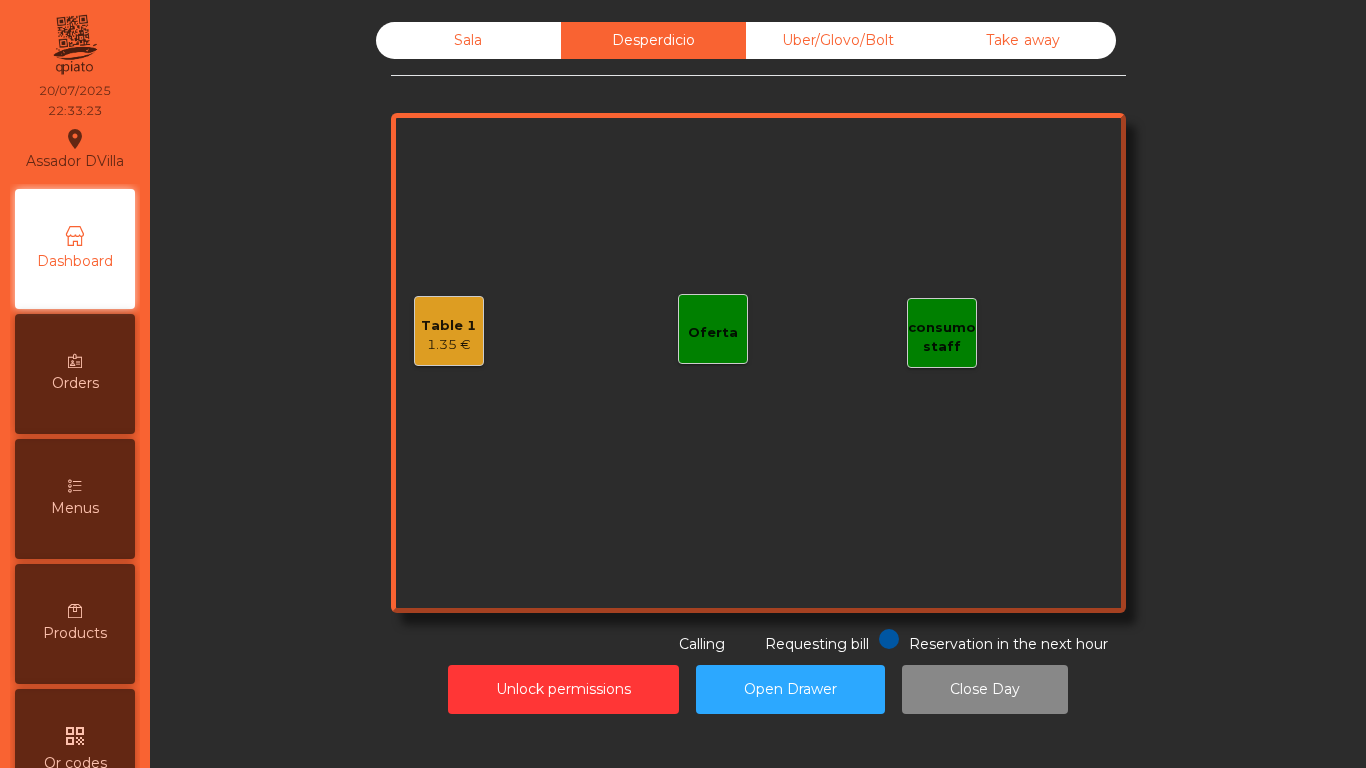 click on "Uber/Glovo/Bolt" 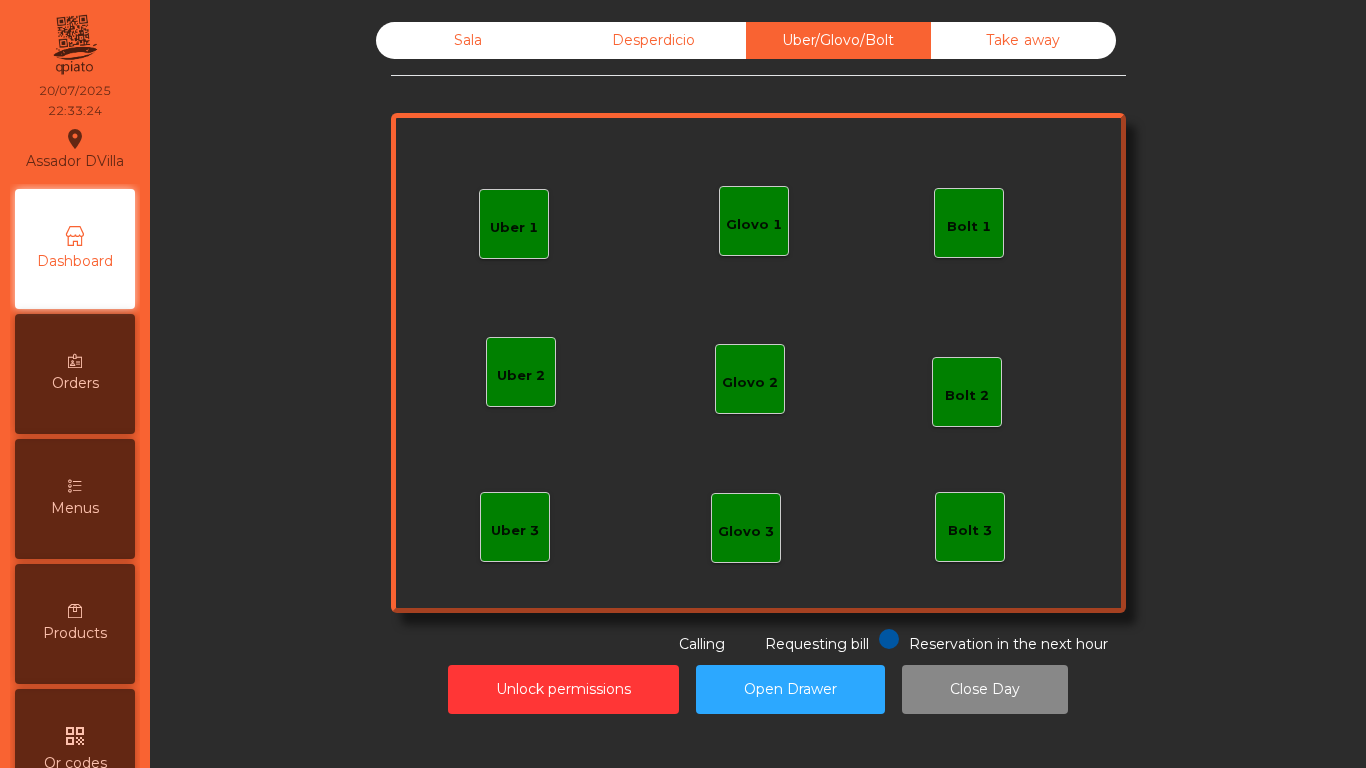 click on "Take away" 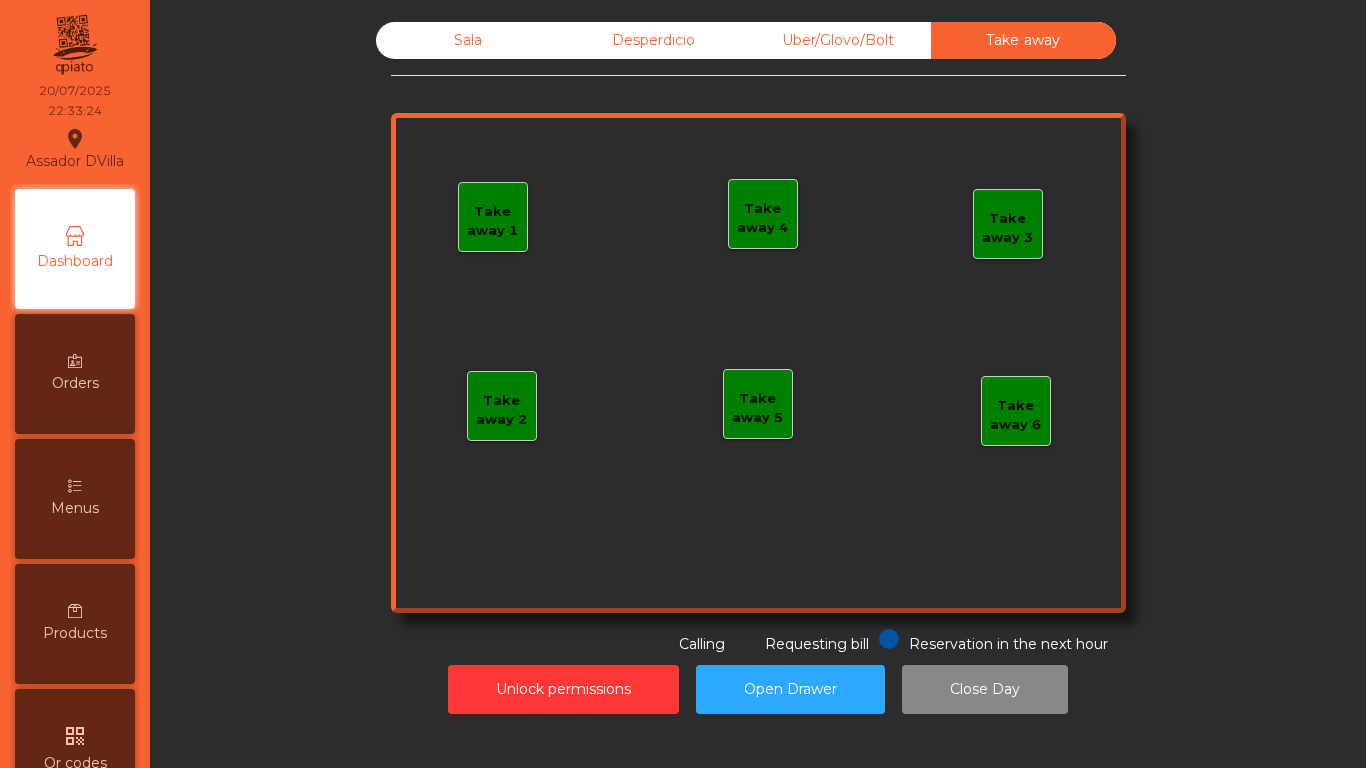 click on "Desperdicio" 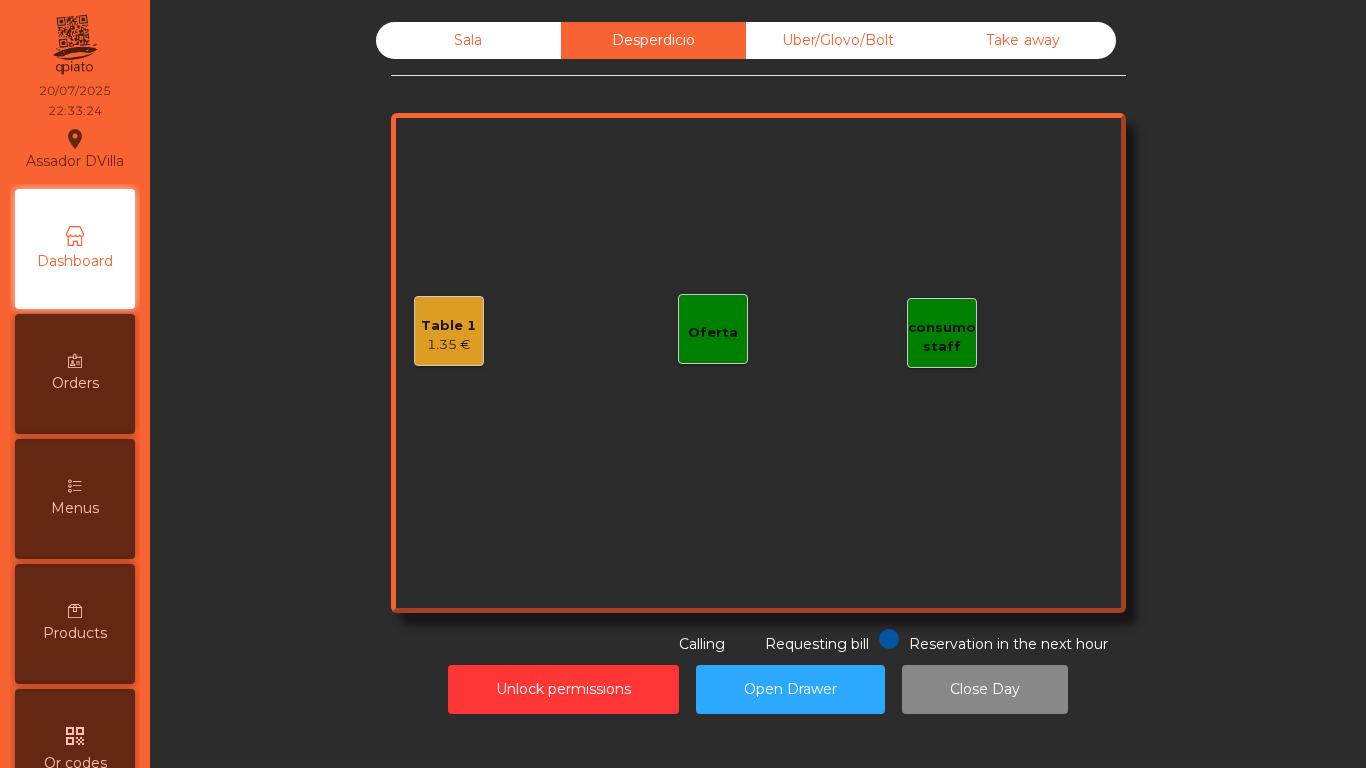 click on "Table 1   1.35 €" 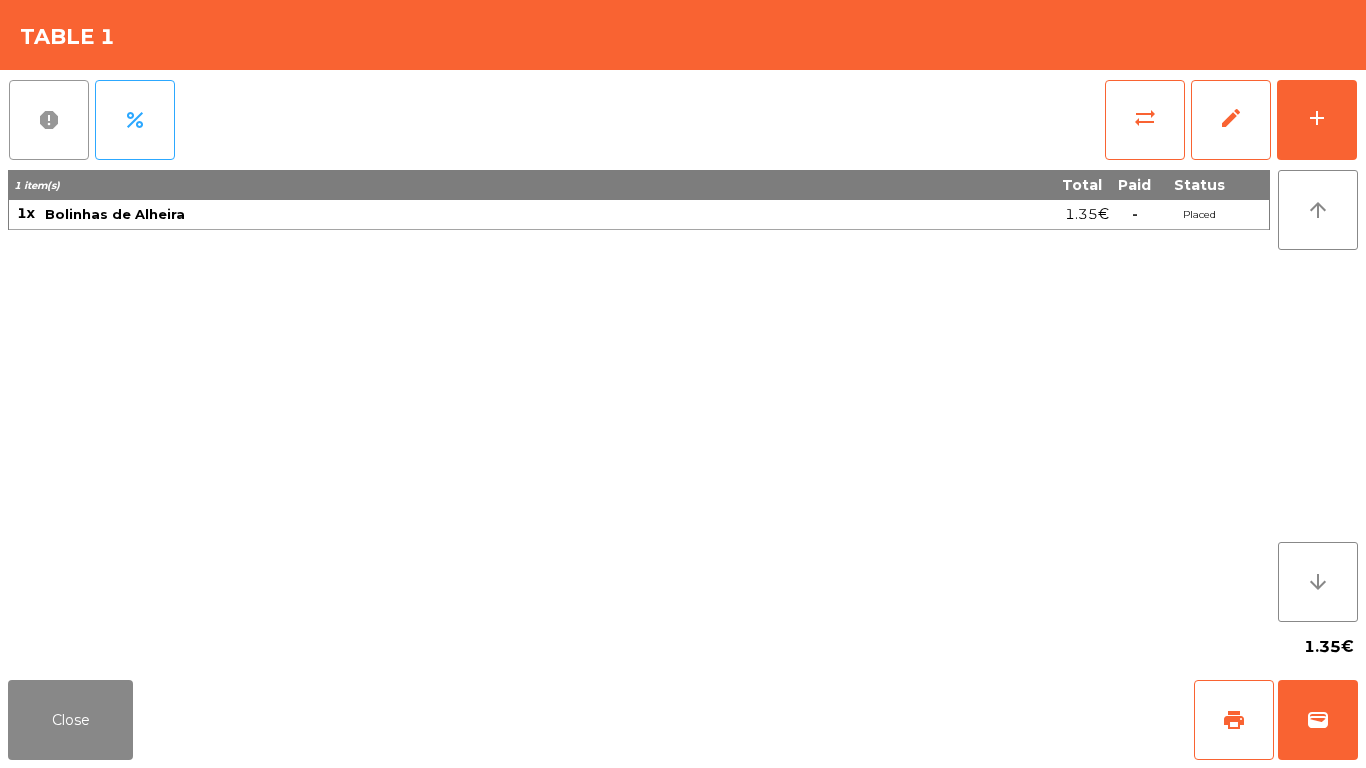 click on "report" 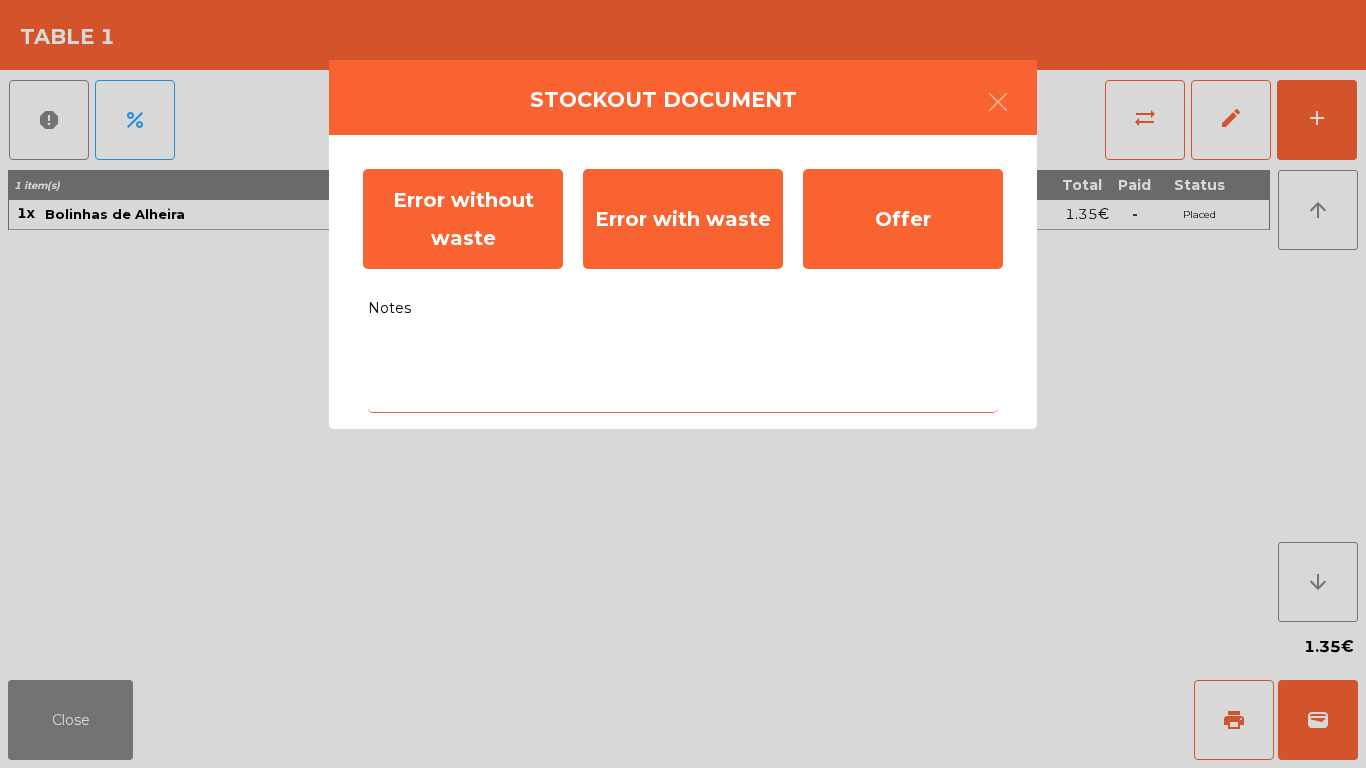 click on "Notes" at bounding box center [683, 371] 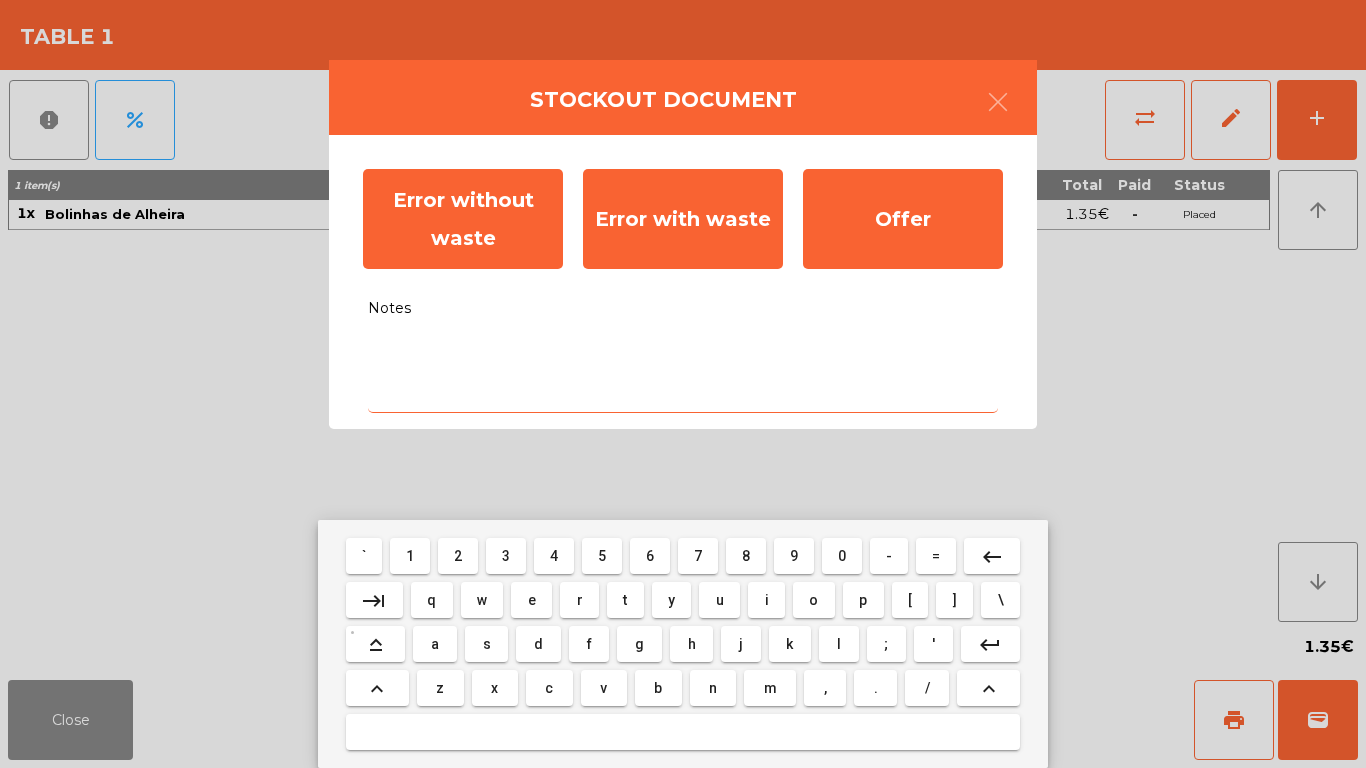 click on "f" at bounding box center [589, 644] 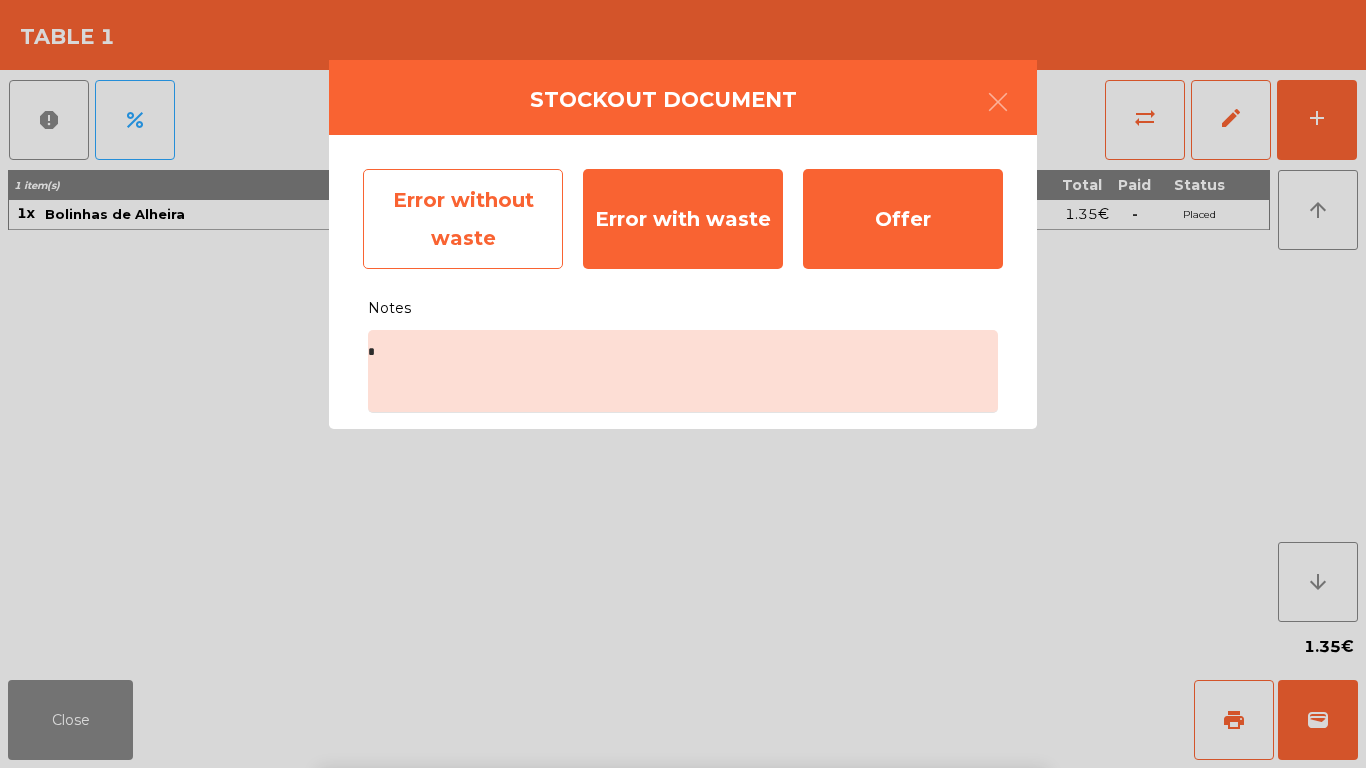 click on "Error without waste" 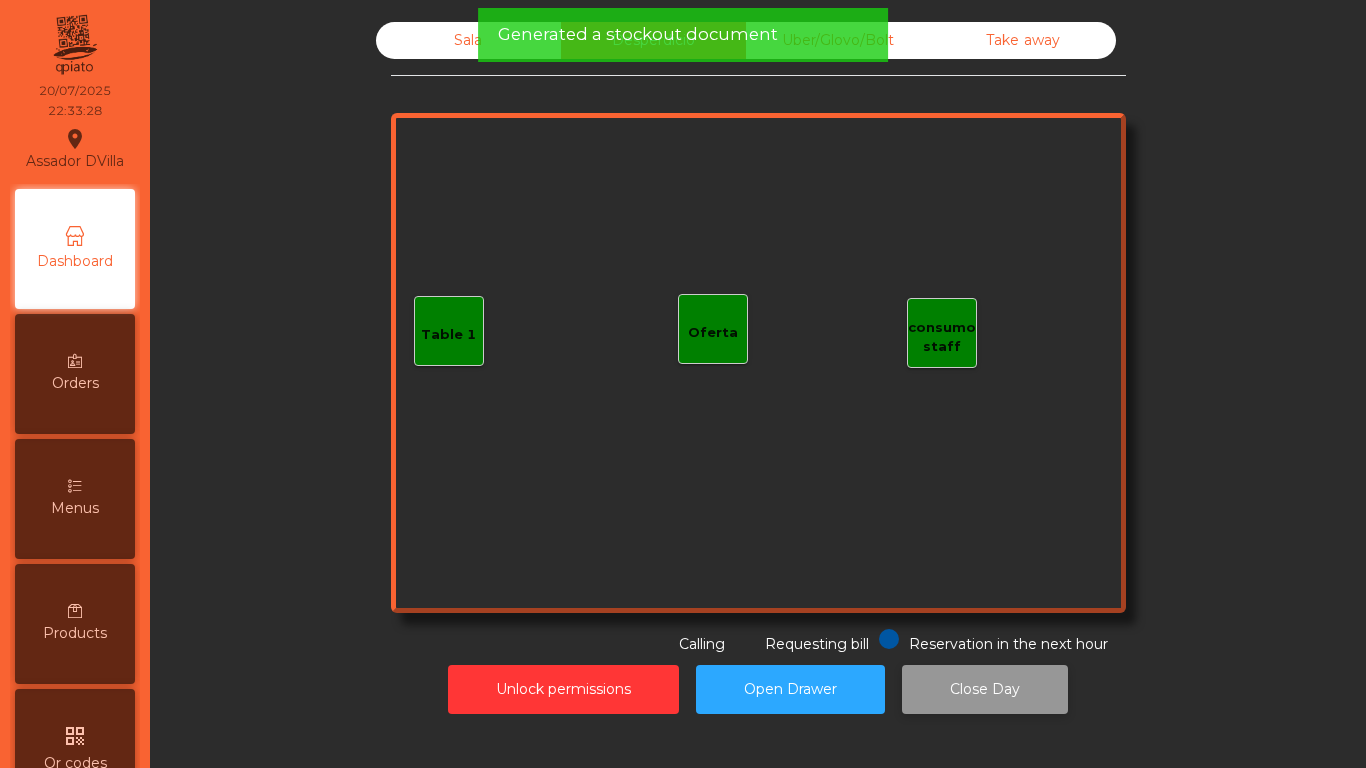 click on "Close Day" 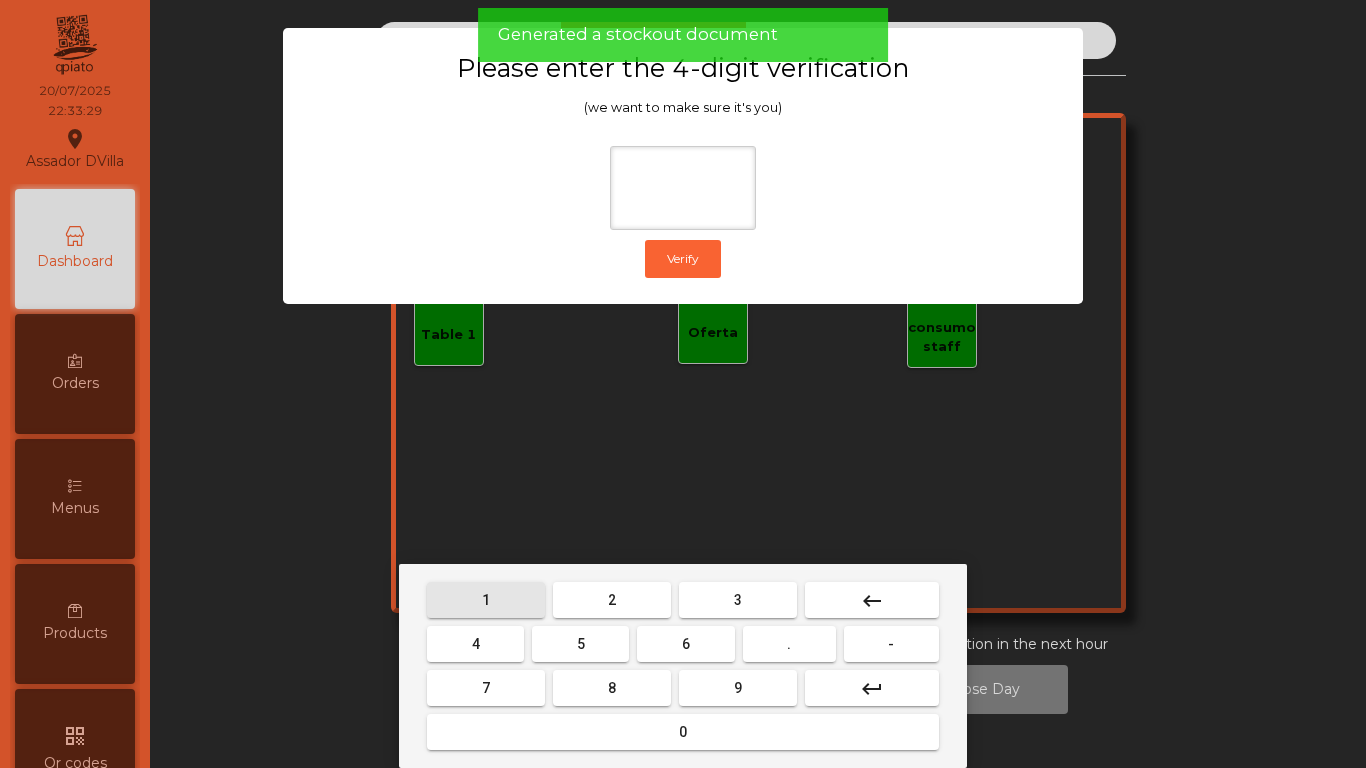 click on "1" at bounding box center [486, 600] 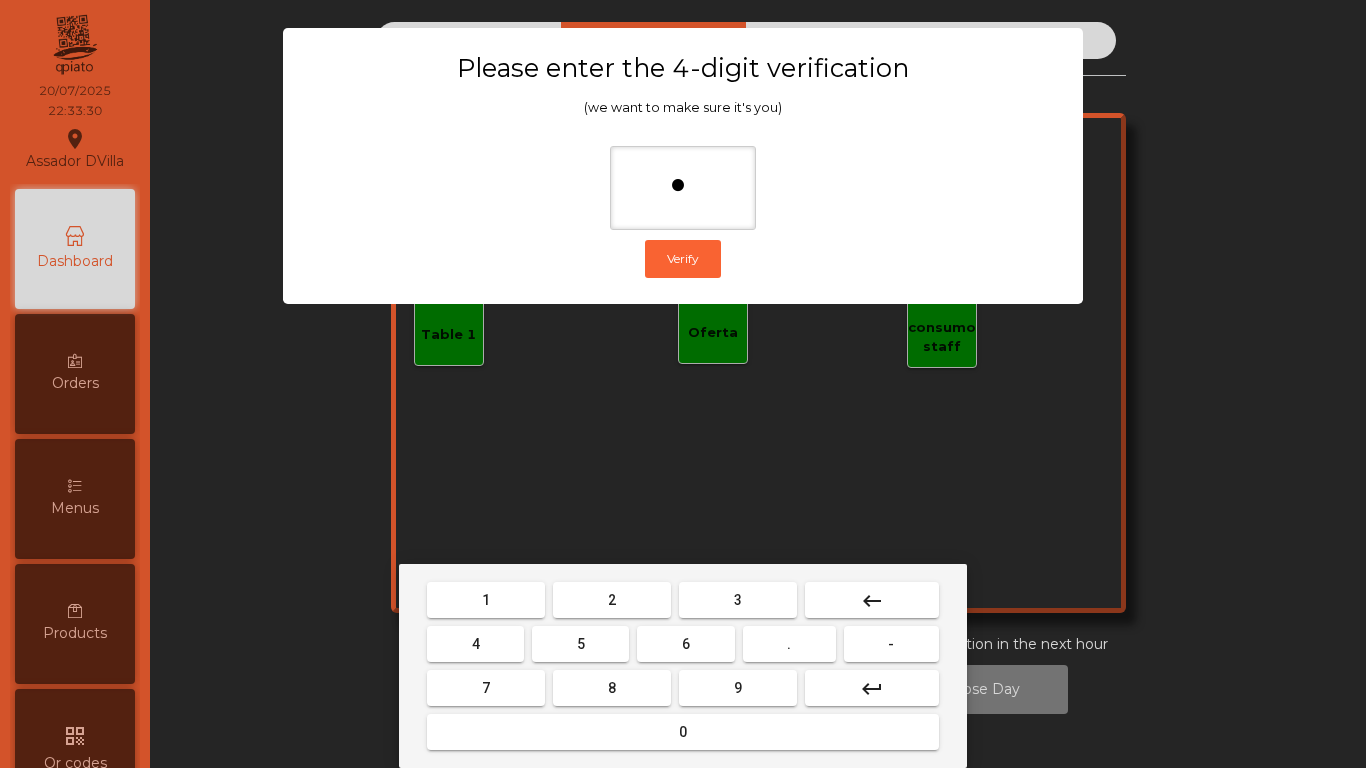click on "9" at bounding box center (738, 688) 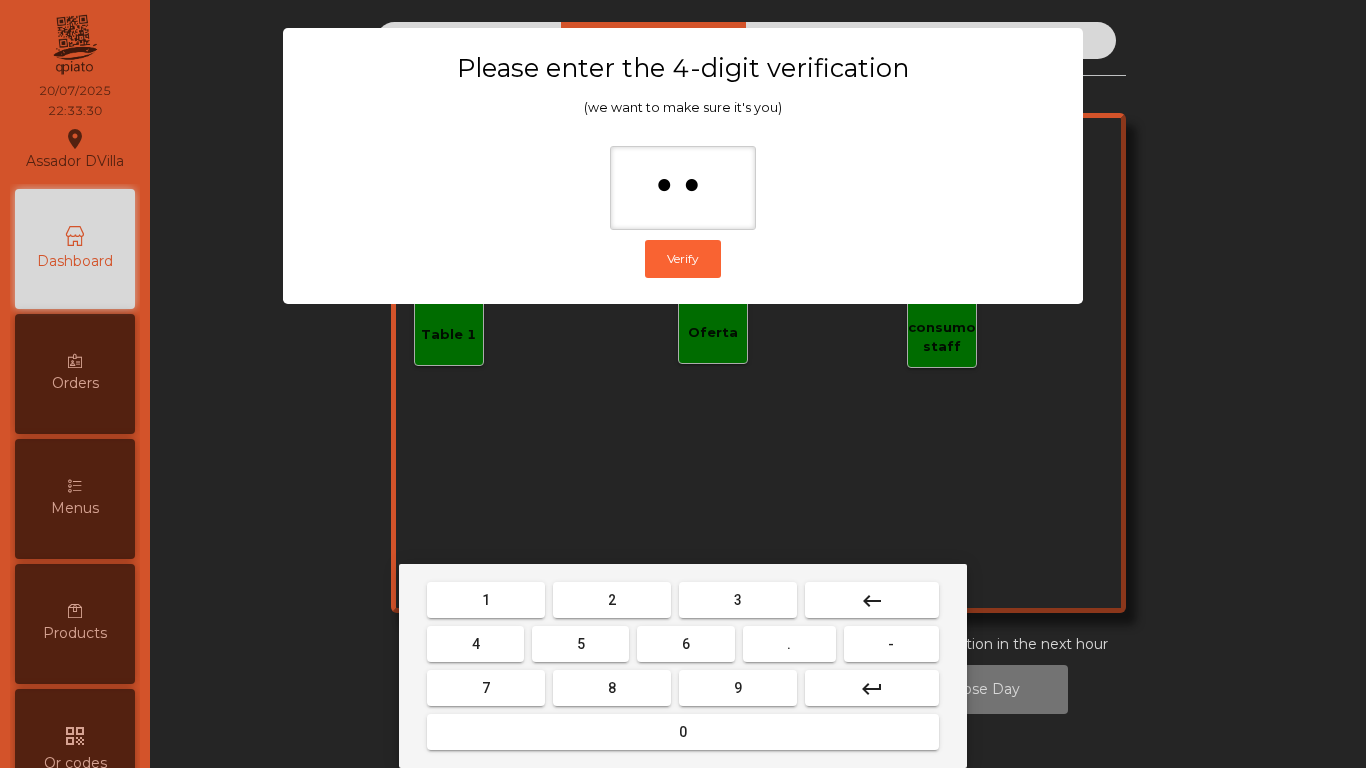 click on "4" at bounding box center (475, 644) 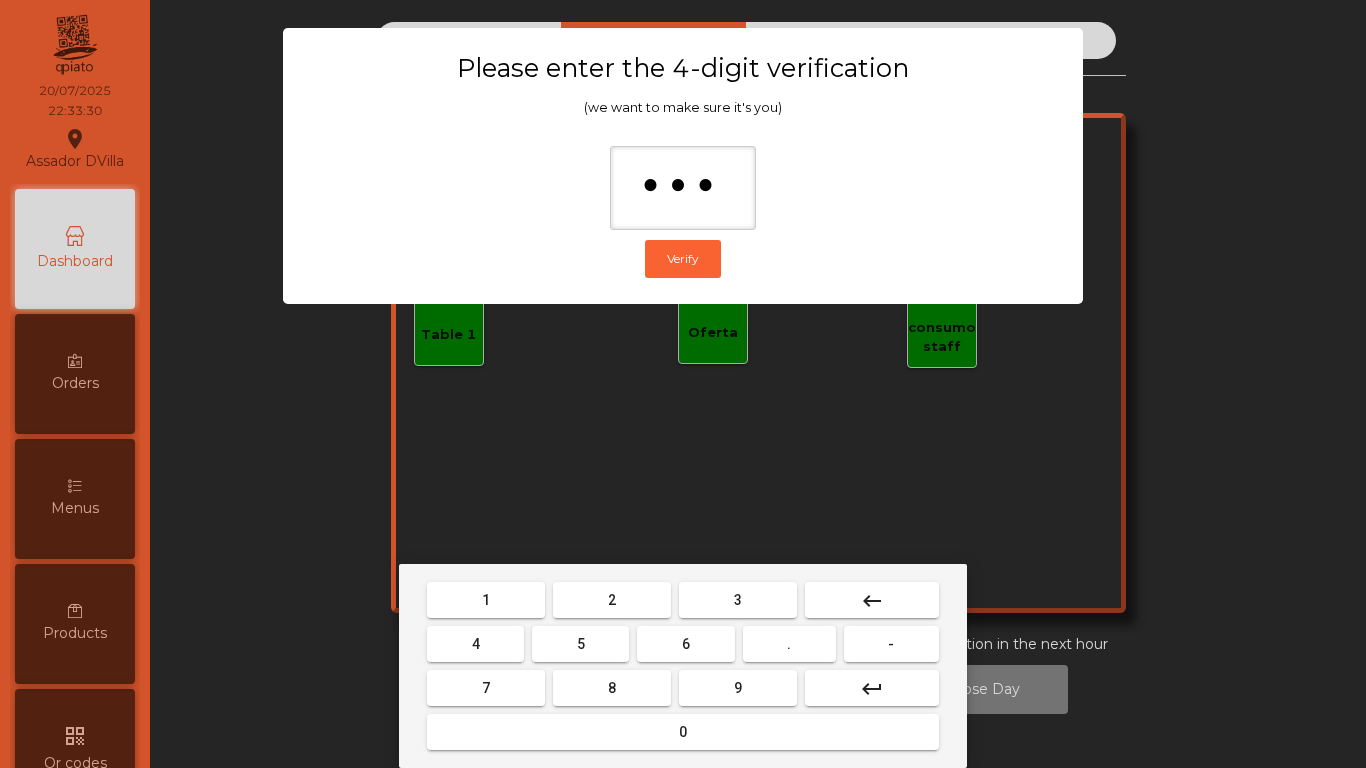 click on "0" at bounding box center (683, 732) 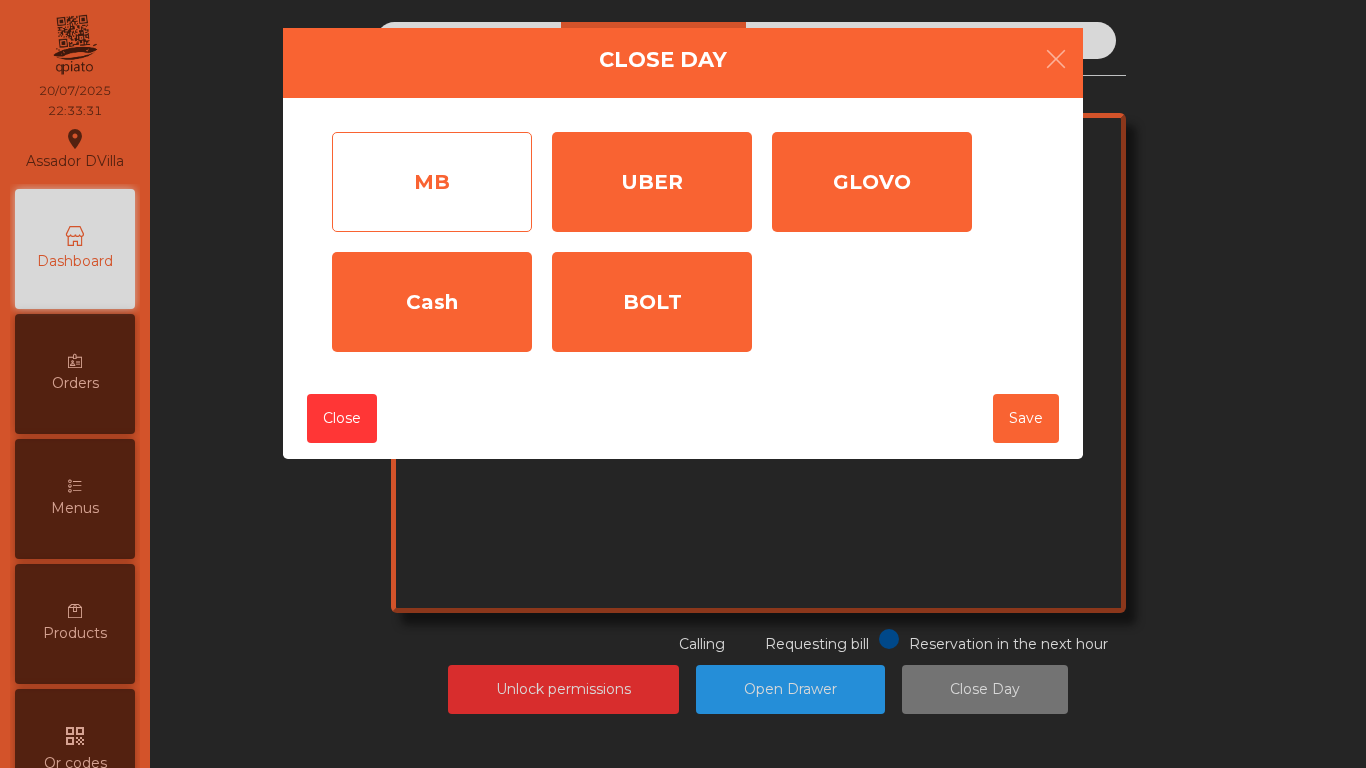 click on "MB" 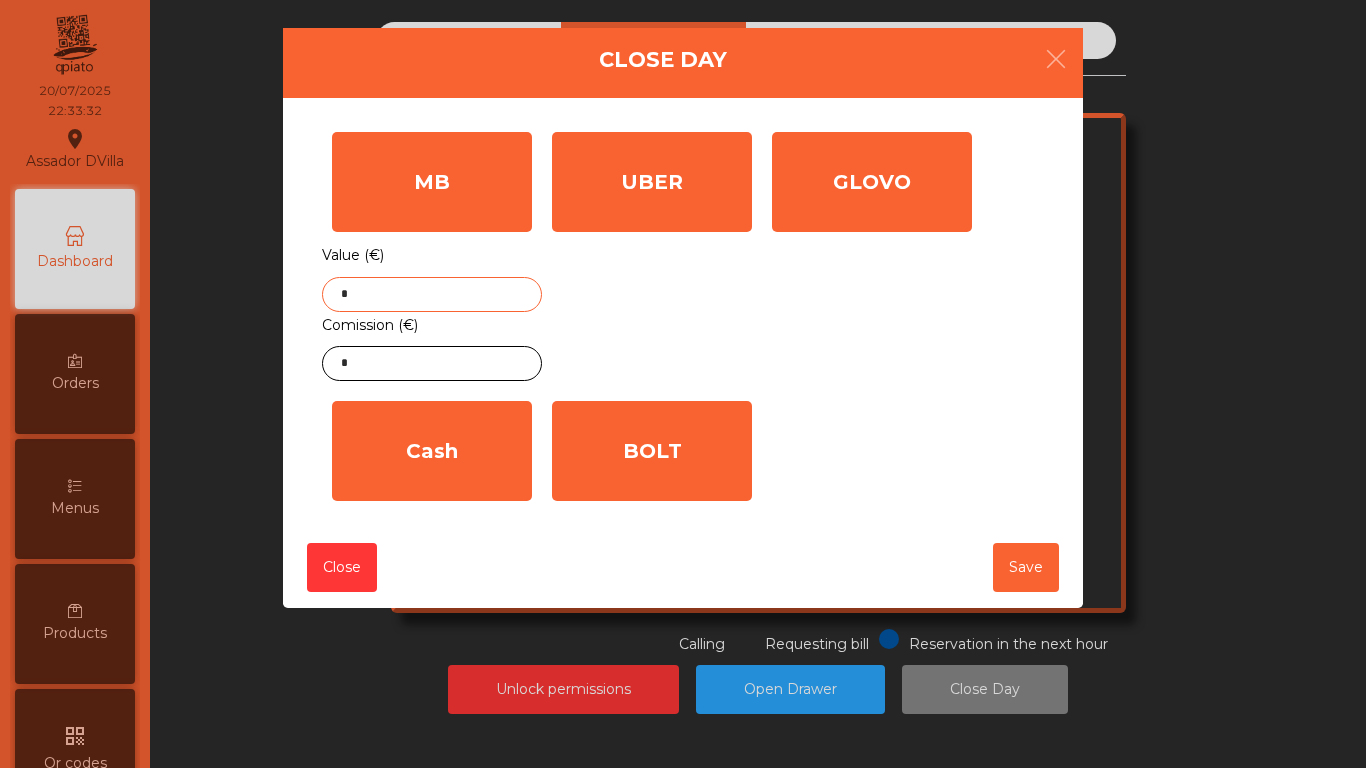 click on "*" 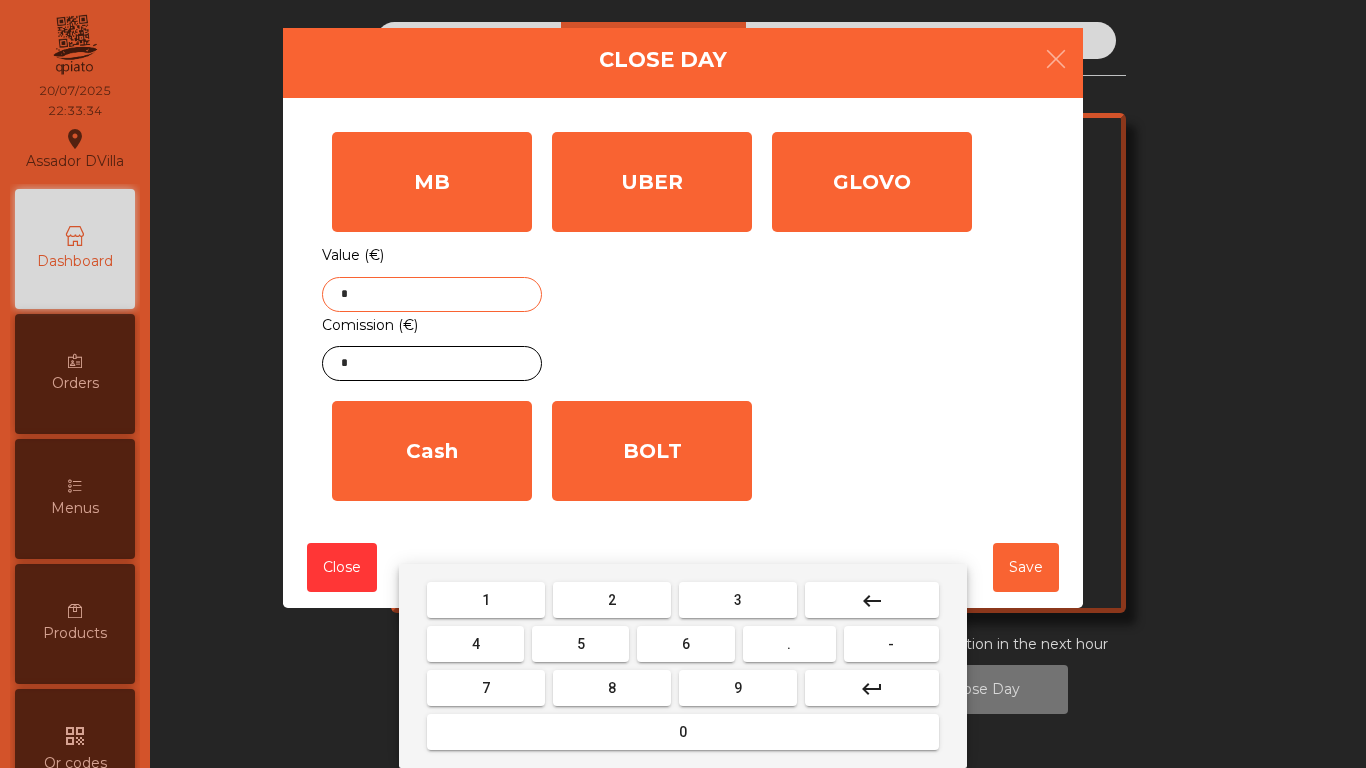 click on "1" at bounding box center [486, 600] 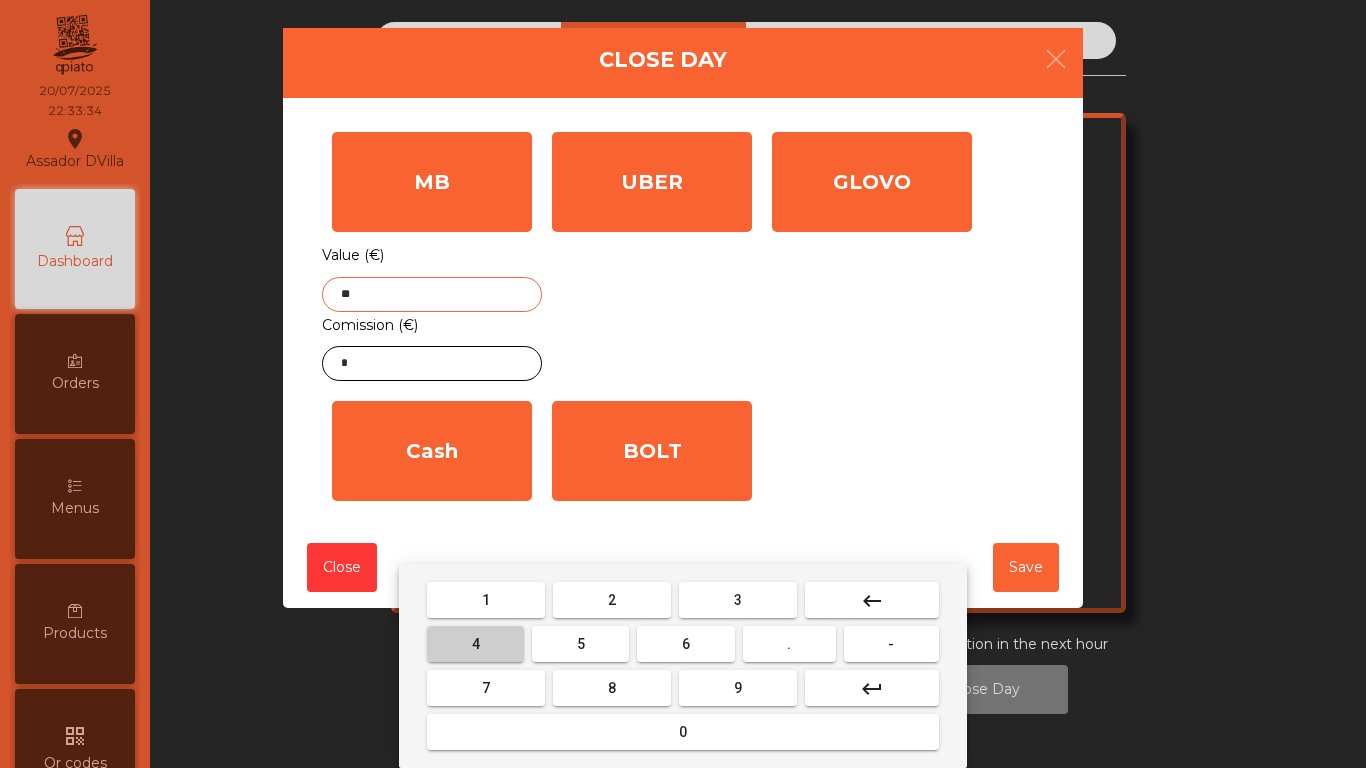 click on "4" at bounding box center [476, 644] 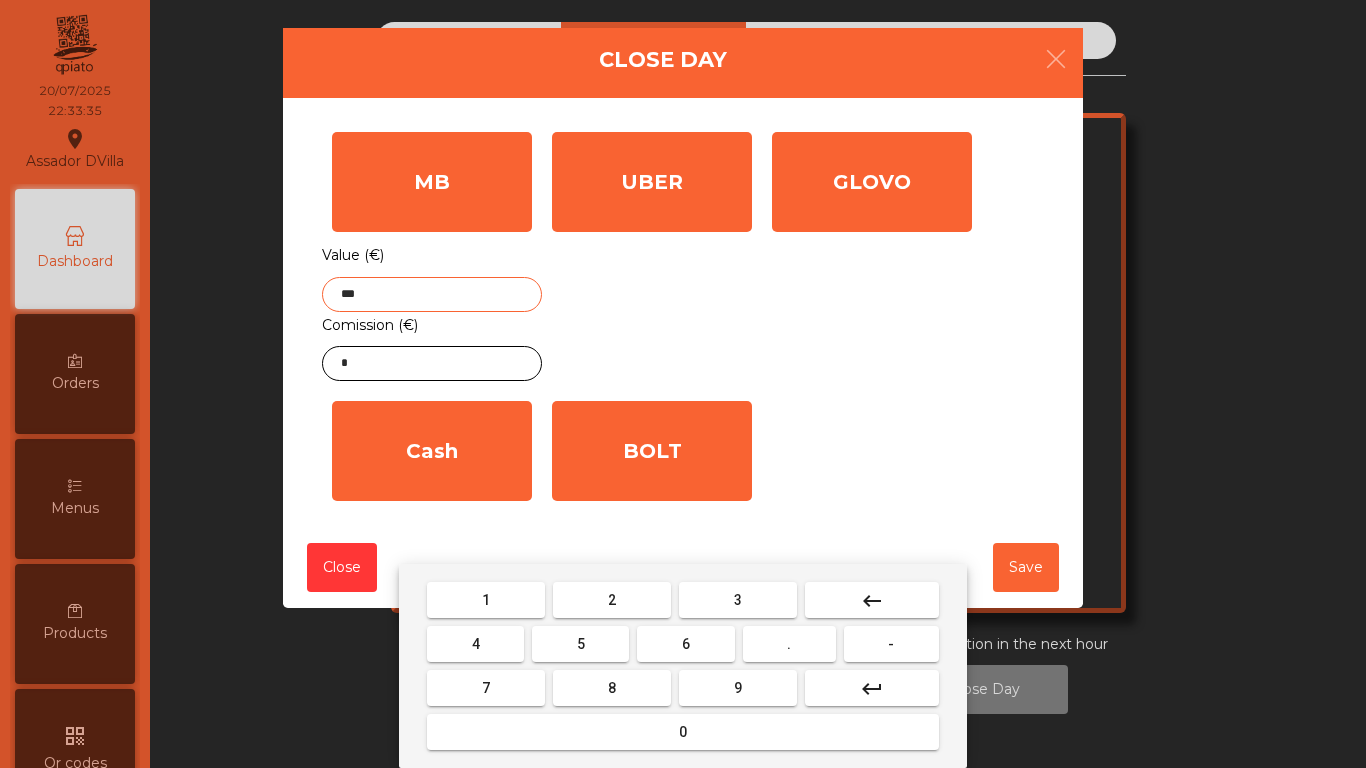click on "9" at bounding box center (738, 688) 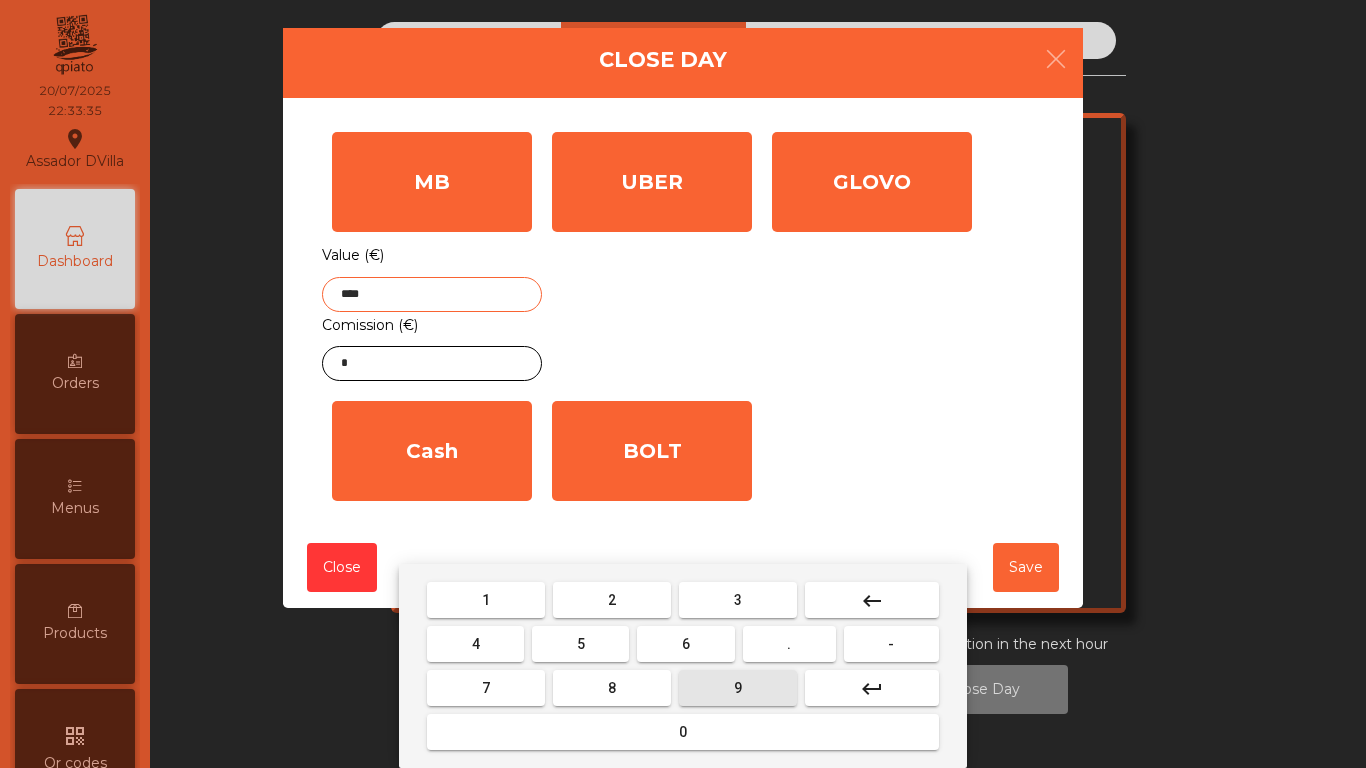 click on "." at bounding box center (789, 644) 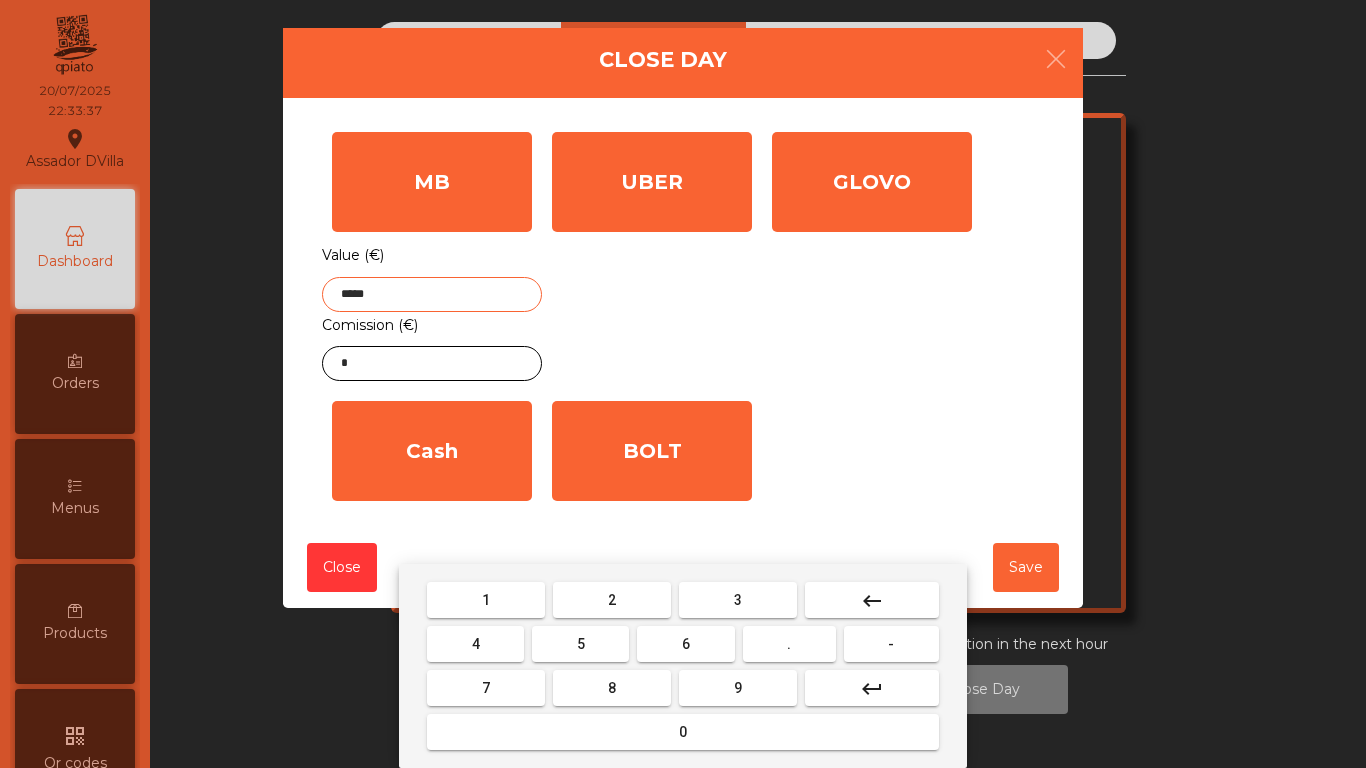 click on "1" at bounding box center [486, 600] 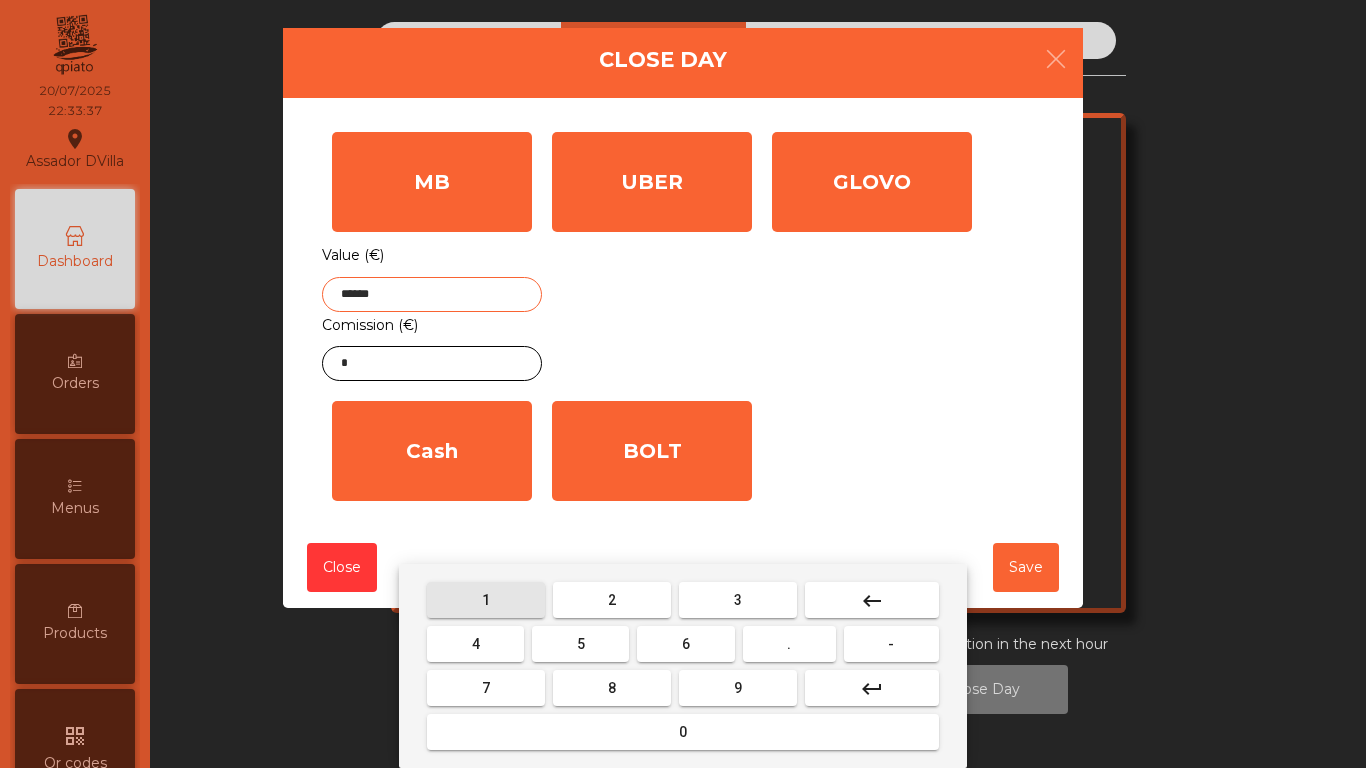 click on "5" at bounding box center (580, 644) 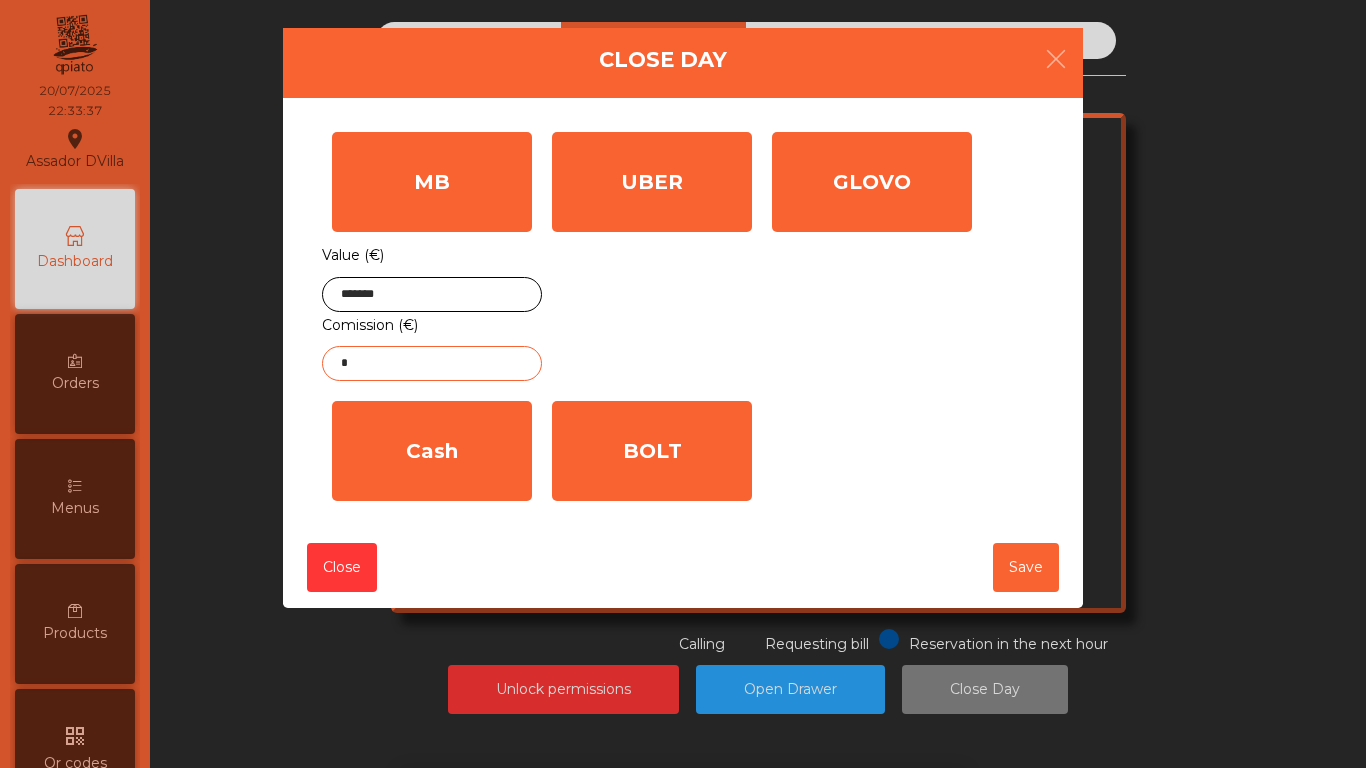 click on "*" 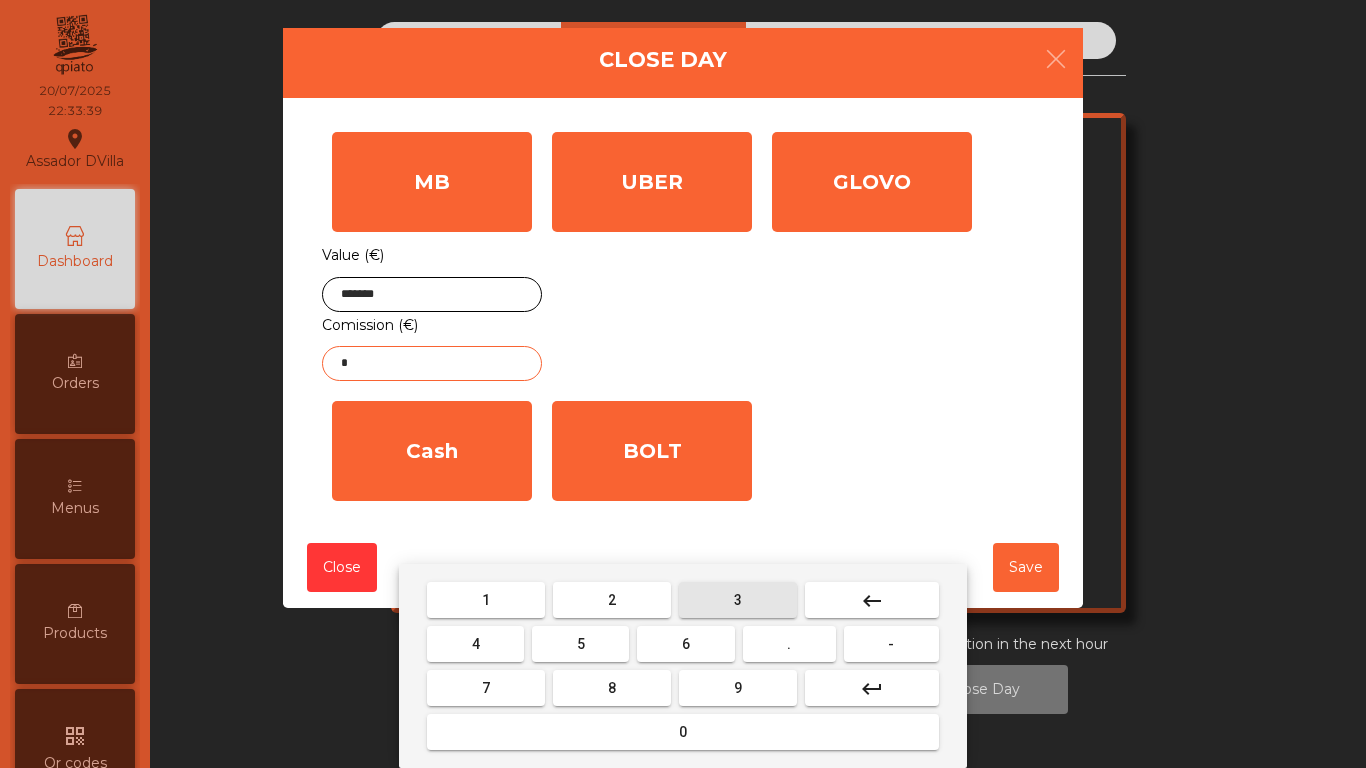click on "3" at bounding box center (738, 600) 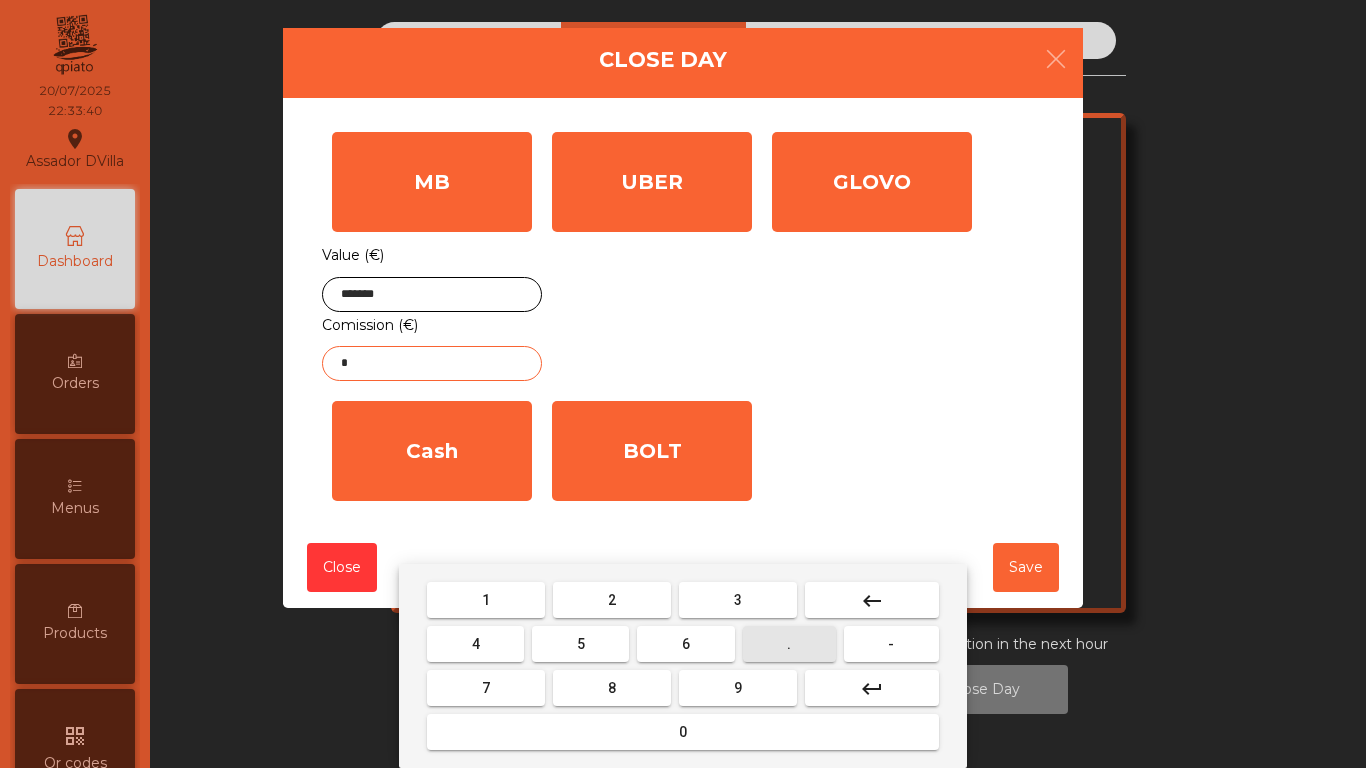 click on "." at bounding box center [789, 644] 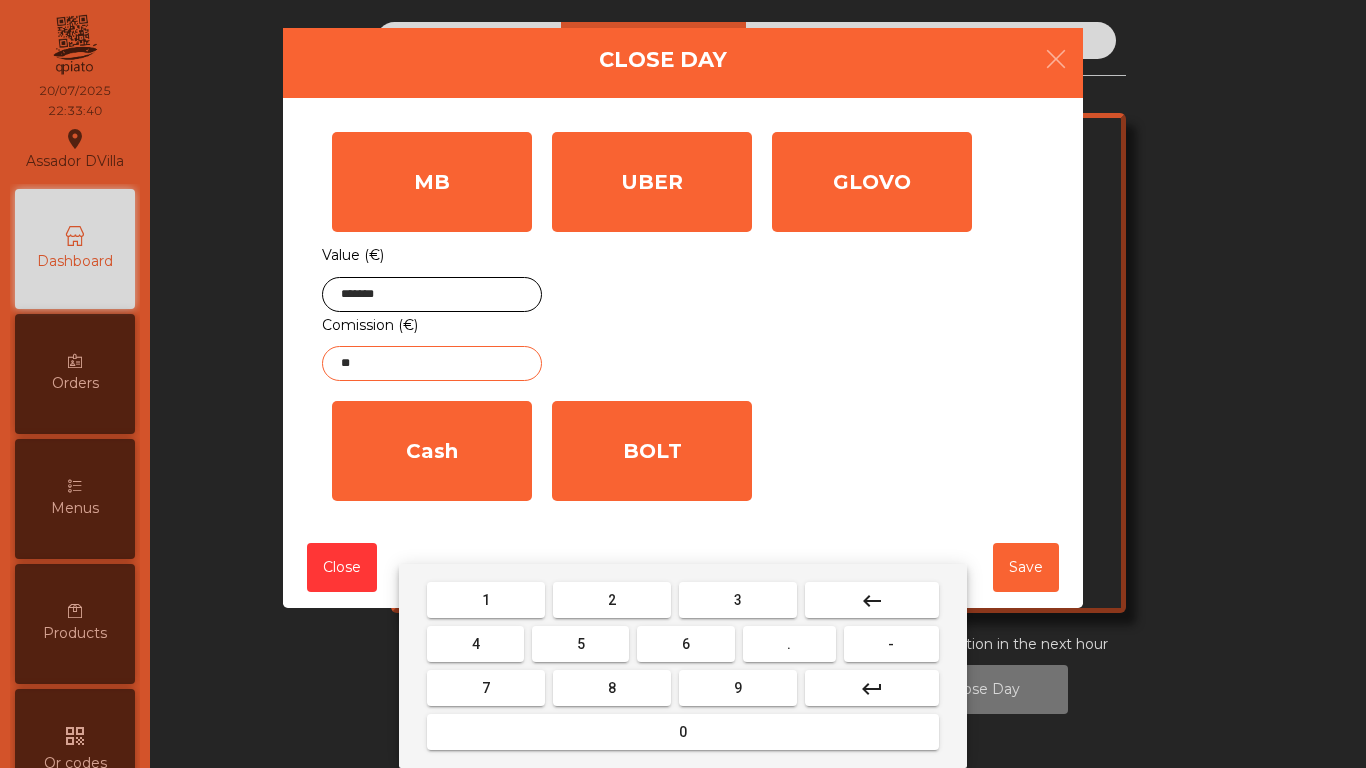 click on "1" at bounding box center [486, 600] 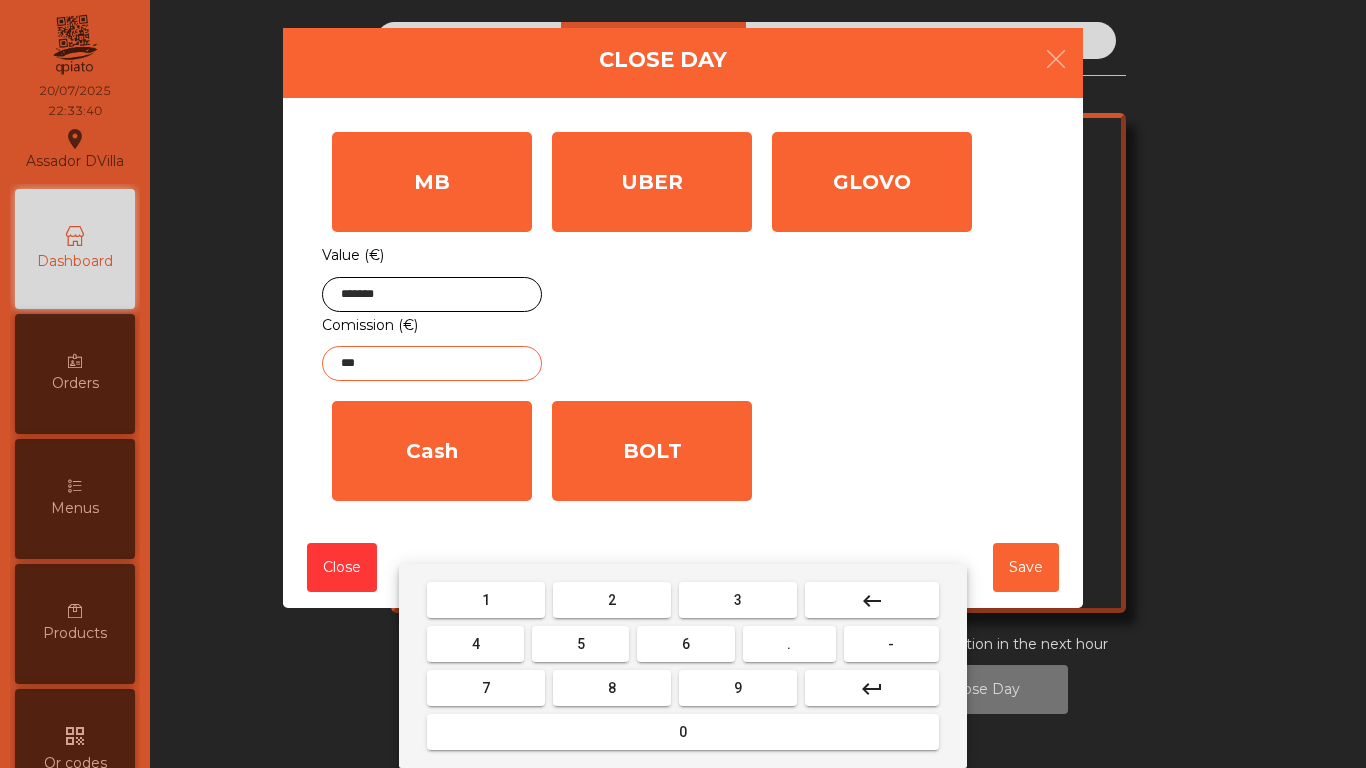 click on "9" at bounding box center (738, 688) 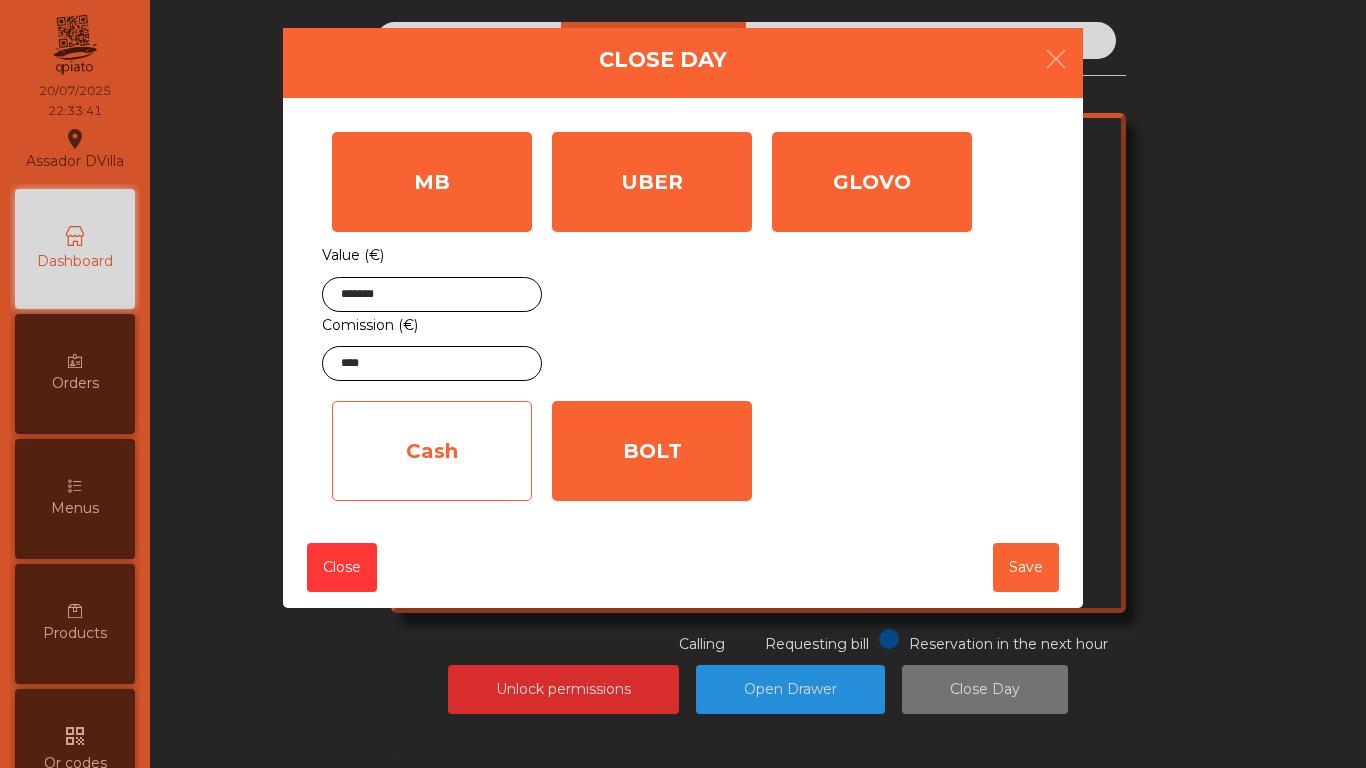 click on "Cash" 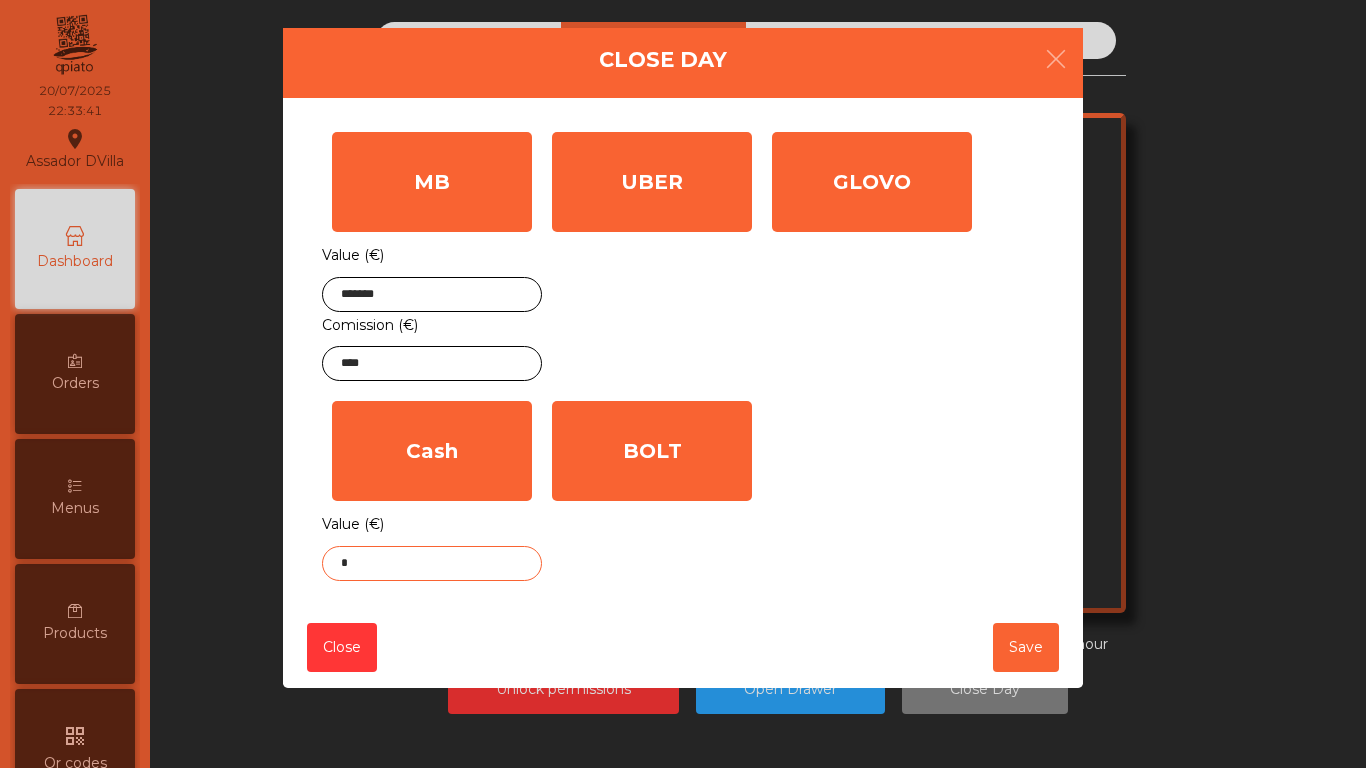 click on "Assador DVilla  location_on  20/07/2025   22:33:41   Dashboard   Orders   Menus   Products  qr_code  Qr codes  date_range  Reservations   Rooms Layout   Transactions  request_page  Invoicing  file_copy  Documents   Info  leaderboard  Statistics  exit_to_app  Logout   Sala   Desperdicio   Uber/Glovo/Bolt   Take away   Table 1   consumo staff   Oferta  Reservation in the next hour Requesting bill Calling  Unlock permissions   Open Drawer   Close Day
Close Day  MB  Value (€) ******* Comission (€) ****  UBER  Value (€) *  GLOVO  Value (€) *  Cash  Value (€) *  BOLT  Value (€) *  Close   Save" at bounding box center [683, 384] 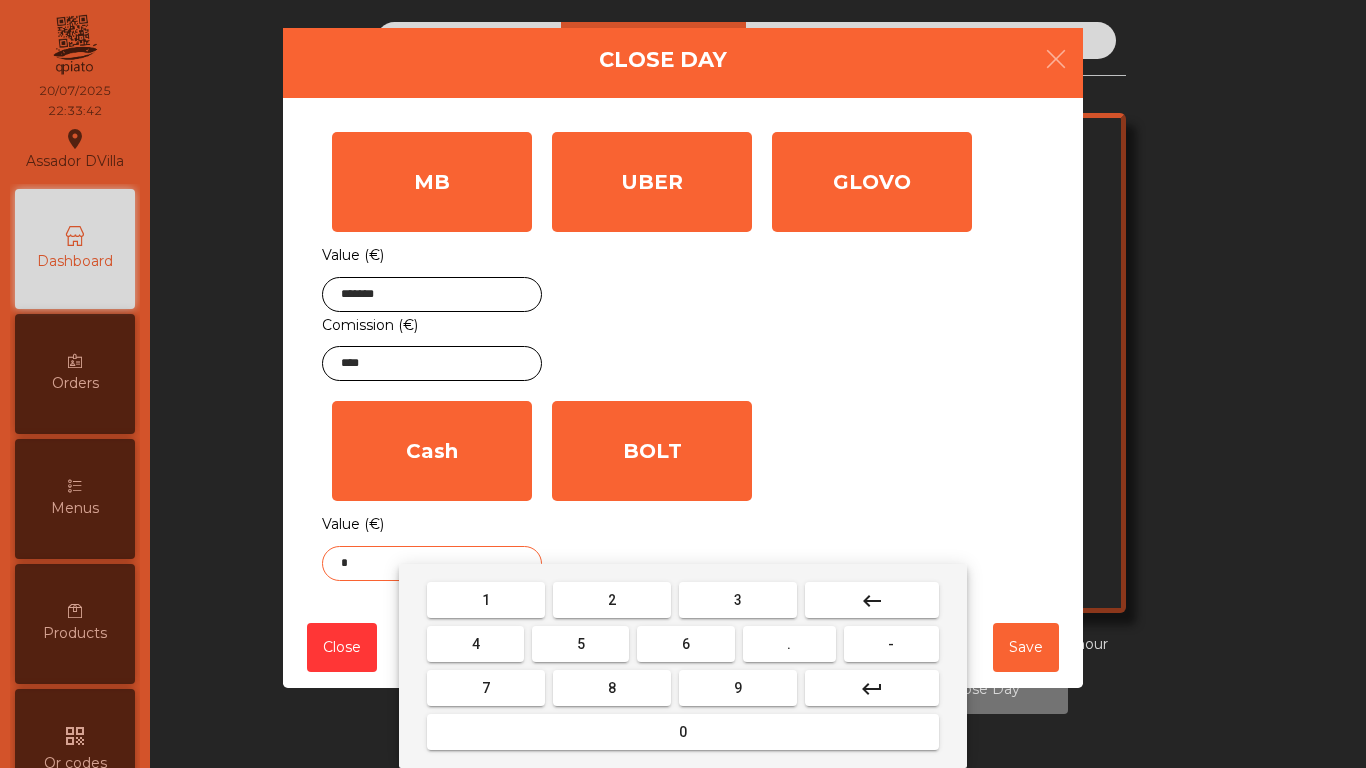 click on "." at bounding box center [789, 644] 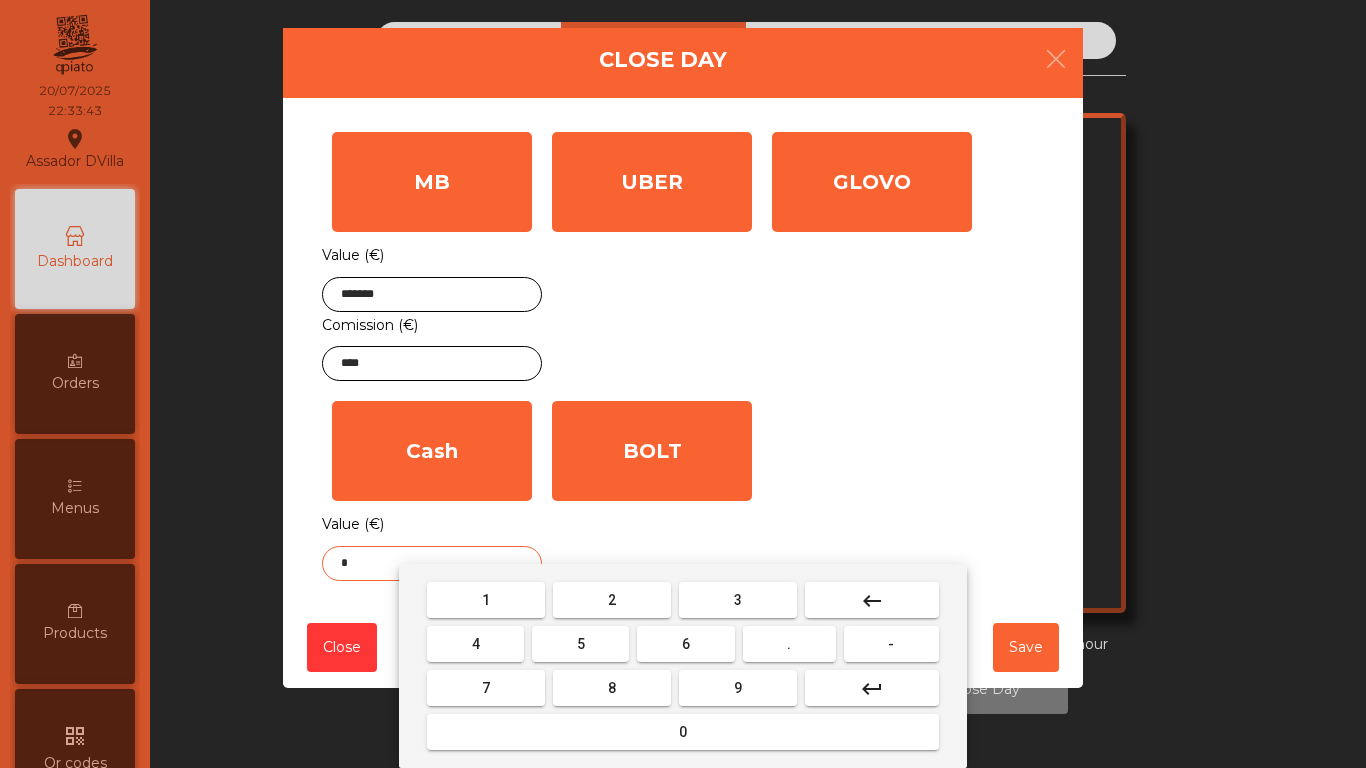 click on "2" at bounding box center [612, 600] 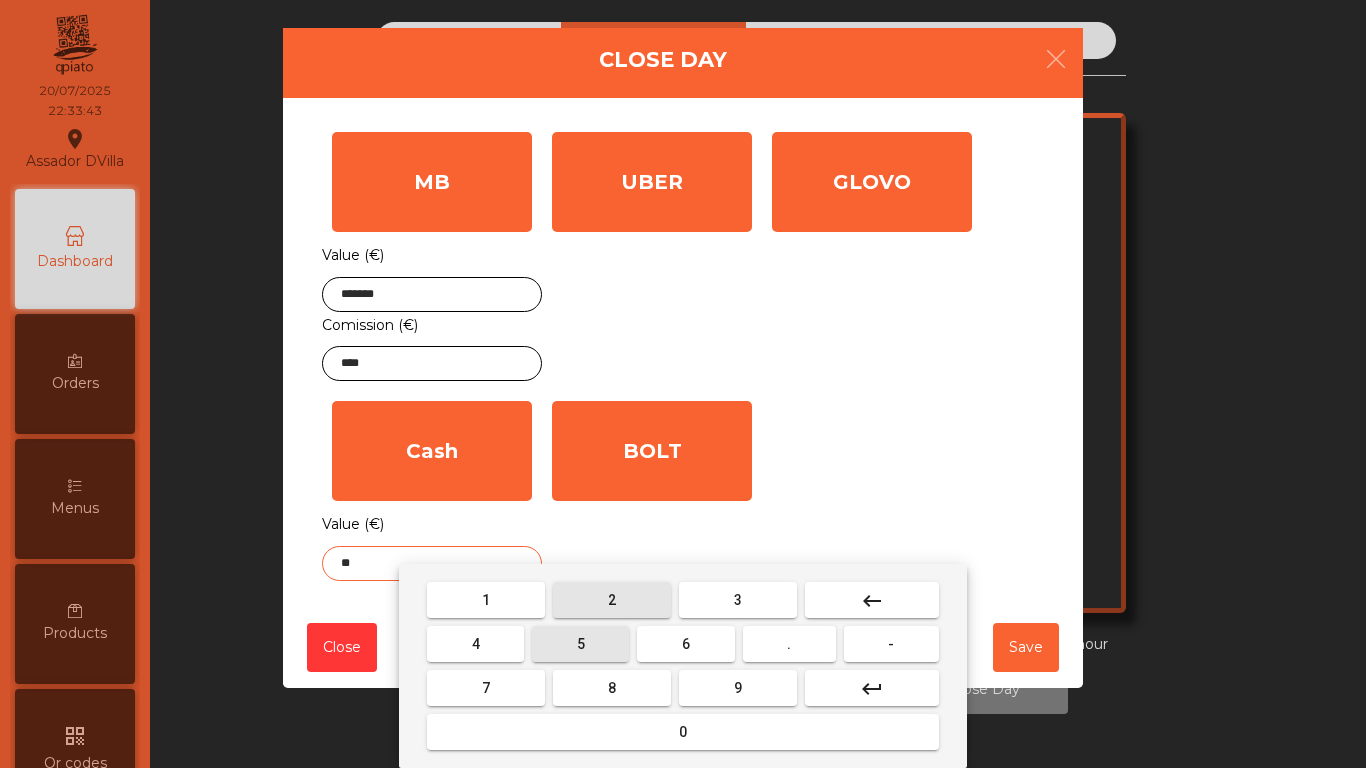 click on "5" at bounding box center (580, 644) 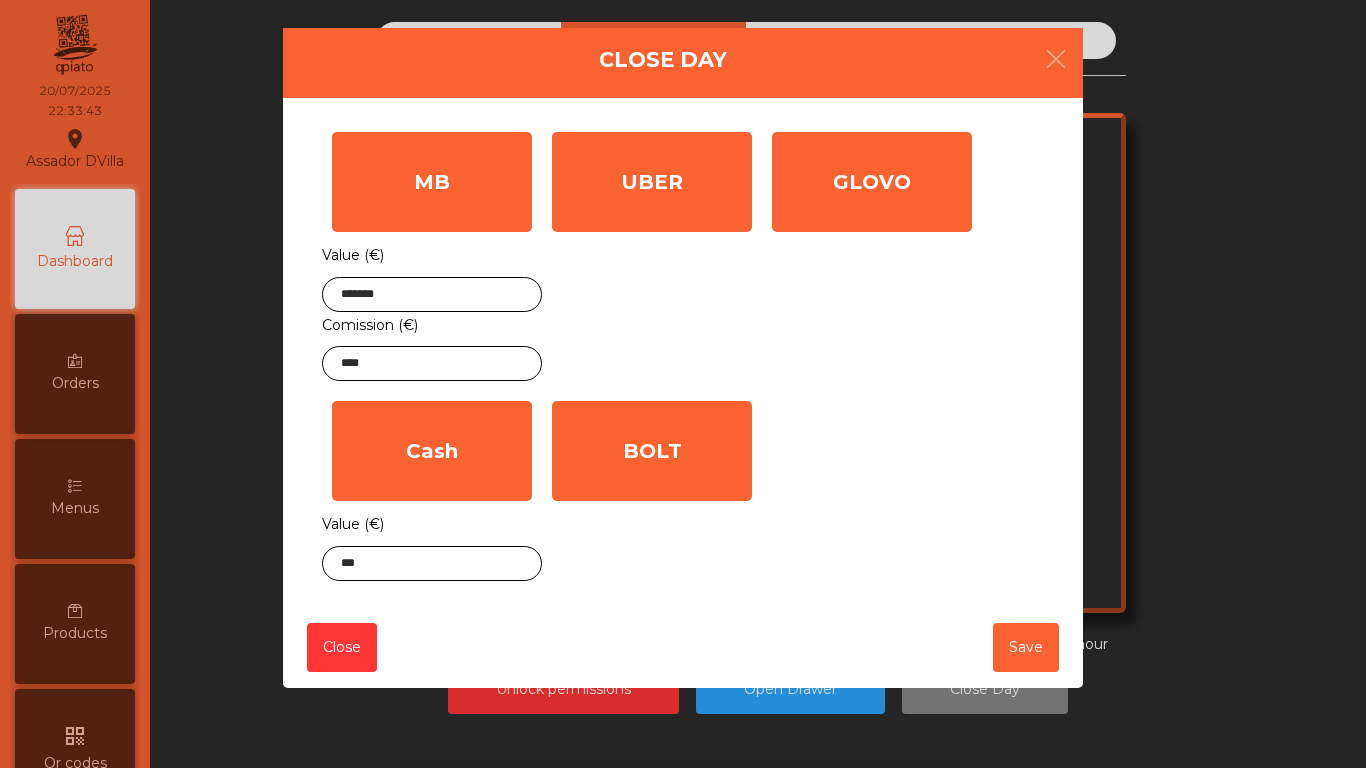 click on "MB  Value (€) ******* Comission (€) ****  UBER  Value (€) *  GLOVO  Value (€) *  Cash  Value (€) ***  BOLT  Value (€) *" 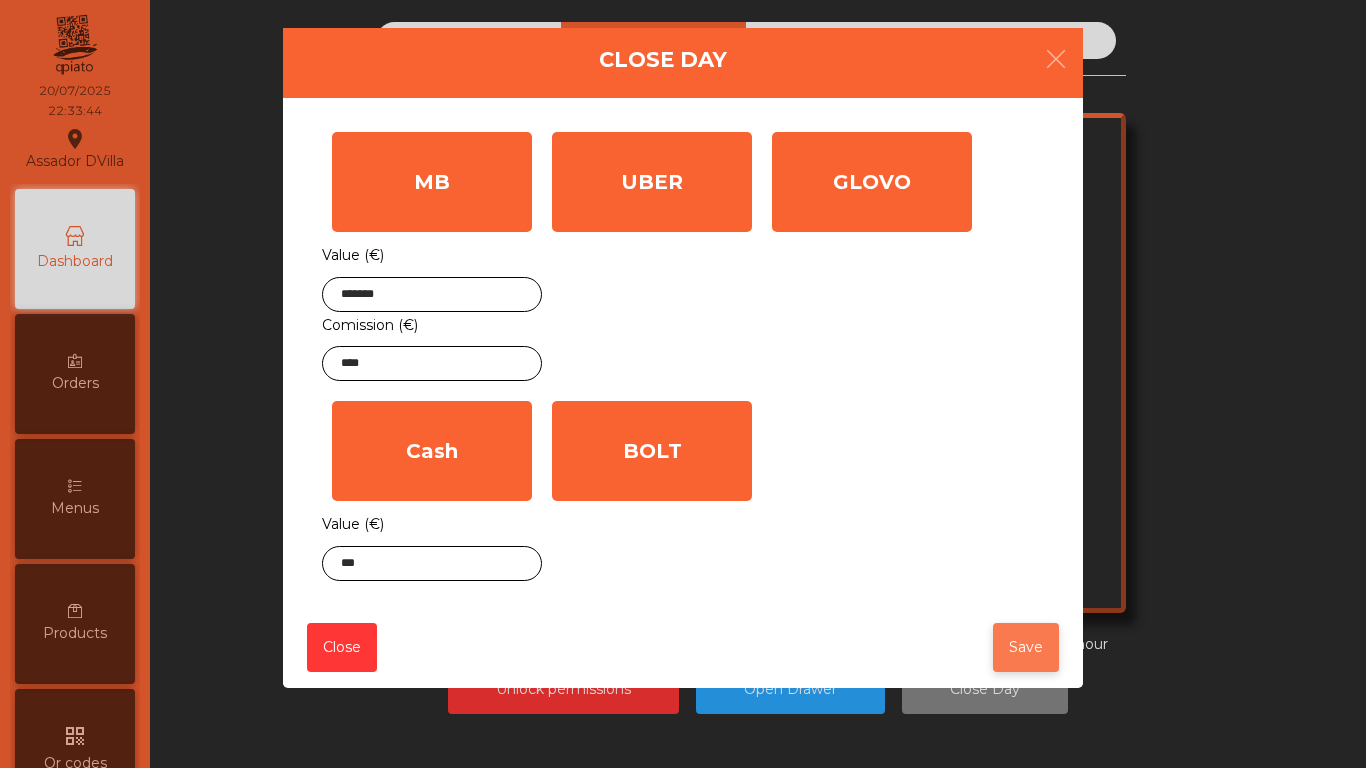 click on "Save" 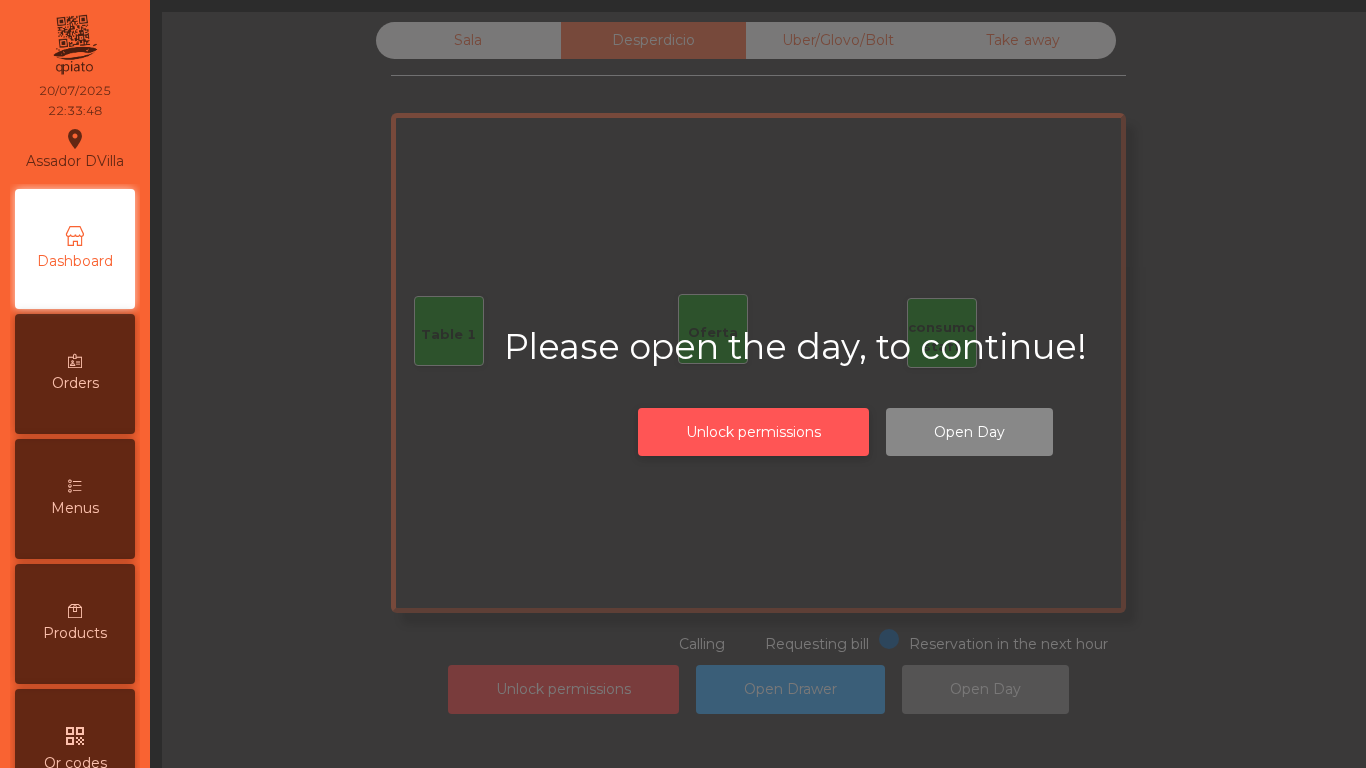 click on "Unlock permissions" 